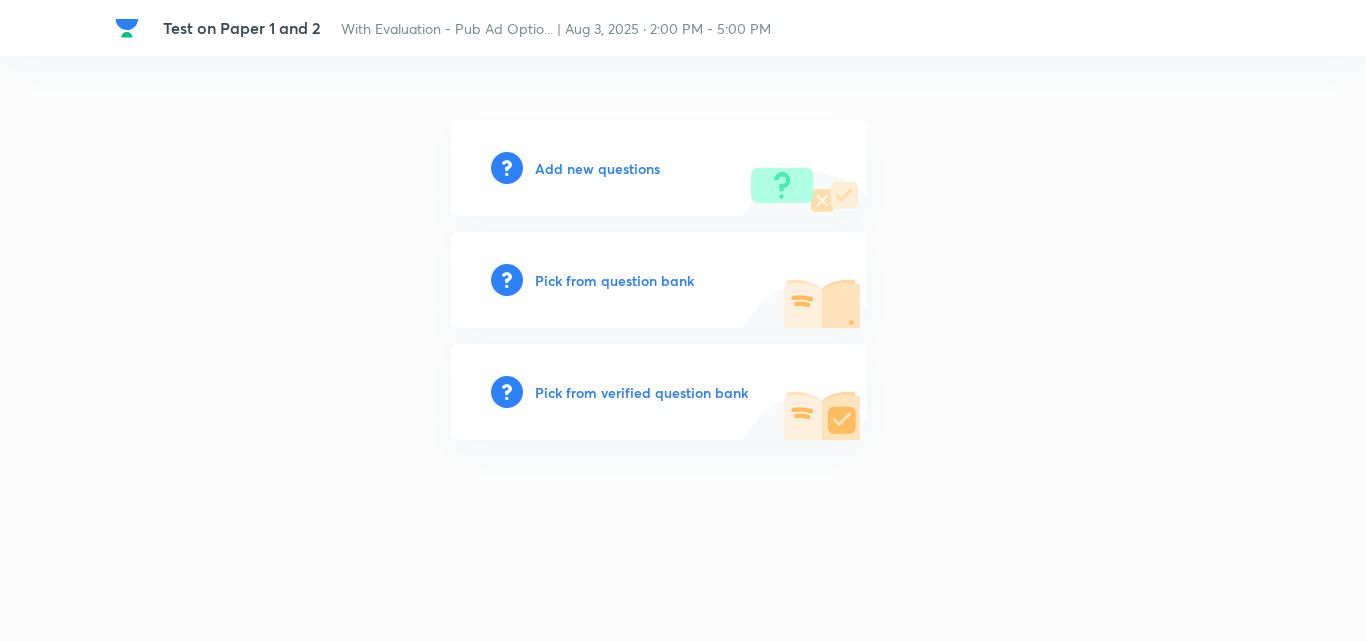 scroll, scrollTop: 0, scrollLeft: 0, axis: both 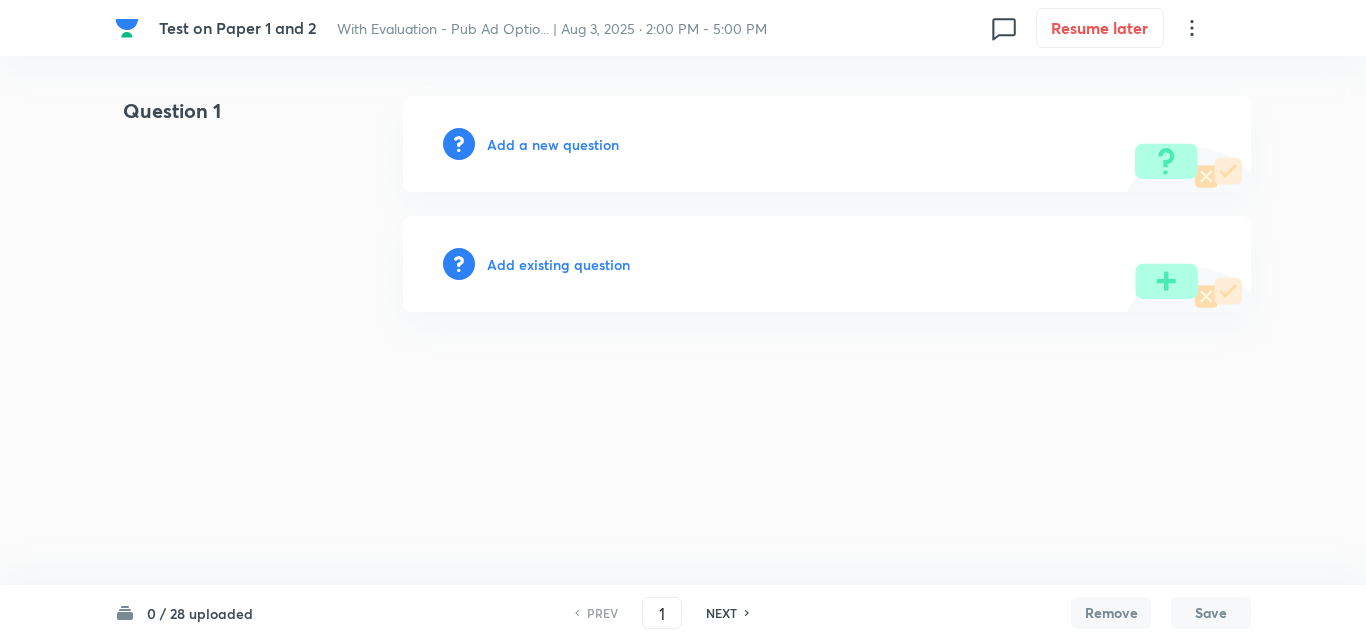 click on "Add a new question" at bounding box center [827, 144] 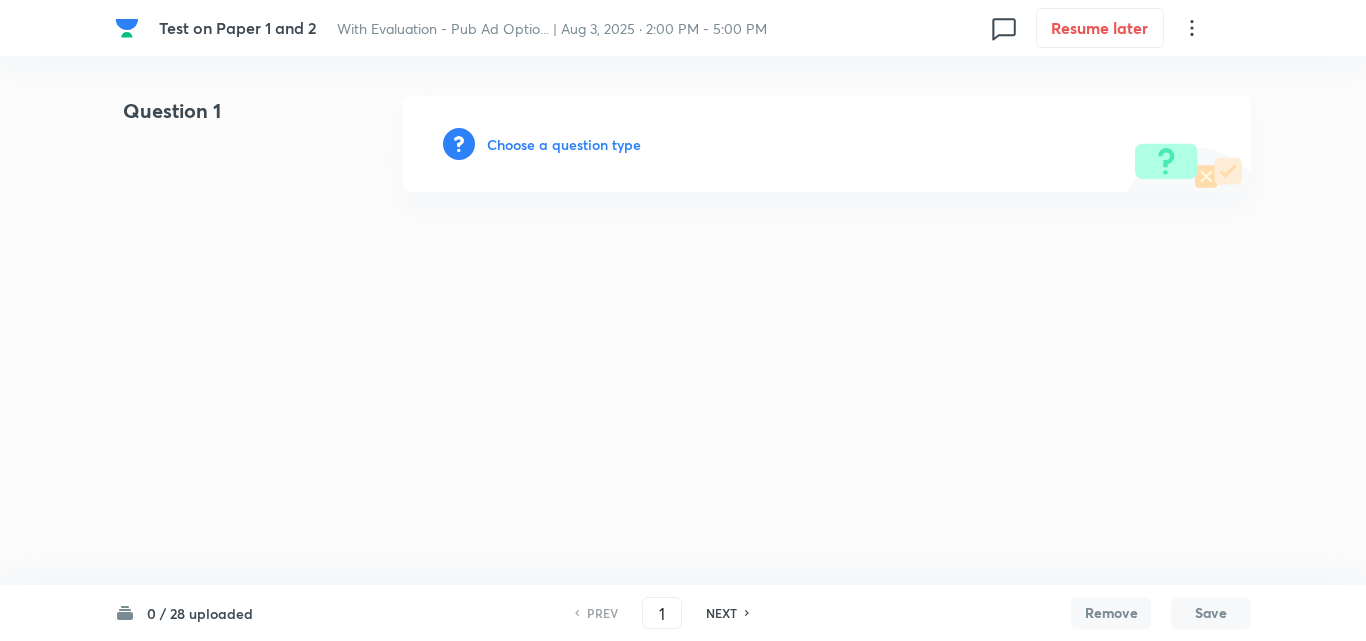 click on "Choose a question type" at bounding box center (564, 144) 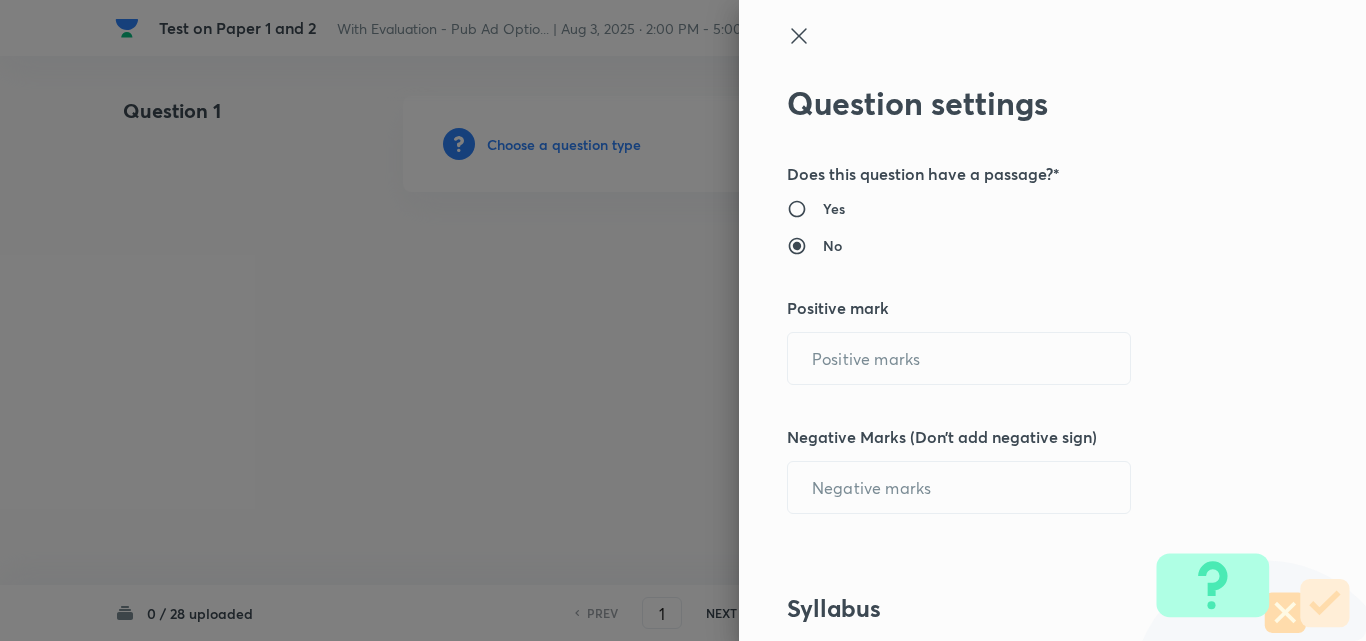 type on "1" 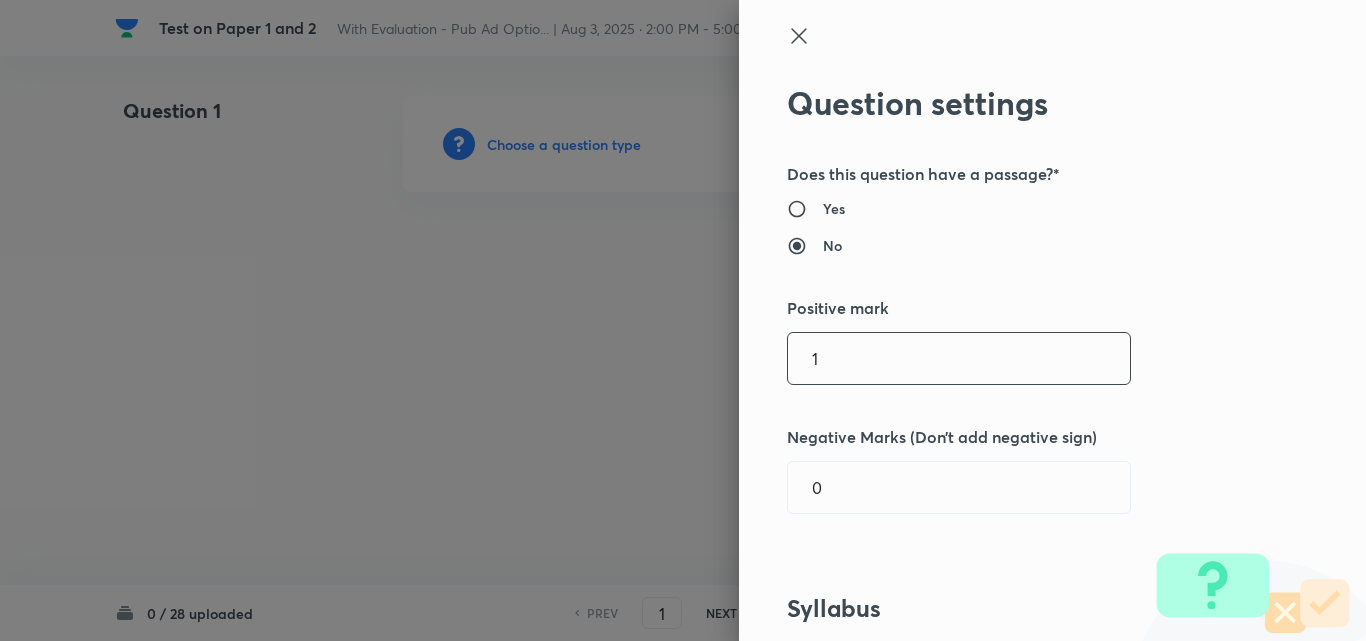 click on "1" at bounding box center (959, 358) 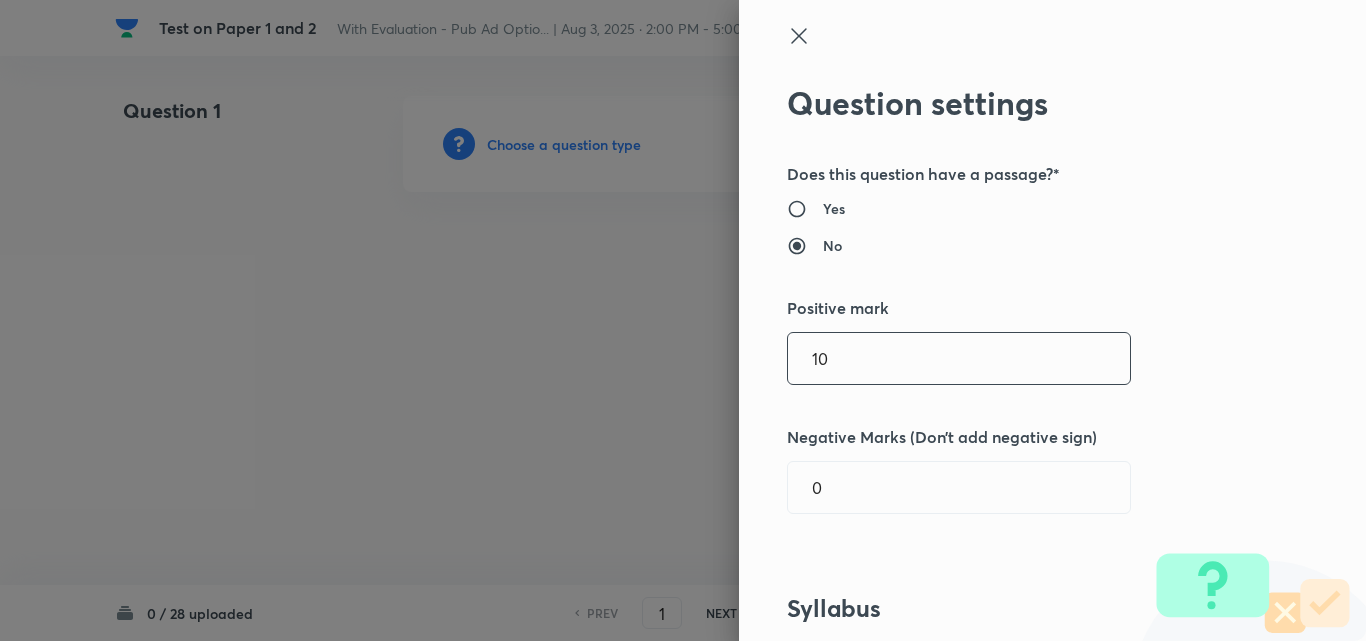 type on "10" 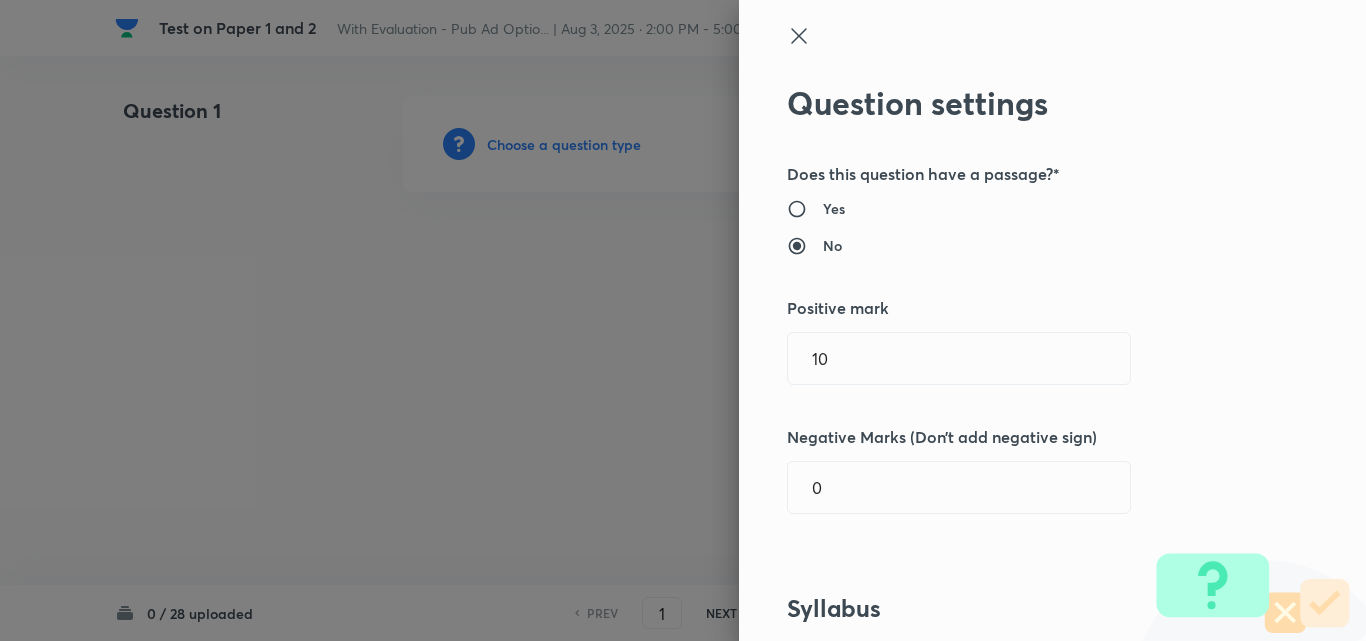 click on "Question settings Does this question have a passage?* Yes No Positive mark 10 ​ Negative Marks (Don’t add negative sign) 0 ​ Syllabus Topic group* ​ Topic* ​ Concept* ​ Sub-concept* ​ Concept-field ​ Additional details Question Difficulty Very easy Easy Moderate Hard Very hard Question is based on Fact Numerical Concept Previous year question Yes No Does this question have equation? Yes No Verification status Is the question verified? *Select 'yes' only if a question is verified Yes No Save" at bounding box center (1052, 320) 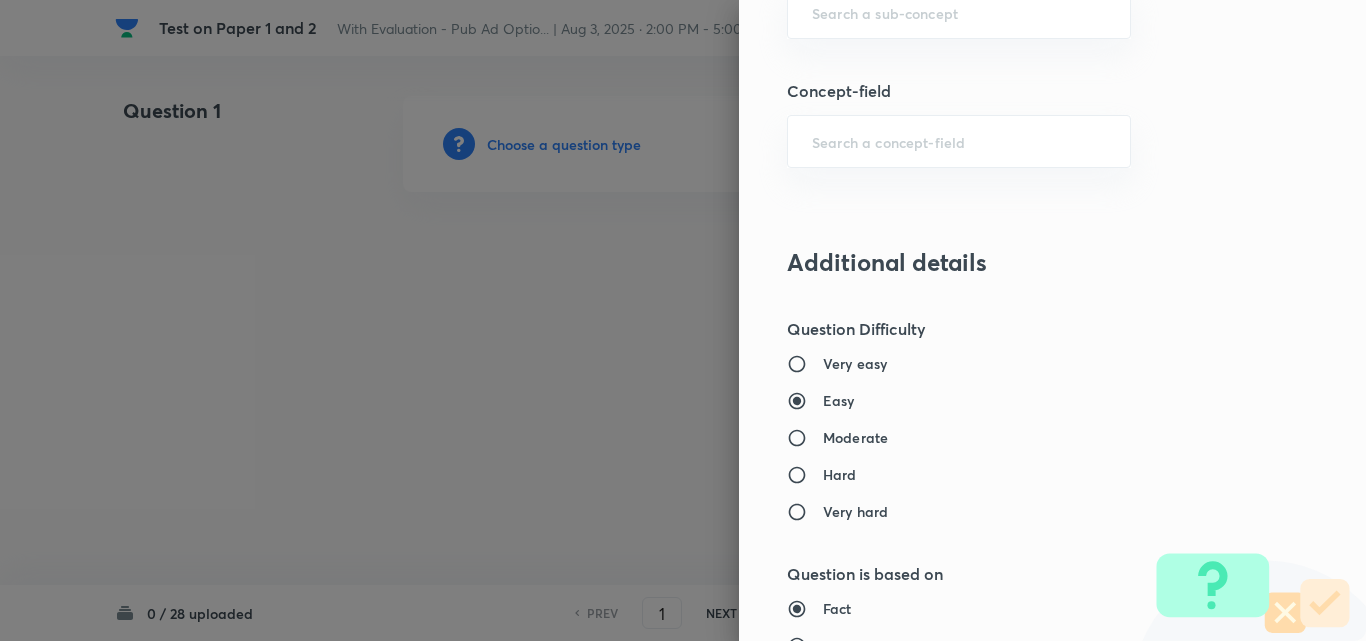 scroll, scrollTop: 1000, scrollLeft: 0, axis: vertical 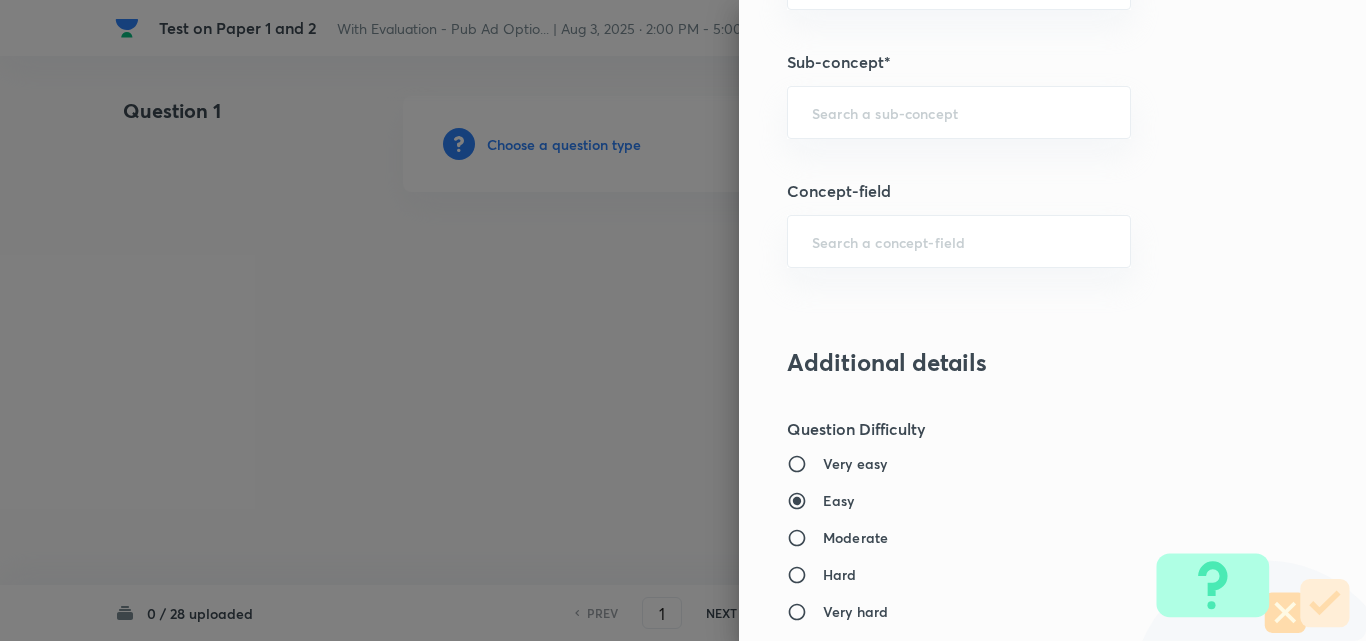 click on "Sub-concept*" at bounding box center [1019, 62] 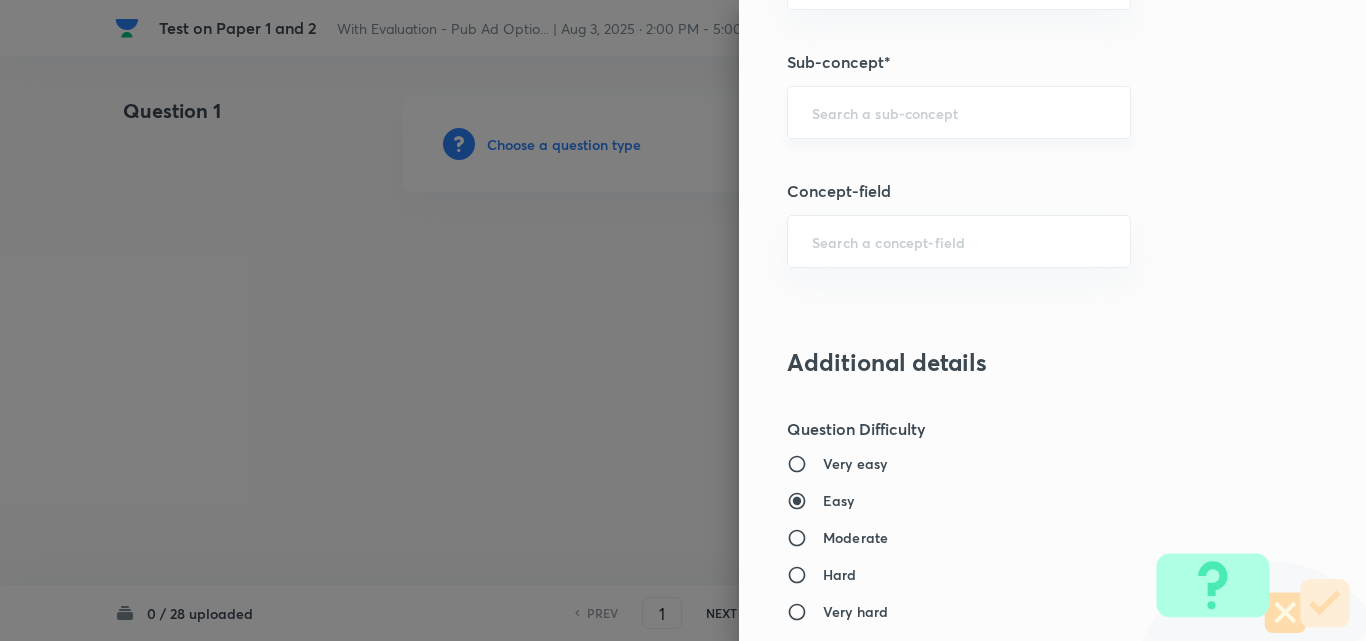 click at bounding box center [959, 112] 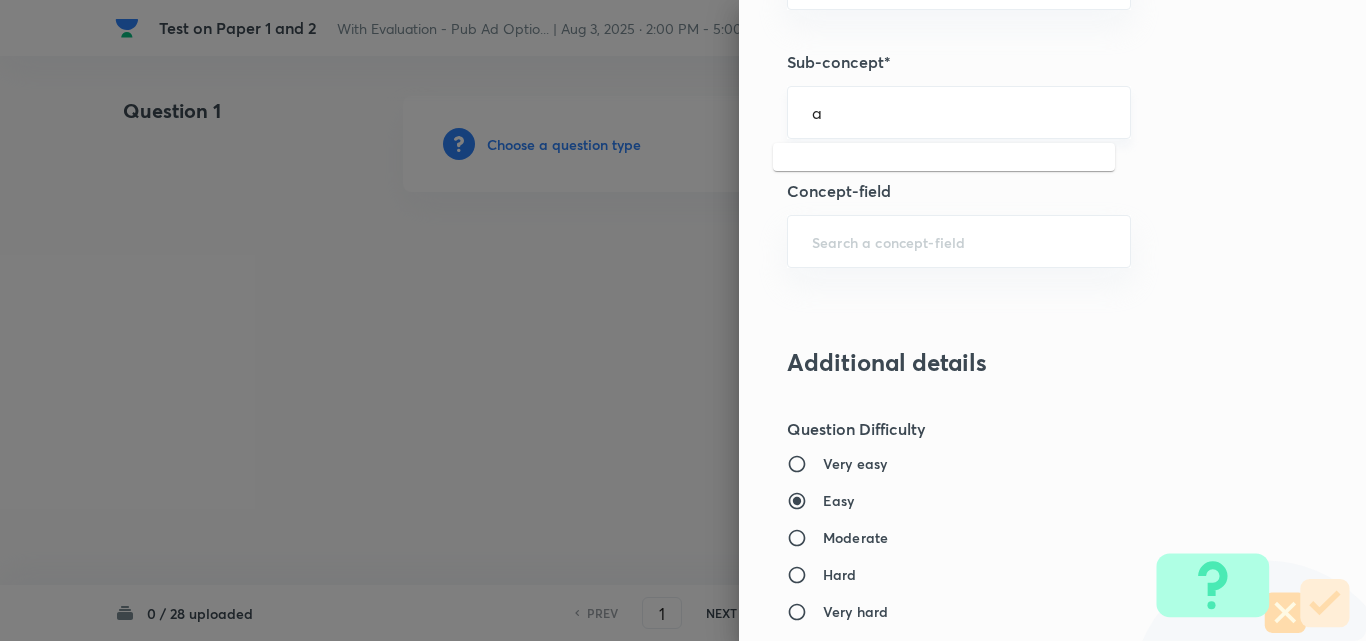 click on "a ​" at bounding box center [959, 112] 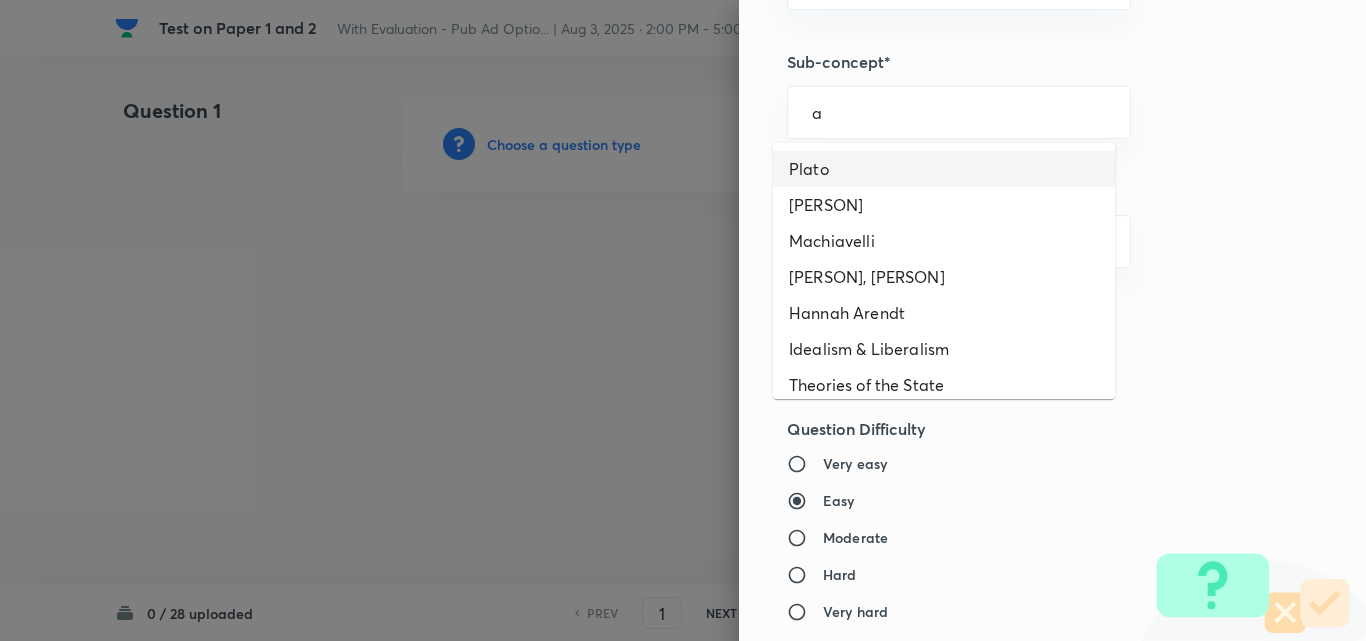 click on "Plato" at bounding box center (944, 169) 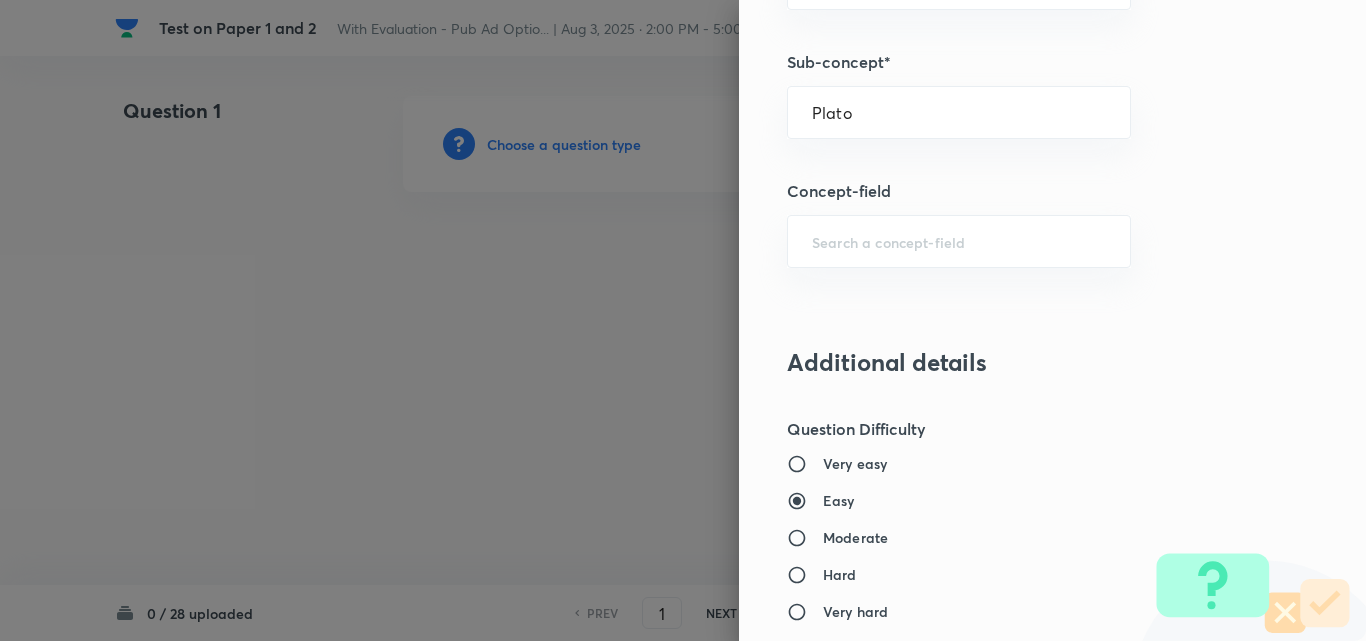 type on "PSIR Optional" 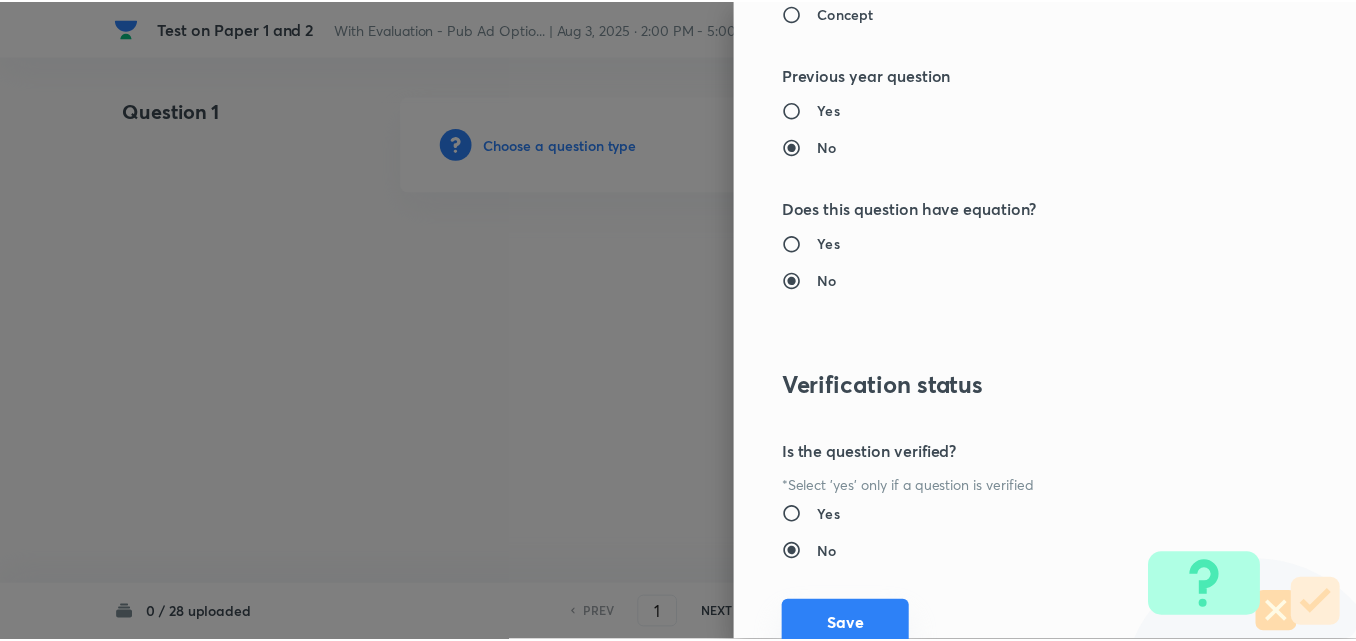 scroll, scrollTop: 1844, scrollLeft: 0, axis: vertical 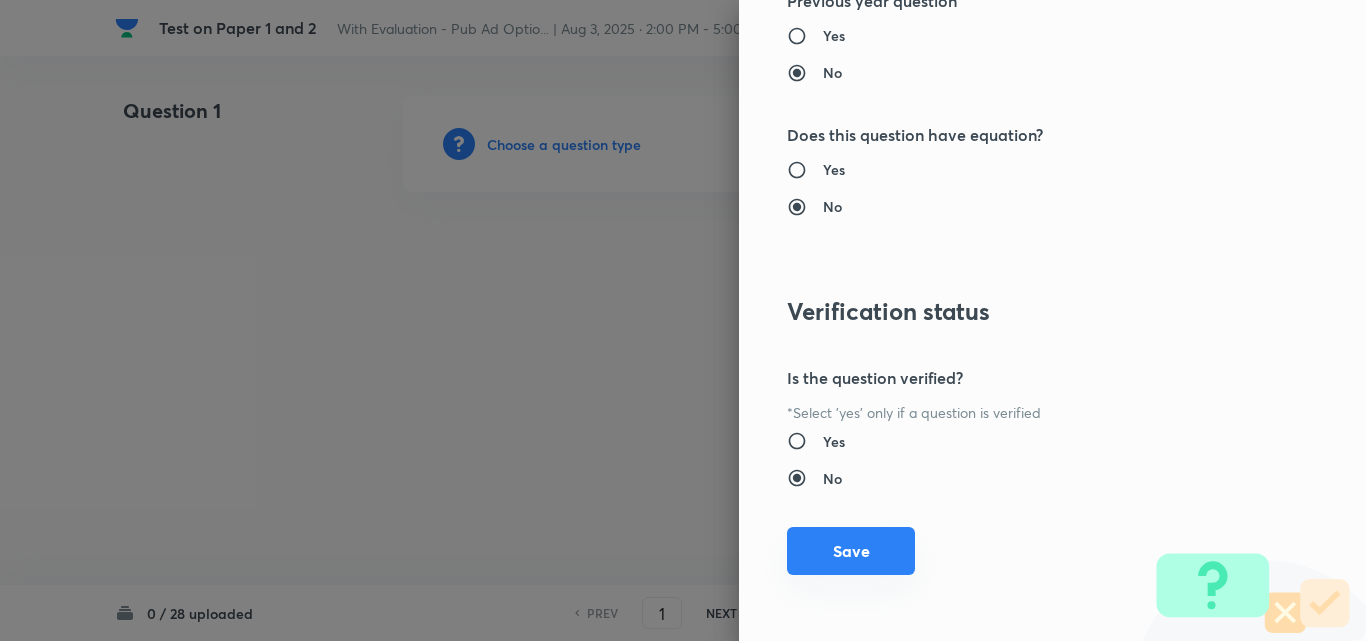 click on "Save" at bounding box center [851, 551] 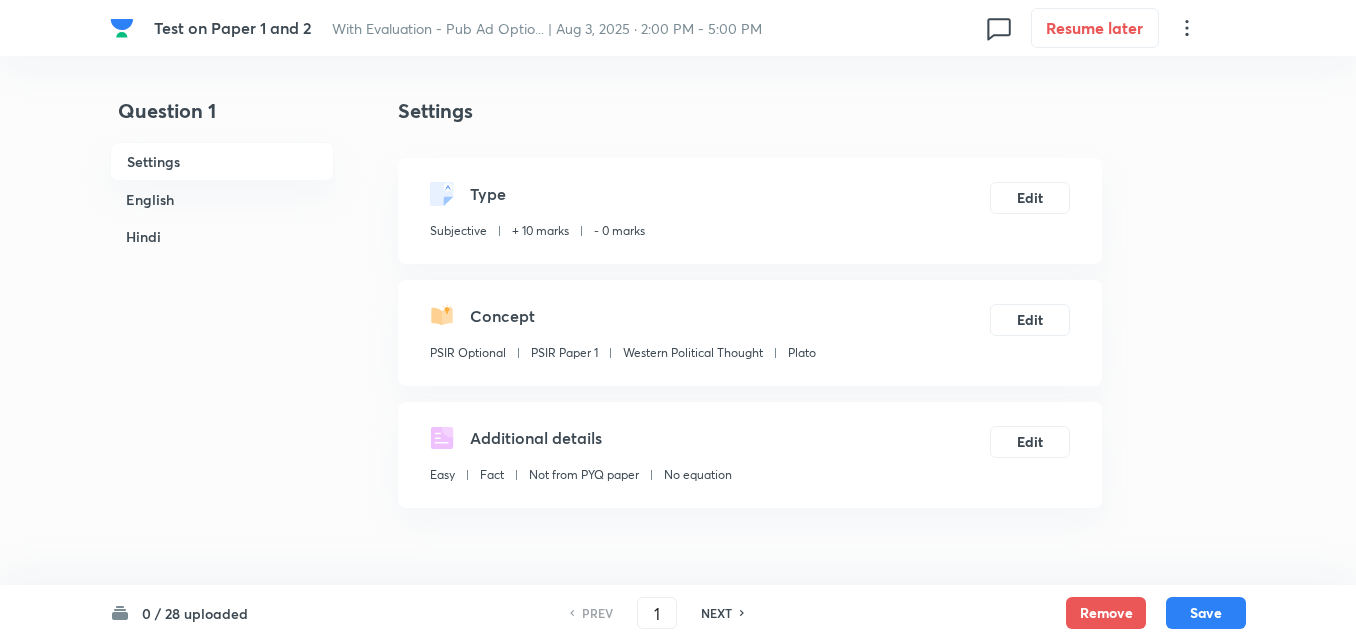 click on "English" at bounding box center (222, 199) 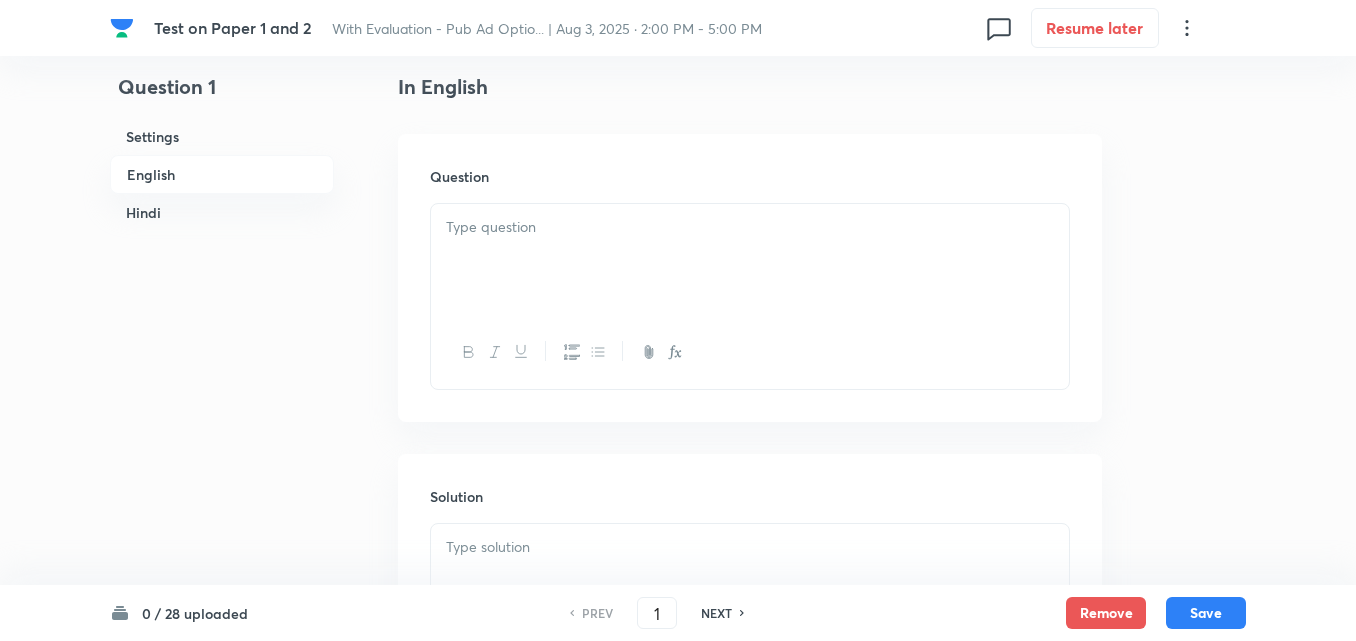 click on "Question" at bounding box center (750, 278) 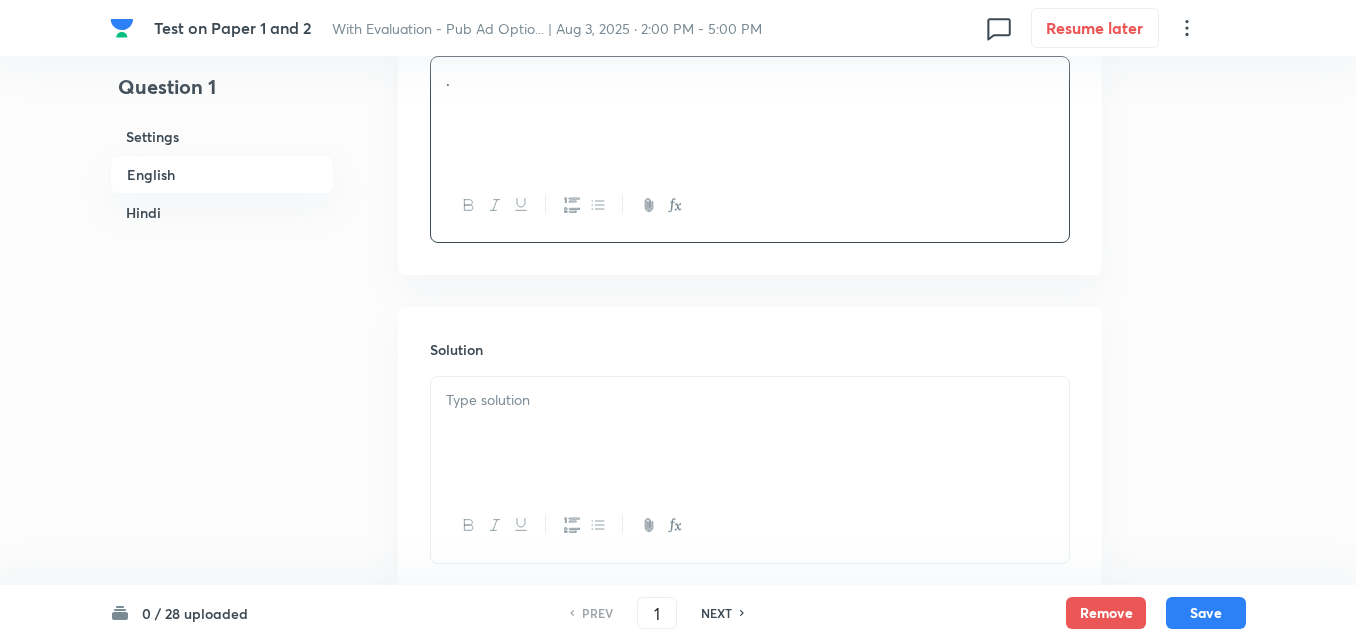 scroll, scrollTop: 816, scrollLeft: 0, axis: vertical 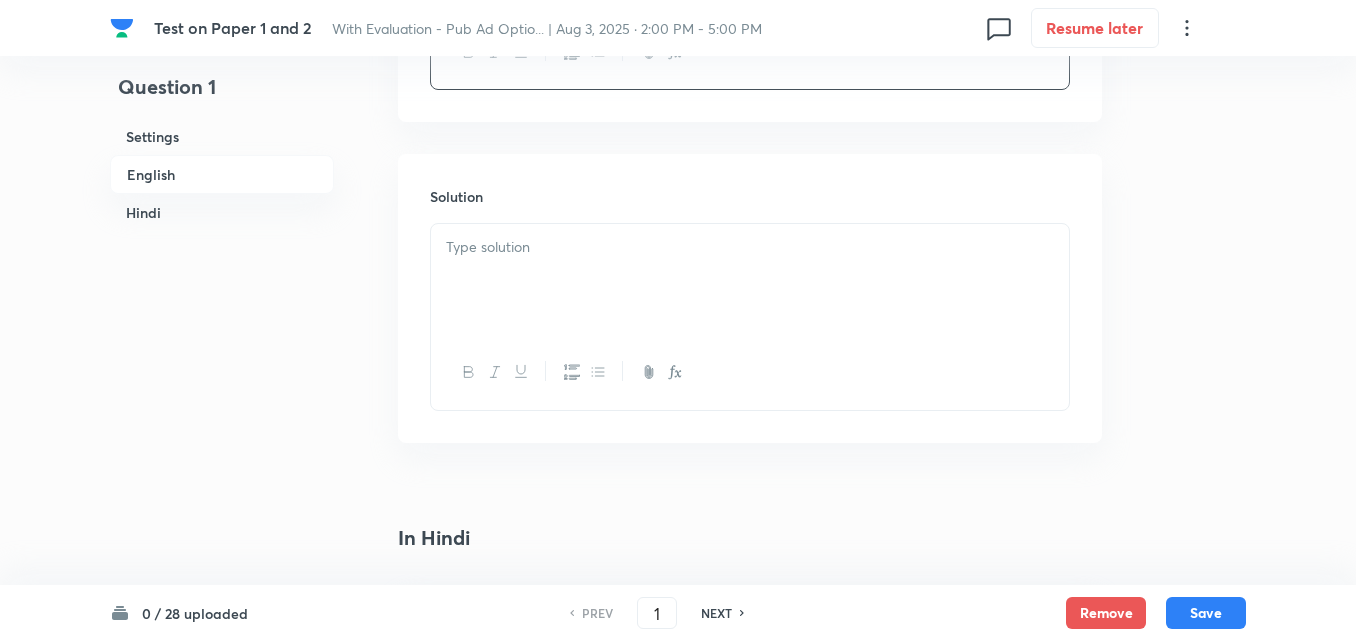 click at bounding box center [750, 280] 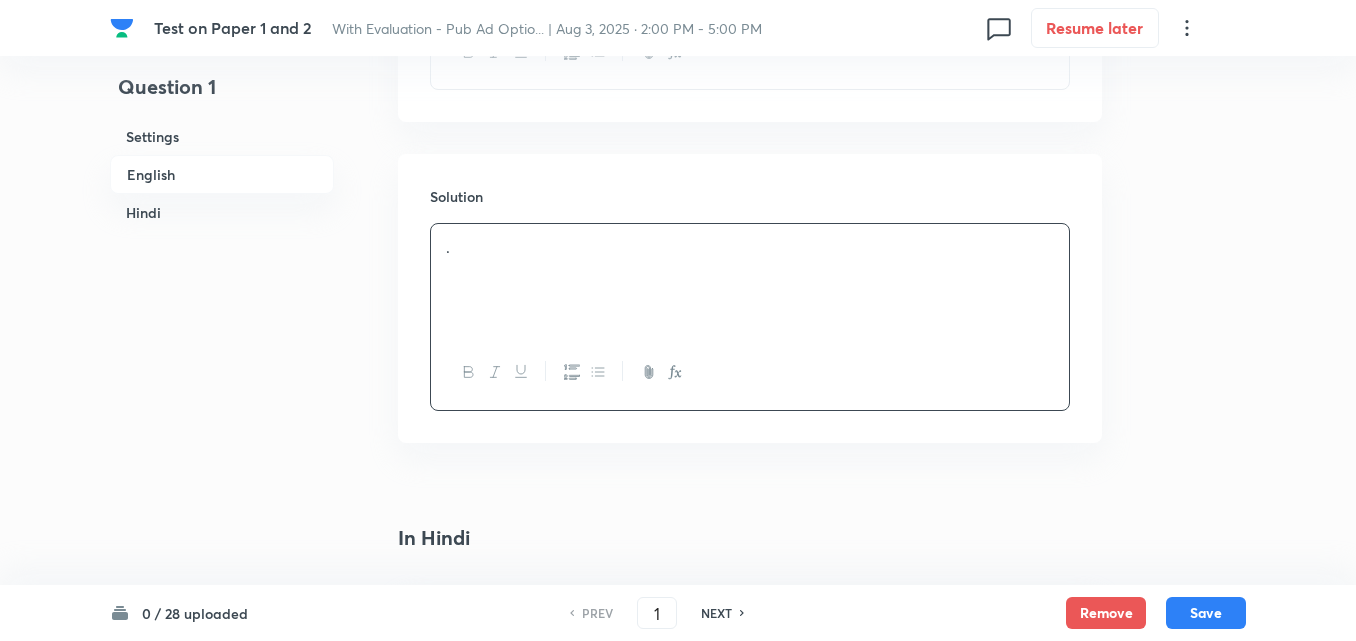 drag, startPoint x: 177, startPoint y: 212, endPoint x: 307, endPoint y: 277, distance: 145.34442 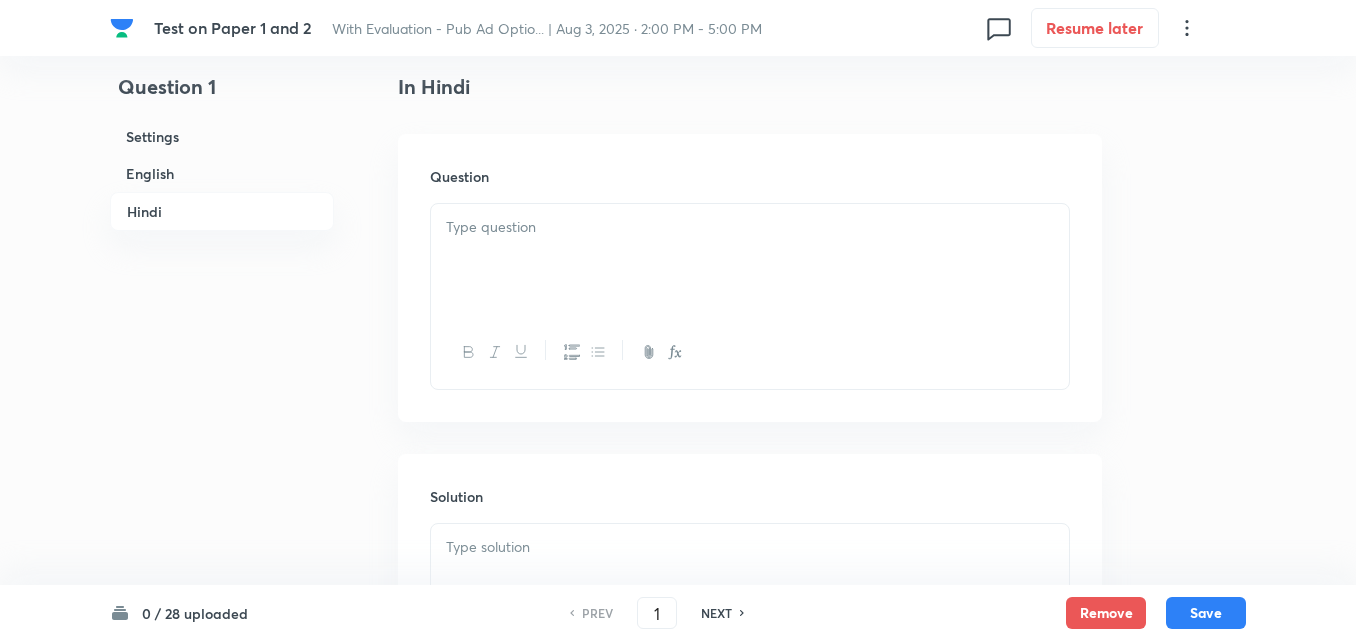 click on "English" at bounding box center (222, 173) 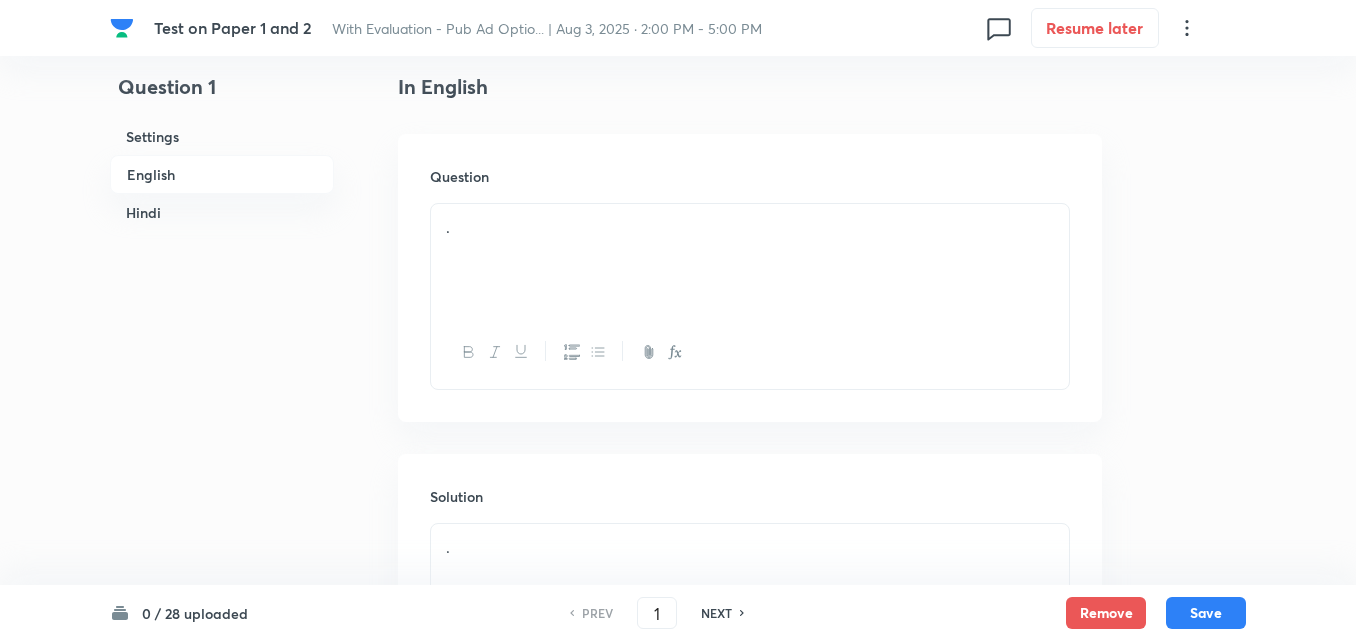 click on "Hindi" at bounding box center (222, 212) 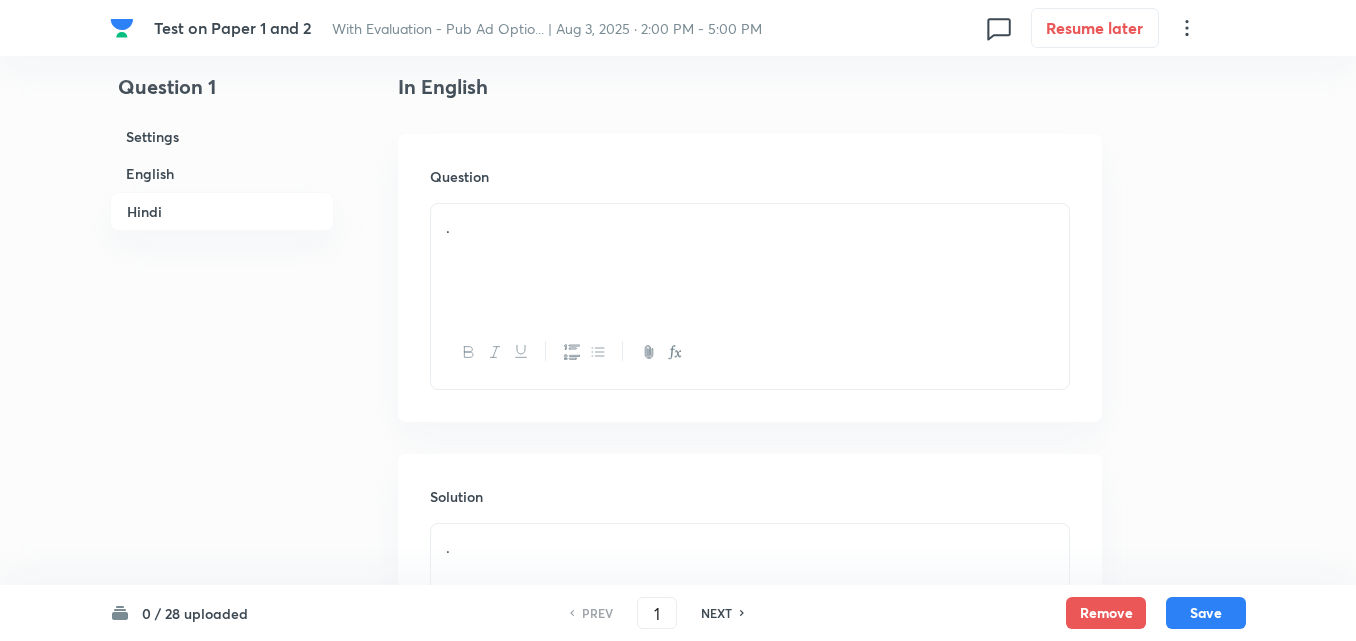 scroll, scrollTop: 1267, scrollLeft: 0, axis: vertical 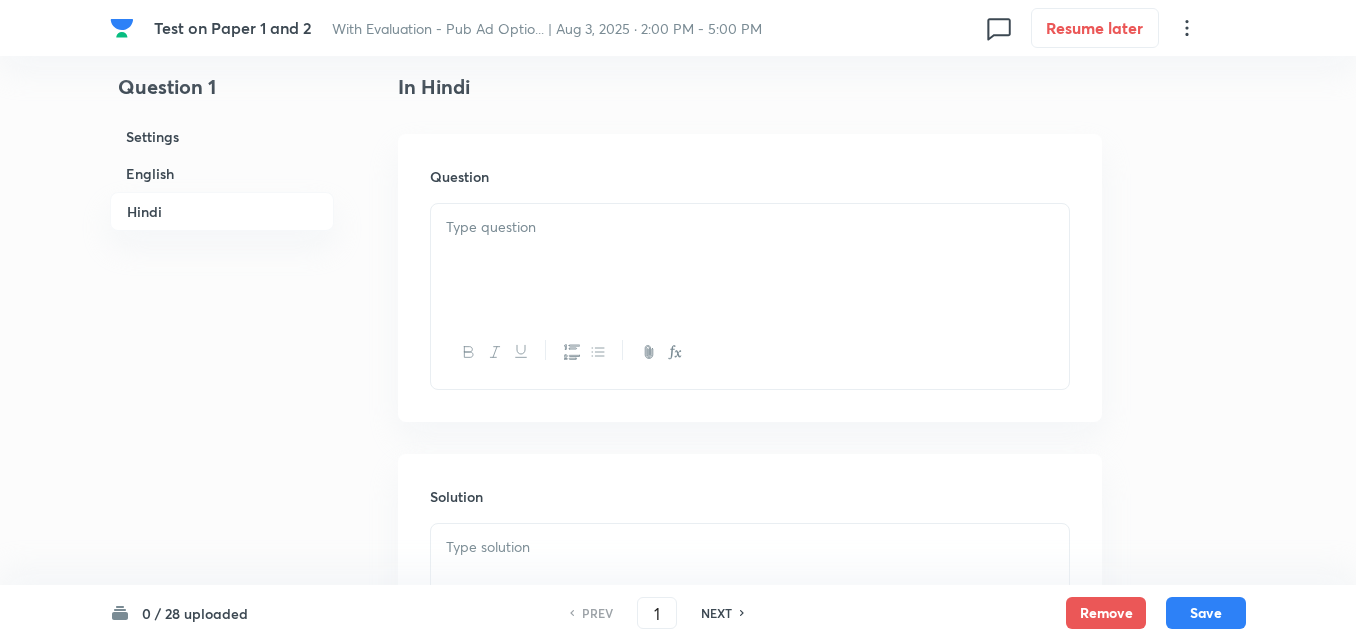 click at bounding box center (750, 260) 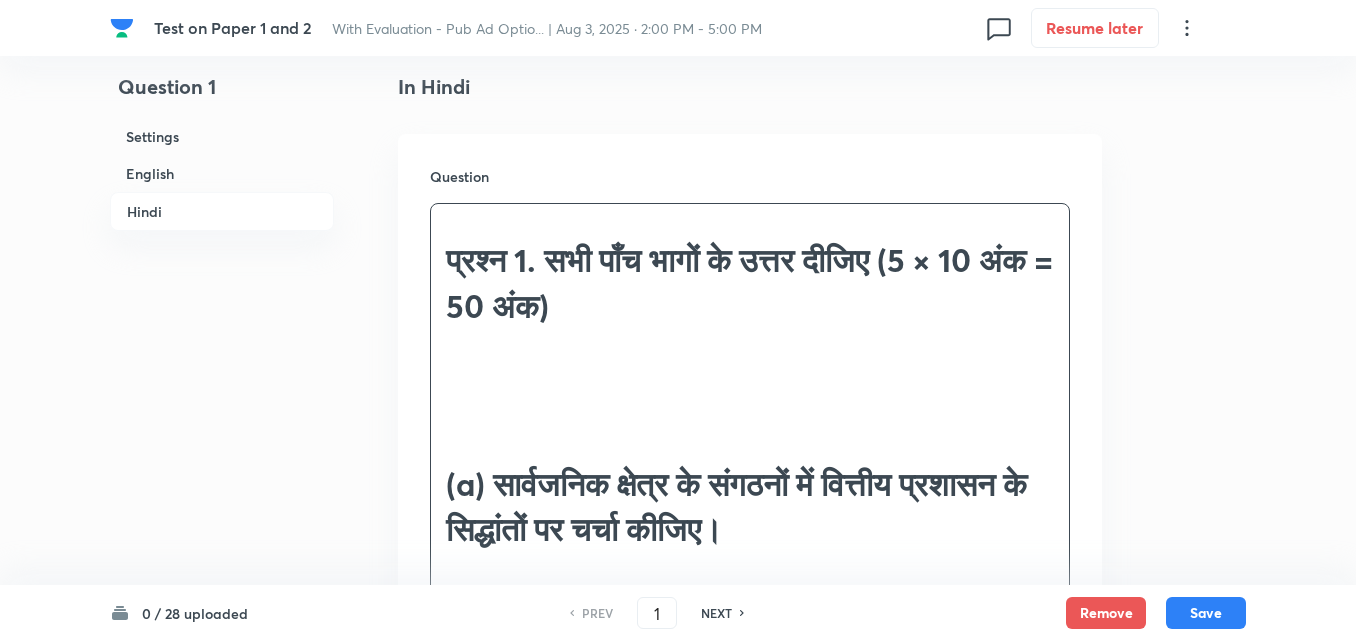 drag, startPoint x: 669, startPoint y: 325, endPoint x: 659, endPoint y: 332, distance: 12.206555 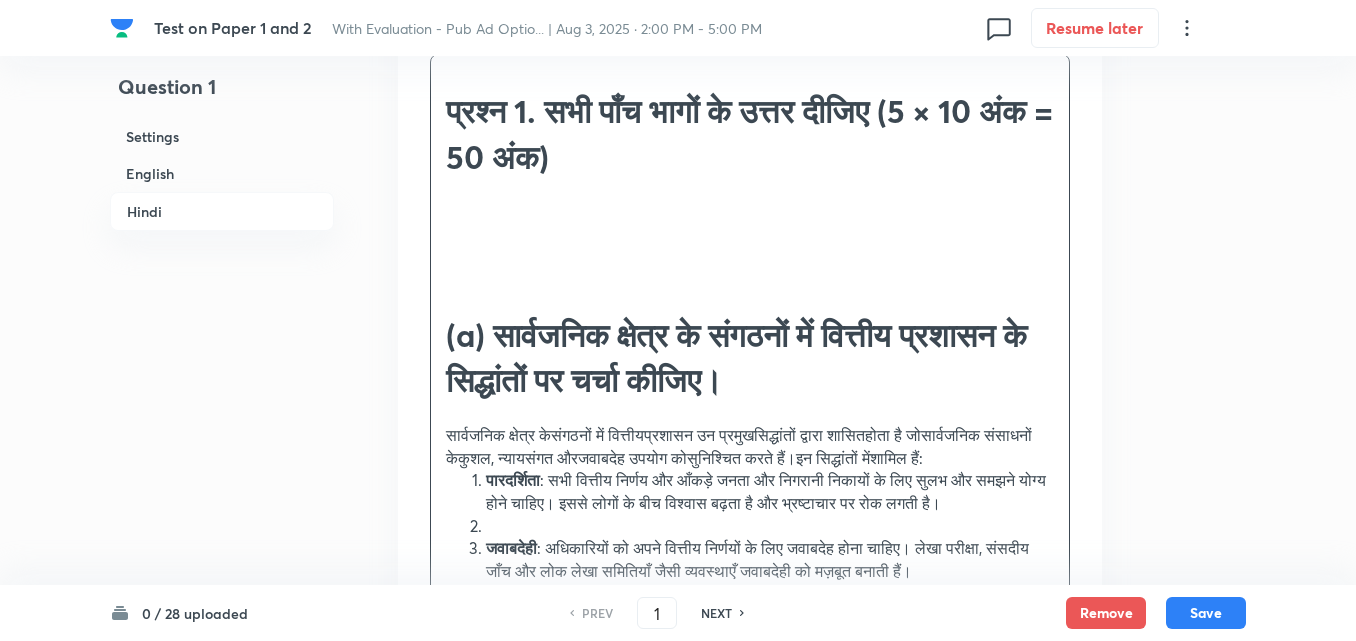 scroll, scrollTop: 1667, scrollLeft: 0, axis: vertical 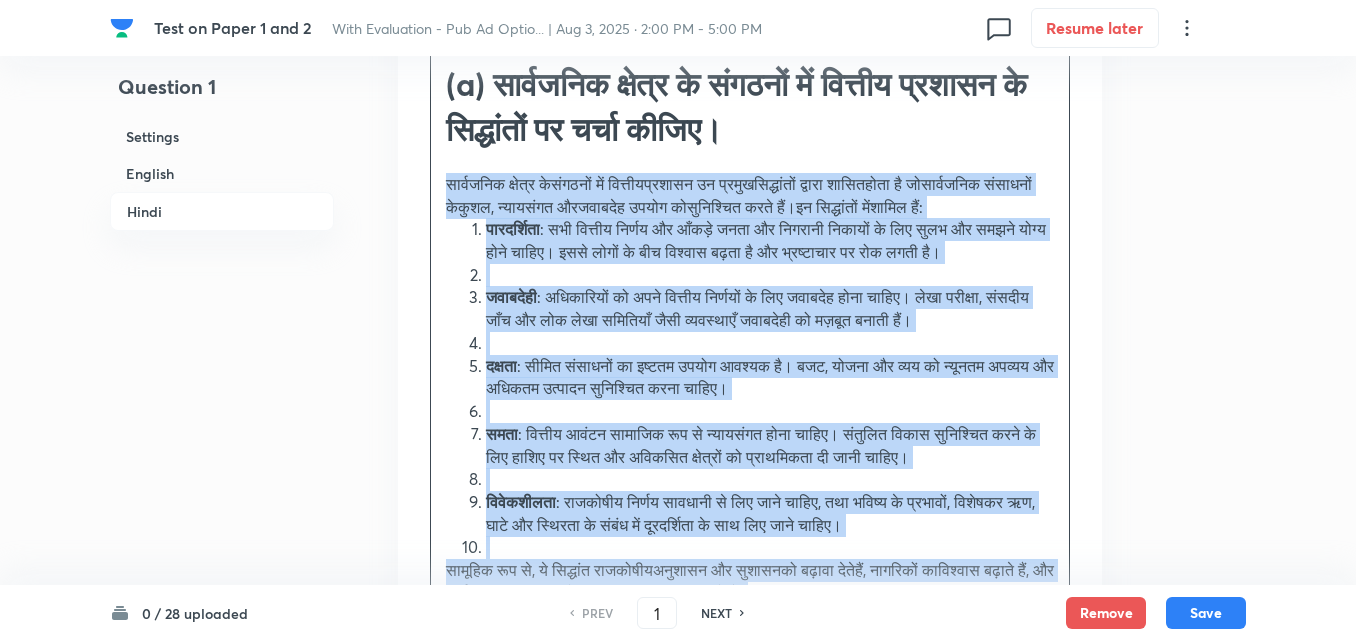 drag, startPoint x: 431, startPoint y: 174, endPoint x: 395, endPoint y: 156, distance: 40.24922 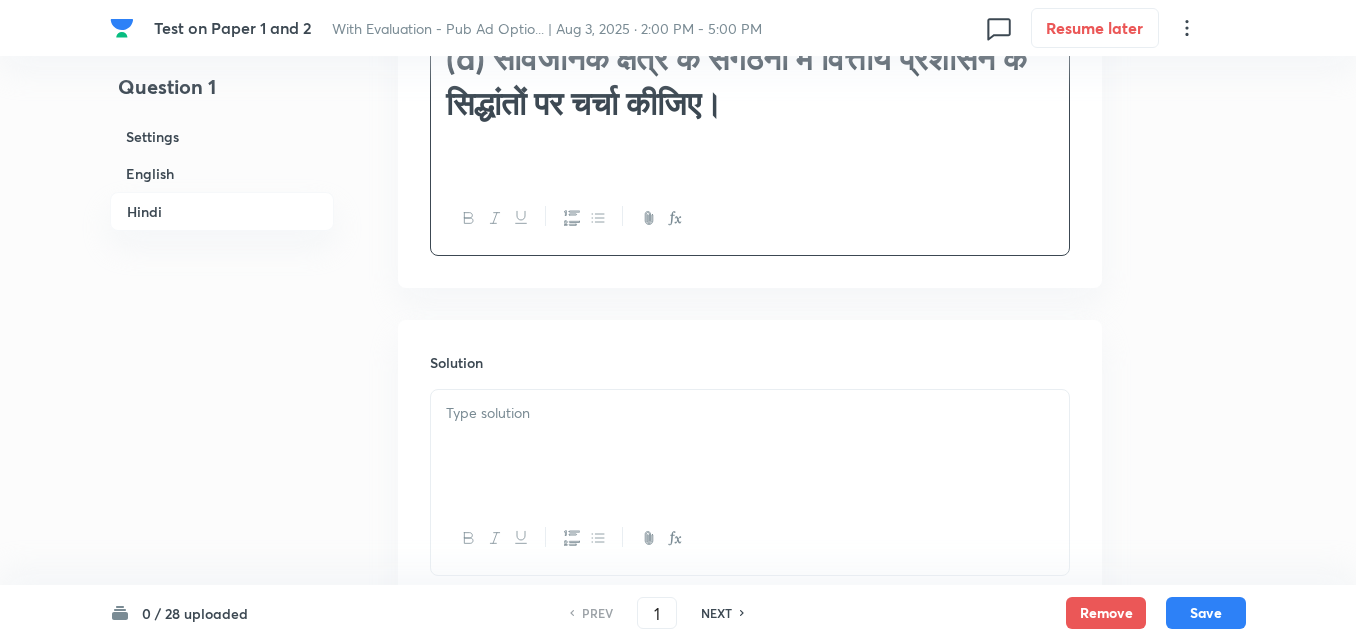 scroll, scrollTop: 1836, scrollLeft: 0, axis: vertical 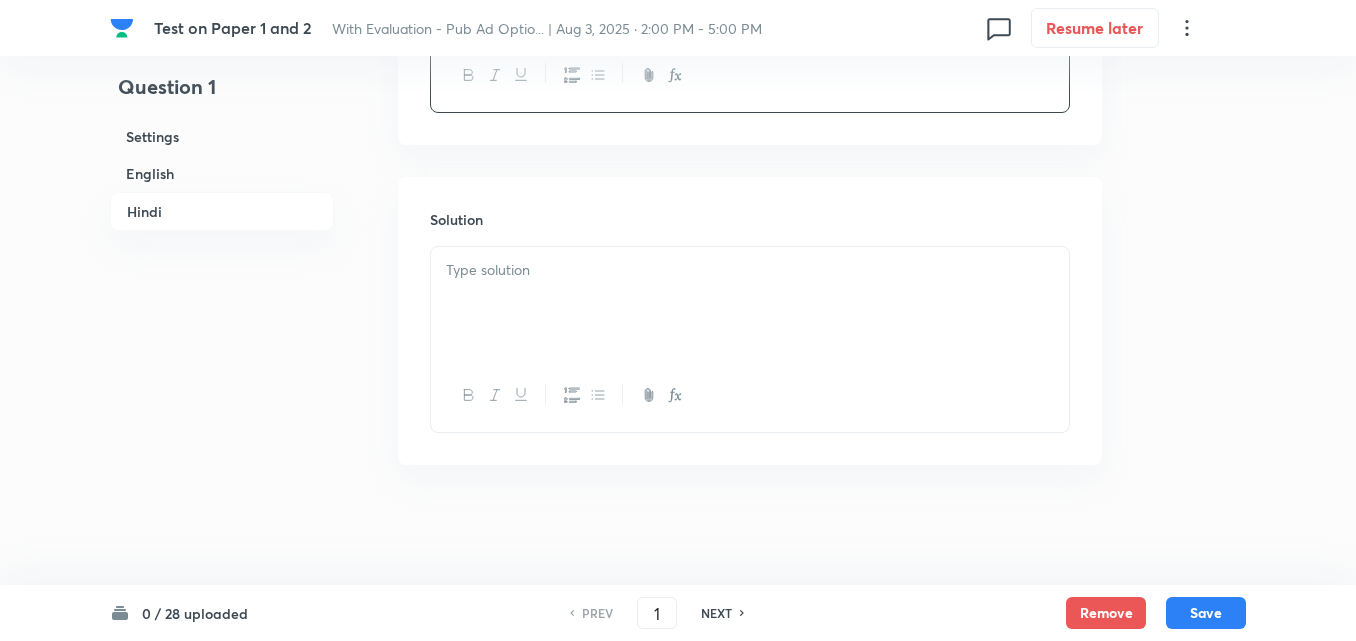 click on "Solution" at bounding box center [750, 219] 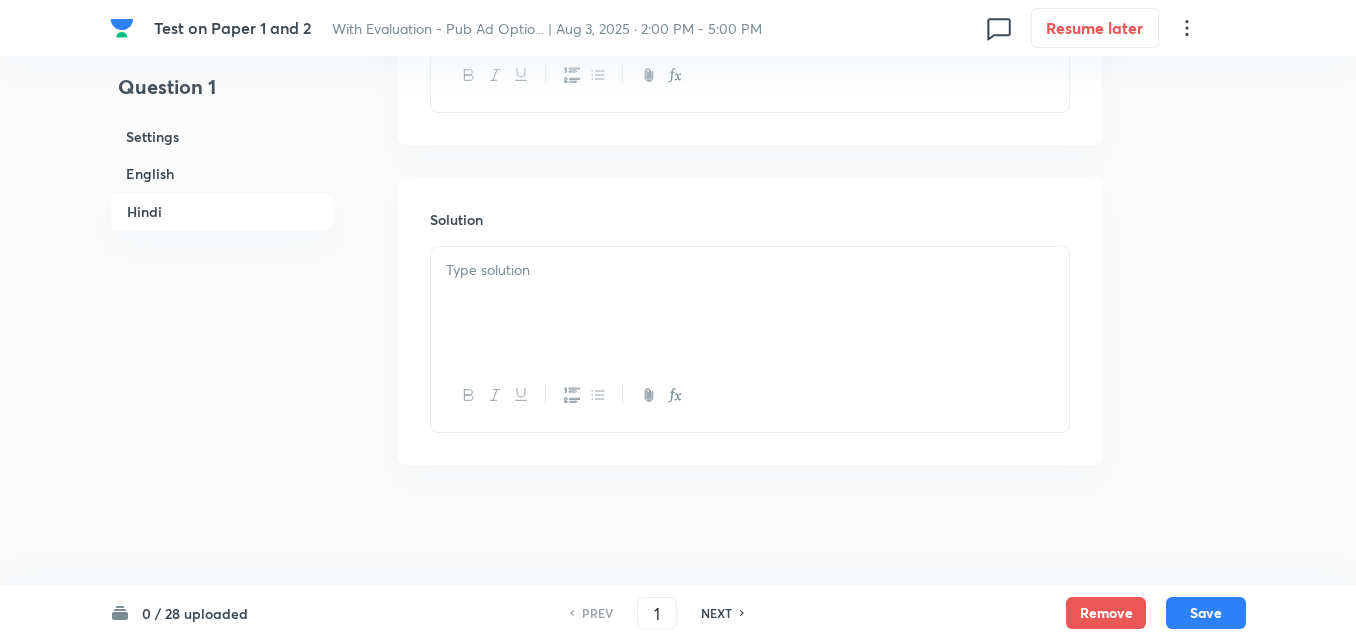 click at bounding box center [750, 303] 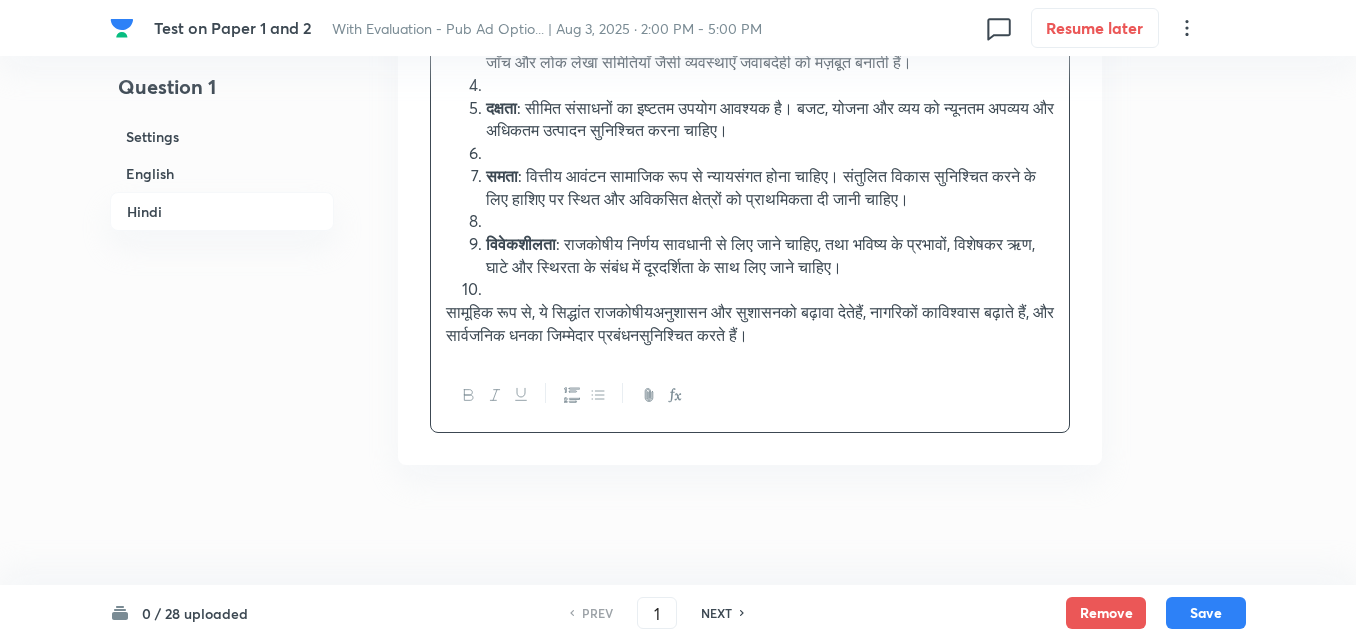 scroll, scrollTop: 1780, scrollLeft: 0, axis: vertical 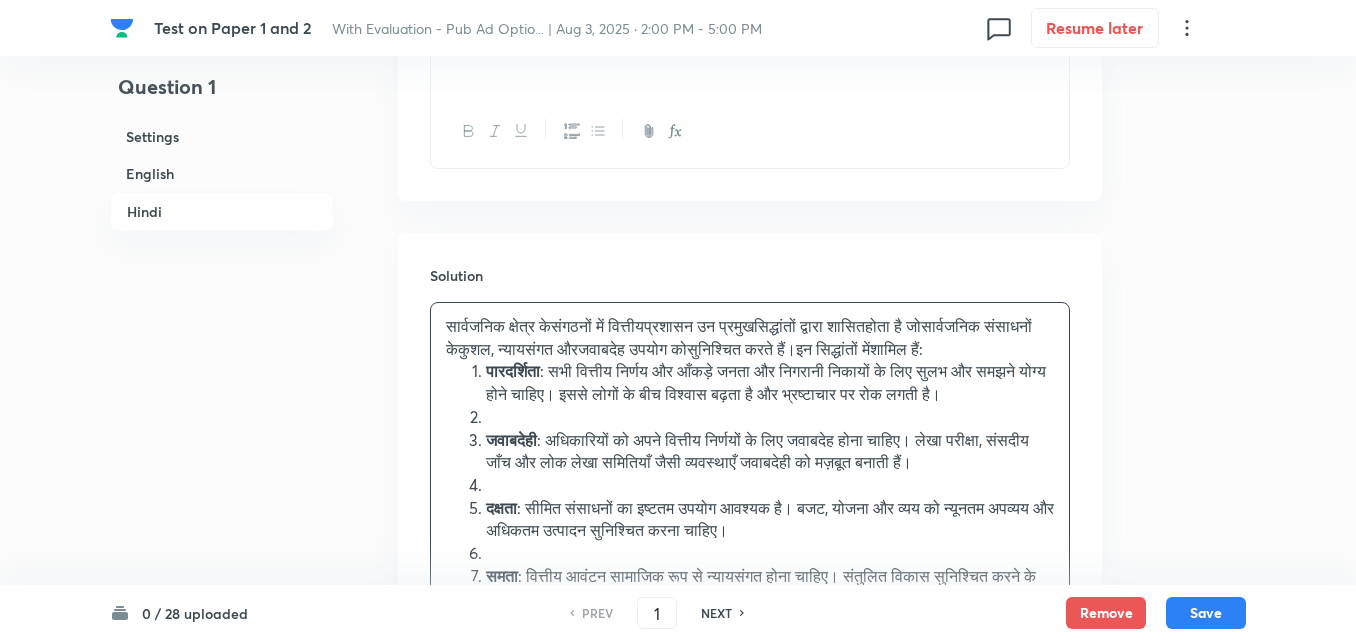 click at bounding box center [770, 417] 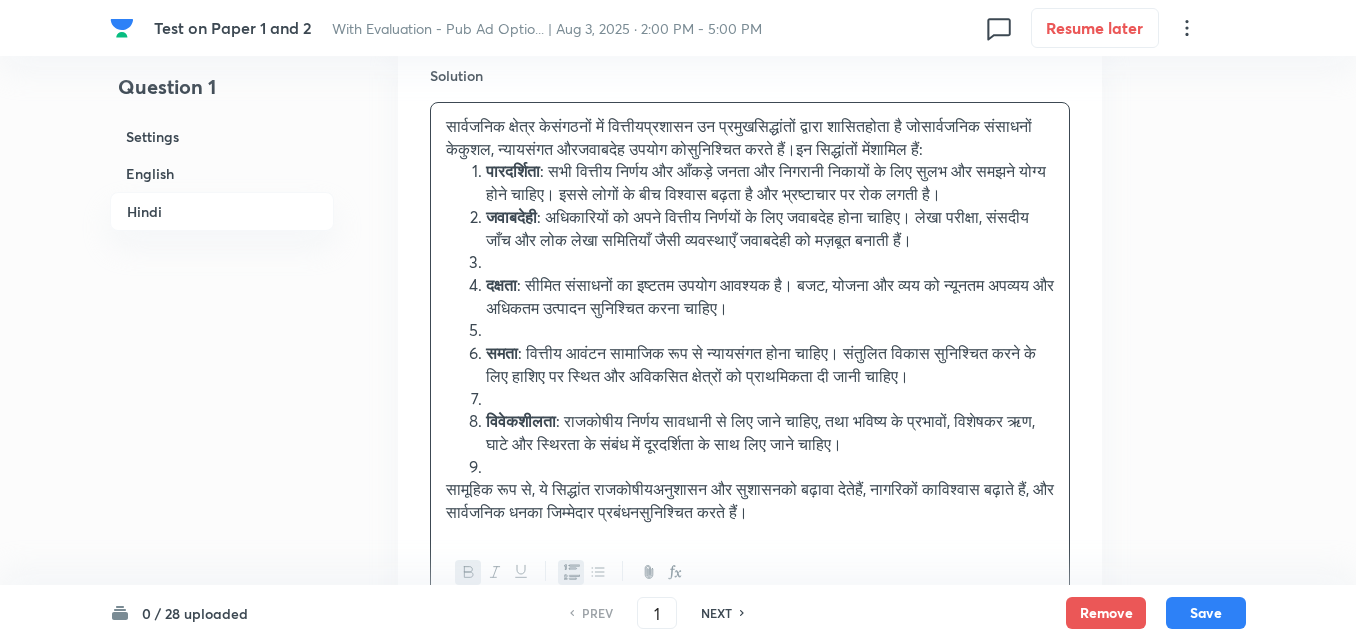 click at bounding box center (770, 262) 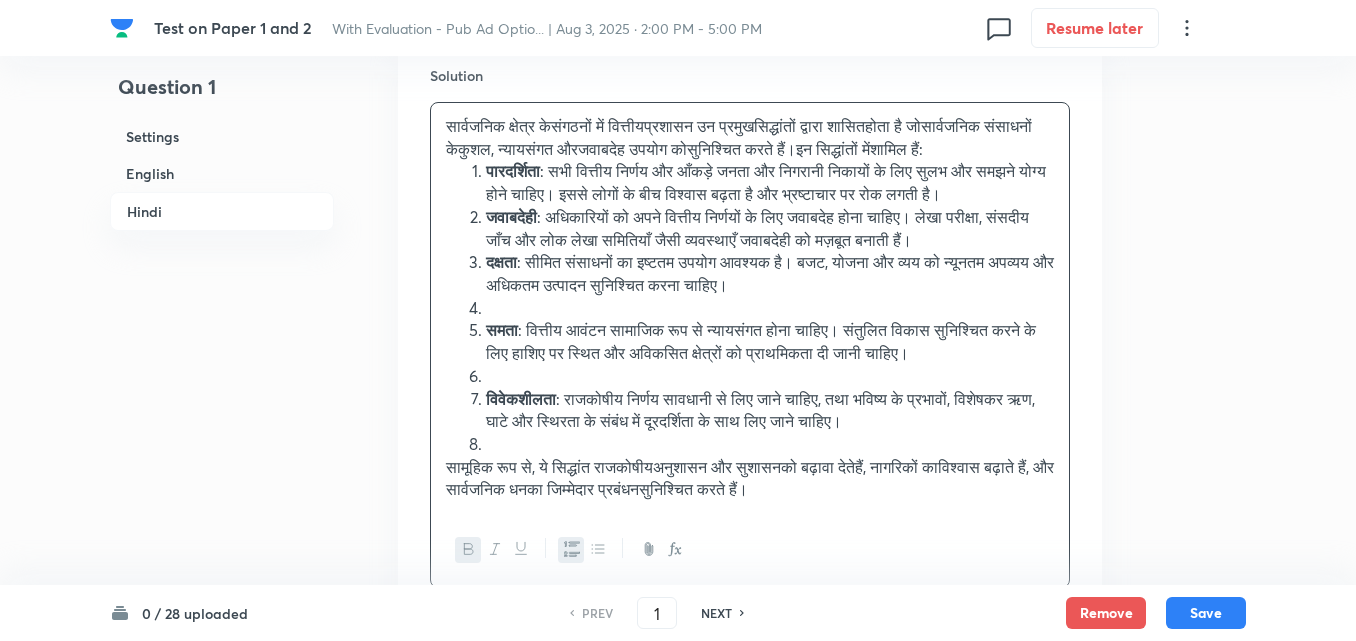 click at bounding box center (770, 308) 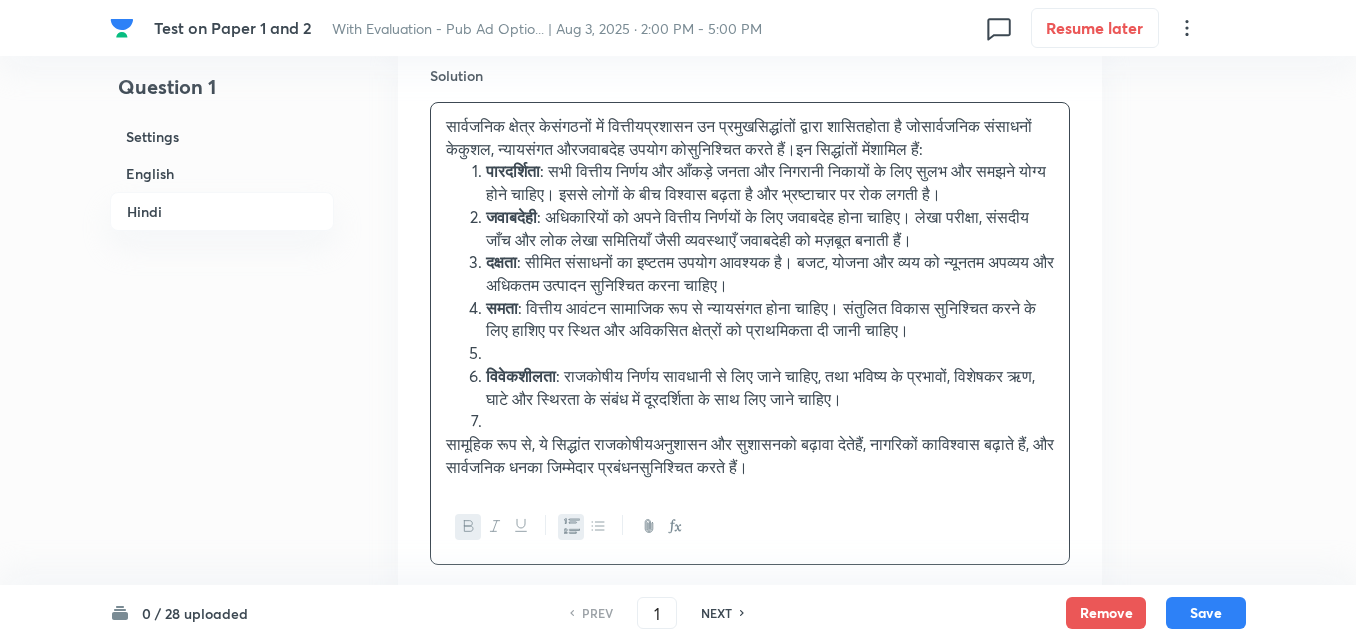 click at bounding box center [770, 353] 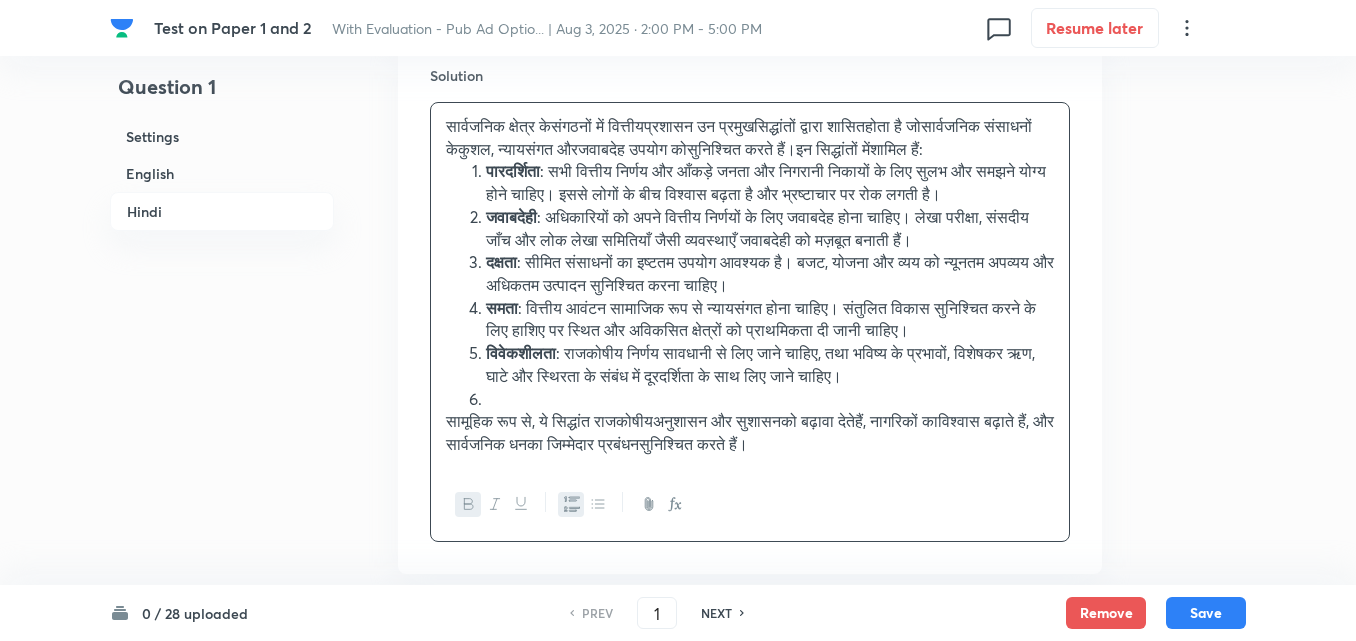 click at bounding box center (770, 399) 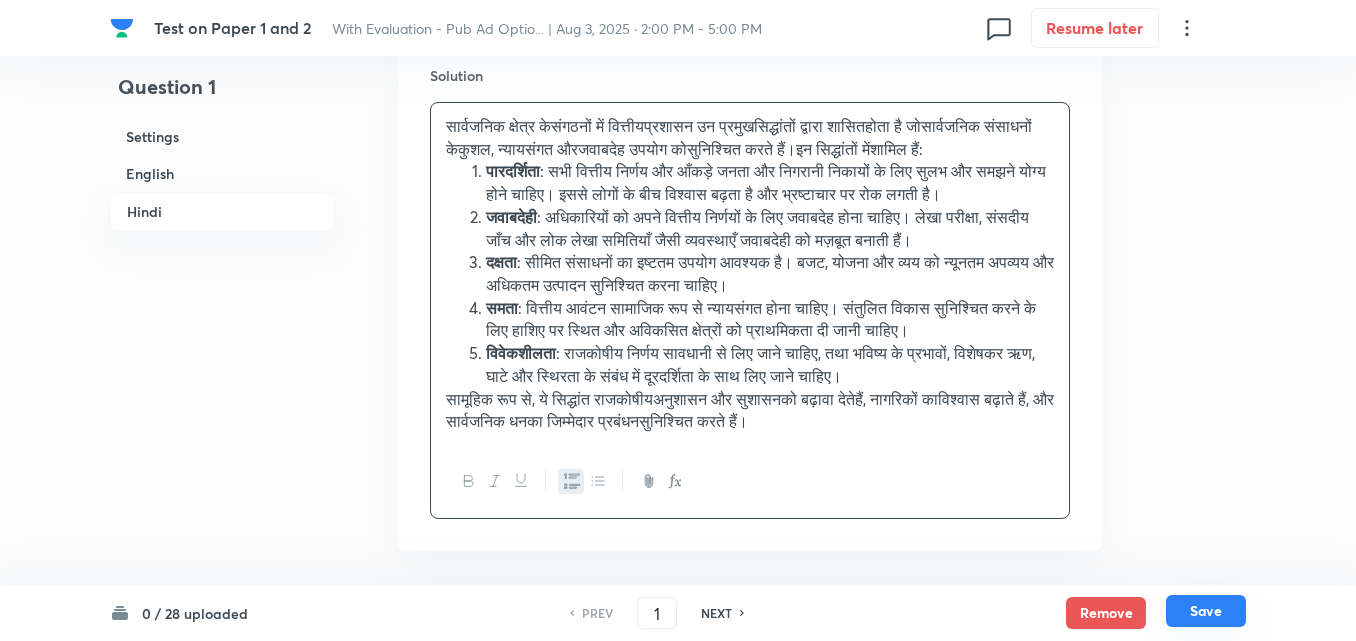 click on "Save" at bounding box center [1206, 611] 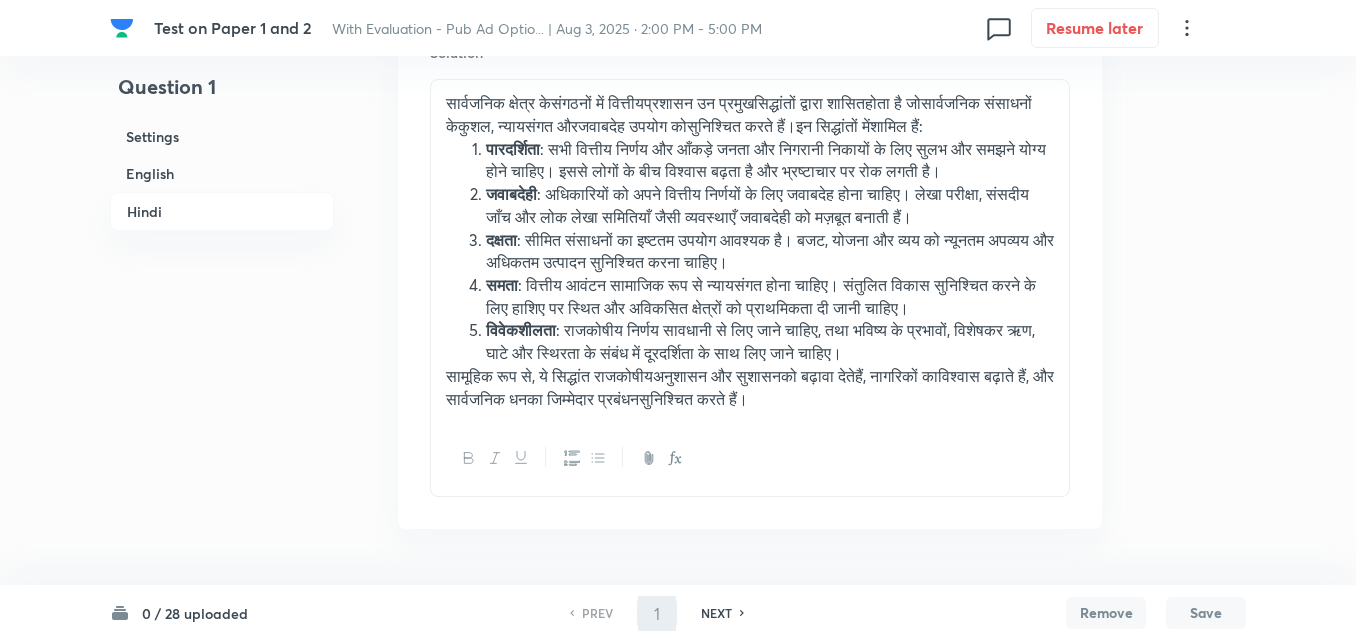 type on "2" 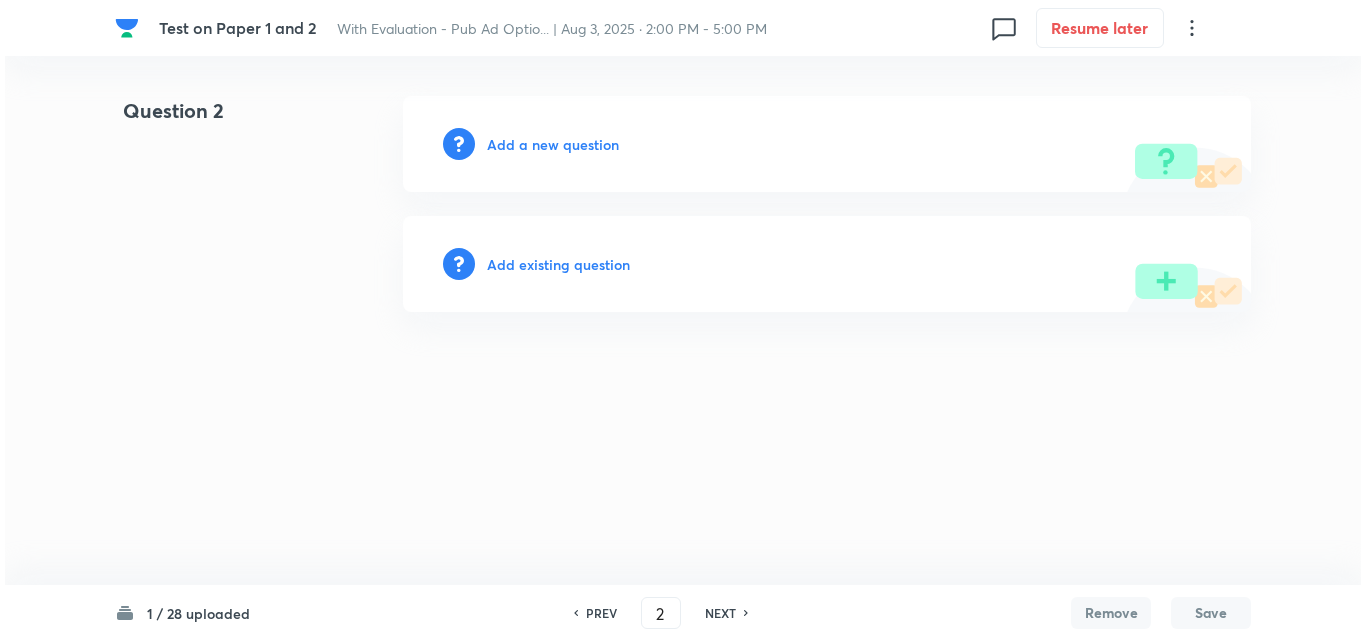 scroll, scrollTop: 0, scrollLeft: 0, axis: both 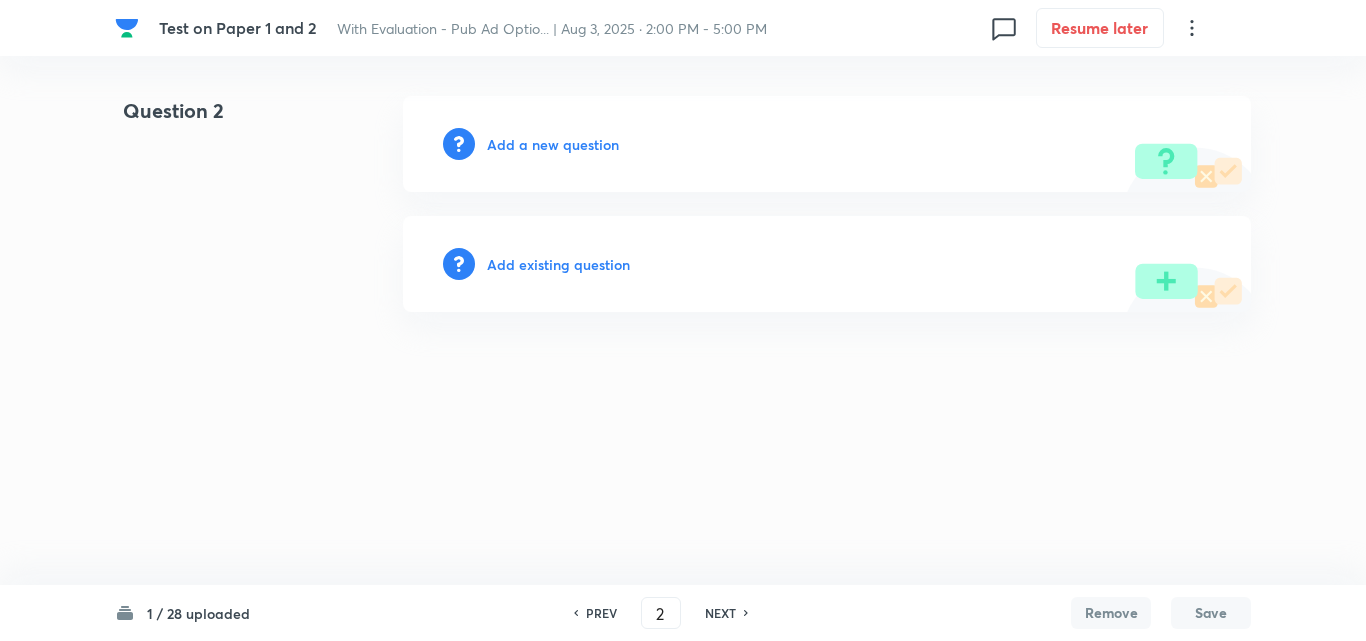click on "Add a new question" at bounding box center [553, 144] 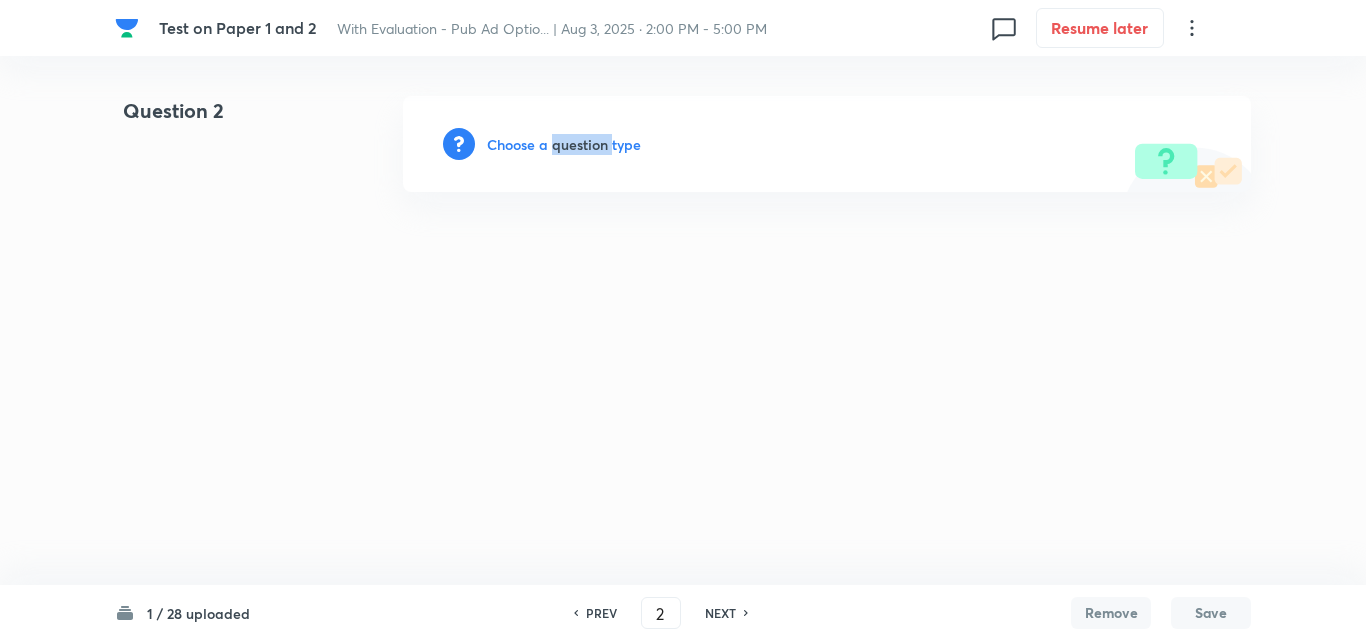 click on "Choose a question type" at bounding box center (564, 144) 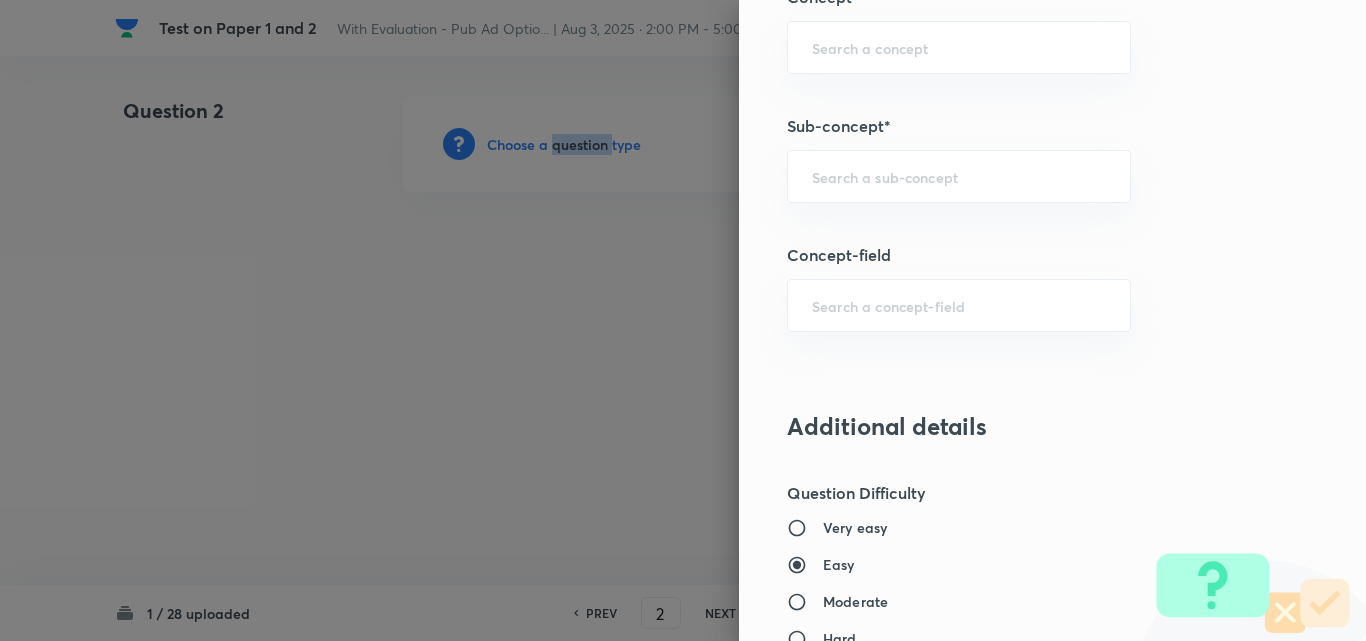 scroll, scrollTop: 1000, scrollLeft: 0, axis: vertical 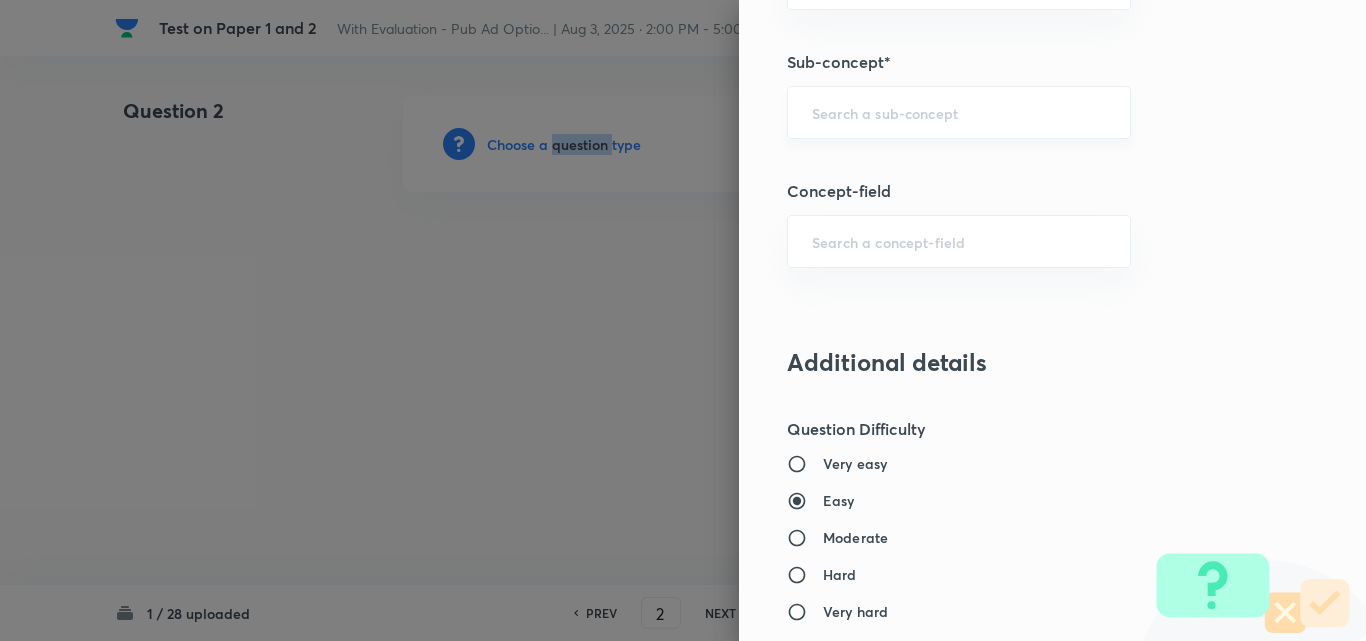 click on "​" at bounding box center [959, 112] 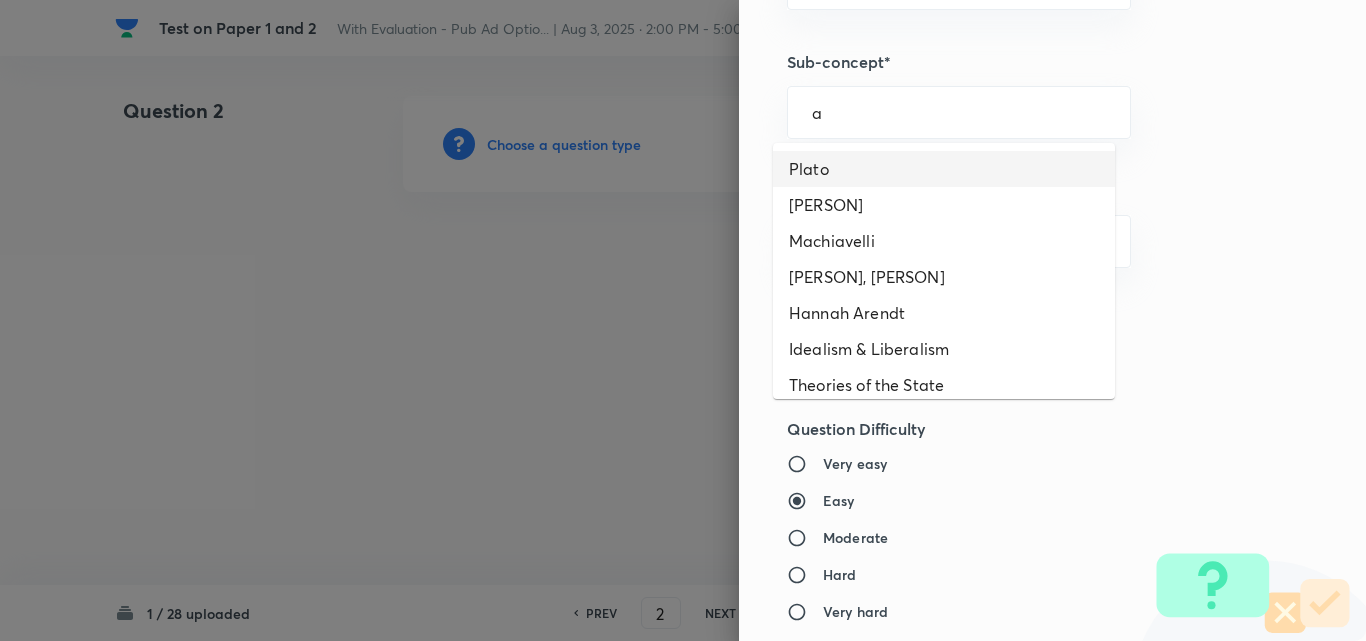 click on "Plato" at bounding box center [944, 169] 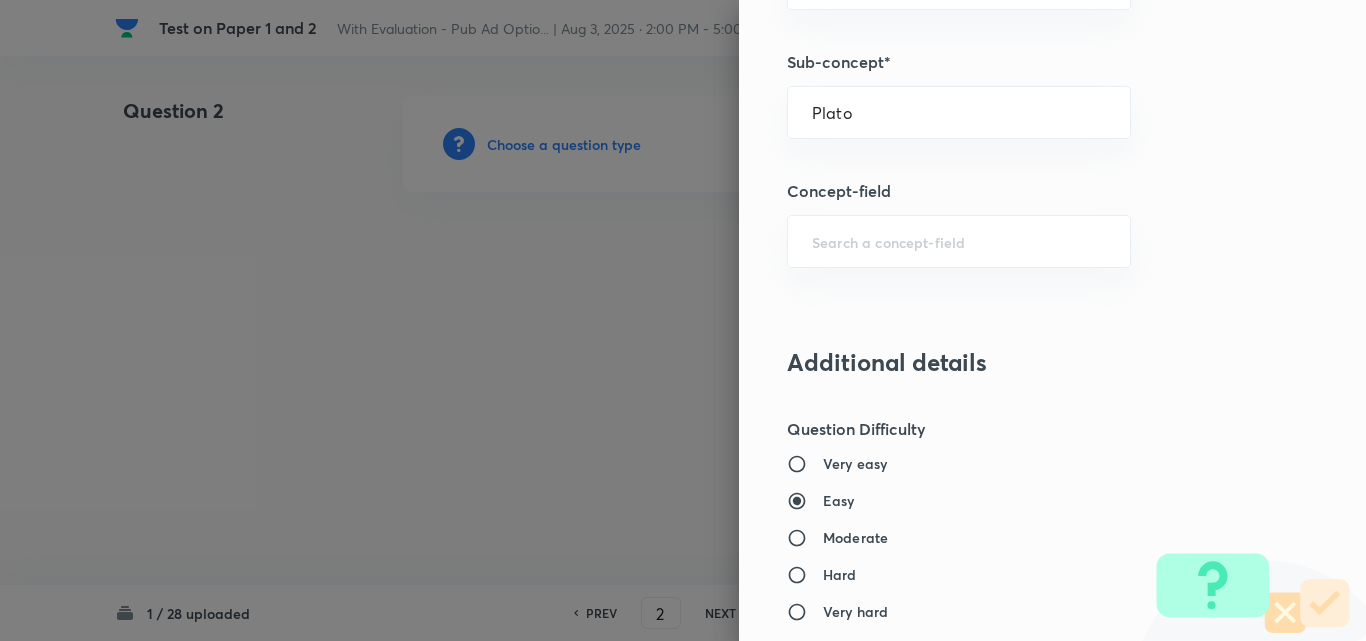 type on "PSIR Optional" 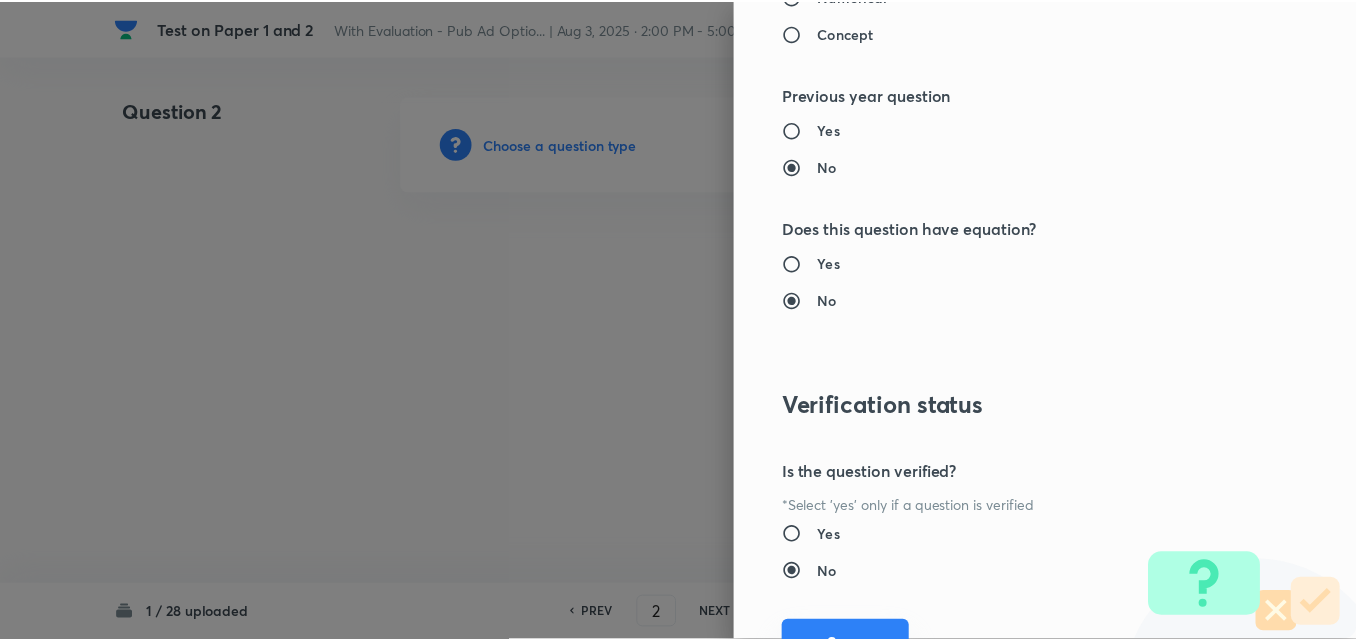 scroll, scrollTop: 1844, scrollLeft: 0, axis: vertical 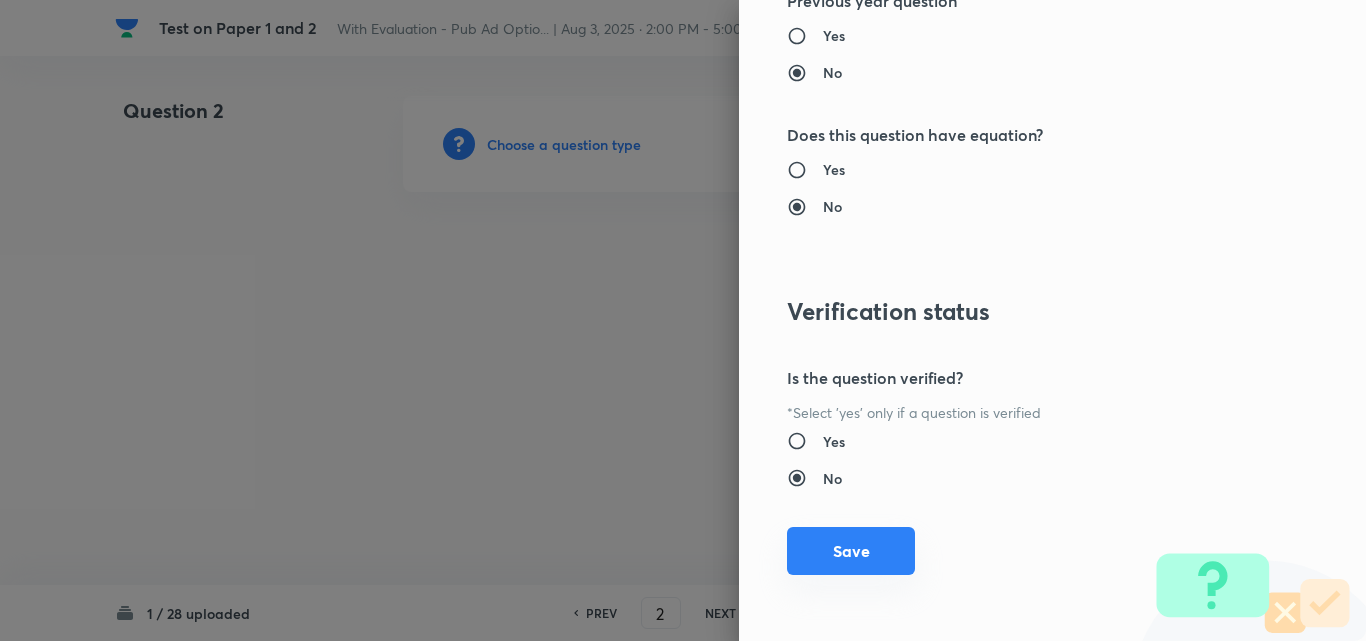 click on "Save" at bounding box center [851, 551] 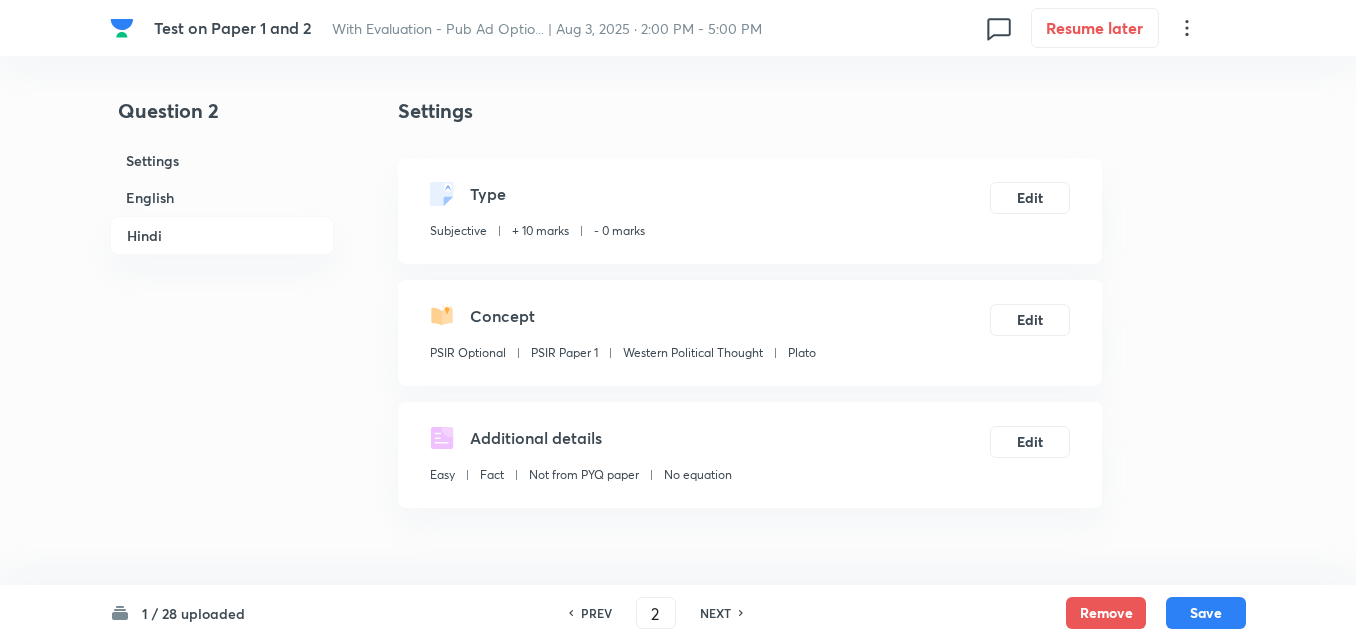 click on "English" at bounding box center (222, 197) 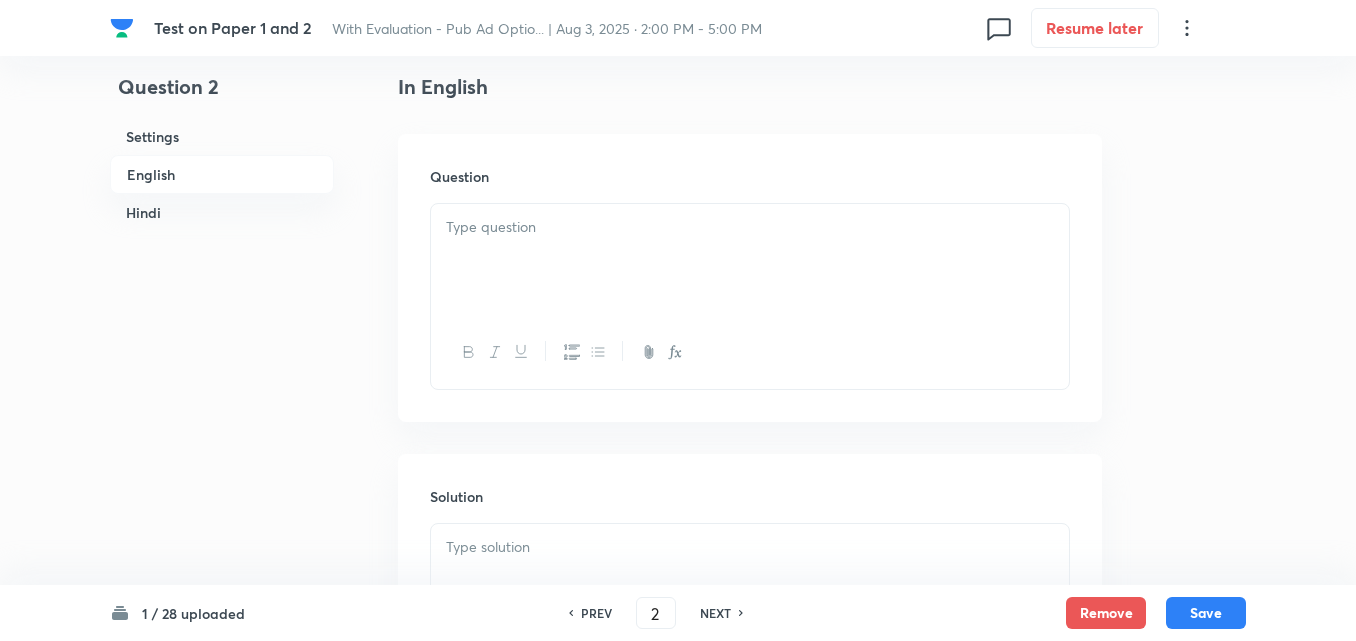 click at bounding box center [750, 260] 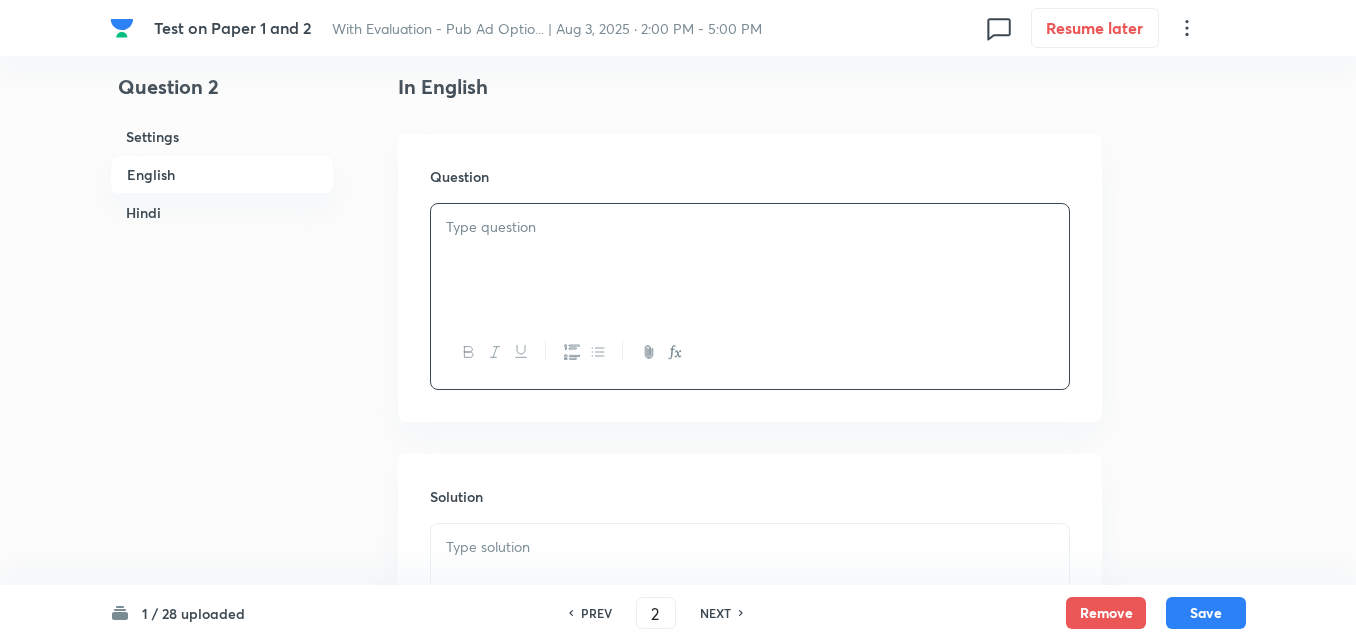 type 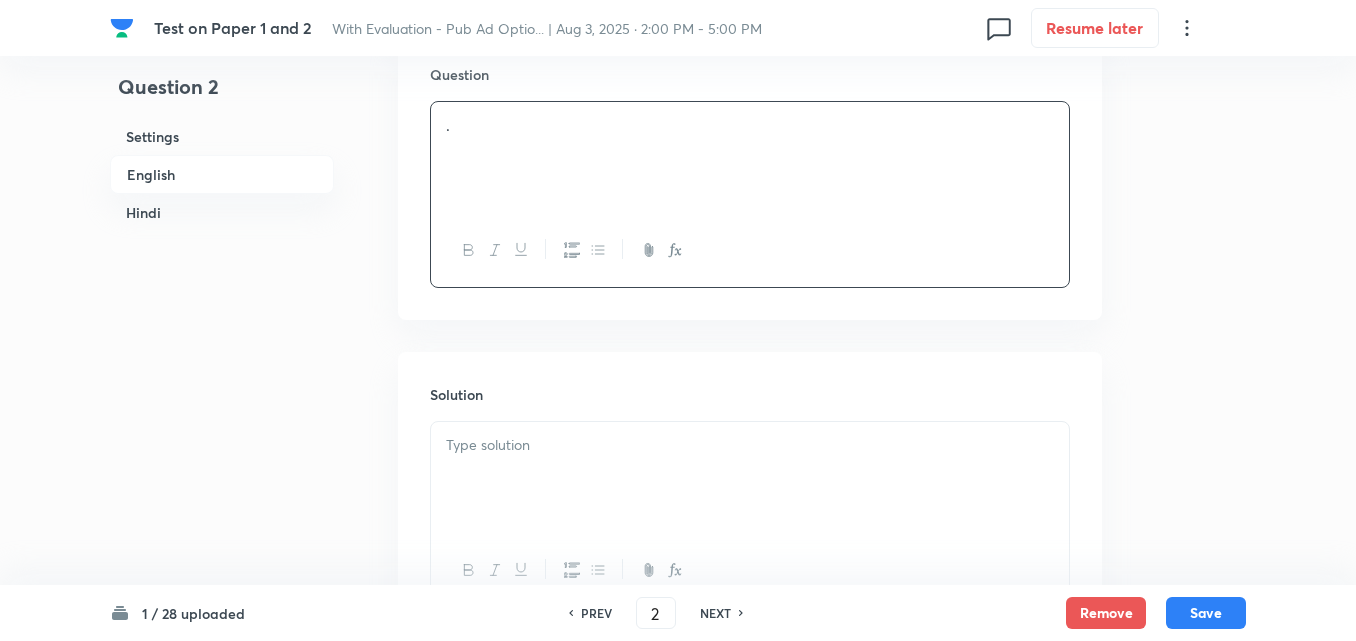 scroll, scrollTop: 816, scrollLeft: 0, axis: vertical 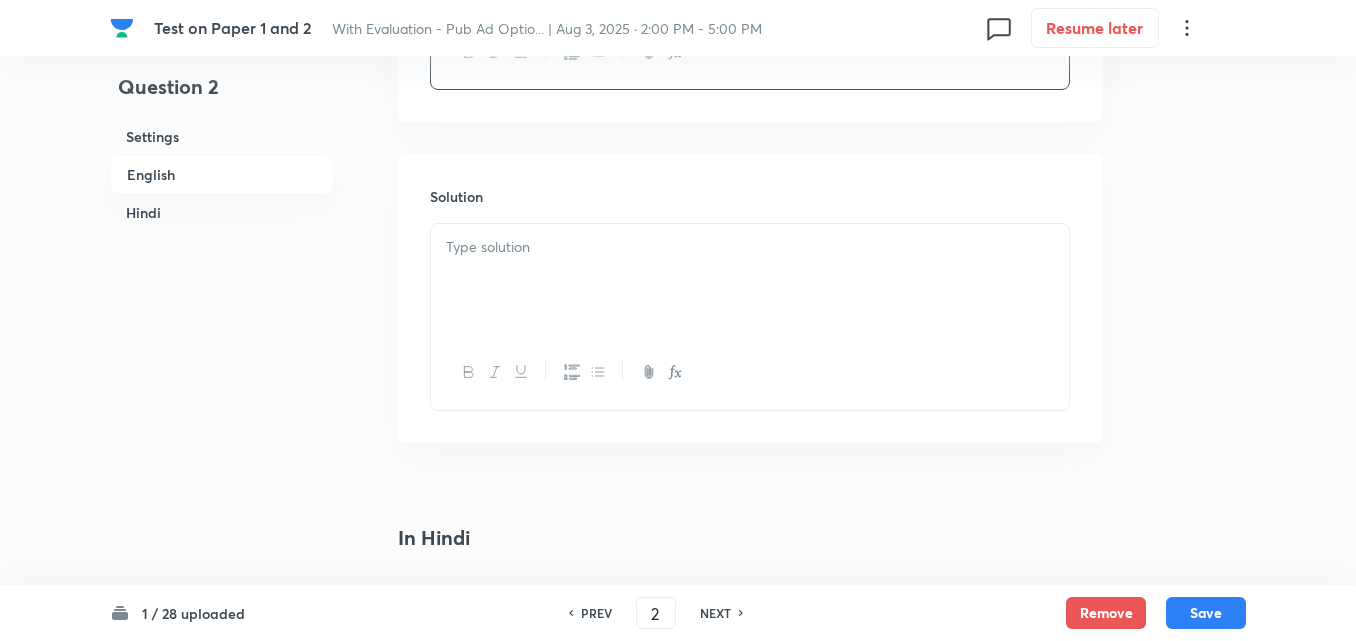 click at bounding box center [750, 280] 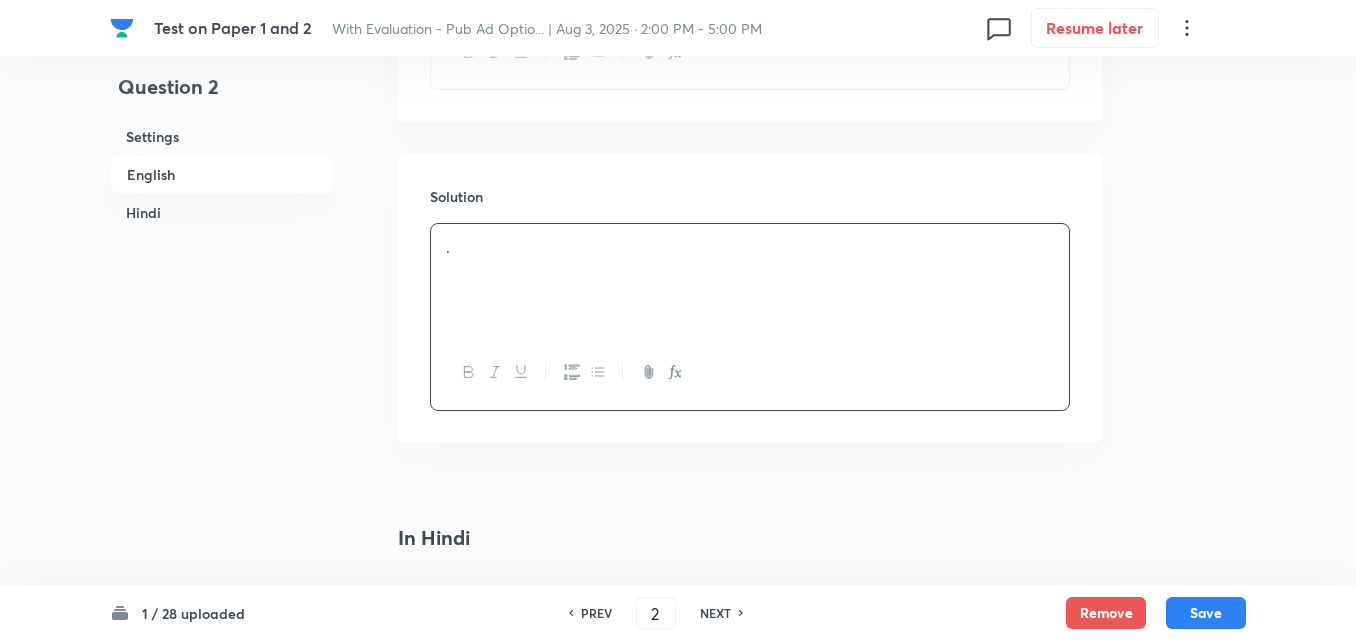 click on "Question 2 Settings English Hindi" at bounding box center [222, 277] 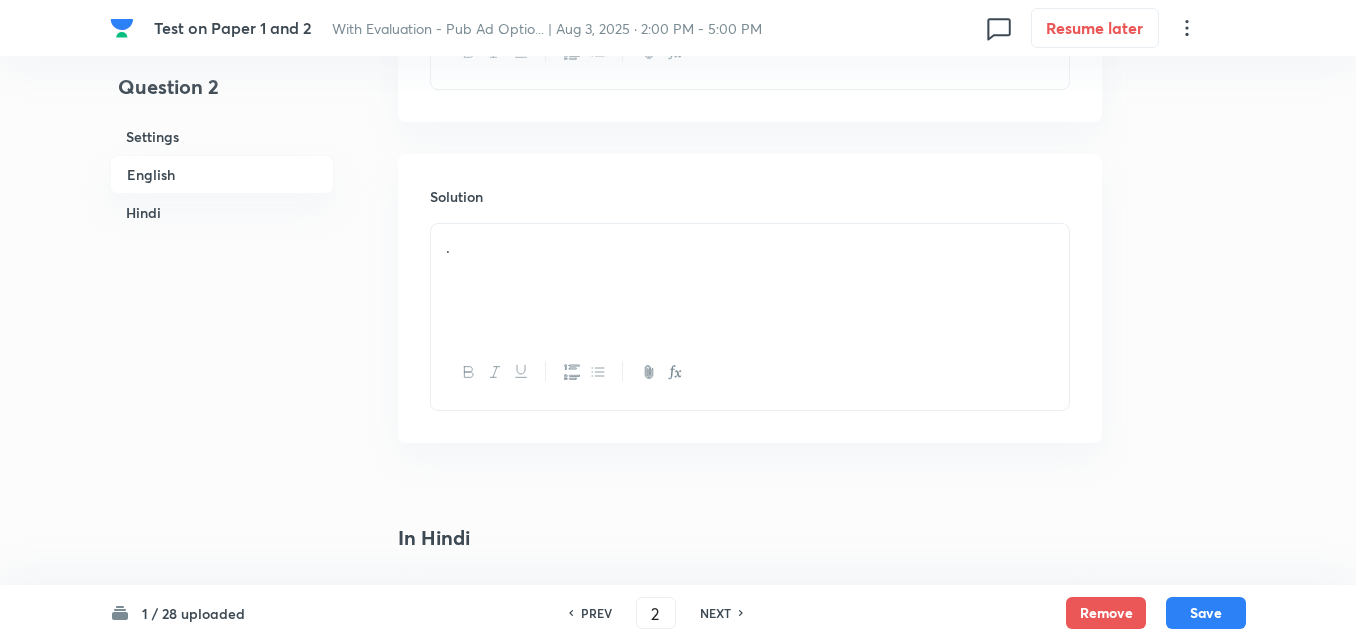 click on "Hindi" at bounding box center [222, 212] 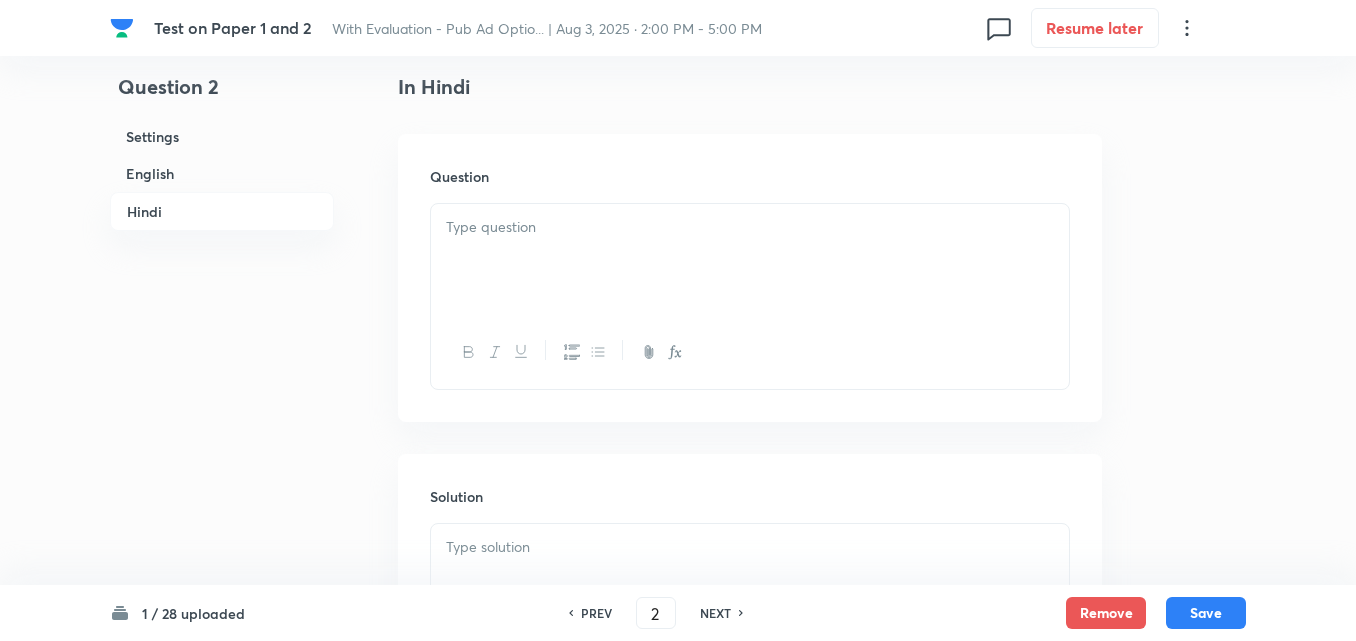 click at bounding box center (750, 260) 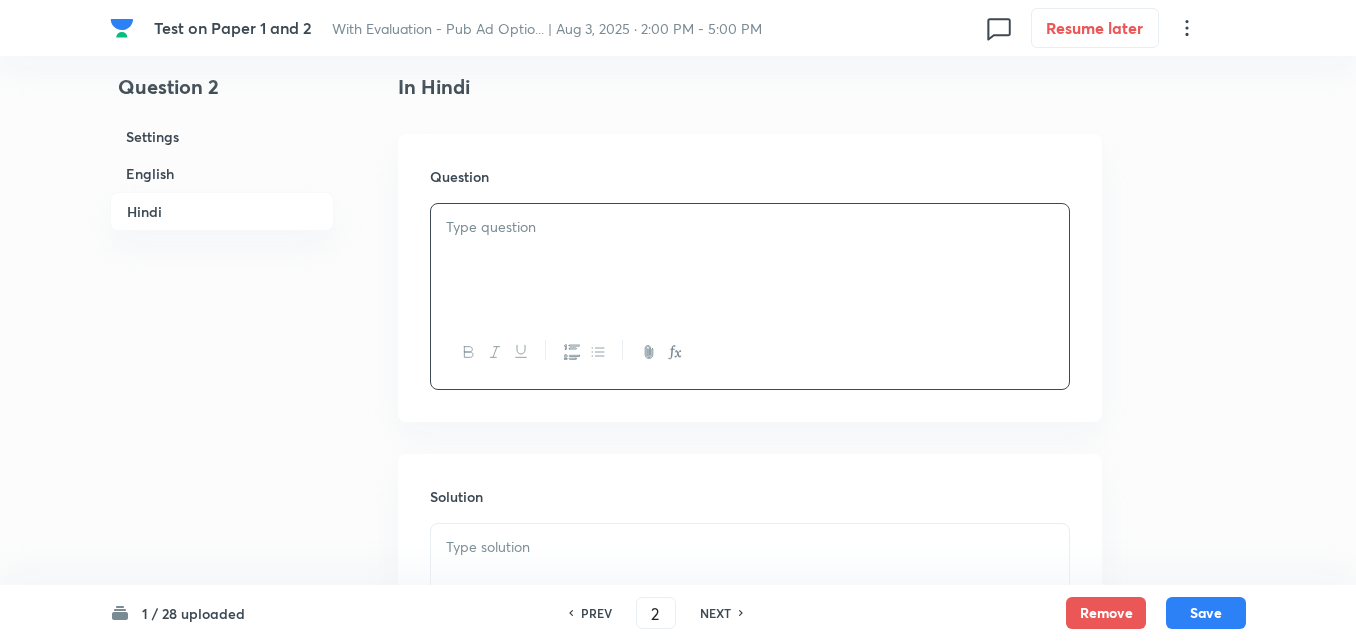 type 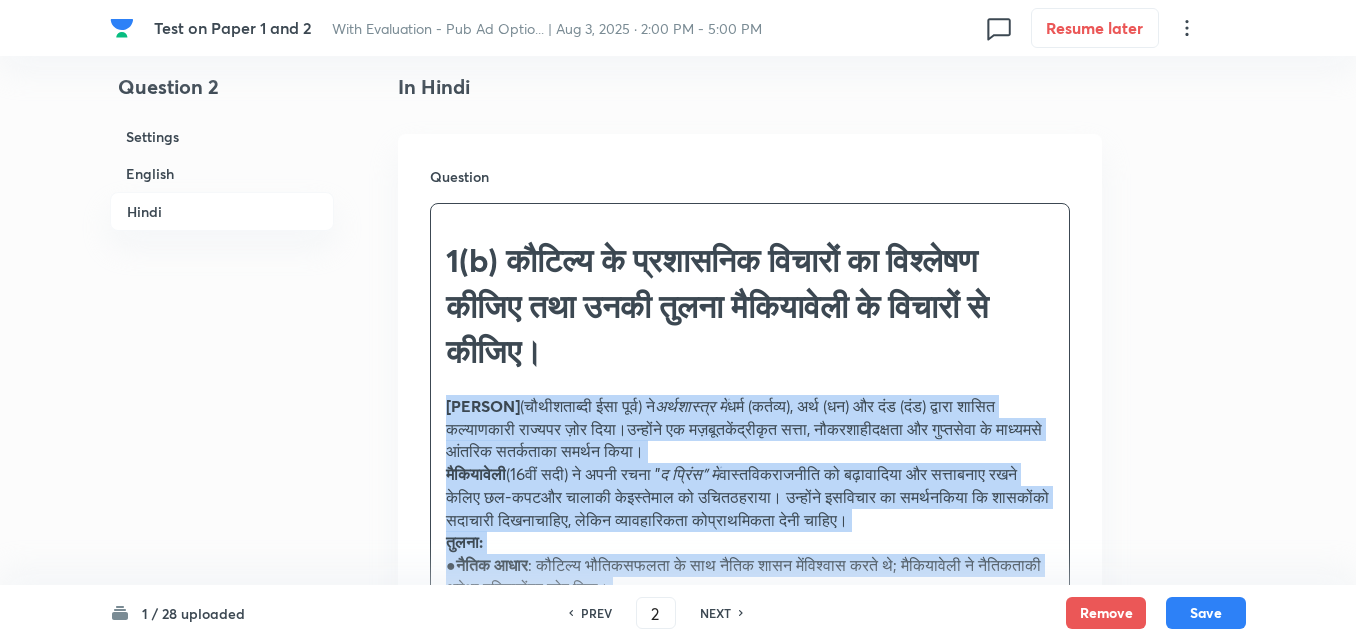 click on "1 (b) कौटिल्य के प्रशासनिक विचारों का विश्लेषण कीजिए तथा उनकी तुलना मैकियावेली के विचारों से कीजिए। कौटिल्य (चौथीशताब्दी ईसा पूर्व) ने अर्थशास्त्र में धर्म (कर्तव्य), अर्थ (धन) और दंड (दंड) द्वारा शासित कल्याणकारी राज्यपर ज़ोर दिया। उन्होंने एक मज़बूतकेंद्रीकृत सत्ता, नौकरशाहीदक्षता और गुप्तसेवा के माध्यमसे आंतरिक सतर्कताका समर्थन किया। मैकियावेली (16वीं सदी) ने अपनी रचना " द प्रिंस" में" at bounding box center [750, 464] 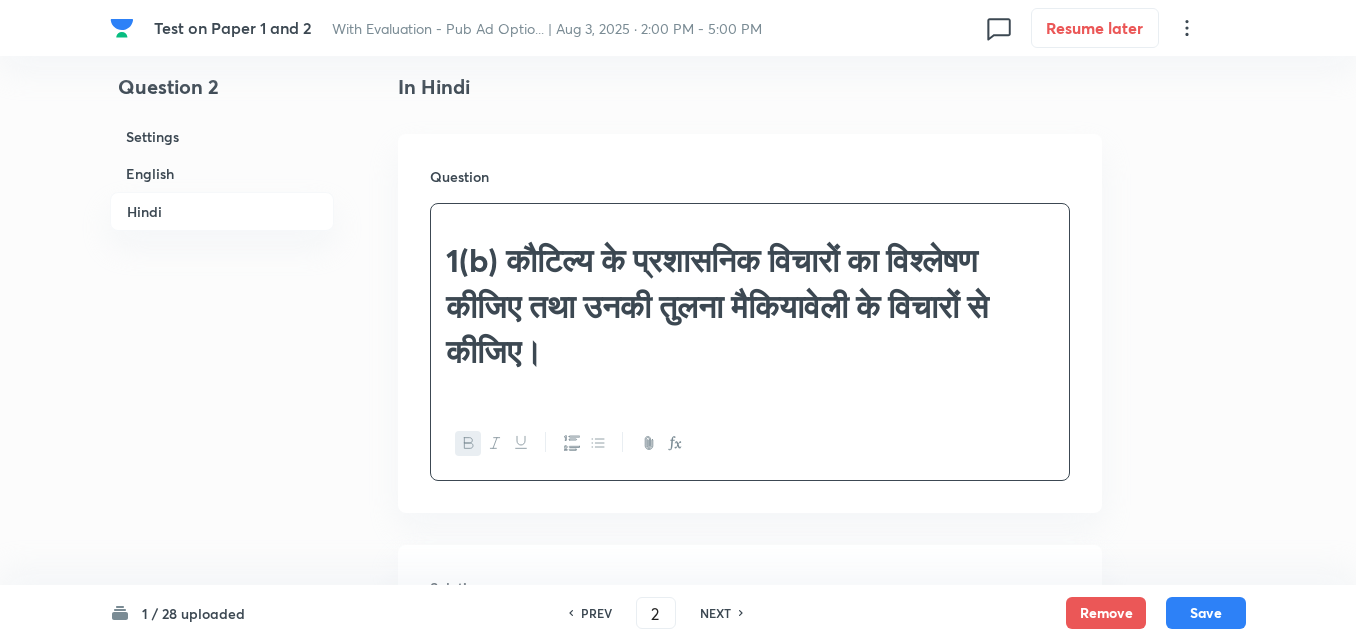 scroll, scrollTop: 1636, scrollLeft: 0, axis: vertical 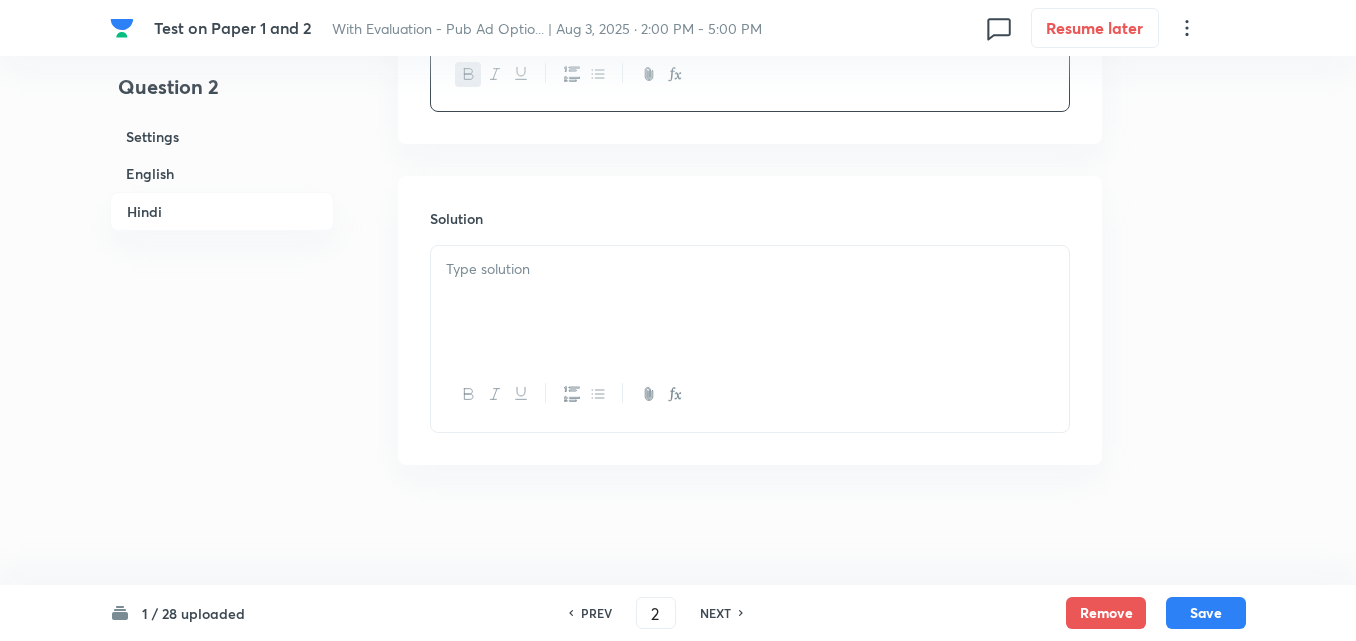 click at bounding box center (750, 302) 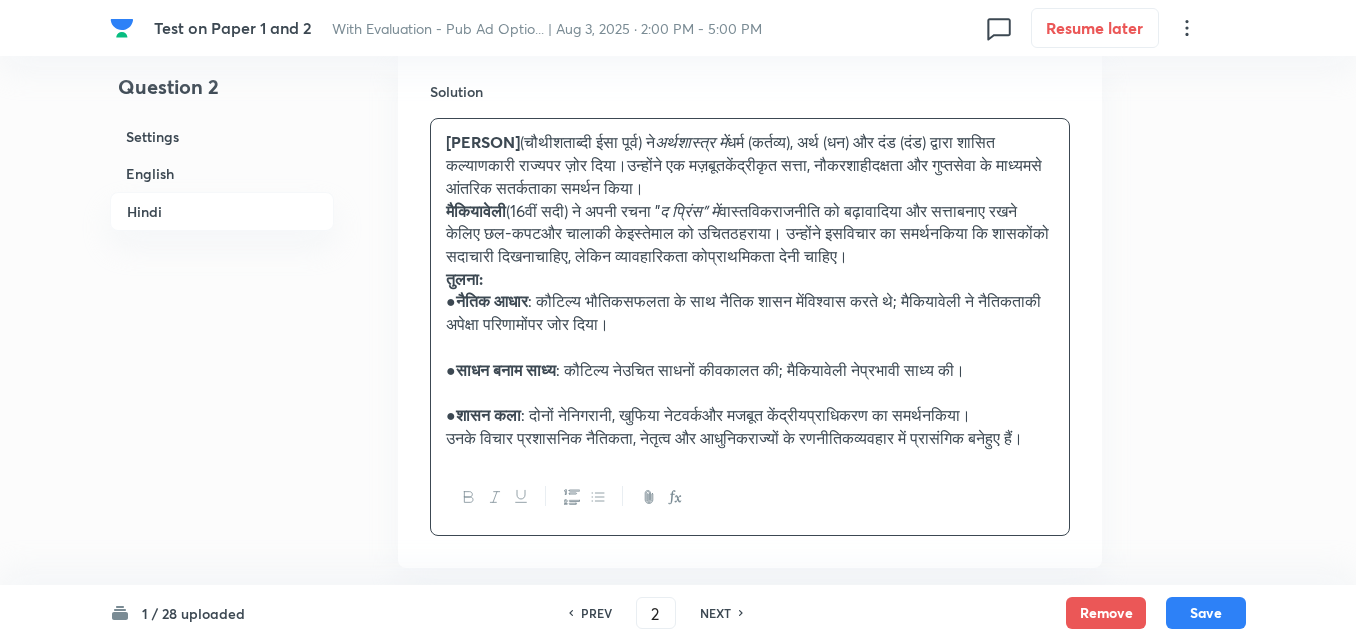 scroll, scrollTop: 1889, scrollLeft: 0, axis: vertical 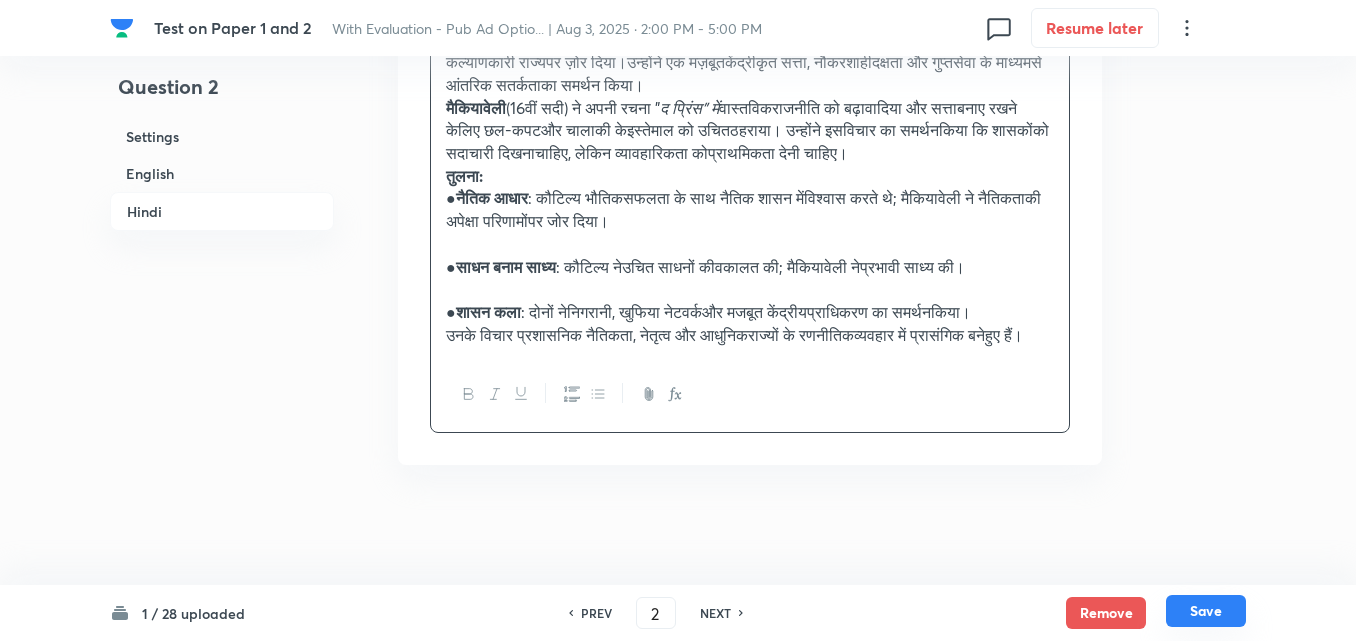 click on "Save" at bounding box center (1206, 611) 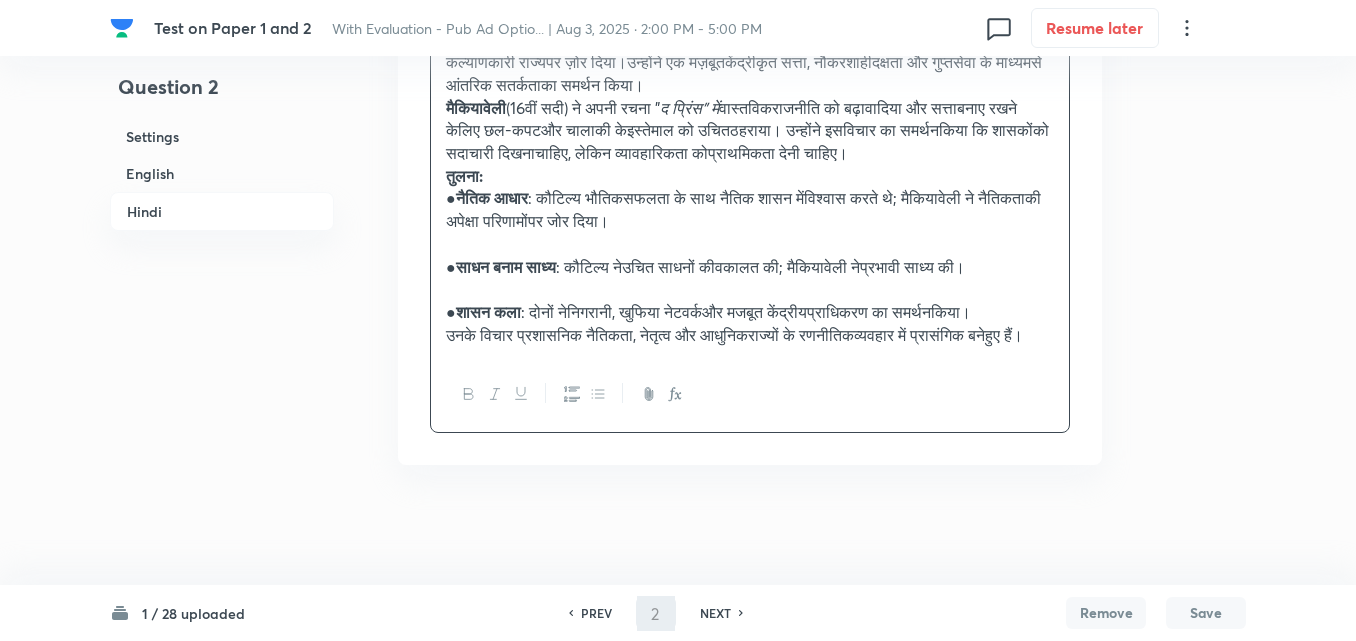 type on "3" 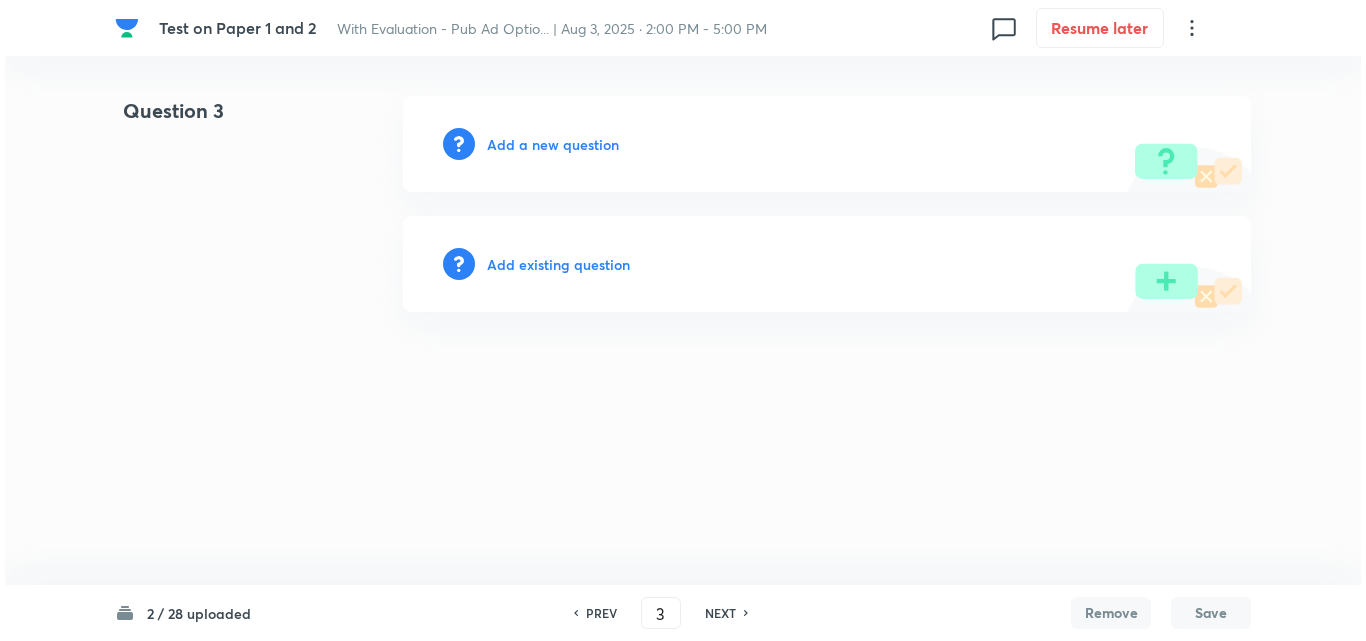scroll, scrollTop: 0, scrollLeft: 0, axis: both 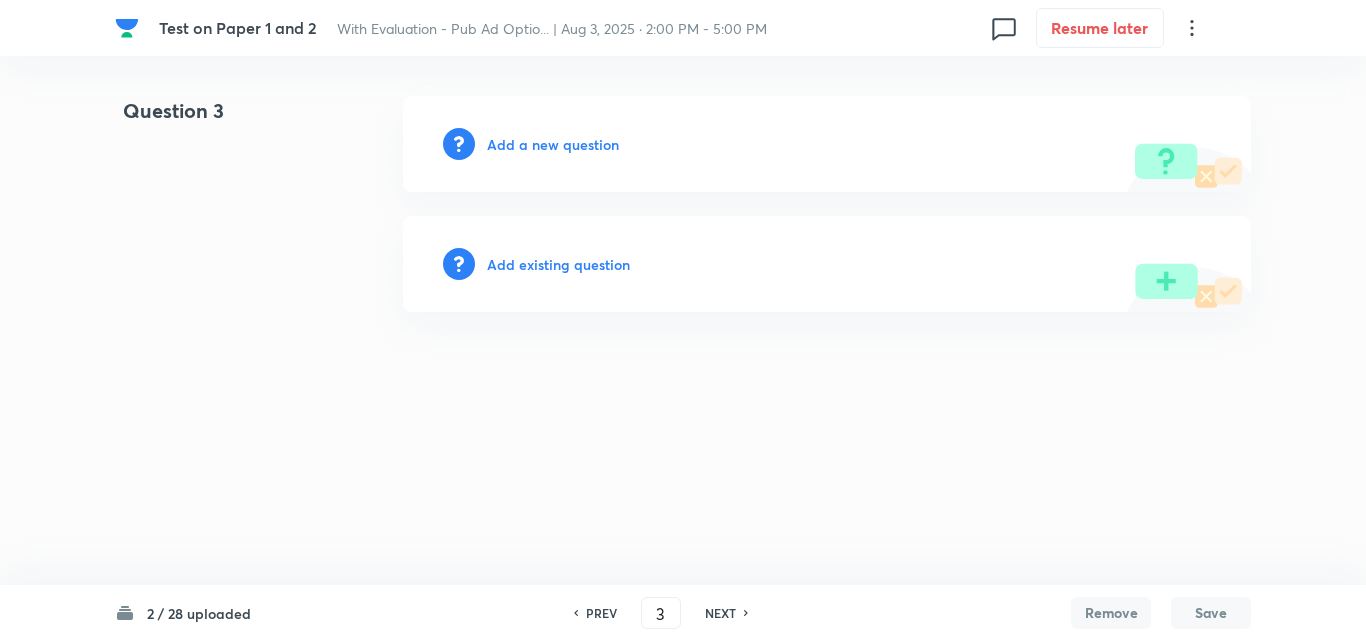 click on "Add a new question" at bounding box center (553, 144) 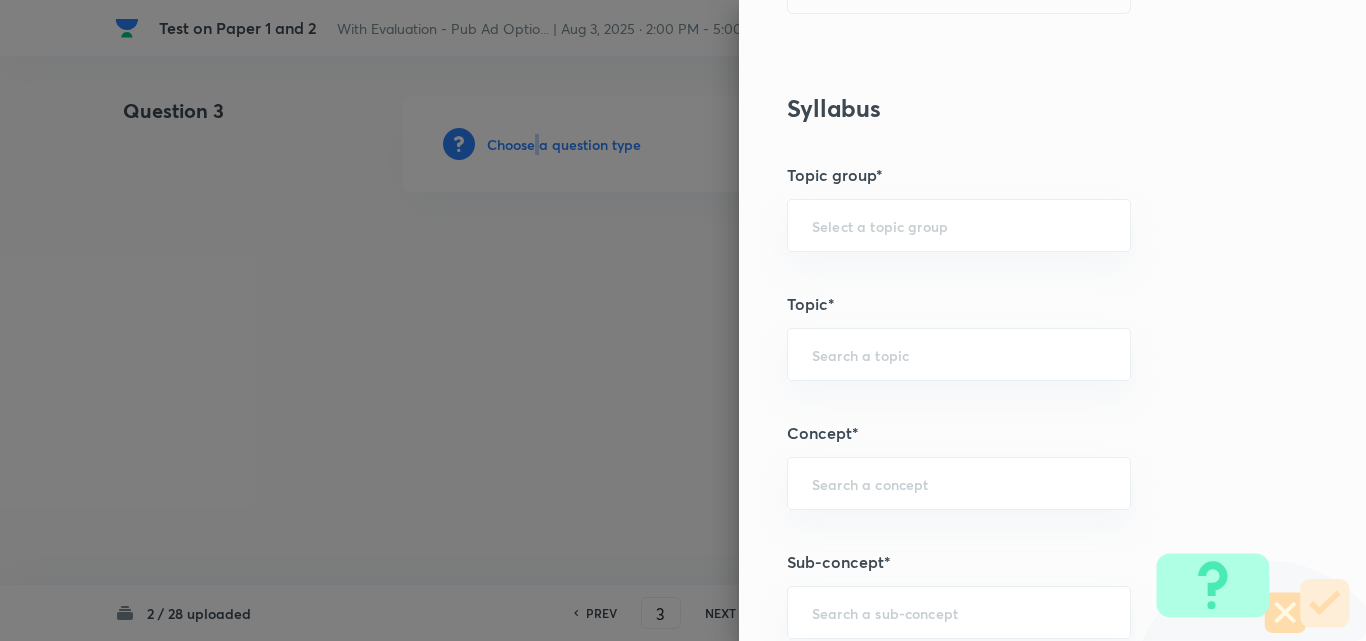 scroll, scrollTop: 900, scrollLeft: 0, axis: vertical 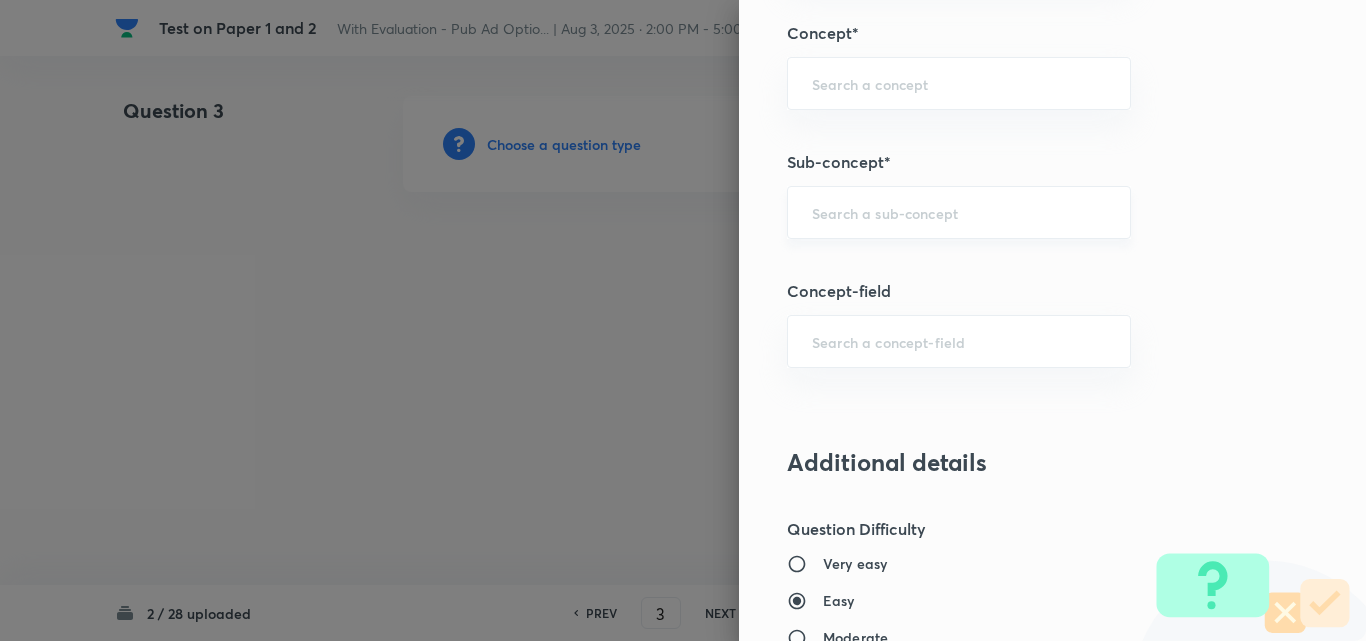click at bounding box center [959, 212] 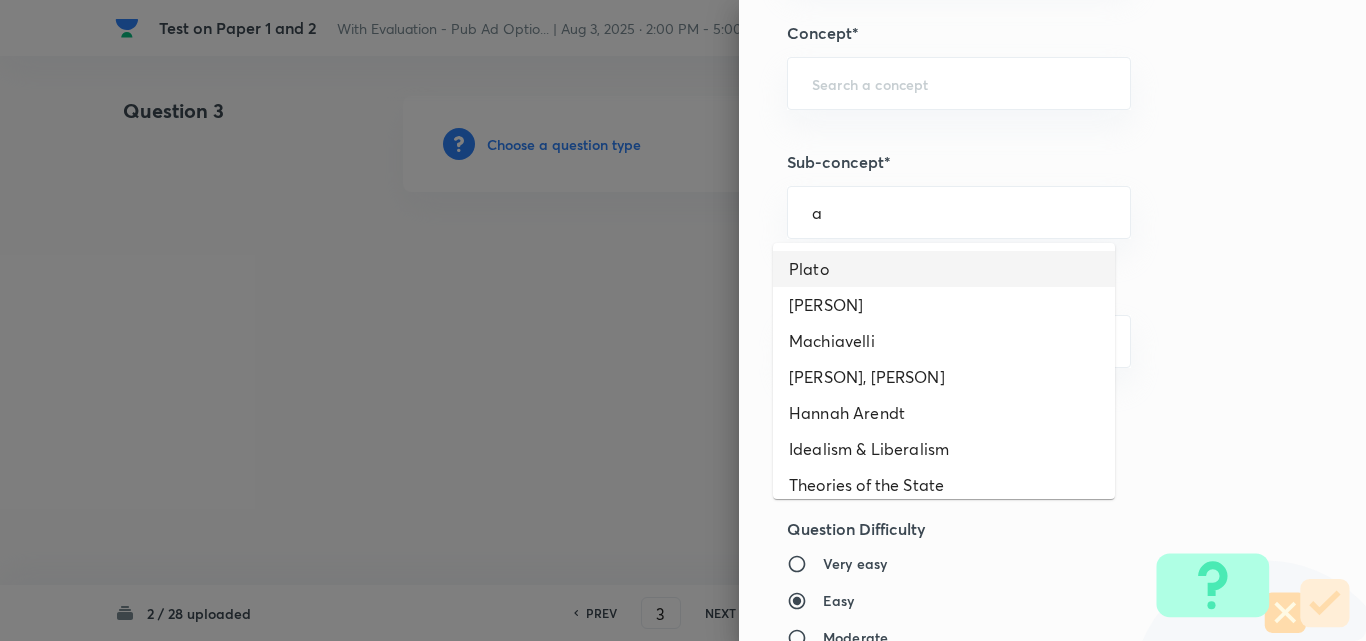 click on "Plato" at bounding box center (944, 269) 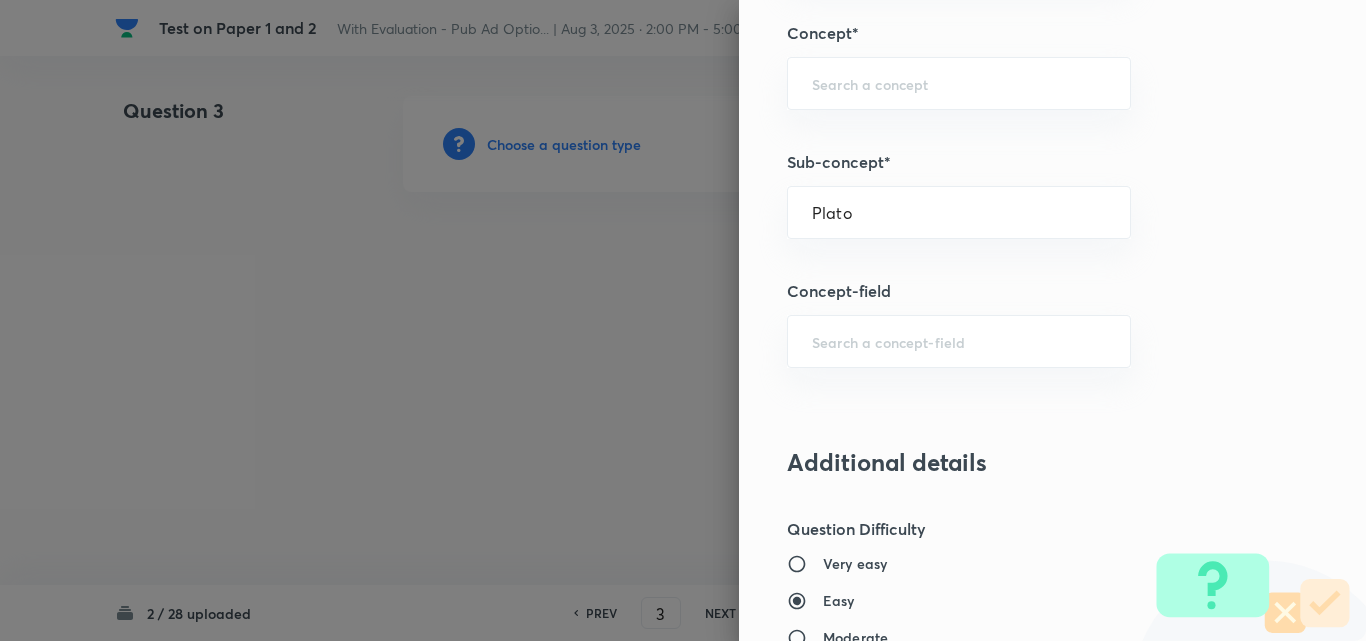 type on "PSIR Optional" 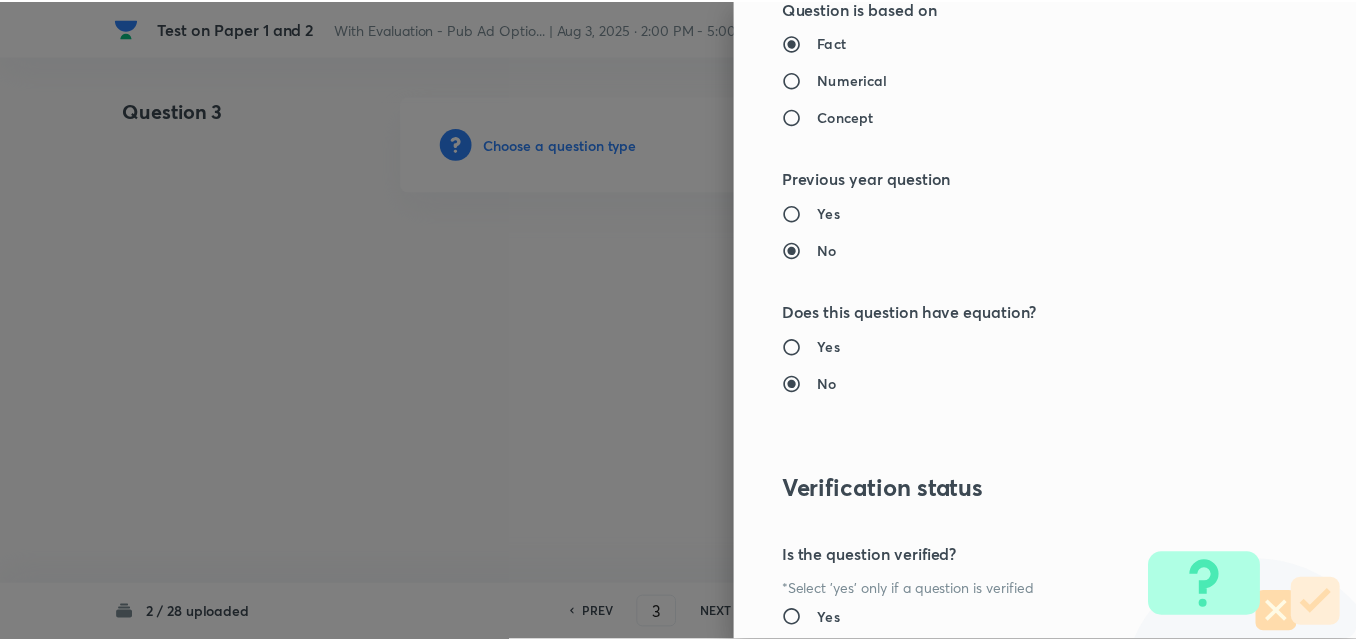 scroll, scrollTop: 1844, scrollLeft: 0, axis: vertical 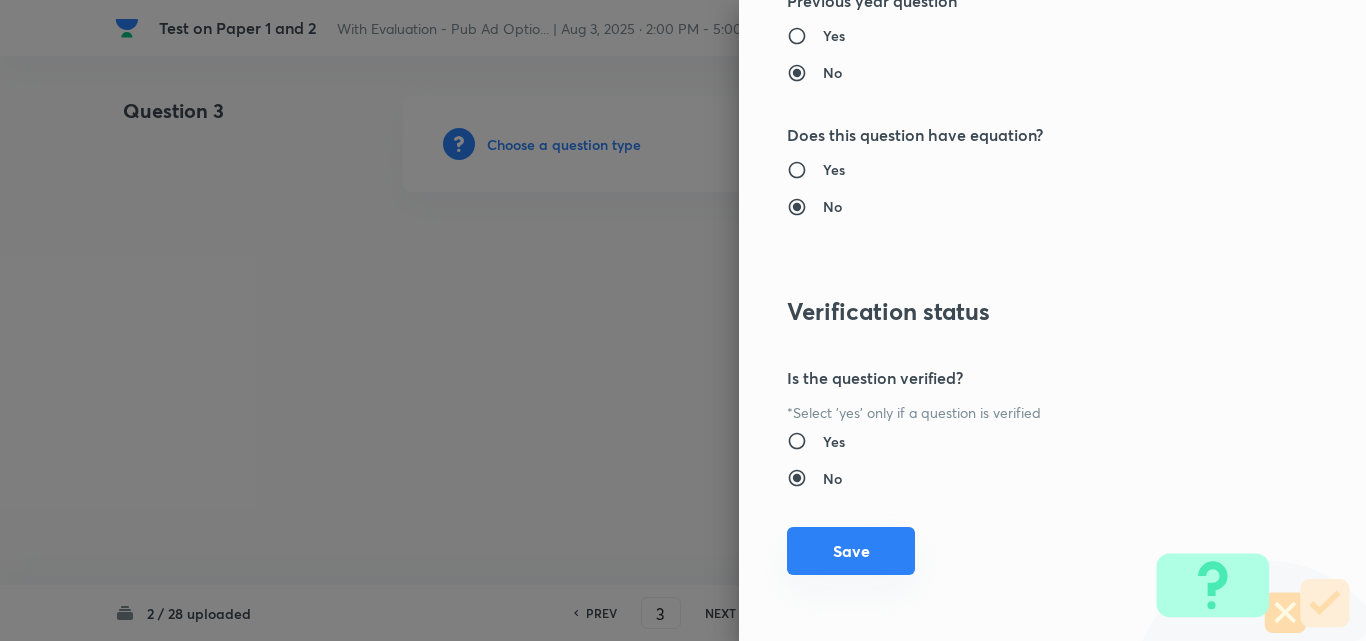click on "Save" at bounding box center [851, 551] 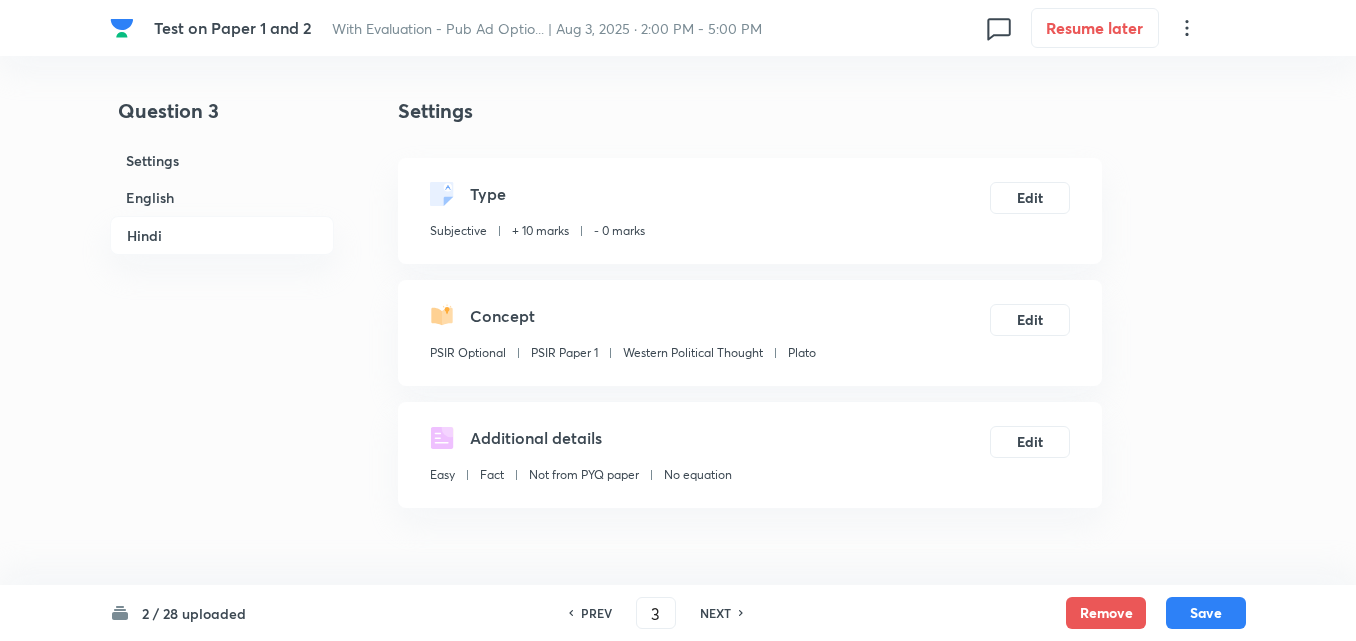 click on "English" at bounding box center [222, 197] 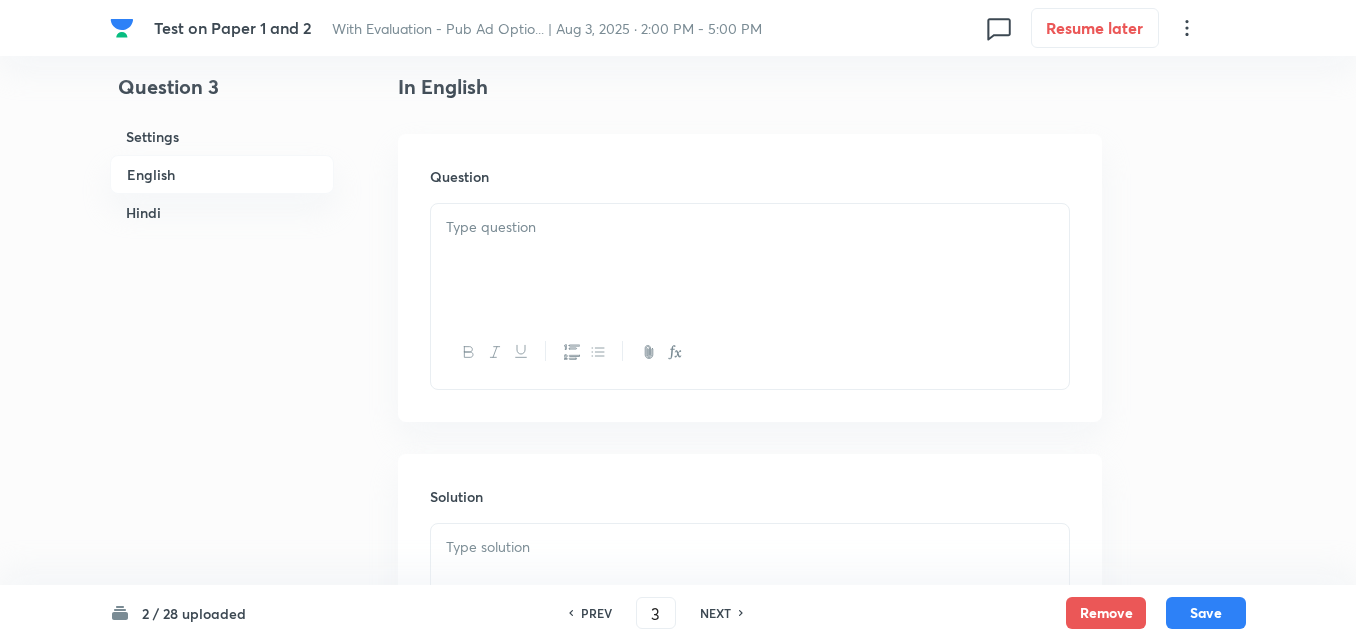 click at bounding box center [750, 260] 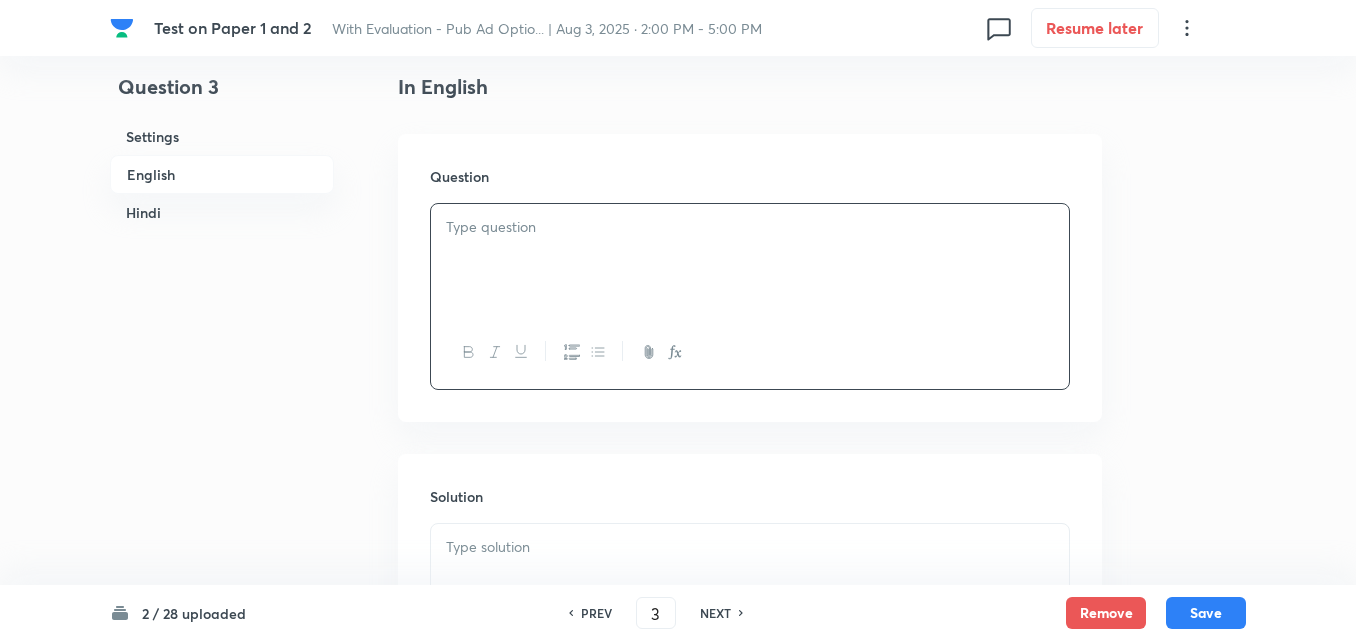 type 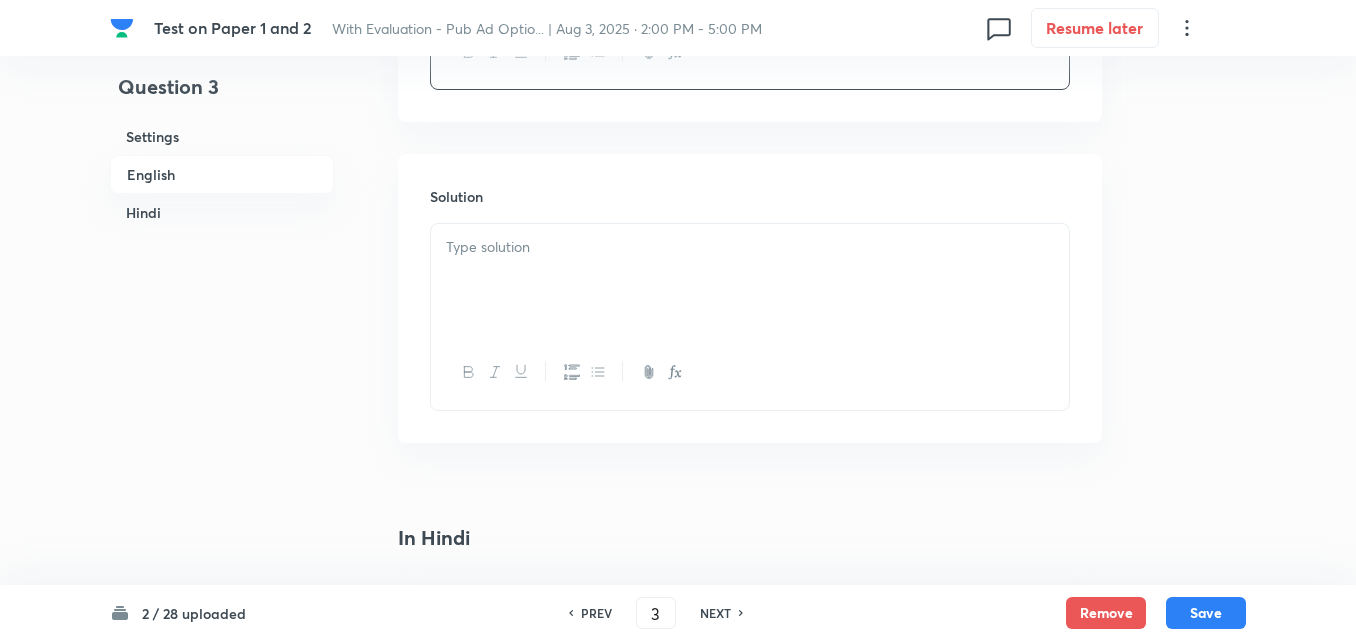 click at bounding box center [750, 280] 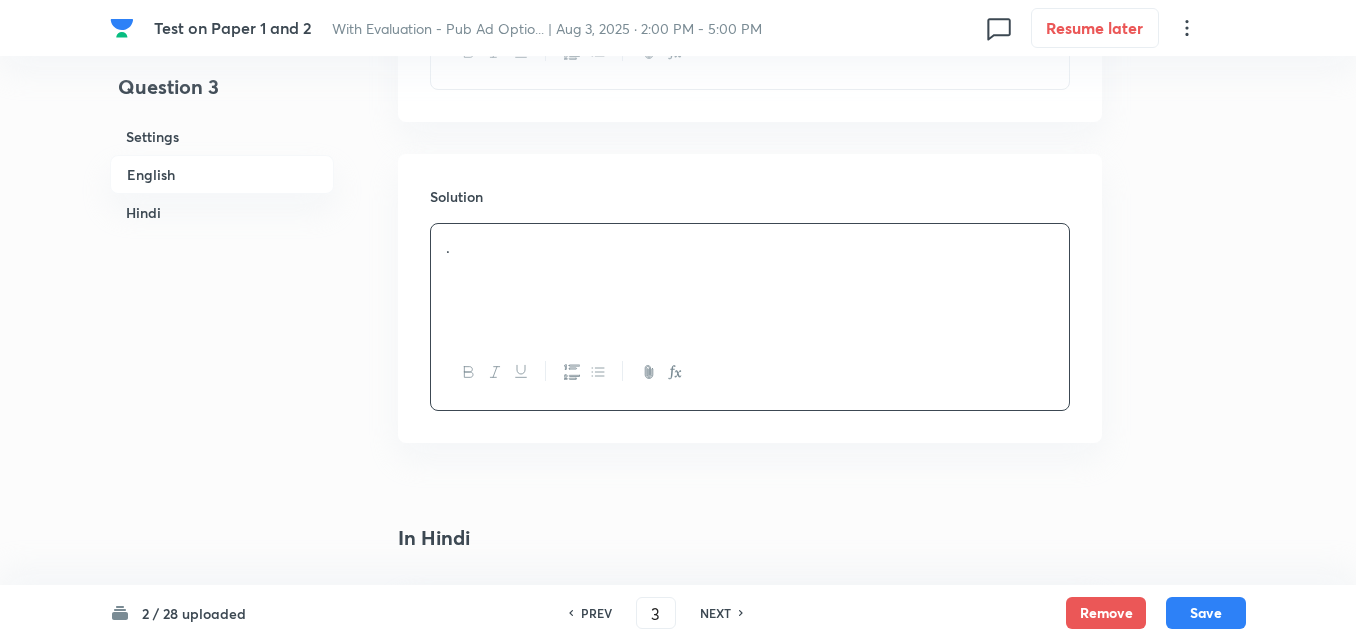 click on "Hindi" at bounding box center (222, 212) 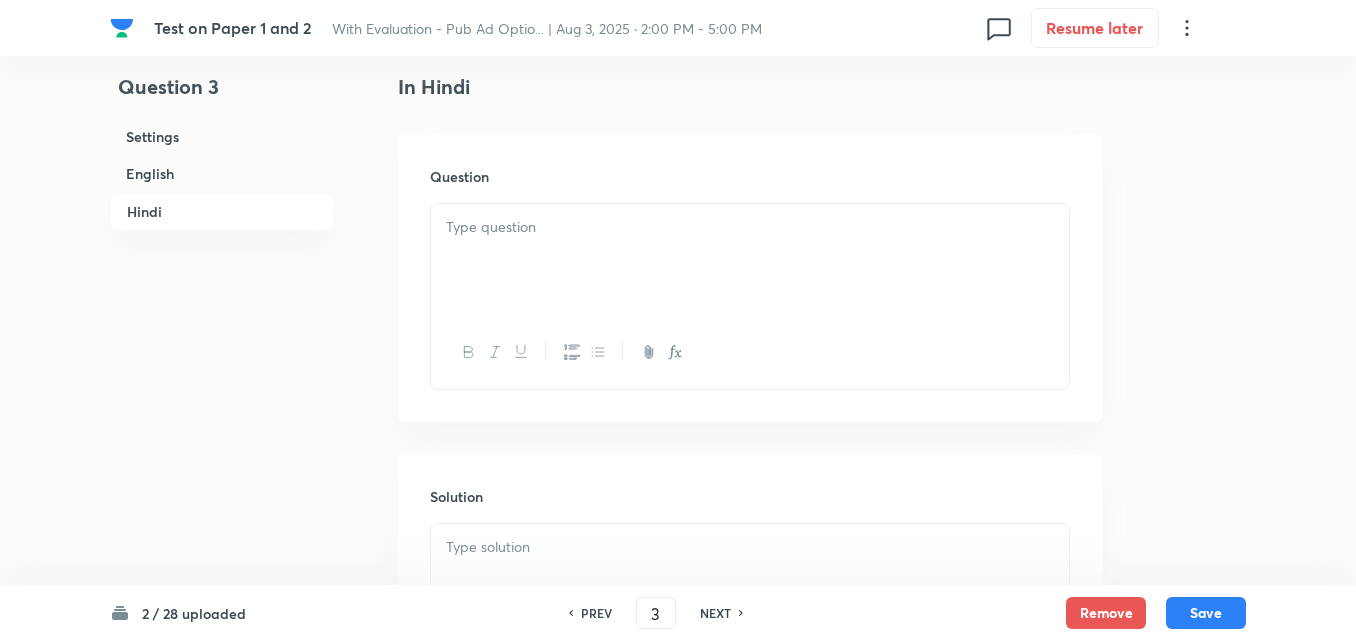 click on "Hindi" at bounding box center [222, 211] 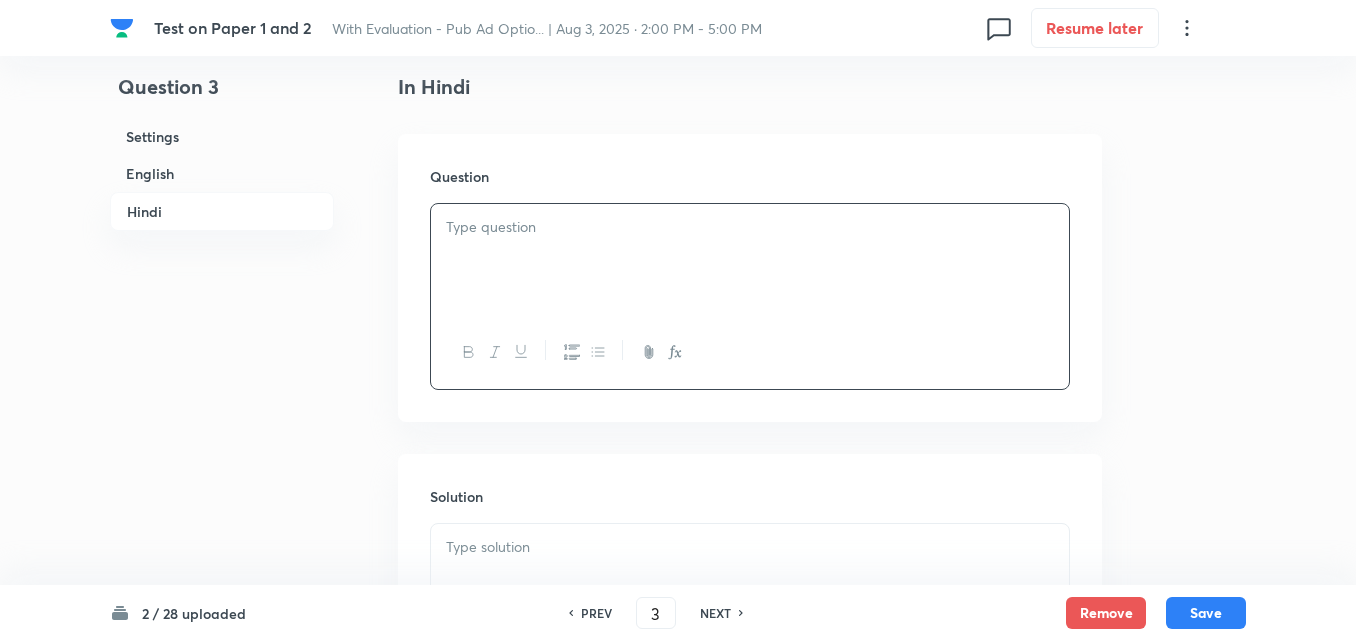 click at bounding box center (750, 260) 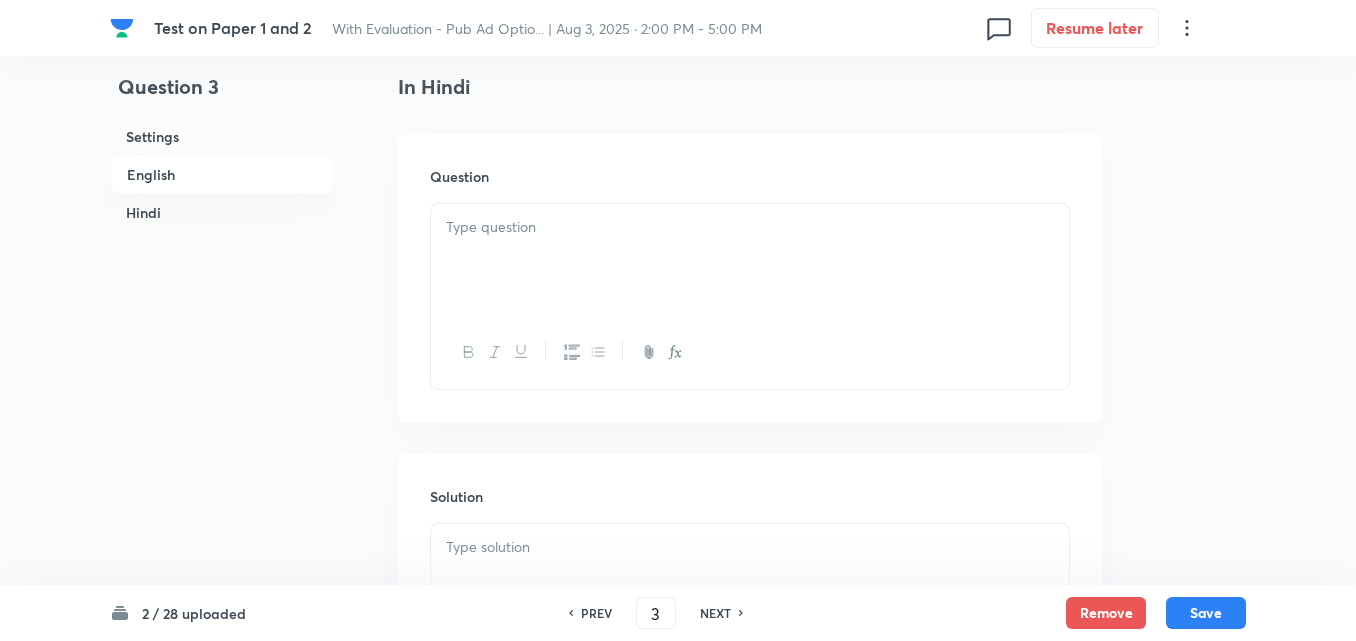 scroll, scrollTop: 516, scrollLeft: 0, axis: vertical 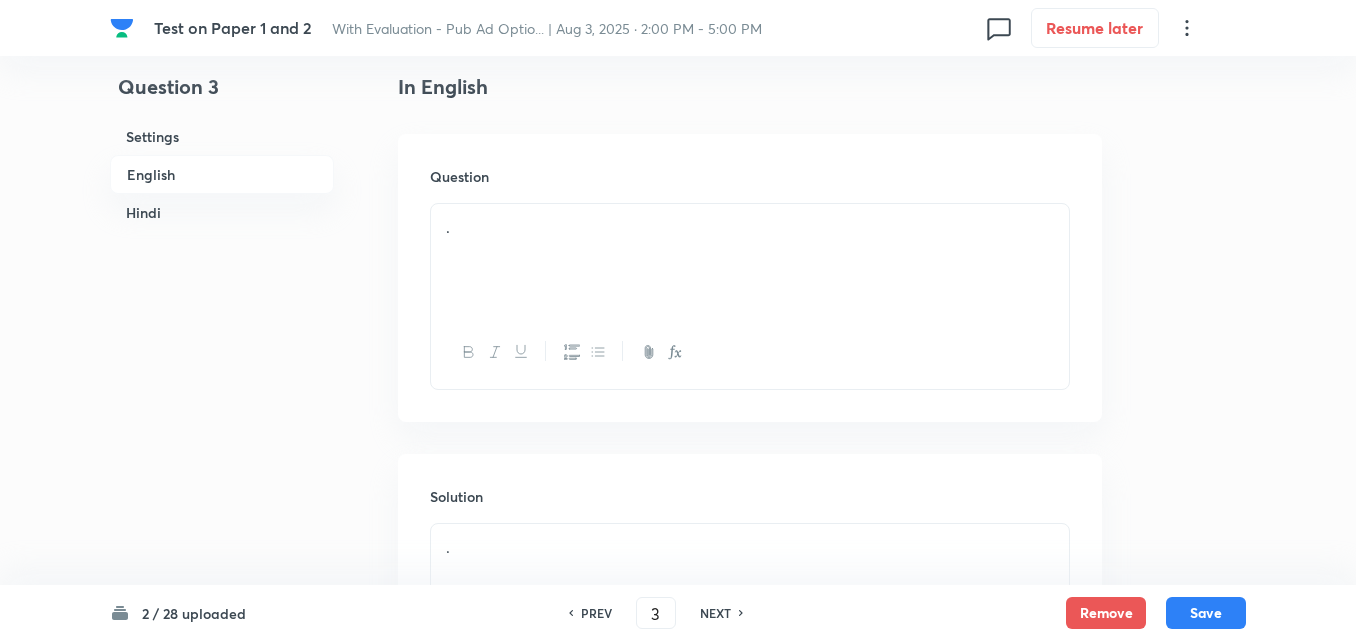 click on "Hindi" at bounding box center (222, 212) 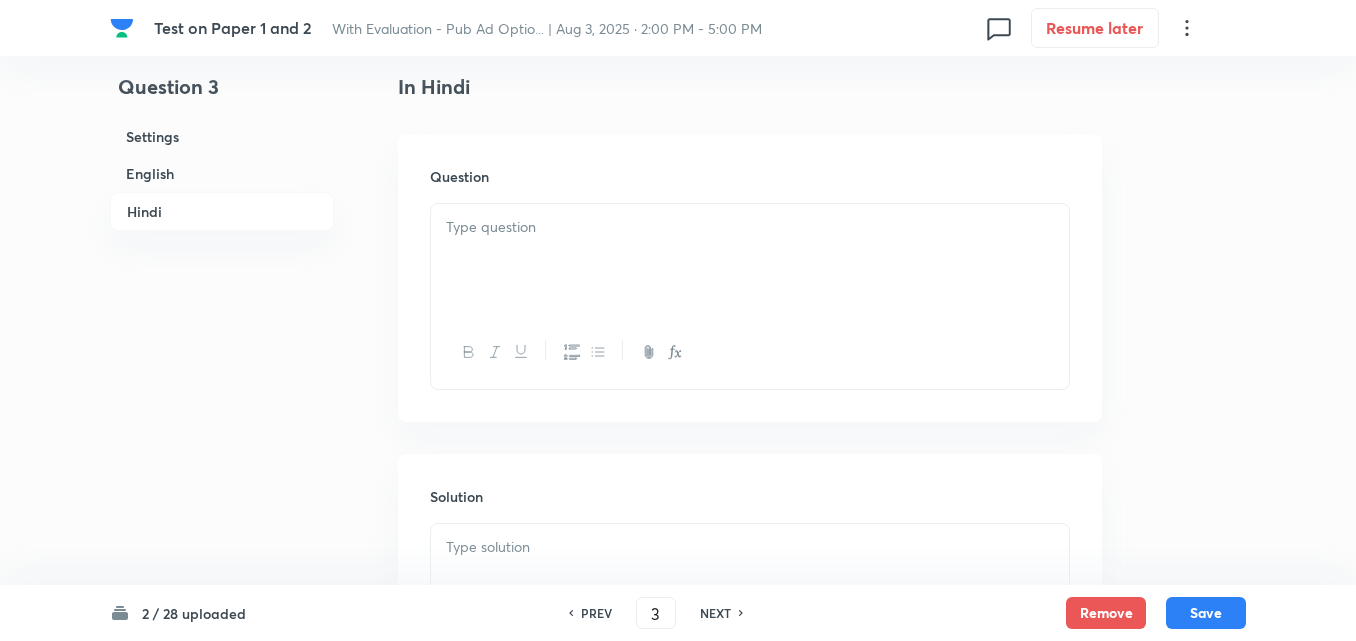 click at bounding box center (750, 260) 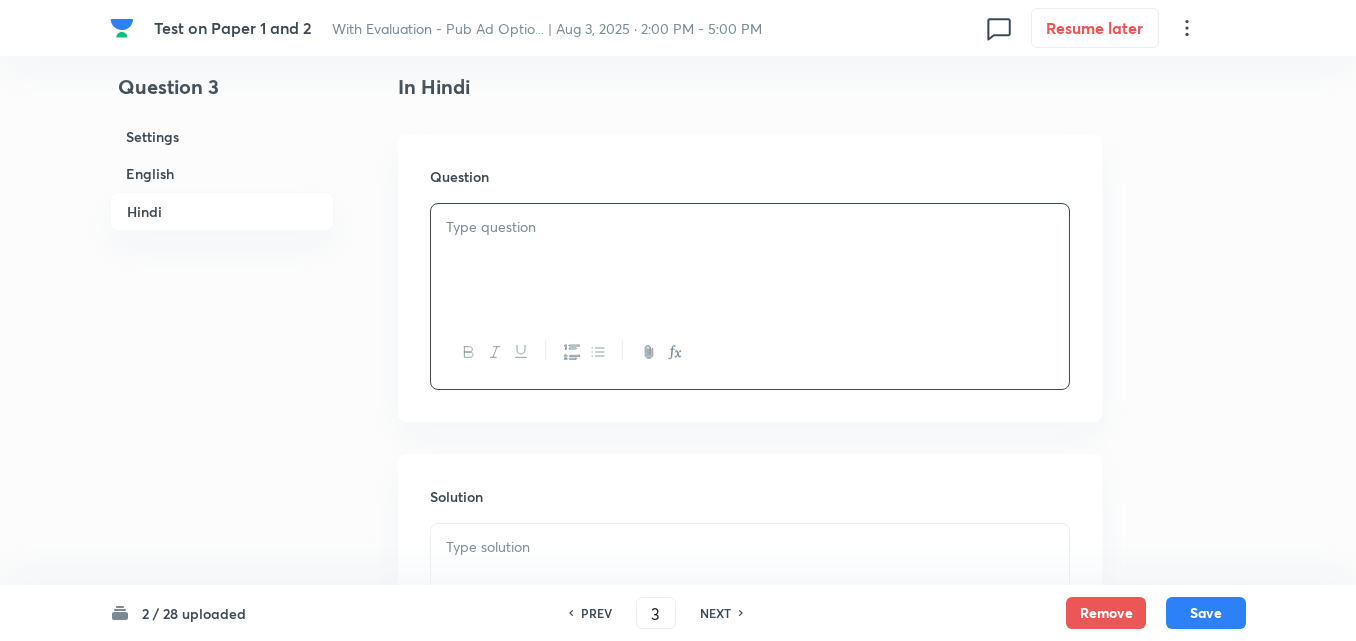 click at bounding box center (750, 260) 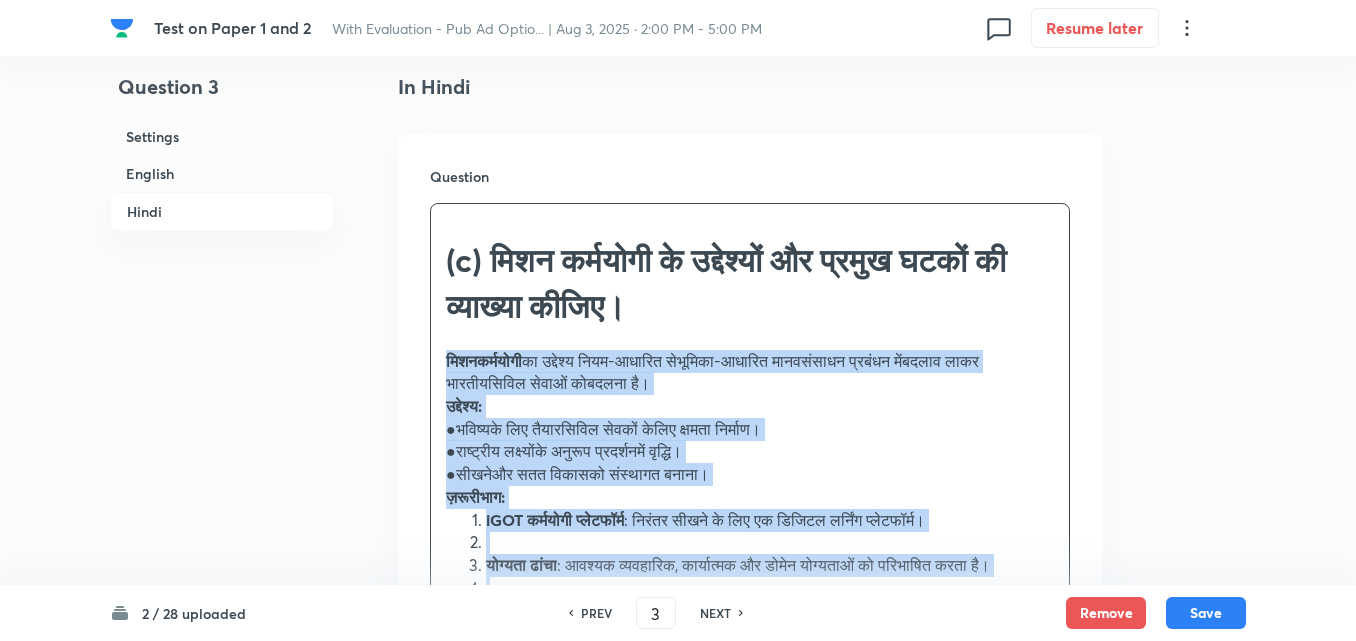drag, startPoint x: 445, startPoint y: 352, endPoint x: 411, endPoint y: 352, distance: 34 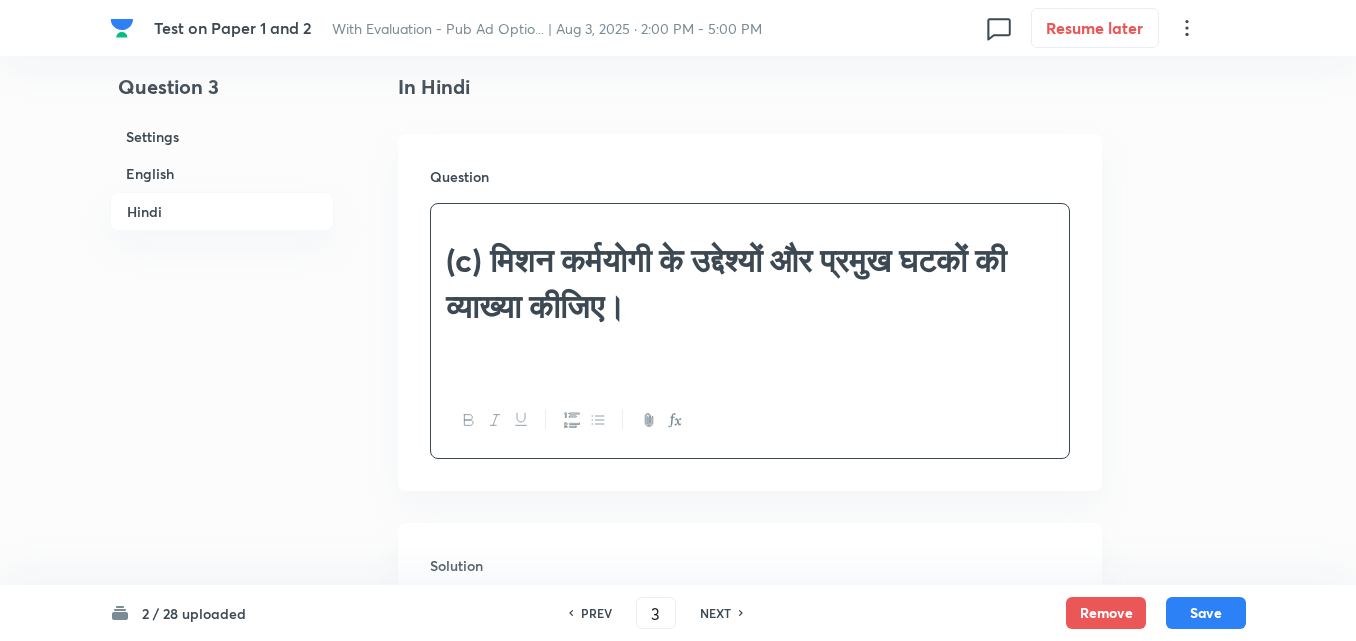 type 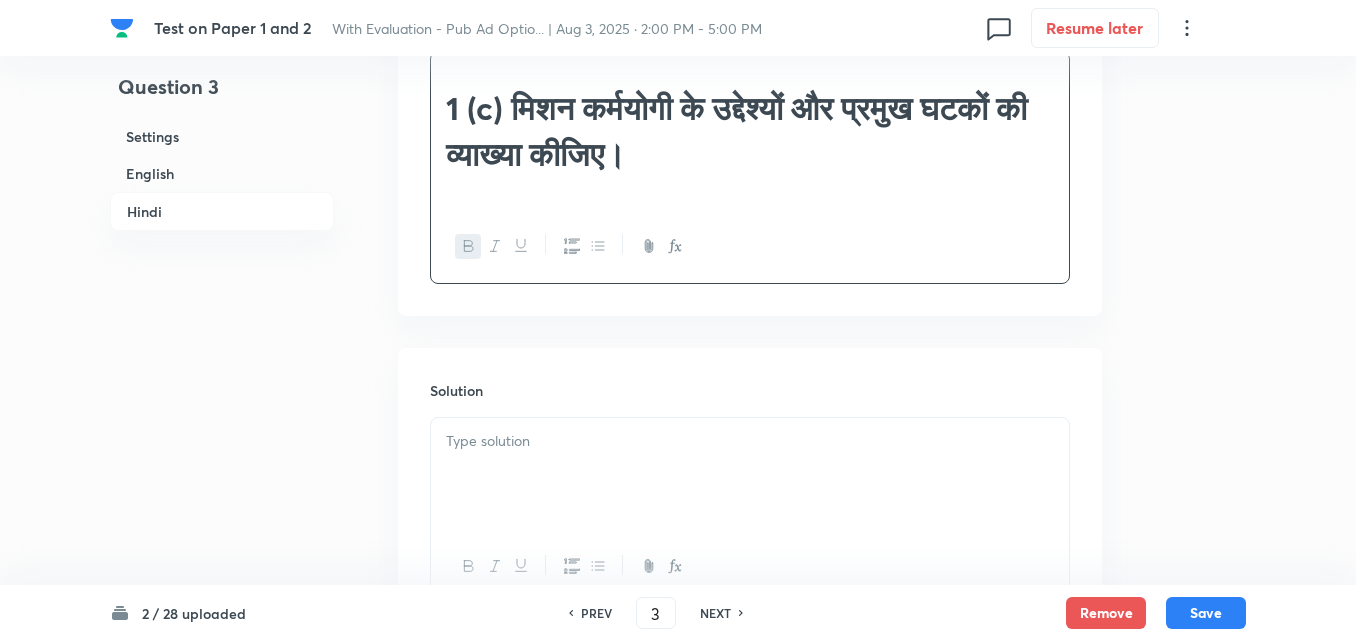 scroll, scrollTop: 1590, scrollLeft: 0, axis: vertical 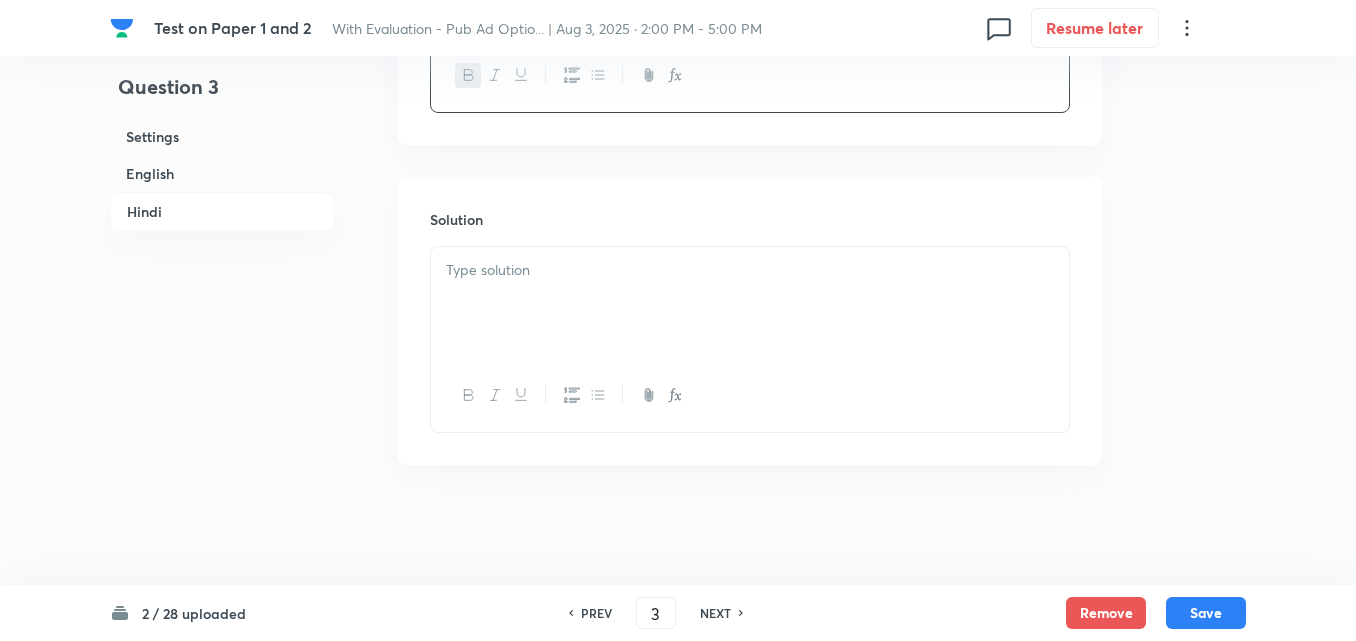 click at bounding box center (750, 270) 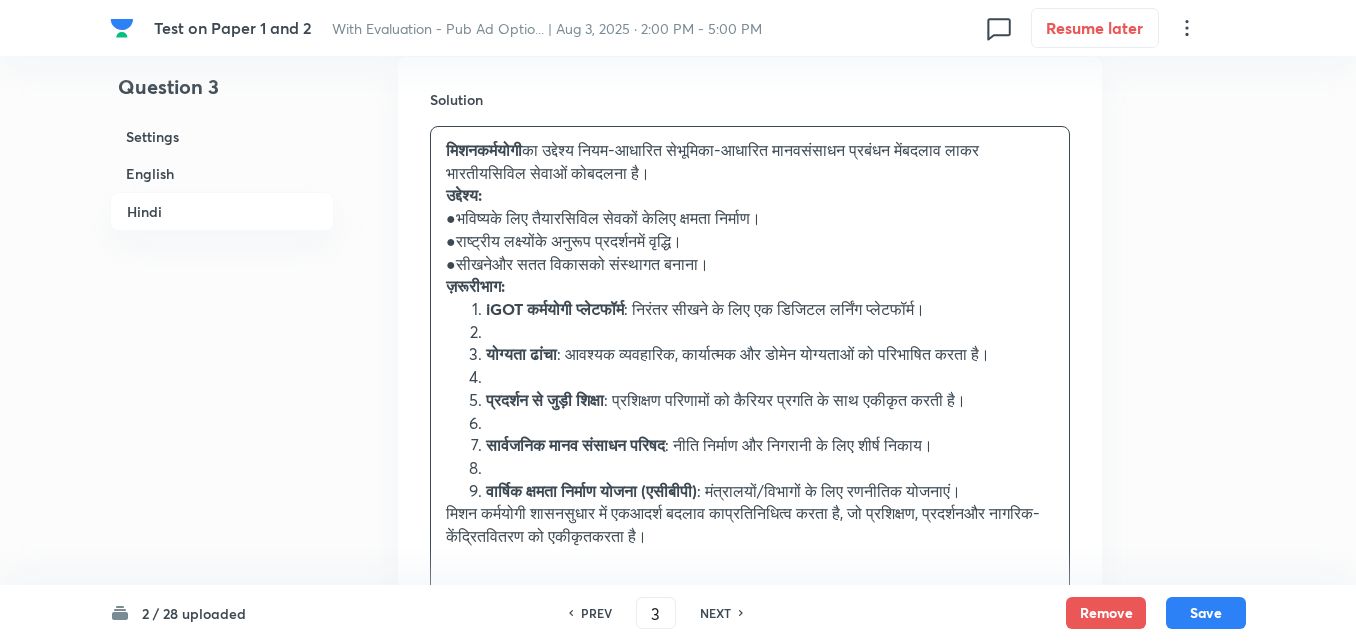 scroll, scrollTop: 1890, scrollLeft: 0, axis: vertical 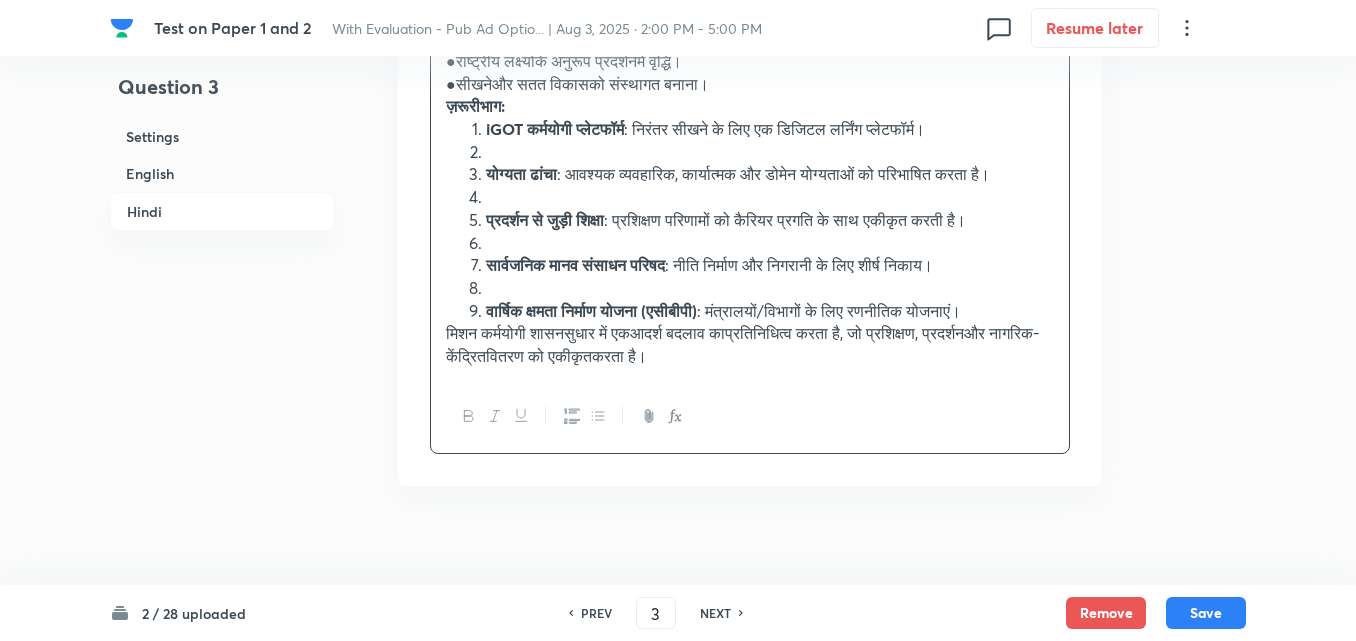 click on "iGOT कर्मयोगी प्लेटफॉर्म" at bounding box center [555, 128] 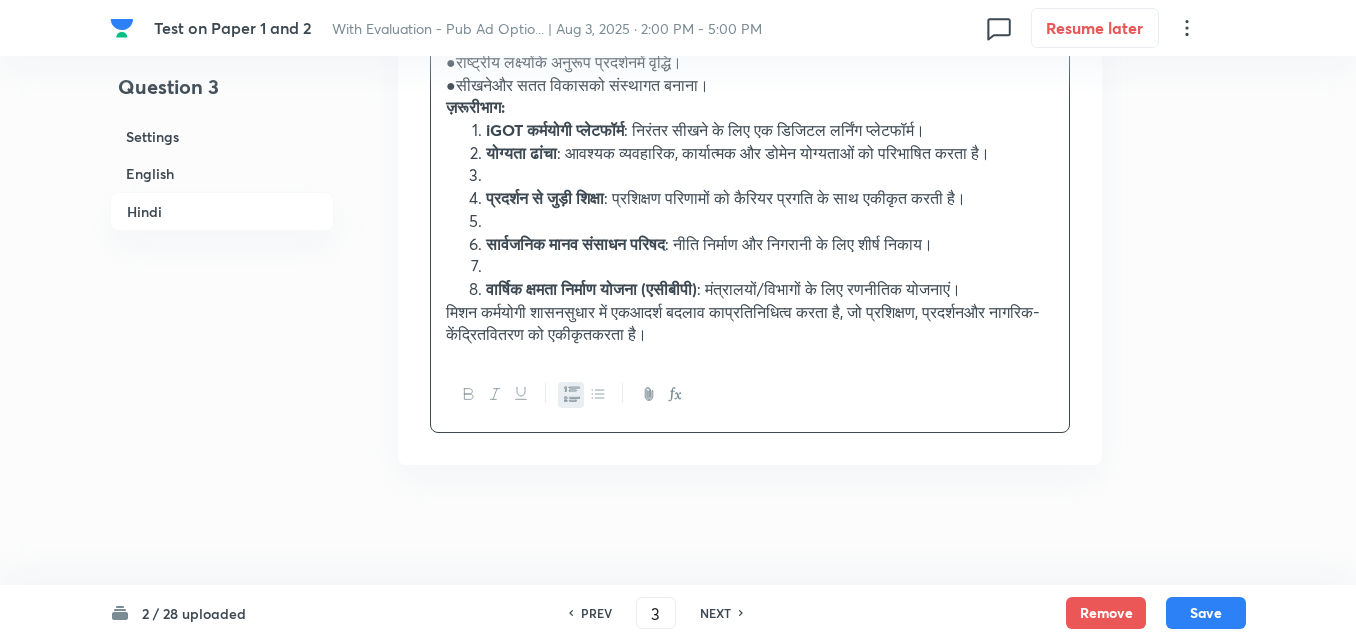 type 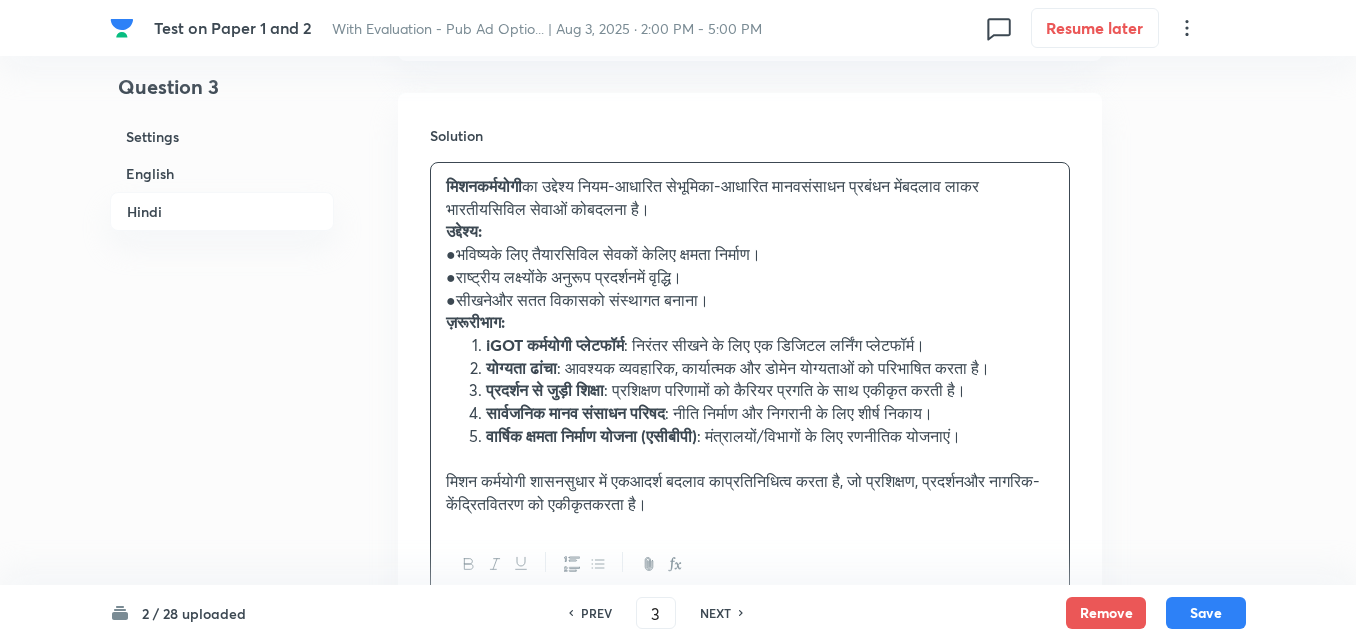 scroll, scrollTop: 1666, scrollLeft: 0, axis: vertical 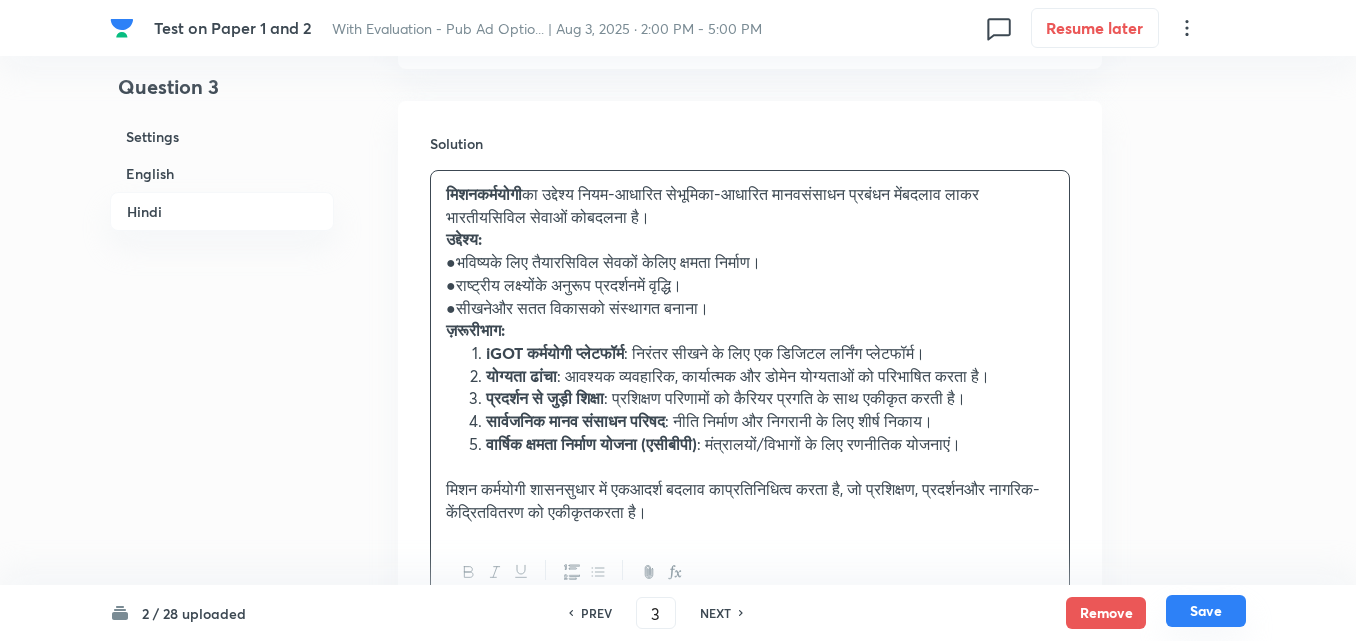 click on "Save" at bounding box center [1206, 611] 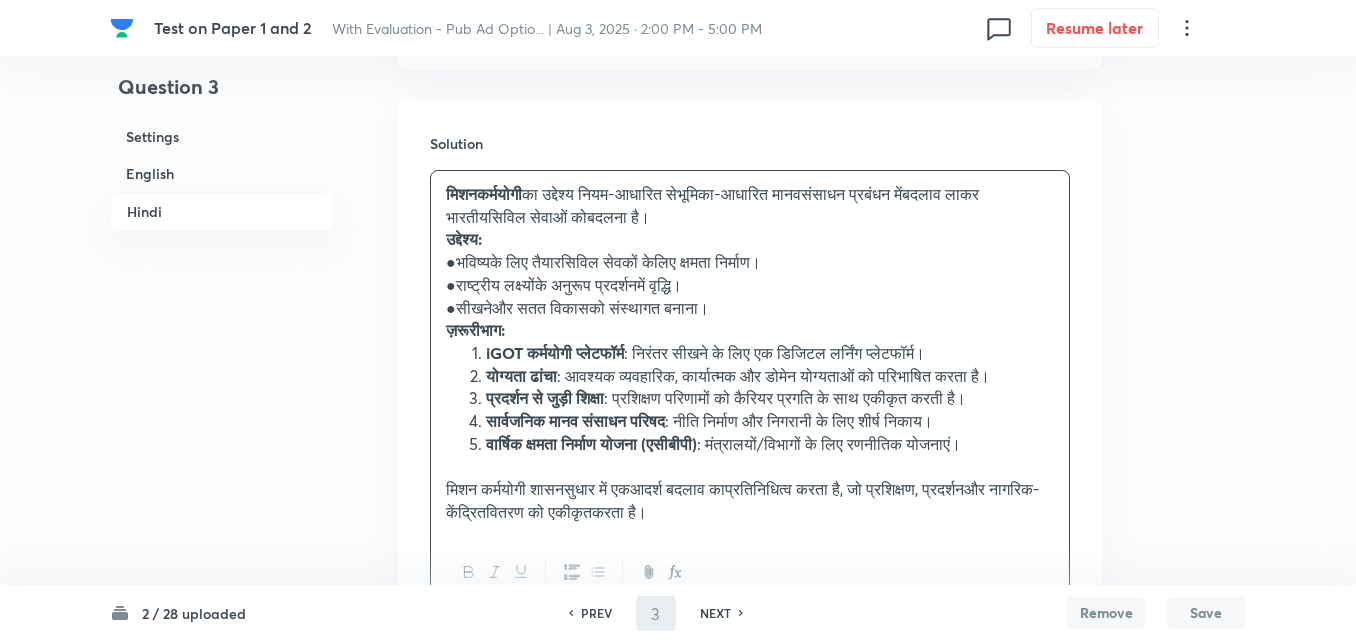 type on "4" 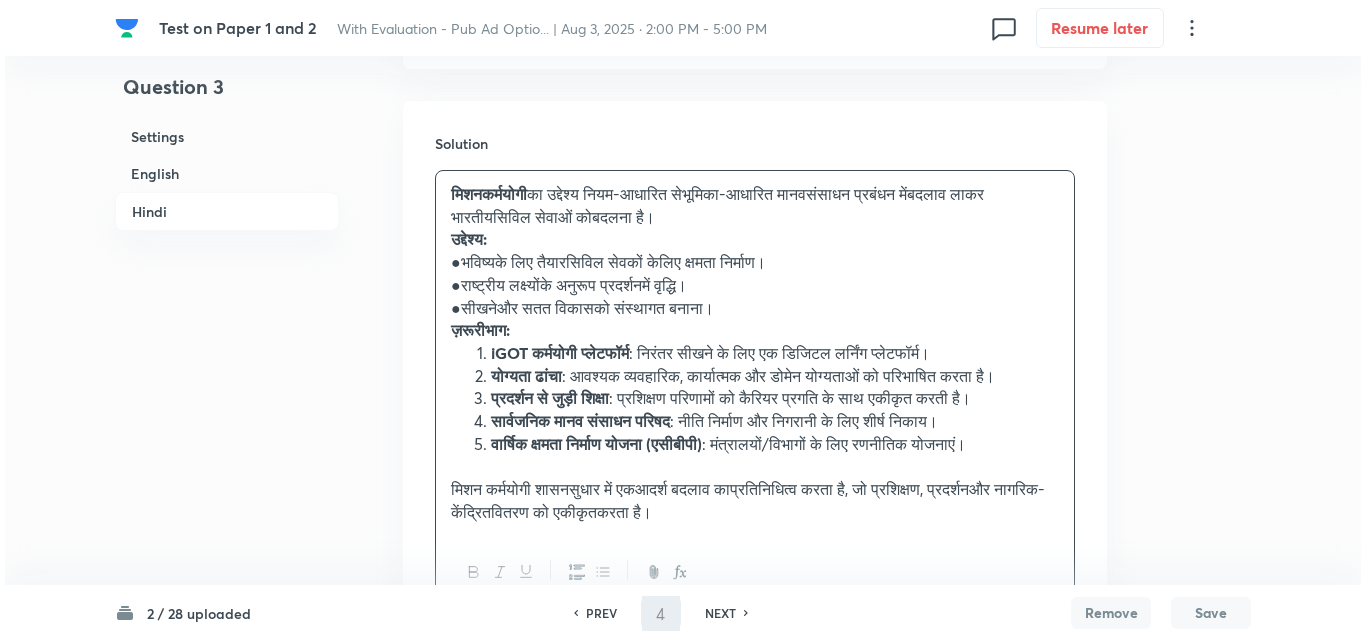 scroll, scrollTop: 0, scrollLeft: 0, axis: both 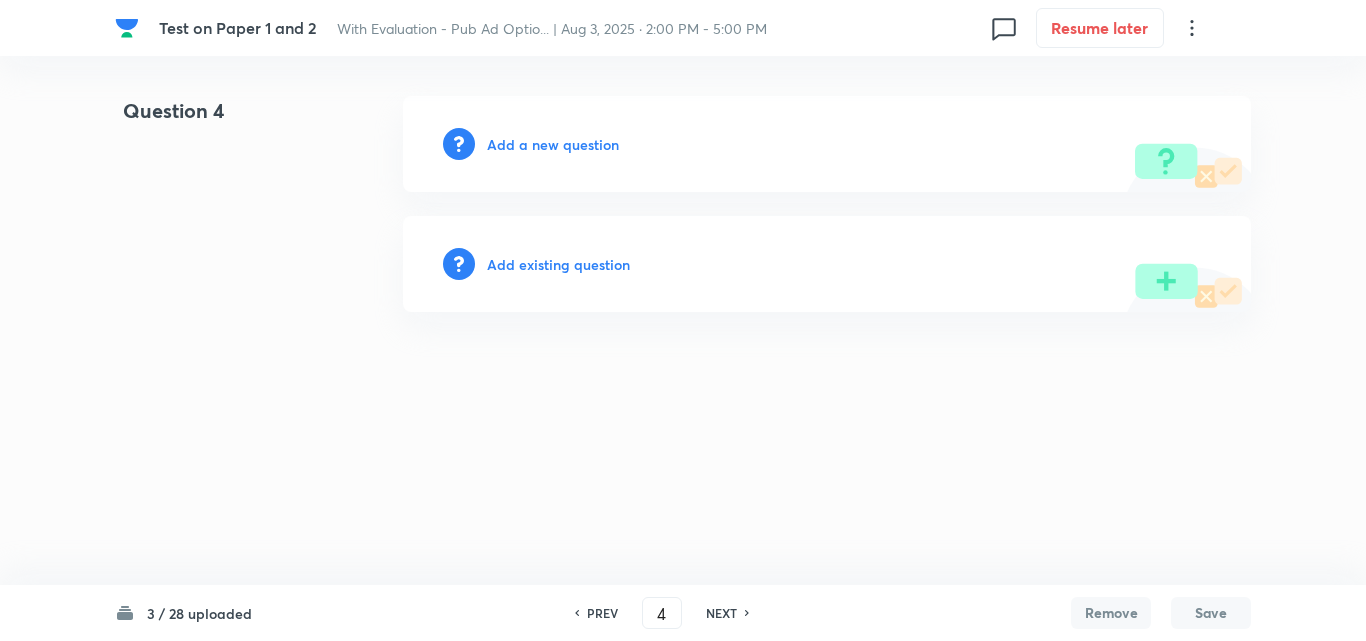 type 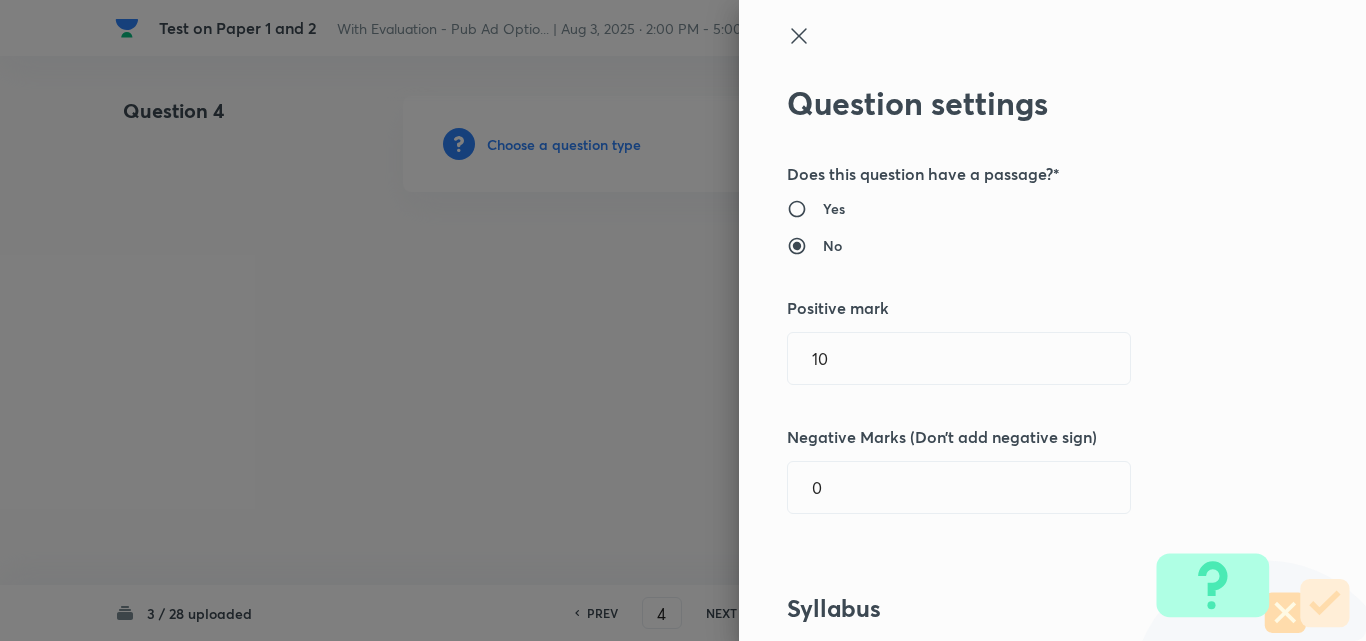 type 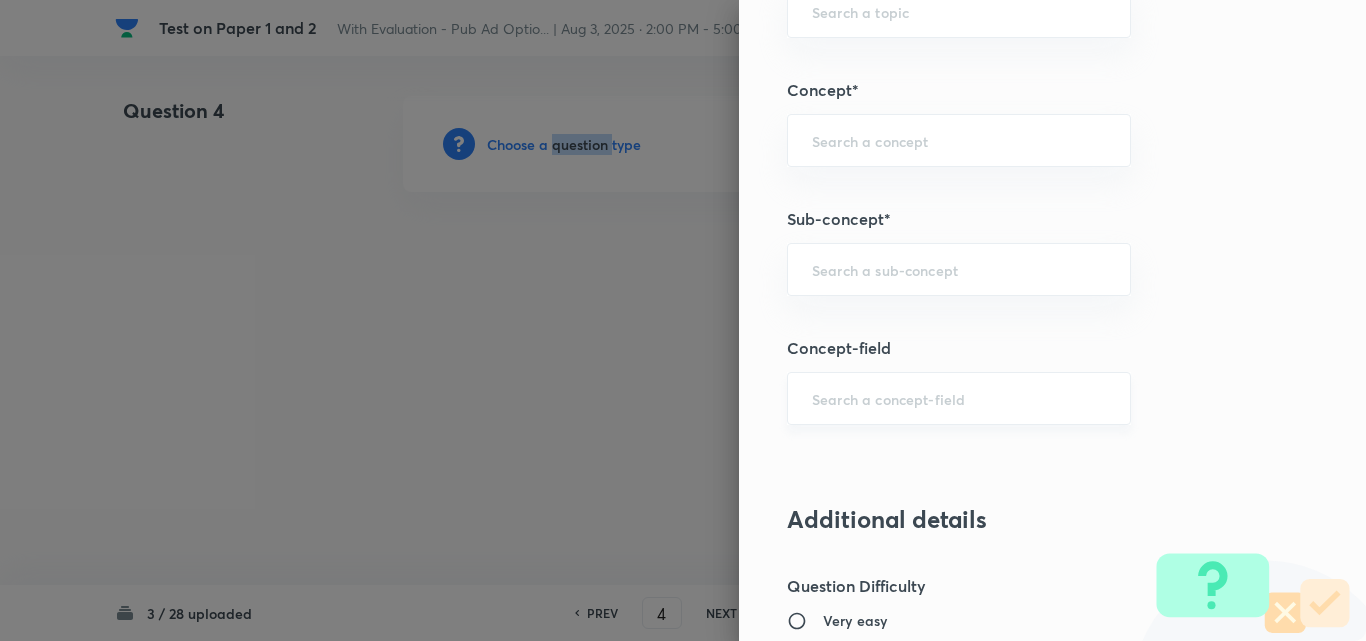 scroll, scrollTop: 1000, scrollLeft: 0, axis: vertical 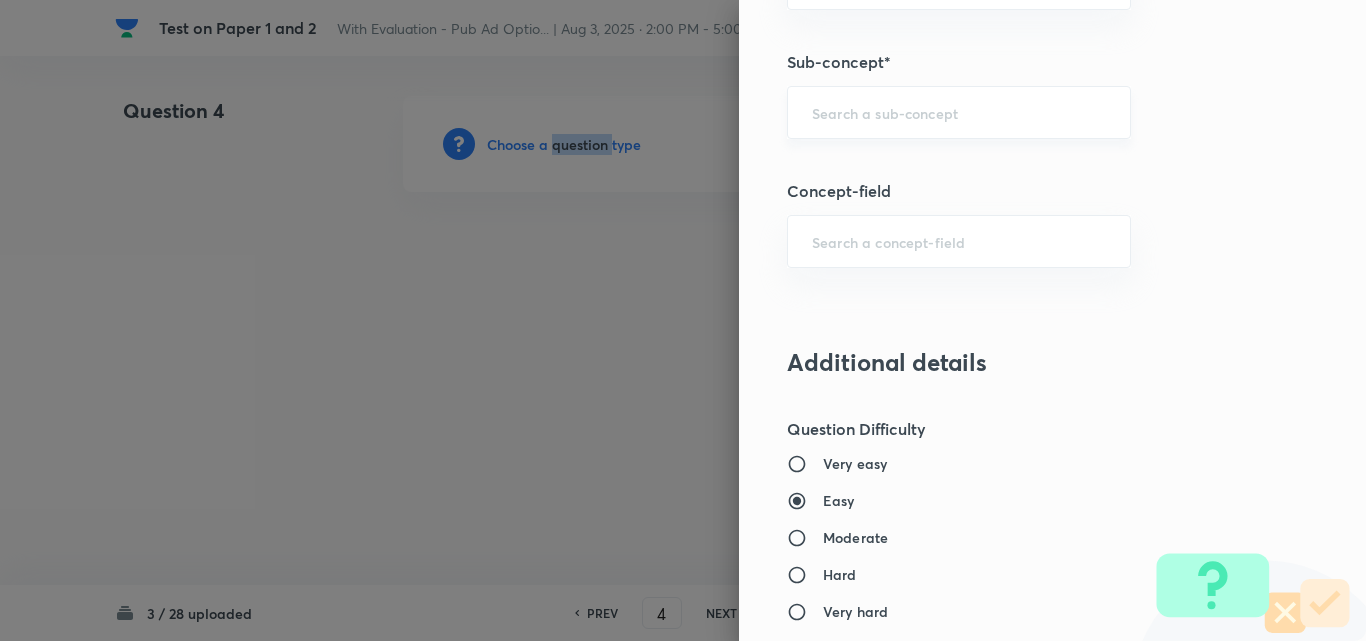 click on "​" at bounding box center [959, 112] 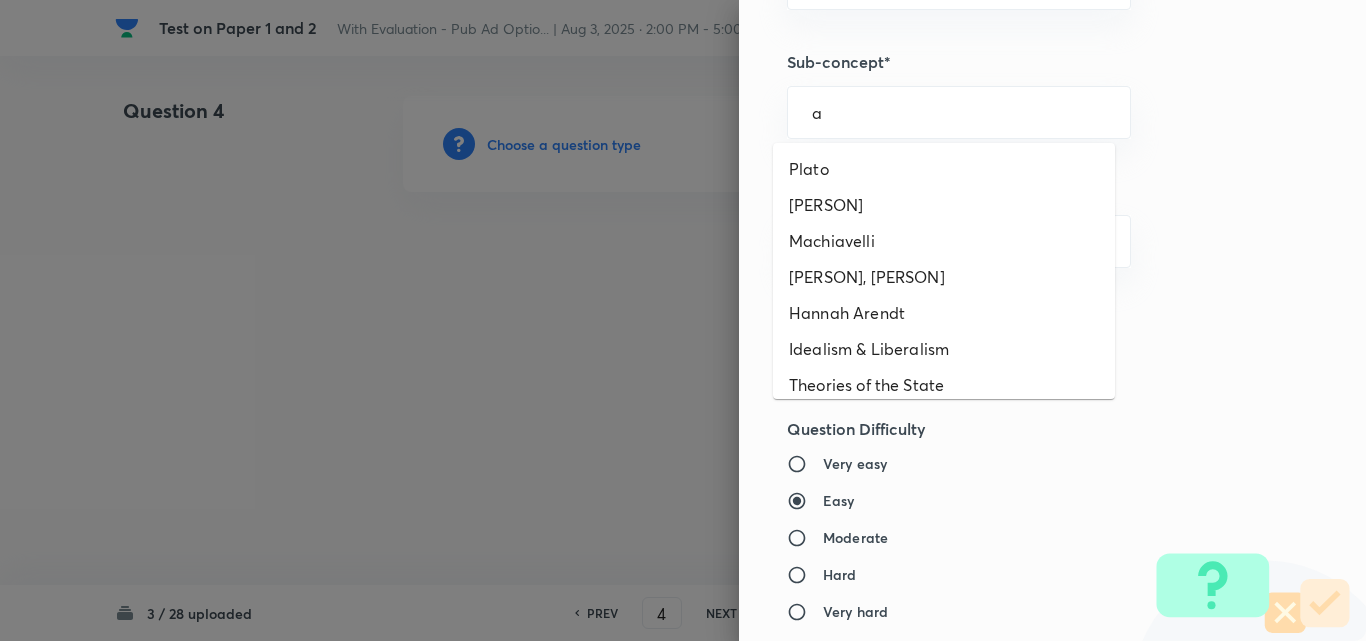 click on "Plato" at bounding box center [944, 169] 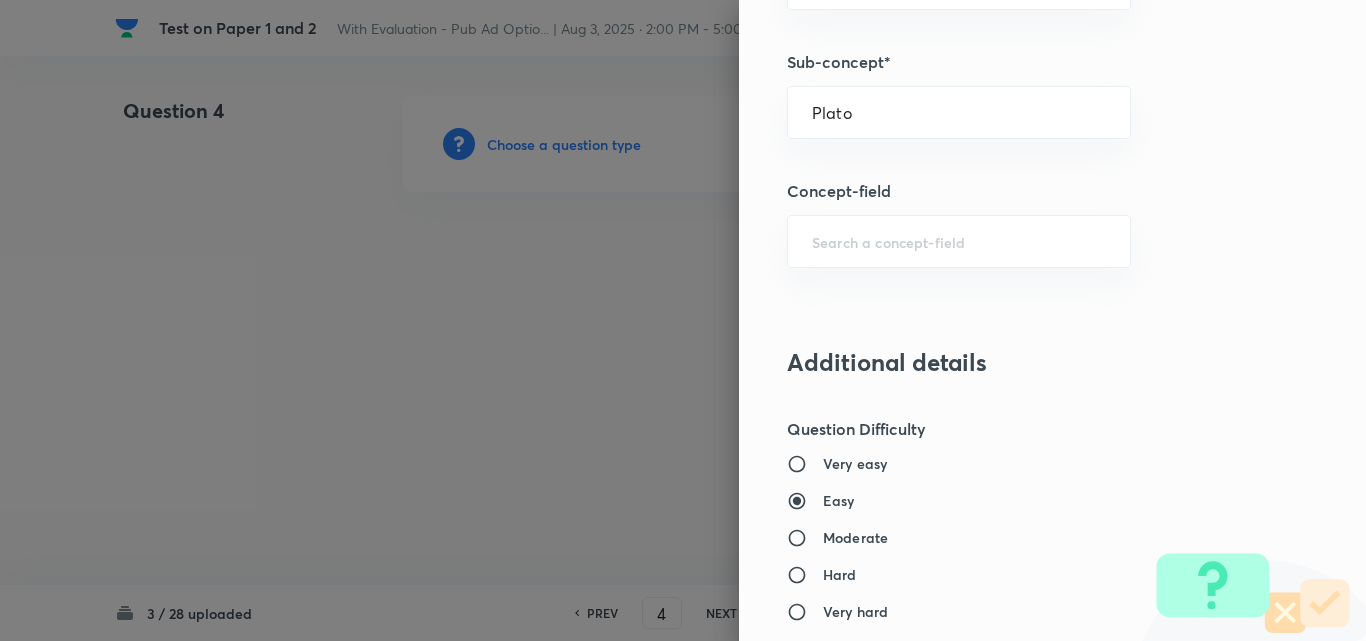 type on "PSIR Optional" 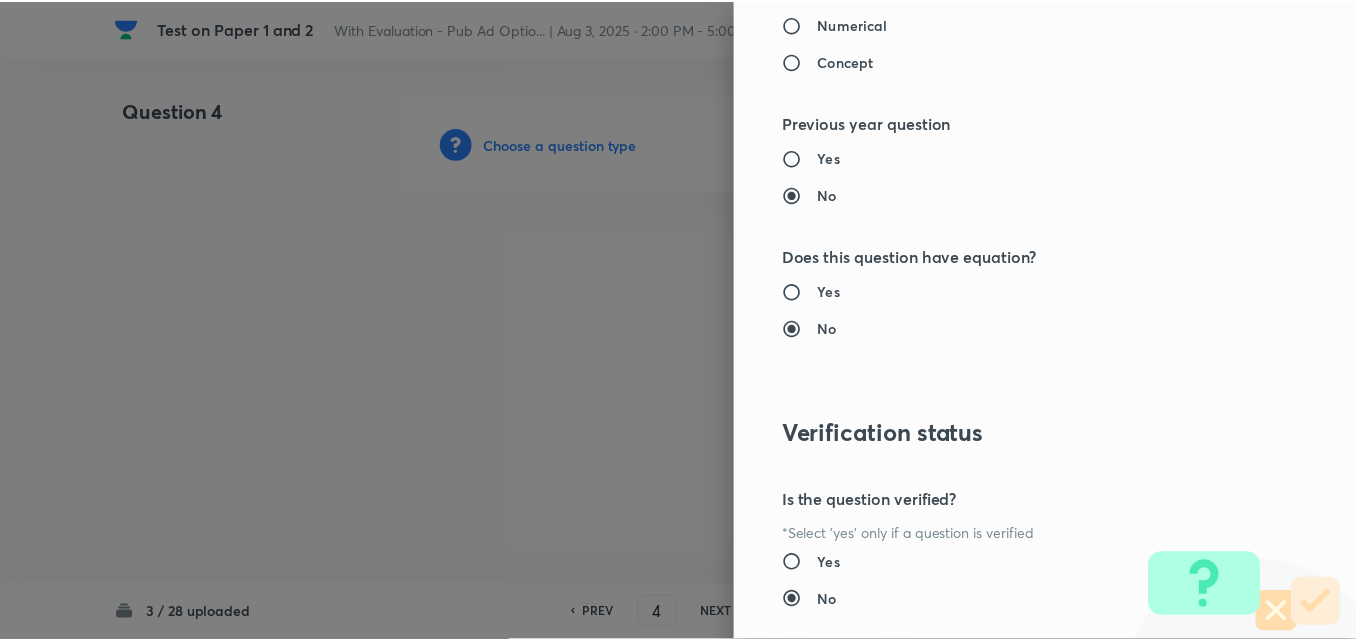scroll, scrollTop: 1844, scrollLeft: 0, axis: vertical 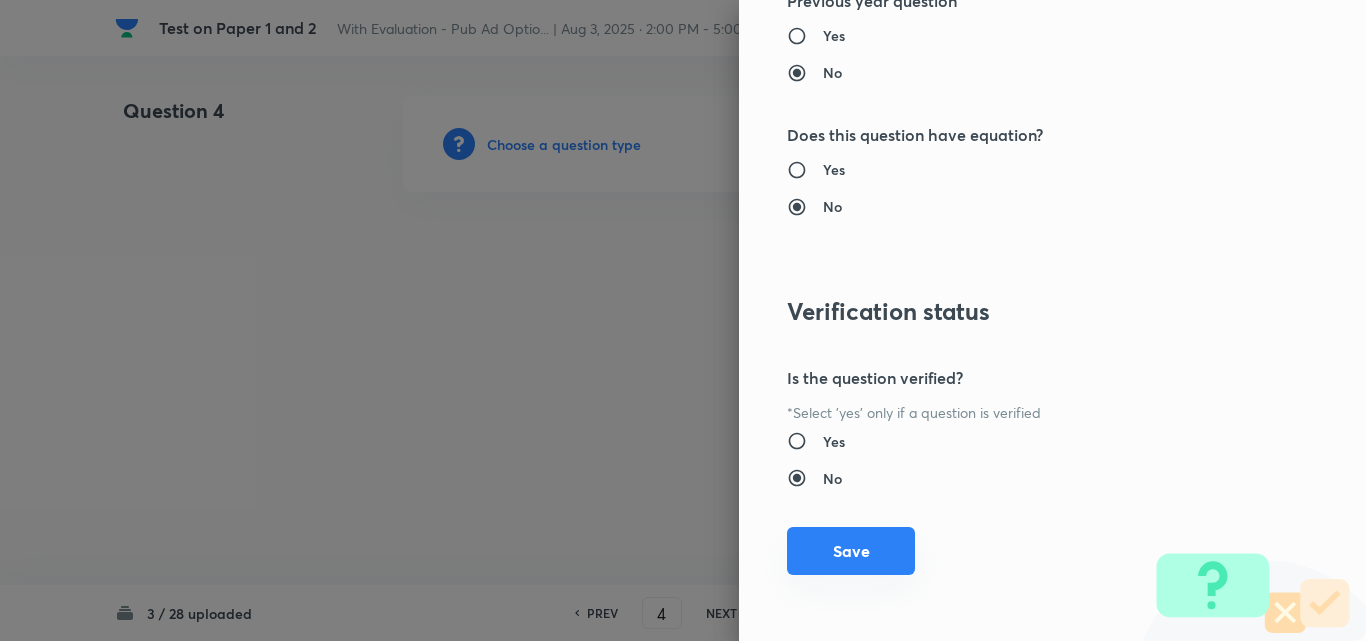 click on "Save" at bounding box center [851, 551] 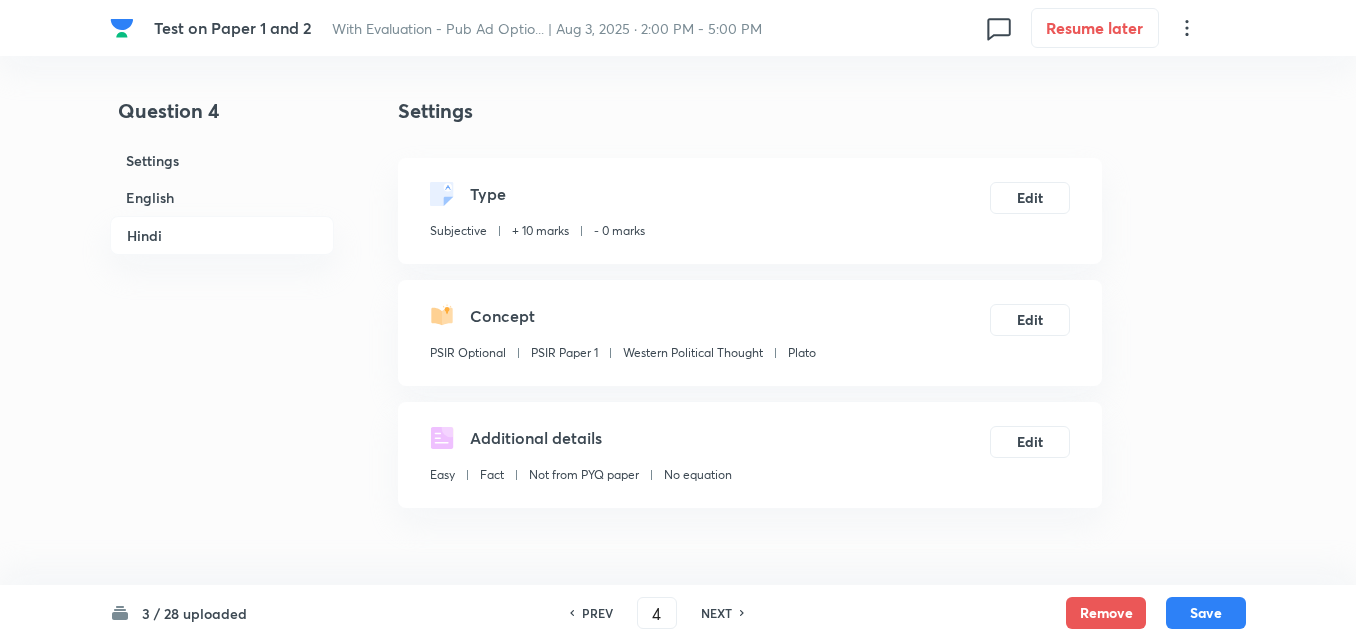 click on "English" at bounding box center (222, 197) 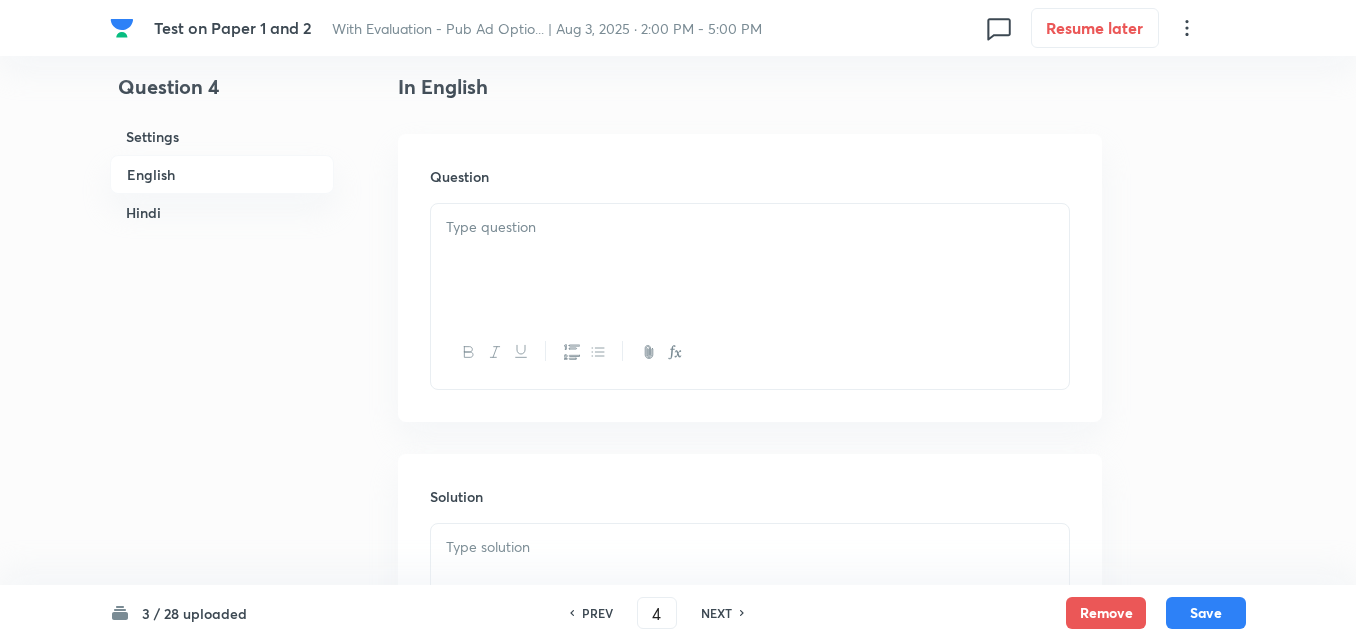 click at bounding box center (750, 260) 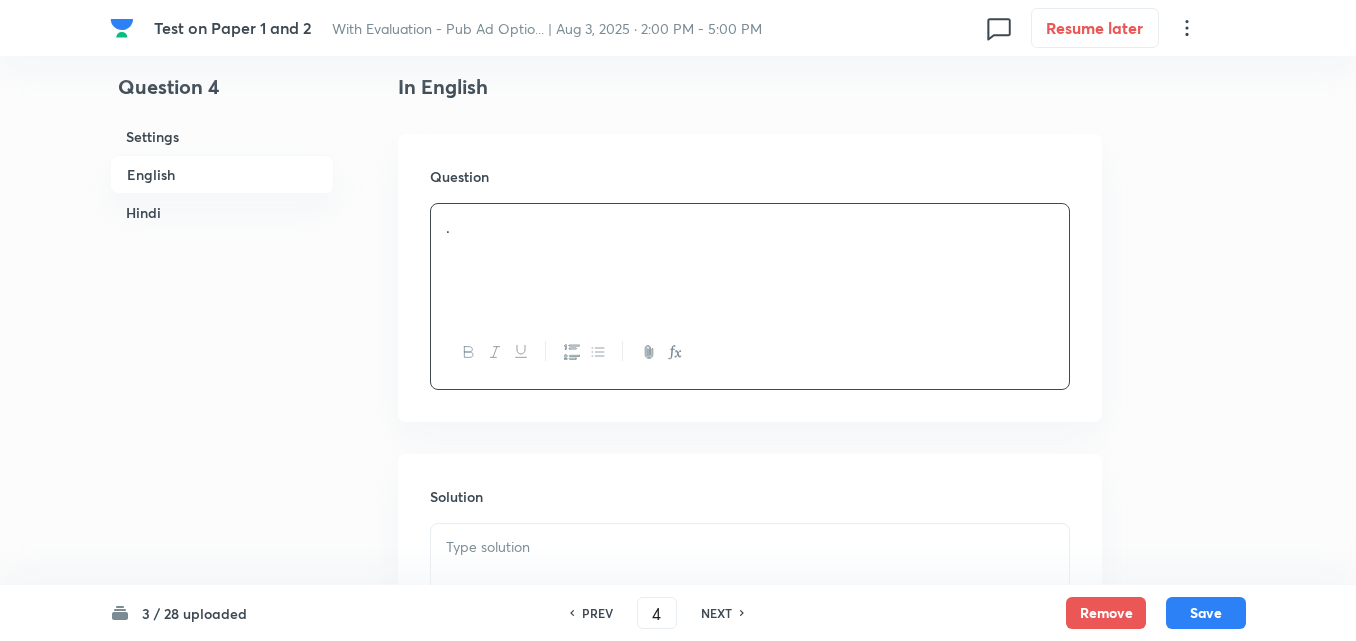 type 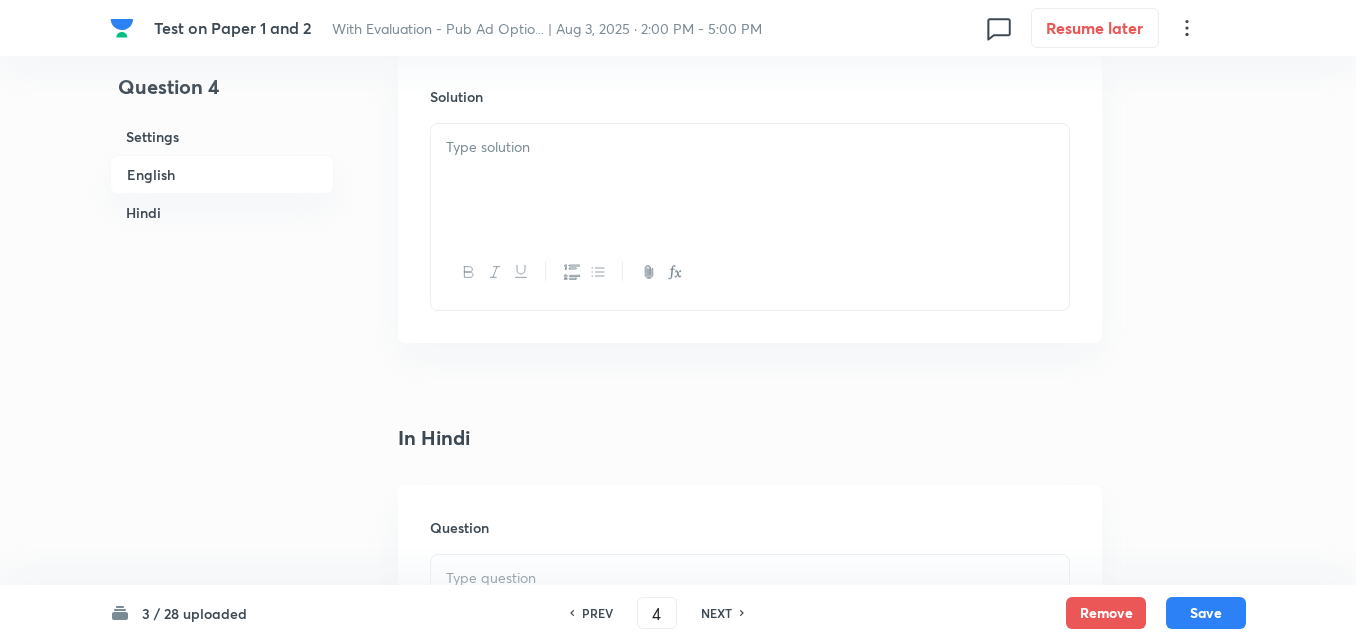type 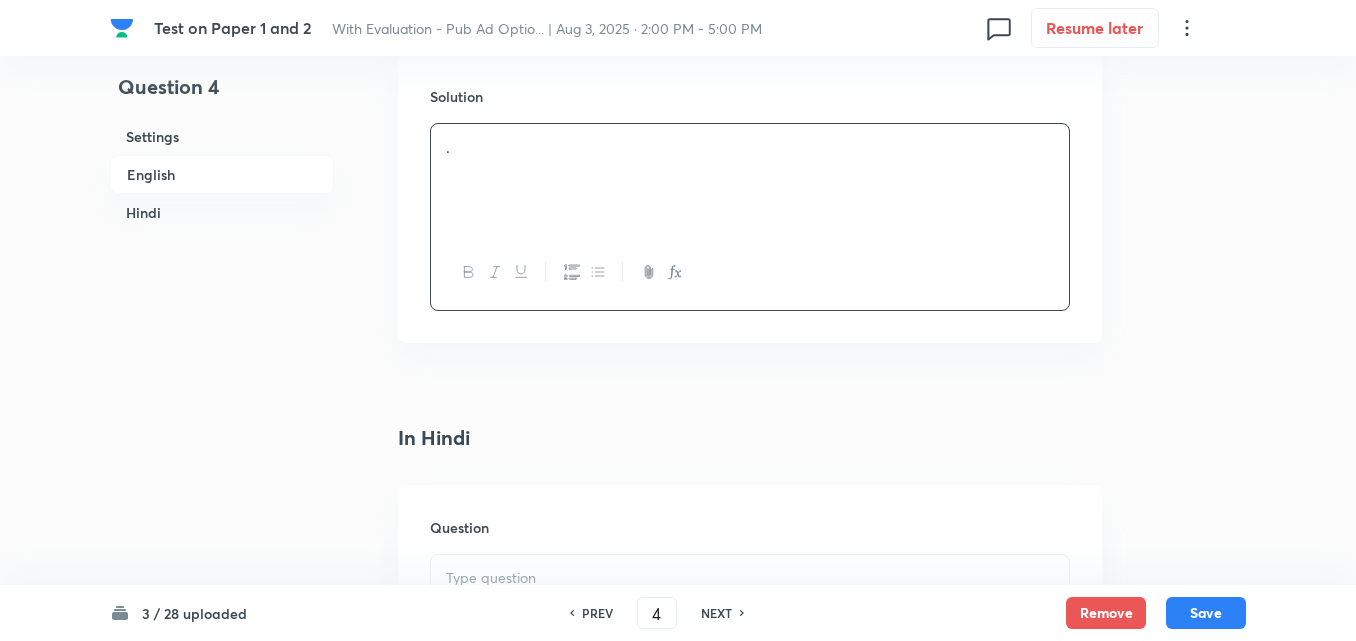 click on "Hindi" at bounding box center [222, 212] 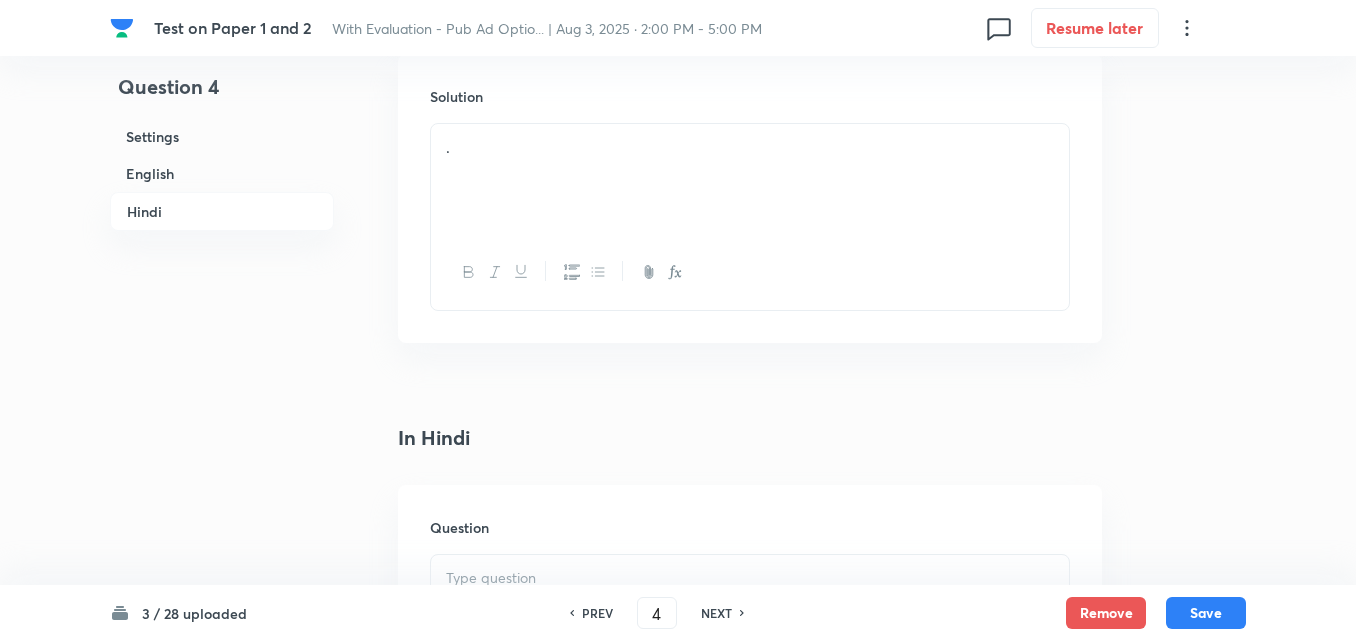 scroll, scrollTop: 1267, scrollLeft: 0, axis: vertical 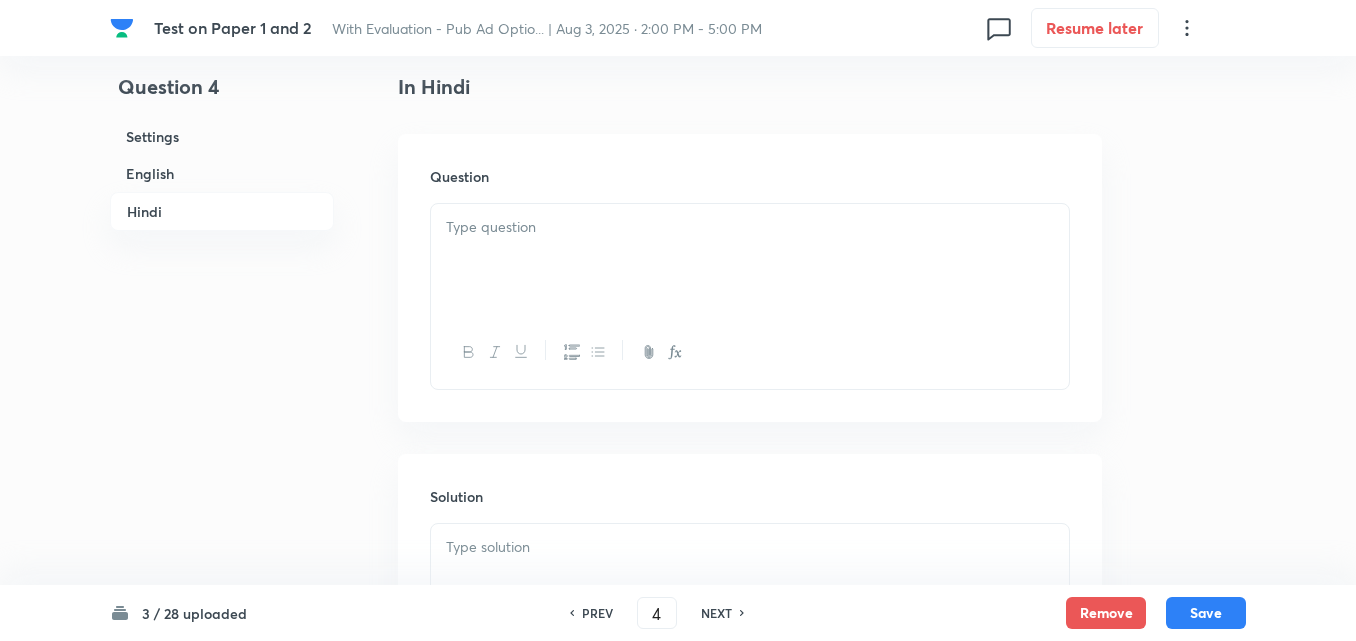 click at bounding box center [750, 260] 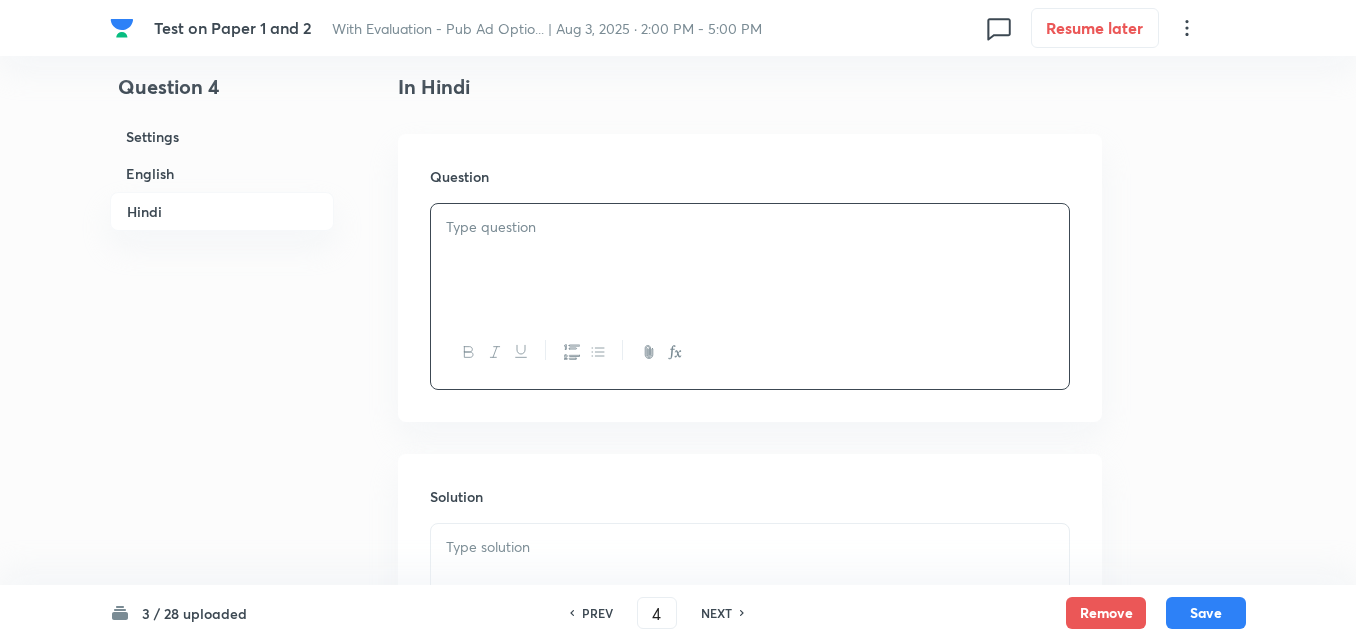 paste 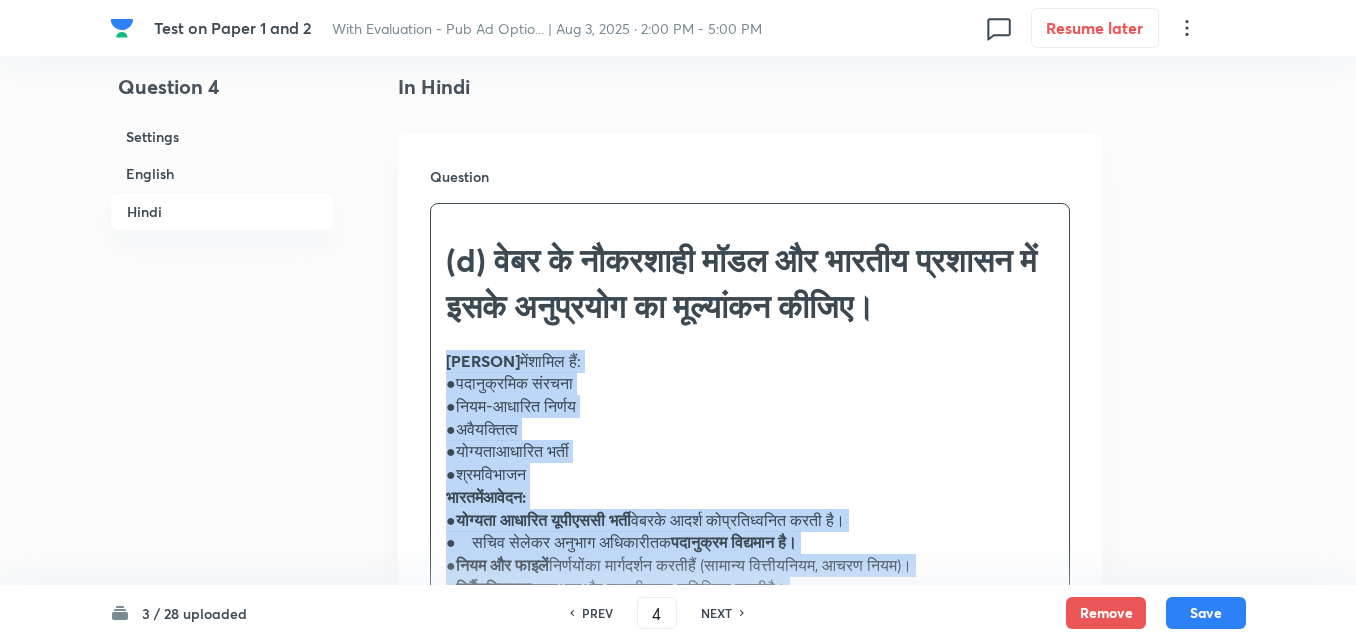 drag, startPoint x: 447, startPoint y: 395, endPoint x: 423, endPoint y: 395, distance: 24 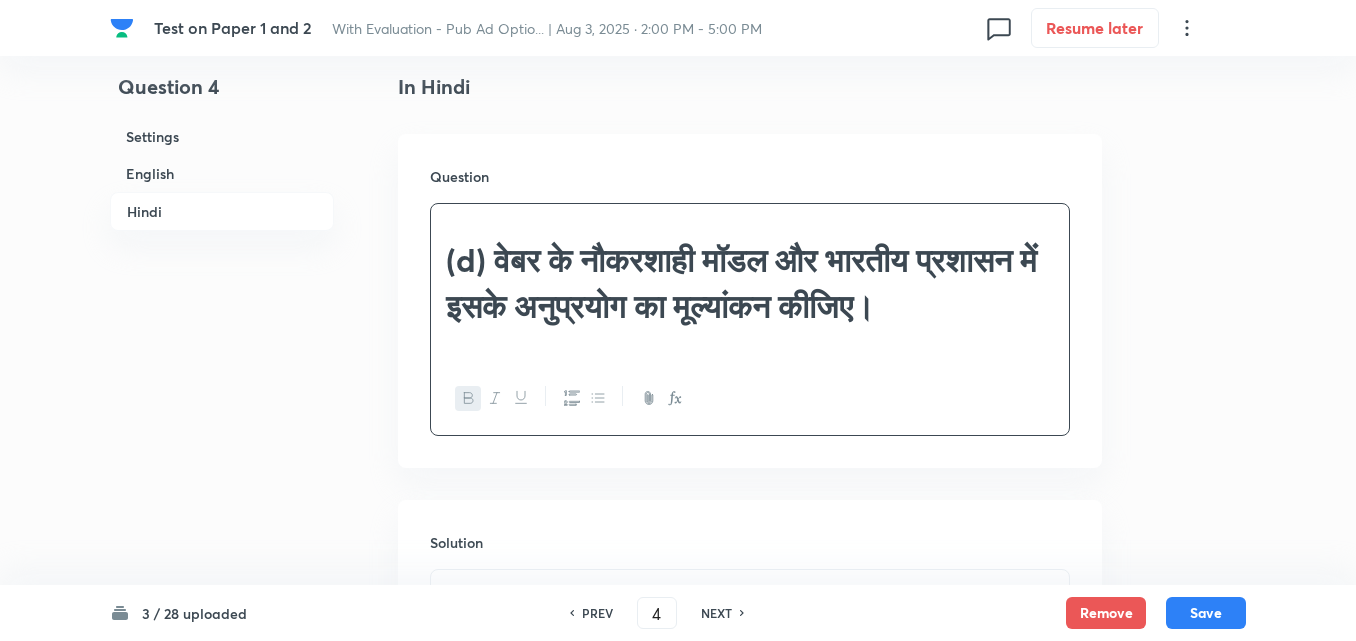 type 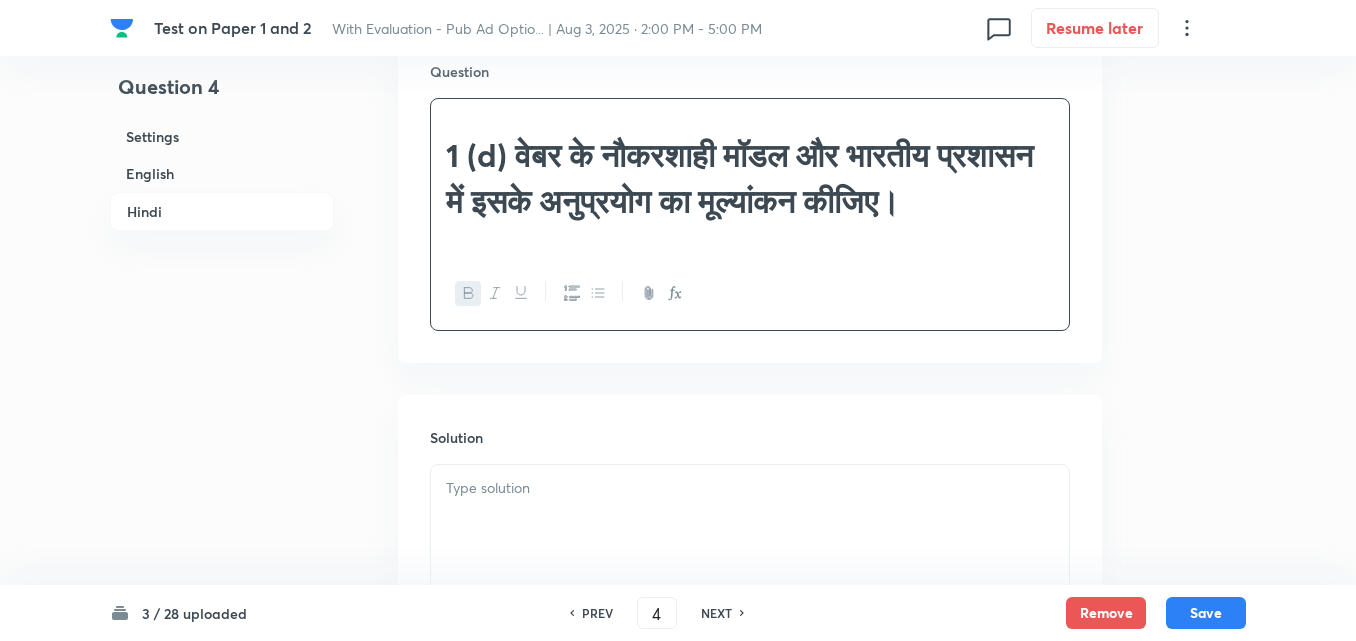 scroll, scrollTop: 1636, scrollLeft: 0, axis: vertical 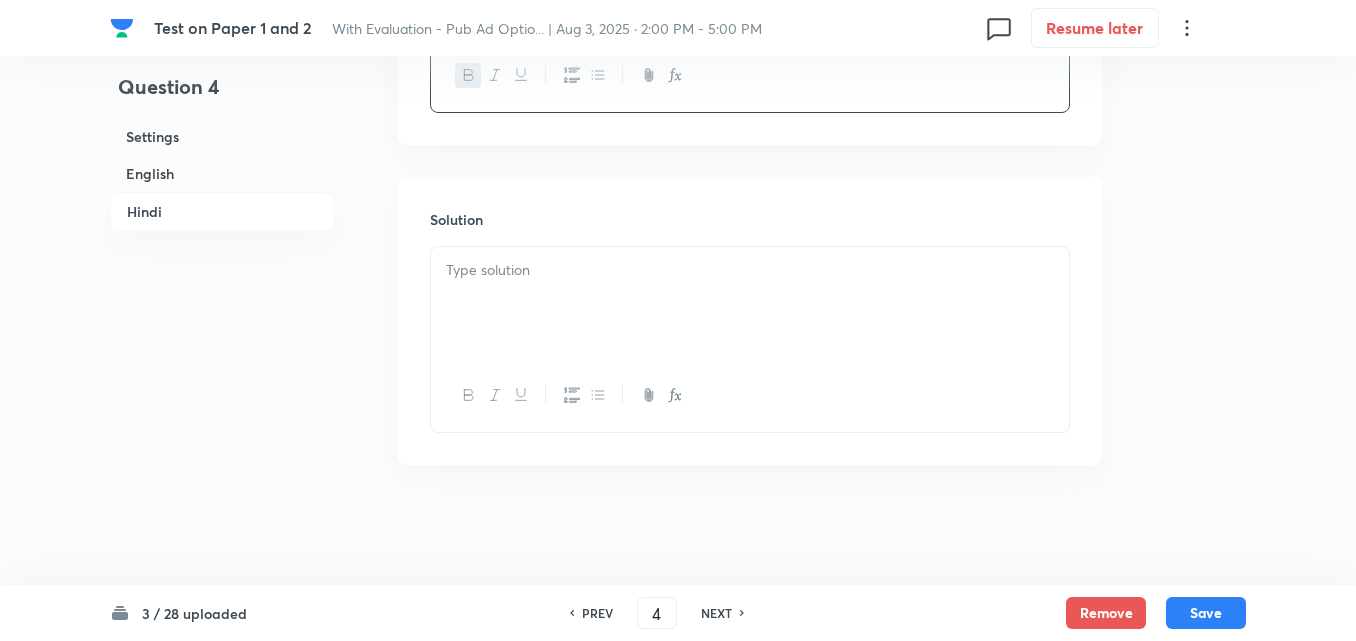 click at bounding box center [750, 303] 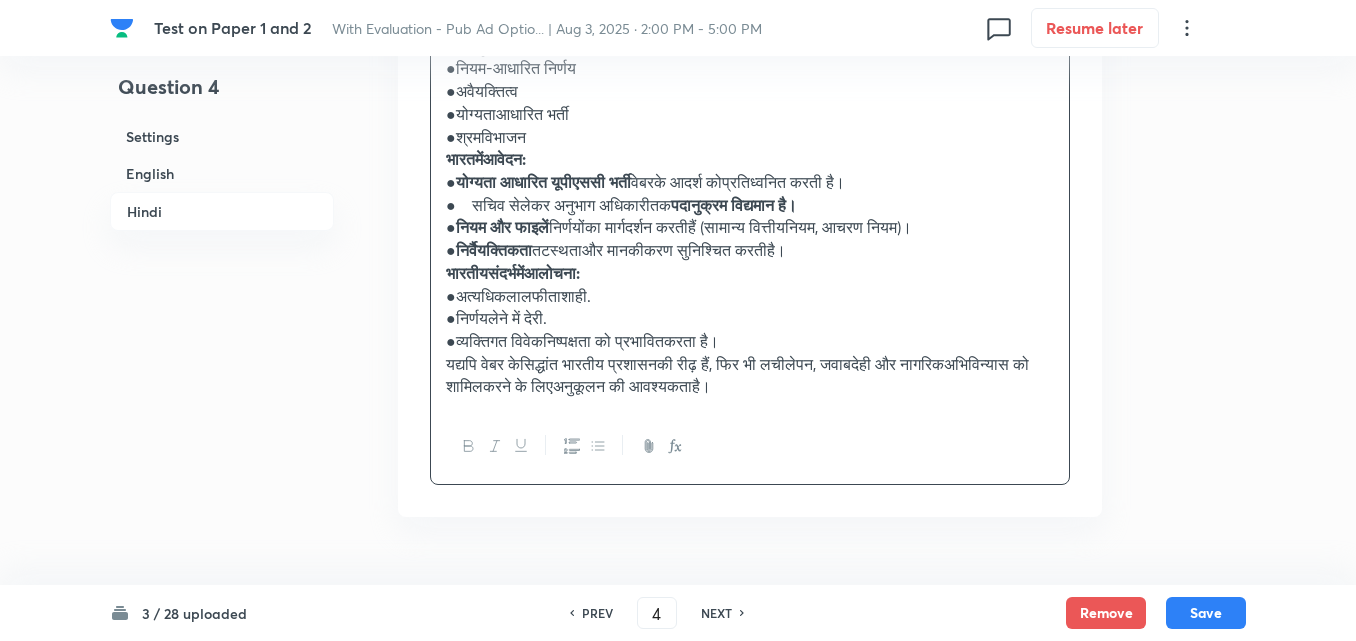 scroll, scrollTop: 1934, scrollLeft: 0, axis: vertical 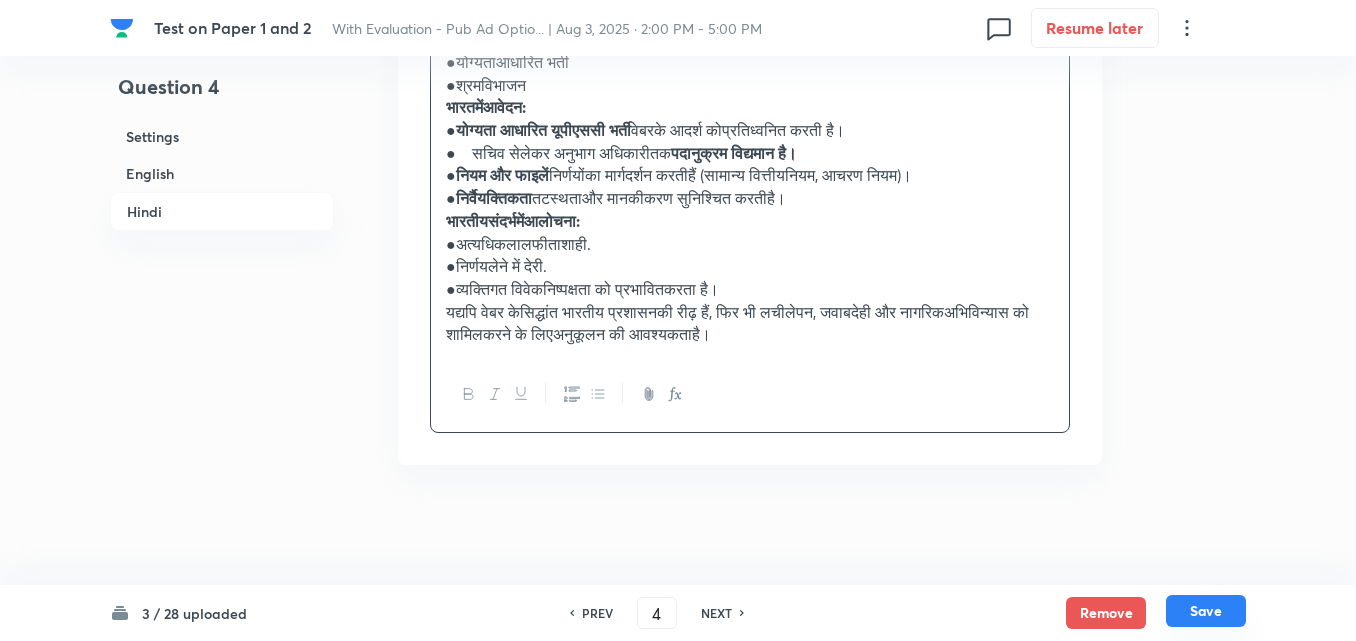click on "Save" at bounding box center (1206, 611) 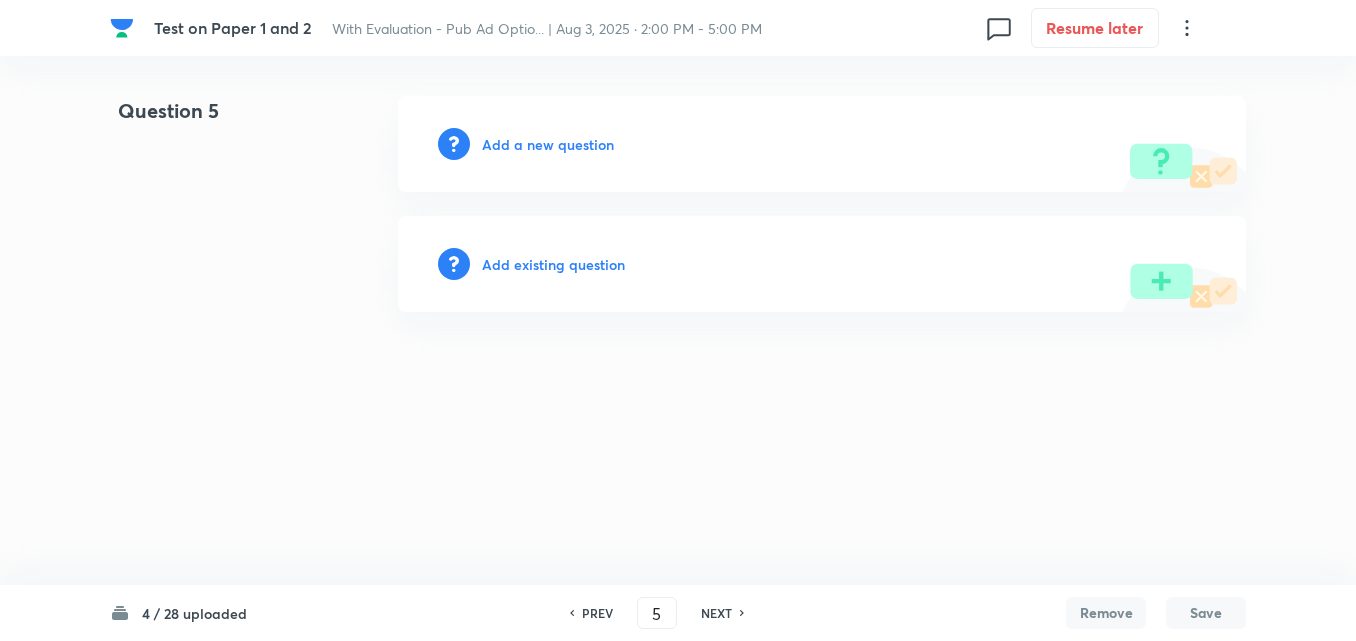 scroll, scrollTop: 0, scrollLeft: 0, axis: both 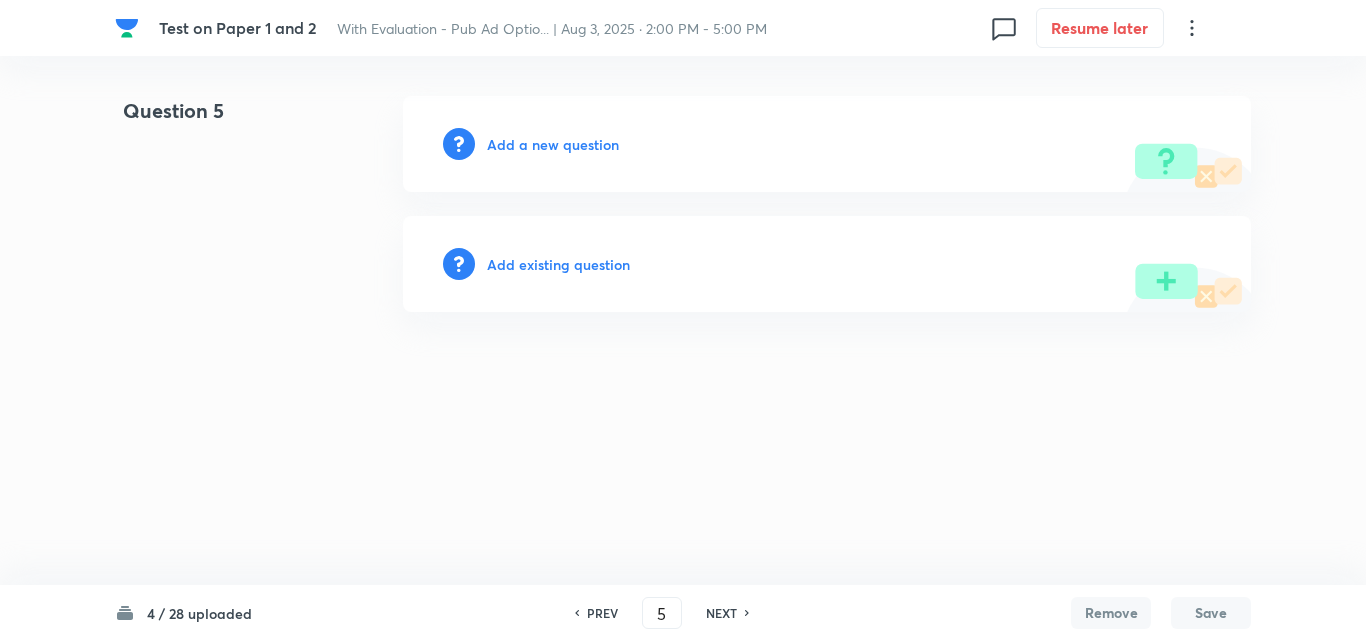 click on "PREV" at bounding box center [602, 613] 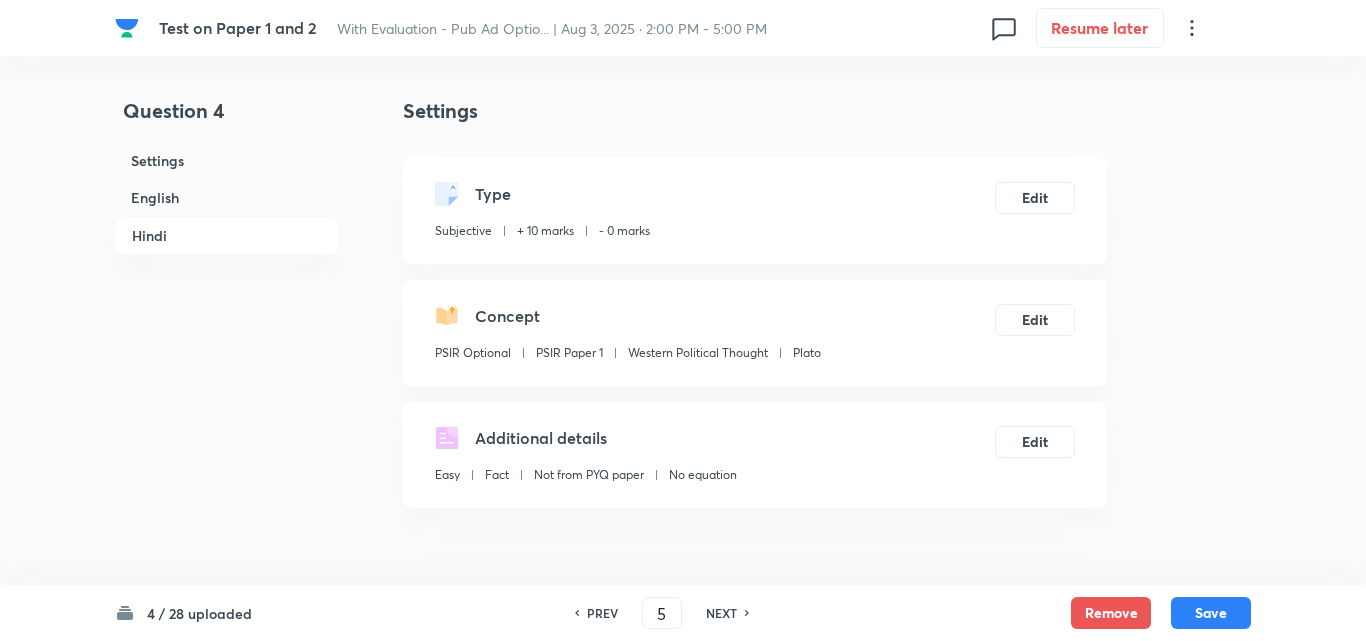 type on "4" 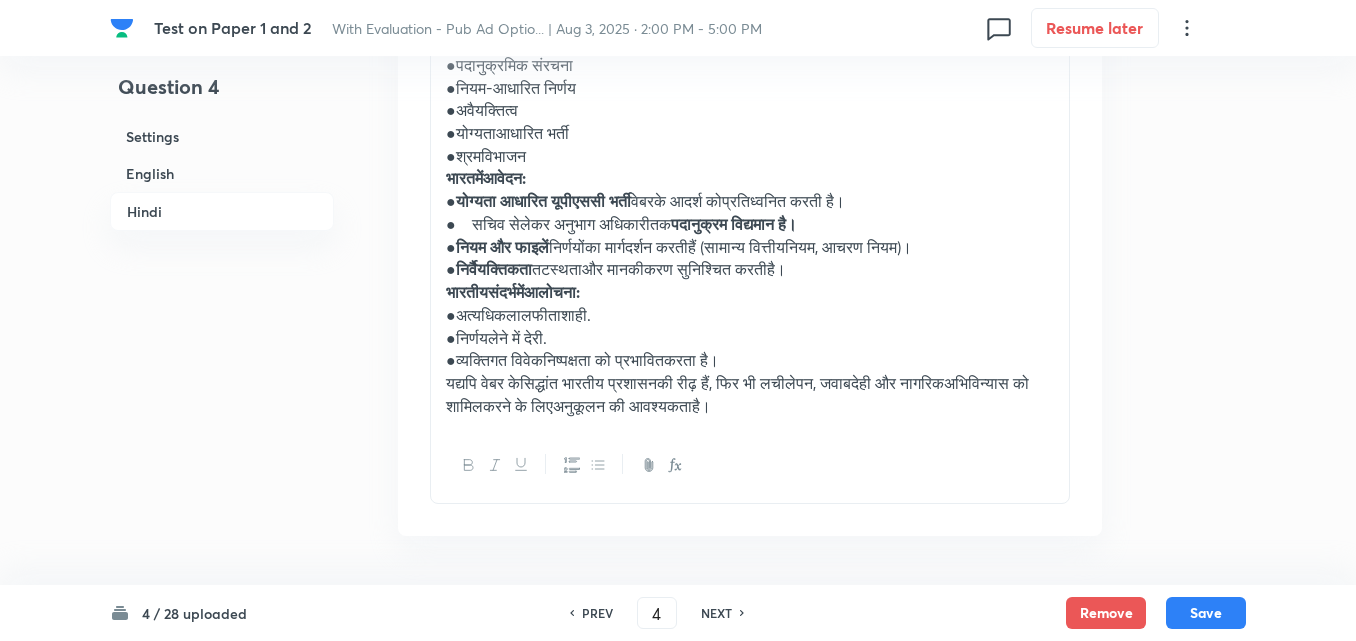 scroll, scrollTop: 1843, scrollLeft: 0, axis: vertical 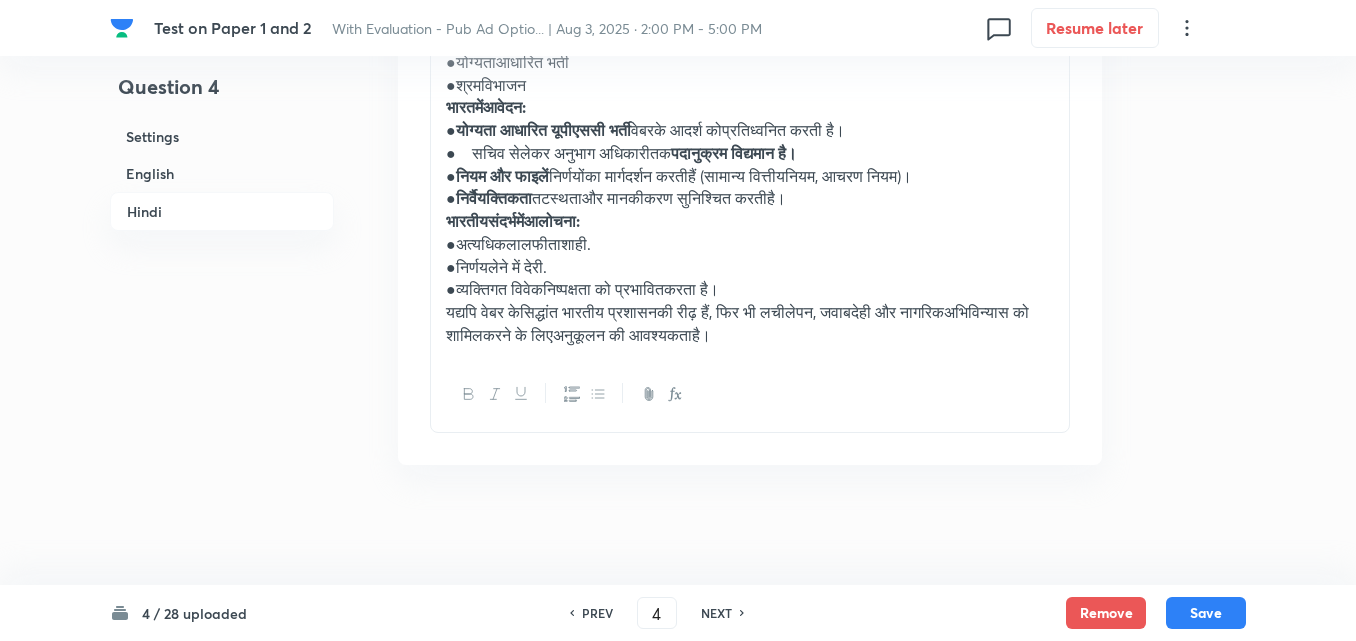 click on "●	योग्यता आधारित यूपीएससी भर्ती  वेबरके आदर्श कोप्रतिध्वनित करती है।" at bounding box center (750, 130) 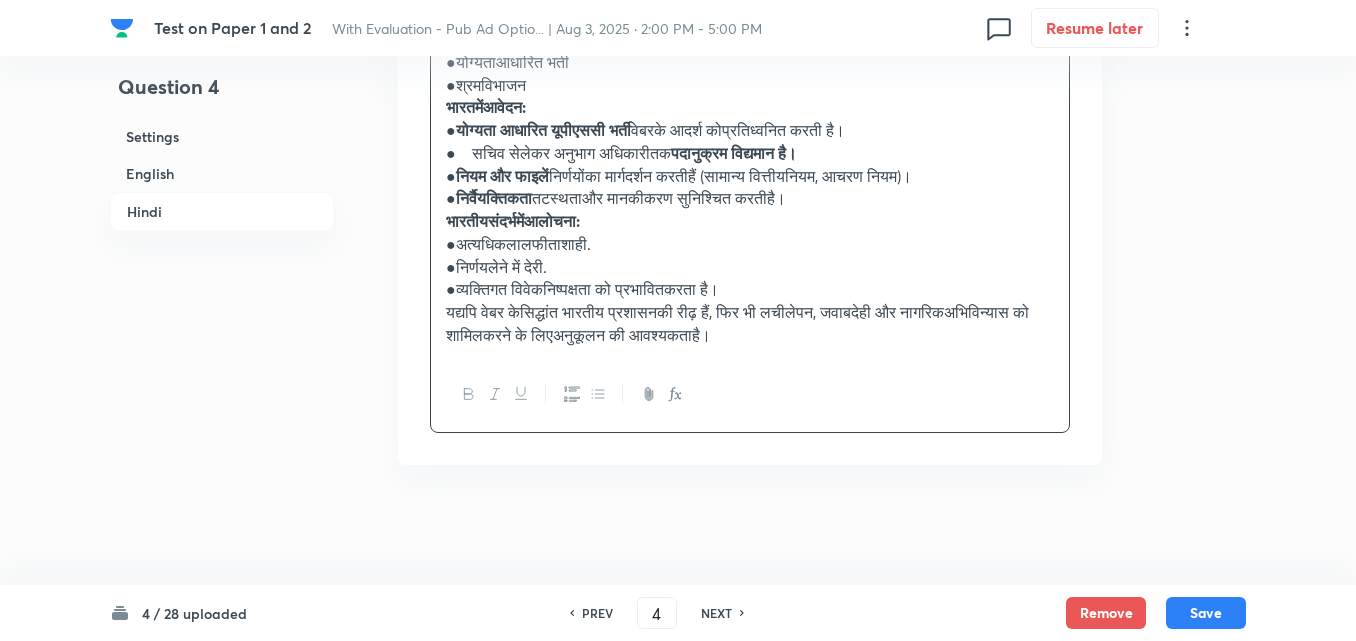 type 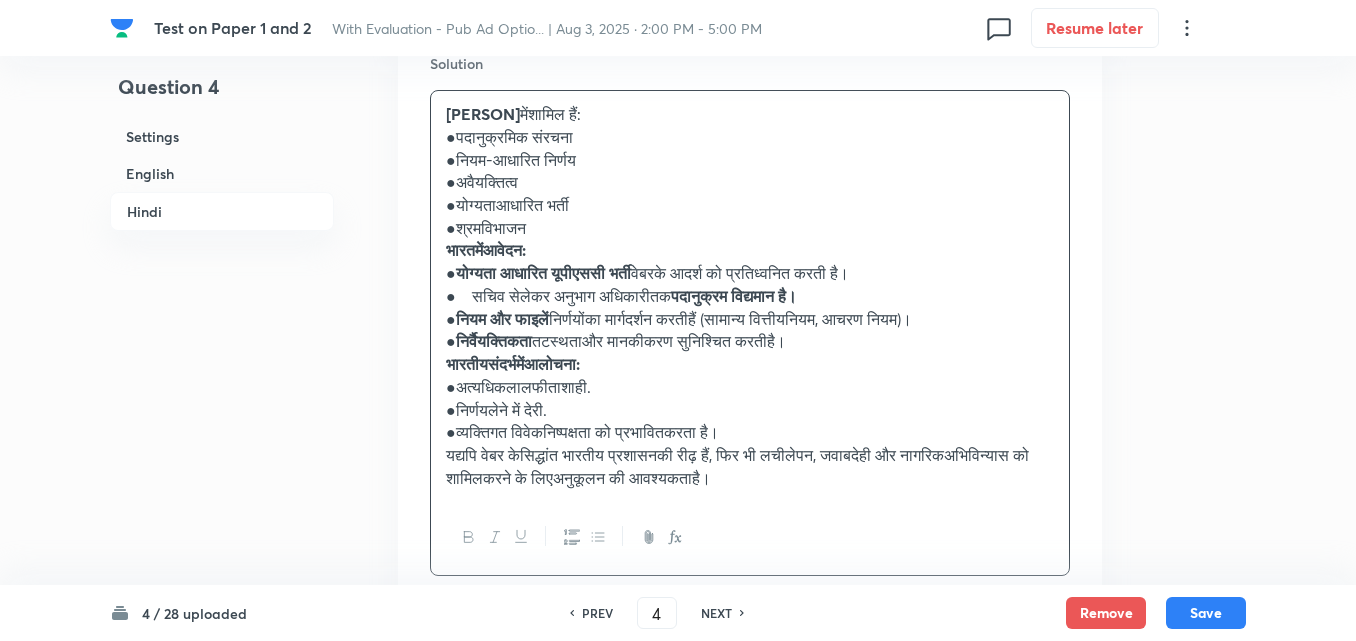 scroll, scrollTop: 1843, scrollLeft: 0, axis: vertical 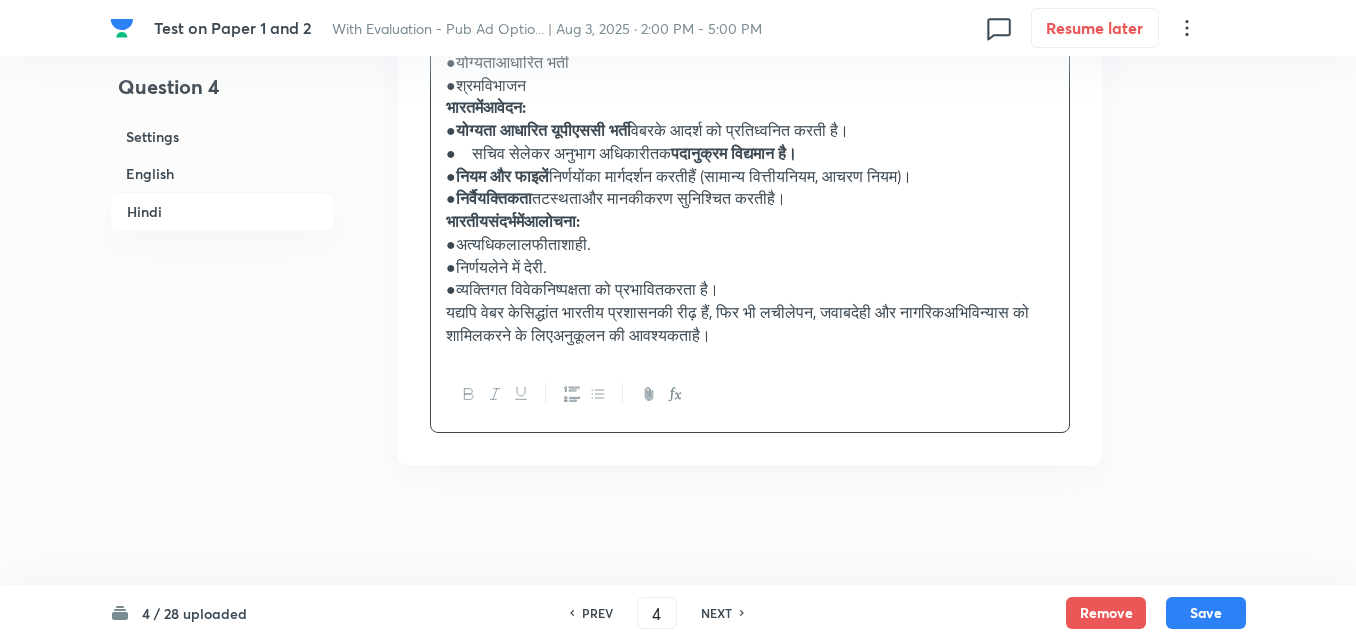 click on "●अत्यधिकलालफीताशाही." at bounding box center [750, 244] 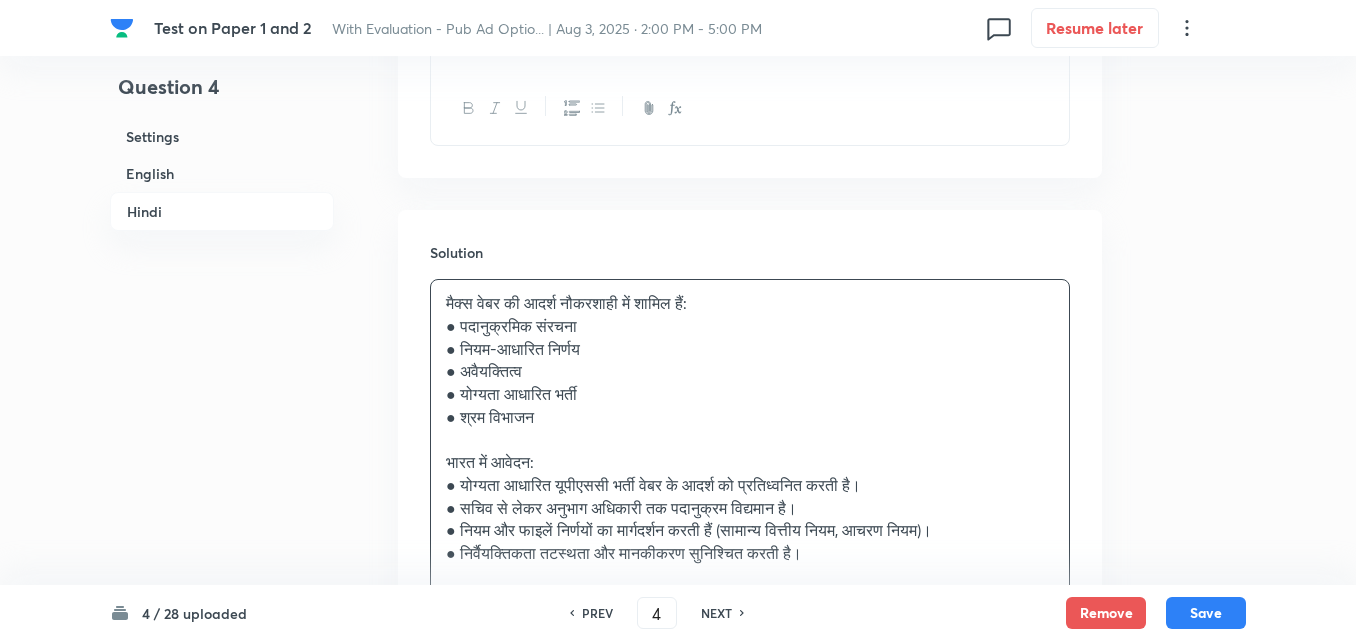 scroll, scrollTop: 1111, scrollLeft: 0, axis: vertical 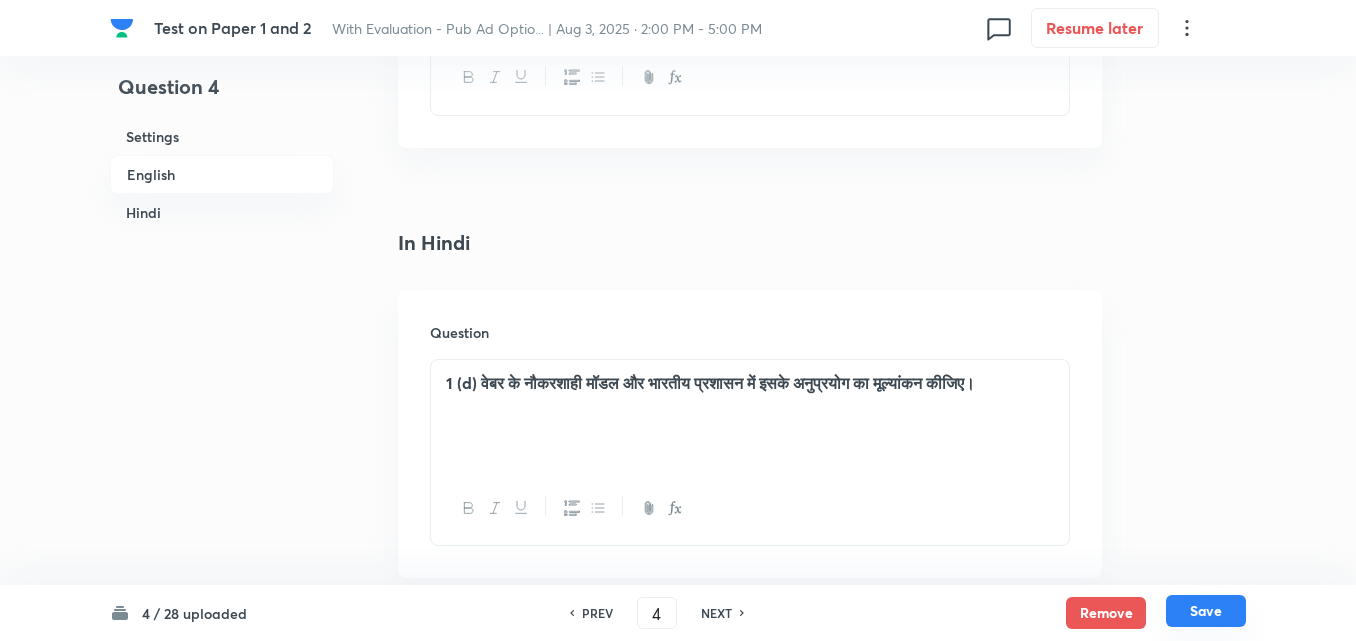 drag, startPoint x: 1207, startPoint y: 609, endPoint x: 1195, endPoint y: 608, distance: 12.0415945 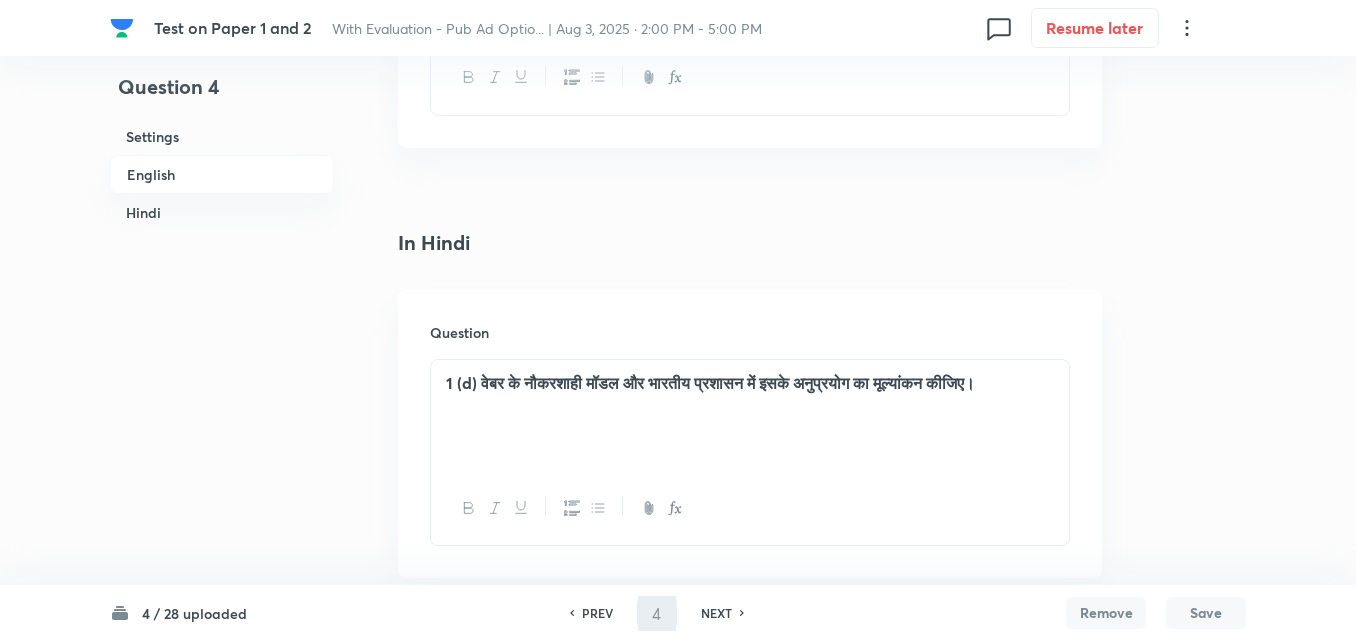 type on "5" 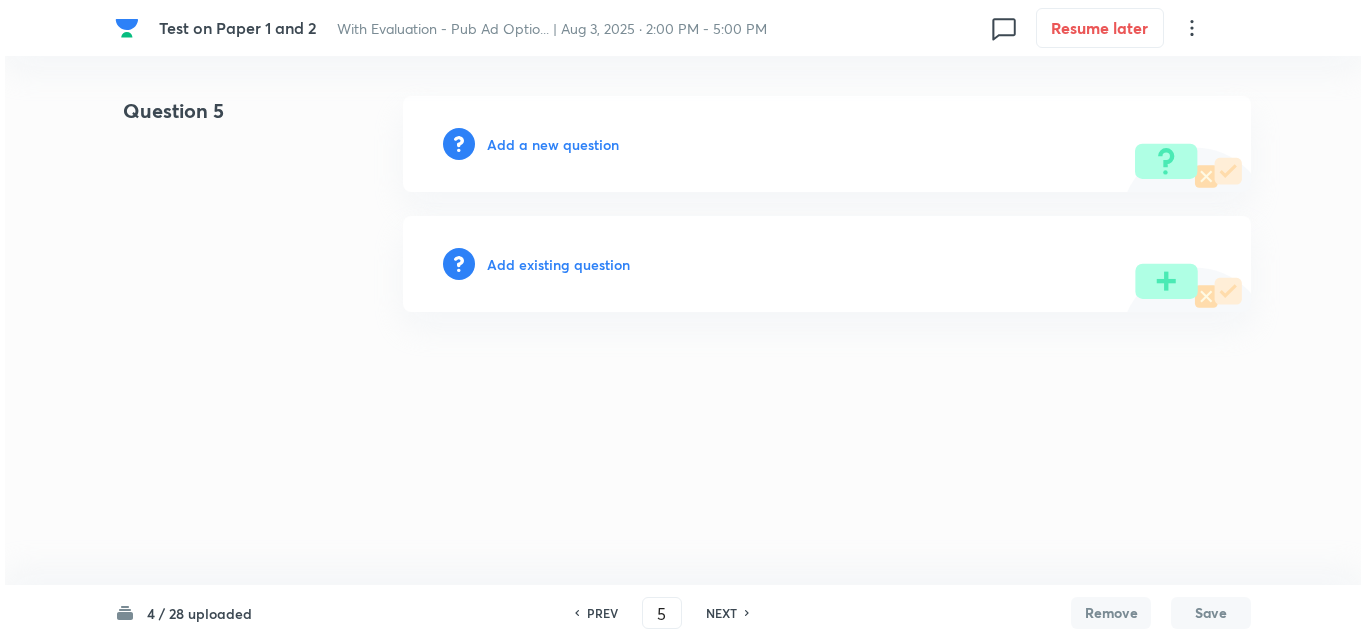scroll, scrollTop: 0, scrollLeft: 0, axis: both 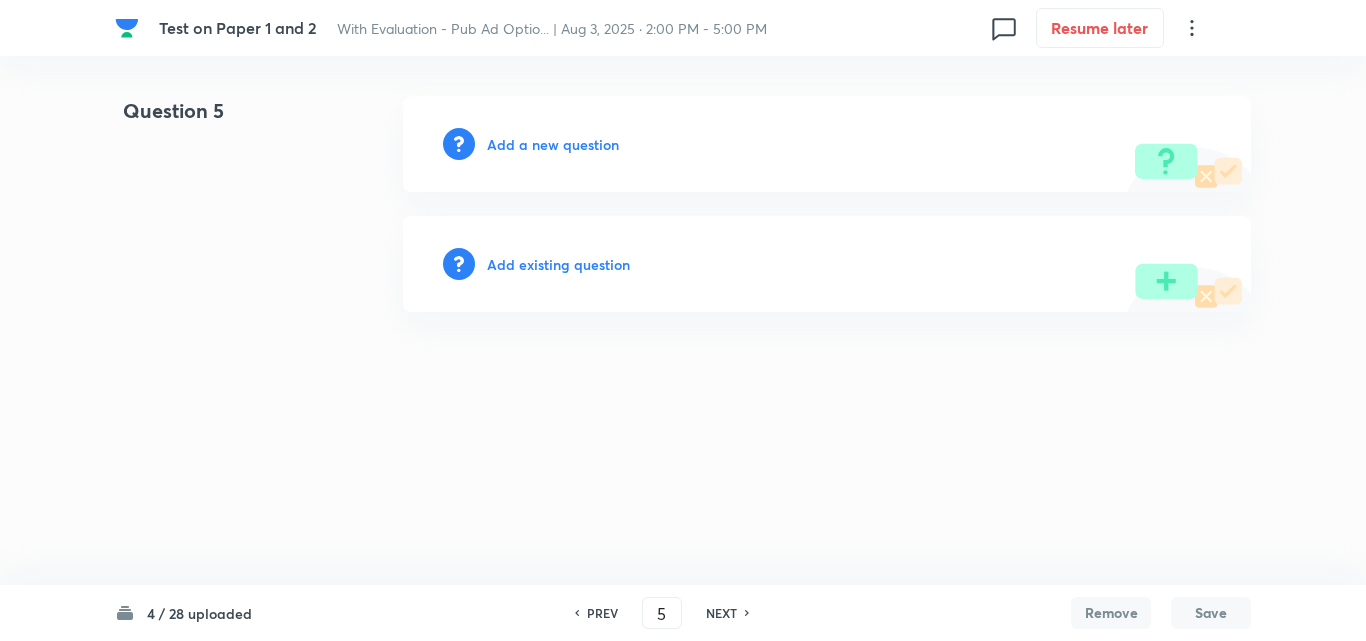 click on "Add a new question" at bounding box center (553, 144) 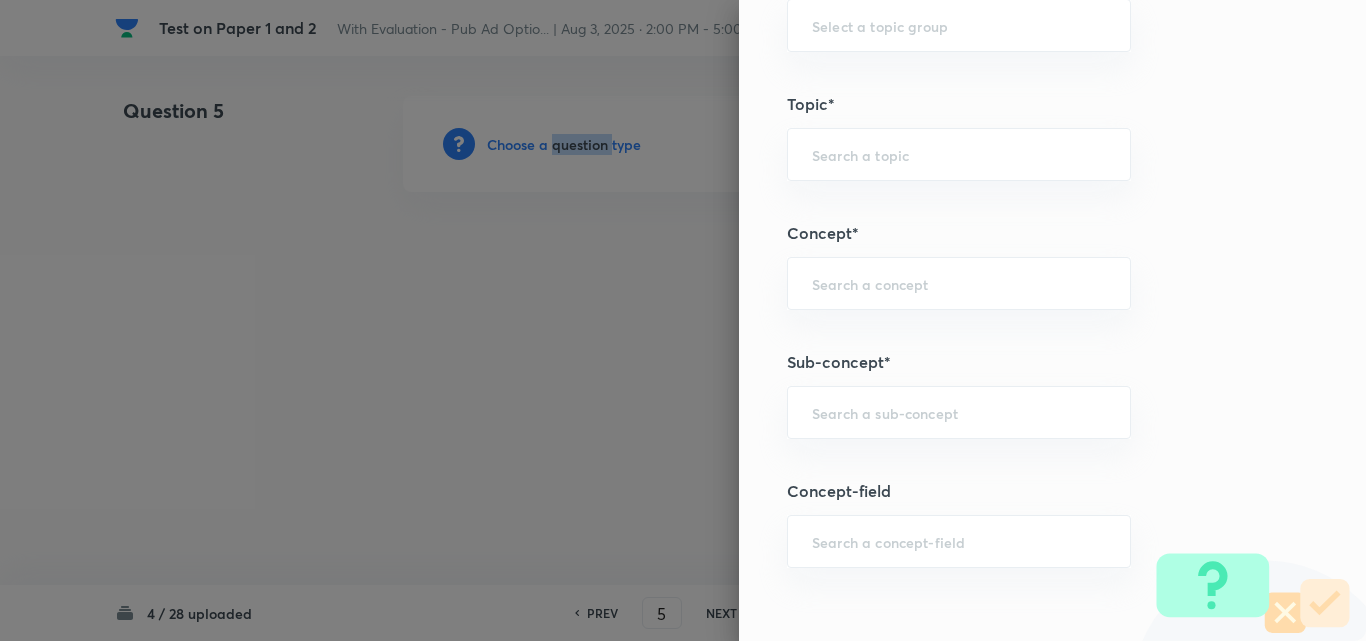 scroll, scrollTop: 1000, scrollLeft: 0, axis: vertical 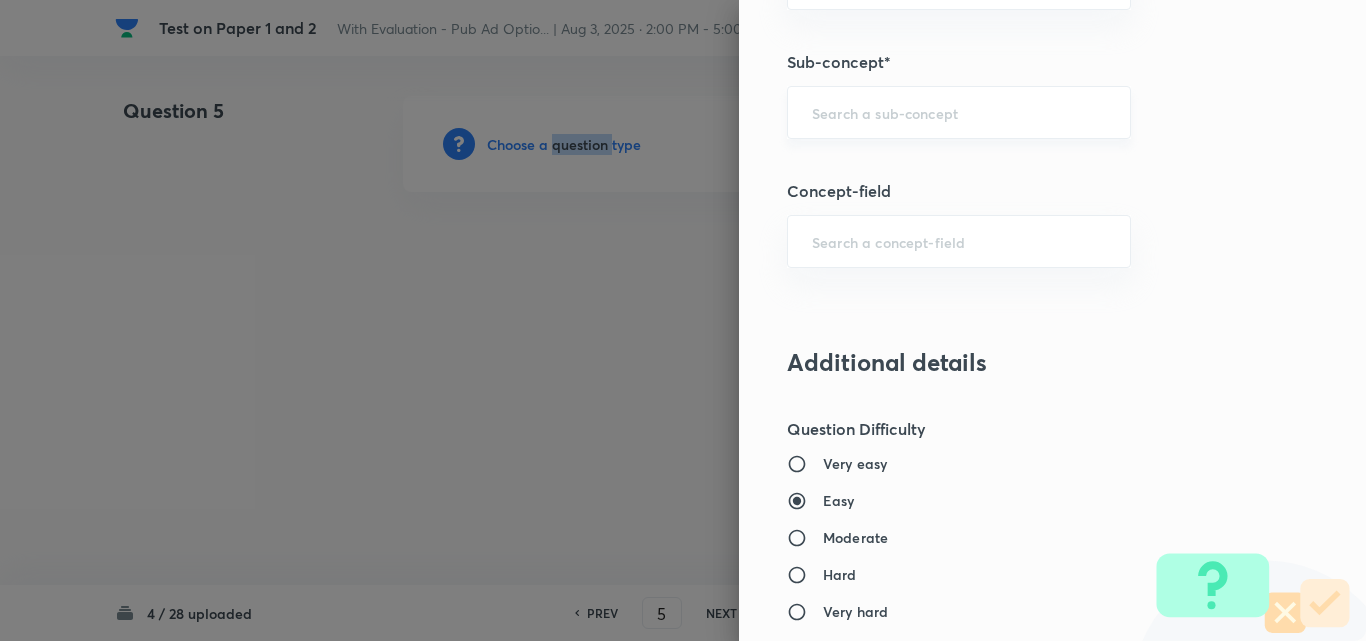 click on "​" at bounding box center [959, 112] 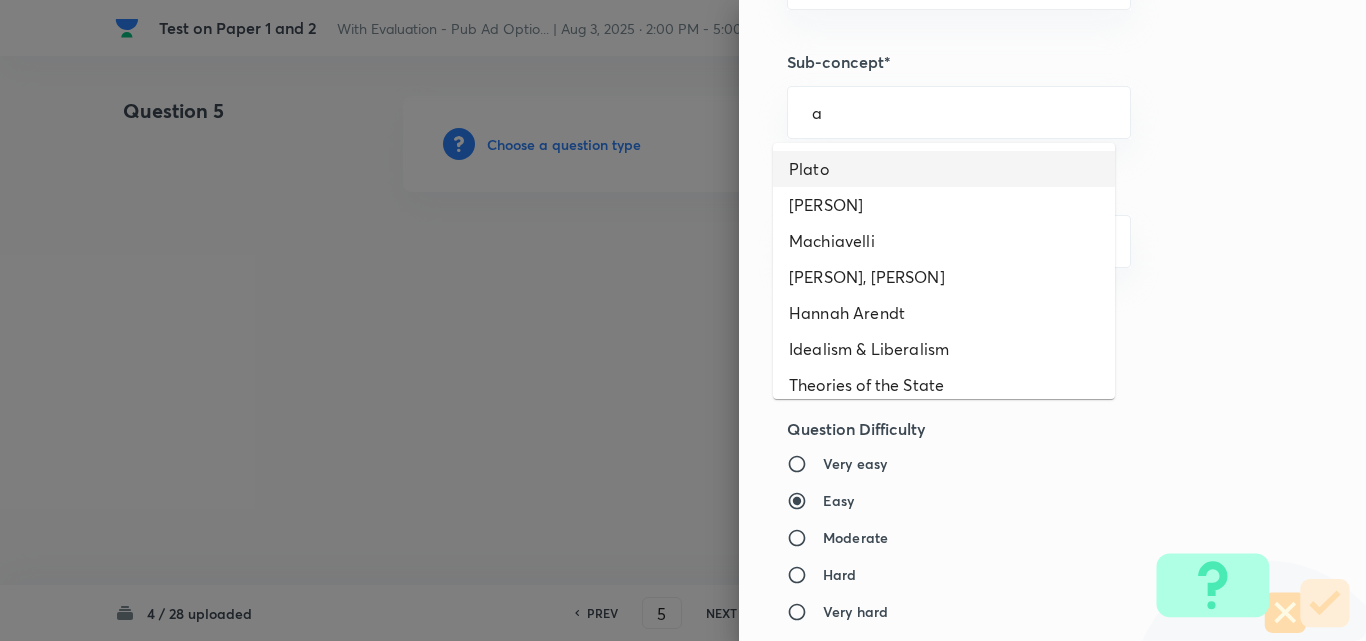 click on "Plato" at bounding box center (944, 169) 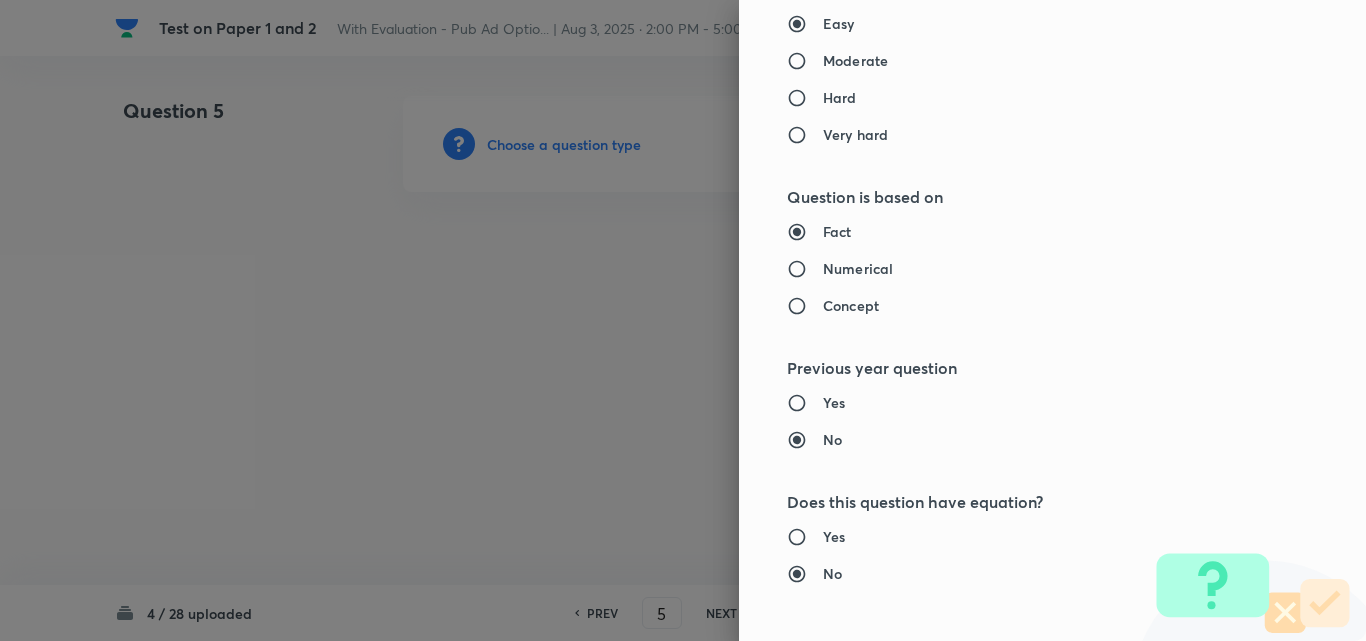 type on "PSIR Optional" 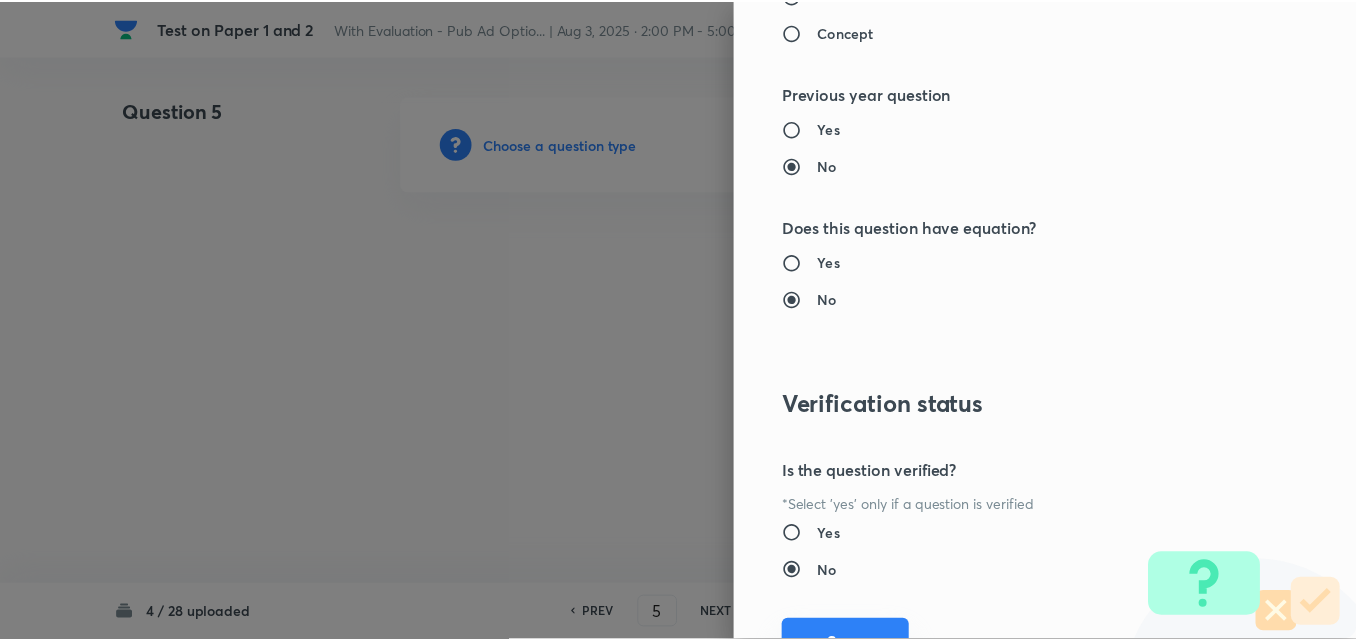 scroll, scrollTop: 1844, scrollLeft: 0, axis: vertical 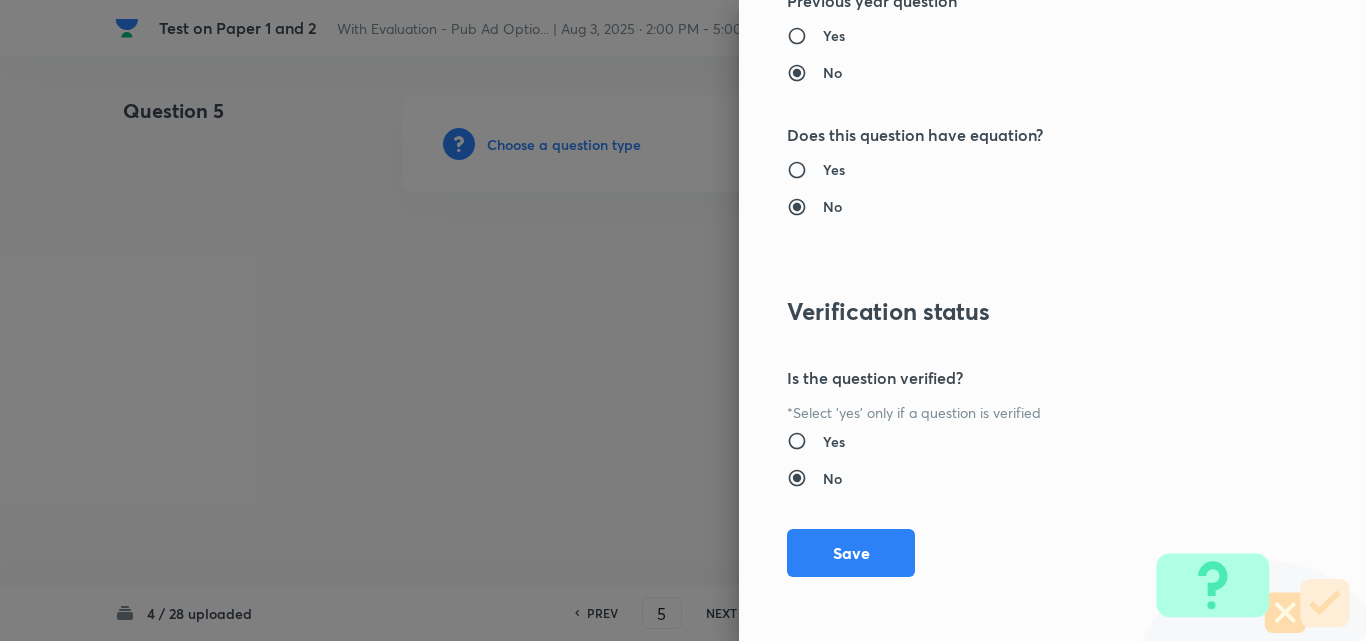 click on "Save" at bounding box center [851, 553] 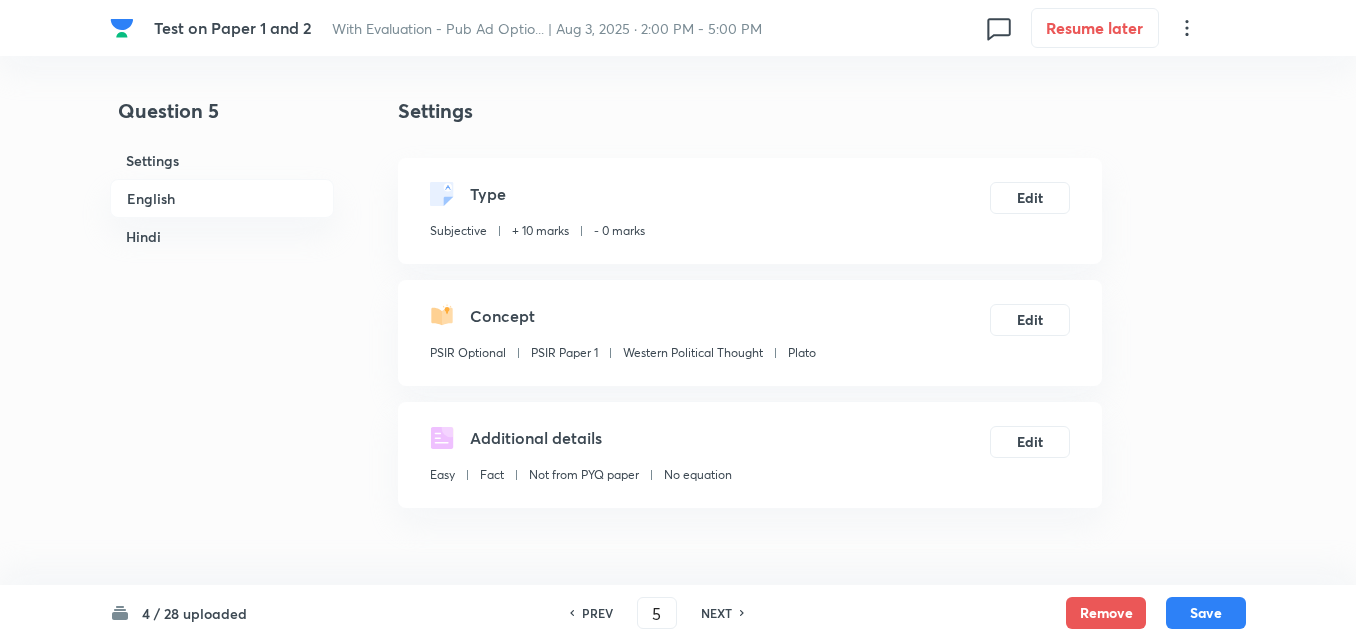 click on "English" at bounding box center (222, 198) 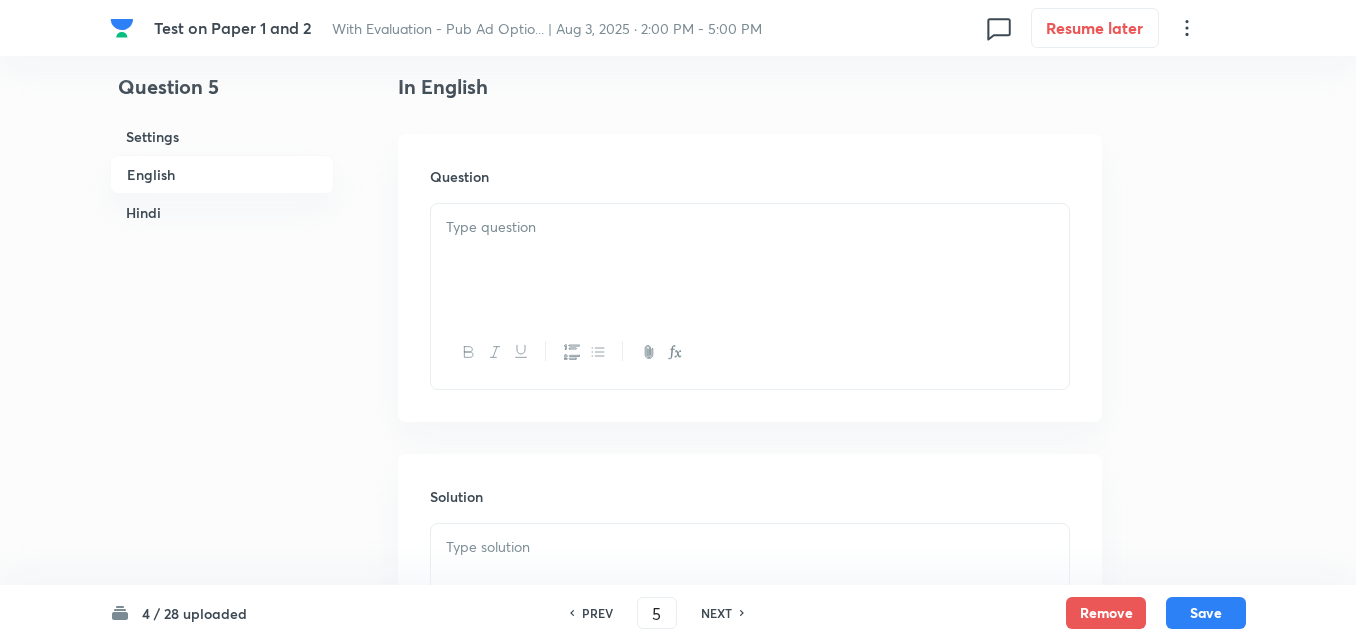 click at bounding box center (750, 260) 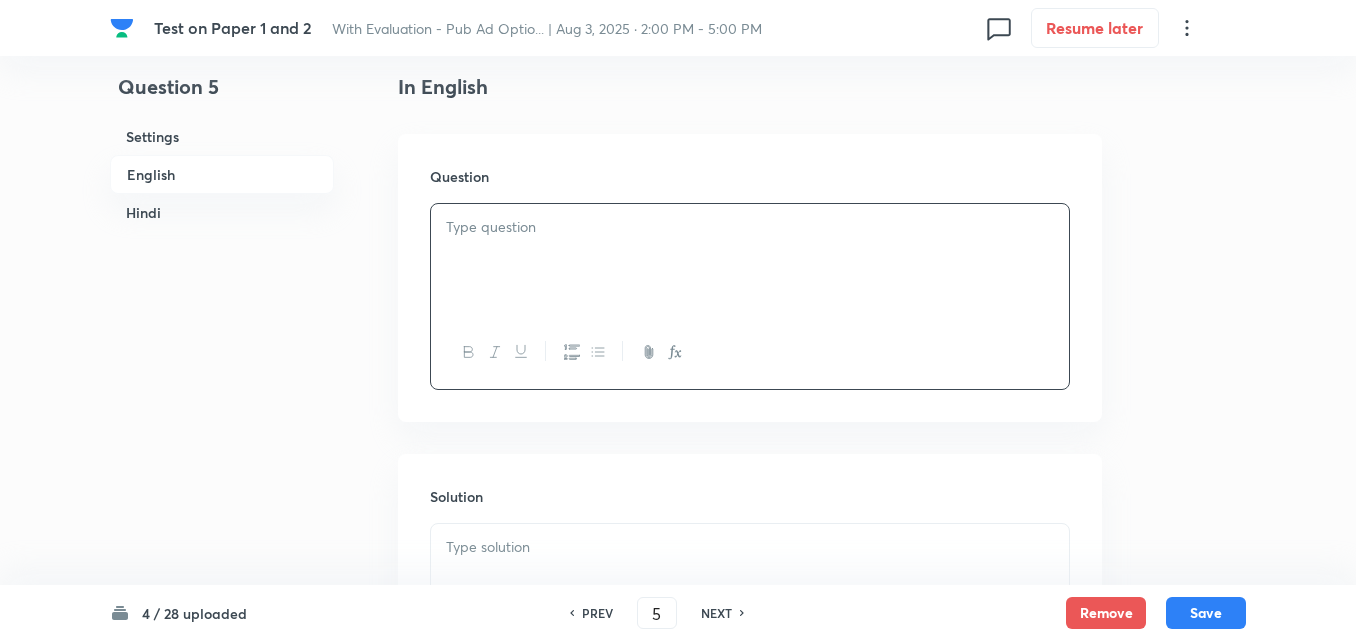 type 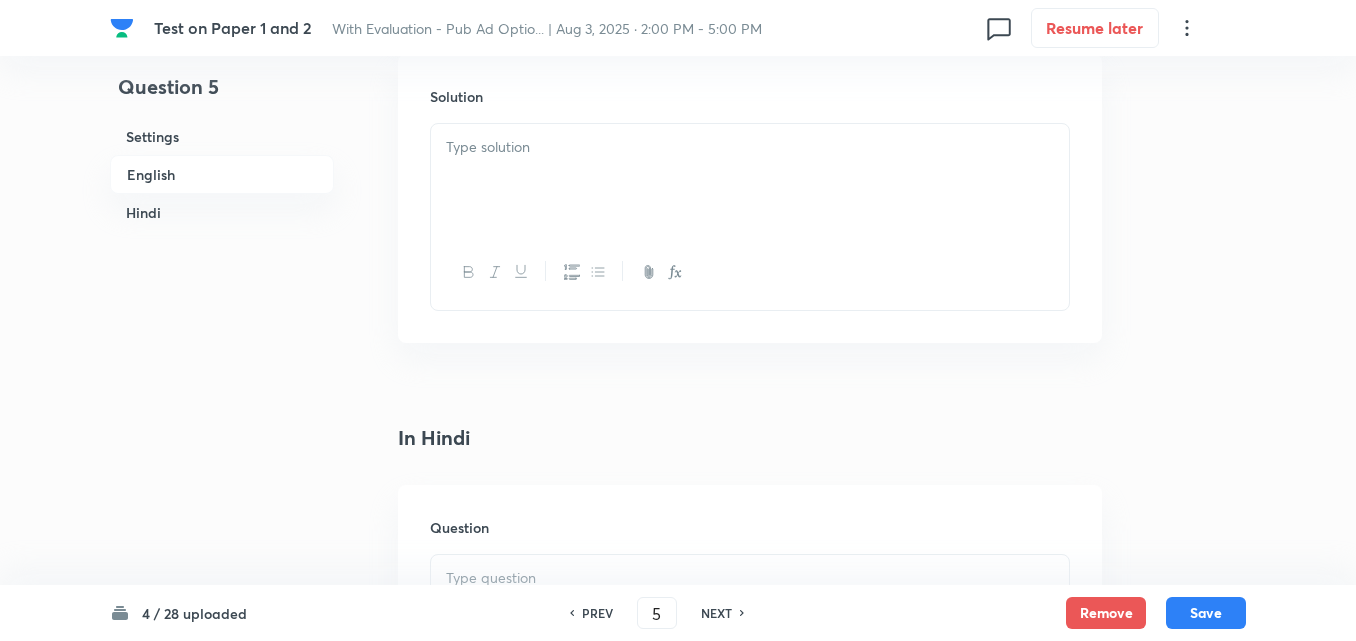 type 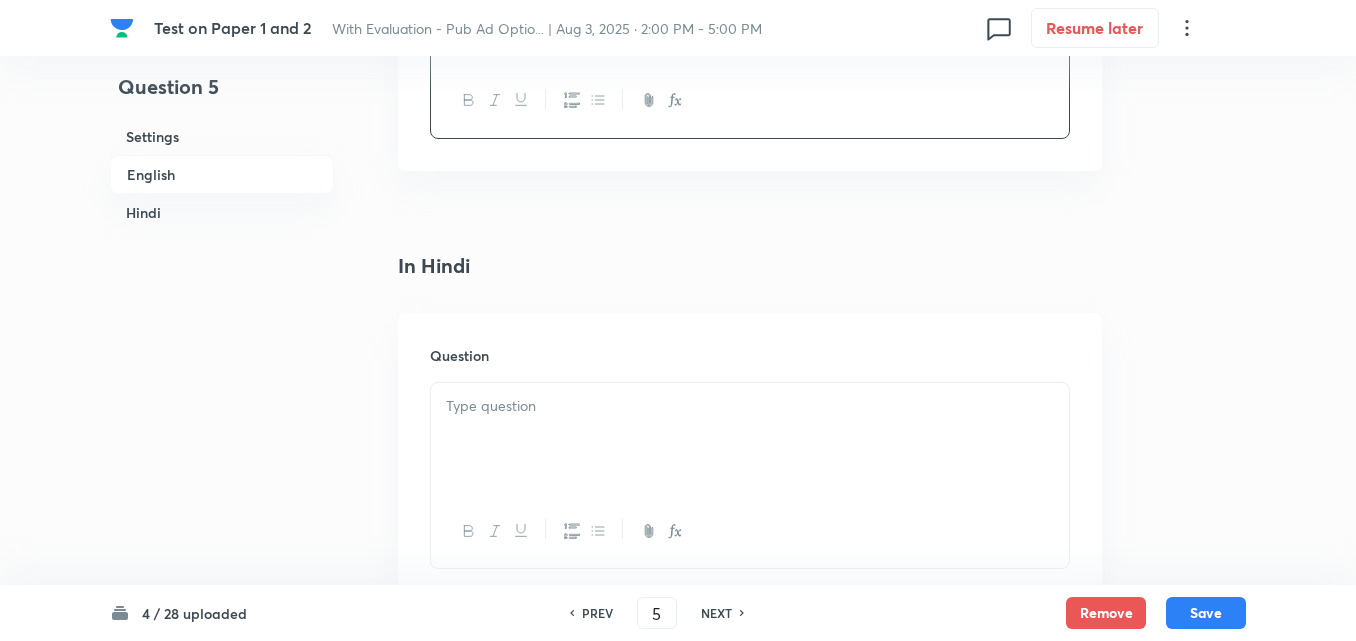 scroll, scrollTop: 1216, scrollLeft: 0, axis: vertical 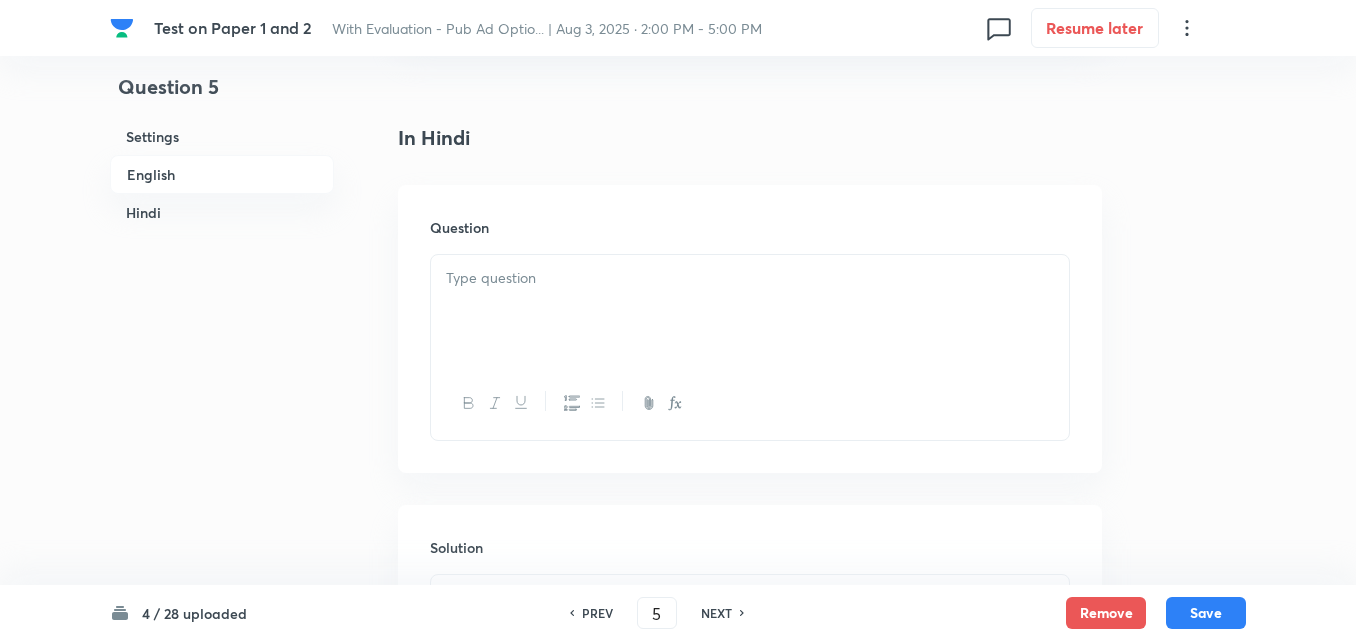 click at bounding box center [750, 311] 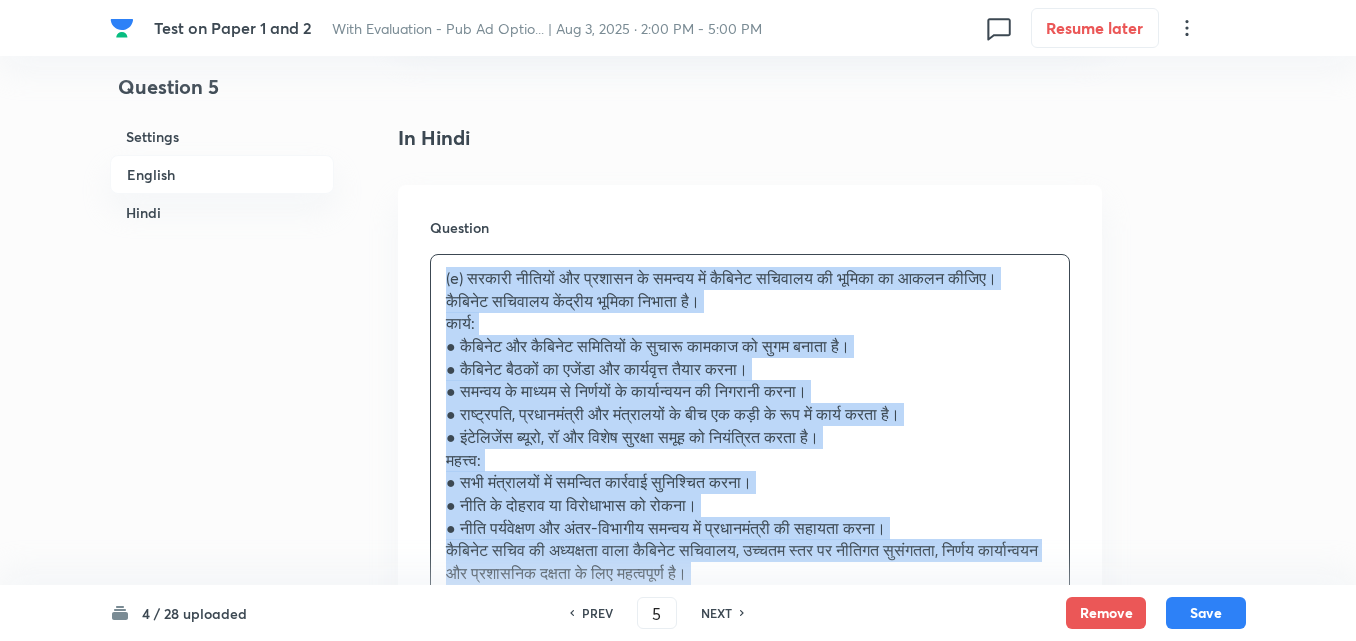 click on "Question (e) सरकारी नीतियों और प्रशासन के समन्वय में कैबिनेट सचिवालय की भूमिका का आकलन कीजिए। कैबिनेट सचिवालय केंद्रीय भूमिका निभाता है। कार्य: ●	कैबिनेट और कैबिनेट समितियों के सुचारू कामकाज को सुगम बनाता है। ●	कैबिनेट बैठकों का एजेंडा और कार्यवृत्त तैयार करना। ●	समन्वय के माध्यम से निर्णयों के कार्यान्वयन की निगरानी करना। ●	इंटेलिजेंस ब्यूरो, रॉ और विशेष सुरक्षा समूह को नियंत्रित करता है।" at bounding box center [750, 455] 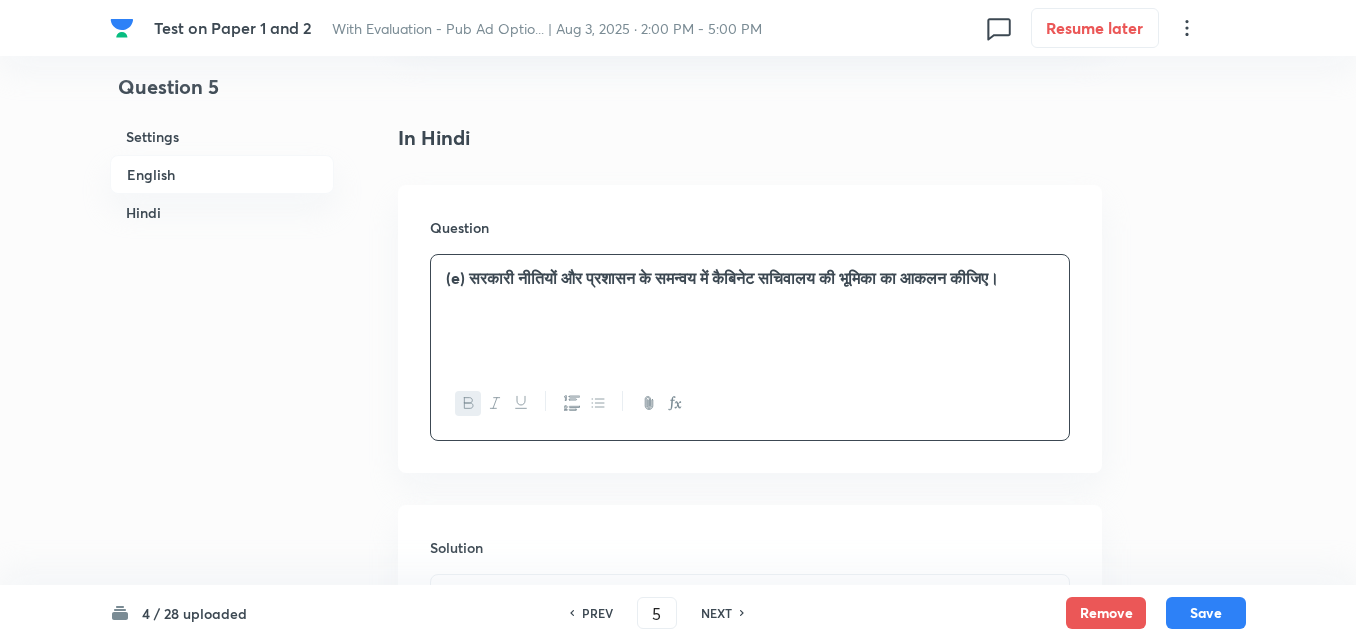 type 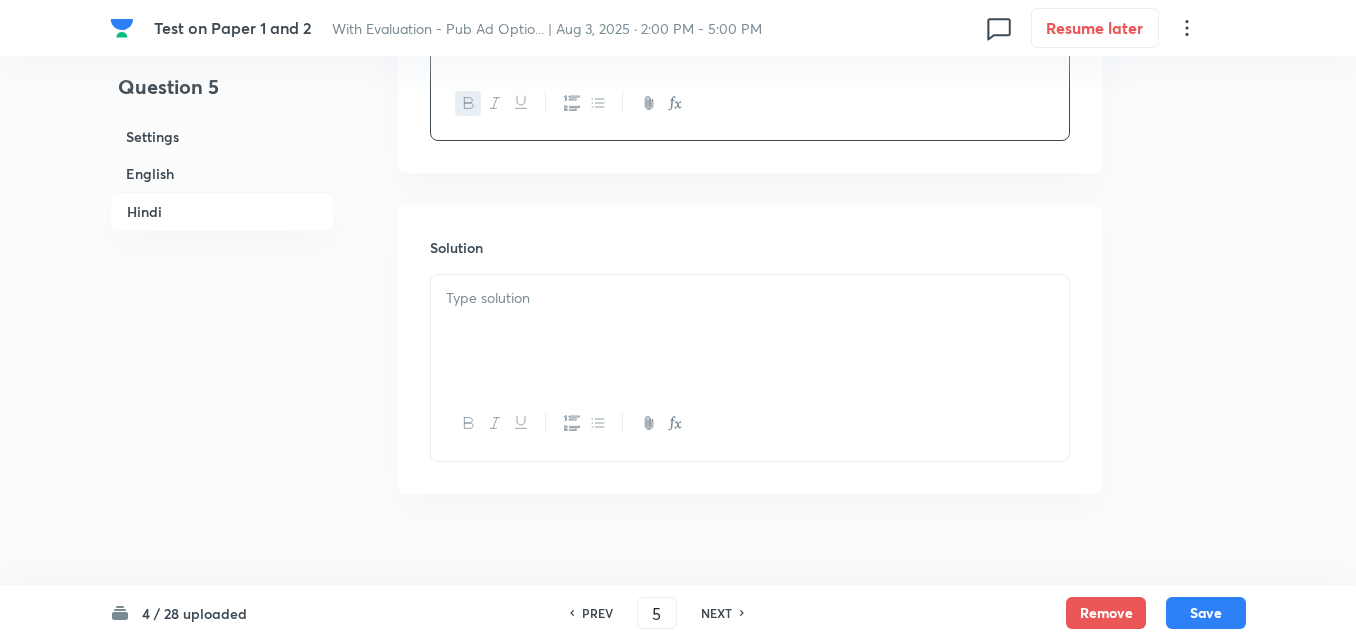 drag, startPoint x: 559, startPoint y: 334, endPoint x: 577, endPoint y: 341, distance: 19.313208 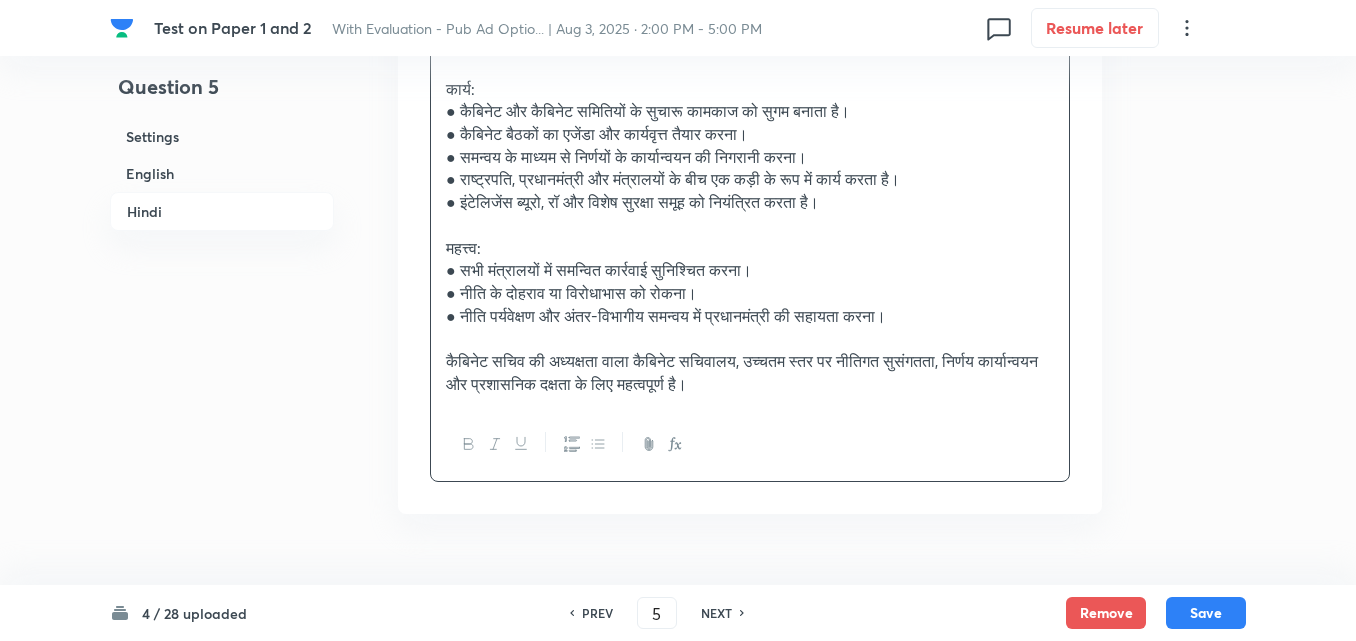 scroll, scrollTop: 1820, scrollLeft: 0, axis: vertical 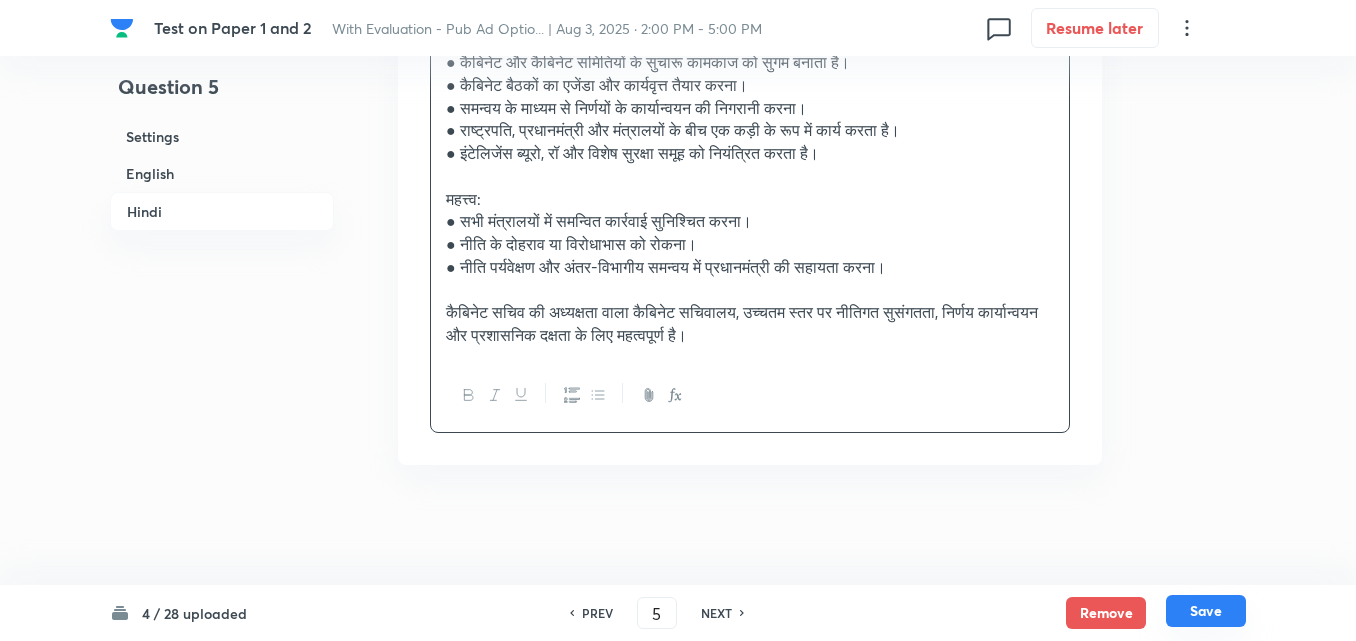 click on "Save" at bounding box center [1206, 611] 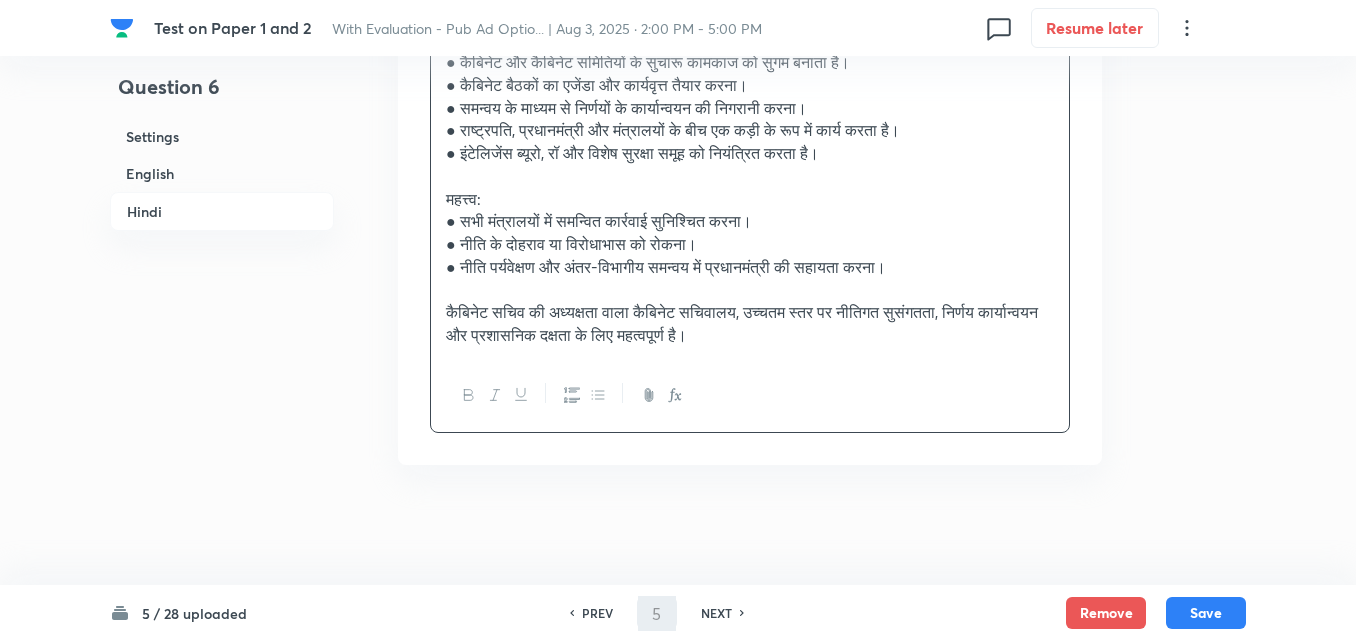 type on "6" 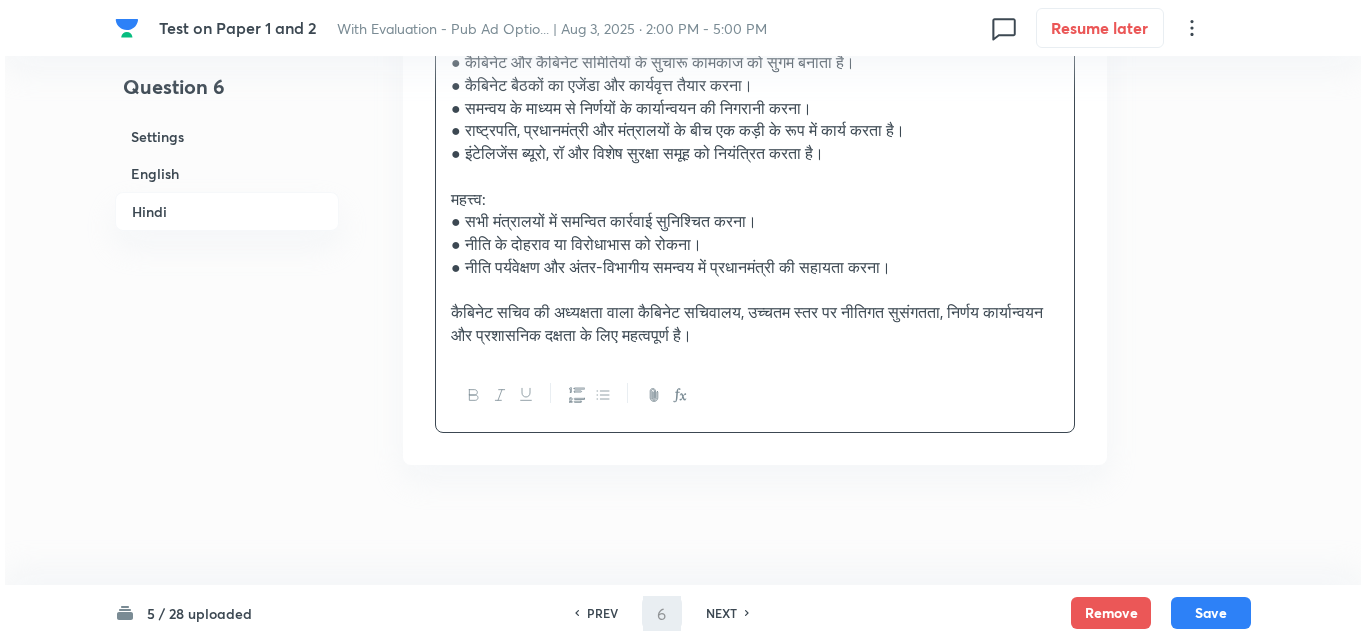 scroll, scrollTop: 0, scrollLeft: 0, axis: both 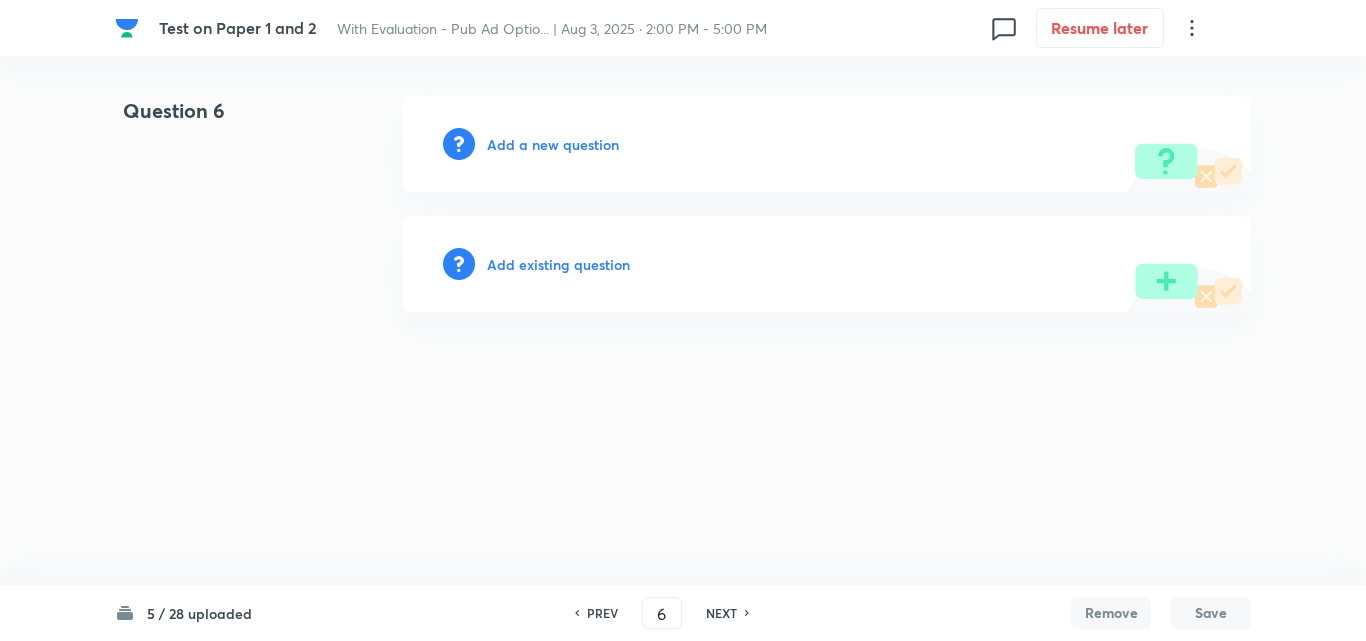 click on "Add a new question" at bounding box center [553, 144] 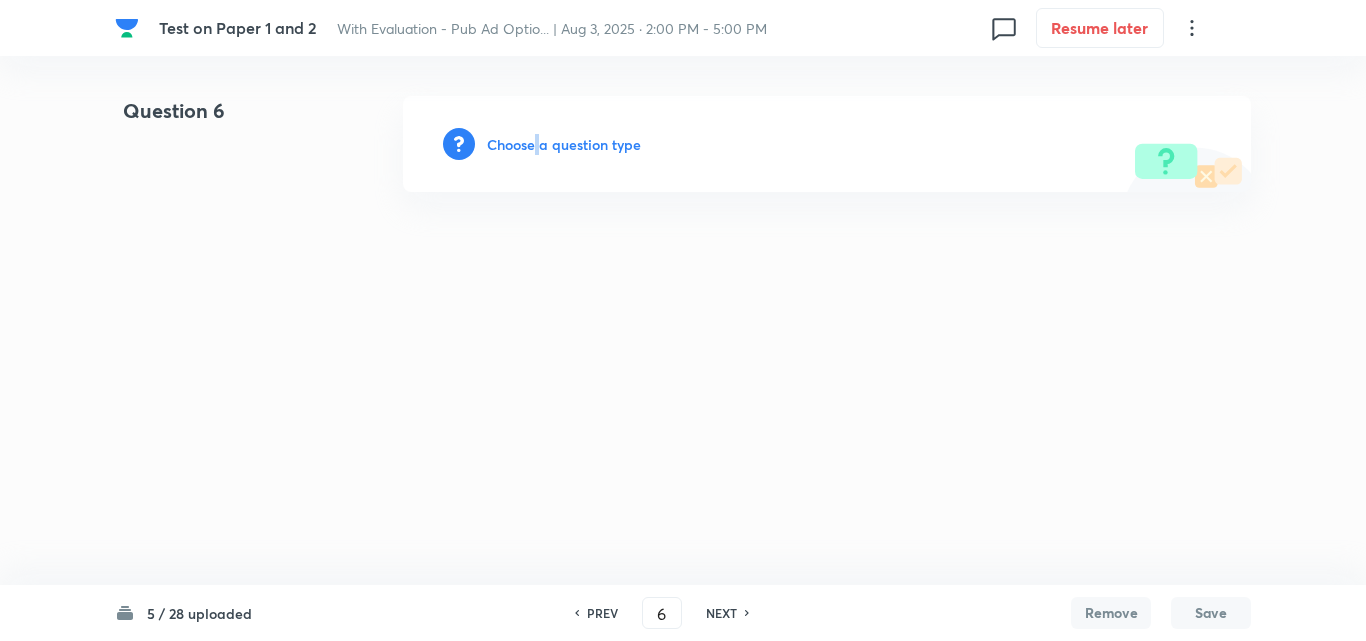 click on "Choose a question type" at bounding box center [564, 144] 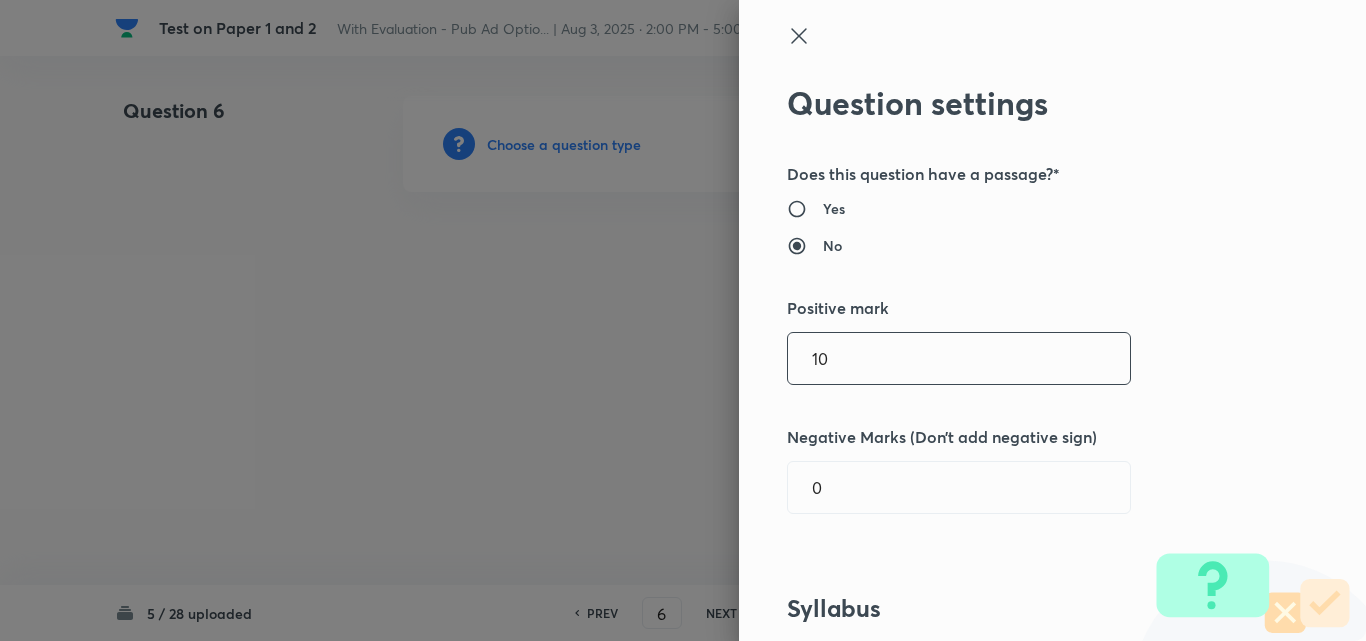 drag, startPoint x: 726, startPoint y: 358, endPoint x: 669, endPoint y: 352, distance: 57.31492 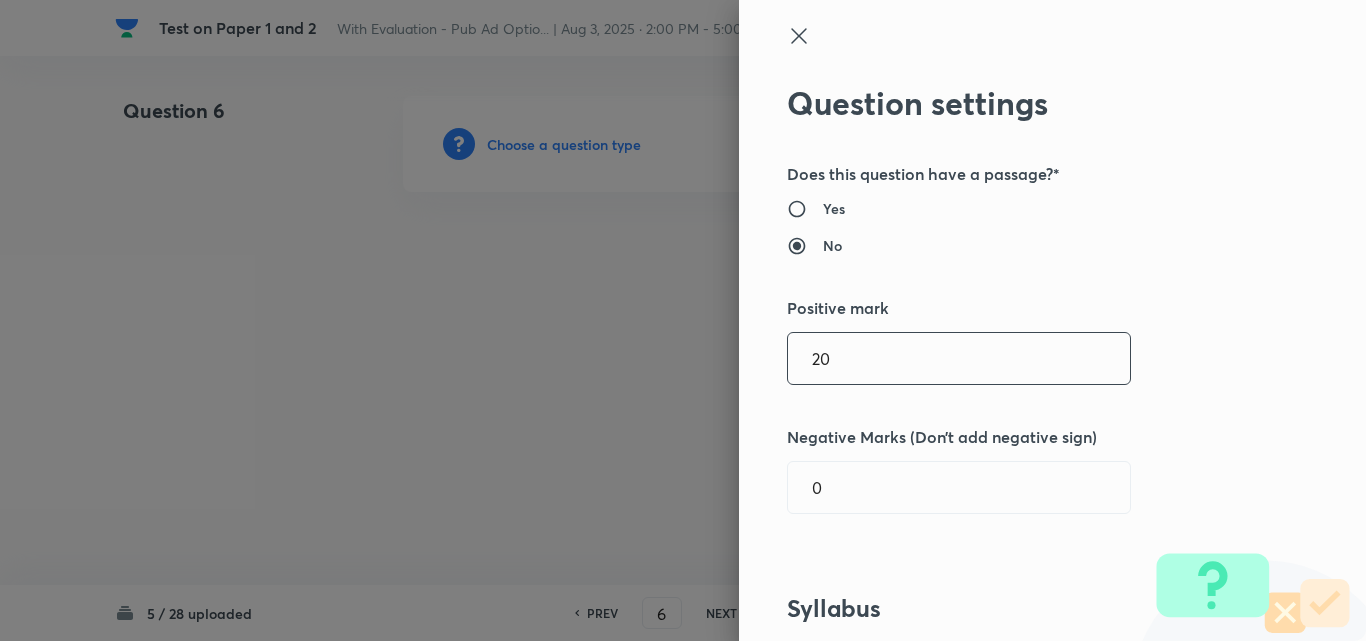 type on "20" 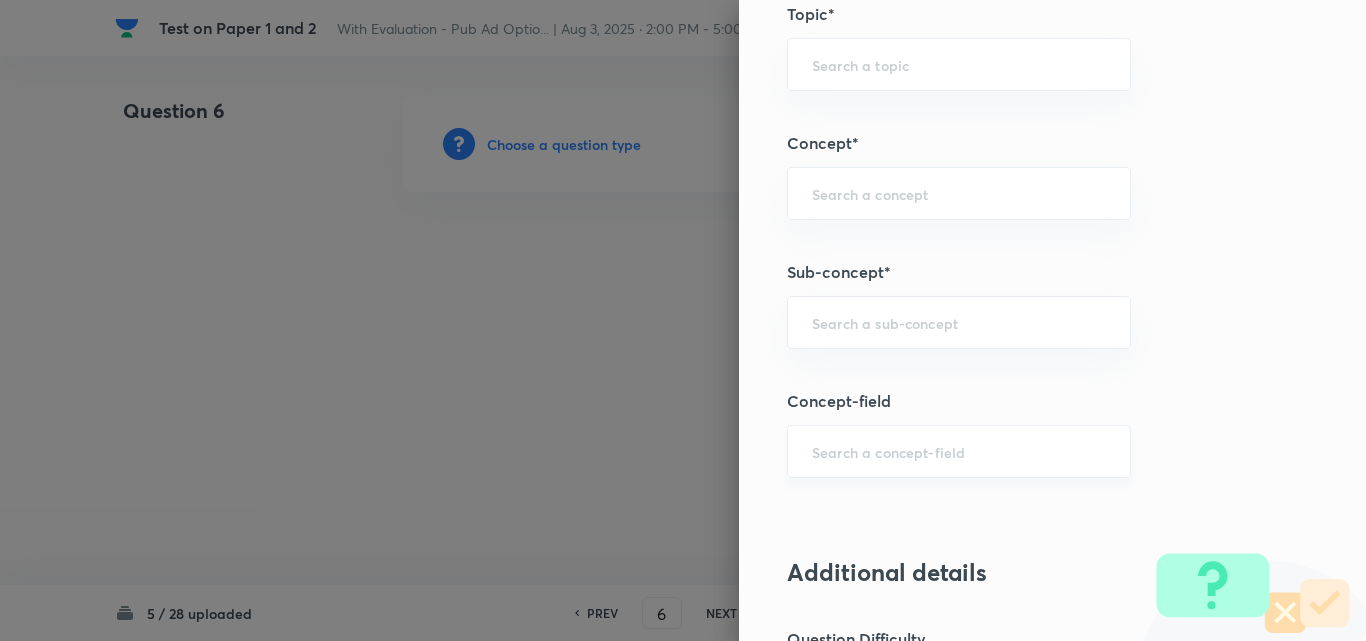 scroll, scrollTop: 1000, scrollLeft: 0, axis: vertical 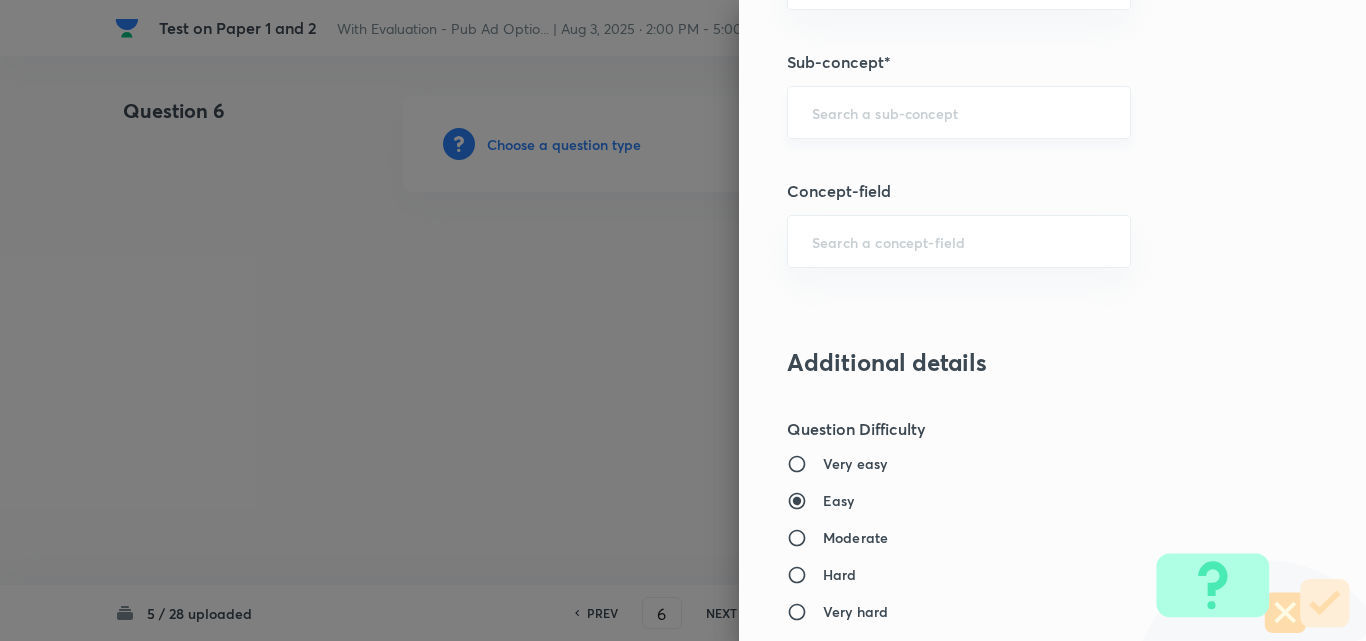 click on "​" at bounding box center [959, 112] 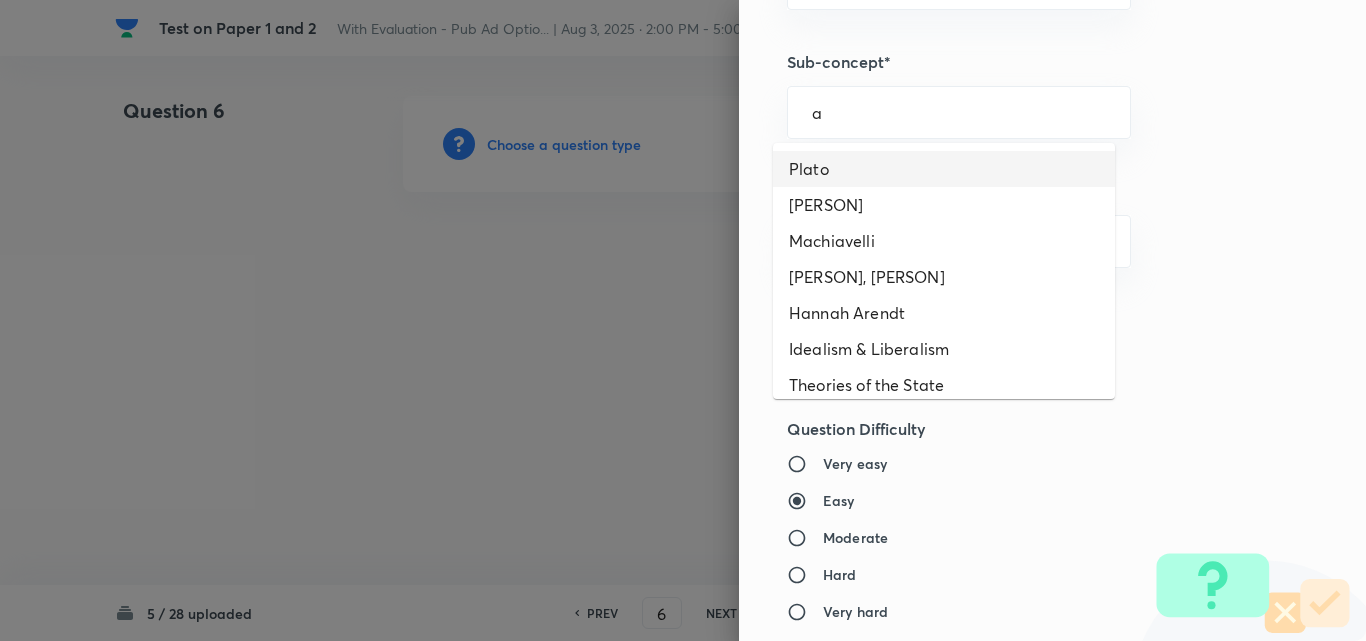 click on "Plato" at bounding box center (944, 169) 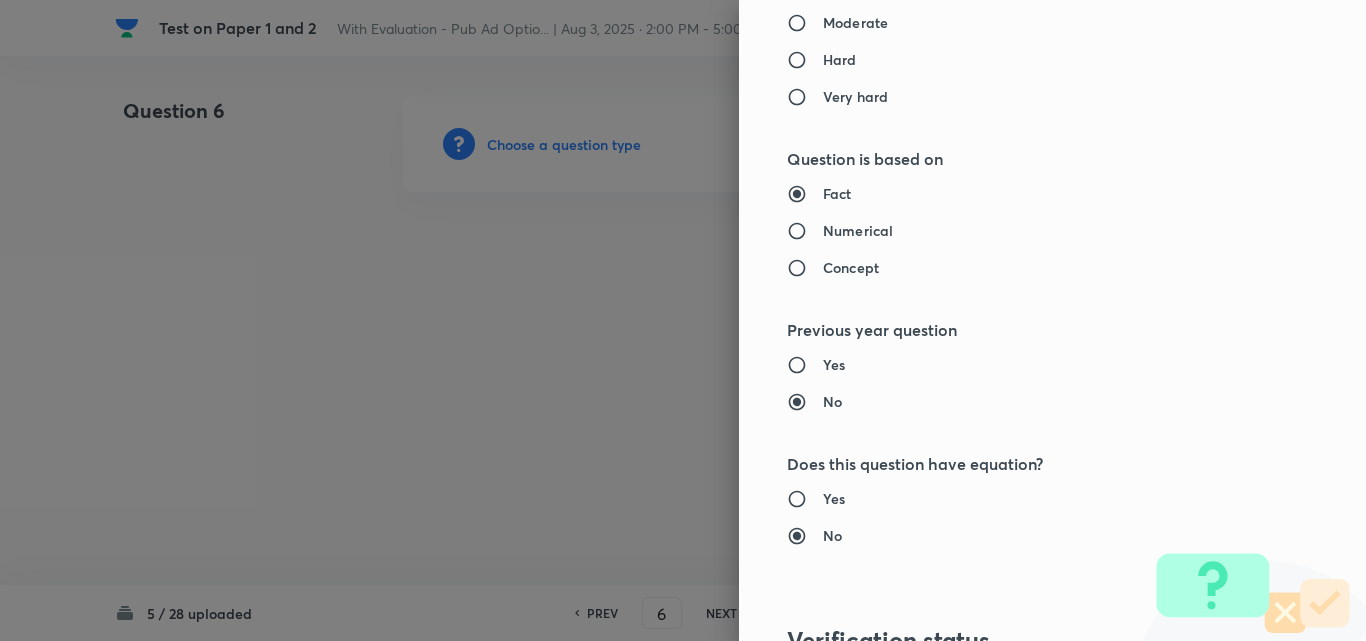 type on "PSIR Optional" 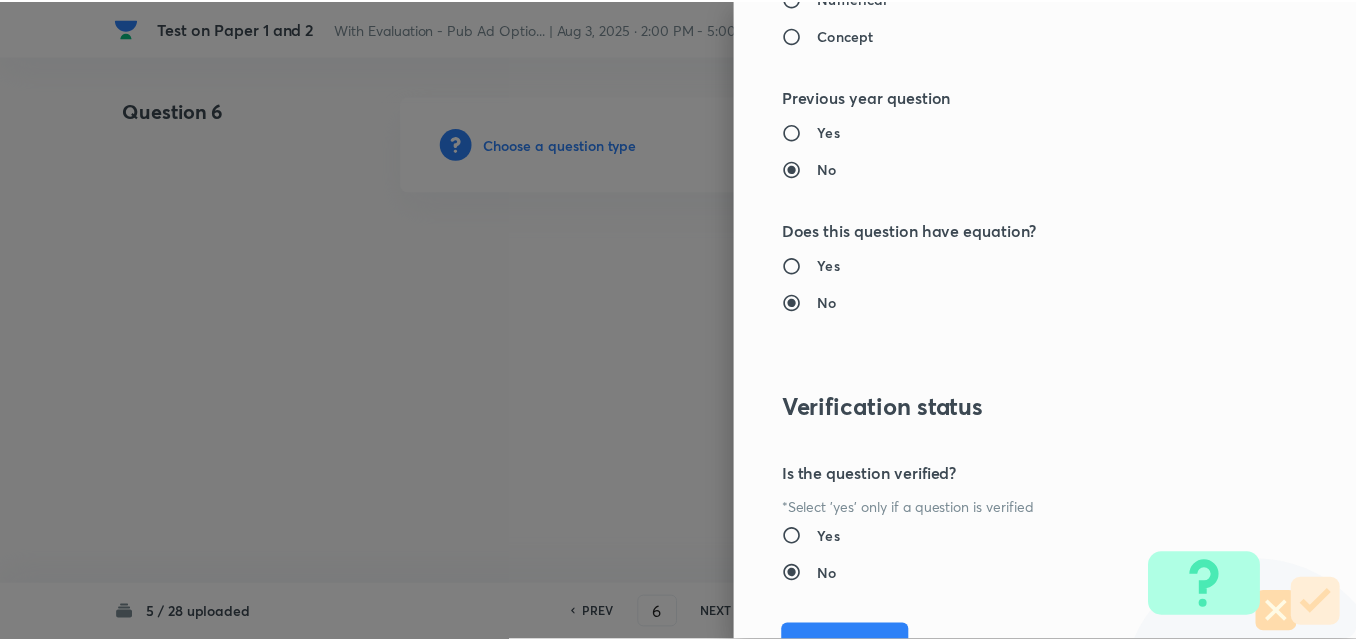 scroll, scrollTop: 1844, scrollLeft: 0, axis: vertical 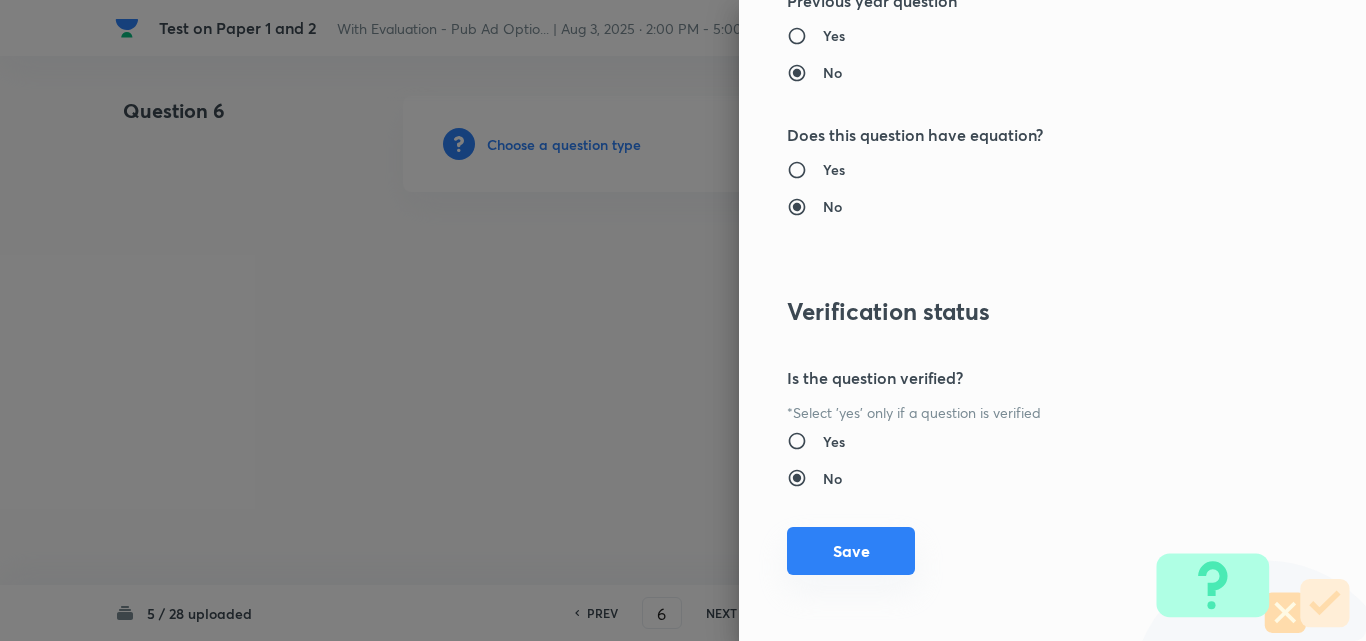 click on "Save" at bounding box center (851, 551) 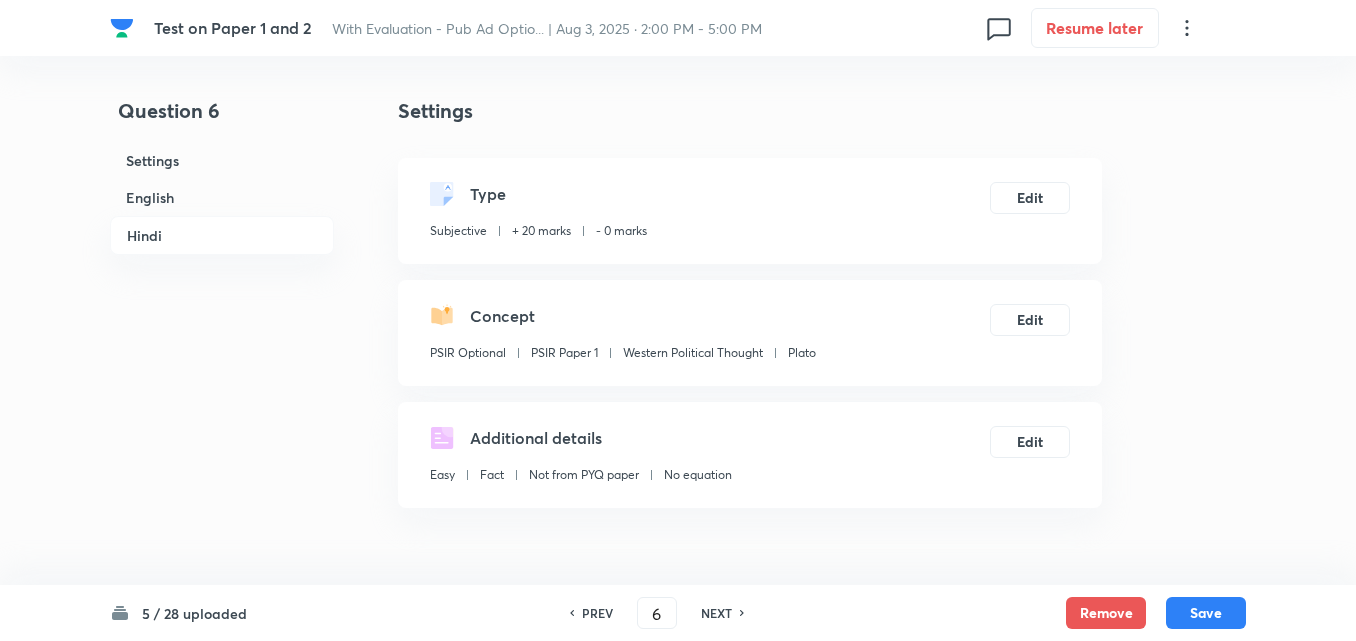 click on "English" at bounding box center (222, 197) 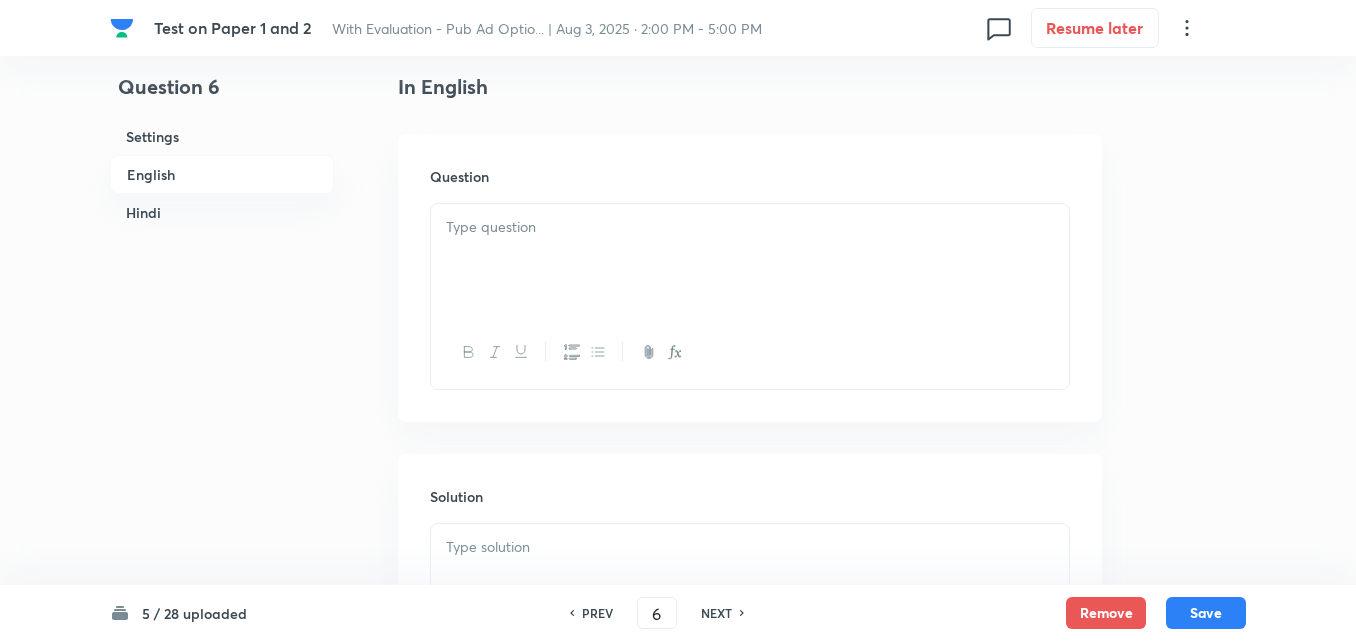 click at bounding box center [750, 260] 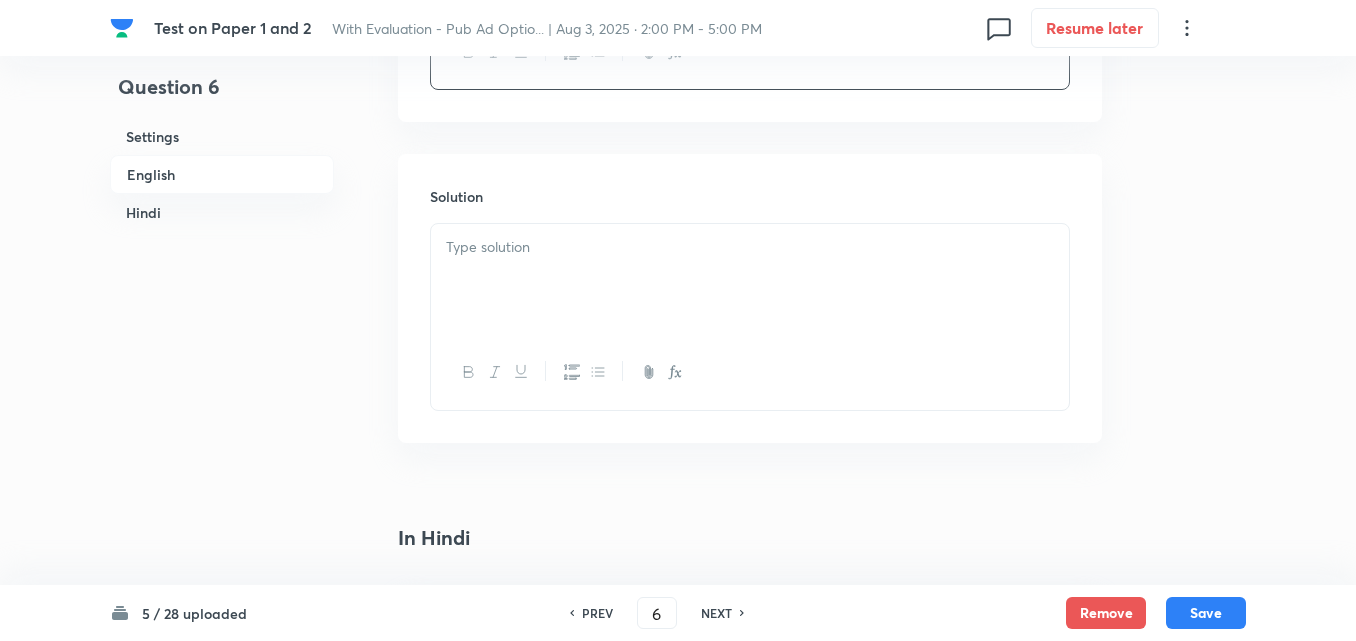 type 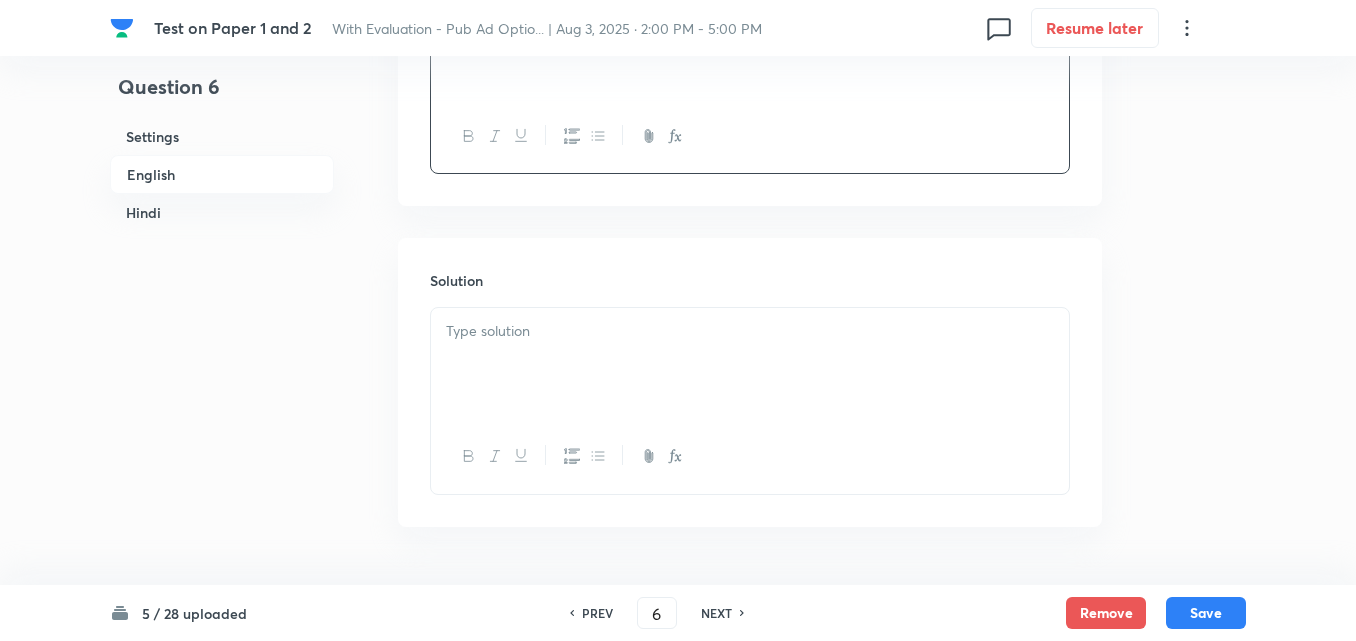 click on "Solution" at bounding box center [750, 382] 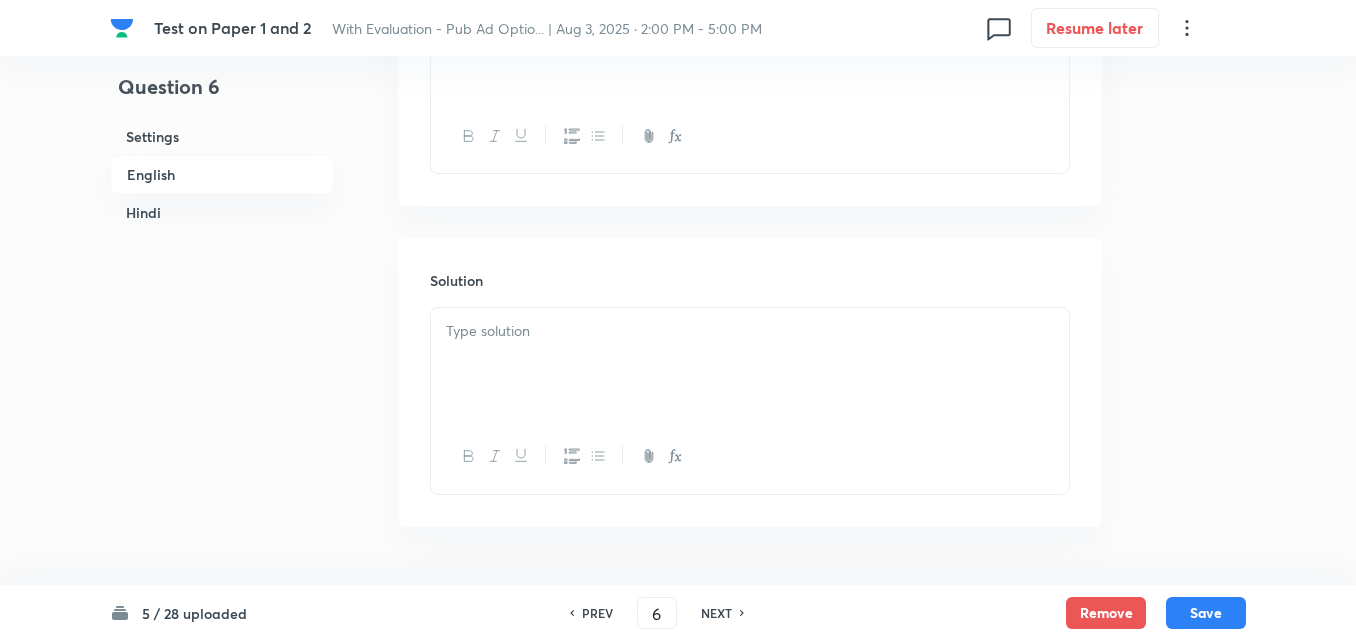 click at bounding box center [750, 364] 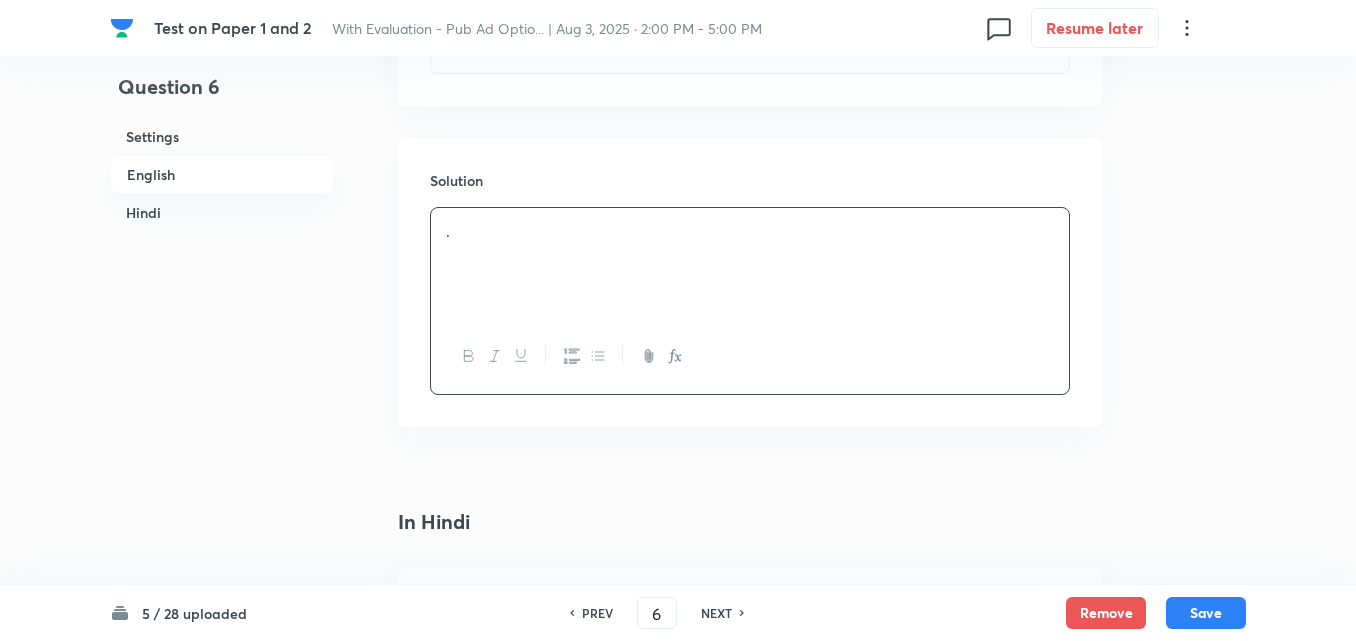 click on "Hindi" at bounding box center (222, 212) 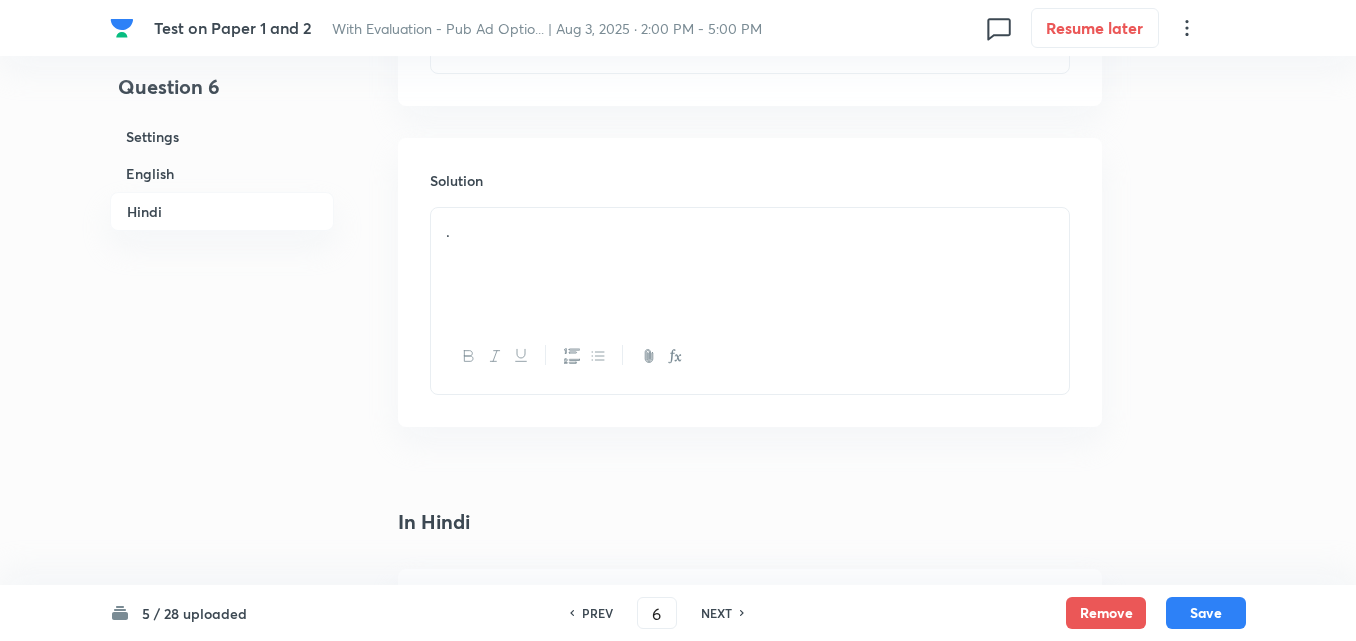 scroll, scrollTop: 1267, scrollLeft: 0, axis: vertical 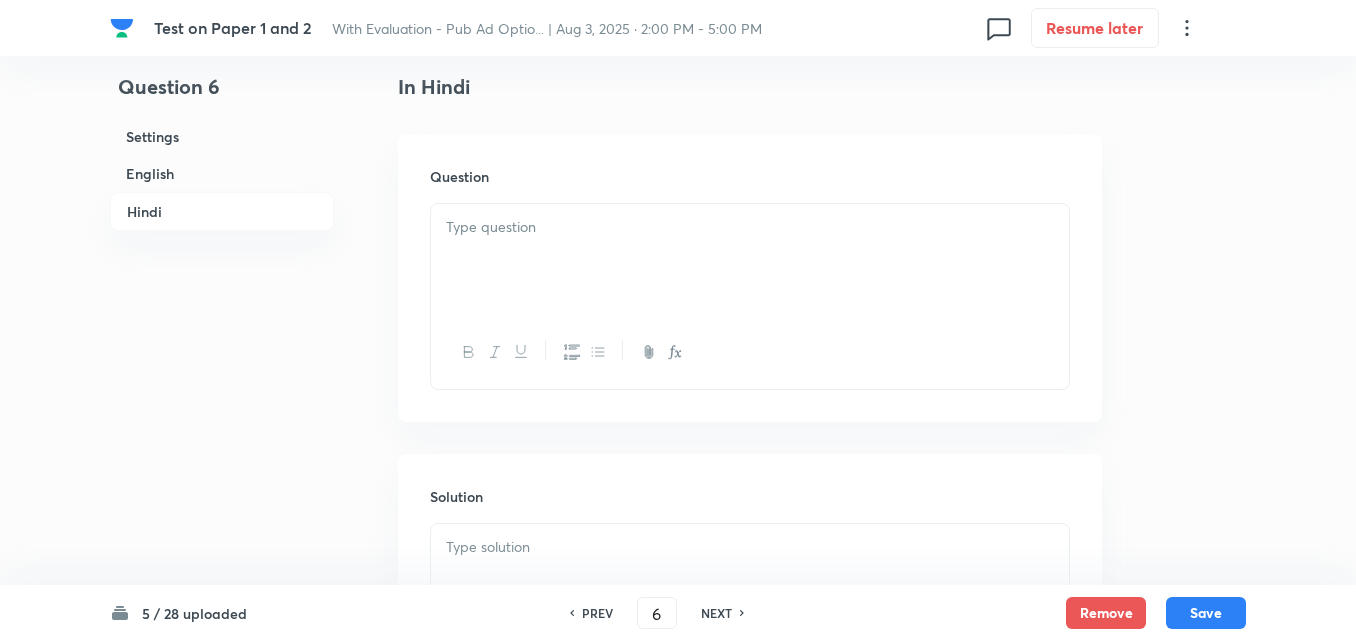 click at bounding box center (750, 260) 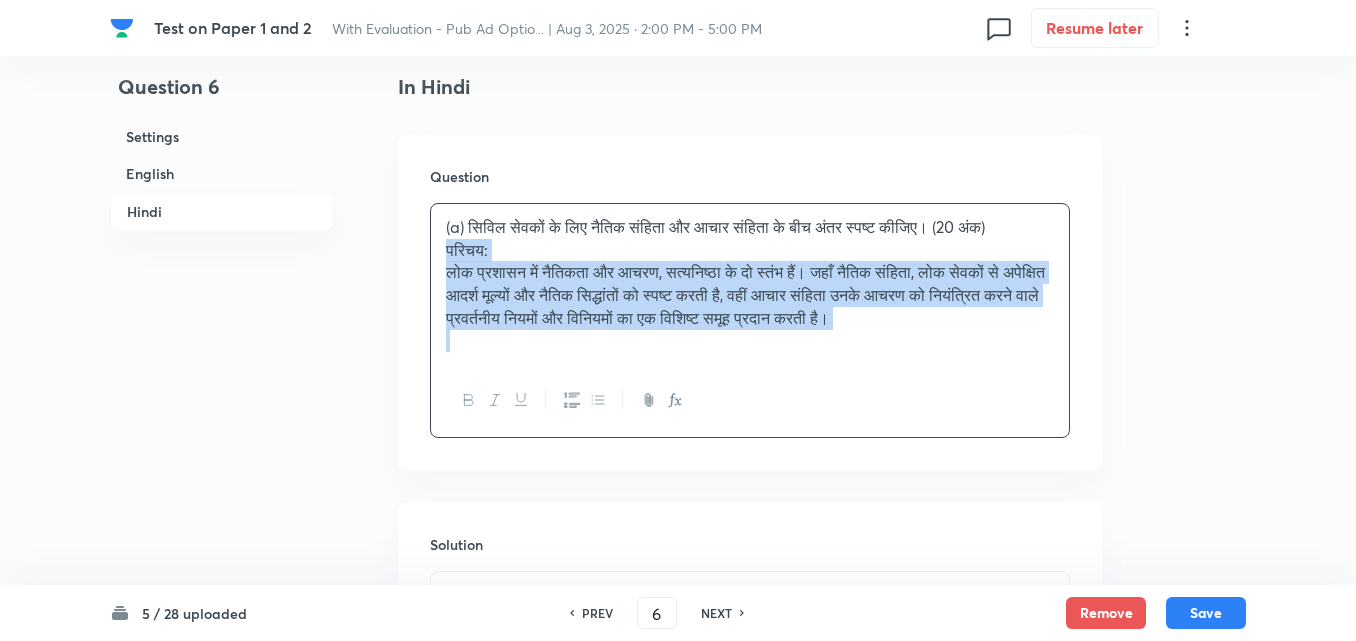 drag, startPoint x: 408, startPoint y: 262, endPoint x: 395, endPoint y: 252, distance: 16.40122 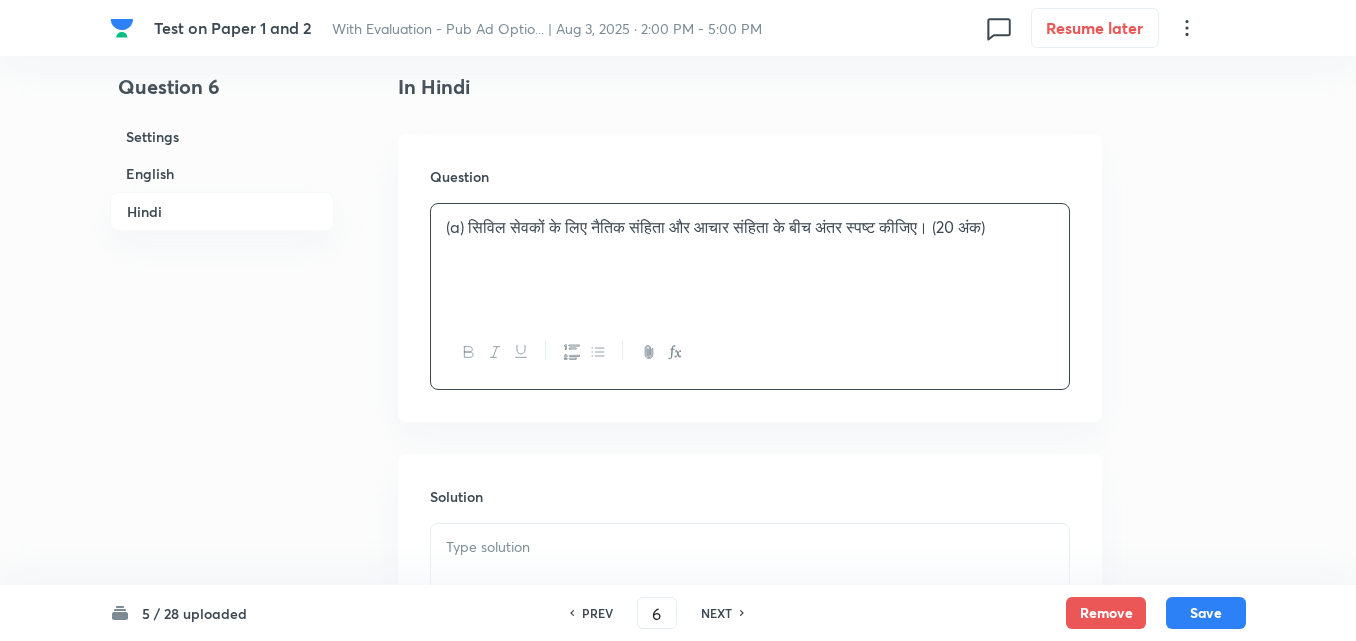 type 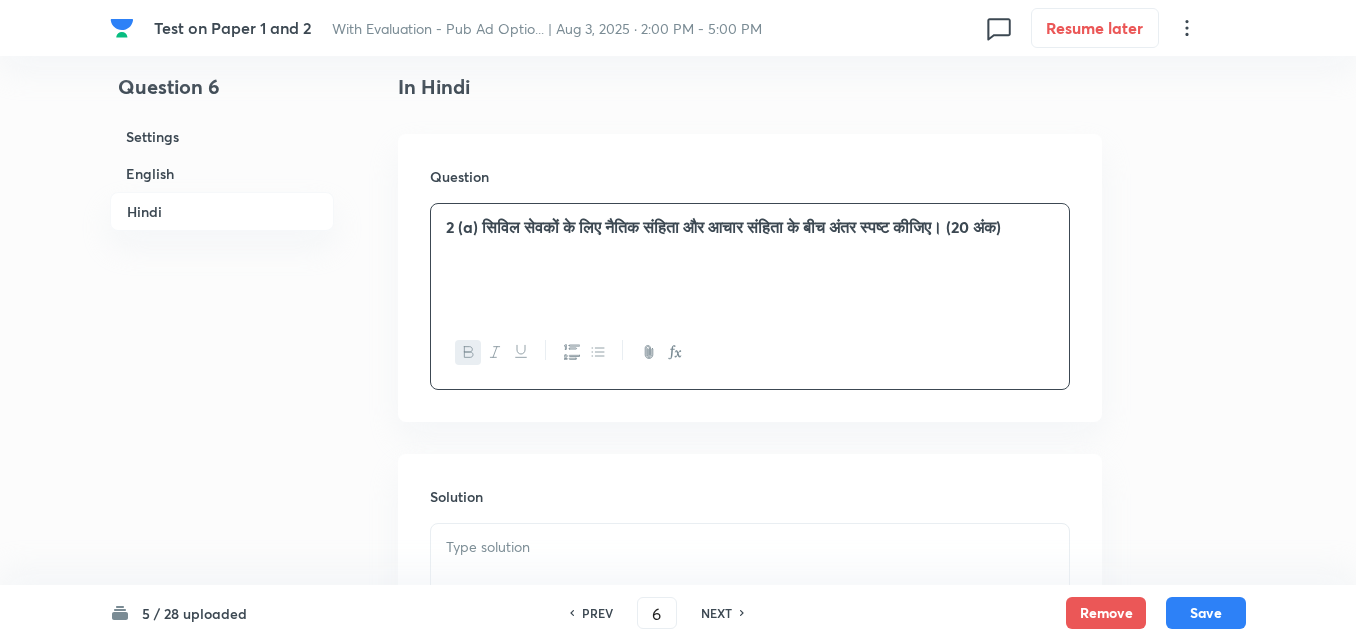 click on "Question 2 (a) सिविल सेवकों के लिए नैतिक संहिता और आचार संहिता के बीच अंतर स्पष्ट कीजिए। (20 अंक)" at bounding box center (750, 278) 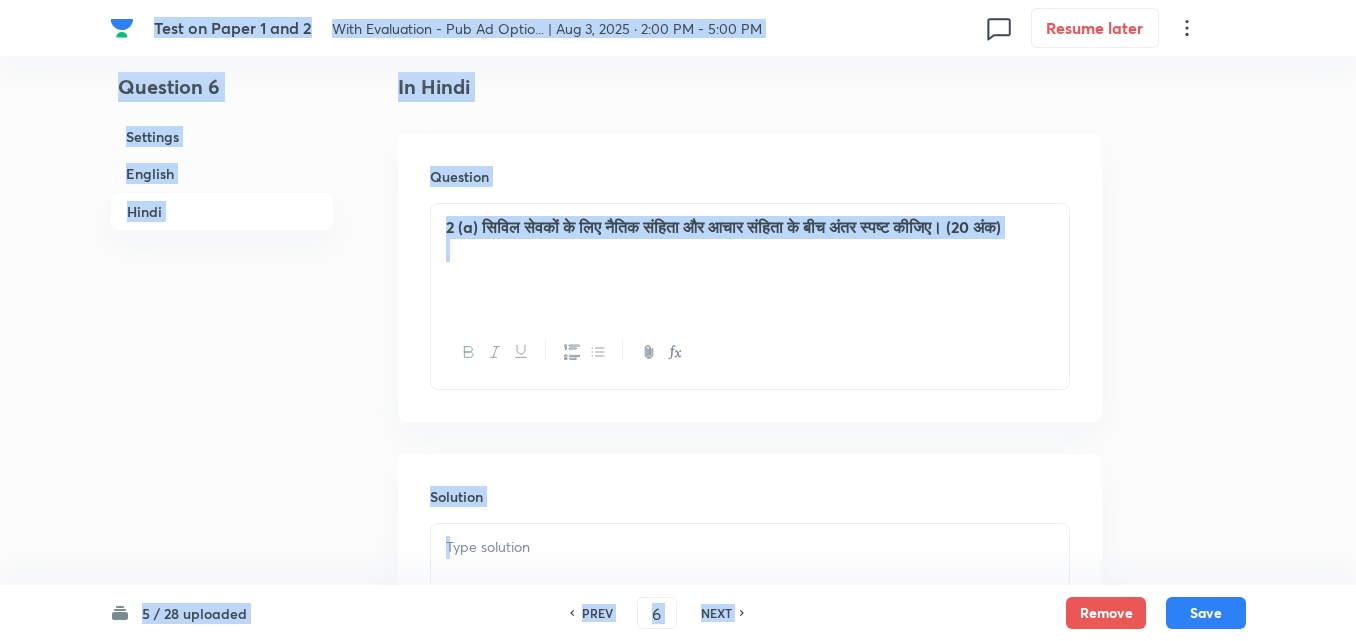 click on "2 (a) सिविल सेवकों के लिए नैतिक संहिता और आचार संहिता के बीच अंतर स्पष्ट कीजिए। (20 अंक)" at bounding box center [750, 260] 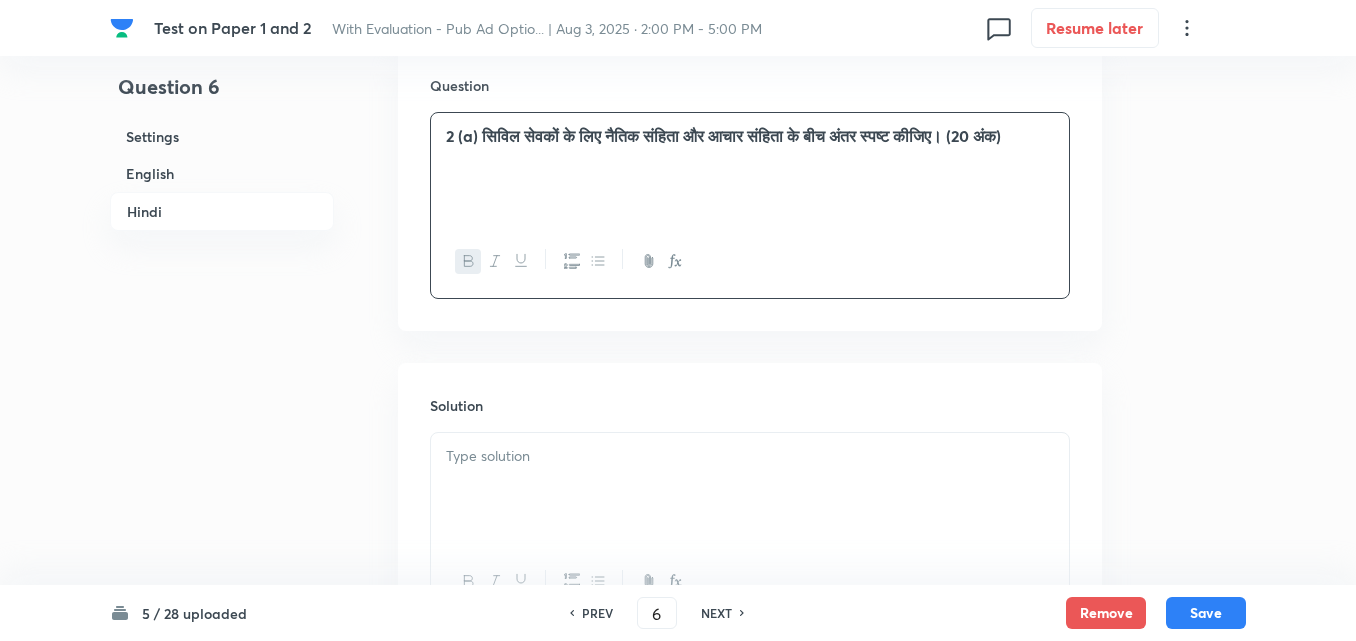scroll, scrollTop: 1545, scrollLeft: 0, axis: vertical 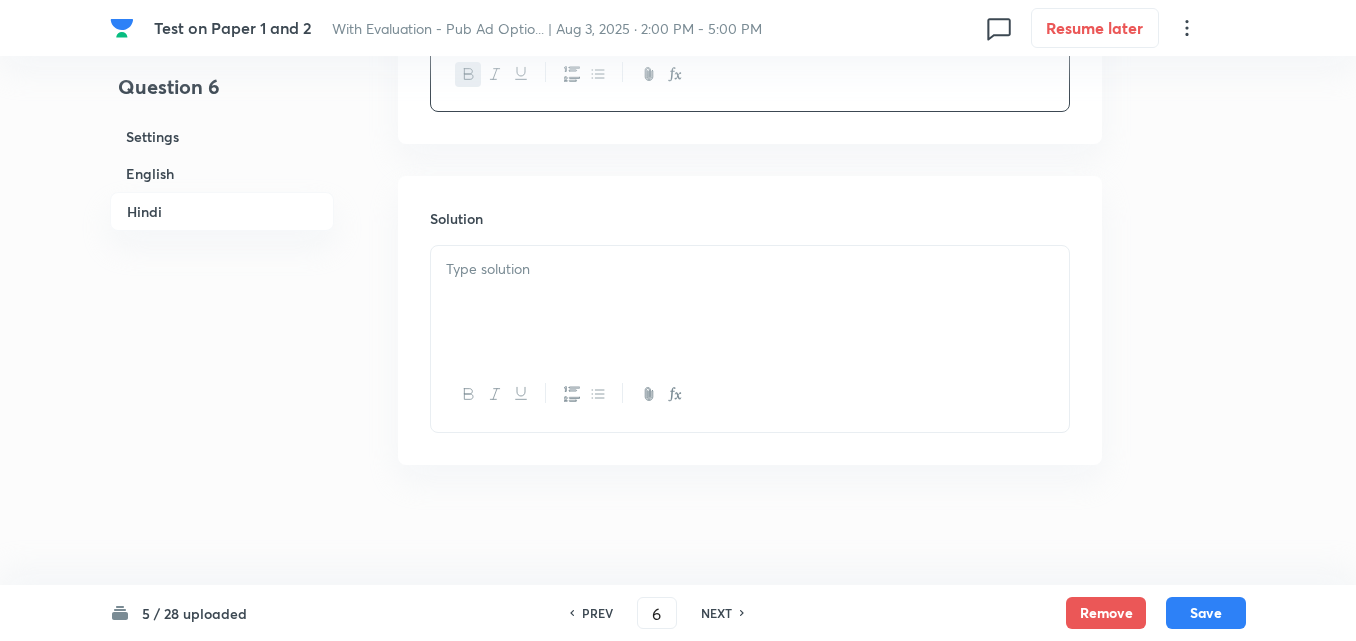 click at bounding box center (750, 302) 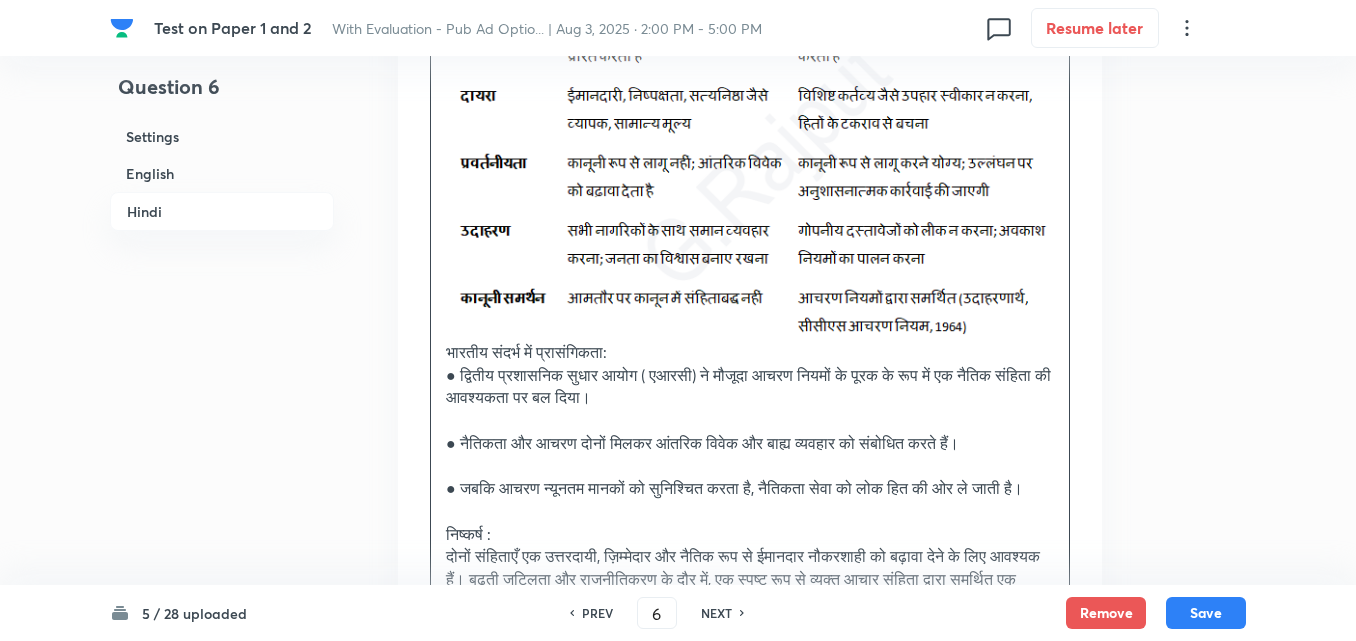 scroll, scrollTop: 2245, scrollLeft: 0, axis: vertical 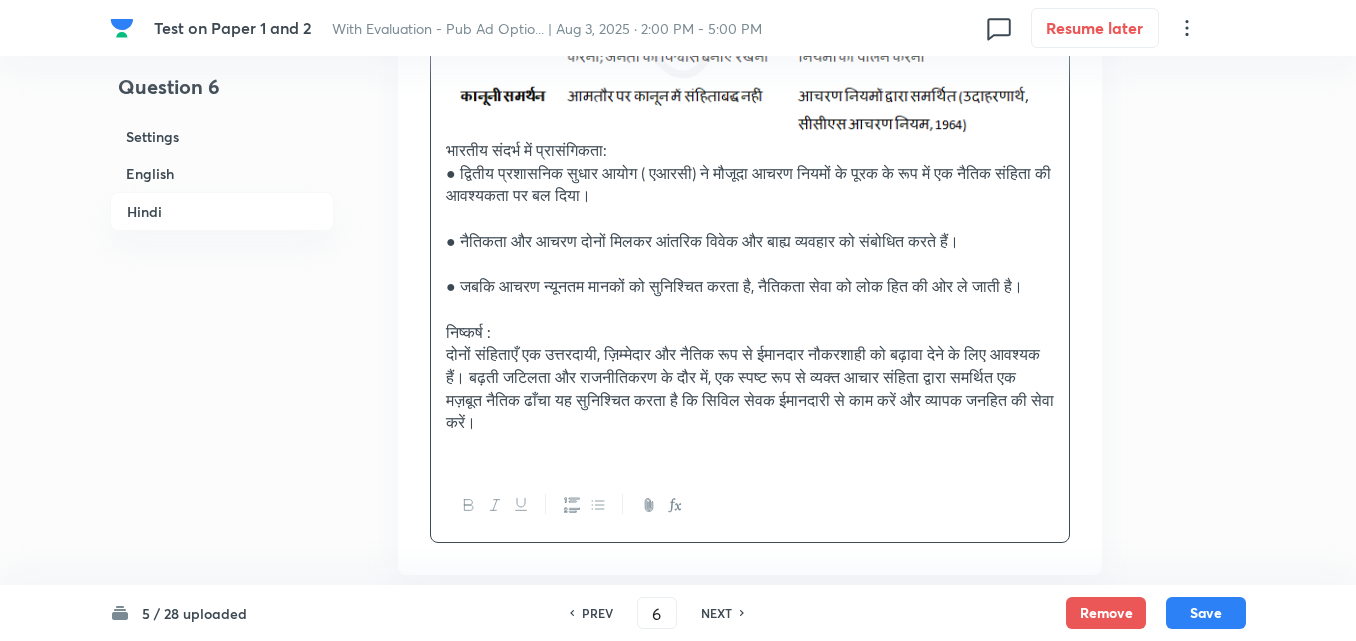 click at bounding box center (750, 263) 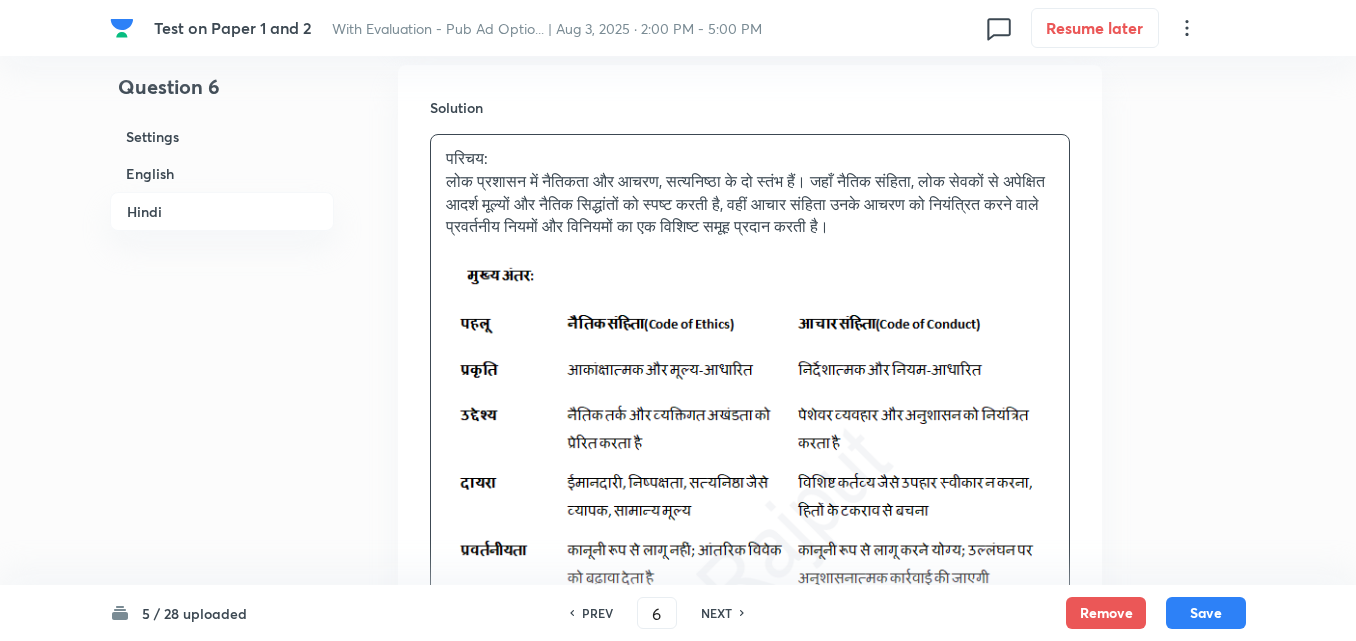 scroll, scrollTop: 1645, scrollLeft: 0, axis: vertical 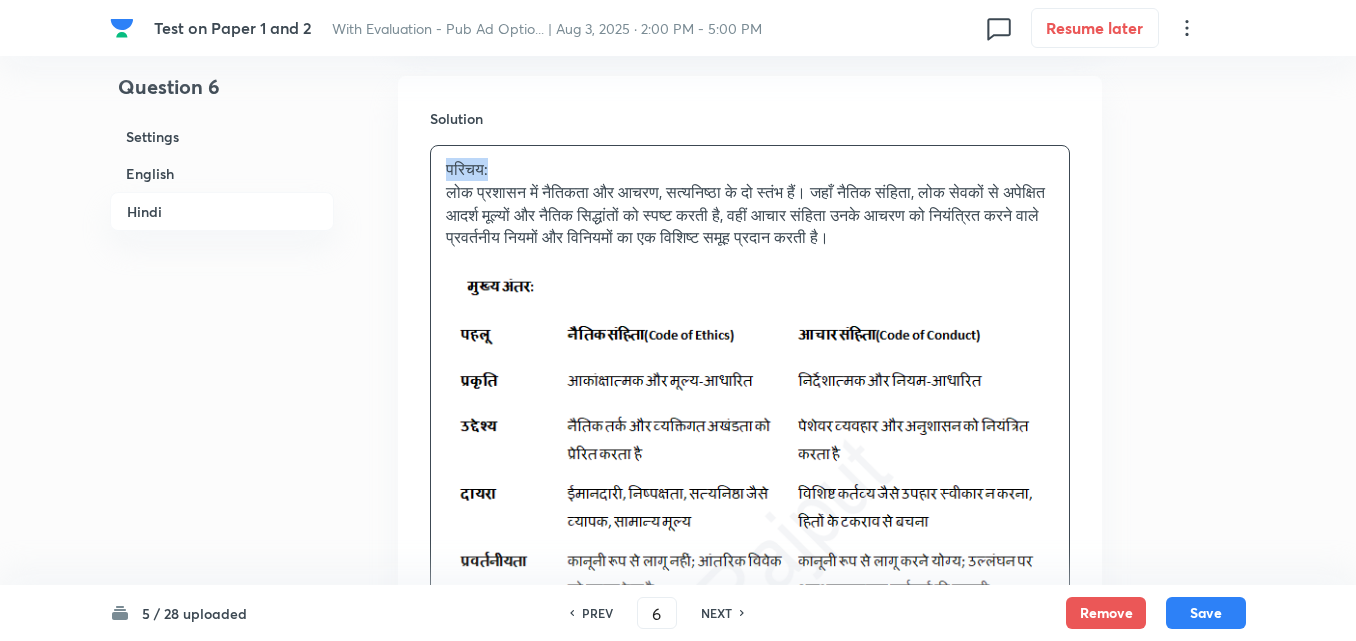 drag, startPoint x: 502, startPoint y: 158, endPoint x: 317, endPoint y: 131, distance: 186.95988 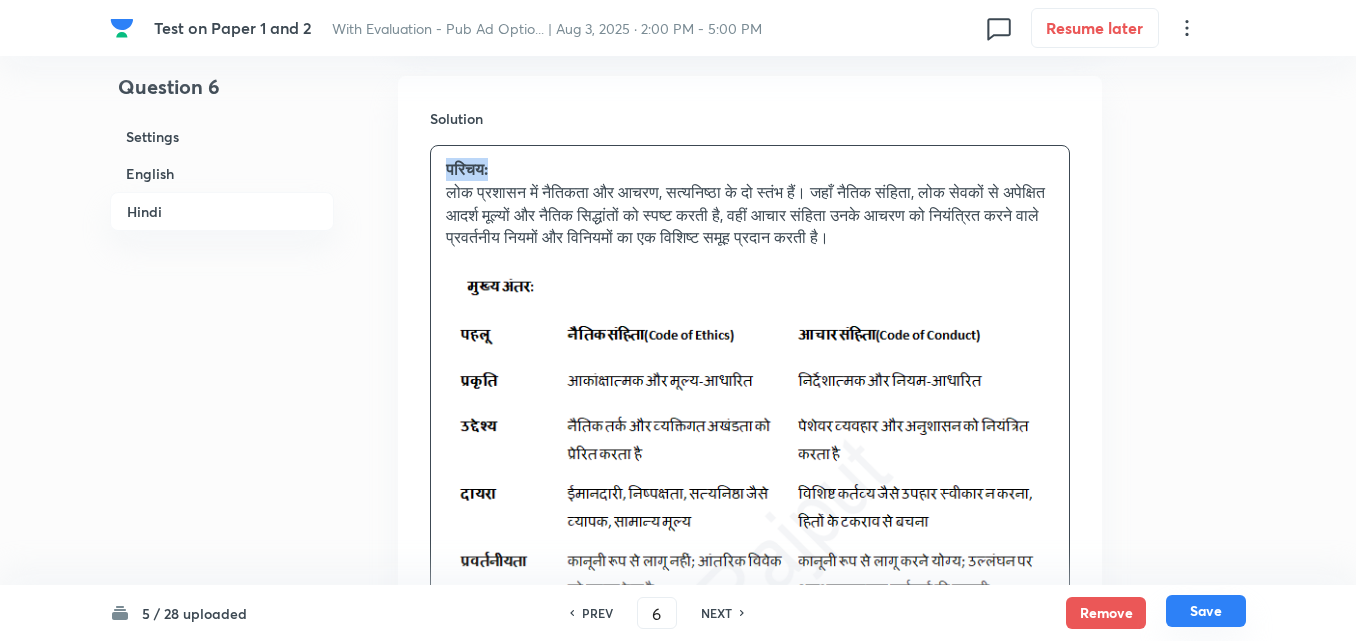 click on "Save" at bounding box center [1206, 611] 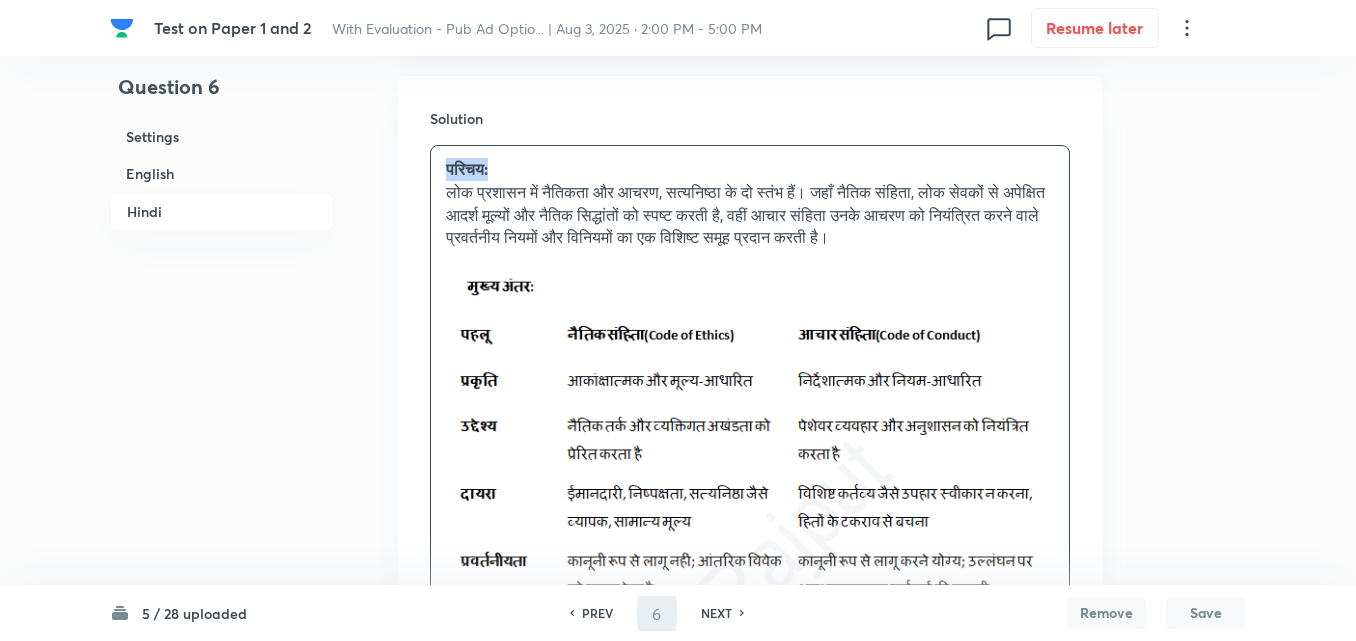 type on "7" 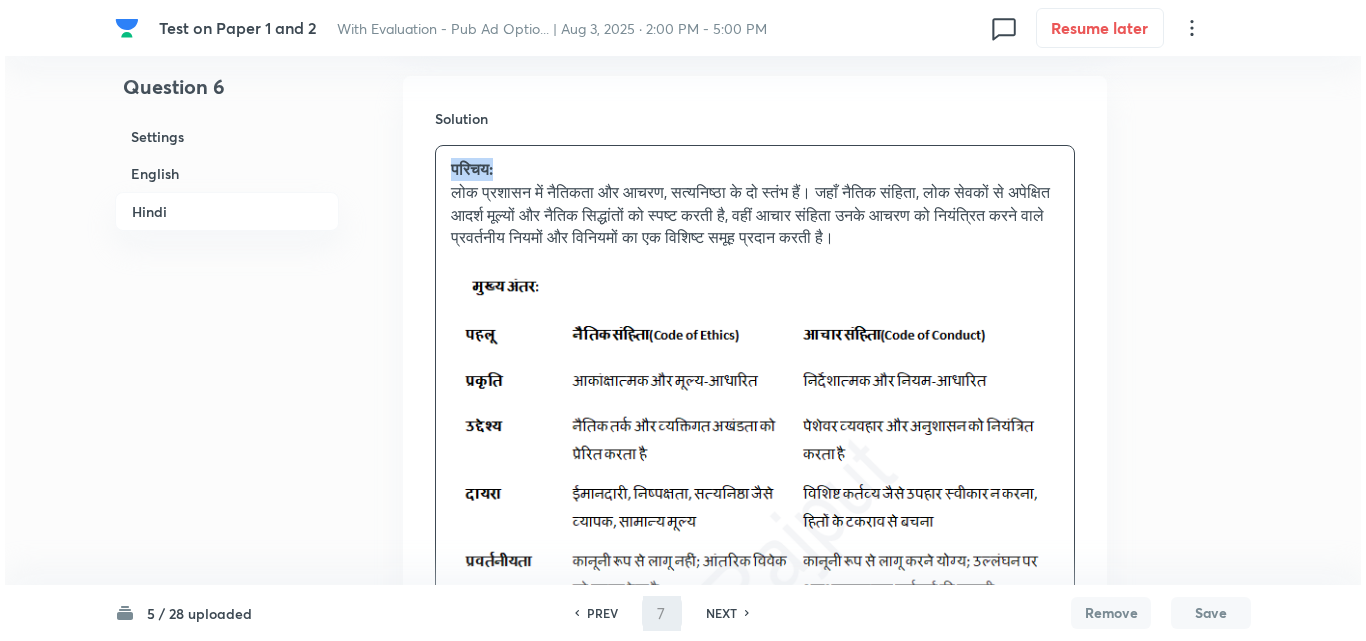 scroll, scrollTop: 0, scrollLeft: 0, axis: both 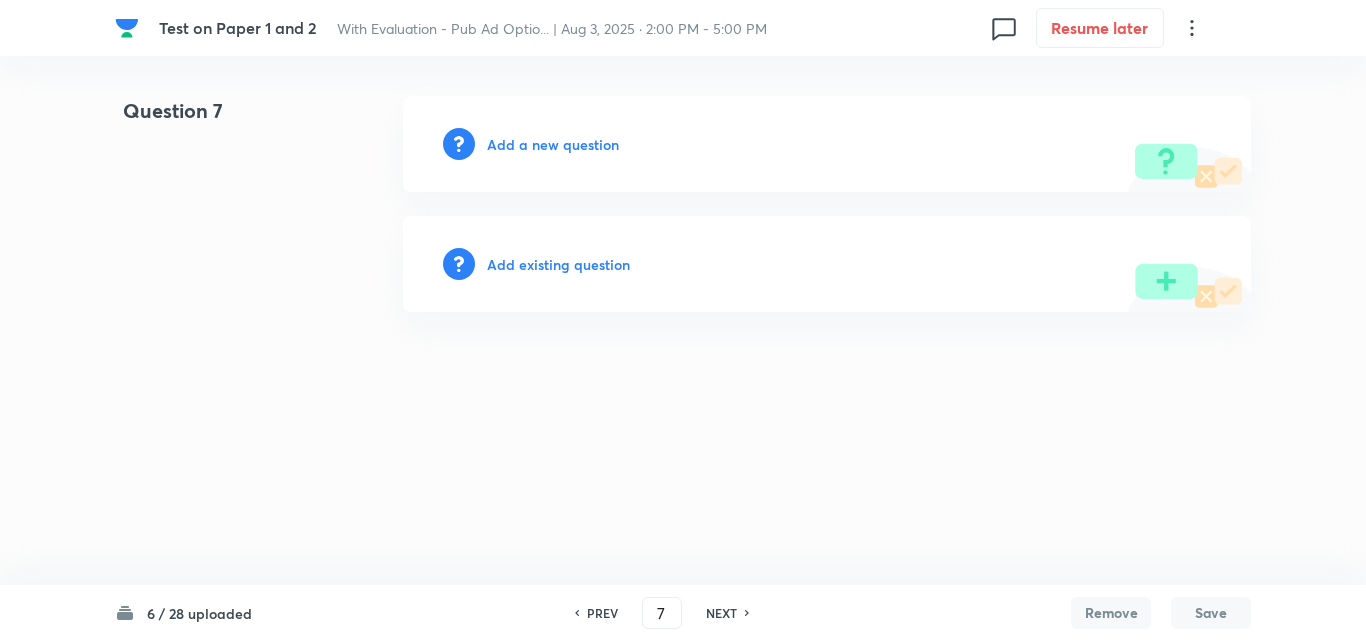 click on "Add a new question" at bounding box center (553, 144) 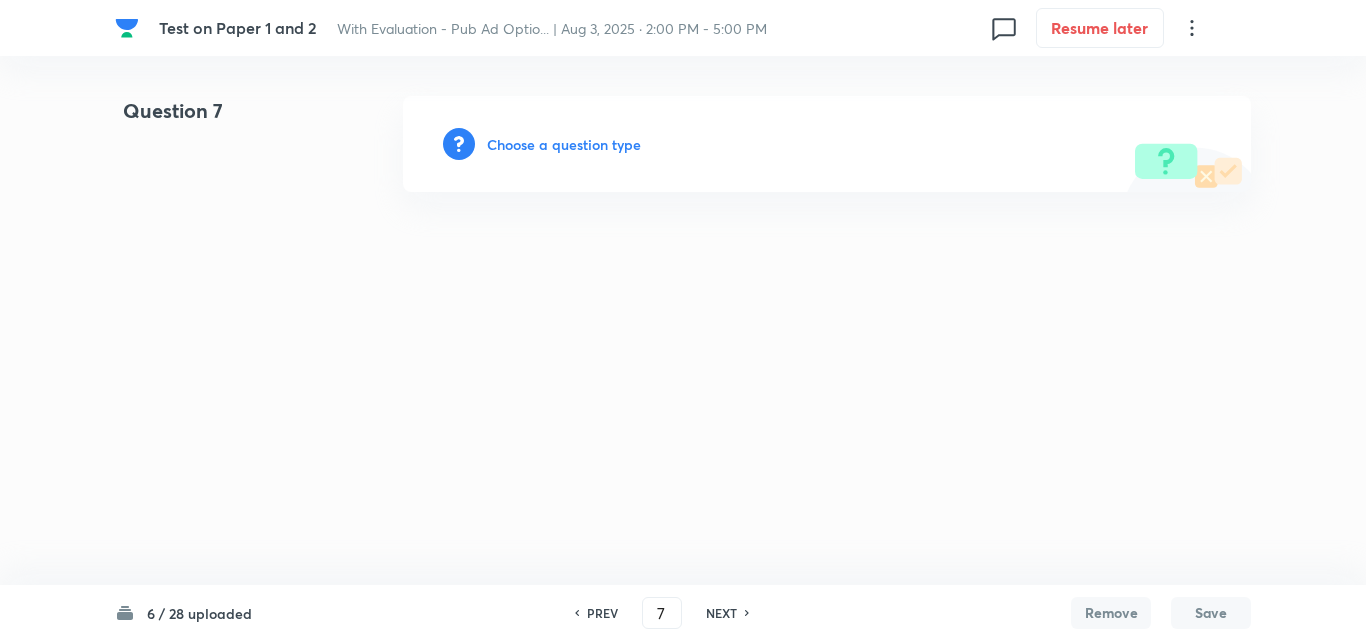 click on "Choose a question type" at bounding box center [564, 144] 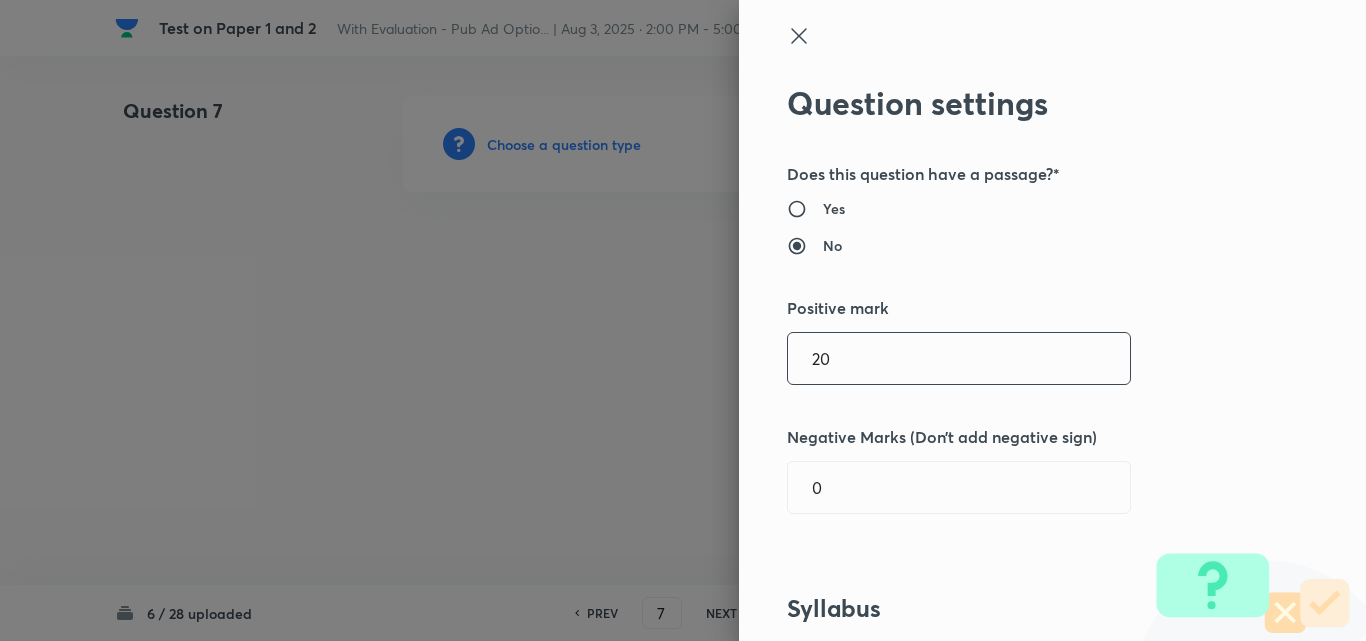 drag, startPoint x: 849, startPoint y: 373, endPoint x: 612, endPoint y: 368, distance: 237.05273 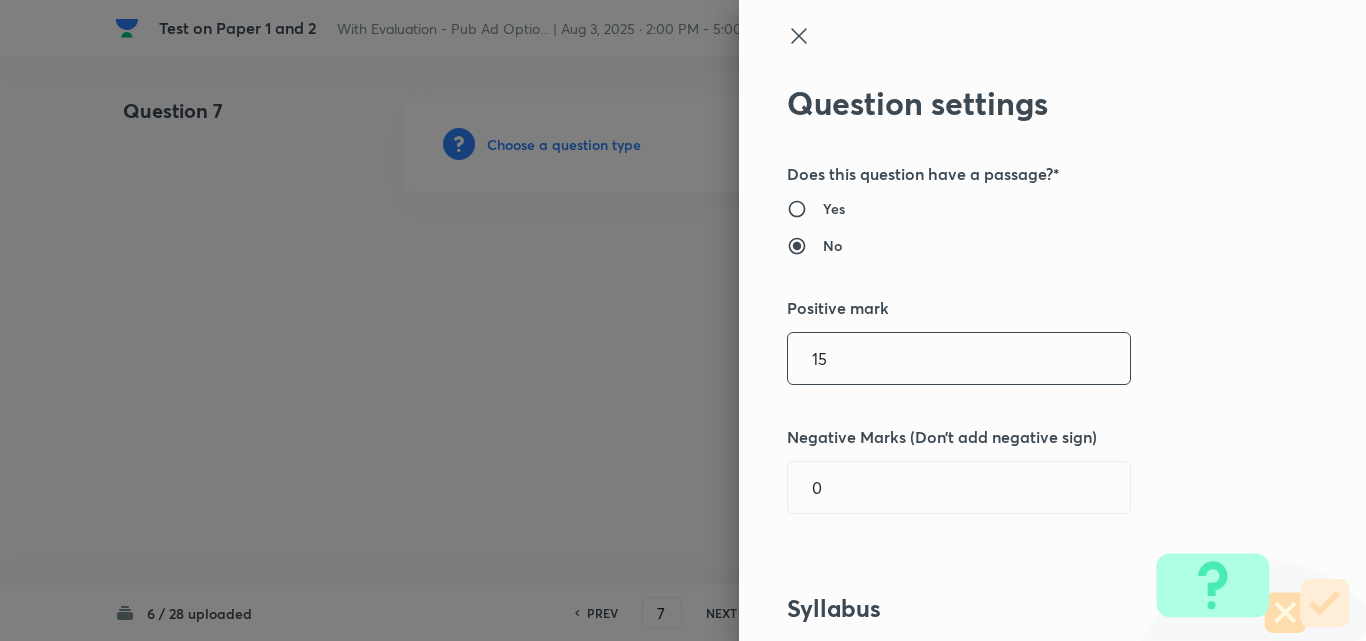 type on "15" 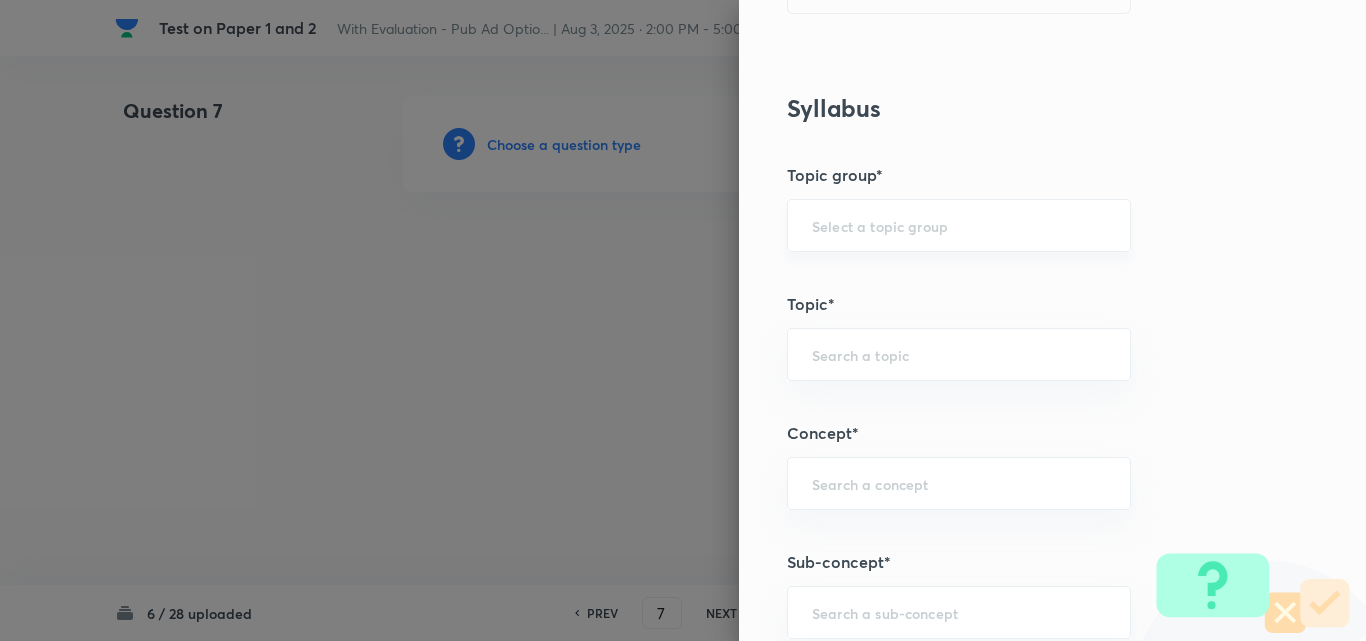 scroll, scrollTop: 900, scrollLeft: 0, axis: vertical 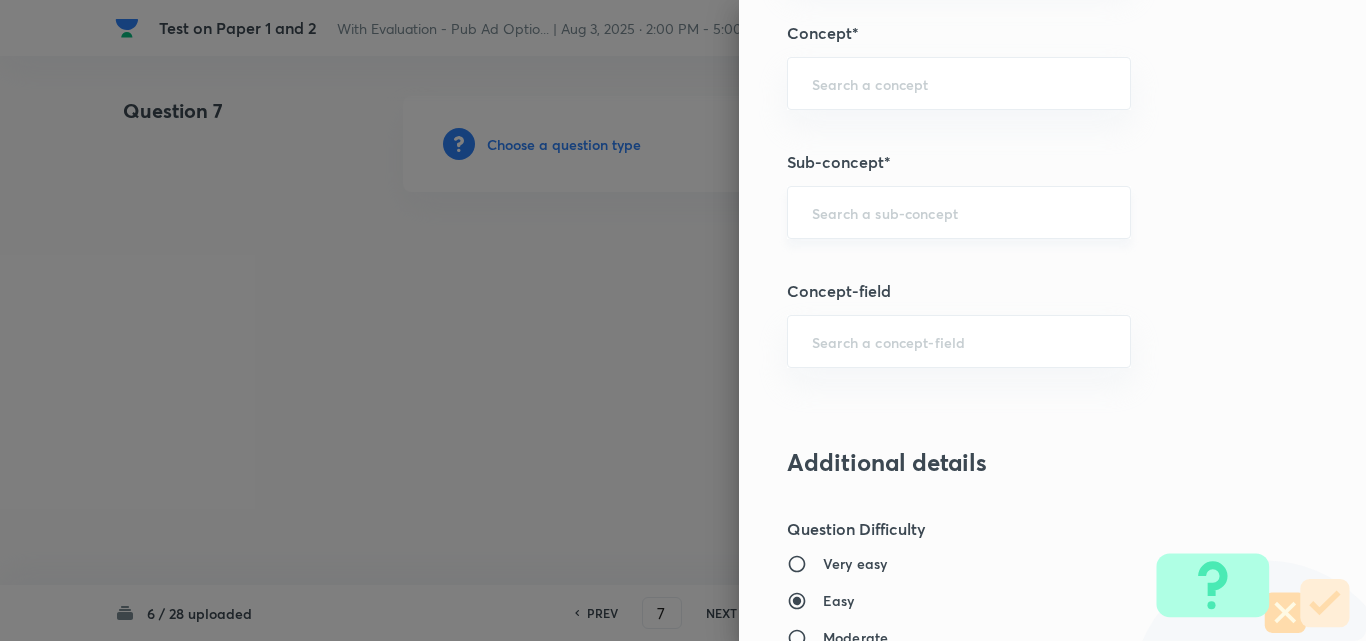 click at bounding box center (959, 212) 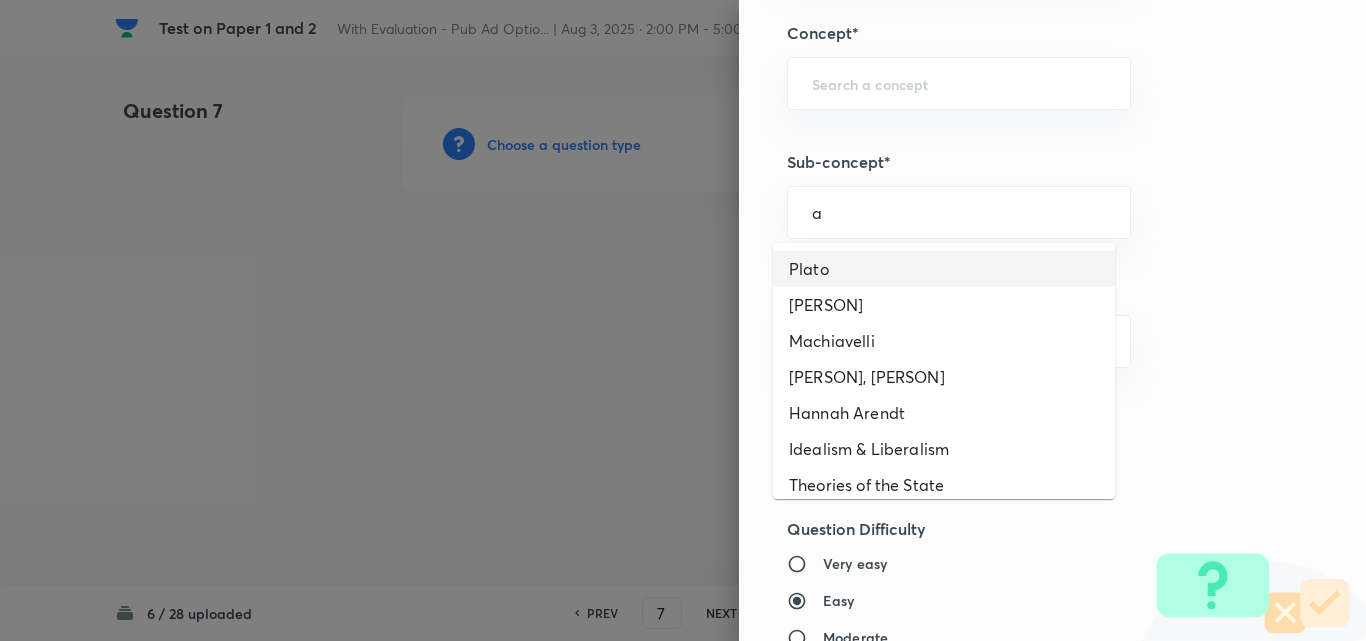 click on "Plato" at bounding box center [944, 269] 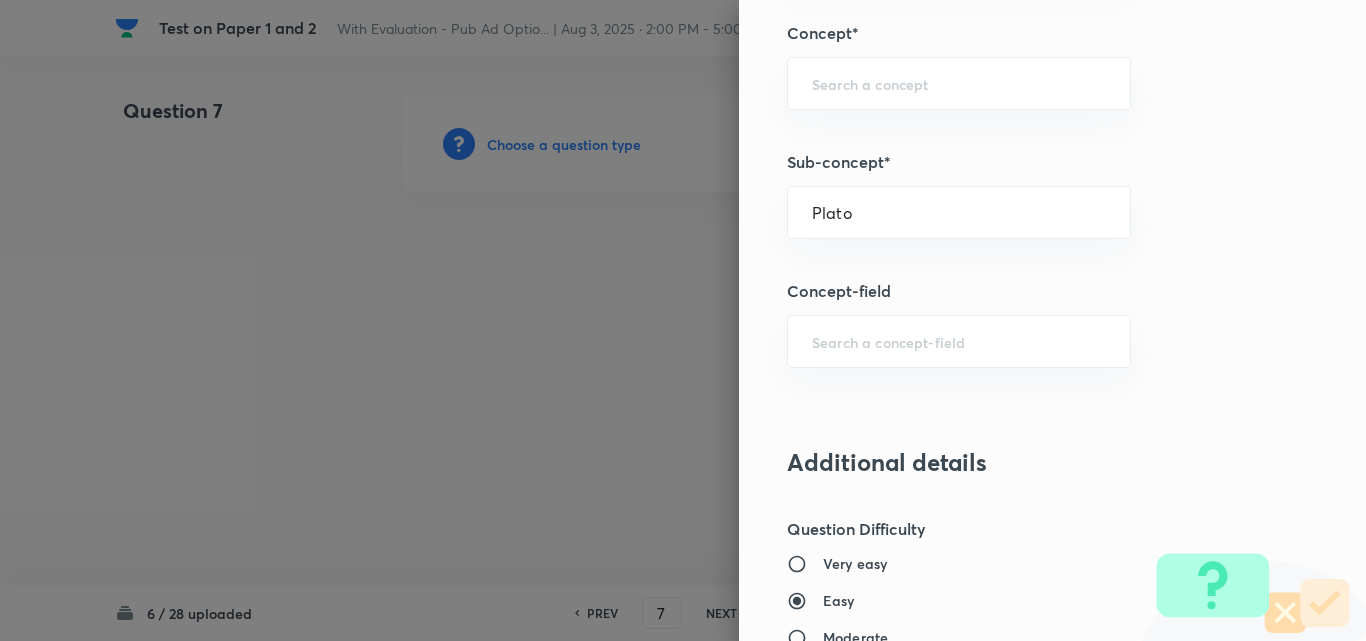 type on "PSIR Optional" 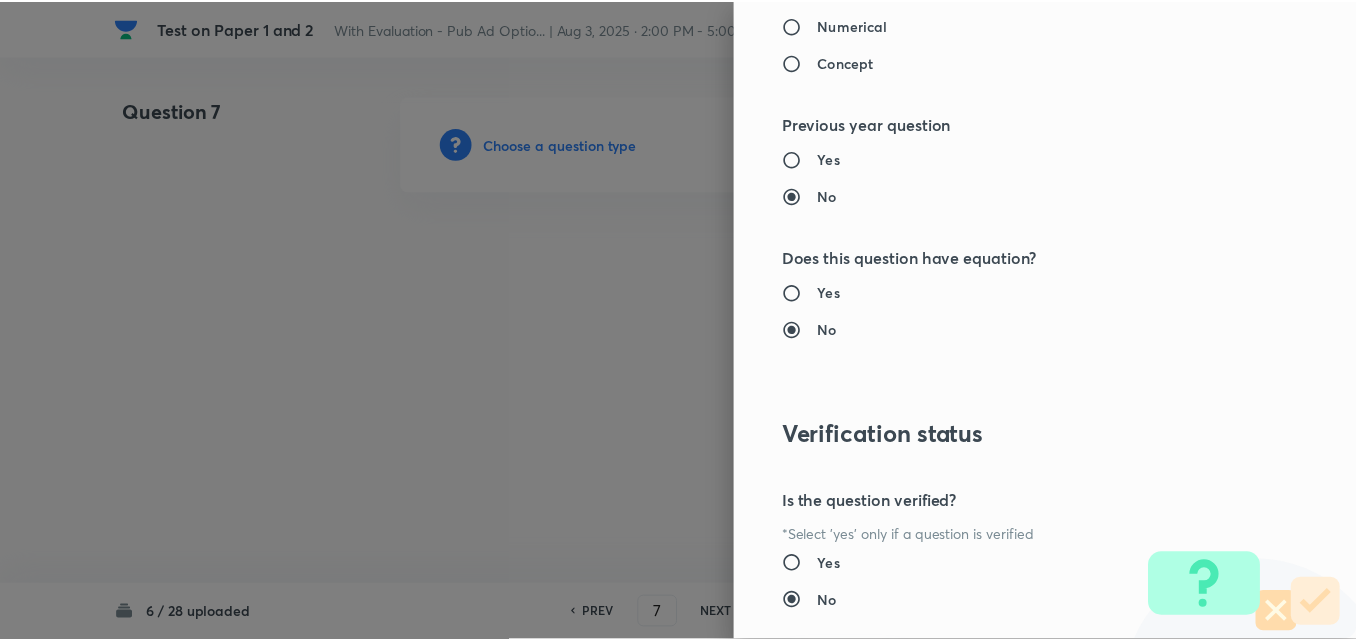scroll, scrollTop: 1844, scrollLeft: 0, axis: vertical 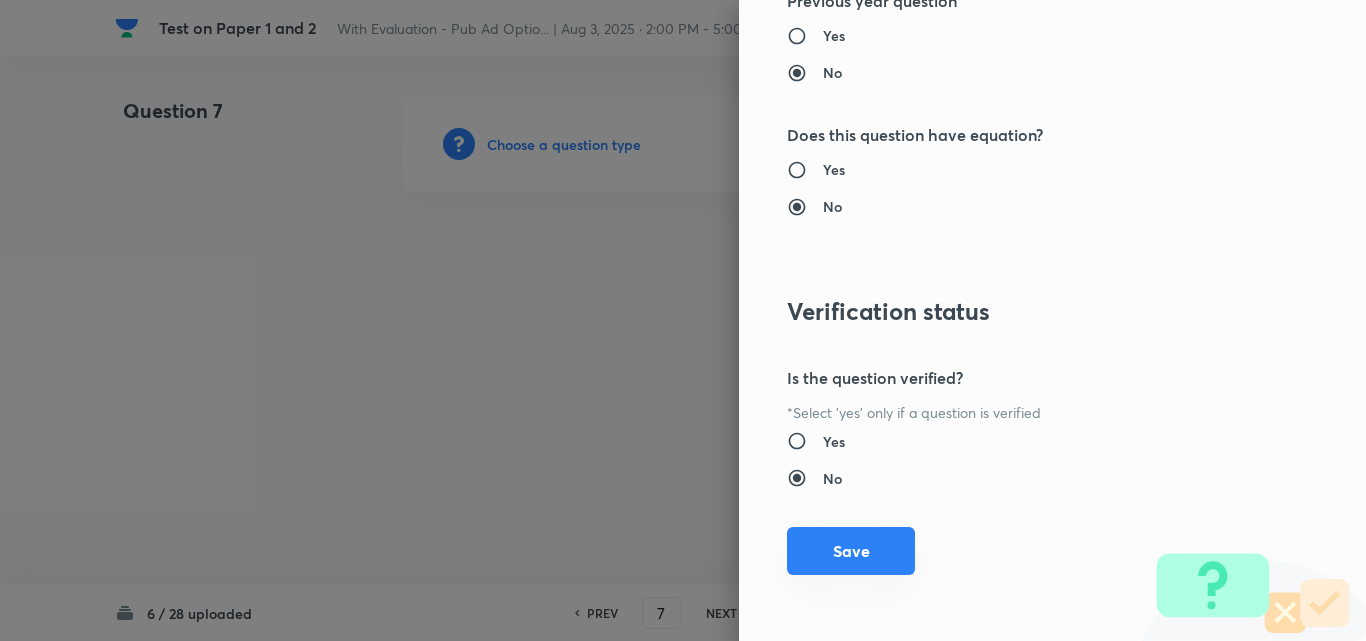 click on "Save" at bounding box center (851, 551) 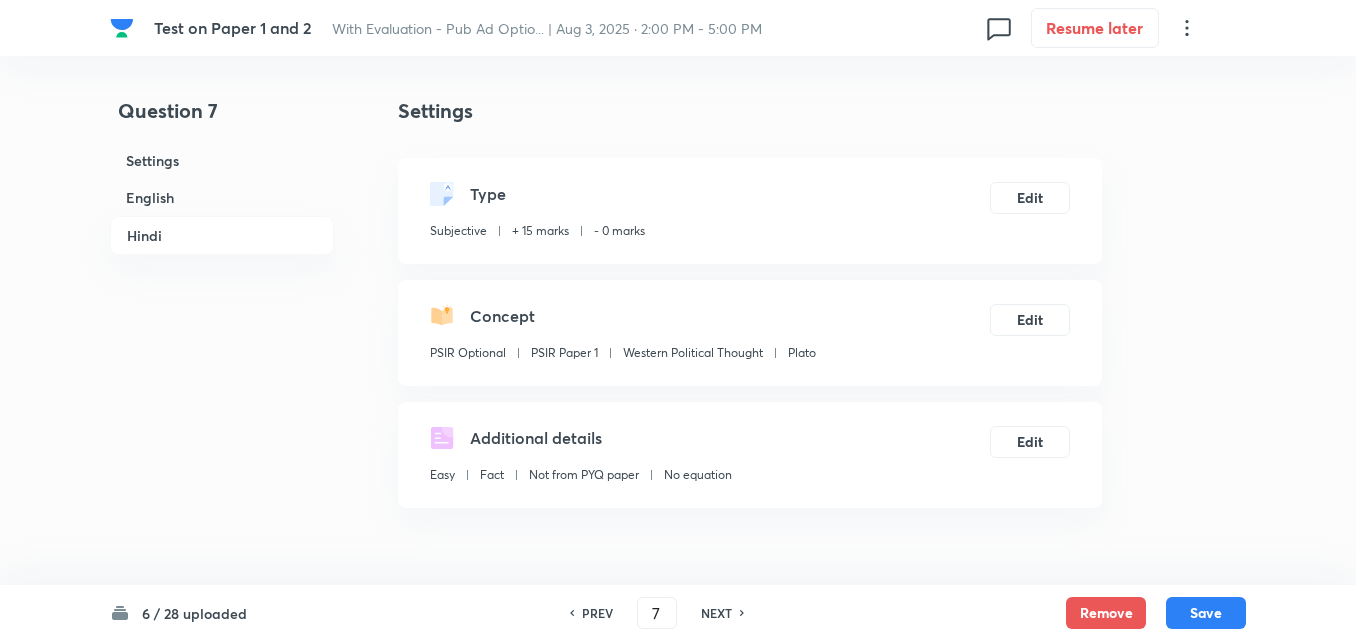 click on "English" at bounding box center (222, 197) 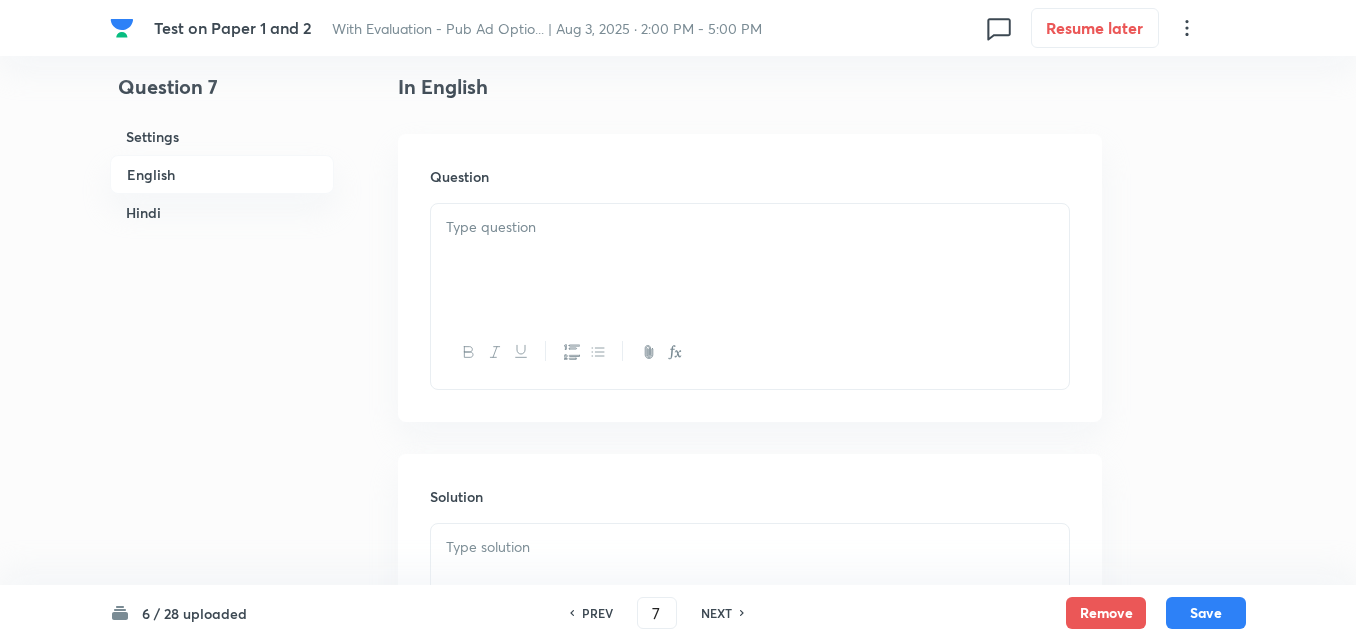 click at bounding box center [750, 260] 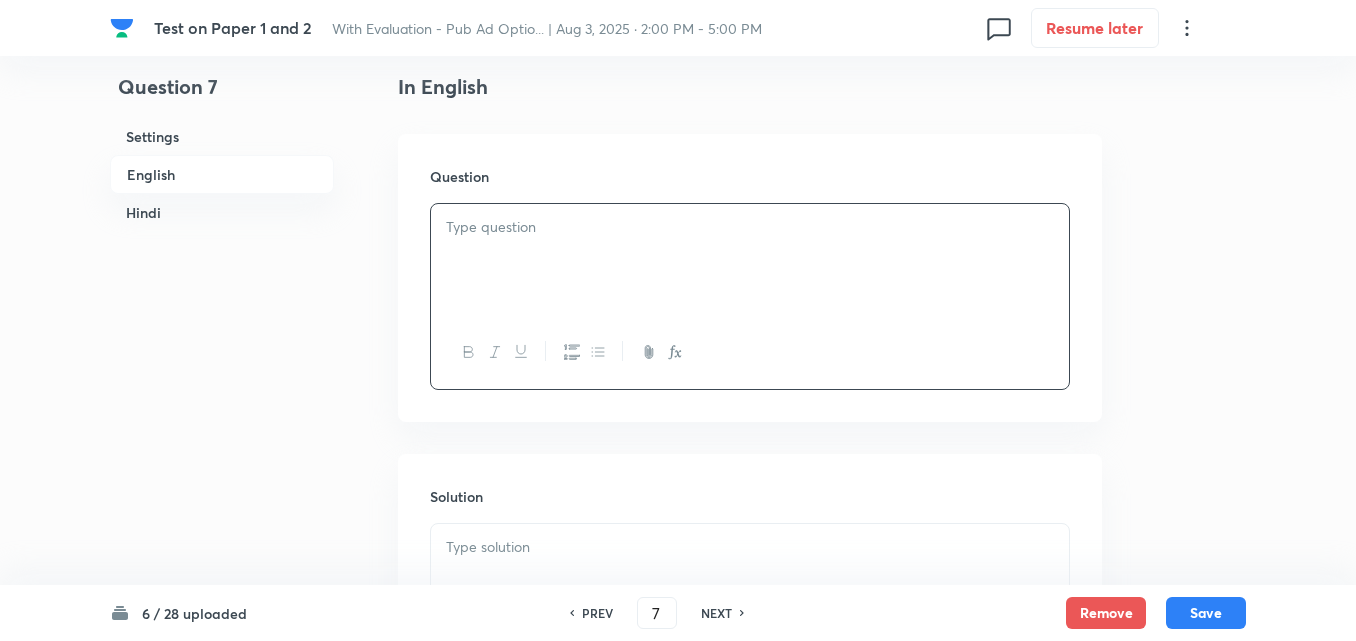 type 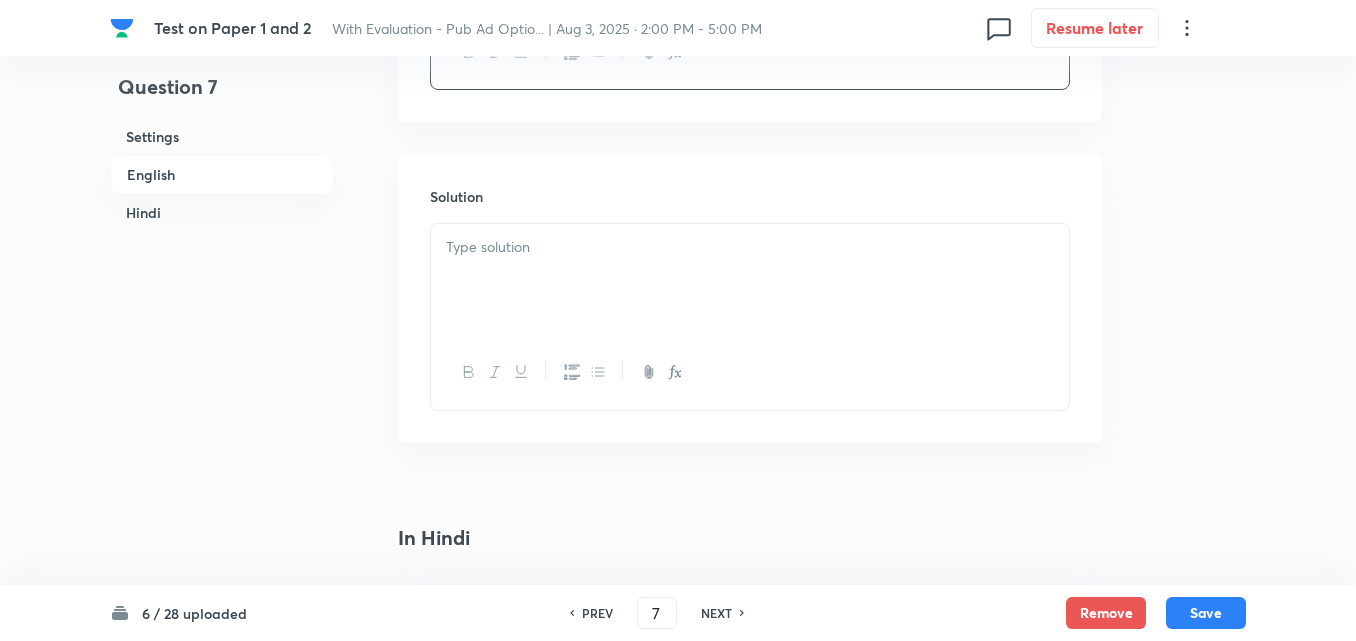 type 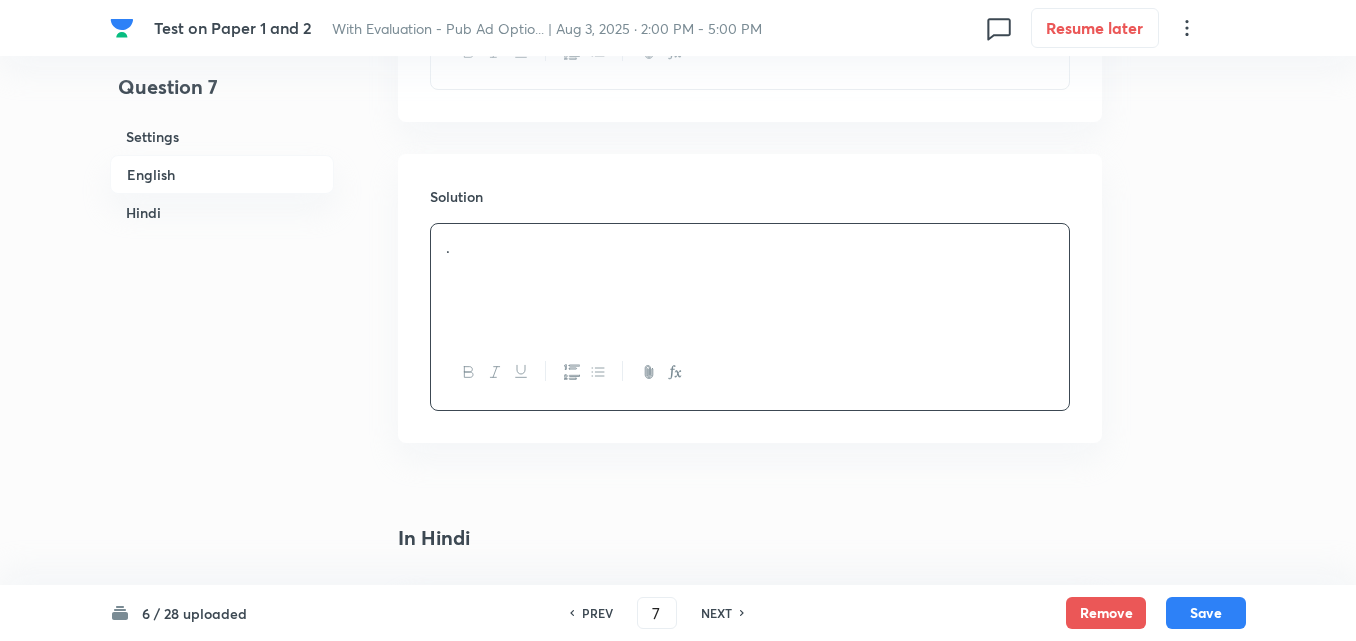 click on "Hindi" at bounding box center [222, 212] 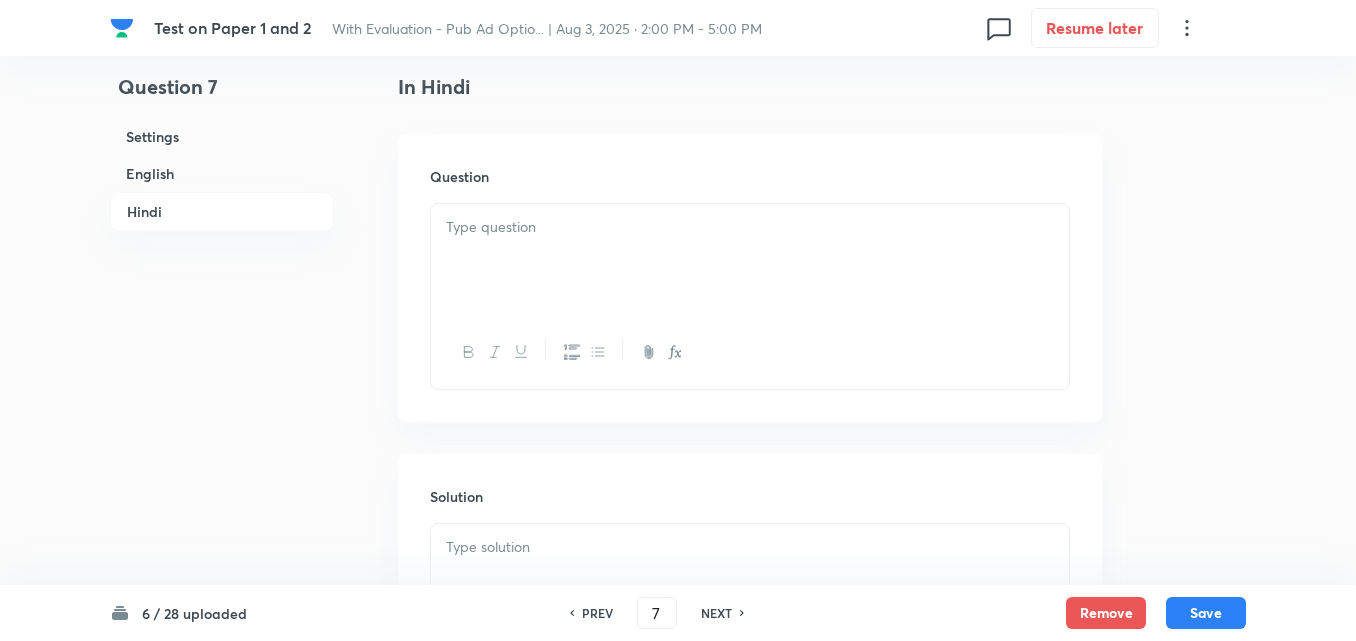 click at bounding box center [750, 260] 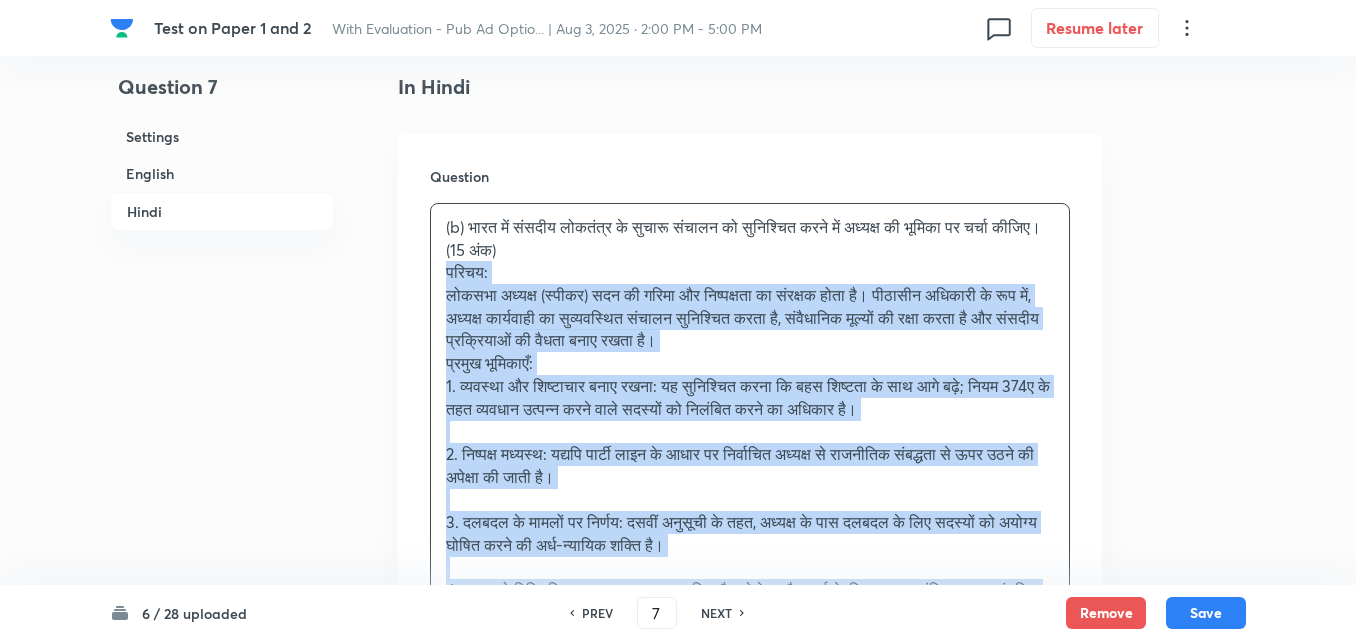 click on "Question (b) भारत में संसदीय लोकतंत्र के सुचारू संचालन को सुनिश्चित करने में अध्यक्ष की भूमिका पर चर्चा कीजिए। (15 अंक) परिचय: लोकसभा अध्यक्ष (स्पीकर) सदन की गरिमा और निष्पक्षता का संरक्षक होता है। पीठासीन अधिकारी के रूप में, अध्यक्ष कार्यवाही का सुव्यवस्थित संचालन सुनिश्चित करता है, संवैधानिक मूल्यों की रक्षा करता है और संसदीय प्रक्रियाओं की वैधता बनाए रखता है। प्रमुख भूमिकाओं: निष्कर्ष:" at bounding box center [750, 677] 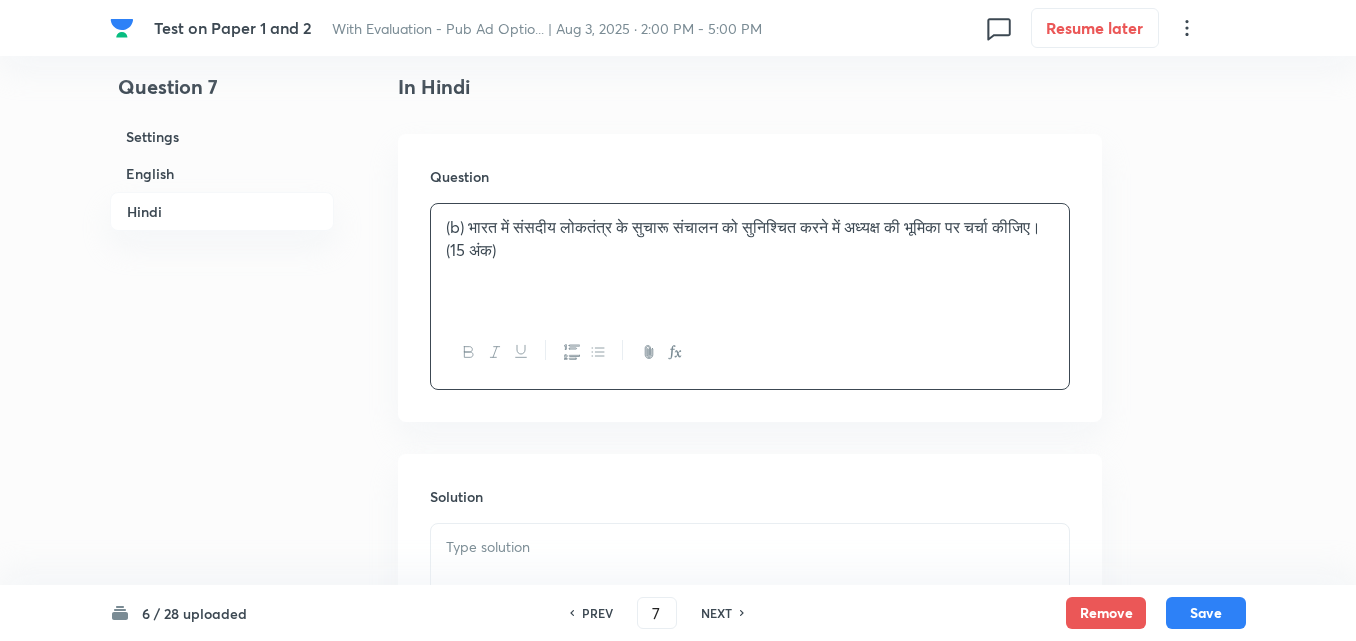 type 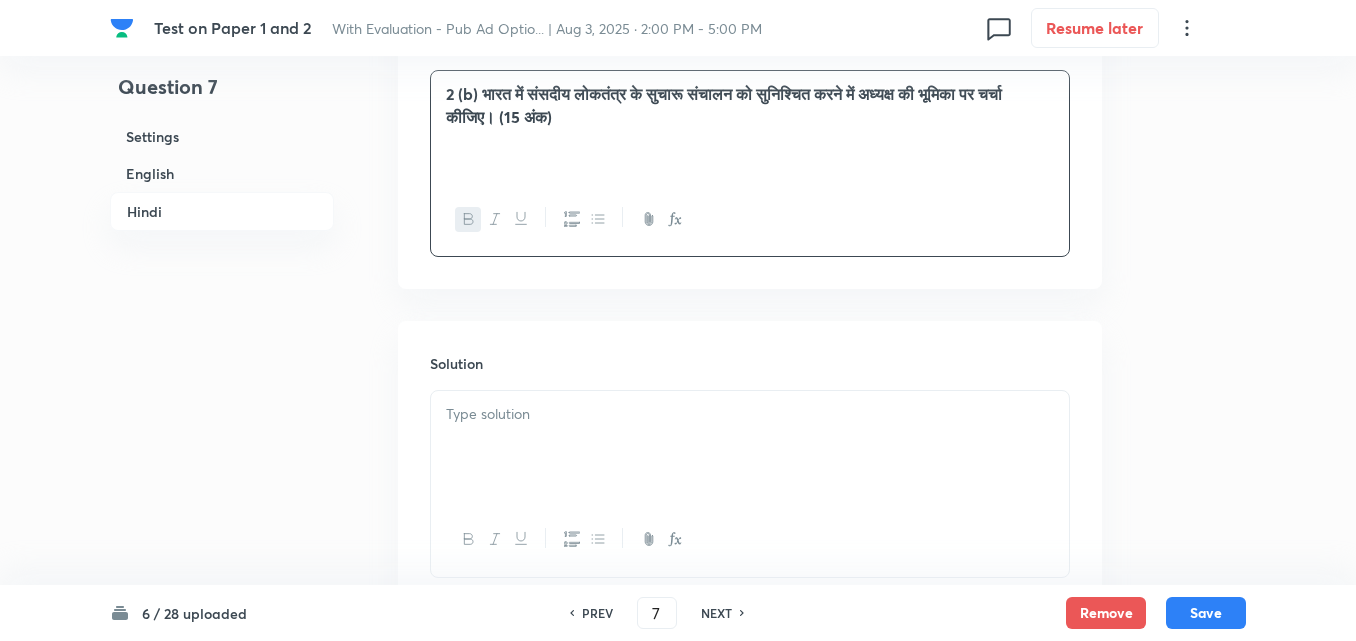 scroll, scrollTop: 1545, scrollLeft: 0, axis: vertical 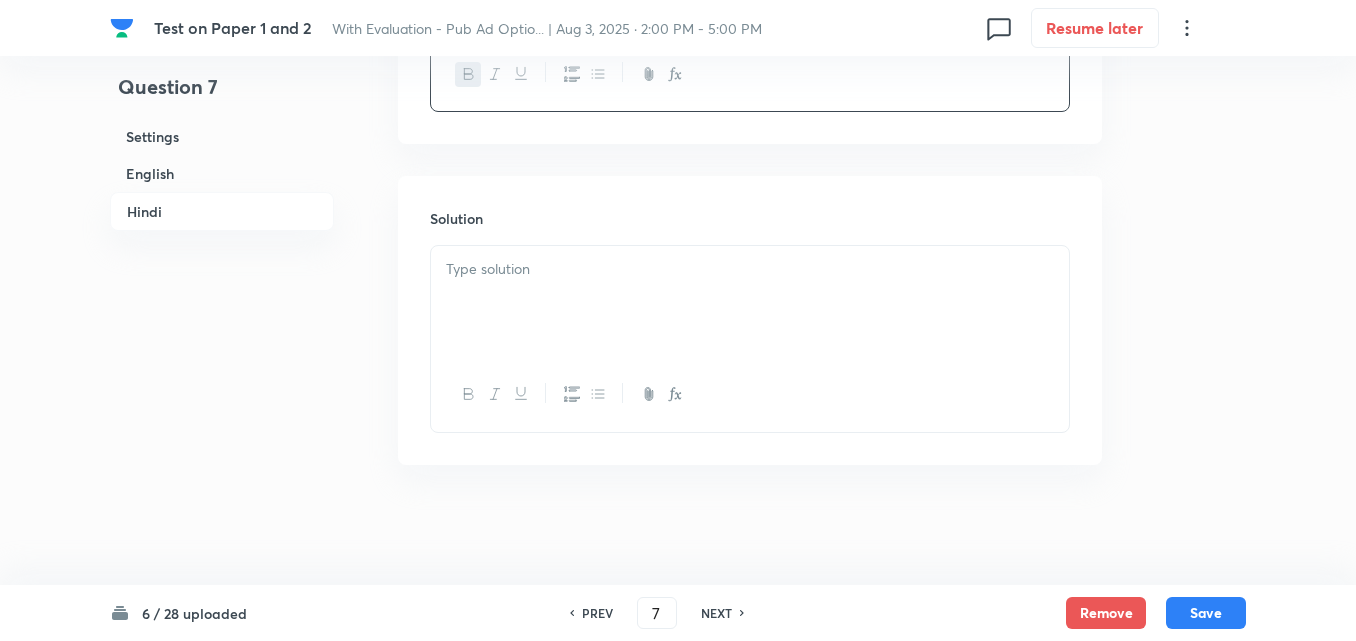 drag, startPoint x: 459, startPoint y: 242, endPoint x: 558, endPoint y: 303, distance: 116.284134 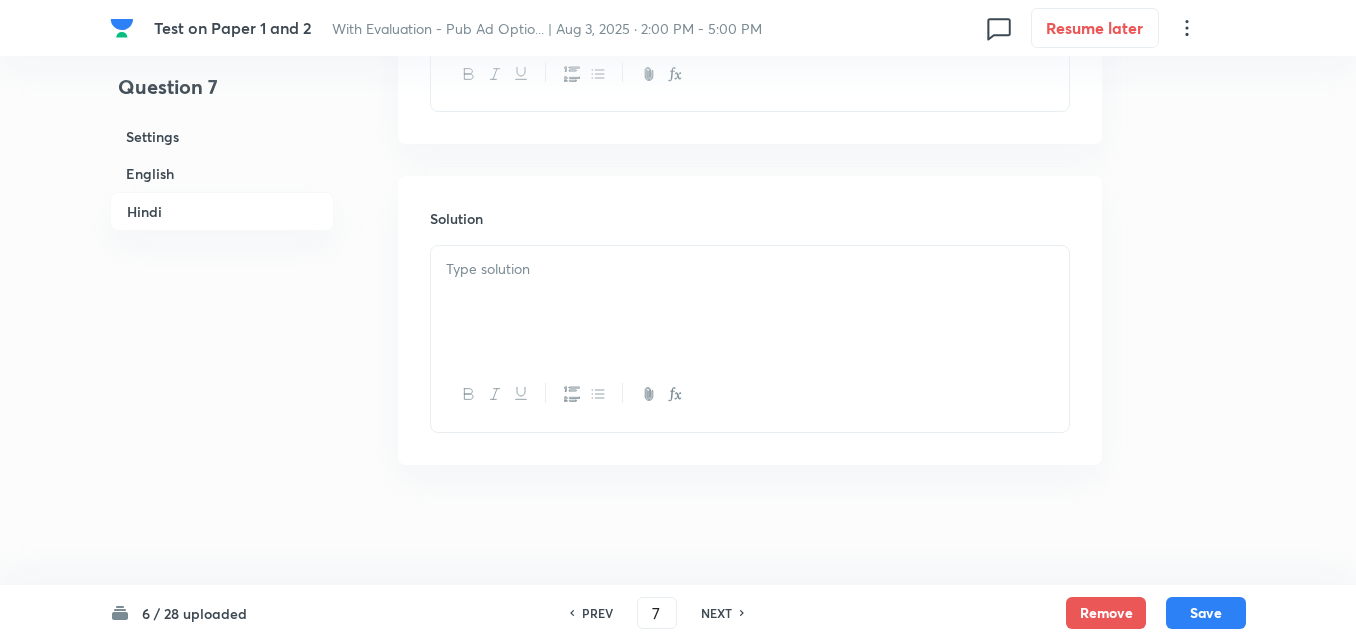 click at bounding box center [750, 302] 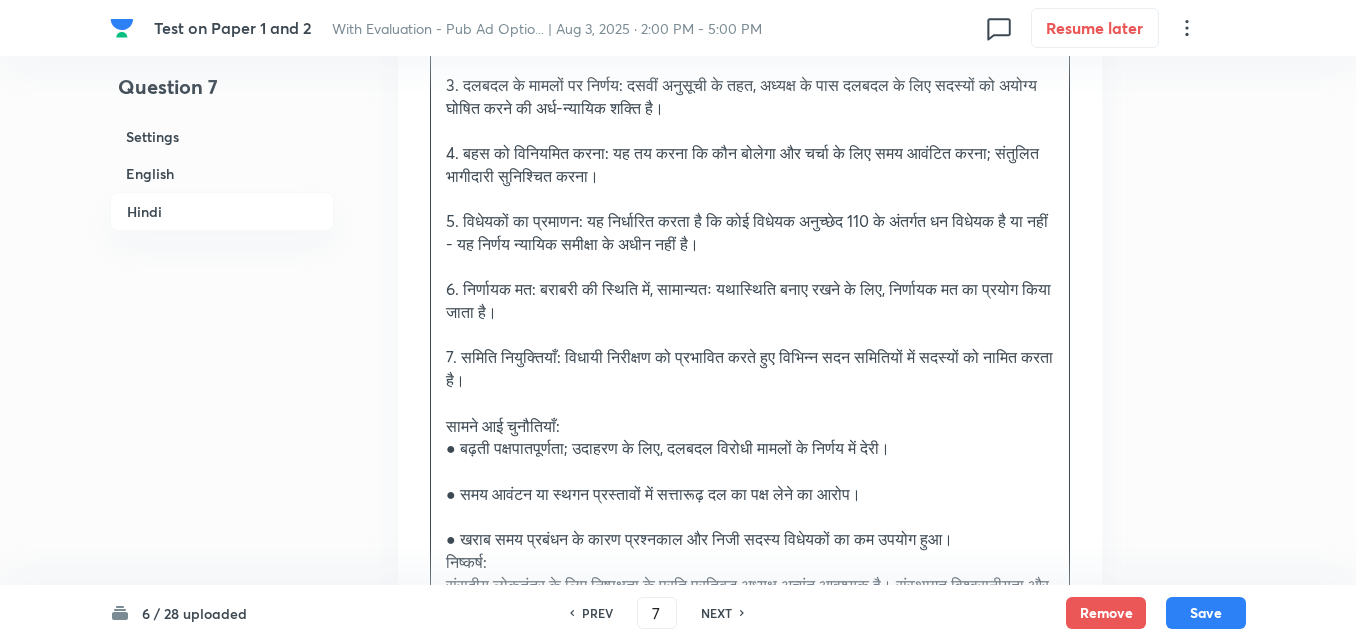 scroll, scrollTop: 2145, scrollLeft: 0, axis: vertical 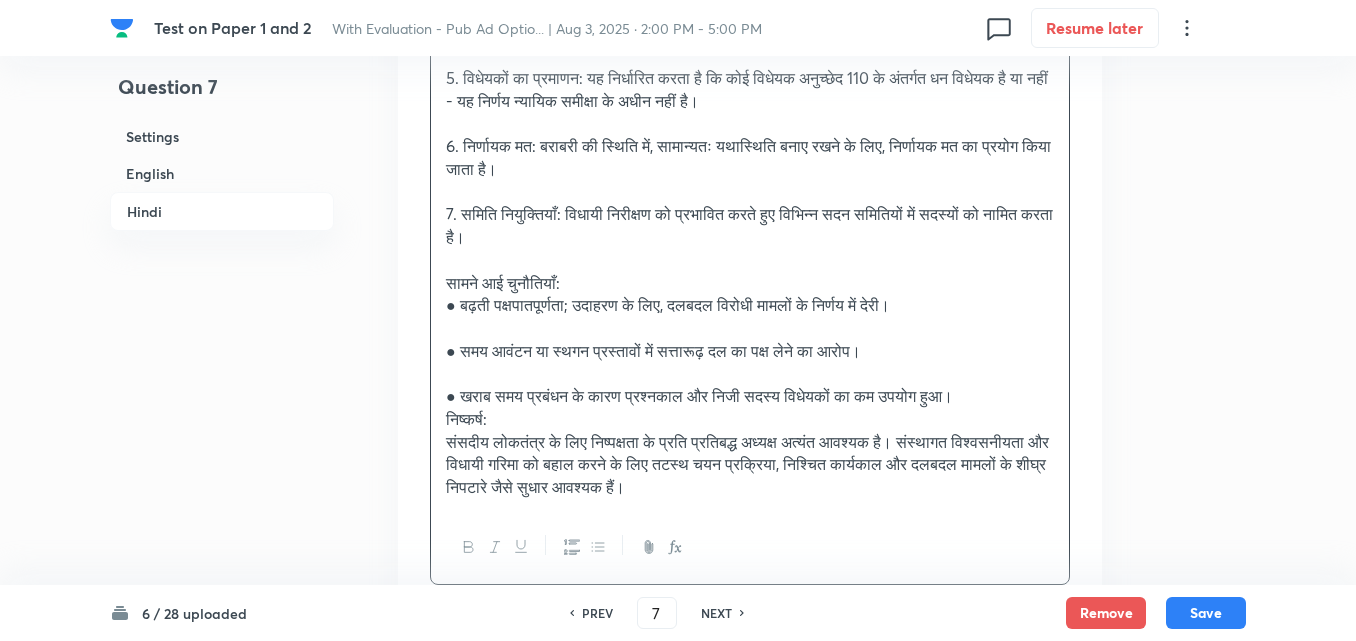 click on "परिचय: लोकसभा अध्यक्ष (स्पीकर) सदन की गरिमा और निष्पक्षता का संरक्षक होता है। पीठासीन अधिकारी के रूप में, अध्यक्ष कार्यवाही का सुव्यवस्थित संचालन सुनिश्चित करता है, संवैधानिक मूल्यों की रक्षा करता है और संसदीय प्रक्रियाओं की वैधता बनाए रखता है। प्रमुख भूमिकाओं: 2.	निष्पक्ष मध्यस्थ: यद्यपि पार्टी लाइन के आधार पर निर्वाचित अध्यक्ष से राजनीतिक संबद्धता से ऊपर उठने की अपेक्षा की जाती है।" at bounding box center [750, 78] 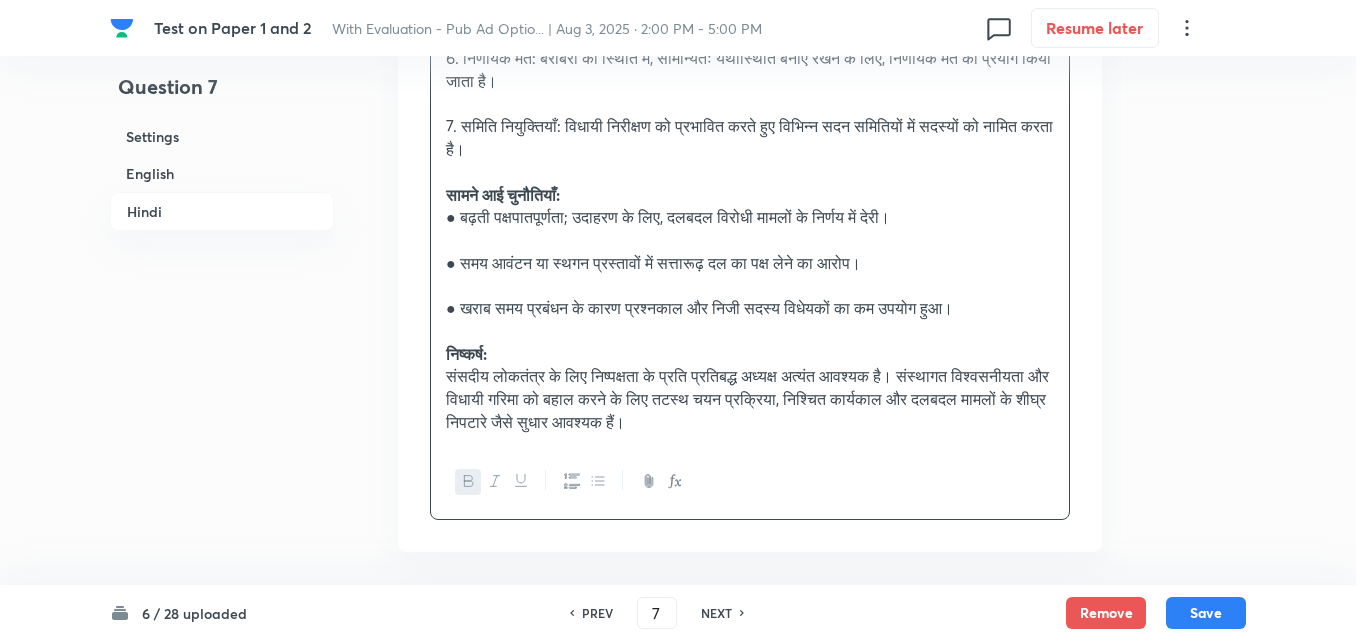 scroll, scrollTop: 2320, scrollLeft: 0, axis: vertical 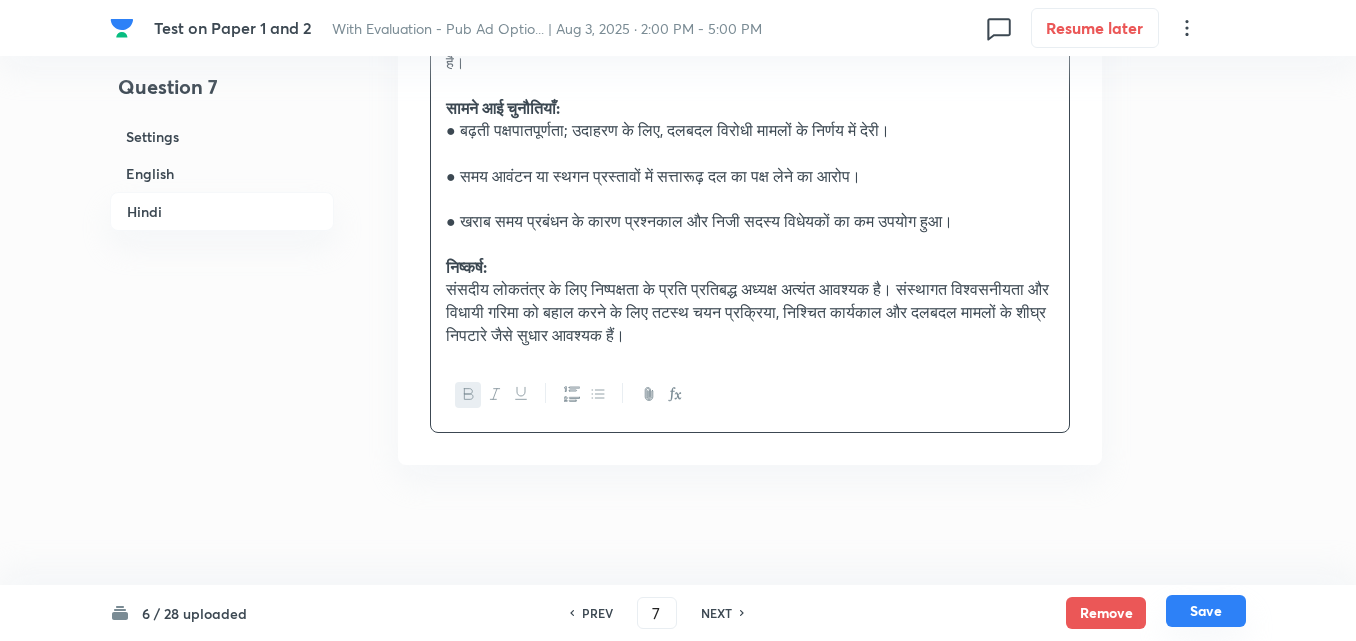 click on "6 / 28 uploaded
PREV 7 ​ NEXT Remove Save" at bounding box center (678, 613) 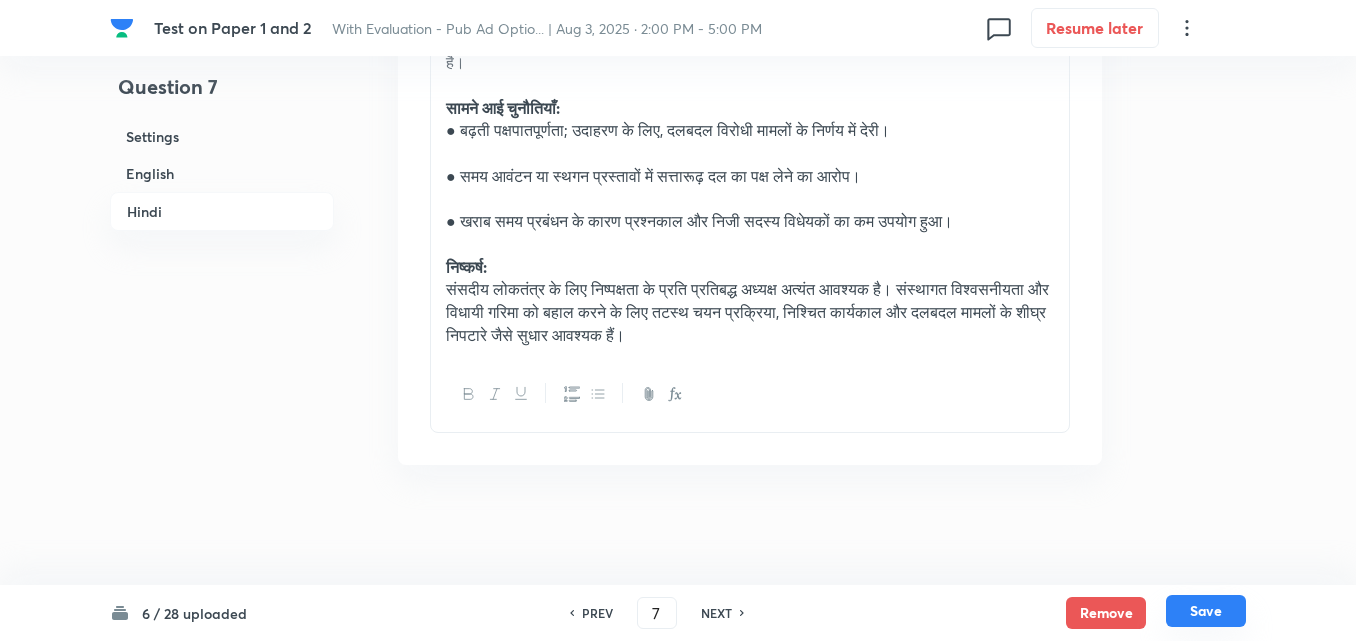 click on "Save" at bounding box center [1206, 611] 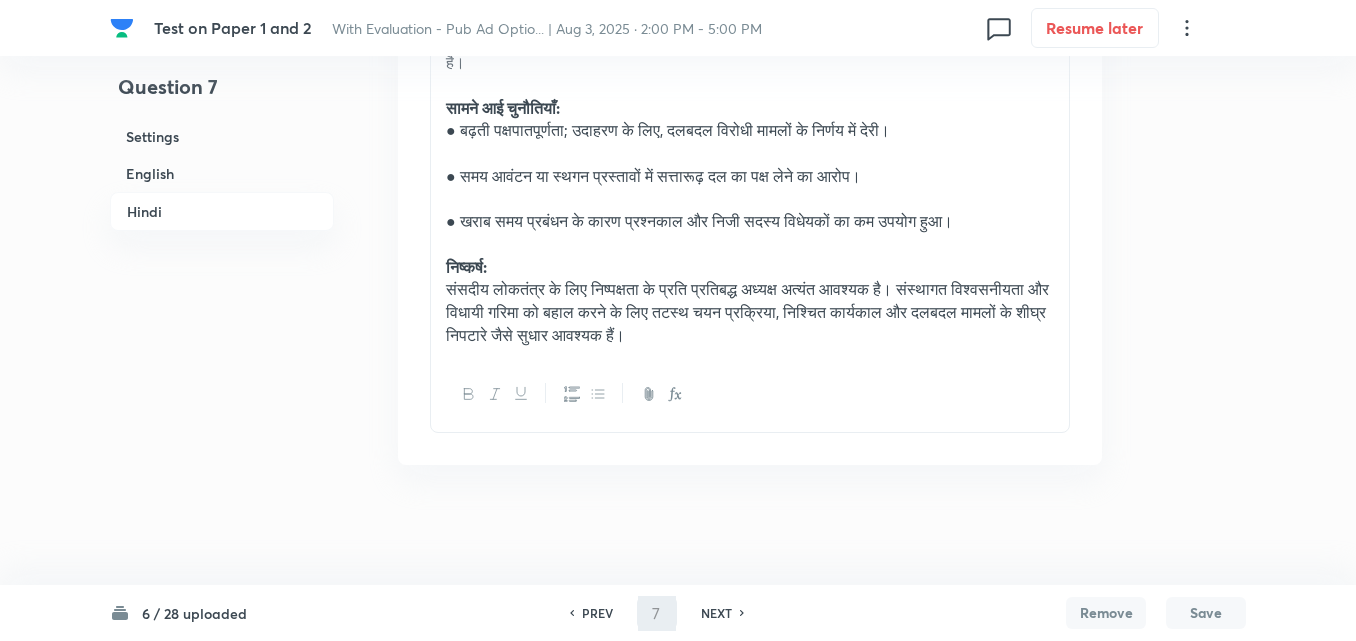 type on "8" 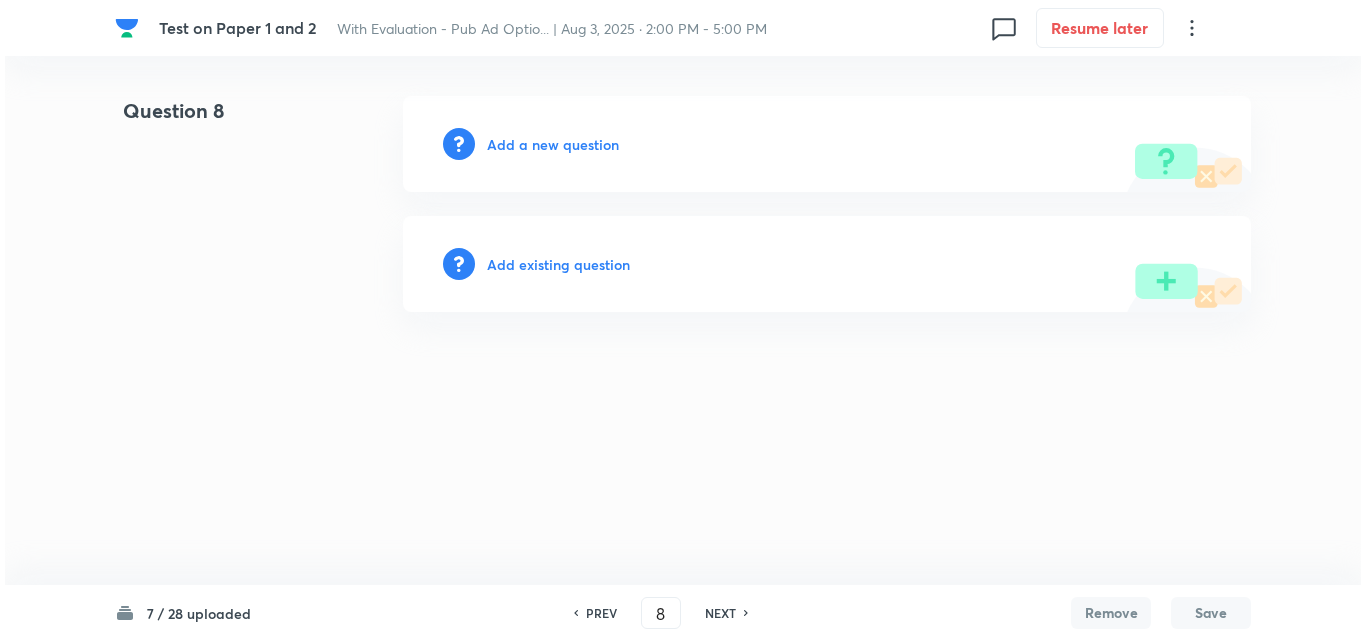 scroll, scrollTop: 0, scrollLeft: 0, axis: both 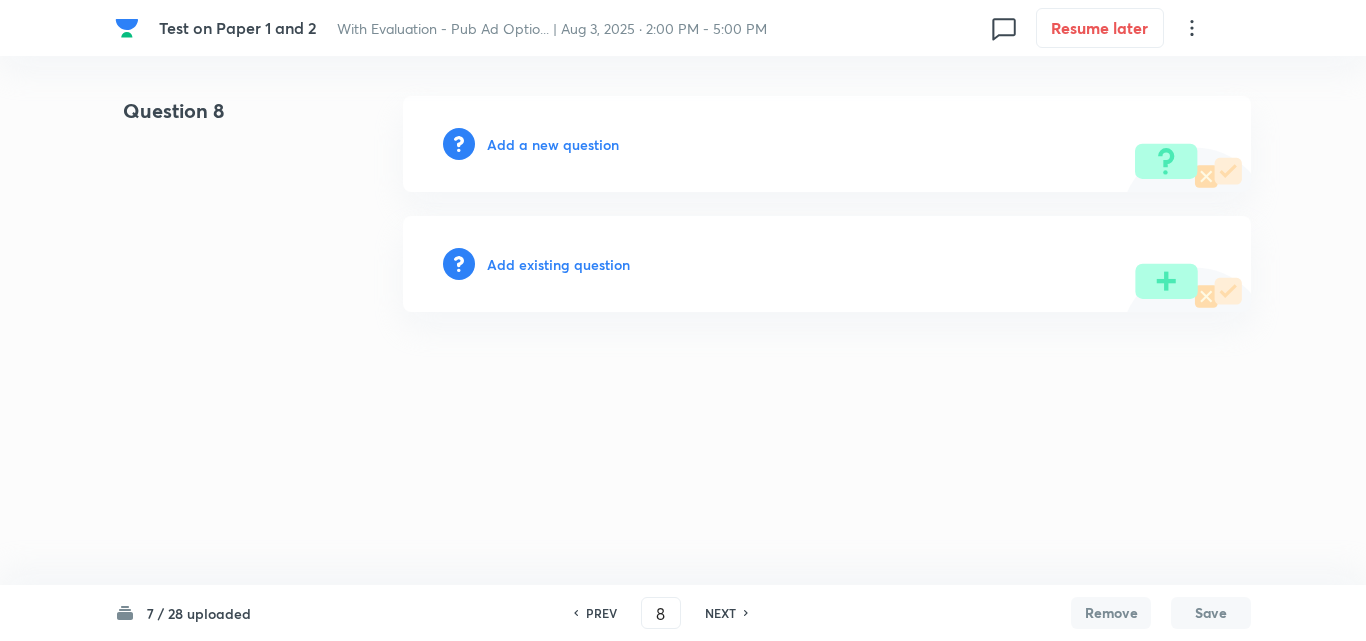click on "Add a new question" at bounding box center [827, 144] 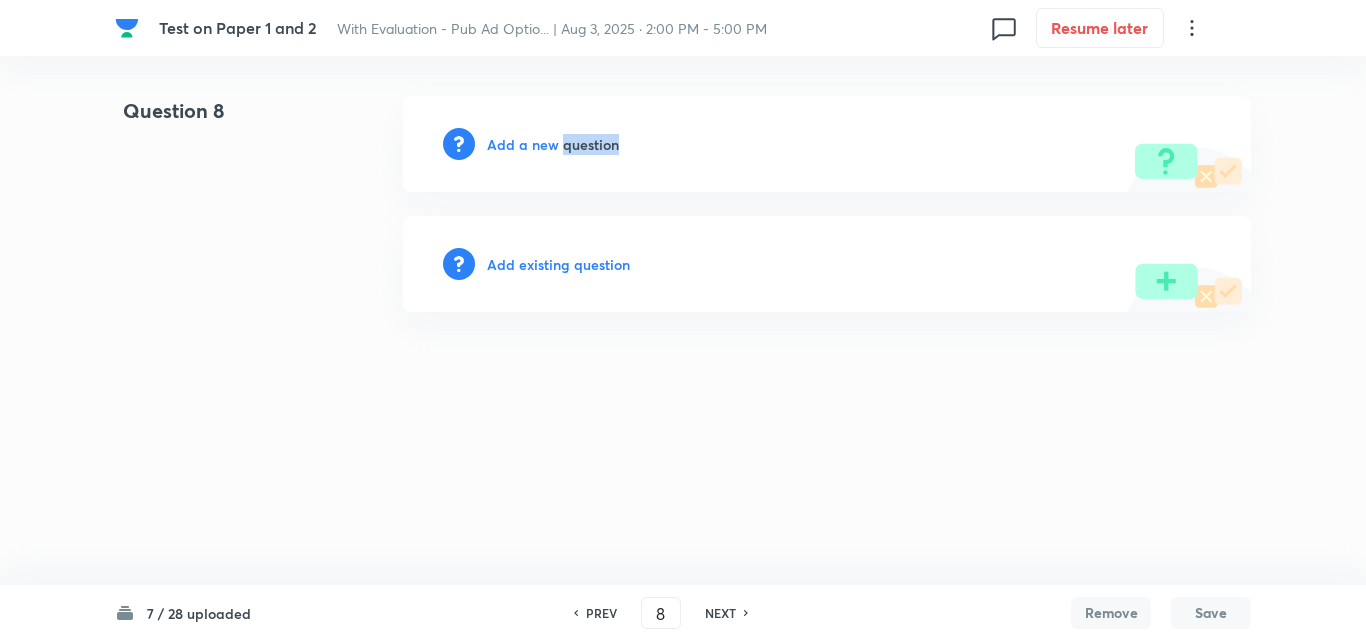 click on "Add a new question" at bounding box center (827, 144) 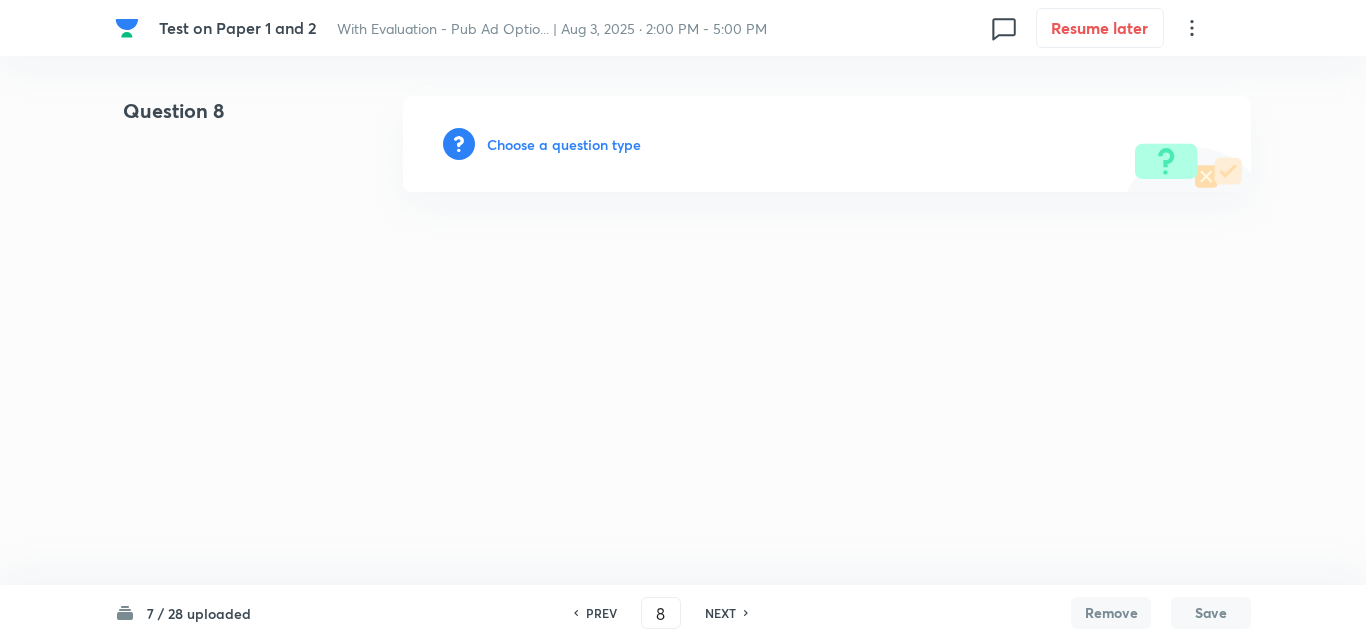 click on "Choose a question type" at bounding box center (564, 144) 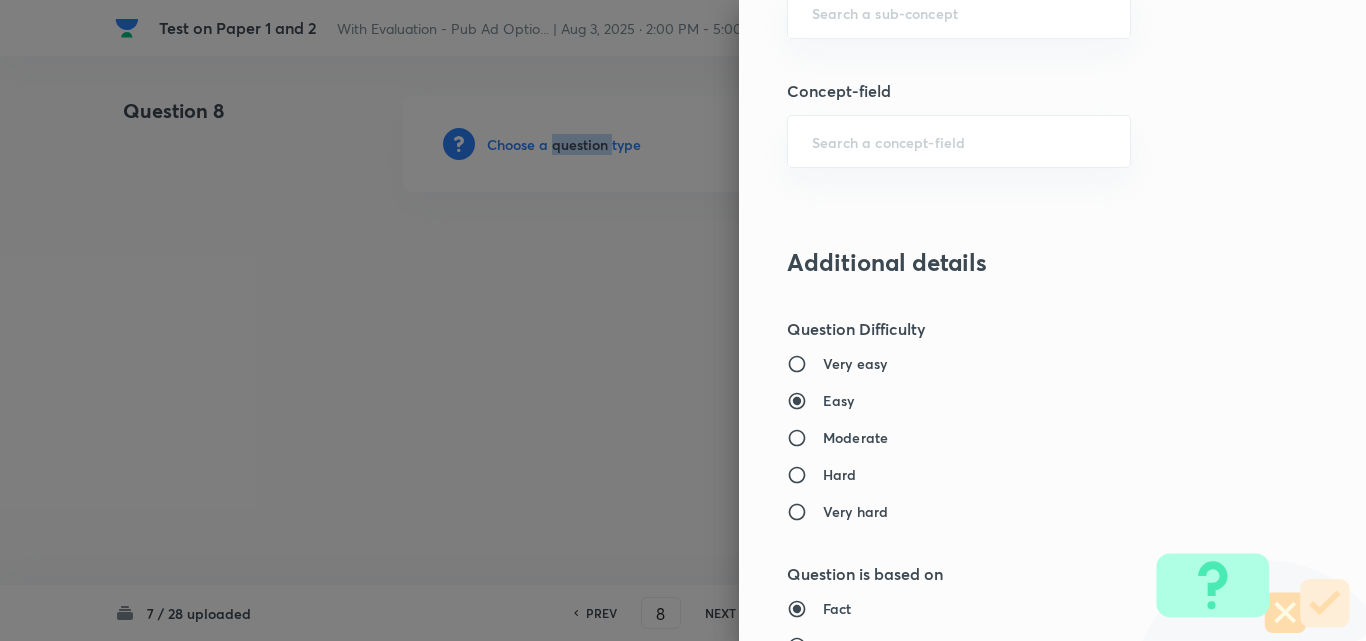scroll, scrollTop: 1000, scrollLeft: 0, axis: vertical 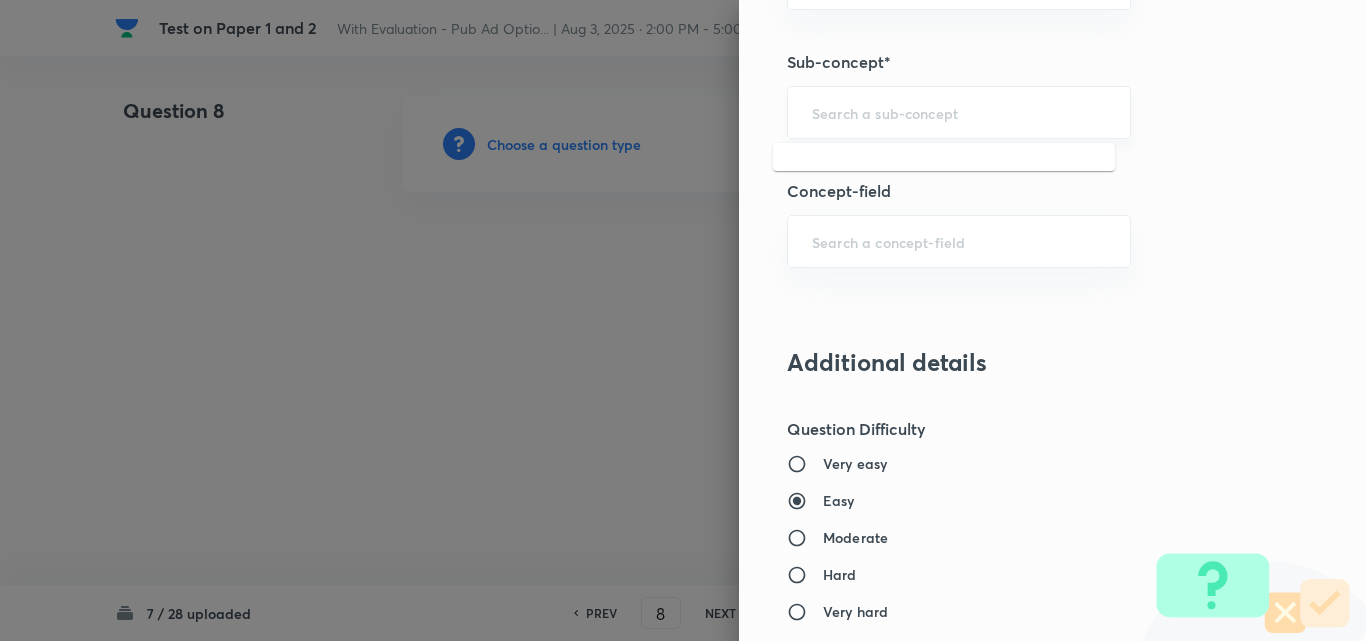 click at bounding box center (959, 112) 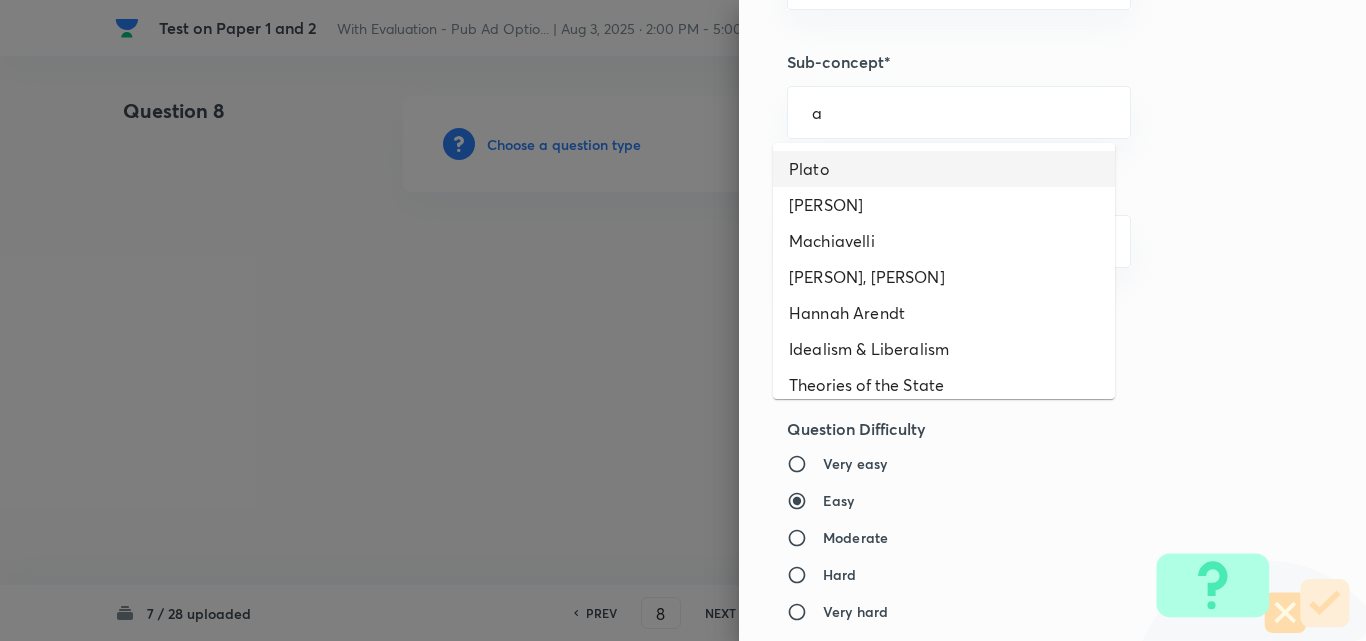 click on "Plato" at bounding box center [944, 169] 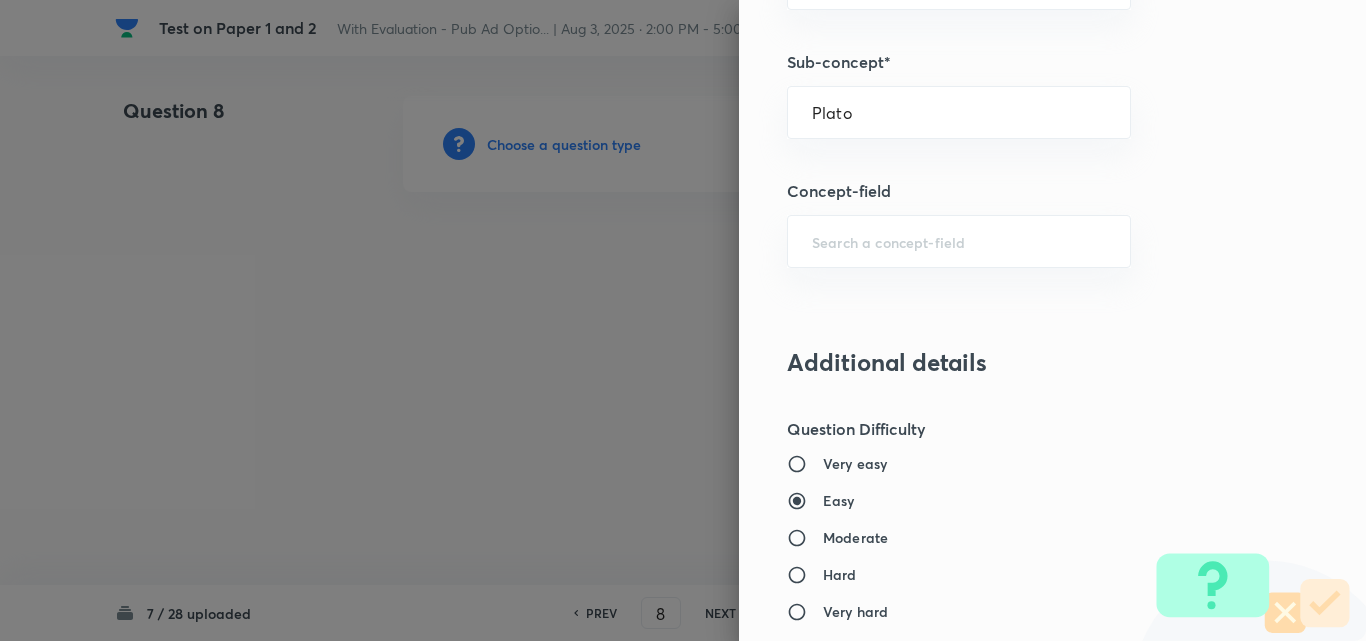 type on "PSIR Optional" 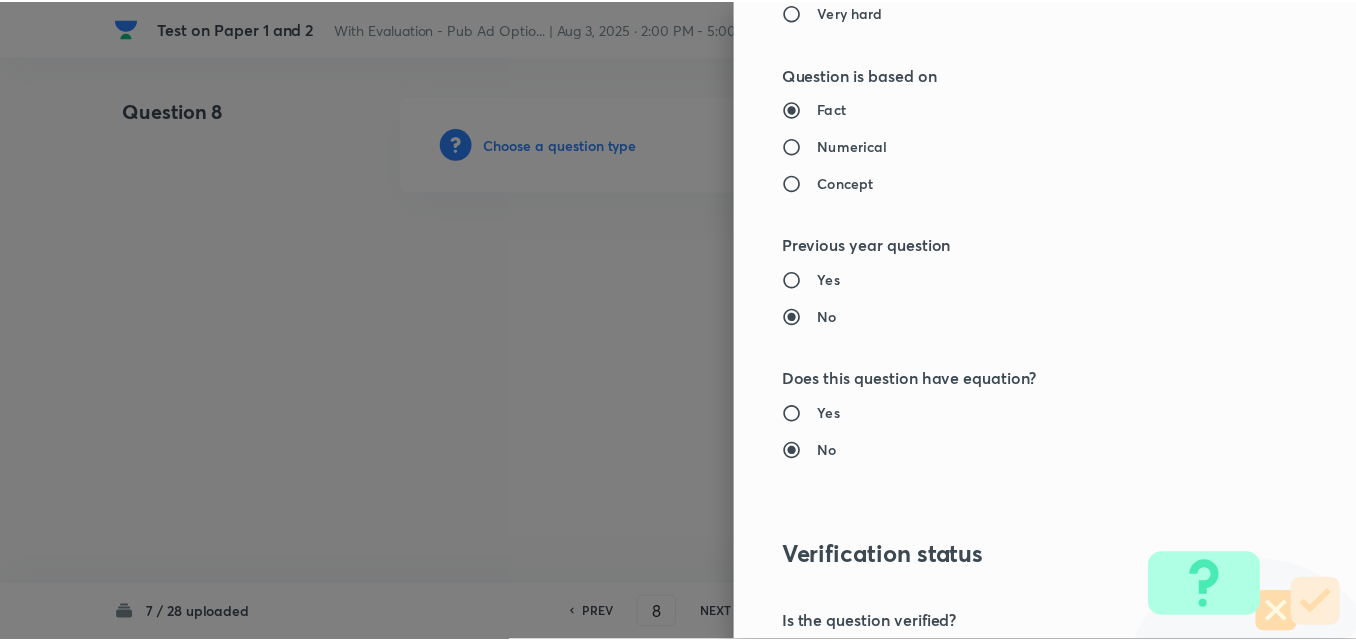 scroll, scrollTop: 1844, scrollLeft: 0, axis: vertical 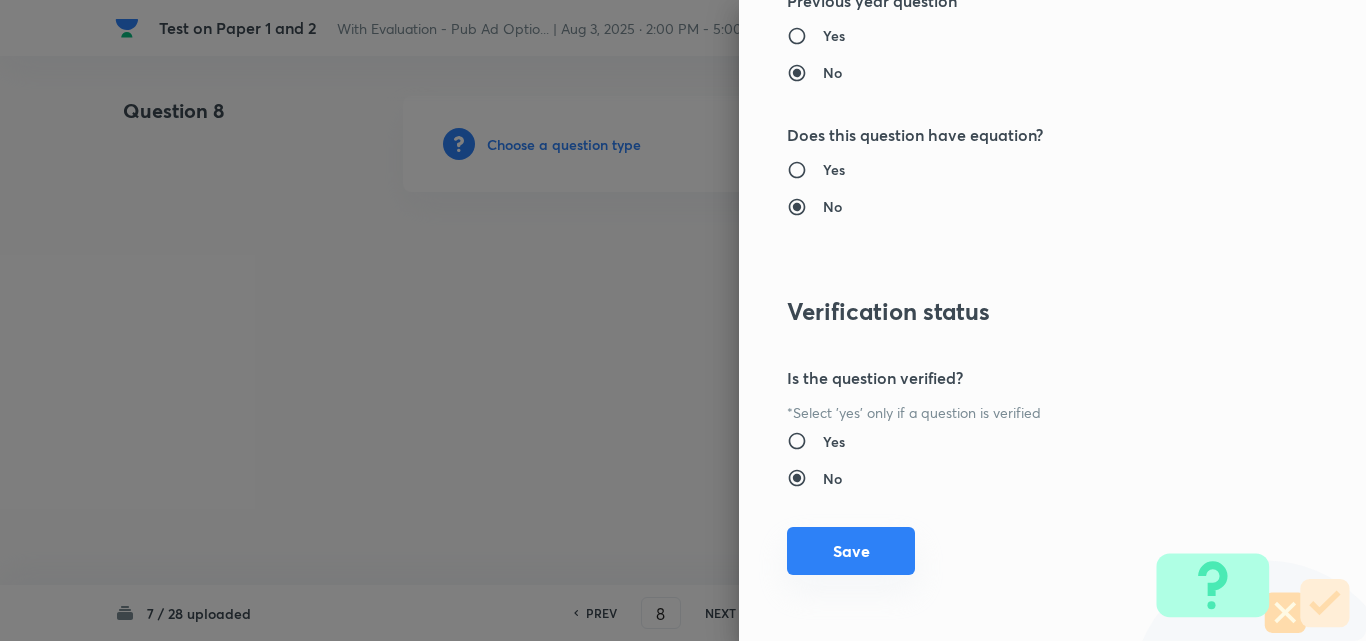 click on "Save" at bounding box center [851, 551] 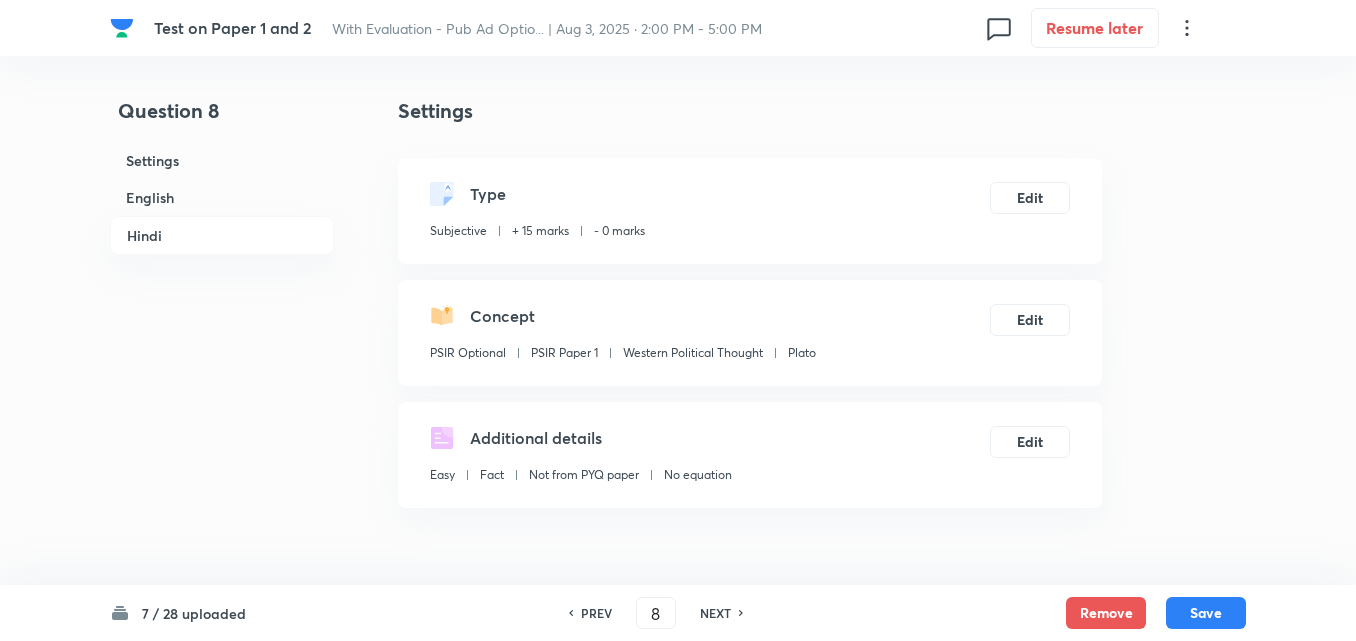 click on "English" at bounding box center [222, 197] 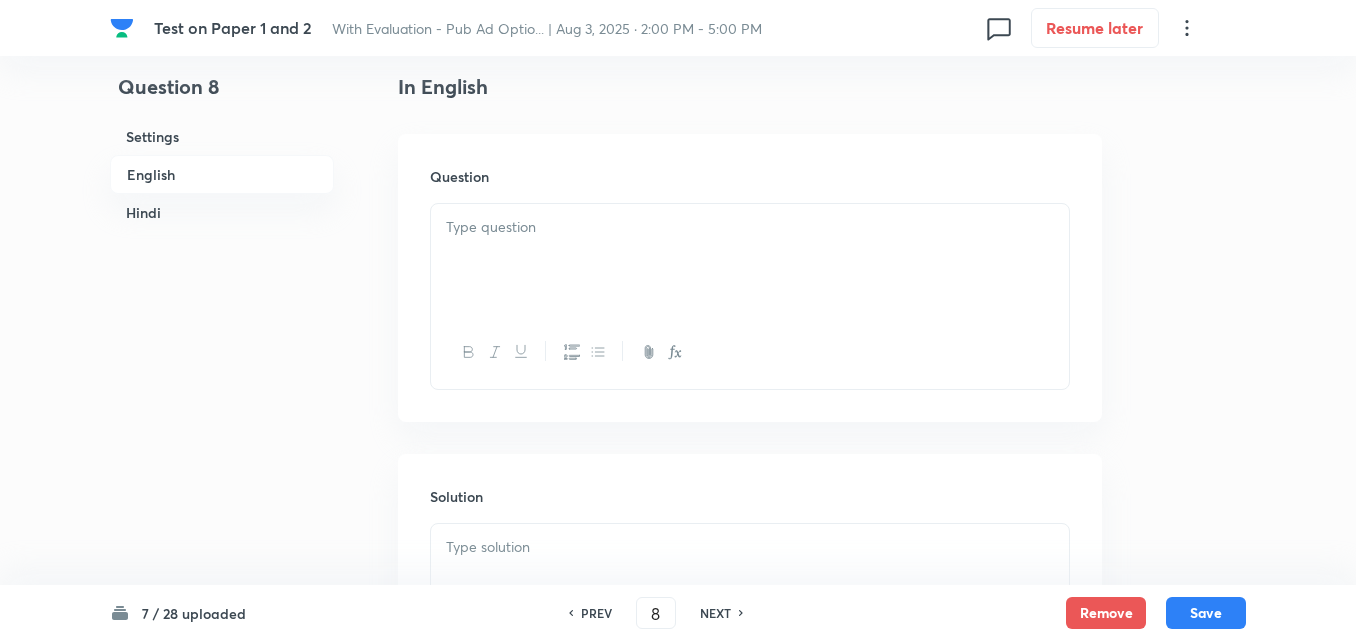 click at bounding box center (750, 260) 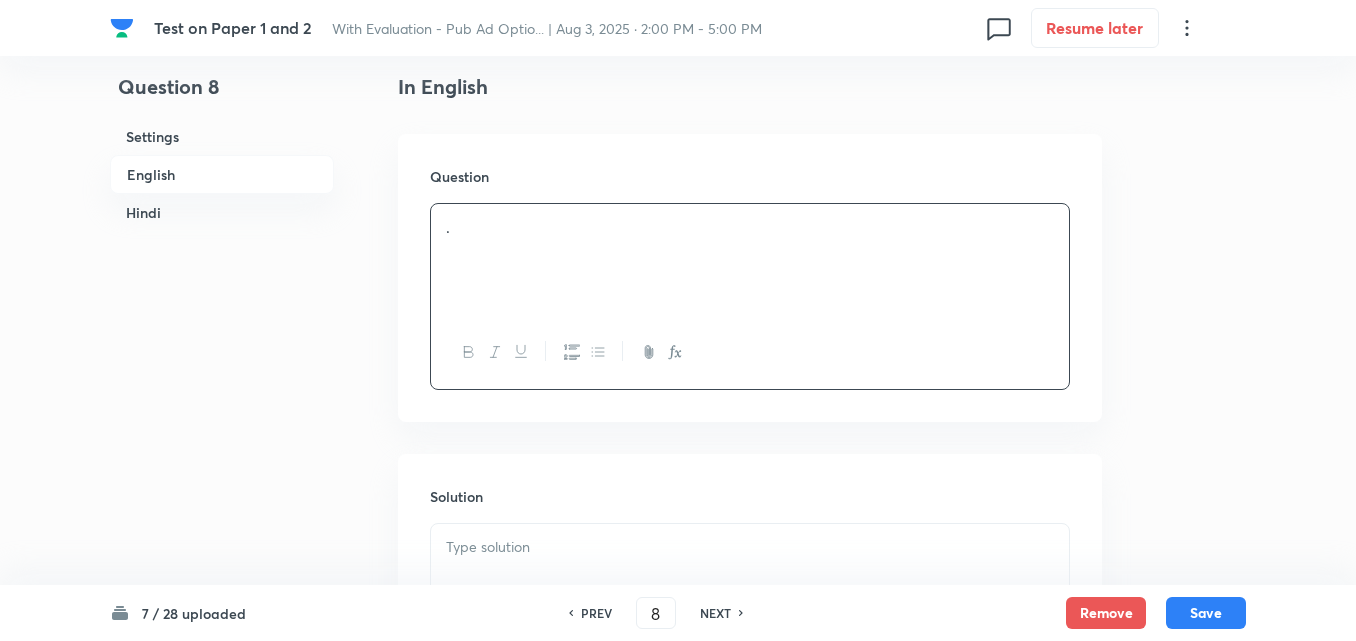 type 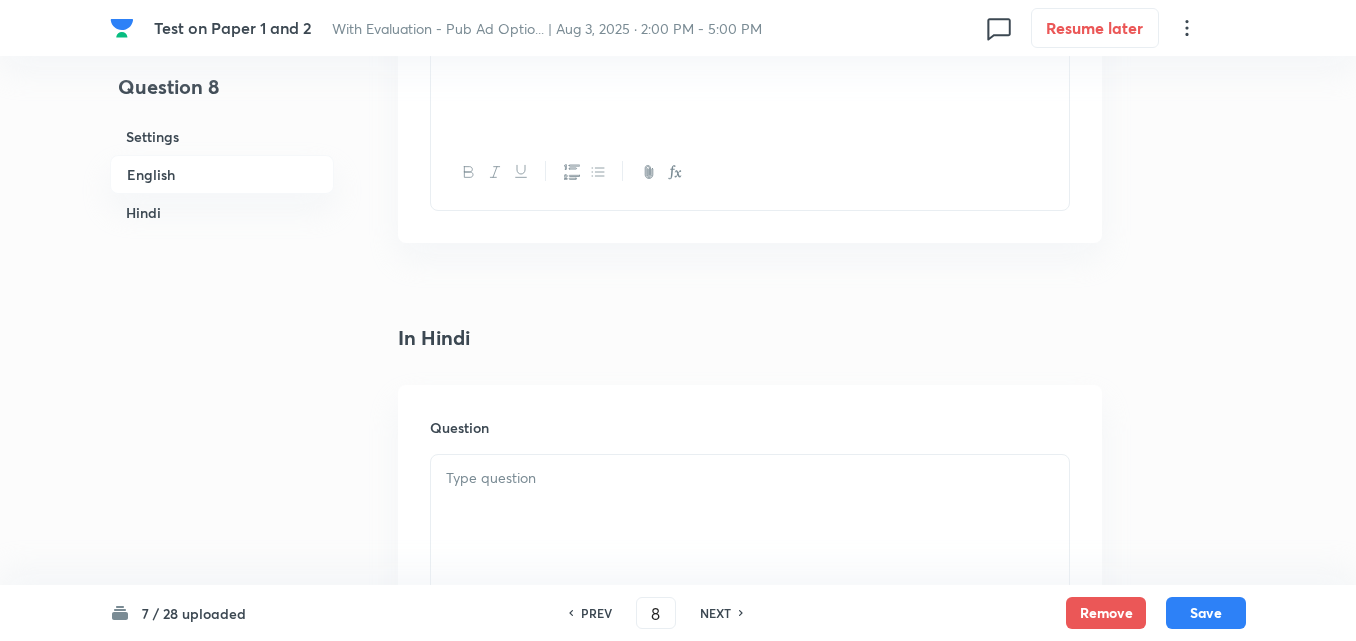 click on "Settings Type Subjective + 15 marks - 0 marks Edit Concept PSIR Optional PSIR Paper 1 Western Political Thought Plato Edit Additional details Easy Fact Not from PYQ paper No equation Edit In English Question . Solution In Hindi Question Solution" at bounding box center [750, 37] 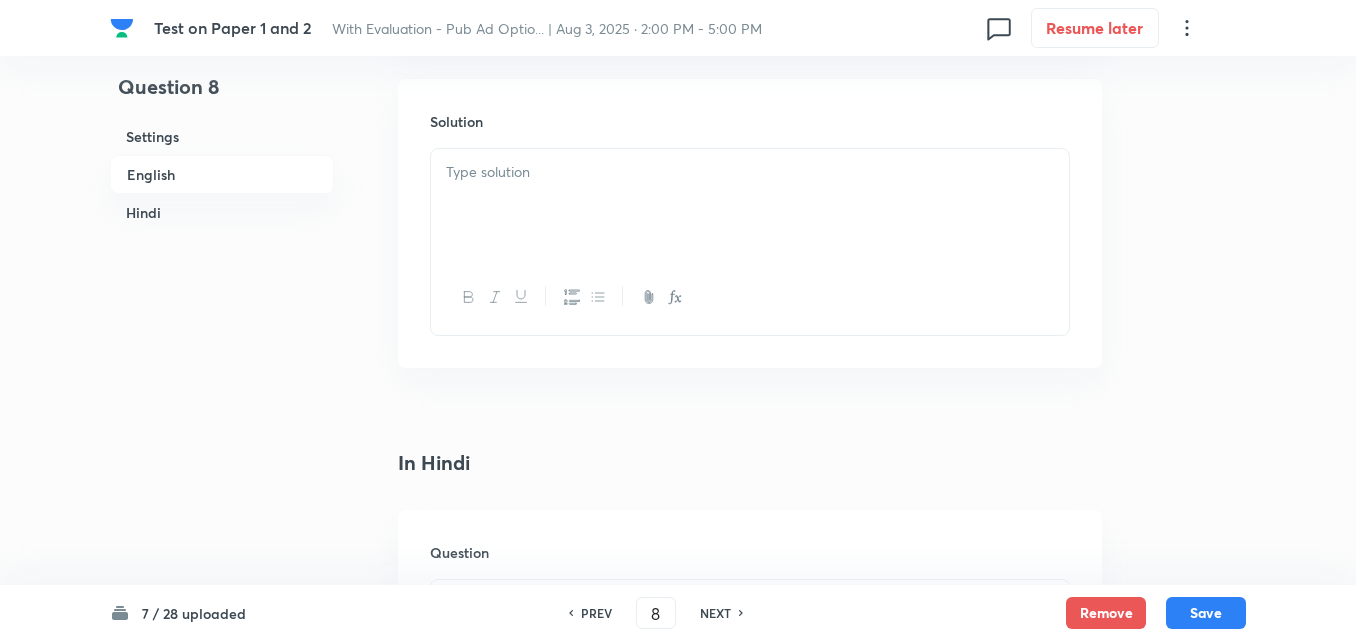 scroll, scrollTop: 716, scrollLeft: 0, axis: vertical 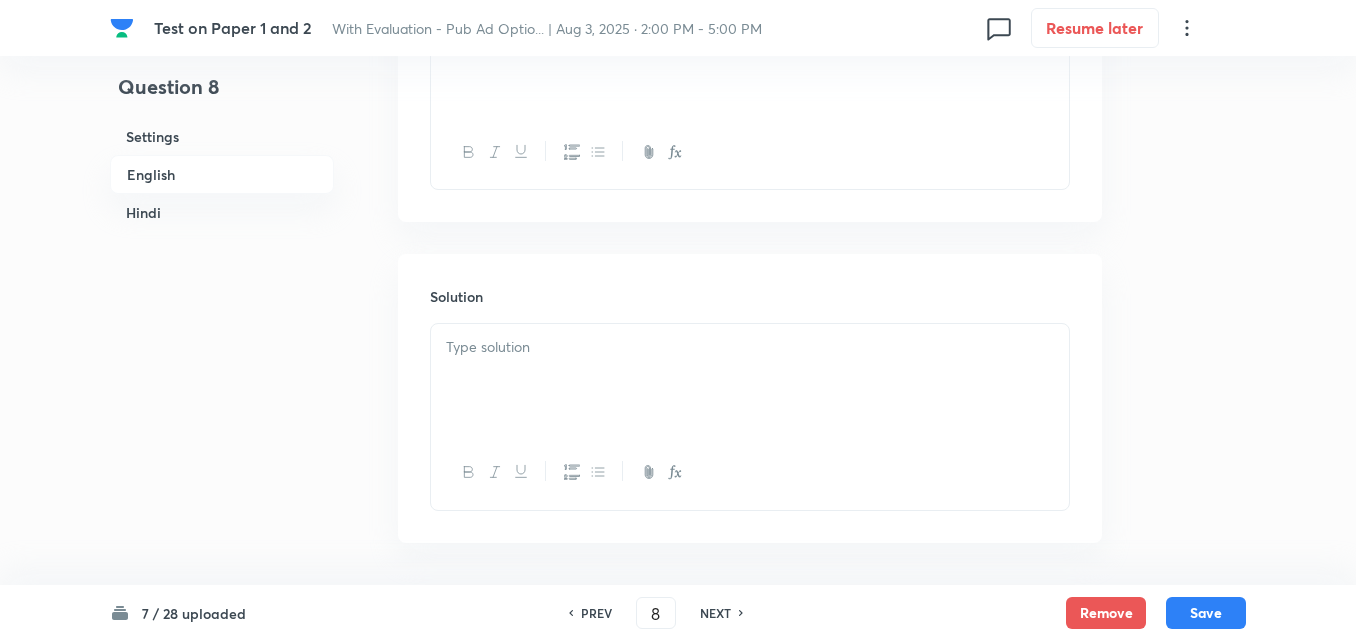 click at bounding box center (750, 380) 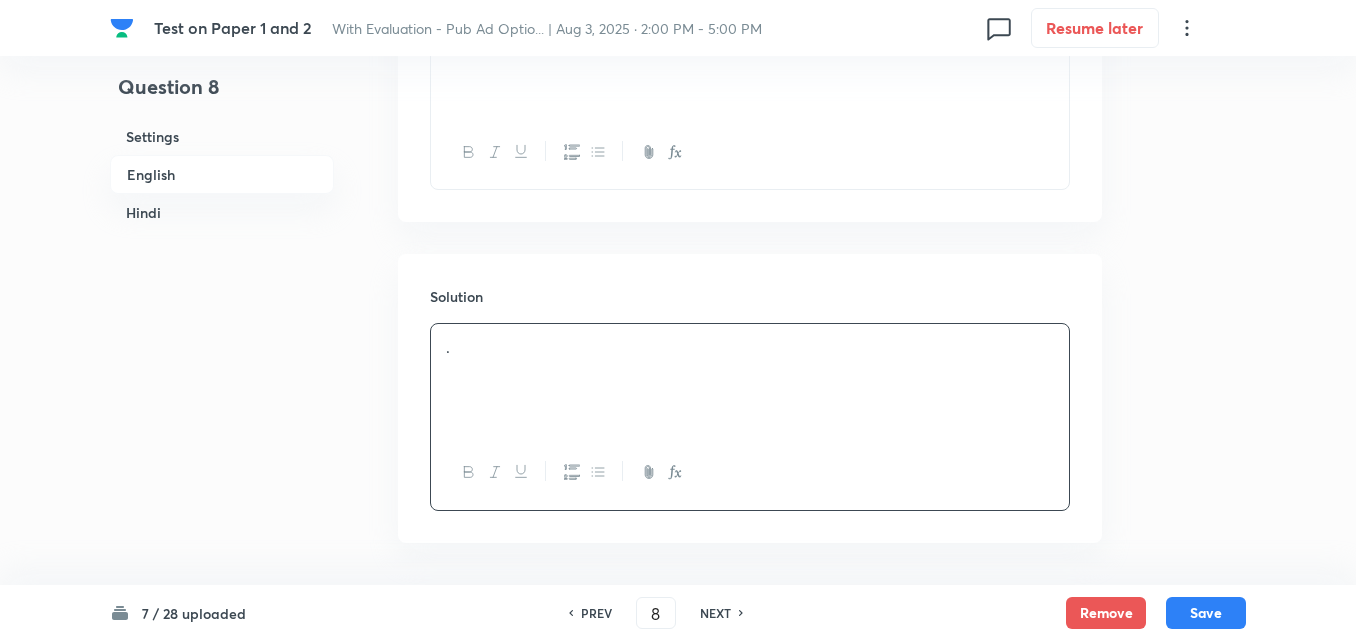 click on "Hindi" at bounding box center (222, 212) 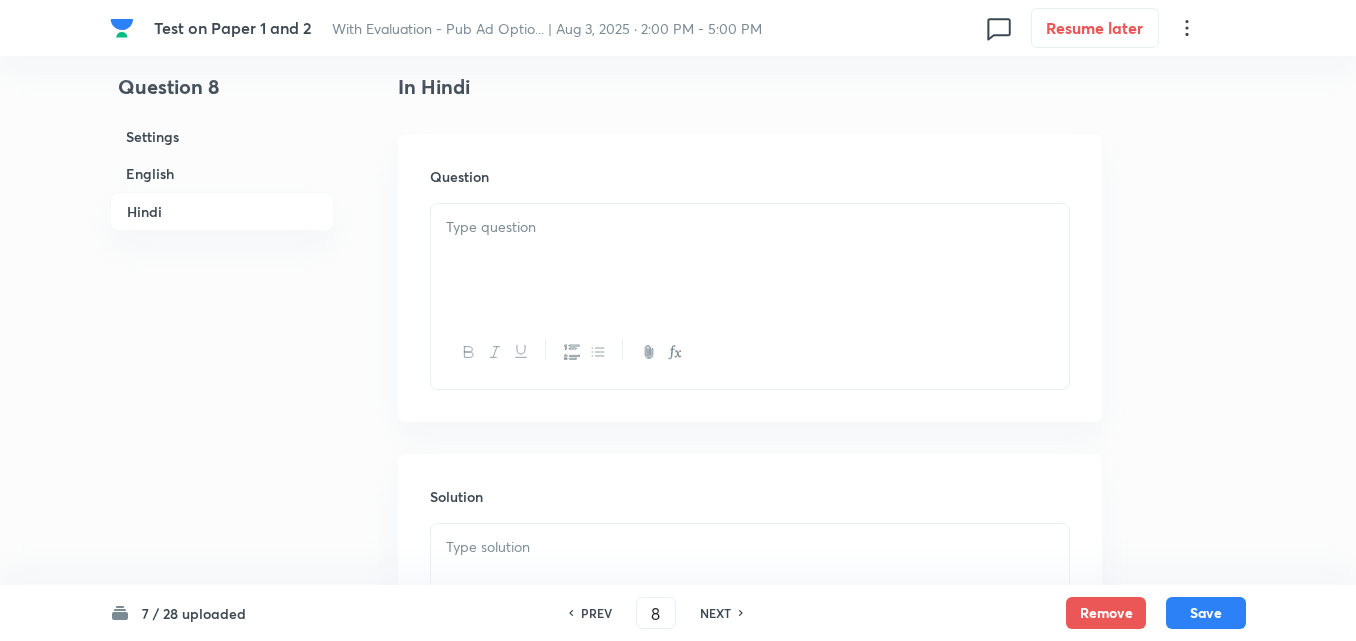 click at bounding box center (750, 227) 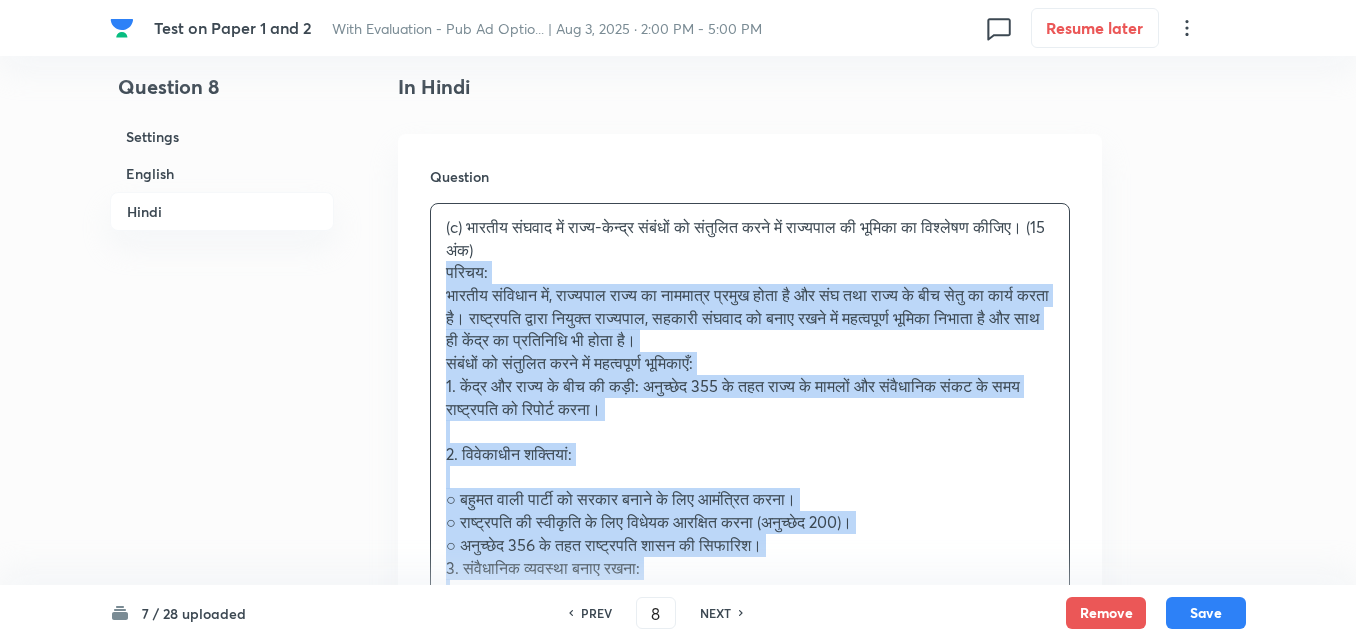 drag, startPoint x: 448, startPoint y: 277, endPoint x: 405, endPoint y: 275, distance: 43.046486 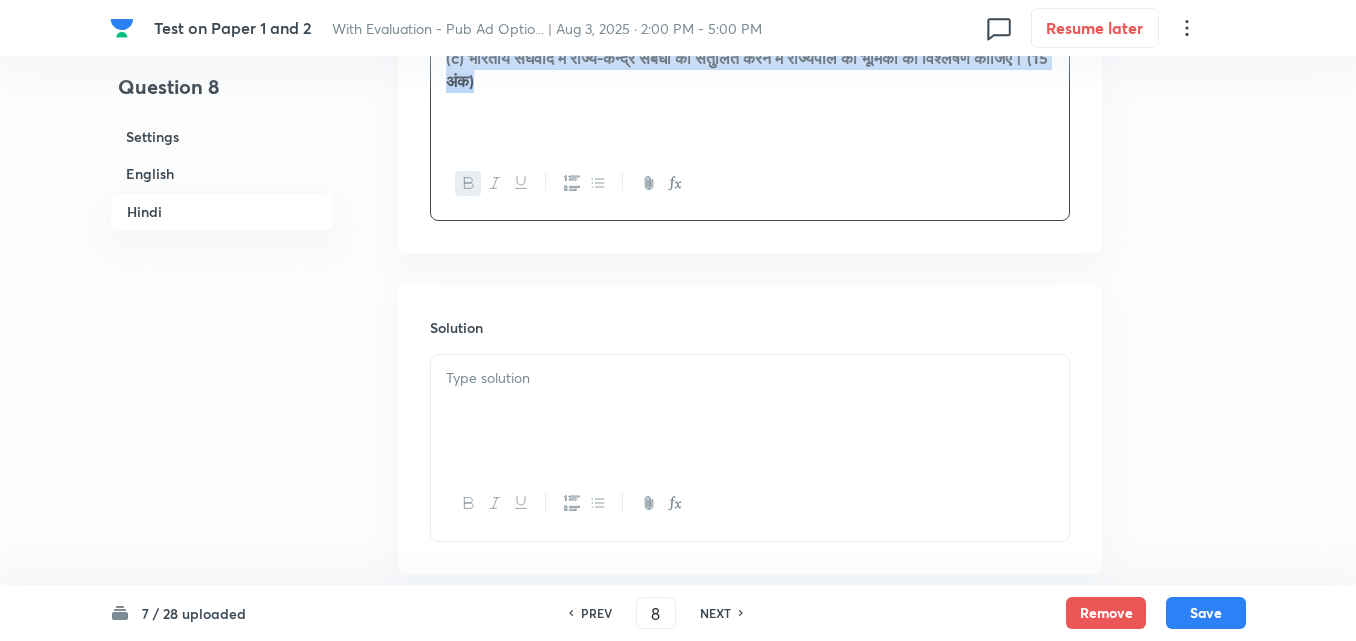 scroll, scrollTop: 1545, scrollLeft: 0, axis: vertical 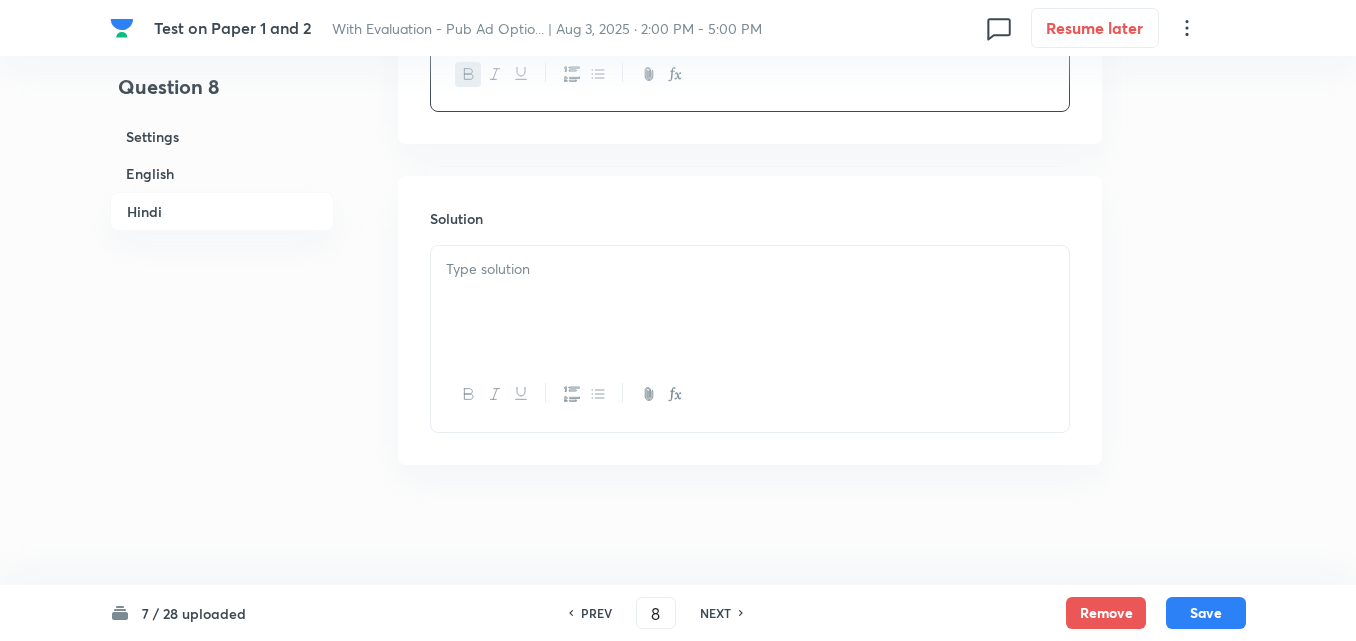 click at bounding box center [750, 302] 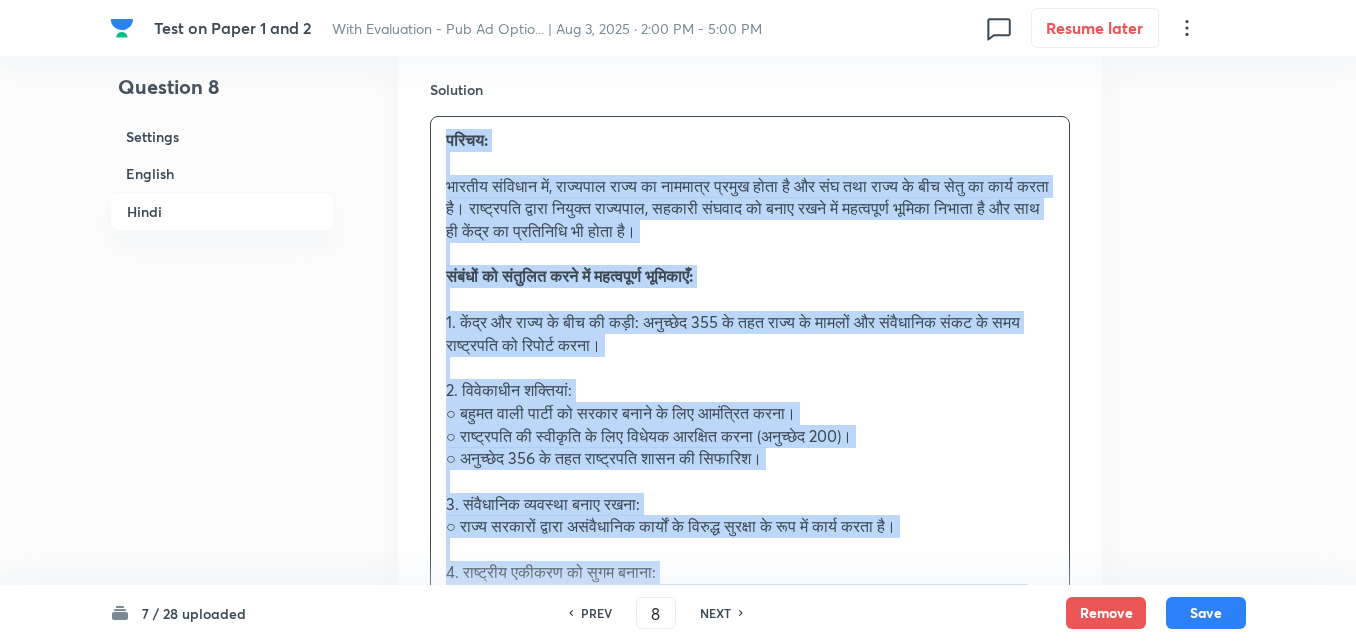 scroll, scrollTop: 1643, scrollLeft: 0, axis: vertical 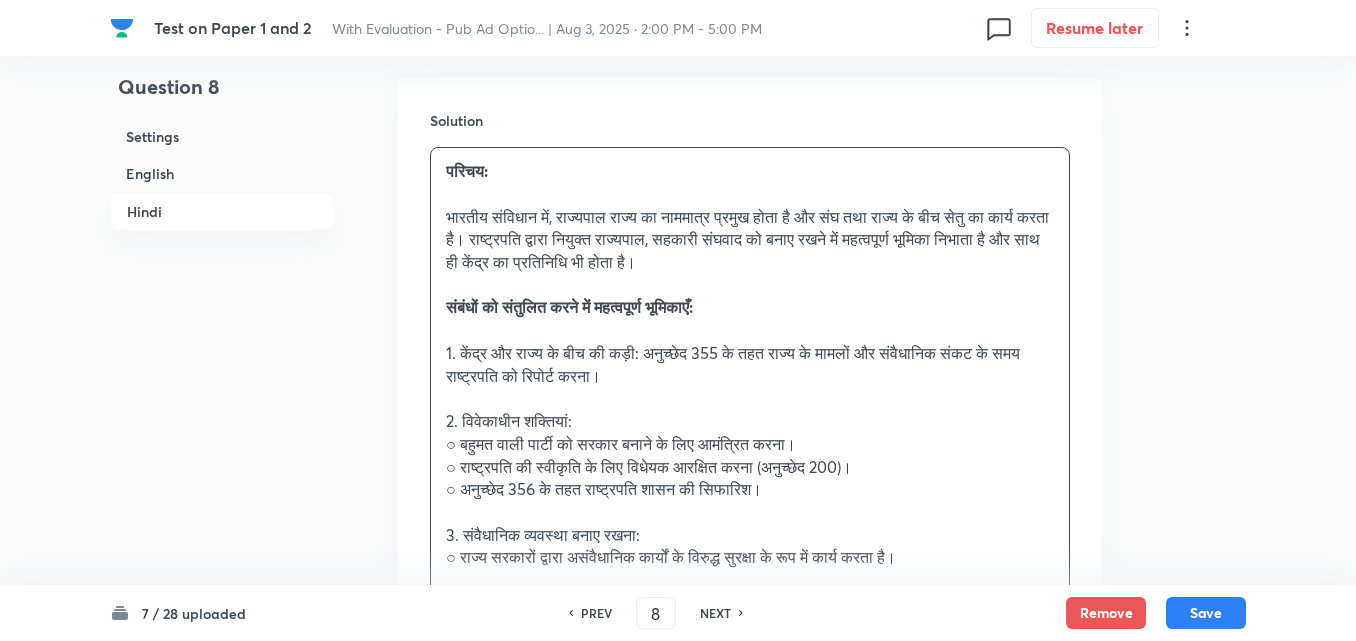click on "परिचय: भारतीय संविधान में, राज्यपाल राज्य का नाममात्र प्रमुख होता है और संघ तथा राज्य के बीच सेतु का कार्य करता है। राष्ट्रपति द्वारा नियुक्त राज्यपाल, सहकारी संघवाद को बनाए रखने में महत्वपूर्ण भूमिका निभाता है और साथ ही केंद्र का प्रतिनिधि भी होता है। संबंधों को संतुलित करने में महत्वपूर्ण भूमिकाएँ: 2.	विवेकाधीन शक्तियां: ○	बहुमत वाली पार्टी को सरकार बनाने के लिए आमंत्रित करना।" at bounding box center [750, 603] 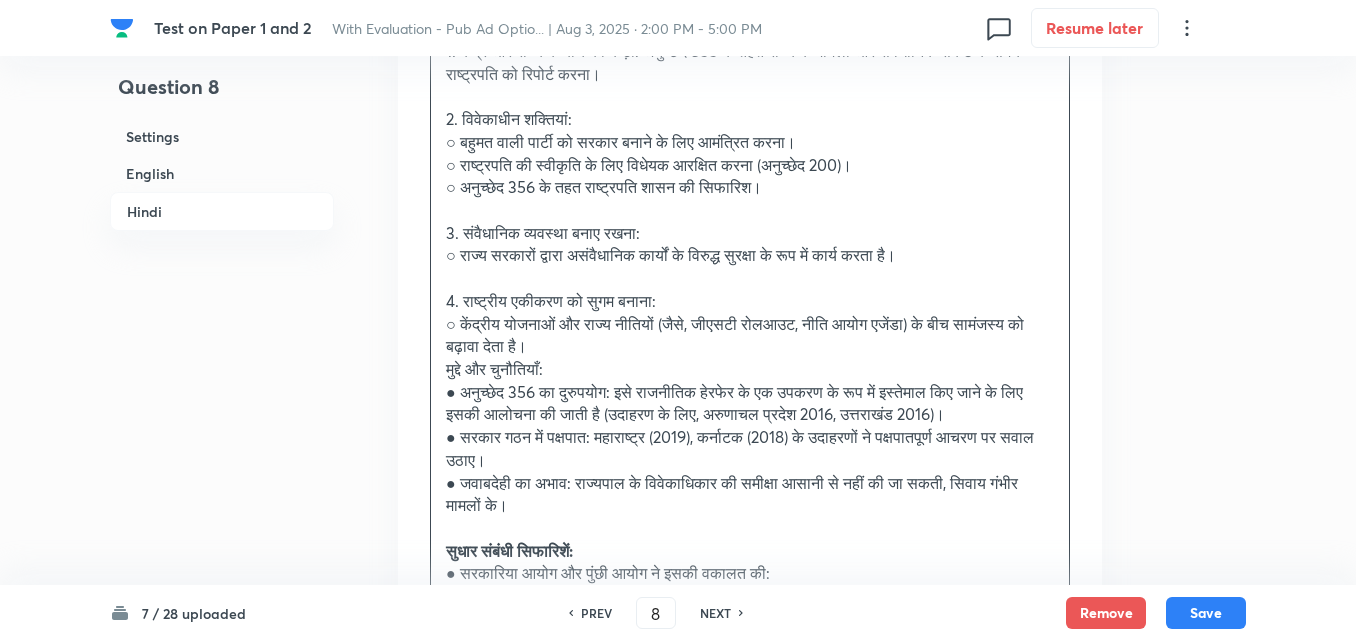 scroll, scrollTop: 2143, scrollLeft: 0, axis: vertical 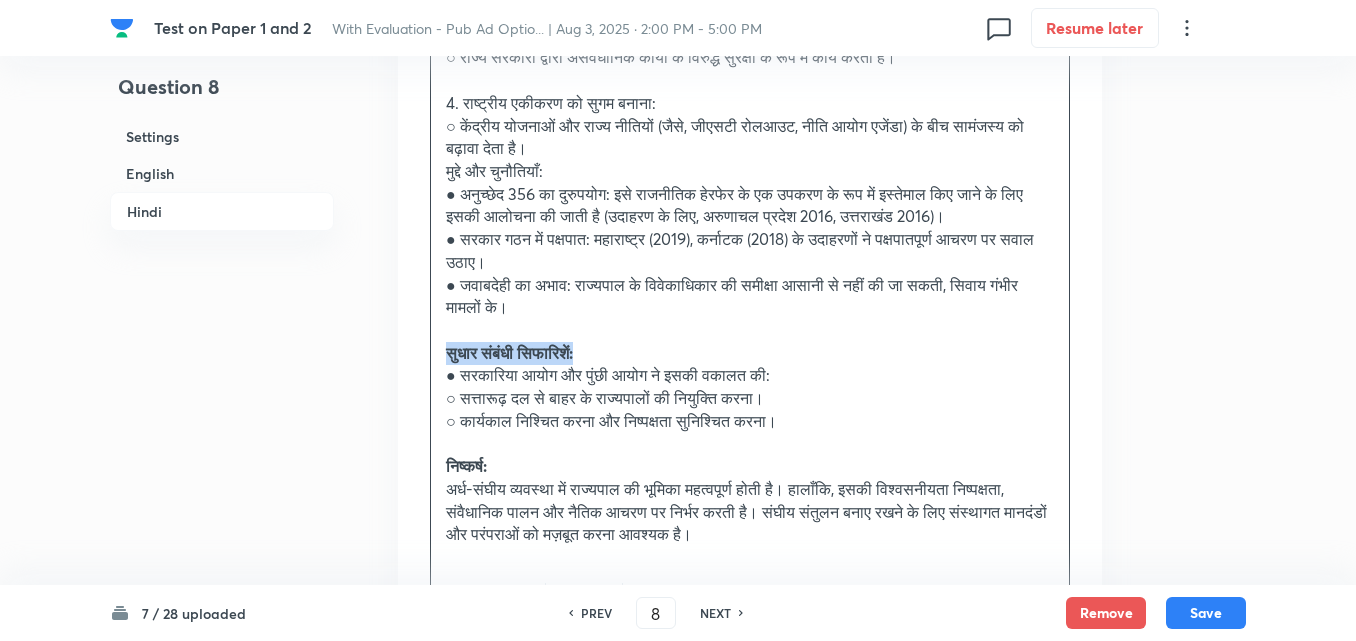 drag, startPoint x: 623, startPoint y: 350, endPoint x: 442, endPoint y: 343, distance: 181.13531 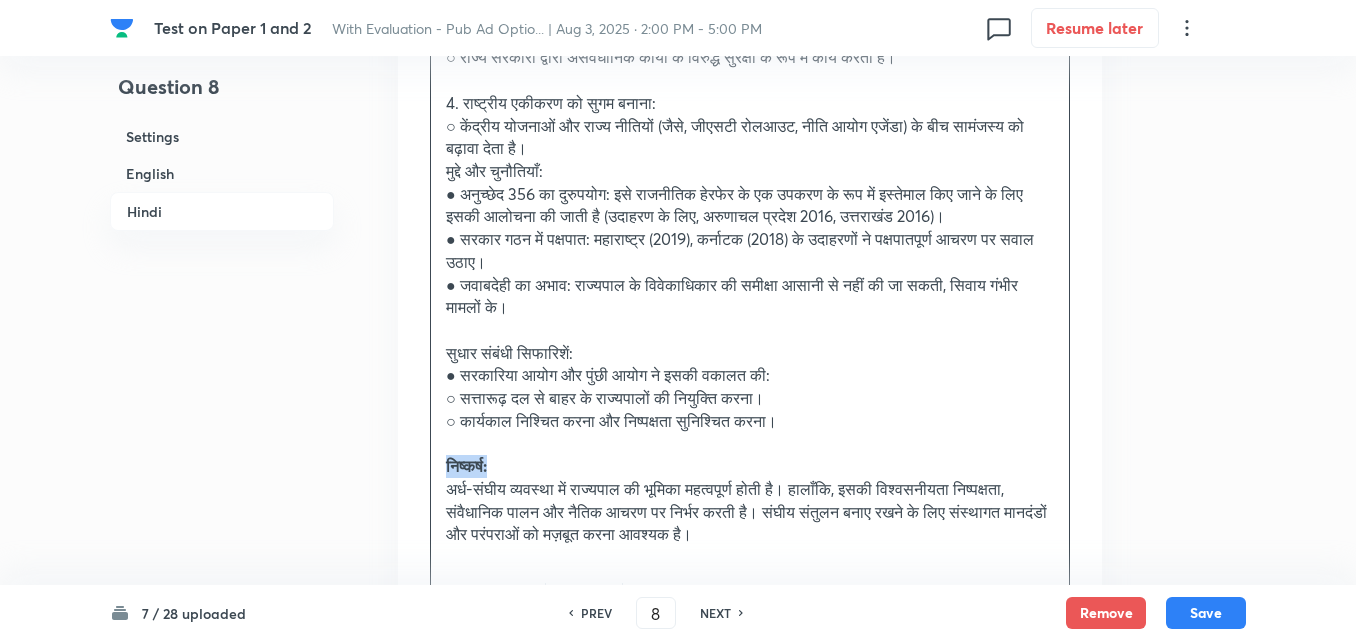 drag, startPoint x: 525, startPoint y: 463, endPoint x: 387, endPoint y: 459, distance: 138.05795 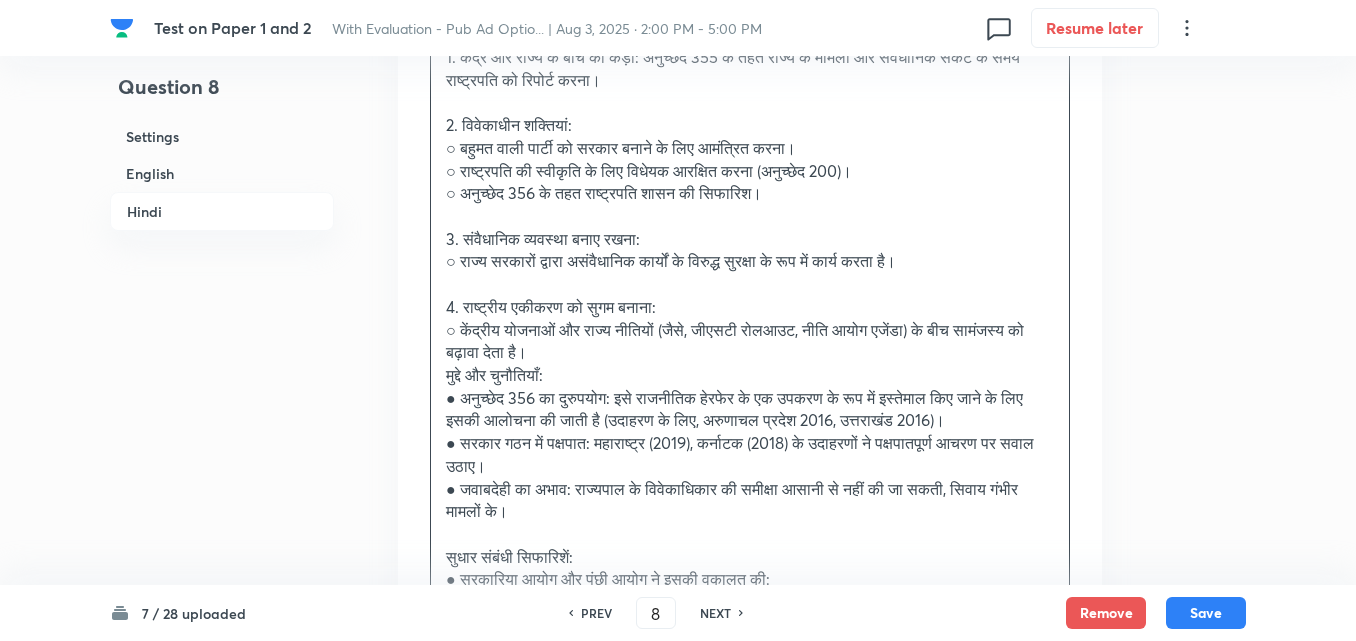 scroll, scrollTop: 1643, scrollLeft: 0, axis: vertical 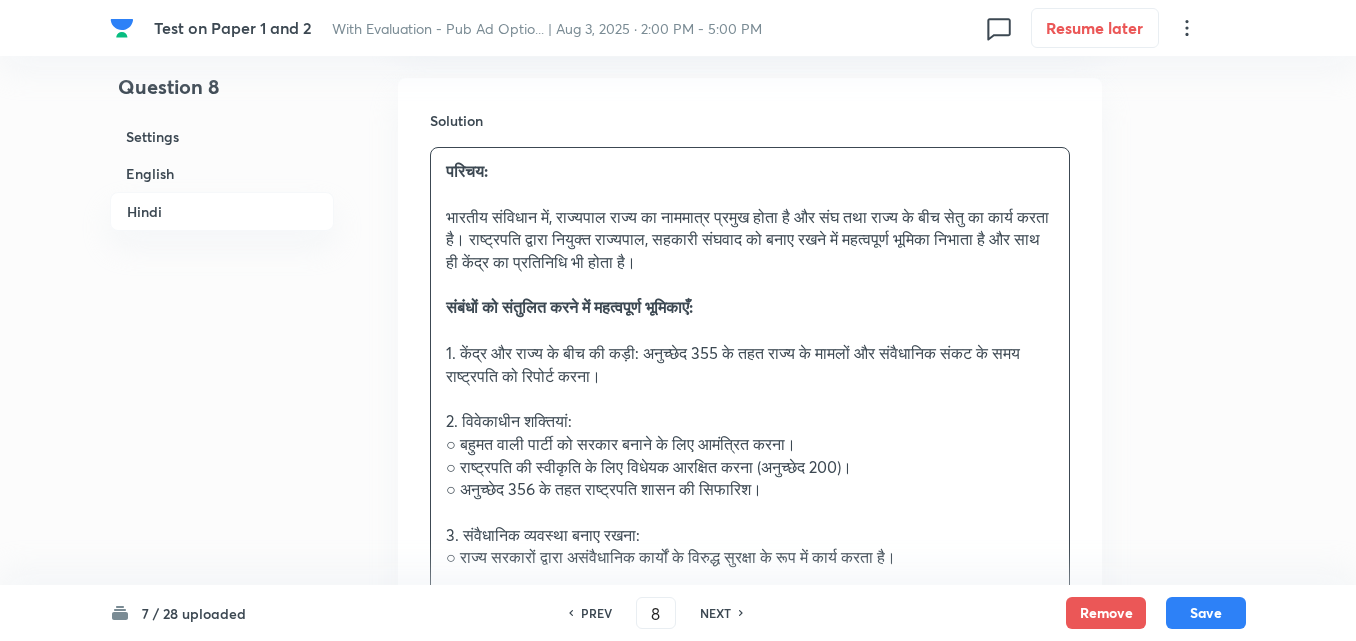 click on "○	राष्ट्रपति की स्वीकृति के लिए विधेयक आरक्षित करना (अनुच्छेद 200)।" at bounding box center (750, 467) 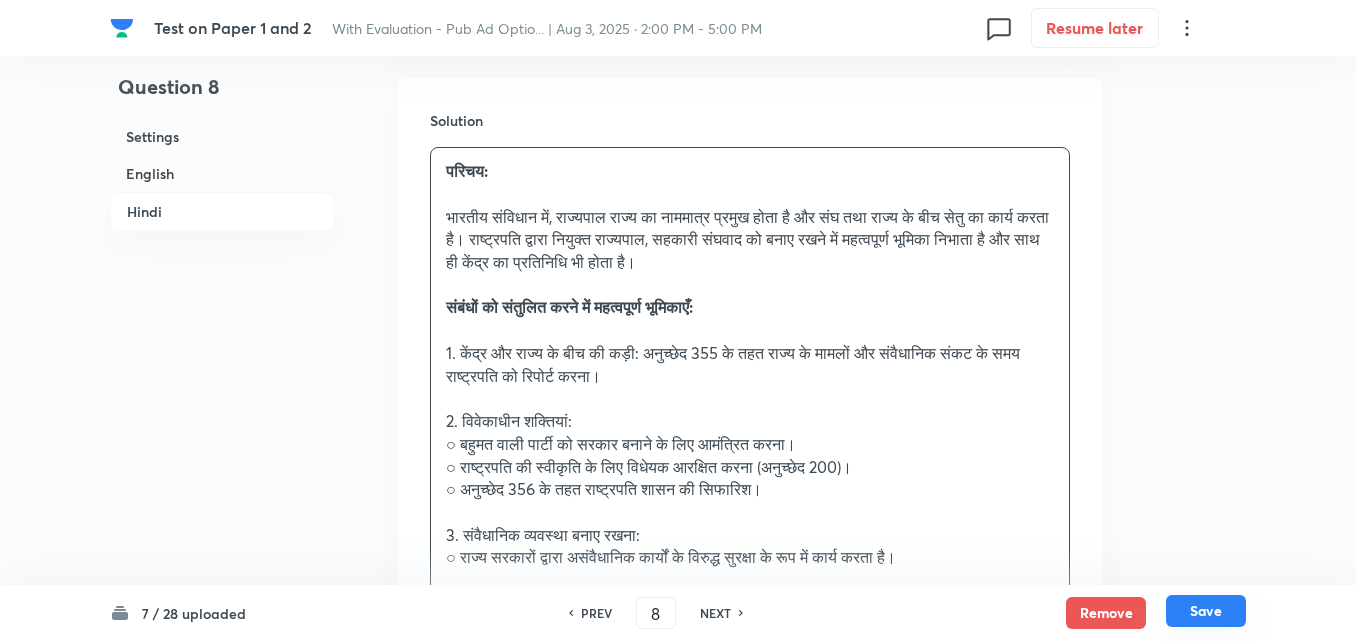 click on "Save" at bounding box center [1206, 611] 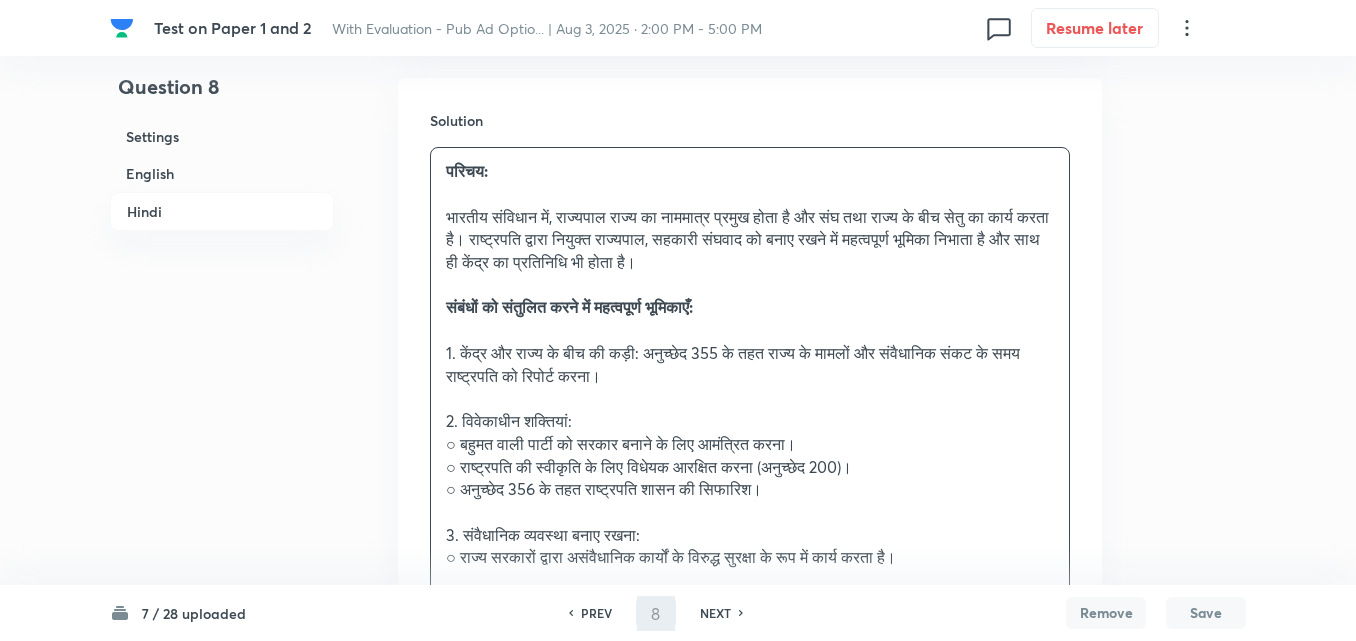 type on "9" 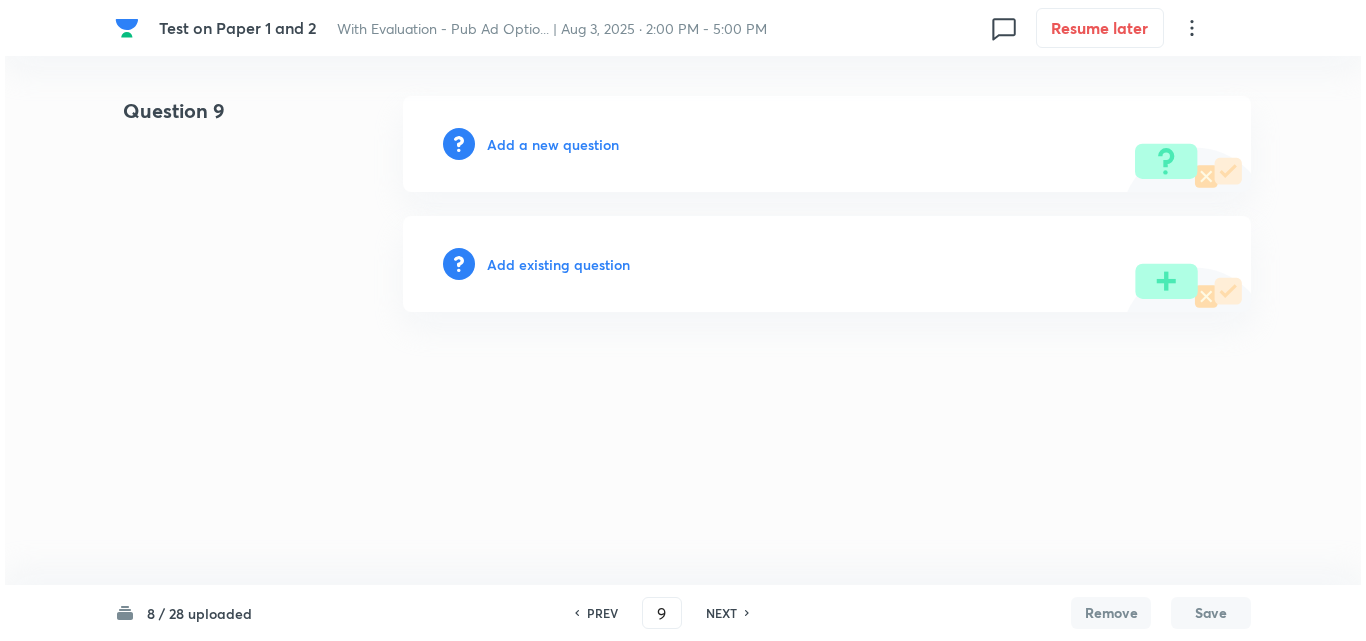 scroll, scrollTop: 0, scrollLeft: 0, axis: both 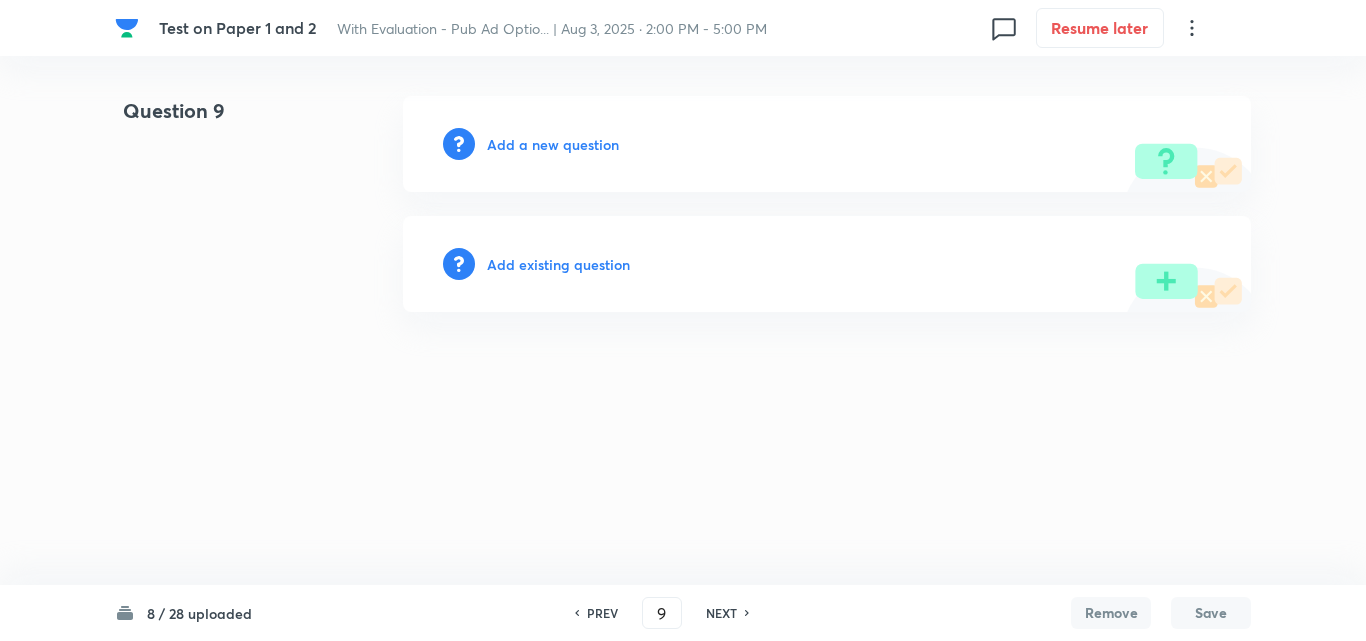 click on "Add a new question" at bounding box center (553, 144) 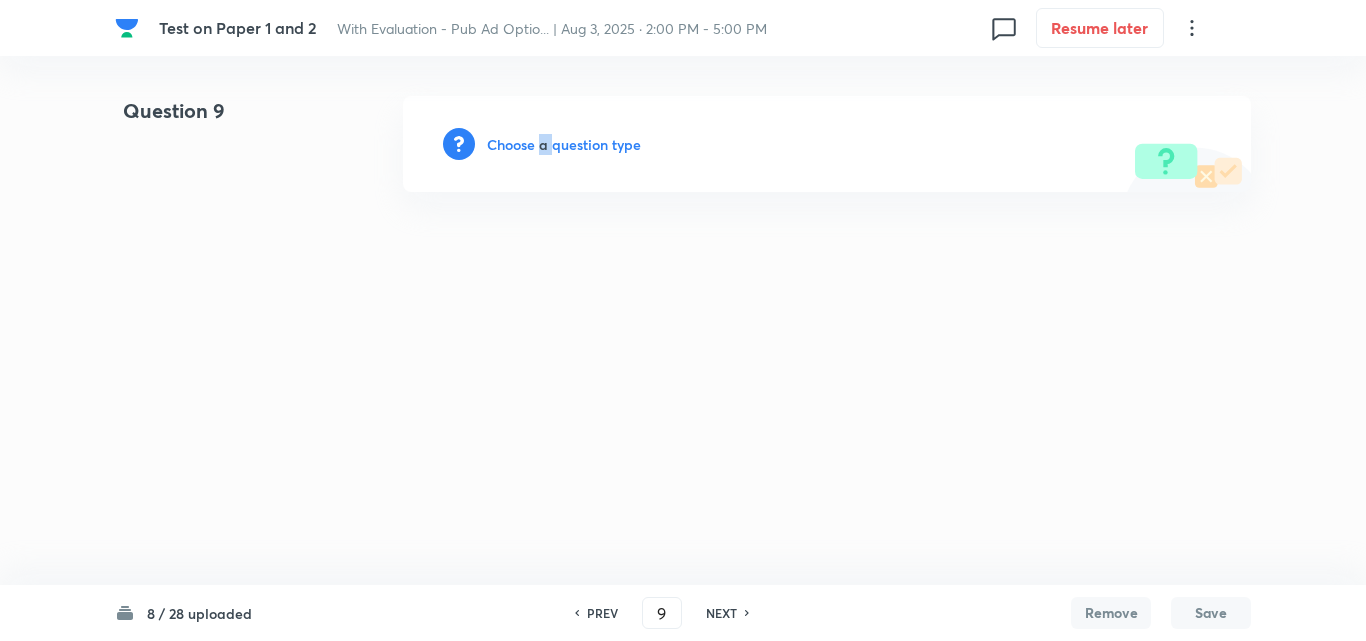 click on "Choose a question type" at bounding box center (564, 144) 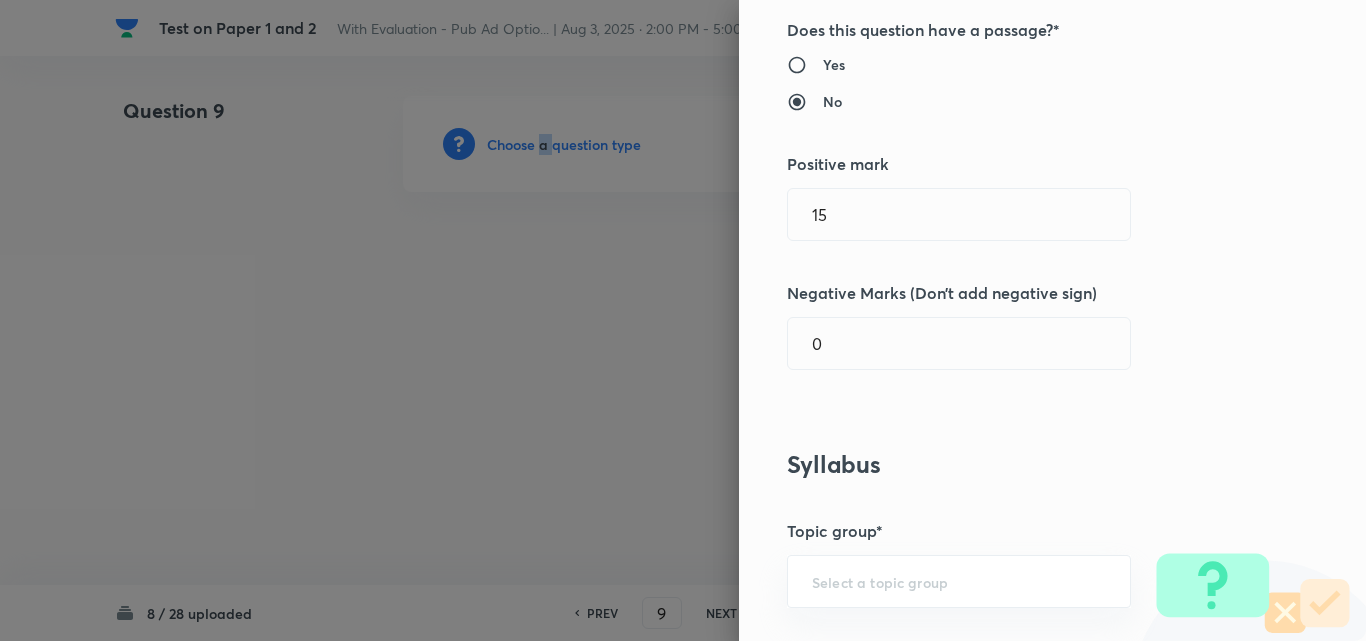 scroll, scrollTop: 400, scrollLeft: 0, axis: vertical 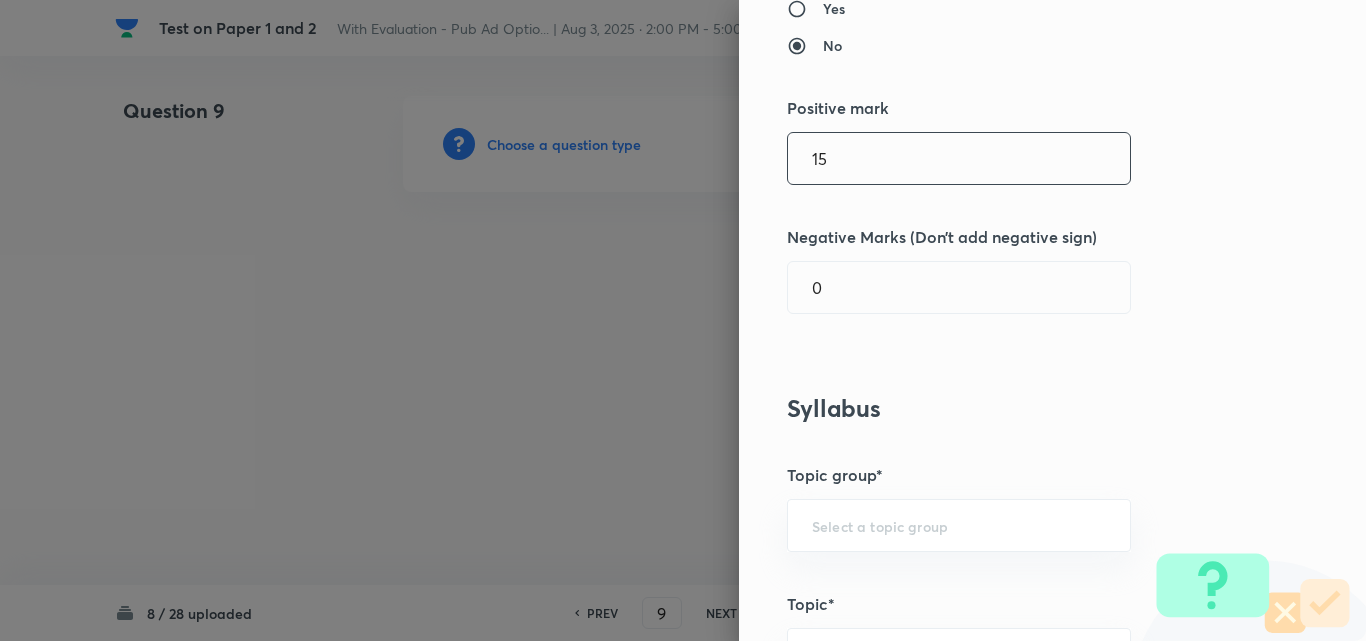drag, startPoint x: 745, startPoint y: 160, endPoint x: 582, endPoint y: 160, distance: 163 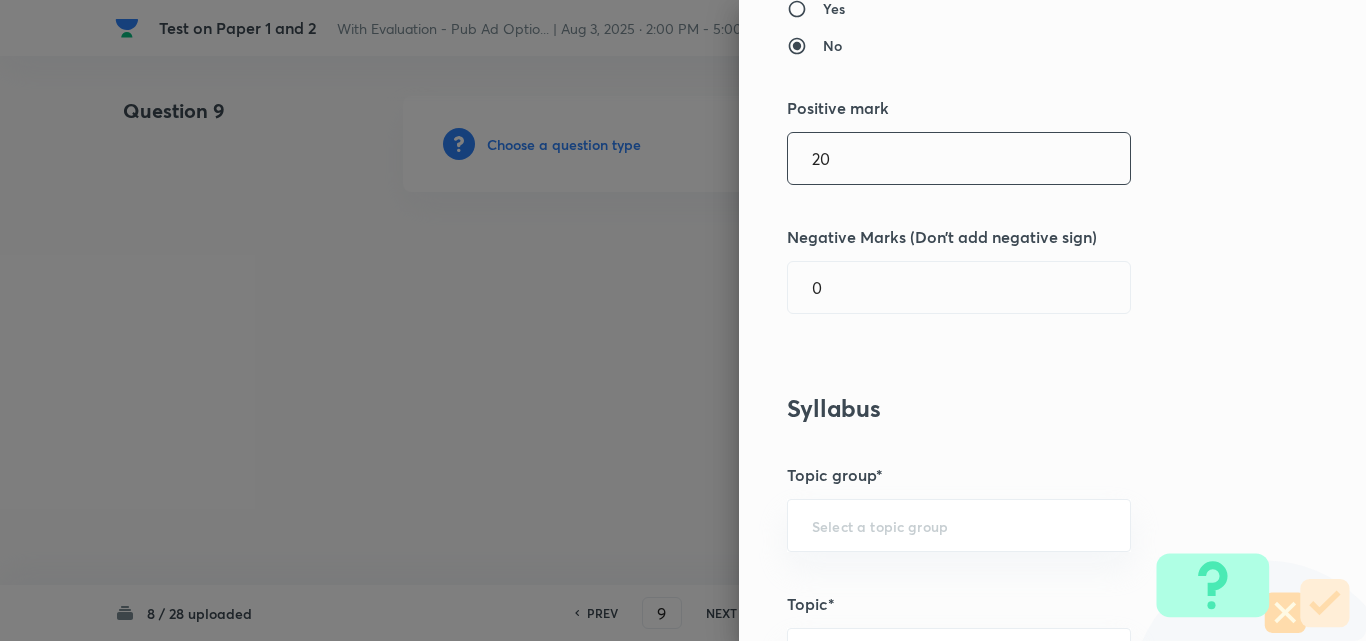 type on "20" 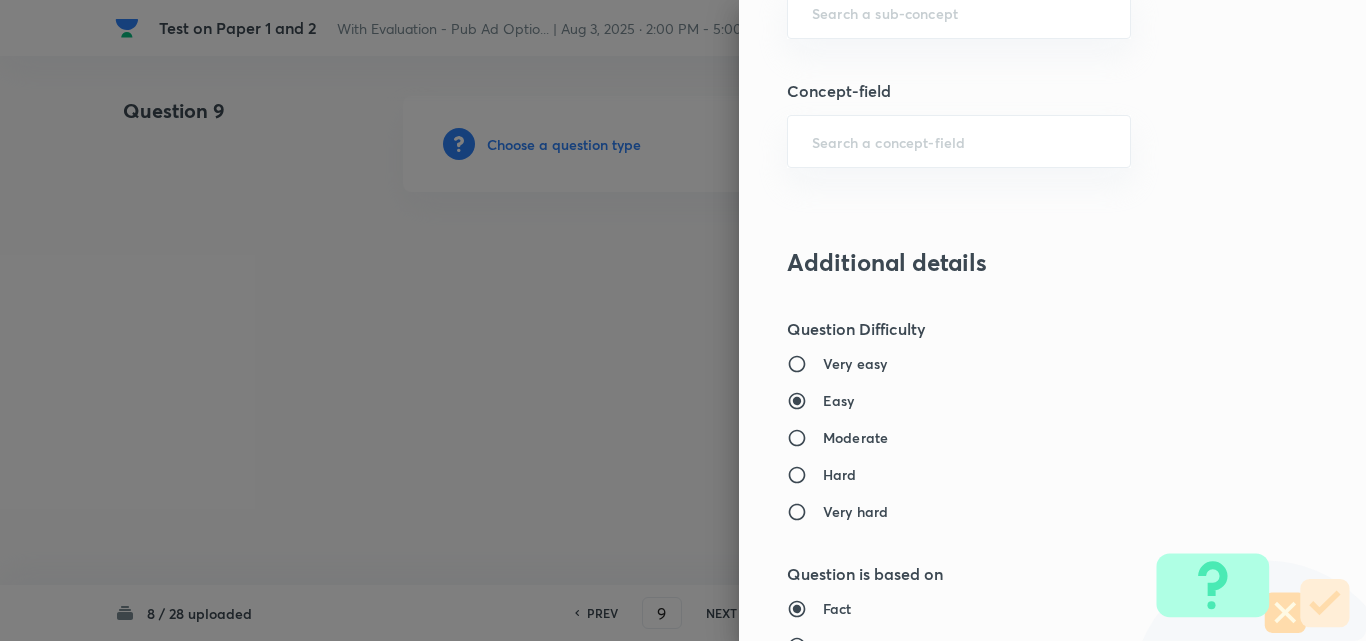 scroll, scrollTop: 1000, scrollLeft: 0, axis: vertical 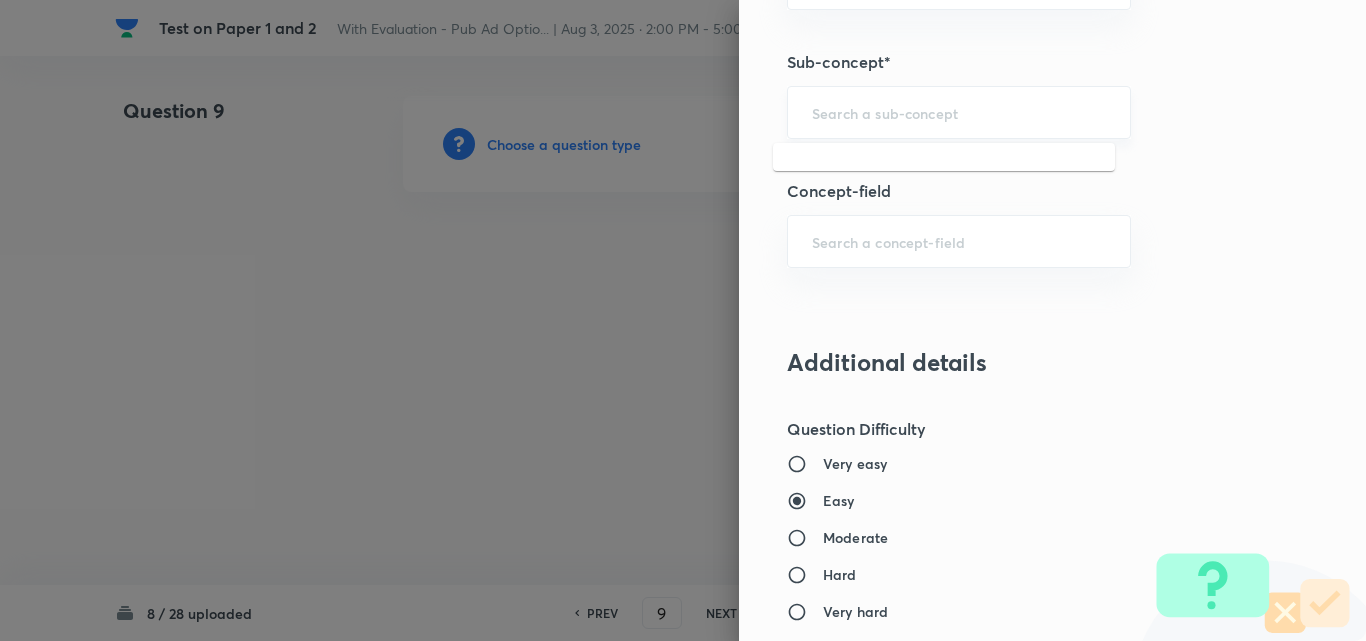 click at bounding box center [959, 112] 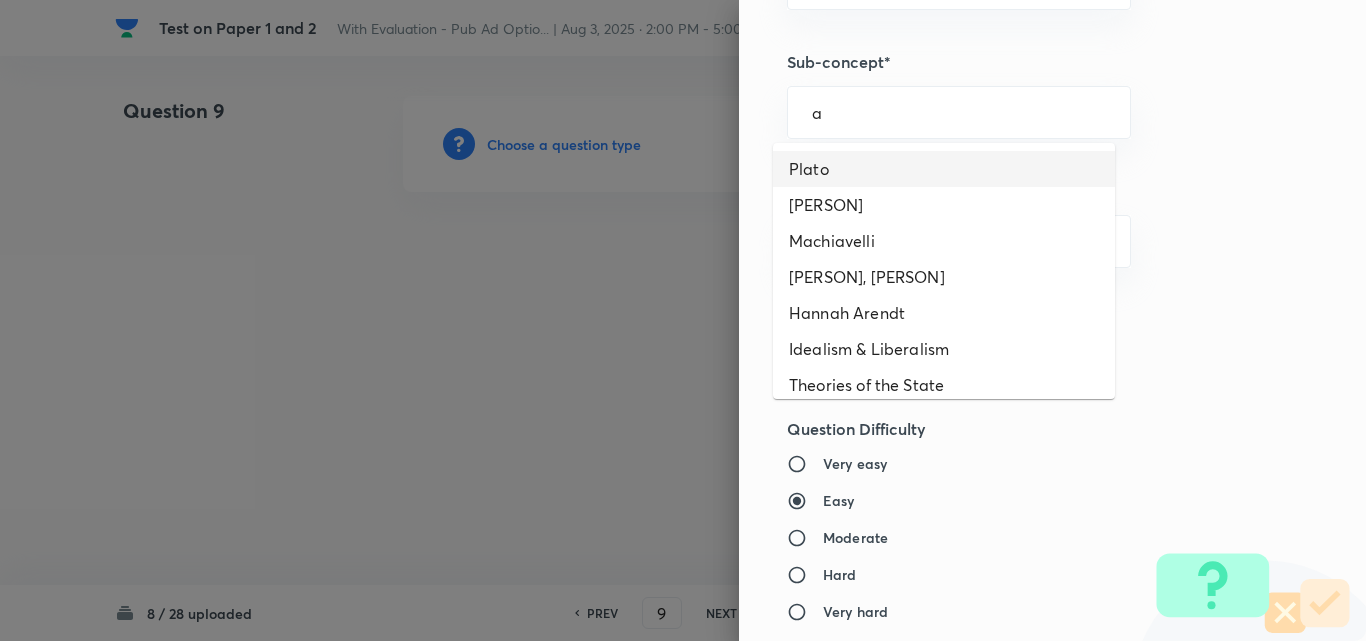 drag, startPoint x: 887, startPoint y: 167, endPoint x: 868, endPoint y: 325, distance: 159.1383 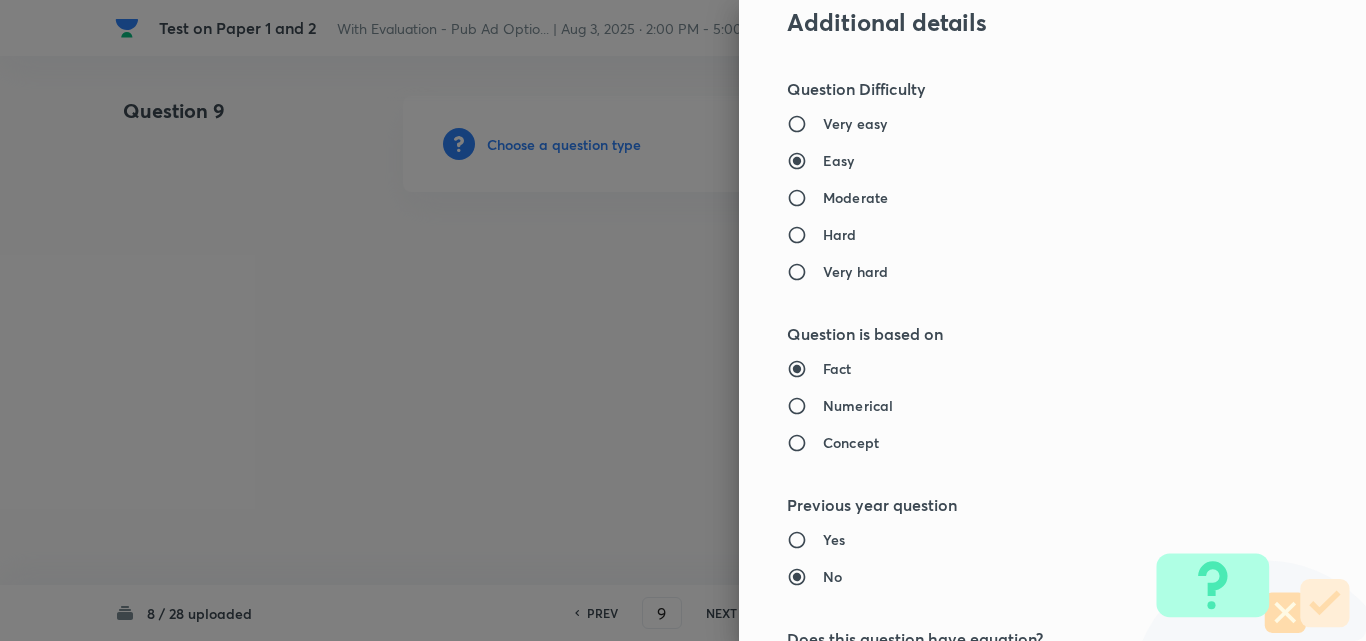 type on "PSIR Optional" 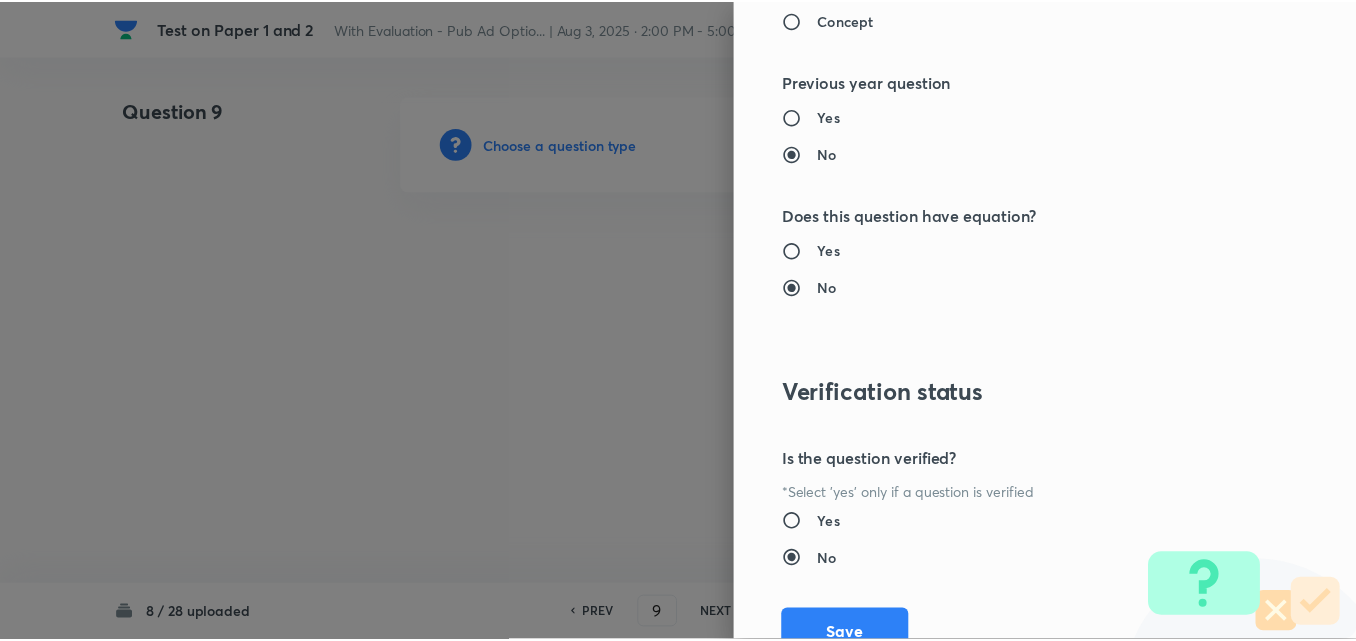 scroll, scrollTop: 1844, scrollLeft: 0, axis: vertical 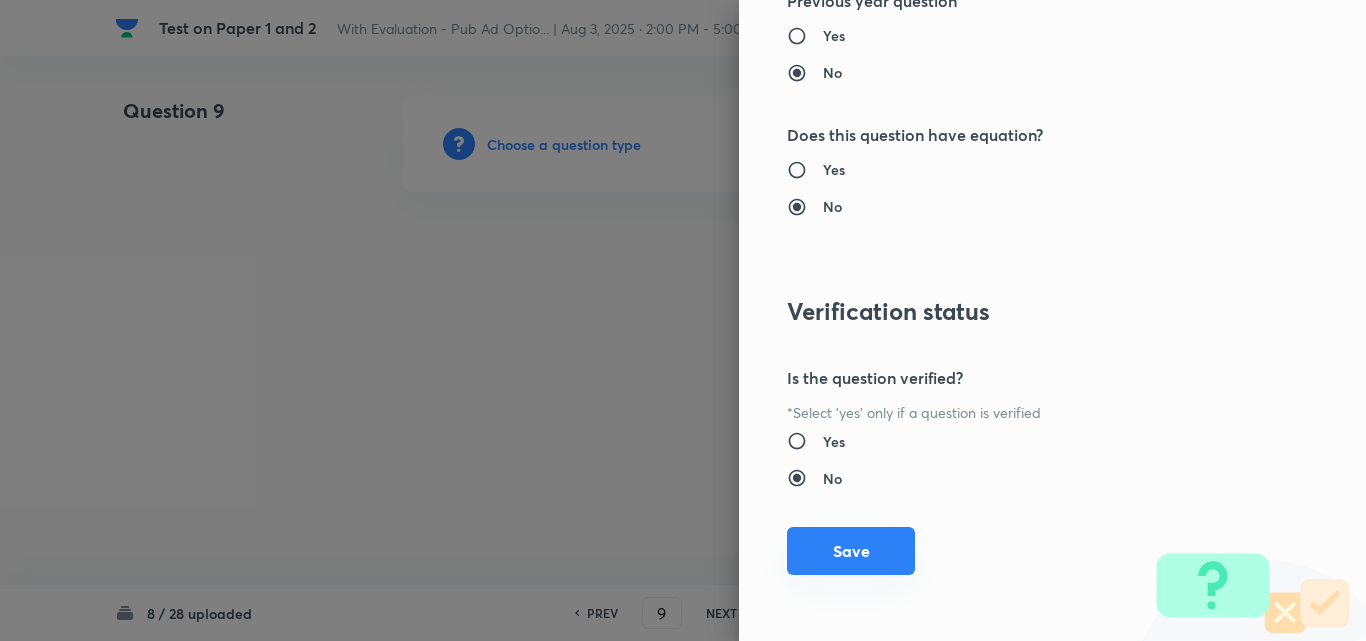 click on "Save" at bounding box center [851, 551] 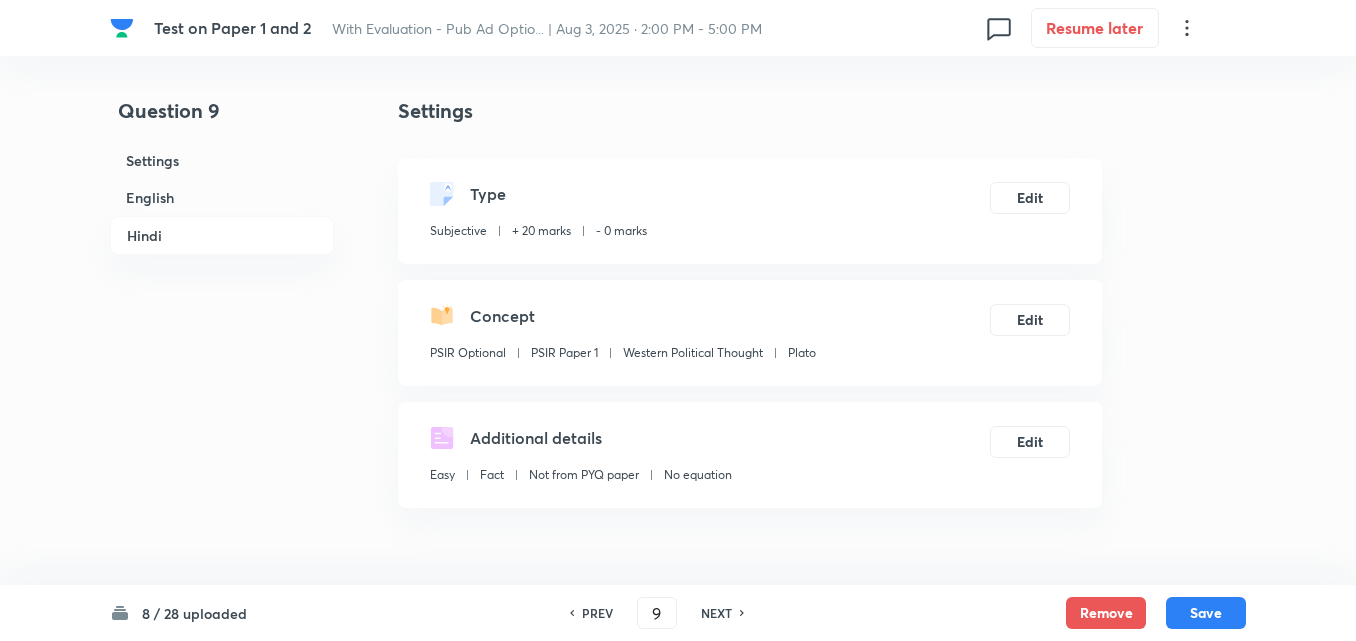 click on "English" at bounding box center (222, 197) 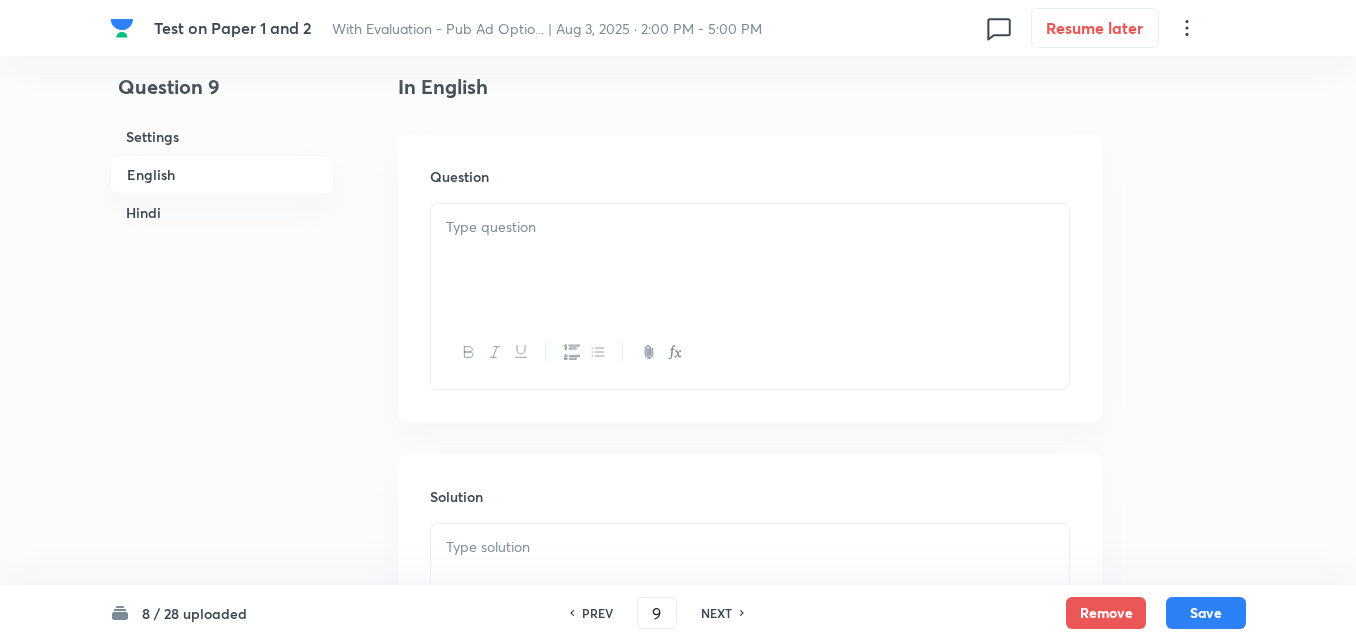 click at bounding box center (750, 260) 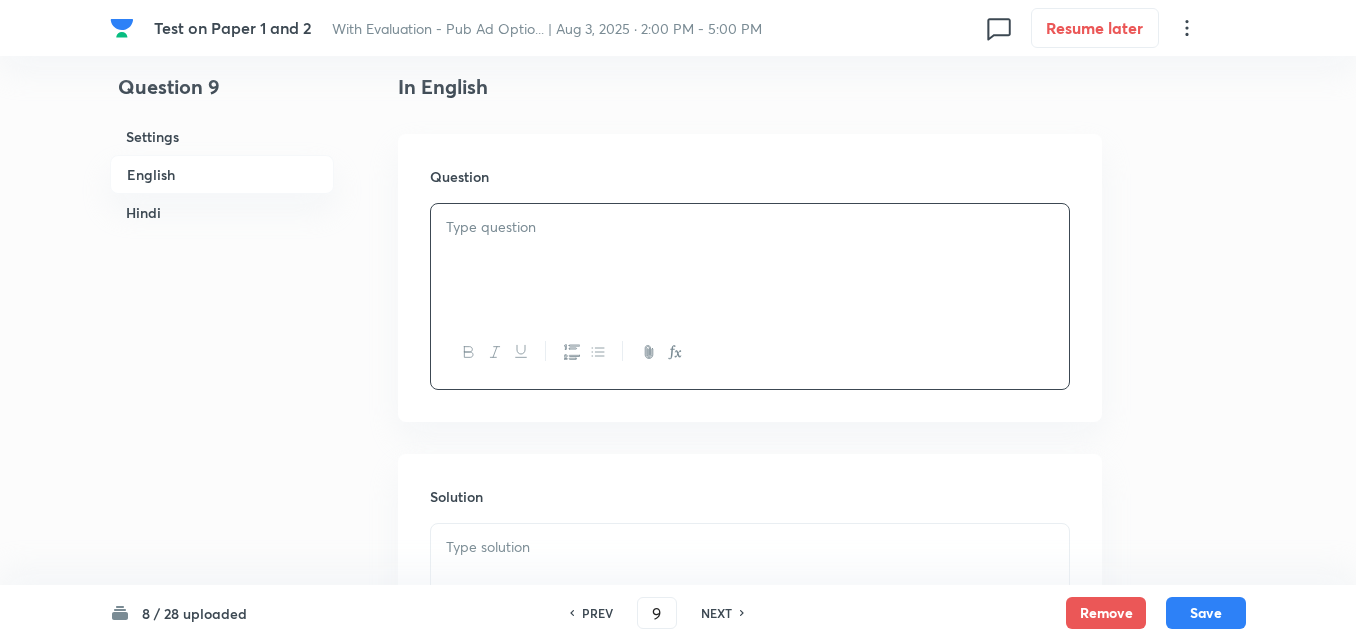 type 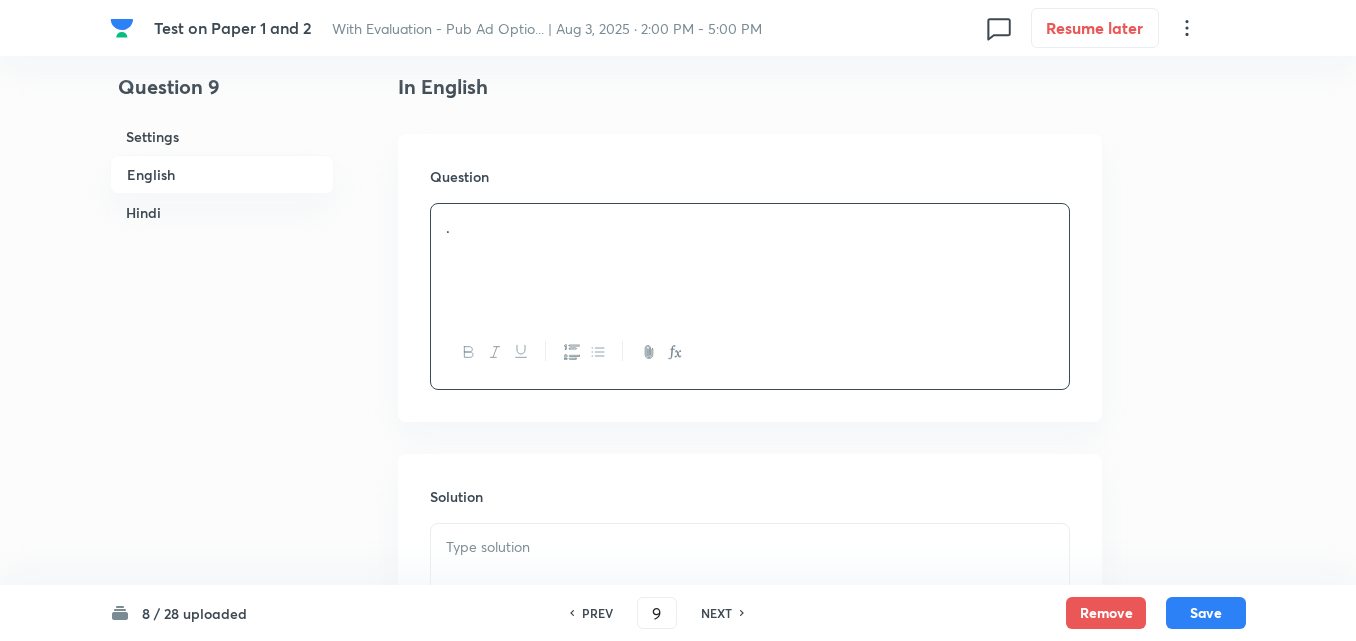 scroll, scrollTop: 916, scrollLeft: 0, axis: vertical 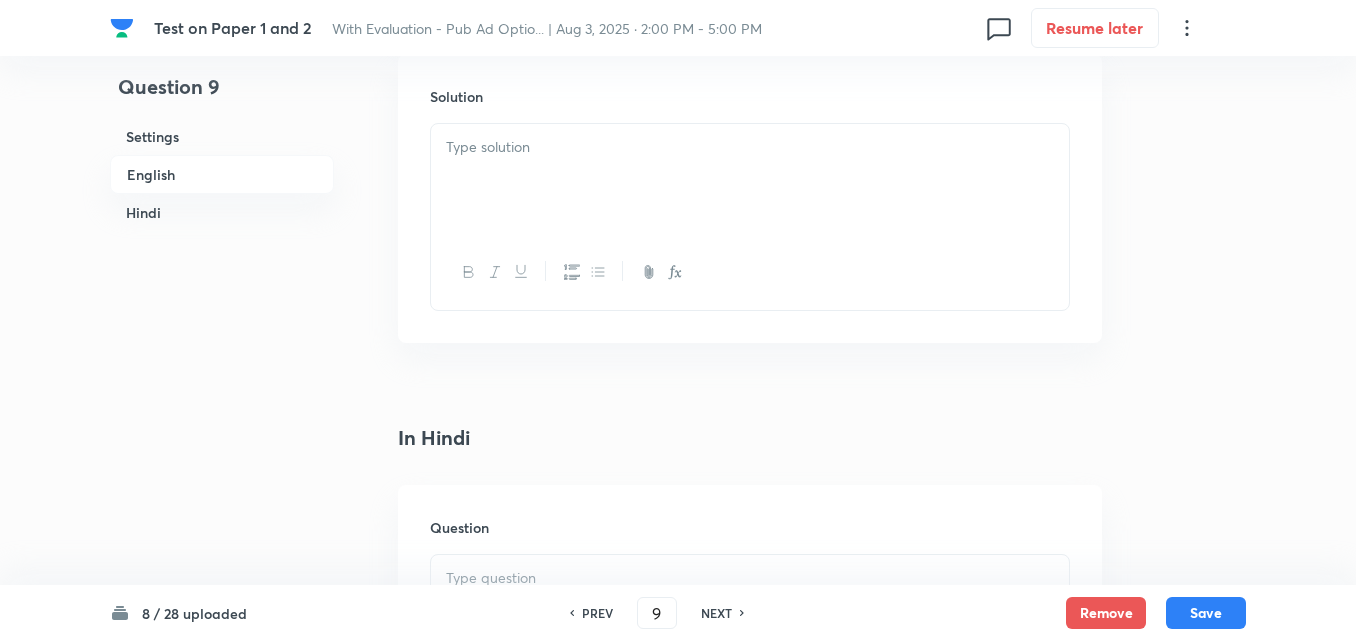 type 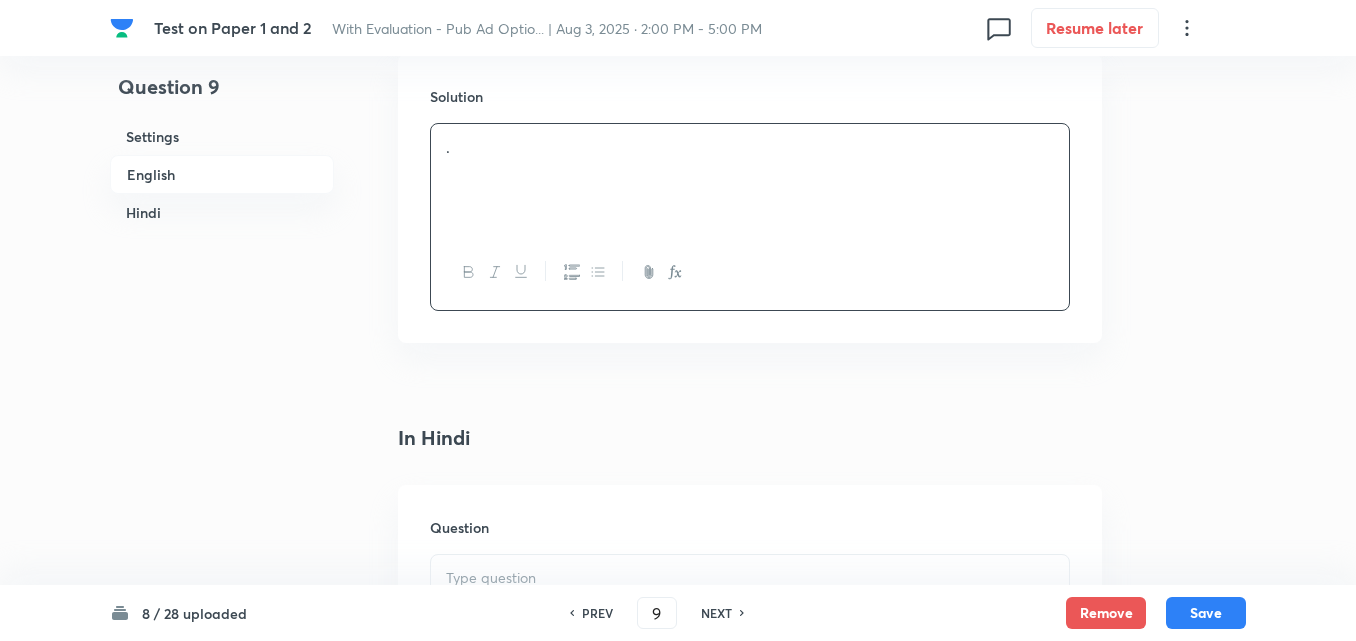 click on "Hindi" at bounding box center [222, 212] 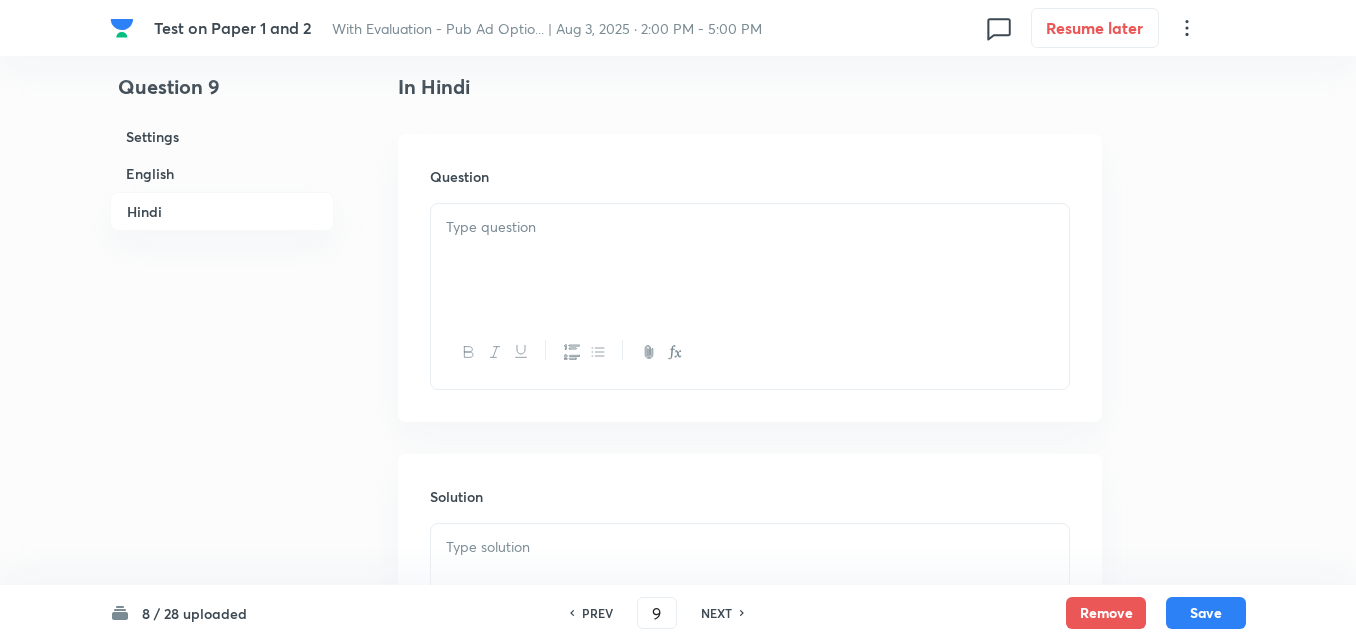 click at bounding box center (750, 352) 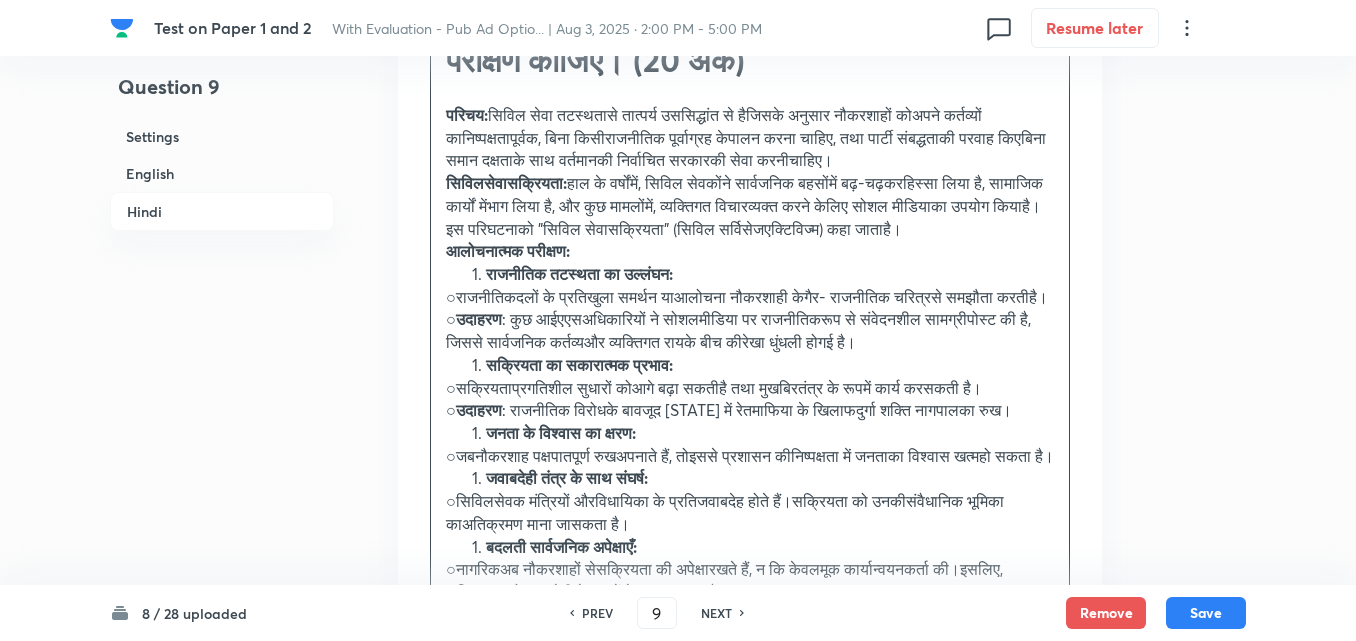 scroll, scrollTop: 1267, scrollLeft: 0, axis: vertical 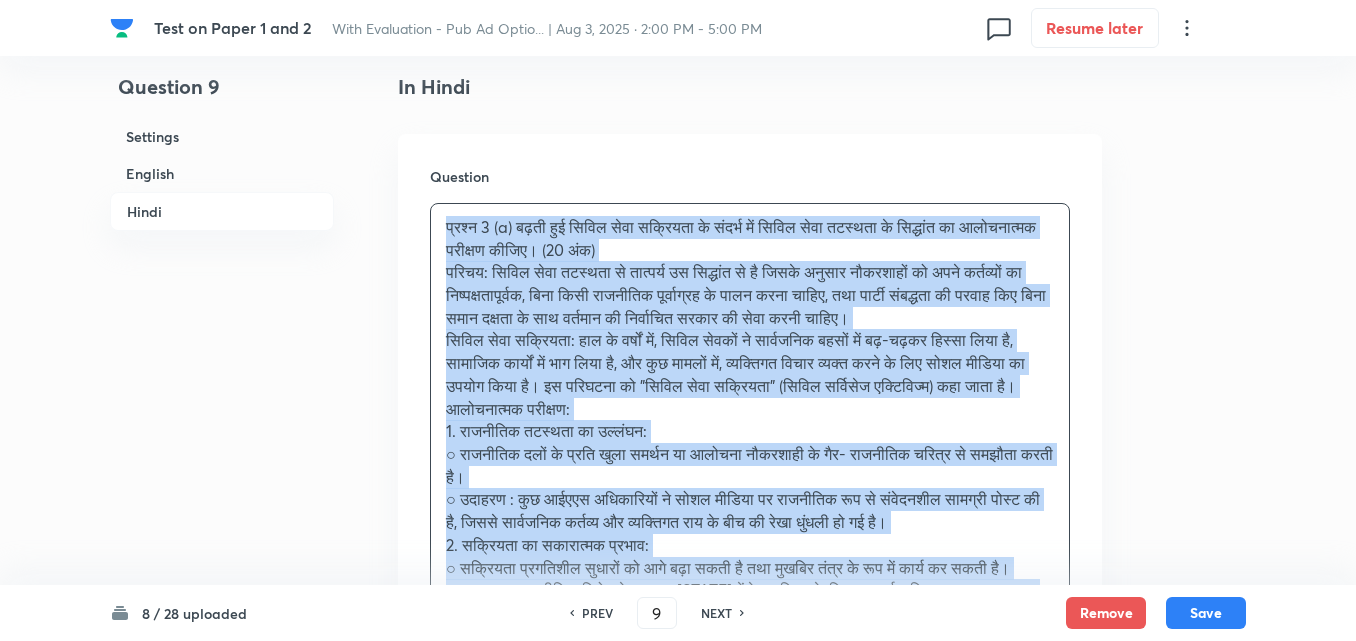 click on "Question 9 Settings English Hindi Settings Type Subjective + 20 marks - 0 marks Edit Concept PSIR Optional PSIR Paper 1 Western Political Thought Plato Edit Additional details Easy Fact Not from PYQ paper No equation Edit In English Question . Solution . In Hindi Question प्रश्न 3 (a) बढ़ती हुई सिविल सेवा सक्रियता के संदर्भ में सिविल सेवा तटस्थता के सिद्धांत का आलोचनात्मक परीक्षण कीजिए। (20 अंक) आलोचनात्मक परीक्षण: 1.	राजनीतिक तटस्थता का उल्लंघन: ○	राजनीतिक दलों के प्रति खुला समर्थन या आलोचना नौकरशाही के गैर- राजनीतिक चरित्र से समझौता करती है। Solution" at bounding box center (678, 155) 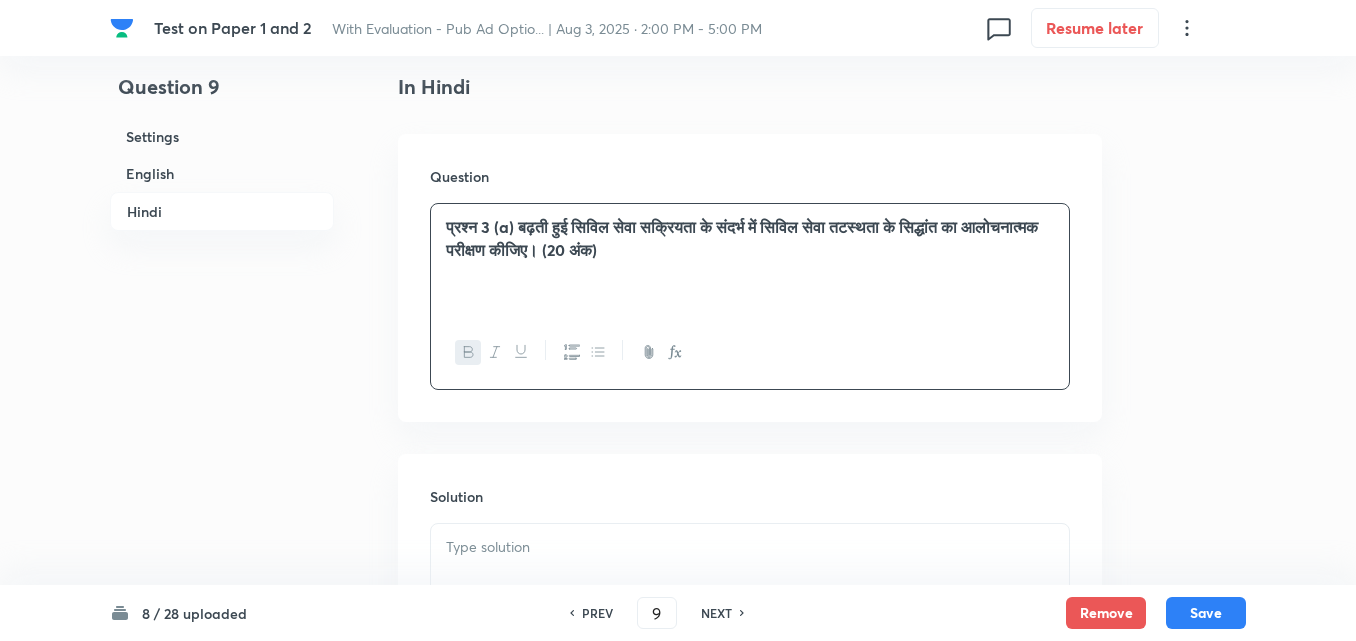 scroll, scrollTop: 1545, scrollLeft: 0, axis: vertical 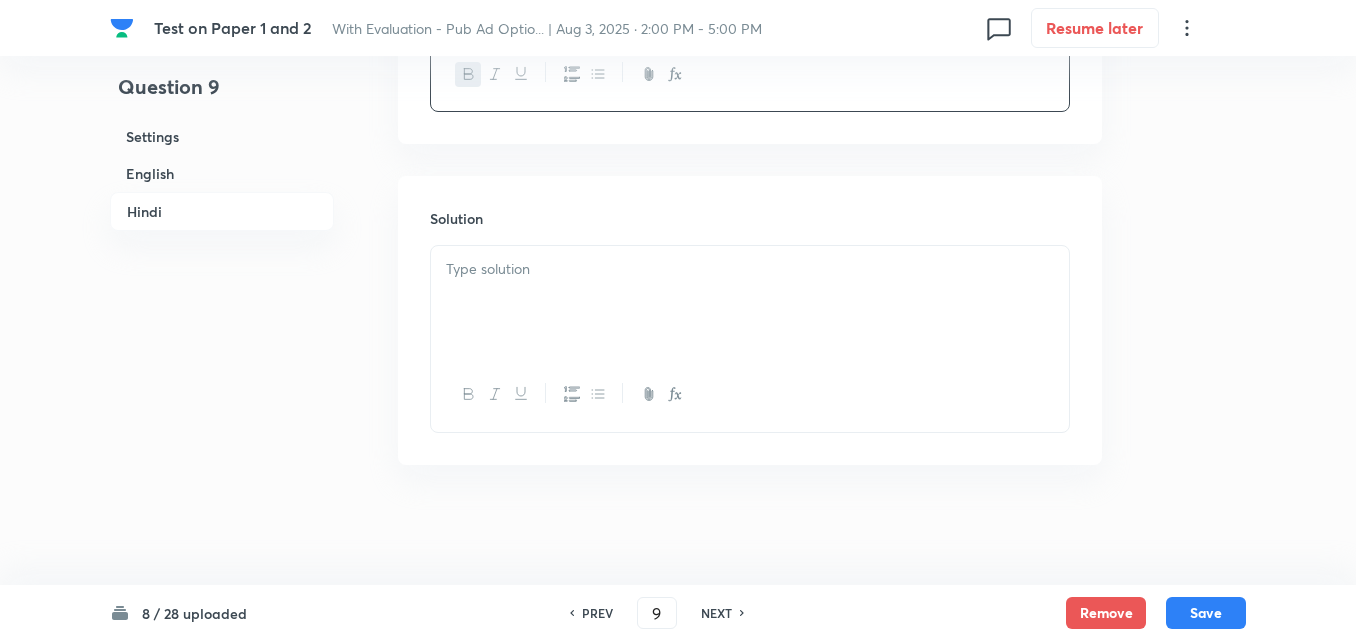 click at bounding box center (750, 302) 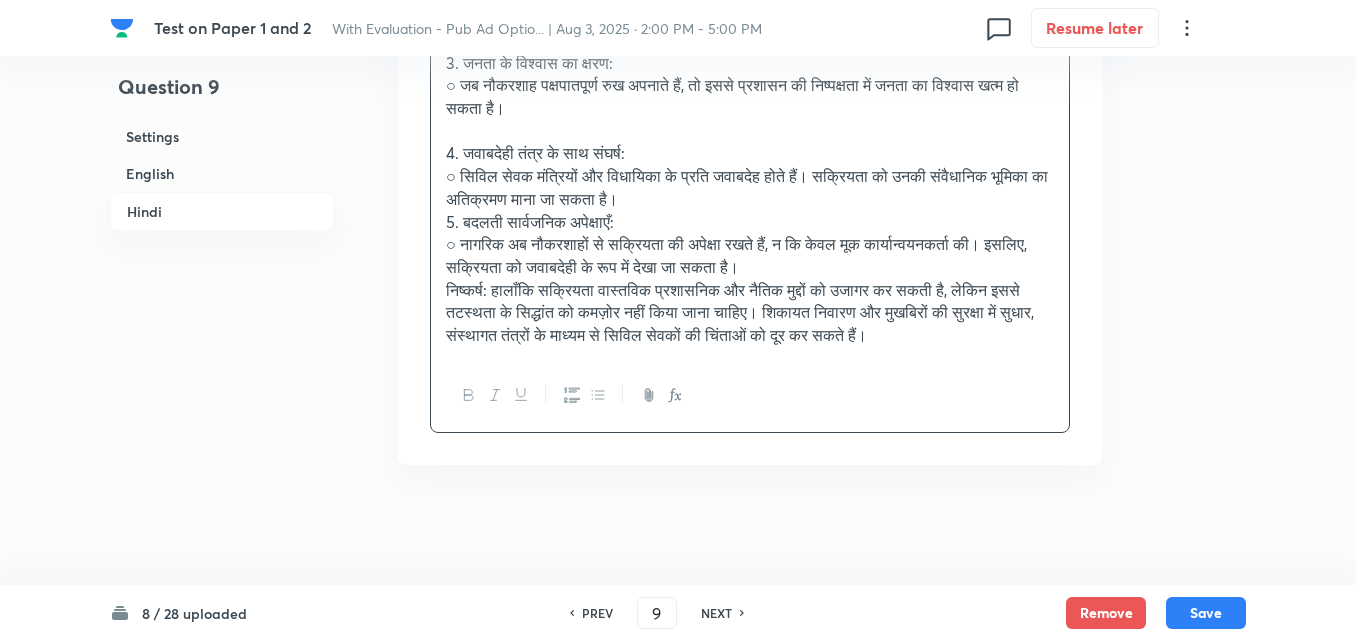 scroll, scrollTop: 2245, scrollLeft: 0, axis: vertical 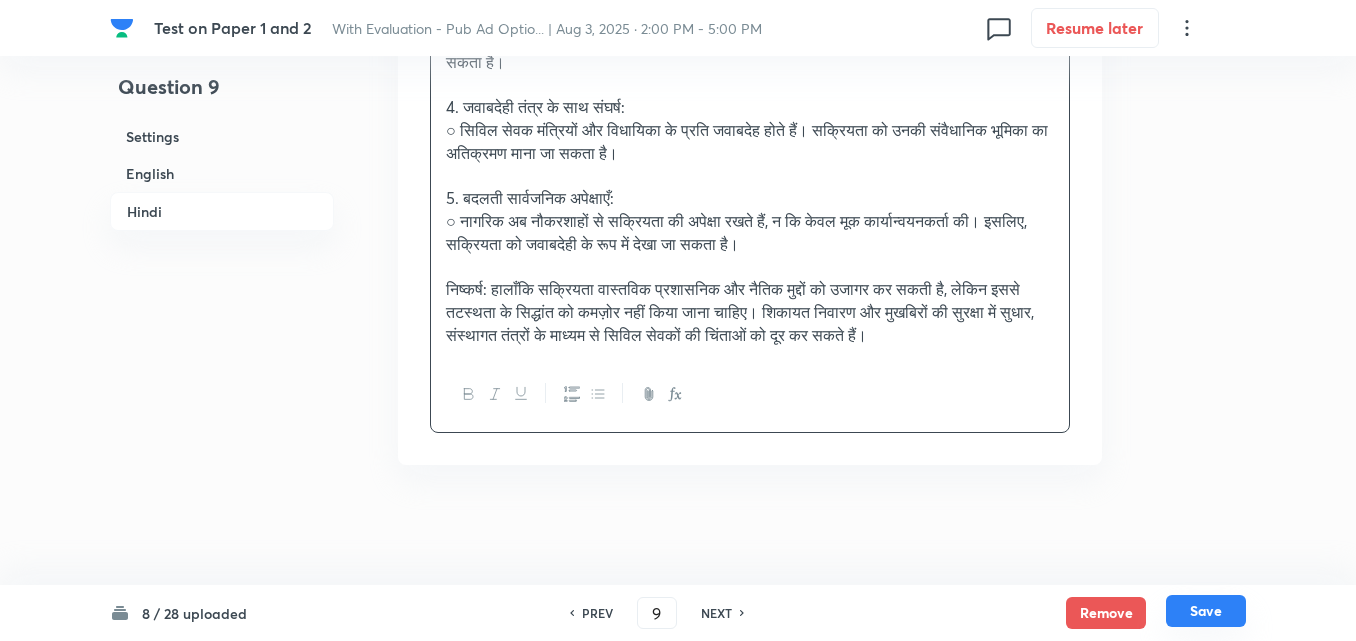 click on "Save" at bounding box center [1206, 611] 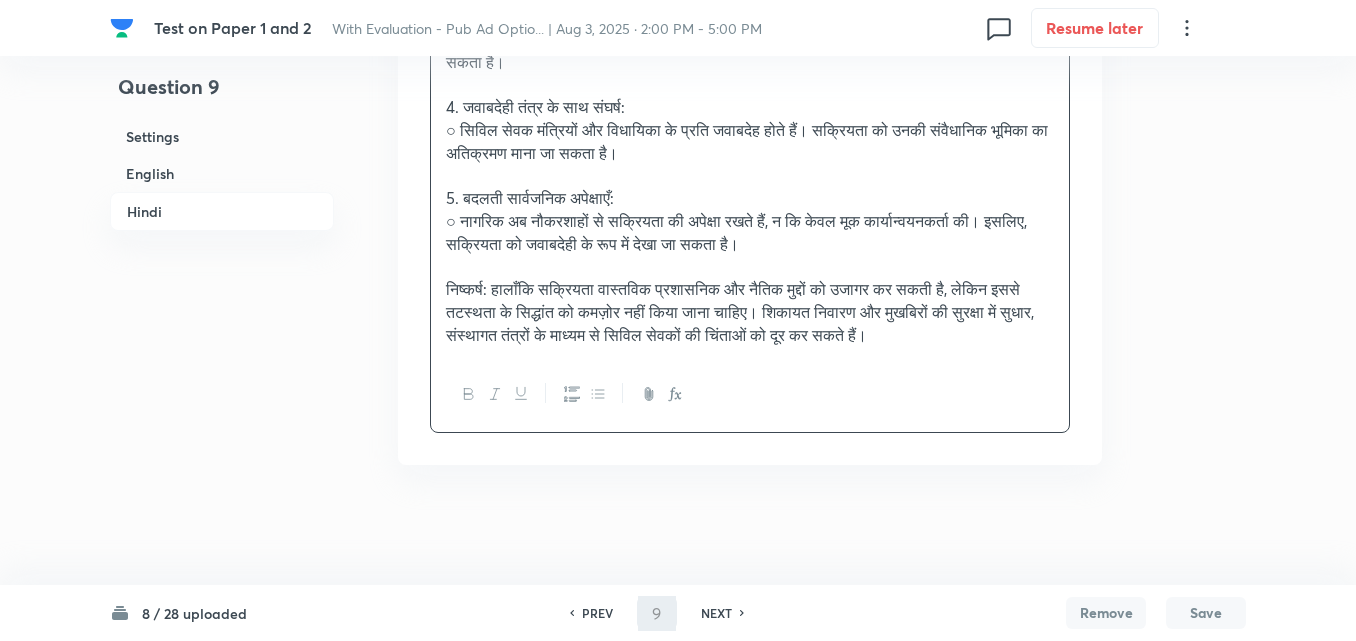 type on "10" 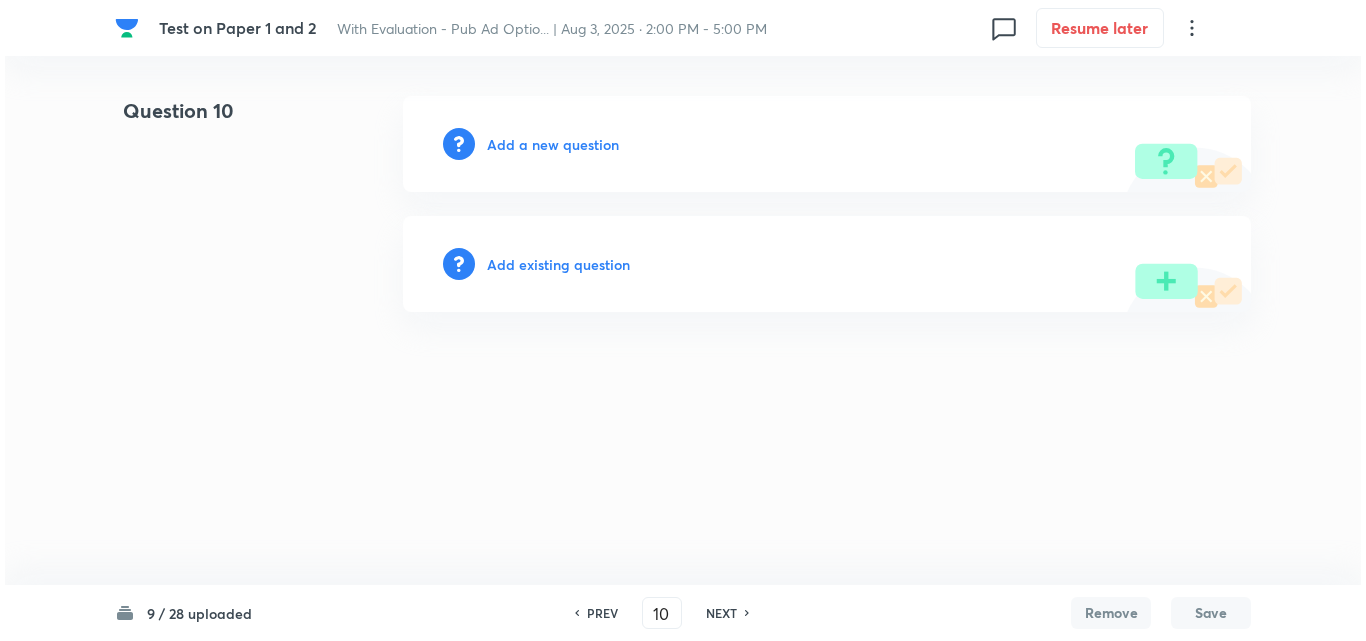 scroll, scrollTop: 0, scrollLeft: 0, axis: both 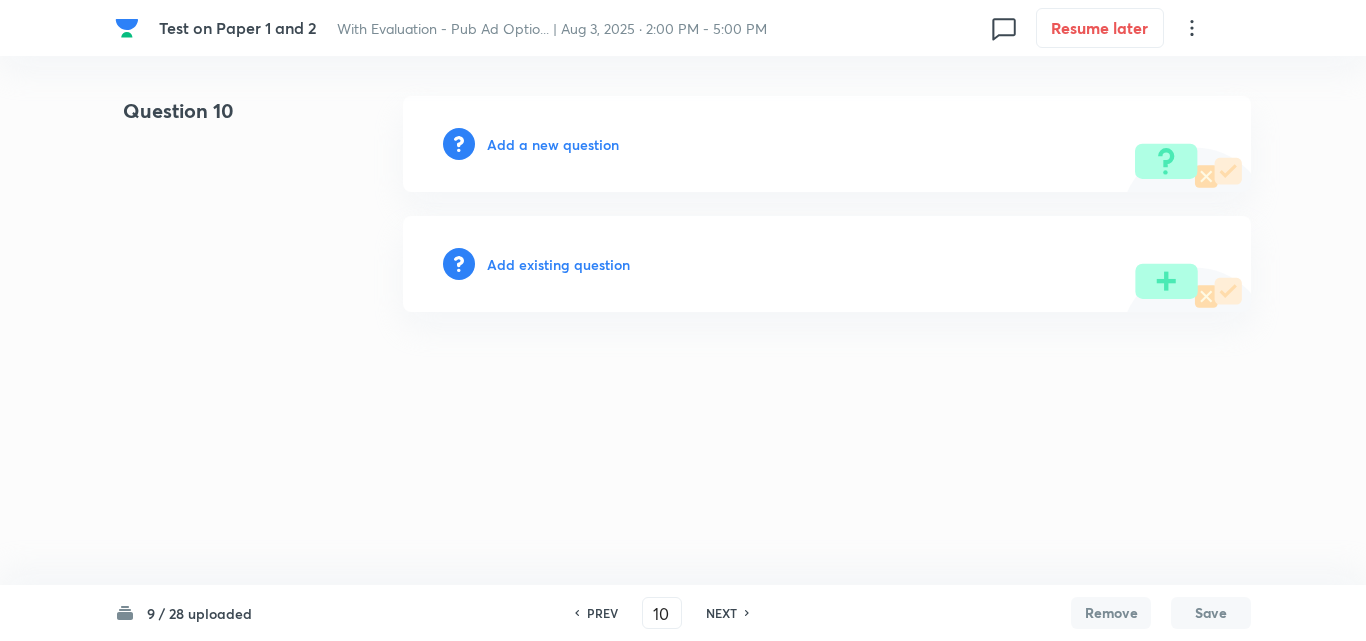 click on "Add a new question" at bounding box center (553, 144) 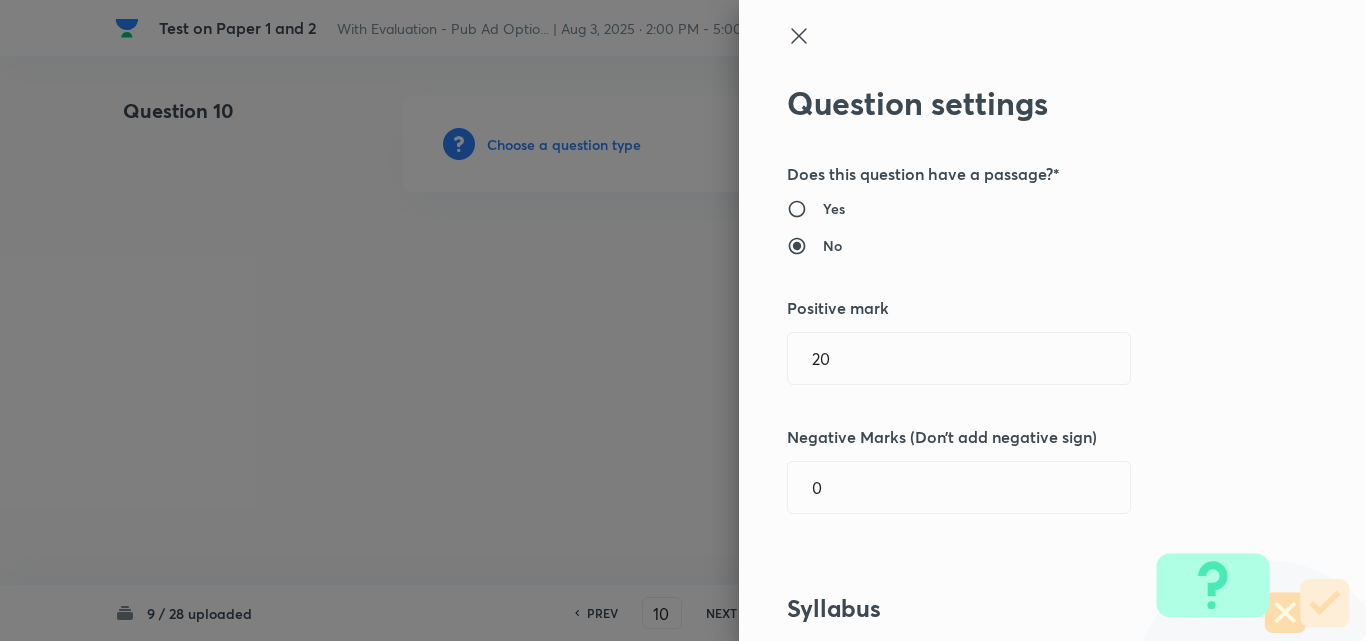 type 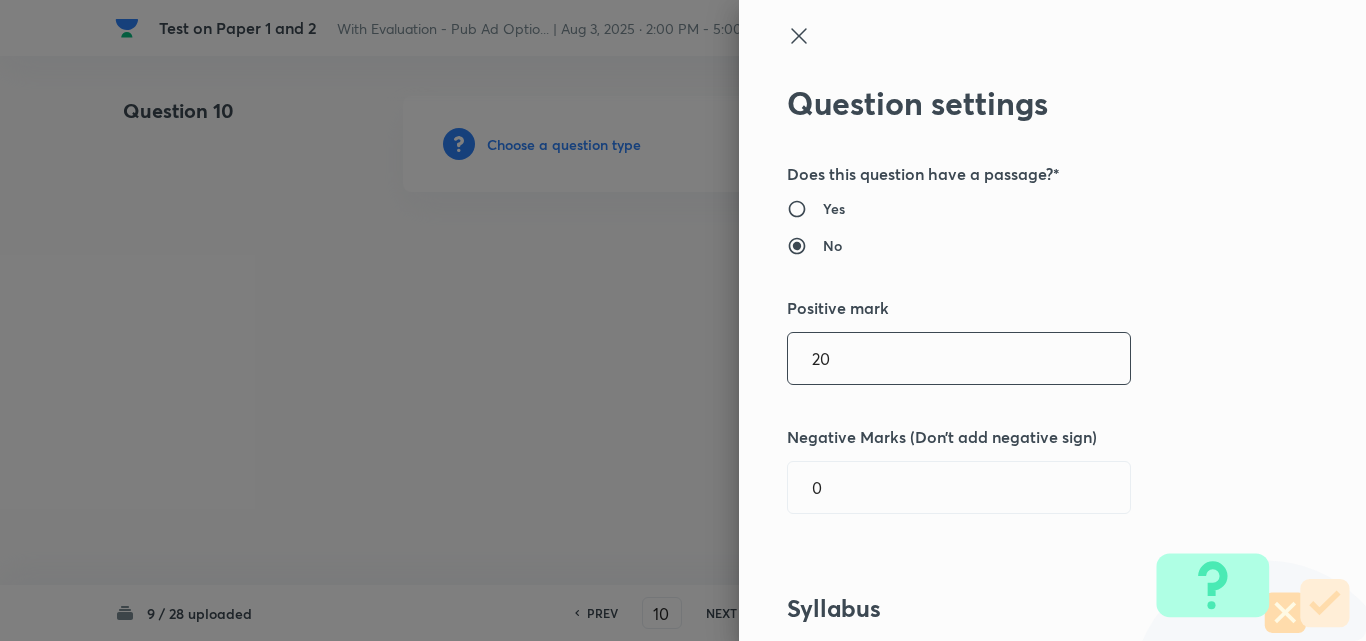 drag, startPoint x: 862, startPoint y: 339, endPoint x: 601, endPoint y: 332, distance: 261.09384 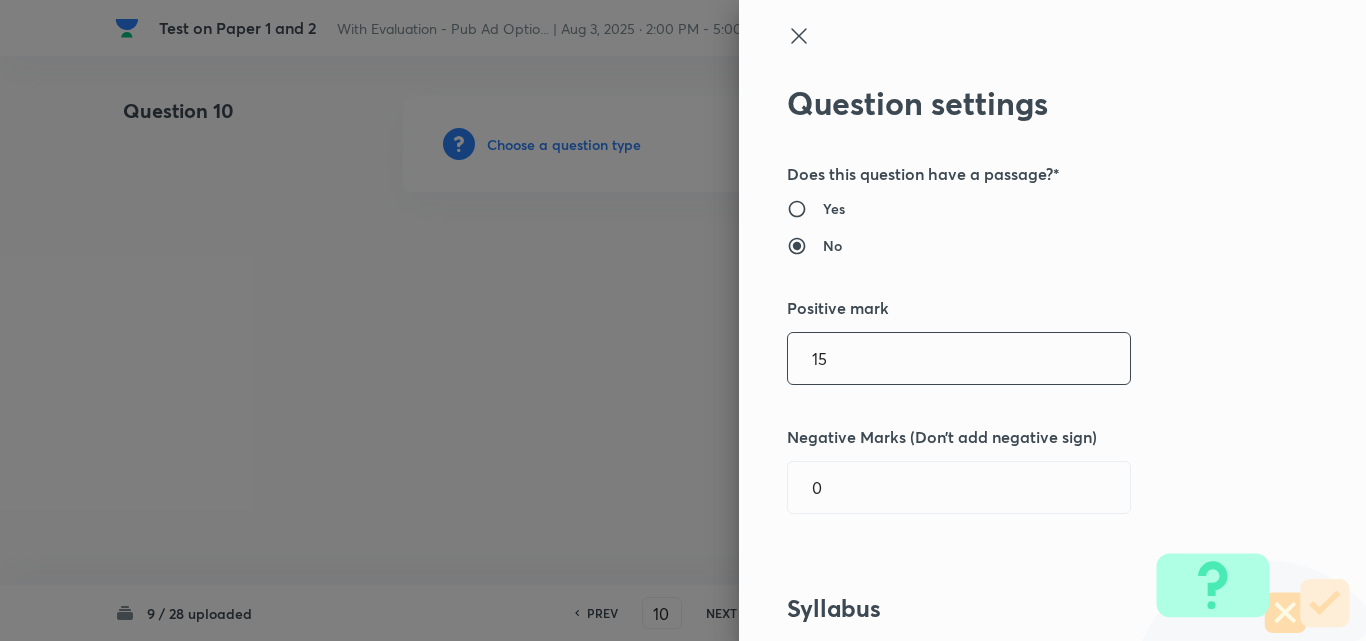 type on "15" 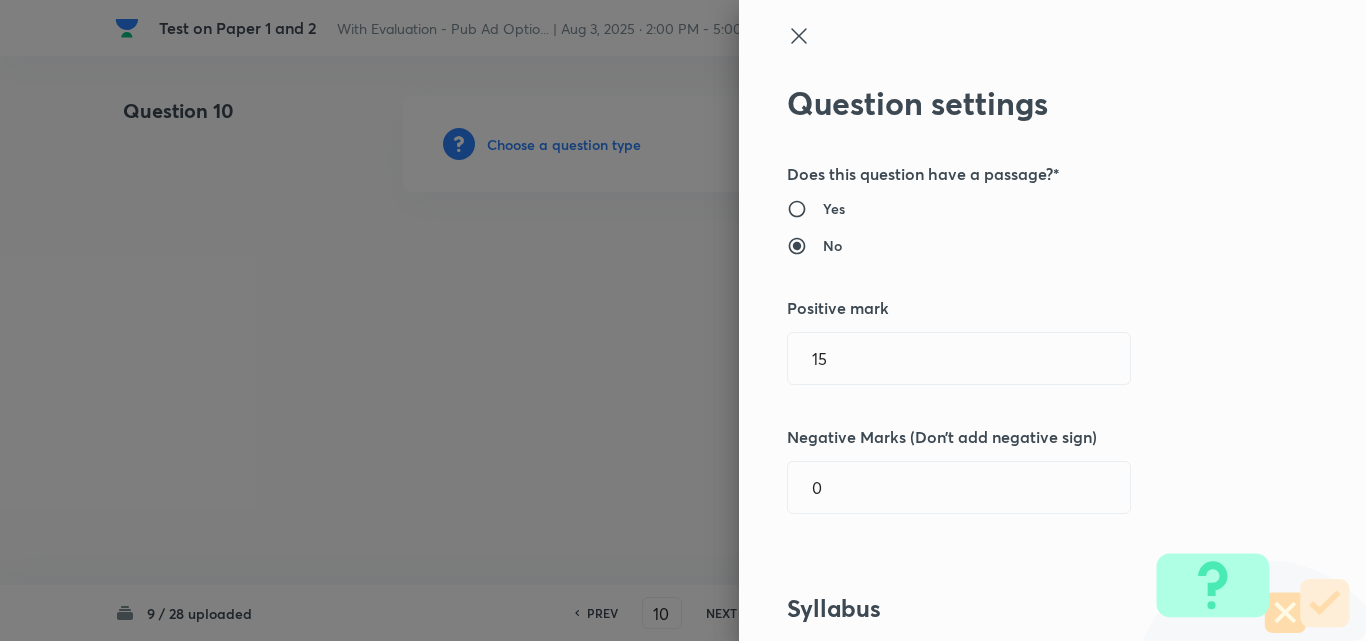 click on "Question settings Does this question have a passage?* Yes No Positive mark 15 ​ Negative Marks (Don’t add negative sign) 0 ​ Syllabus Topic group* ​ Topic* ​ Concept* ​ Sub-concept* ​ Concept-field ​ Additional details Question Difficulty Very easy Easy Moderate Hard Very hard Question is based on Fact Numerical Concept Previous year question Yes No Does this question have equation? Yes No Verification status Is the question verified? *Select 'yes' only if a question is verified Yes No Save" at bounding box center [1052, 320] 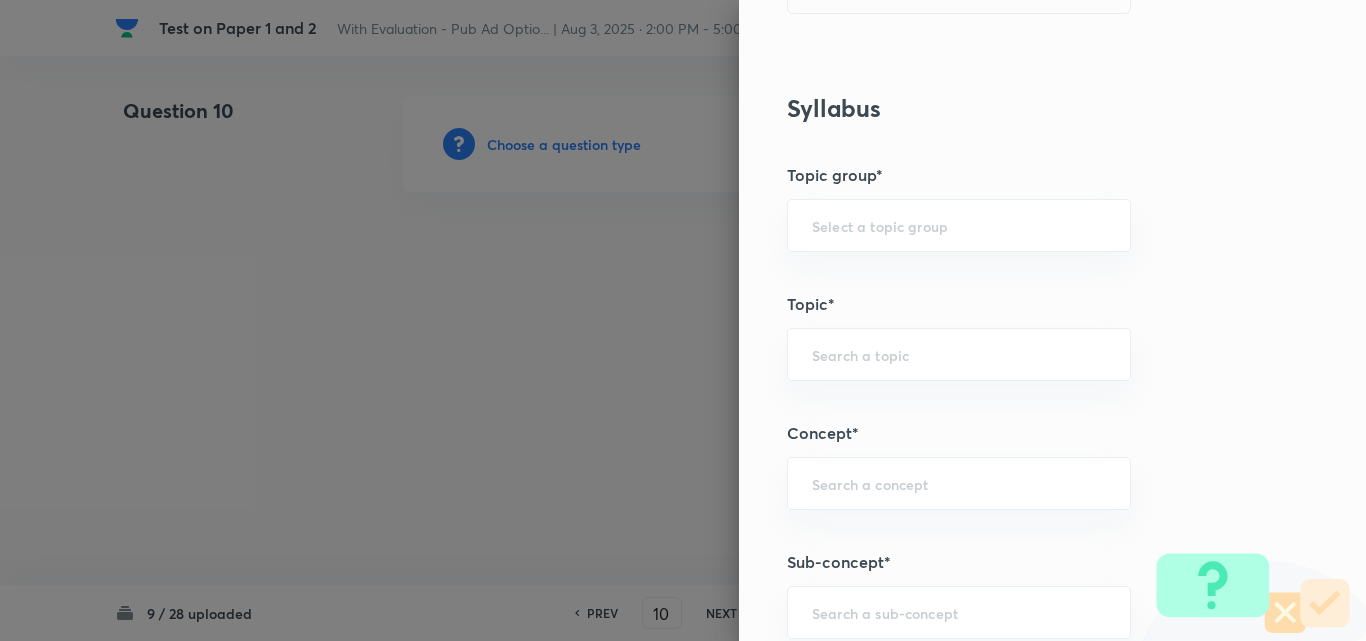 scroll, scrollTop: 900, scrollLeft: 0, axis: vertical 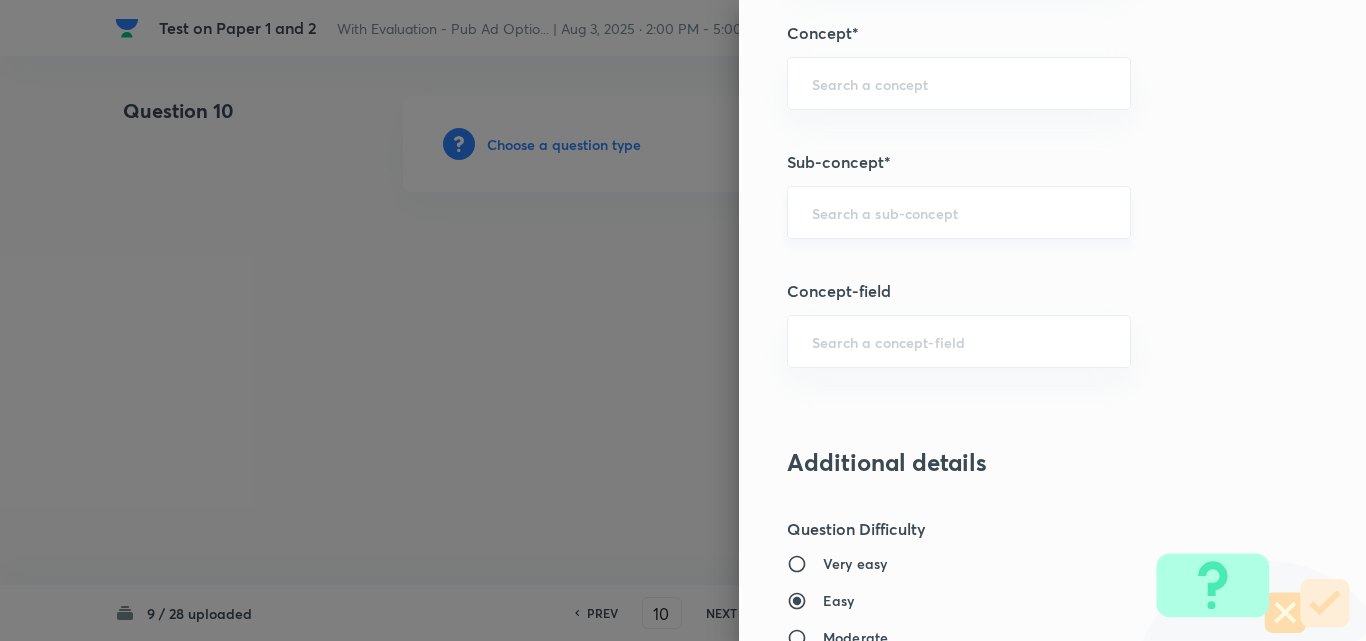 click at bounding box center [959, 212] 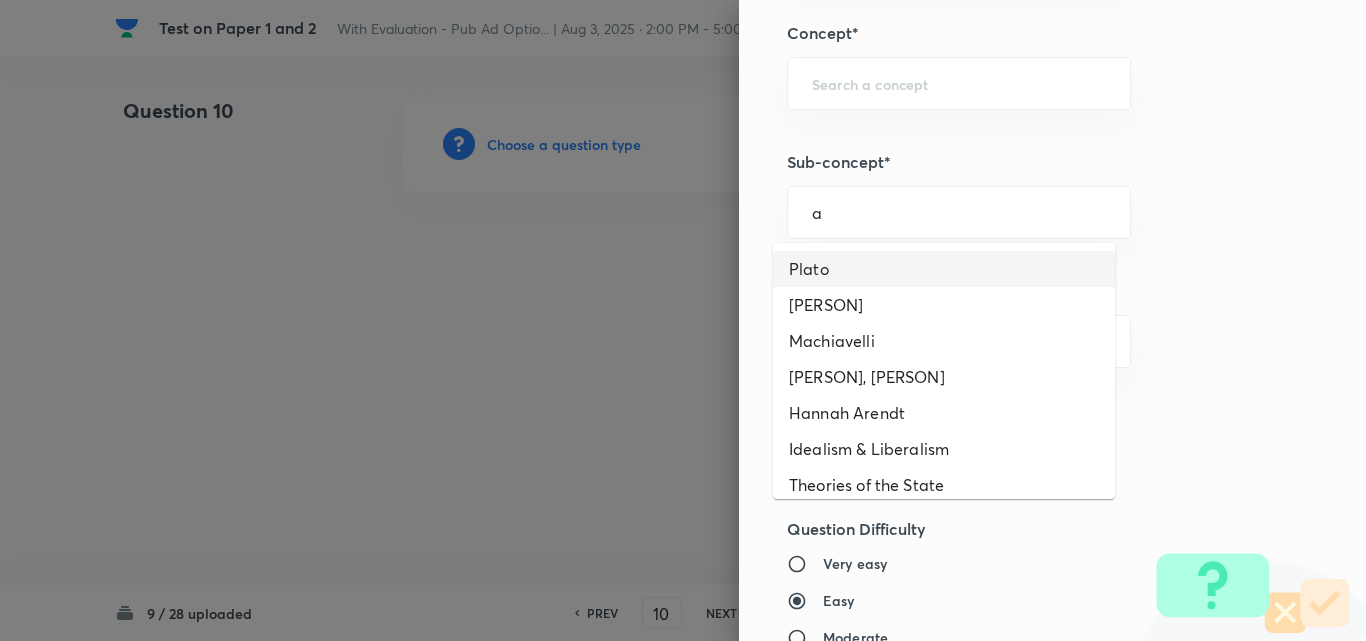 drag, startPoint x: 920, startPoint y: 239, endPoint x: 892, endPoint y: 260, distance: 35 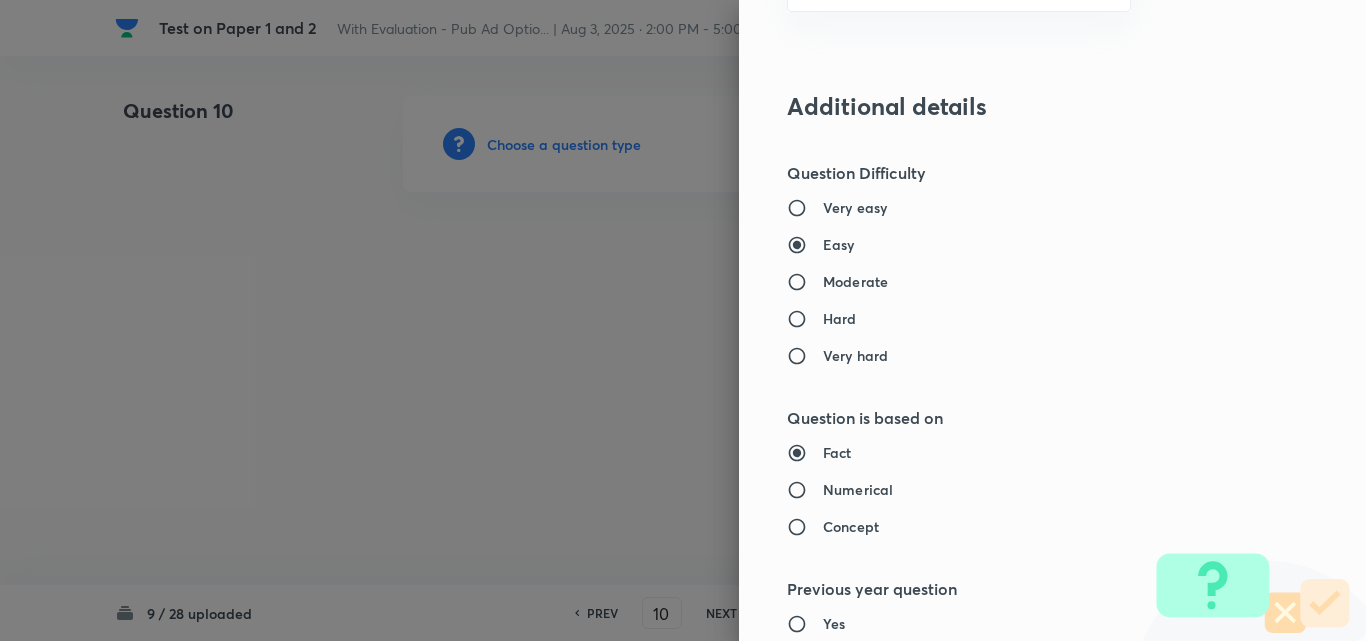 type on "PSIR Optional" 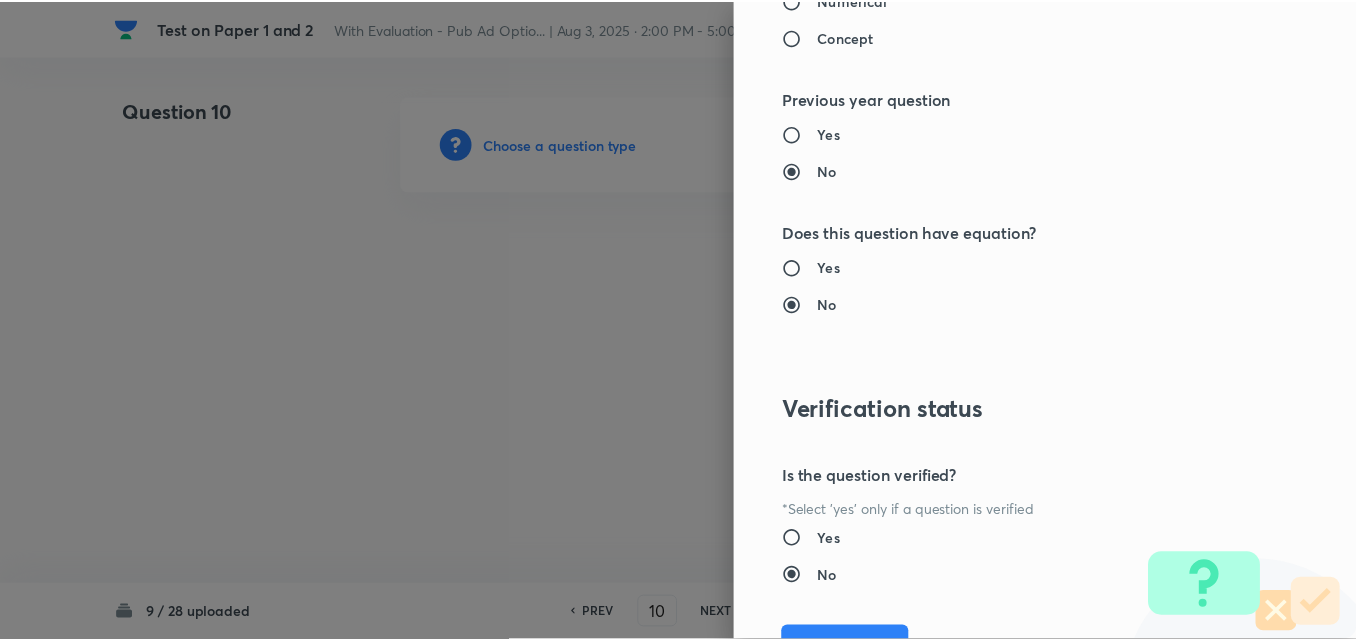 scroll, scrollTop: 1844, scrollLeft: 0, axis: vertical 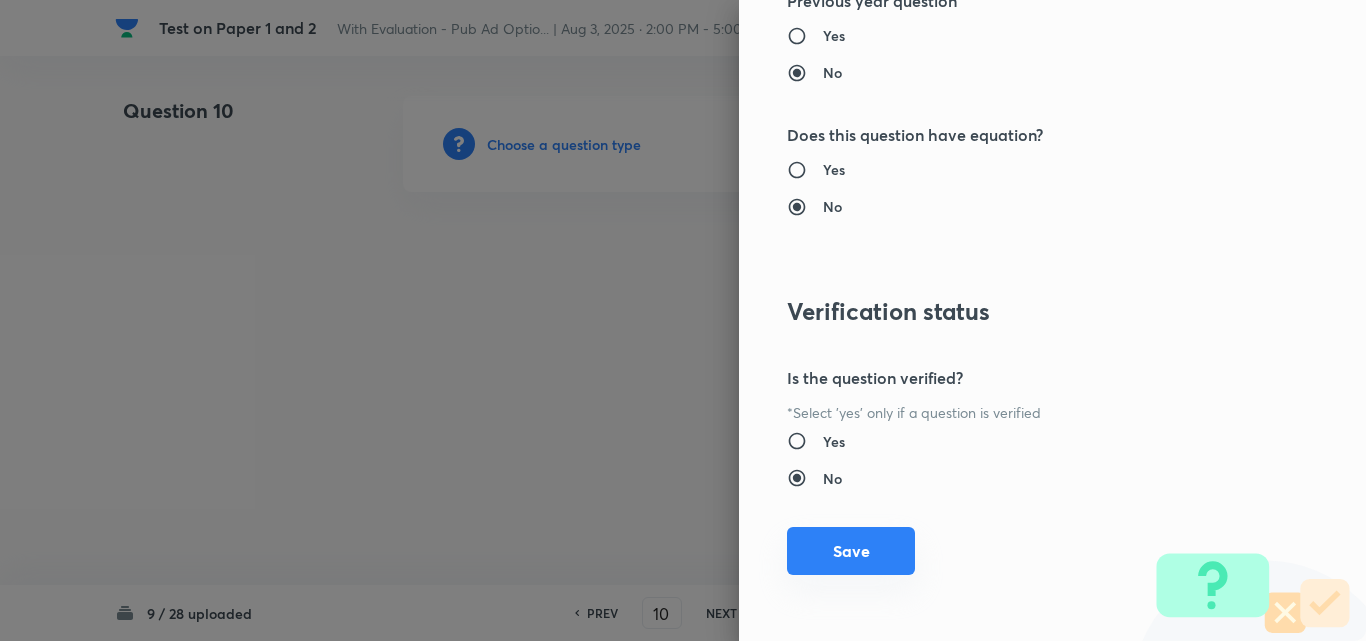 click on "Save" at bounding box center (851, 551) 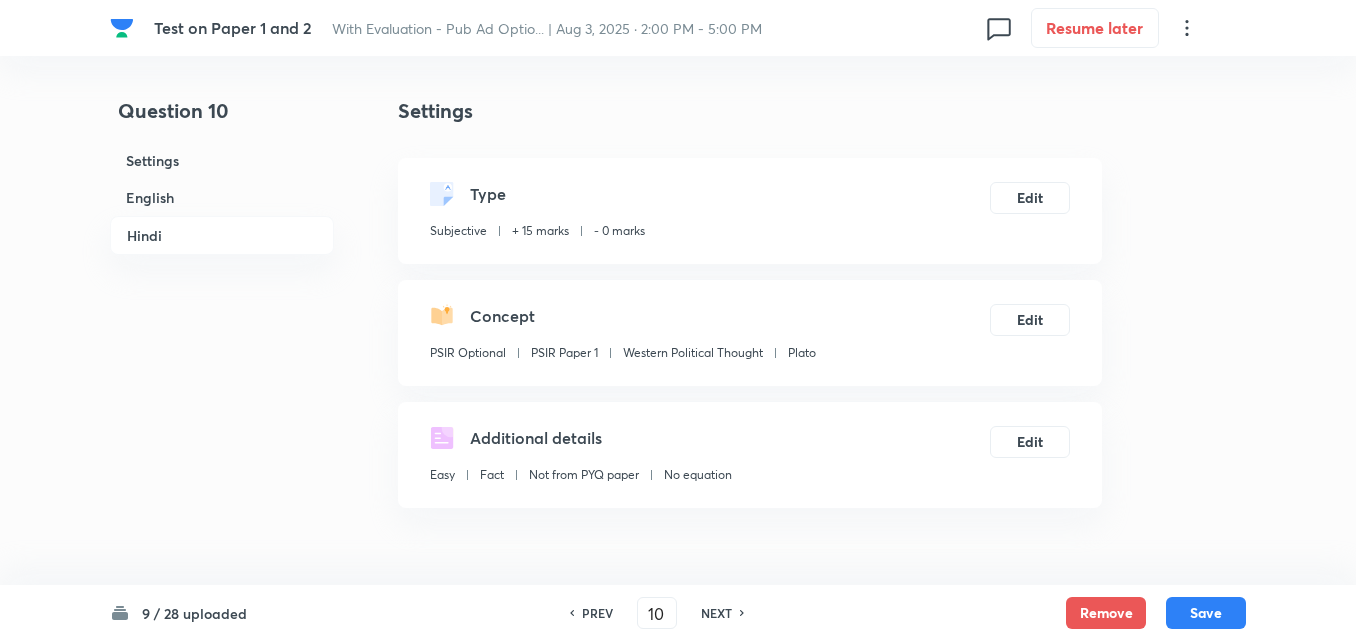 click on "English" at bounding box center (222, 197) 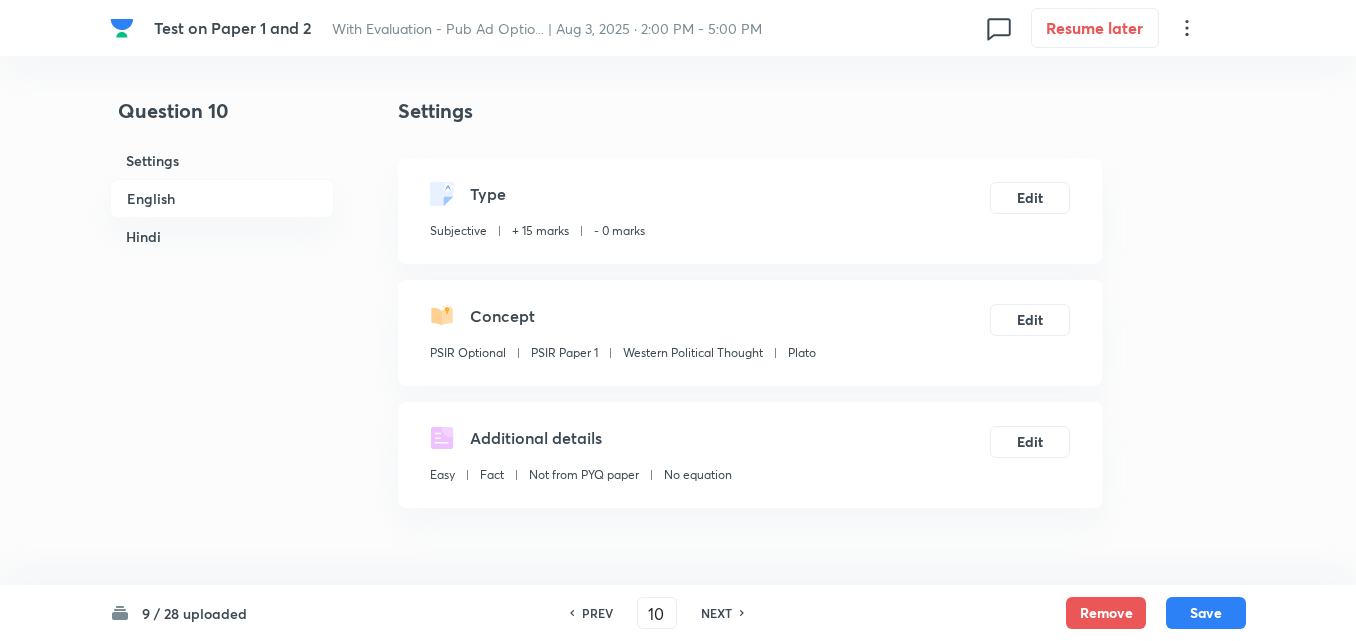 scroll, scrollTop: 516, scrollLeft: 0, axis: vertical 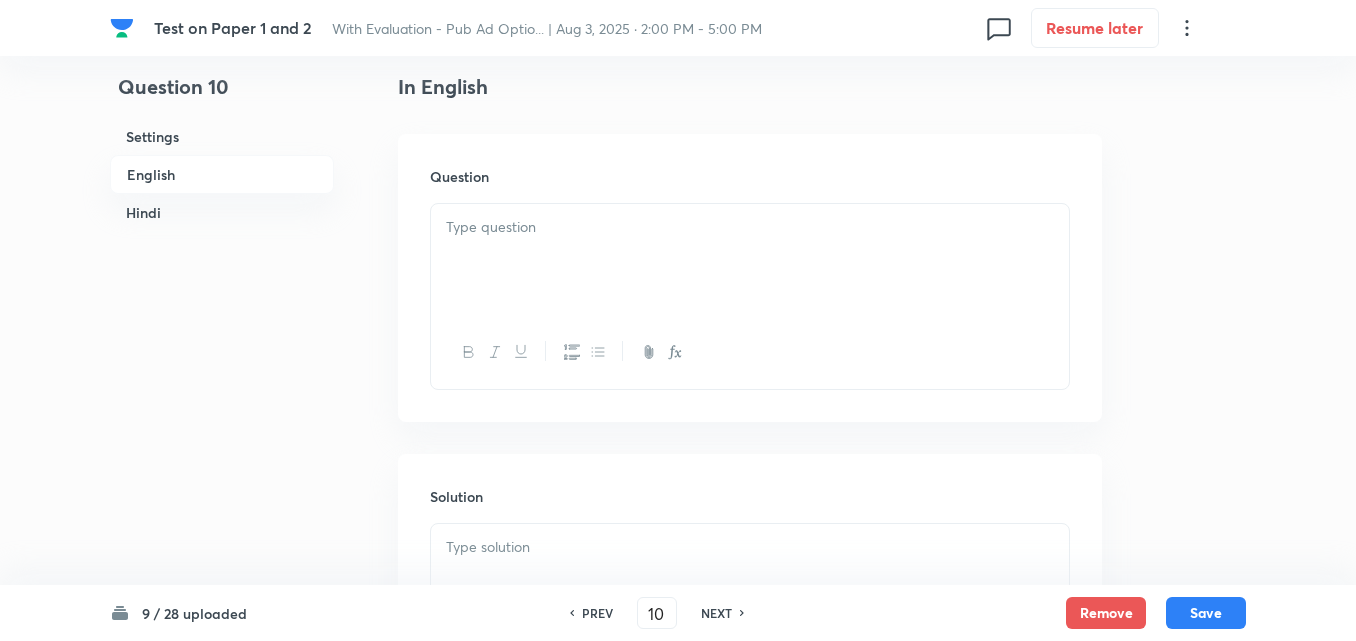 click at bounding box center [750, 260] 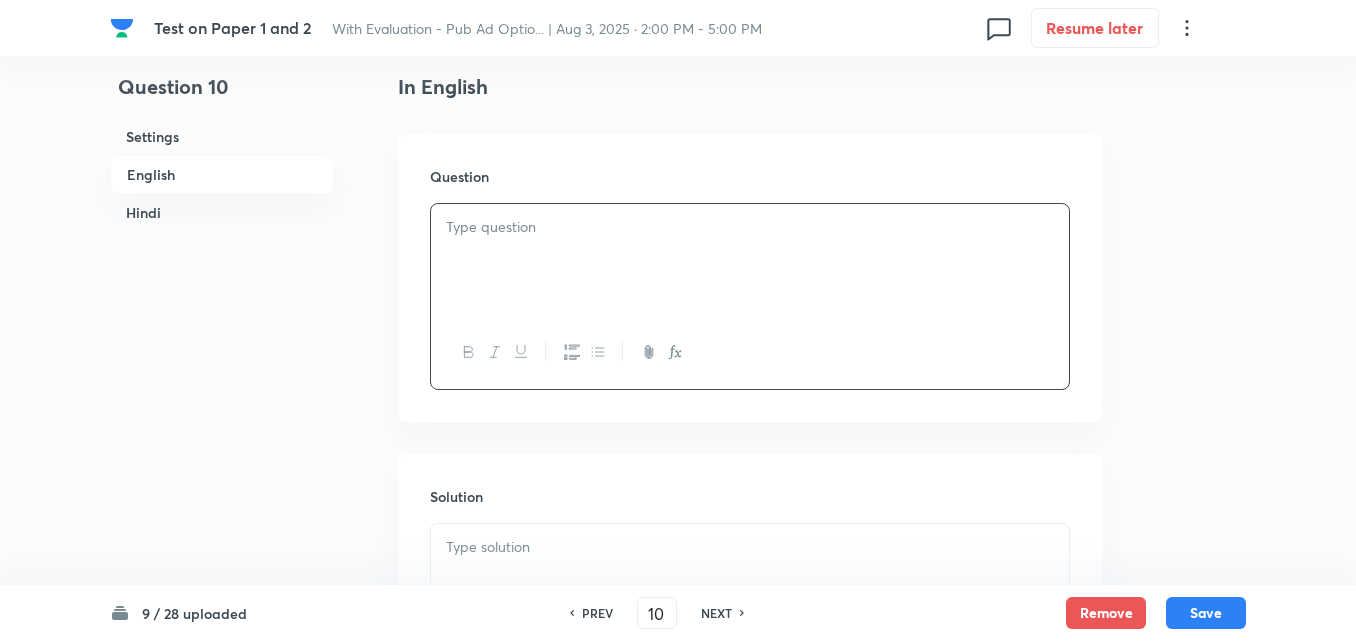 type 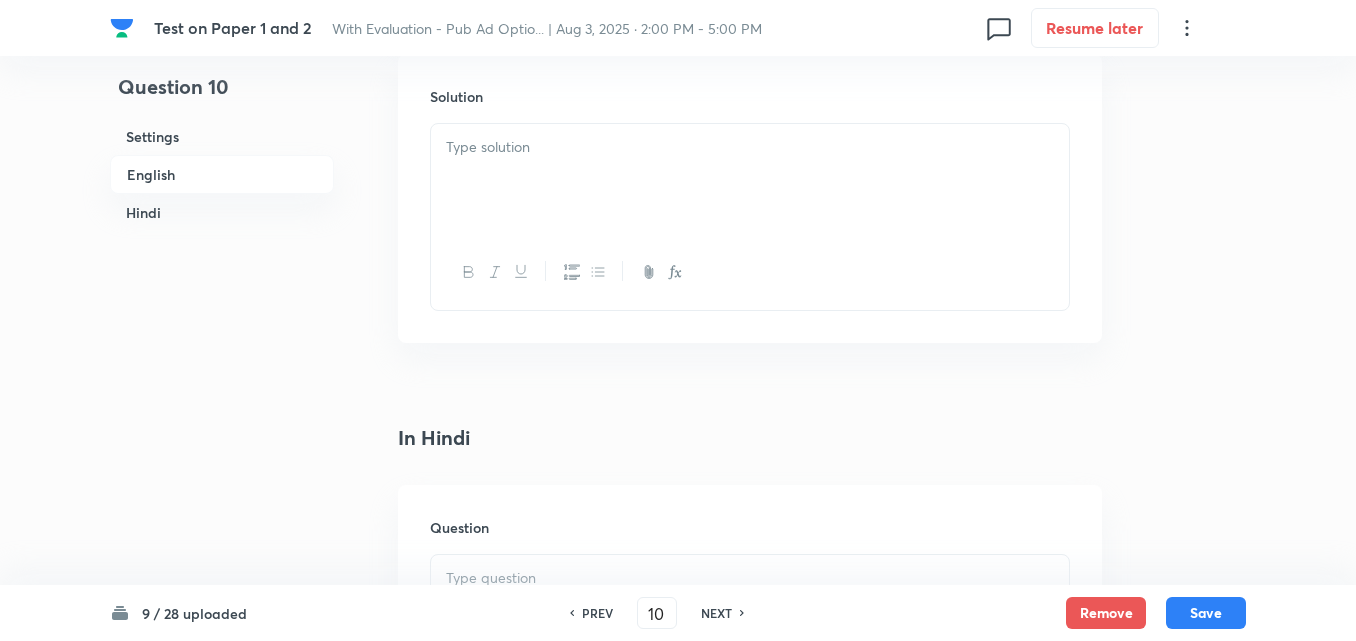 type 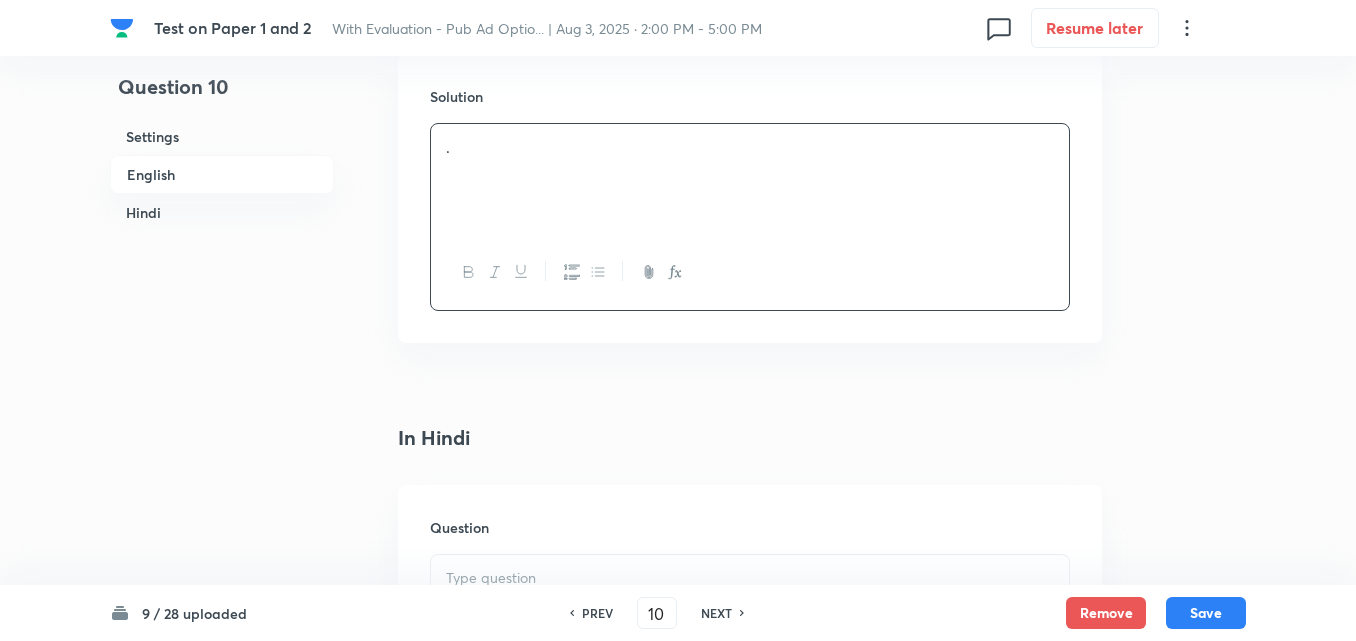 click on "Hindi" at bounding box center (222, 212) 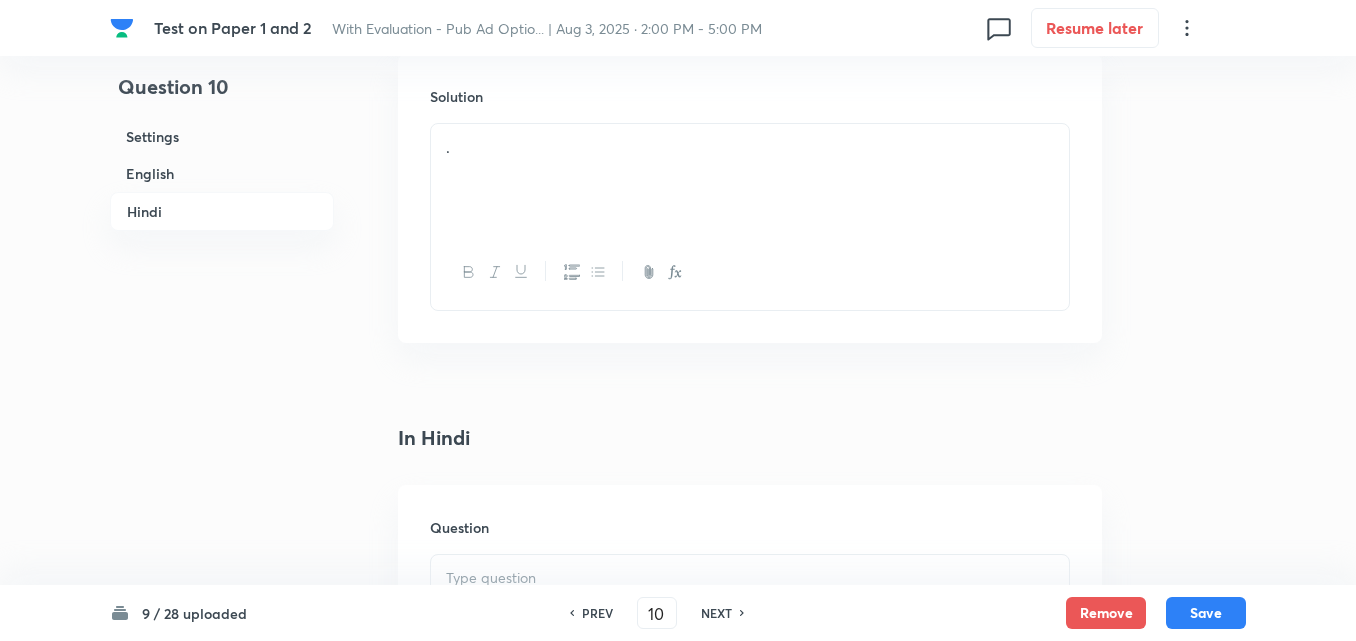 scroll, scrollTop: 1267, scrollLeft: 0, axis: vertical 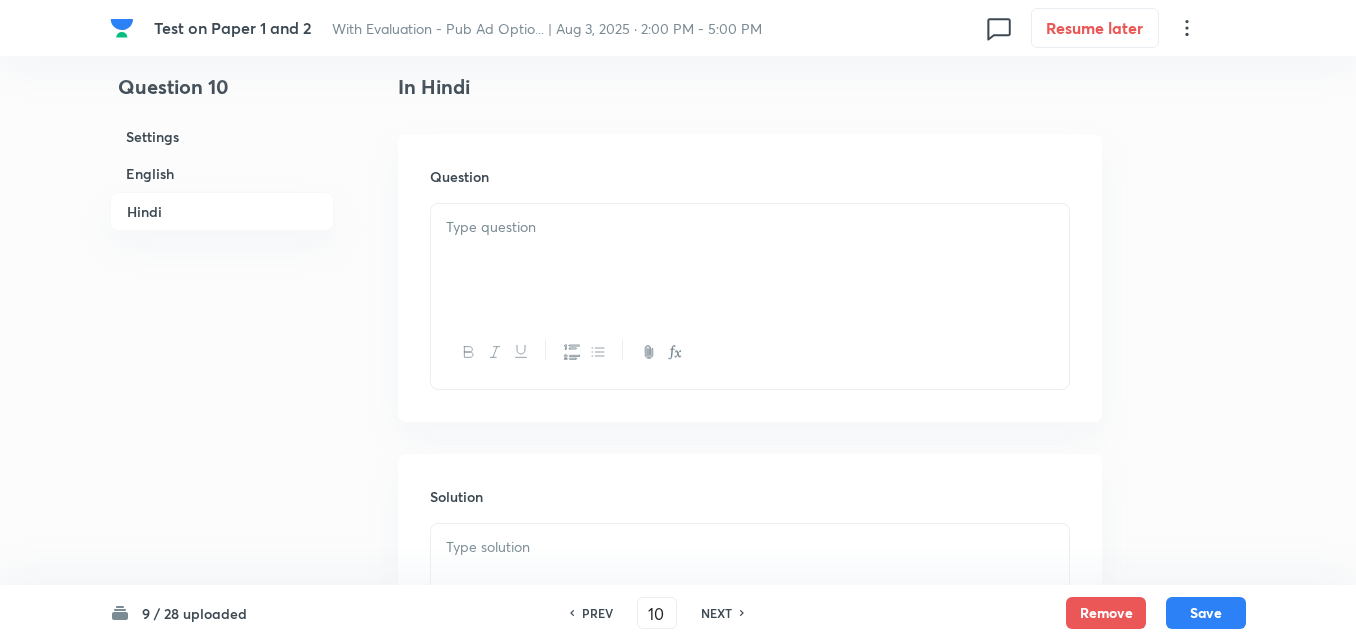 click at bounding box center (750, 260) 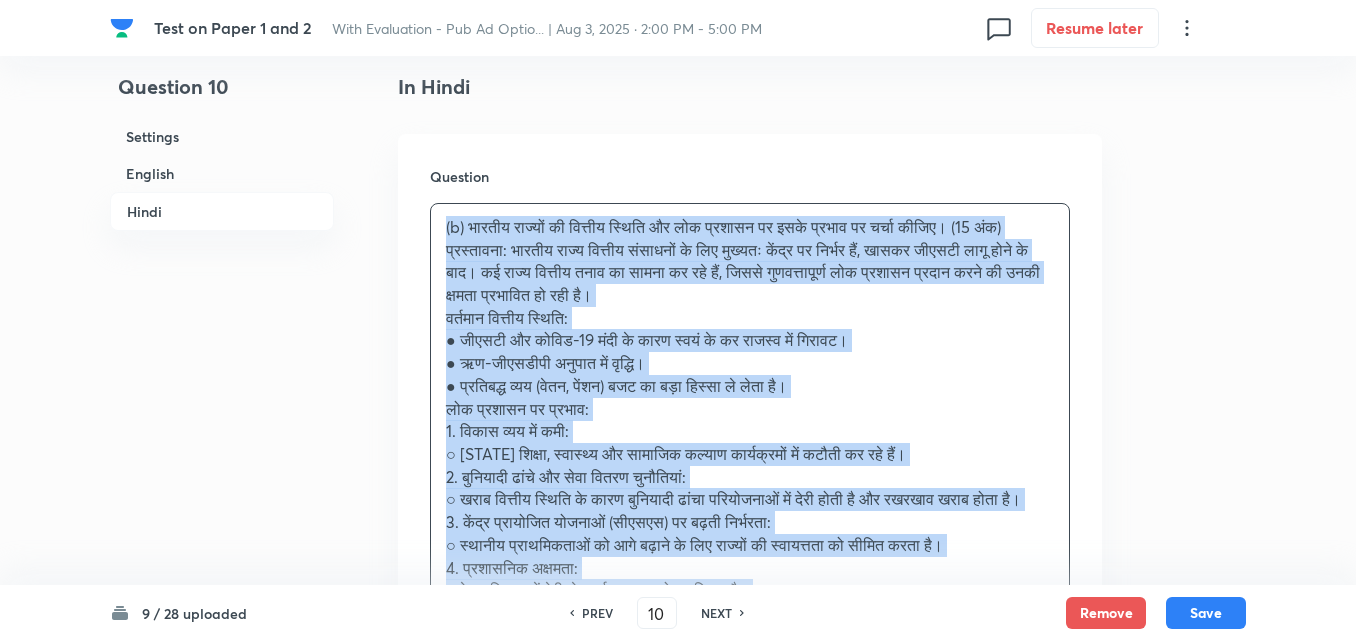 click on "Question 10 Settings English Hindi Settings Type Subjective + 15 marks - 0 marks Edit Concept PSIR Optional PSIR Paper 1 Western Political Thought Plato Edit Additional details Easy Fact Not from PYQ paper No equation Edit In English Question . Solution . In Hindi Question (b) भारतीय राज्यों की वित्तीय स्थिति और लोक प्रशासन पर इसके प्रभाव पर चर्चा कीजिए। (15 अंक) वर्तमान वित्तीय स्थिति: ● जीएसटी और कोविड-19 मंदी के कारण स्वयं के कर राजस्व में गिरावट। ● ऋण-जीएसडीपी अनुपात में वृद्धि। ● प्रतिबद्ध व्यय (वेतन, पेंशन) बजट का बड़ा हिस्सा ले लेता है। 1. विकास व्यय में कमी:" at bounding box center [678, 43] 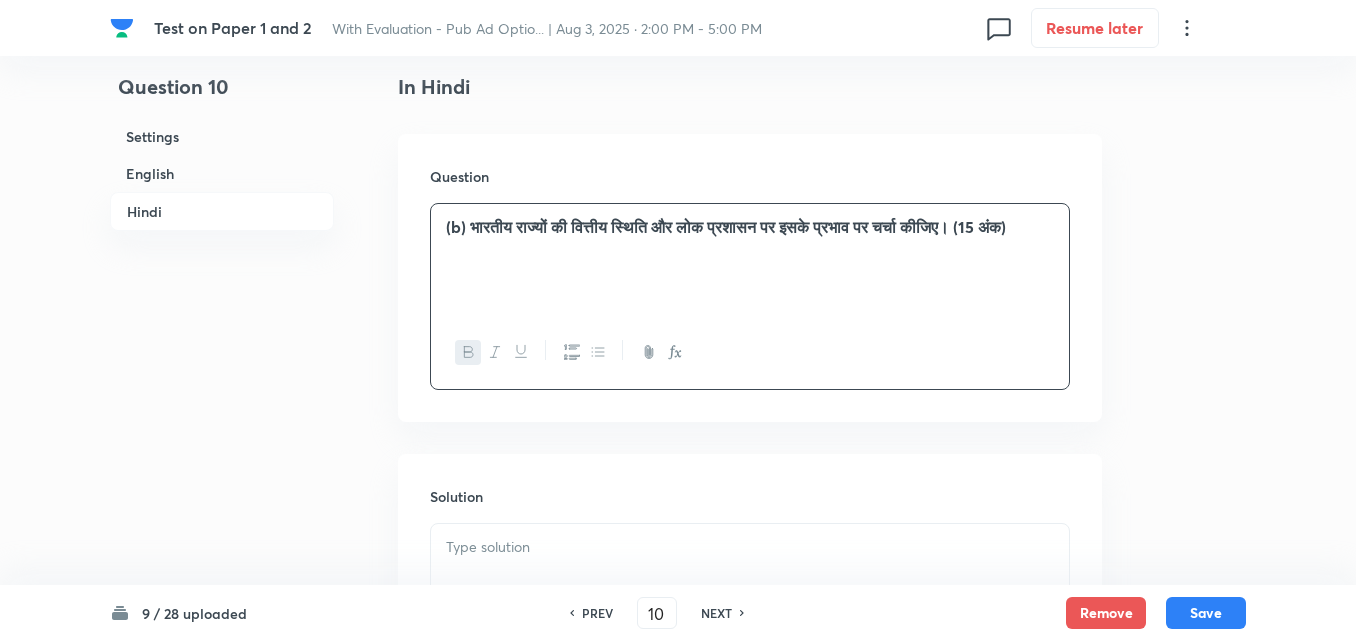 type 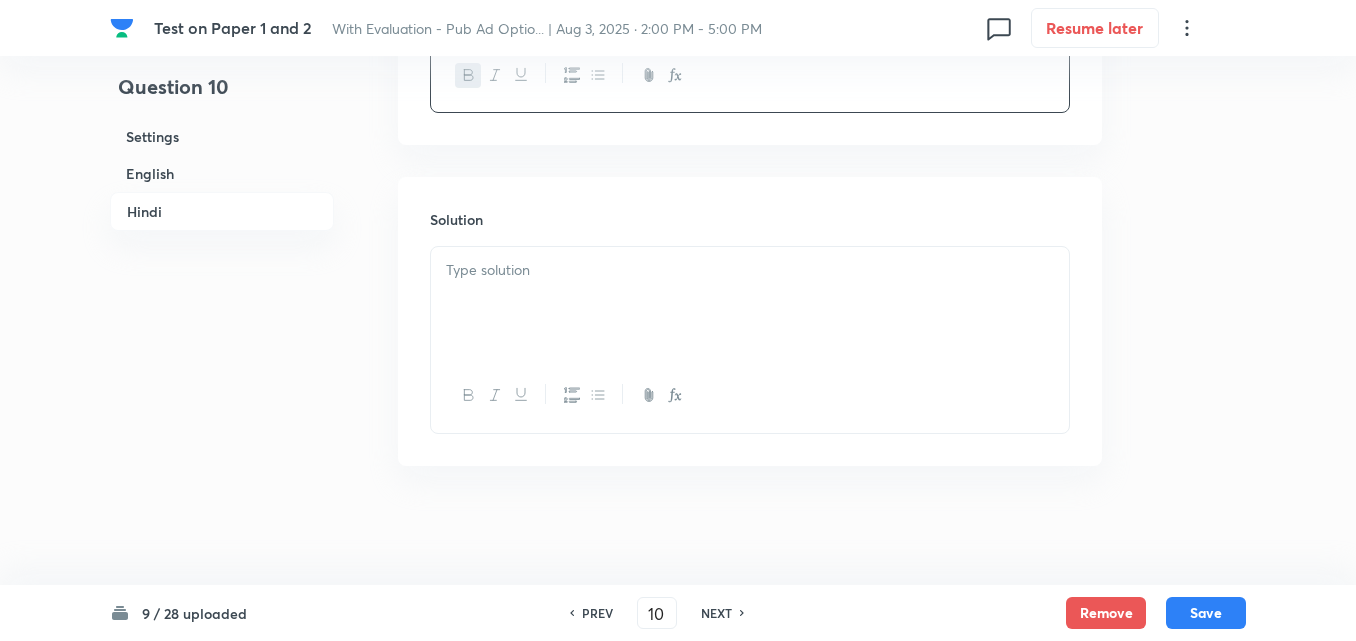scroll, scrollTop: 1545, scrollLeft: 0, axis: vertical 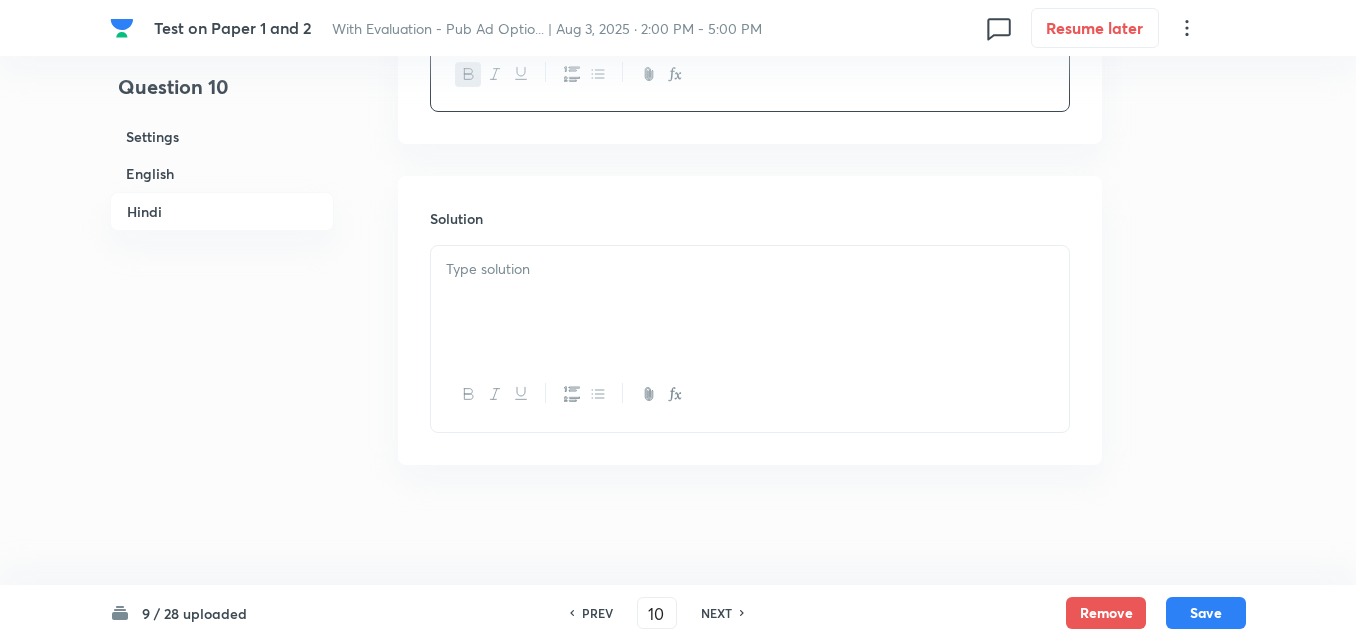 click at bounding box center (750, 302) 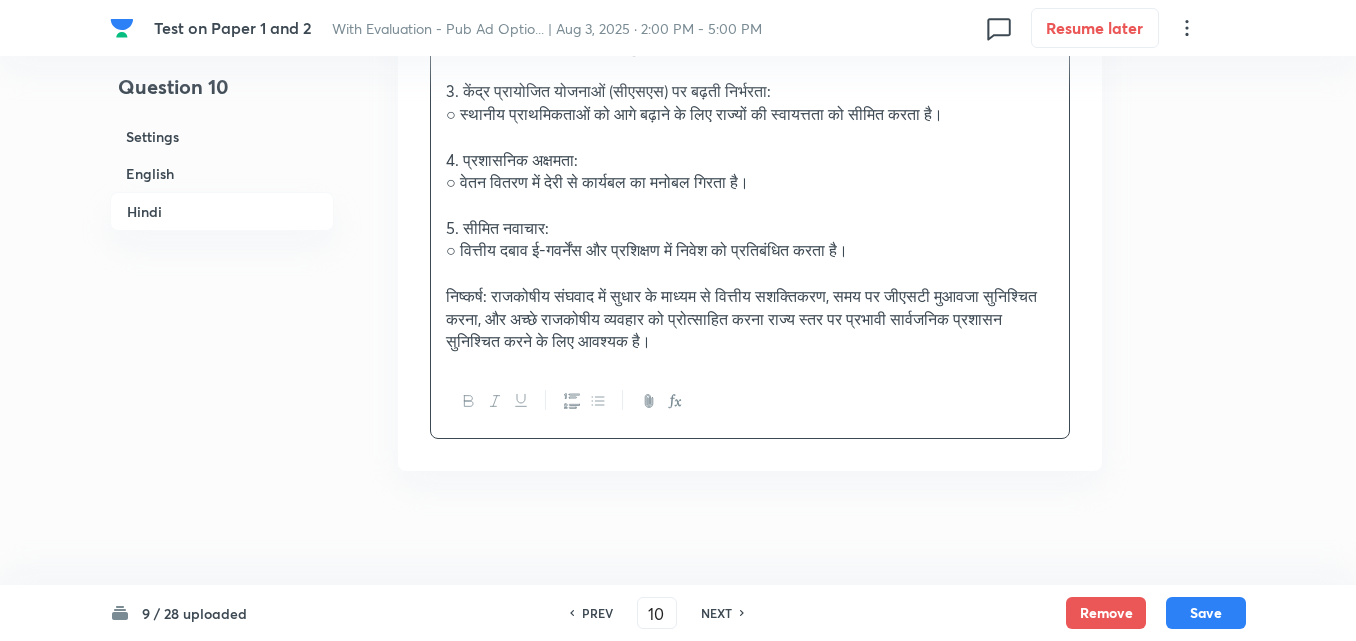scroll, scrollTop: 2138, scrollLeft: 0, axis: vertical 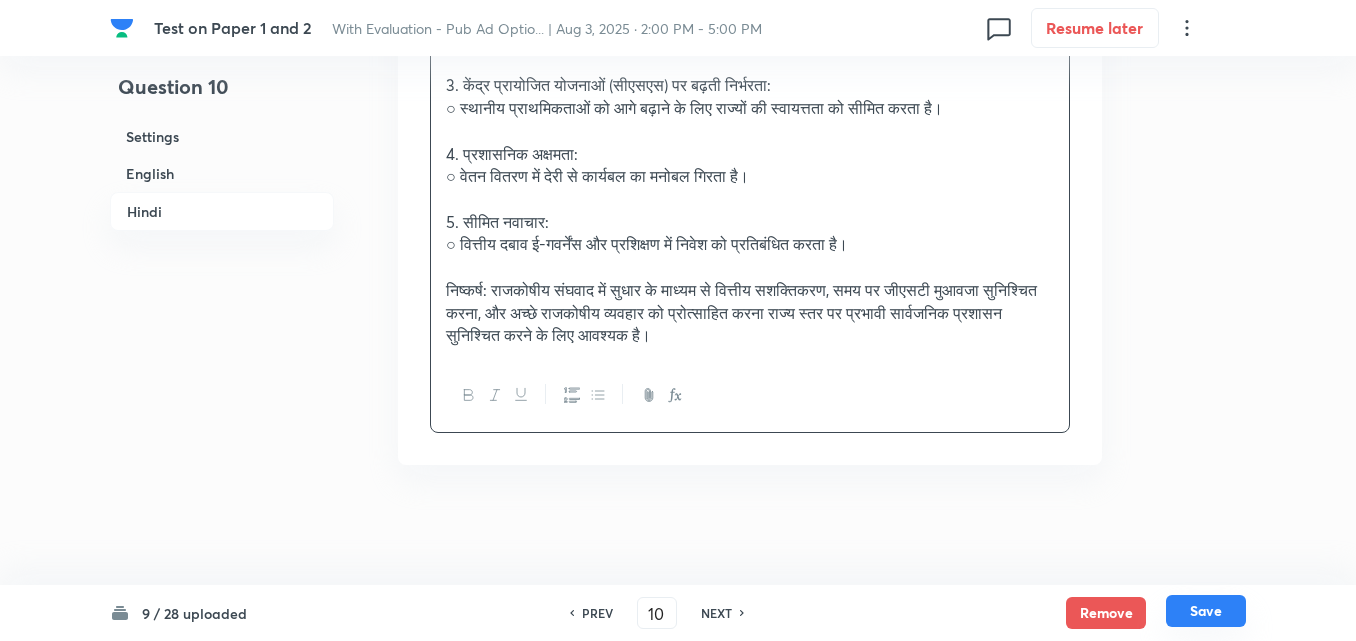 click on "Save" at bounding box center [1206, 611] 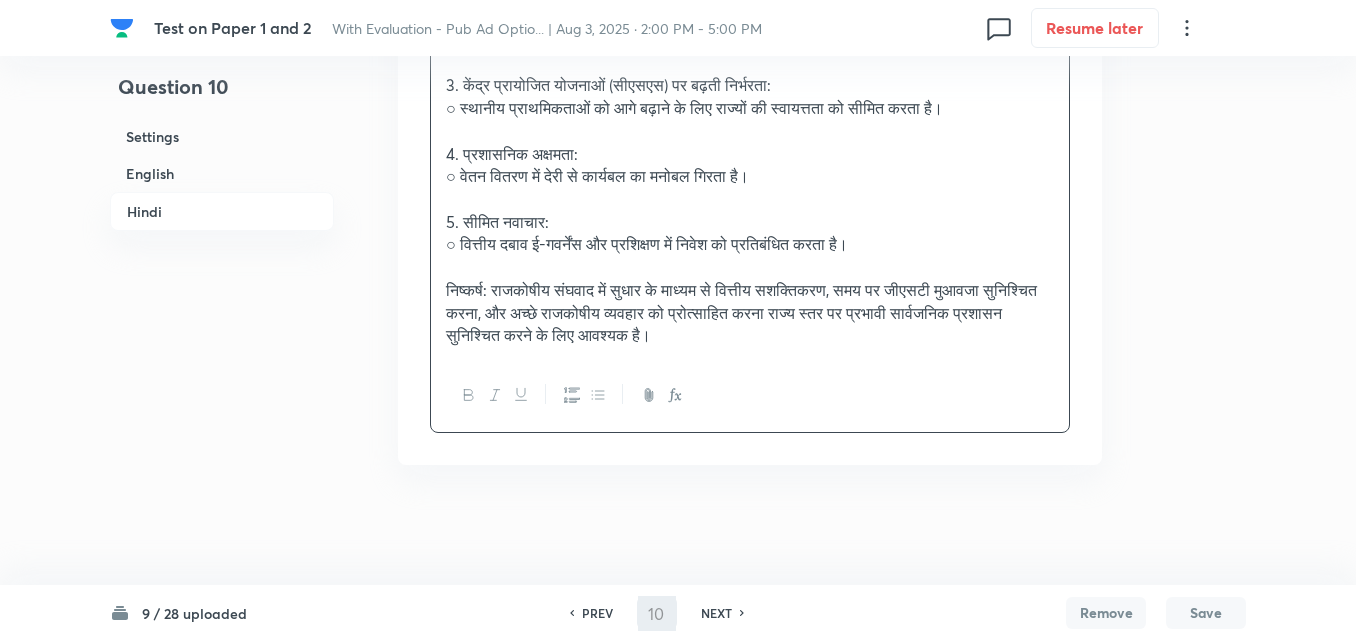 type on "11" 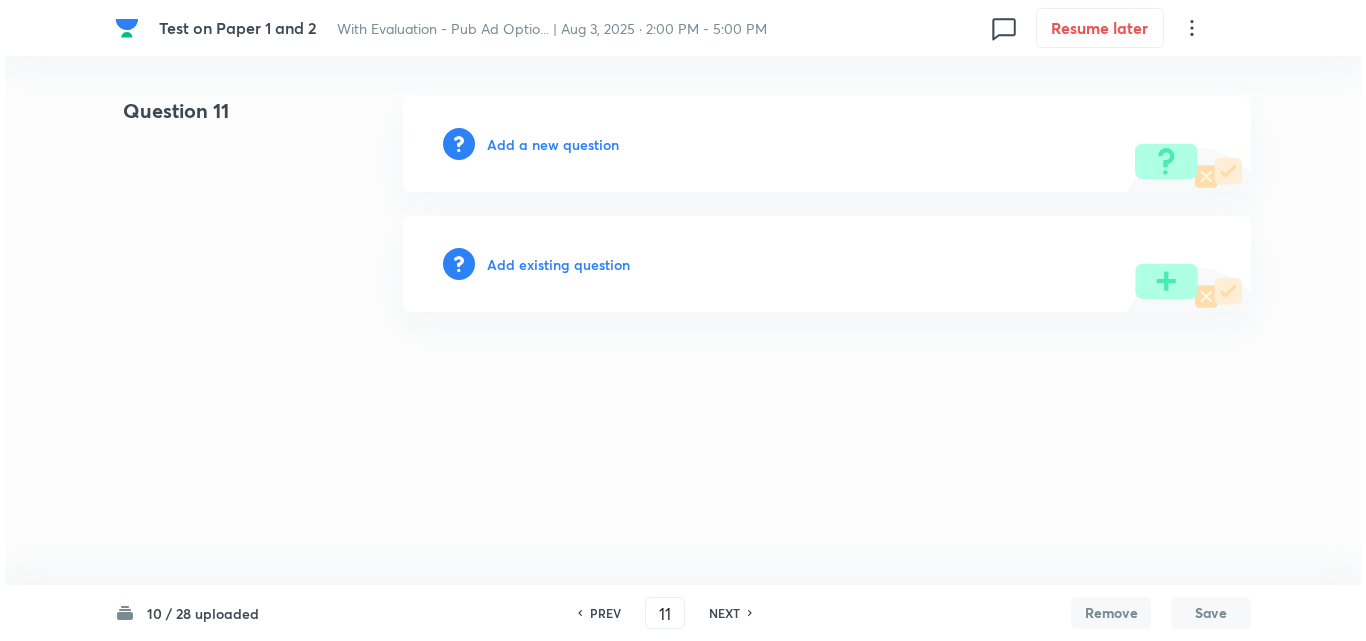 scroll, scrollTop: 0, scrollLeft: 0, axis: both 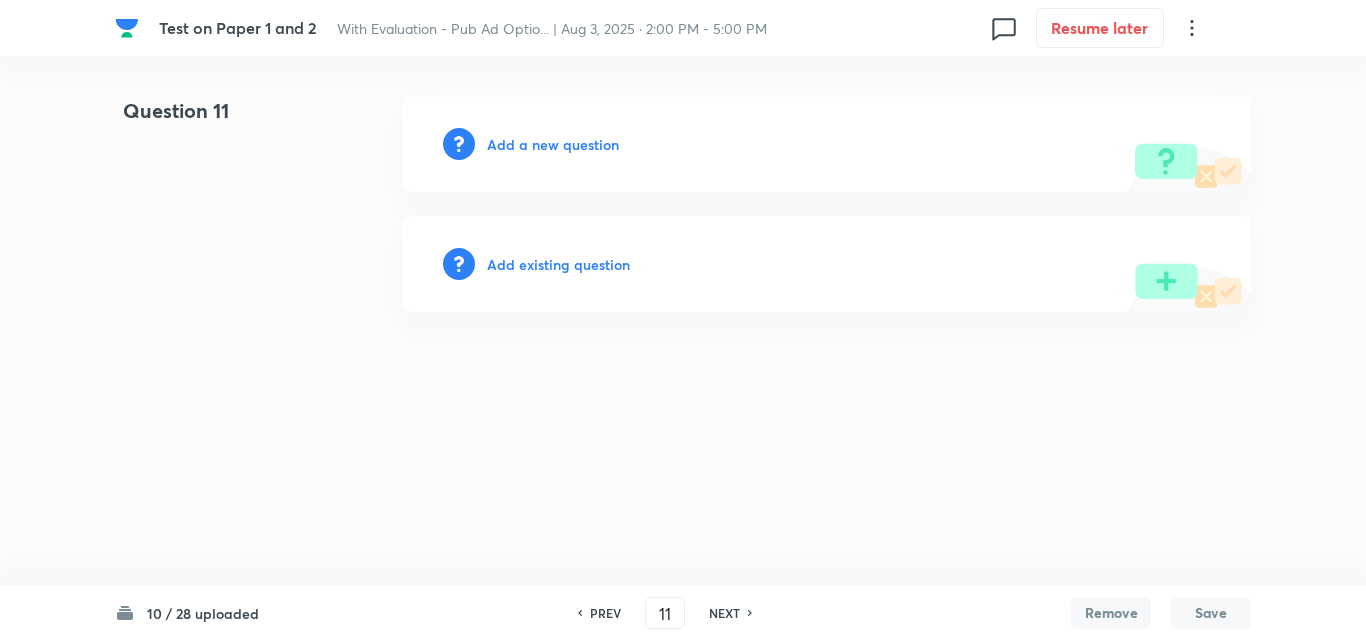 click on "Add a new question" at bounding box center [553, 144] 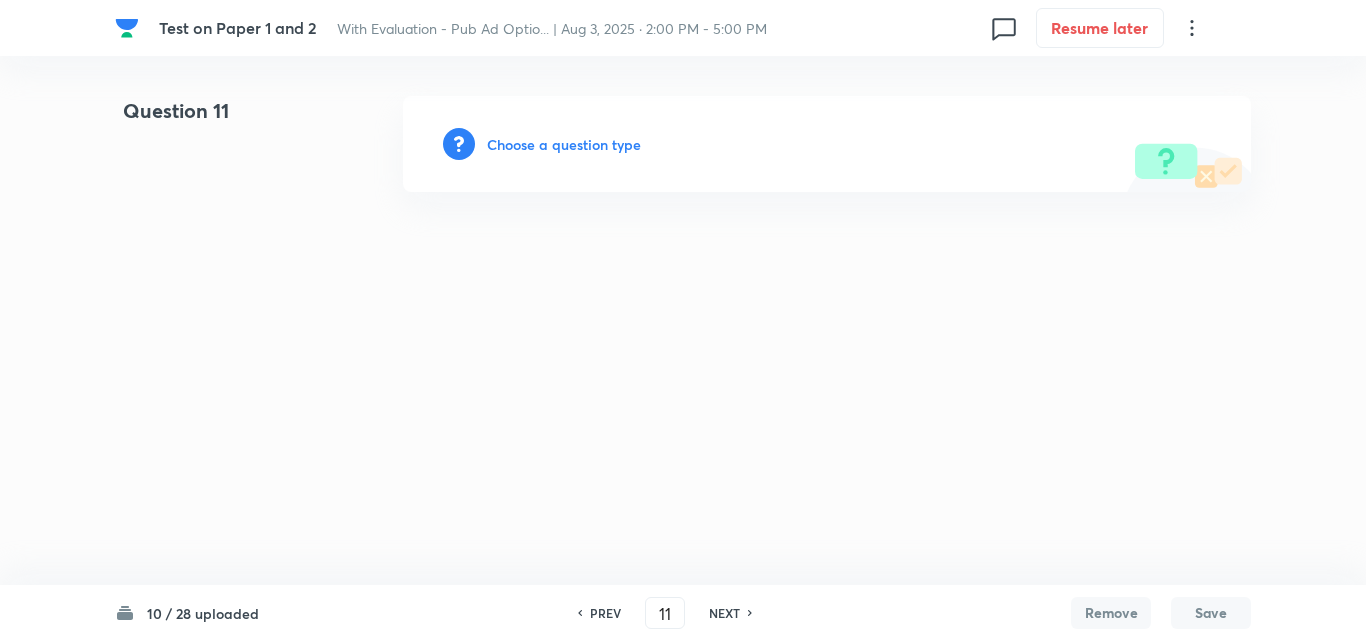 click on "Choose a question type" at bounding box center [564, 144] 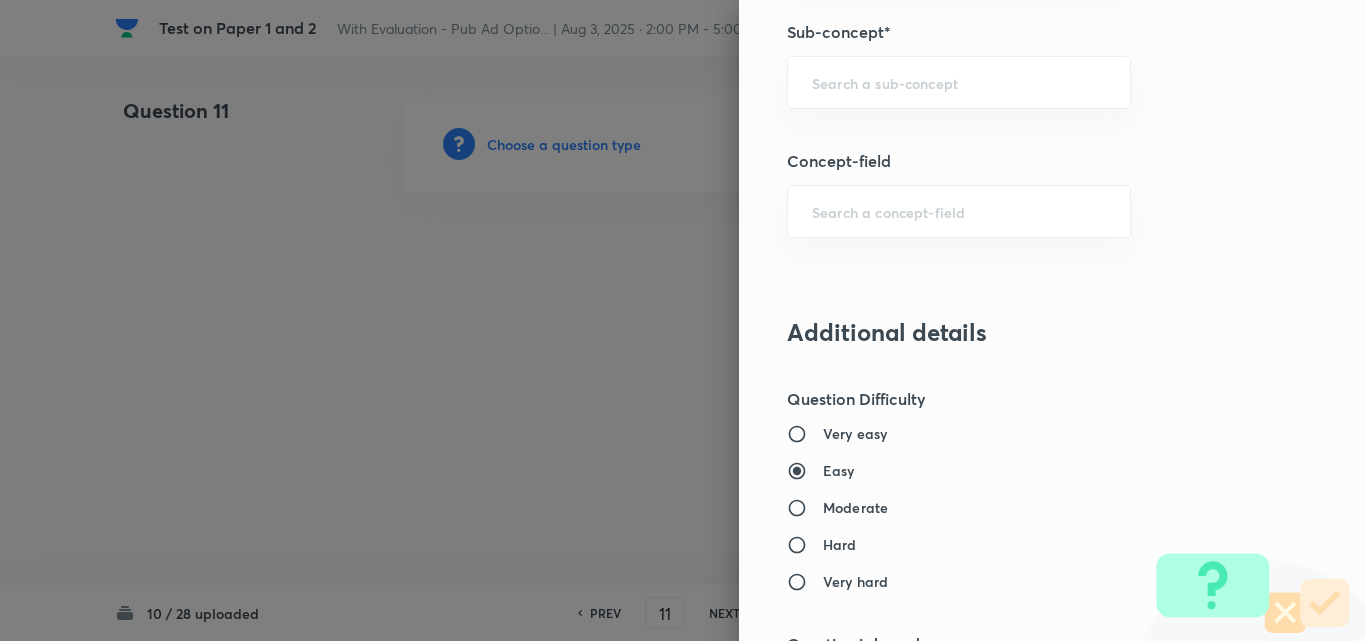 scroll, scrollTop: 1000, scrollLeft: 0, axis: vertical 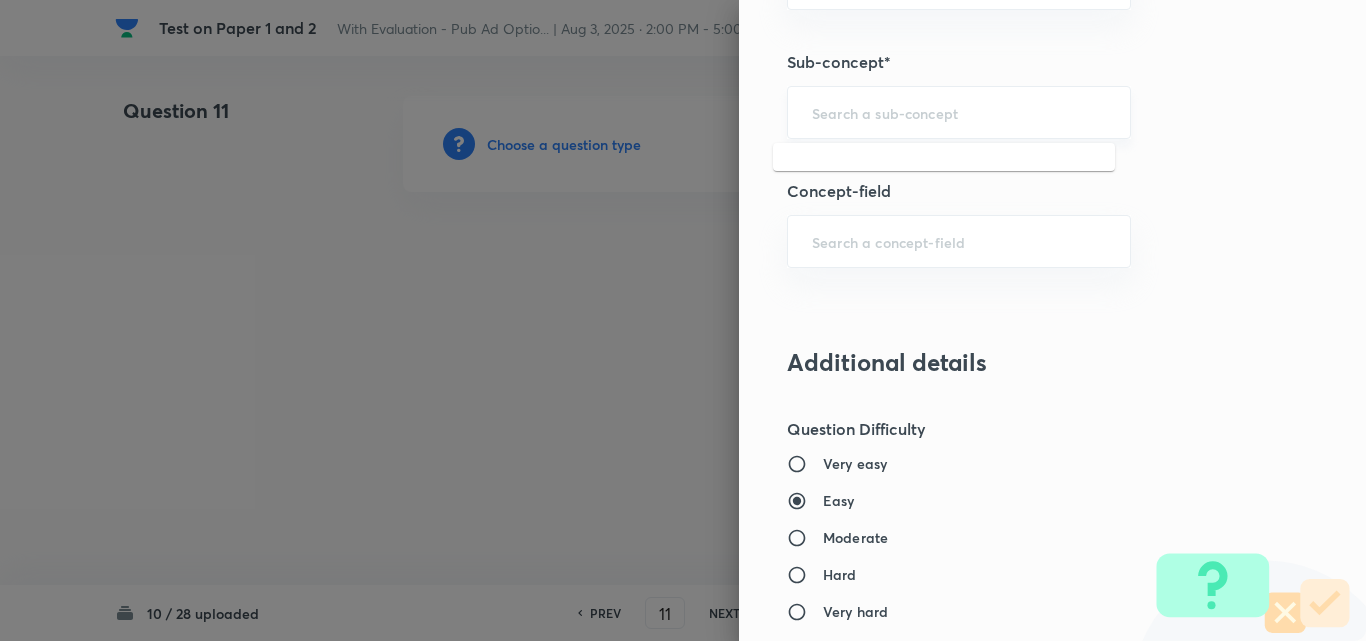 click at bounding box center (959, 112) 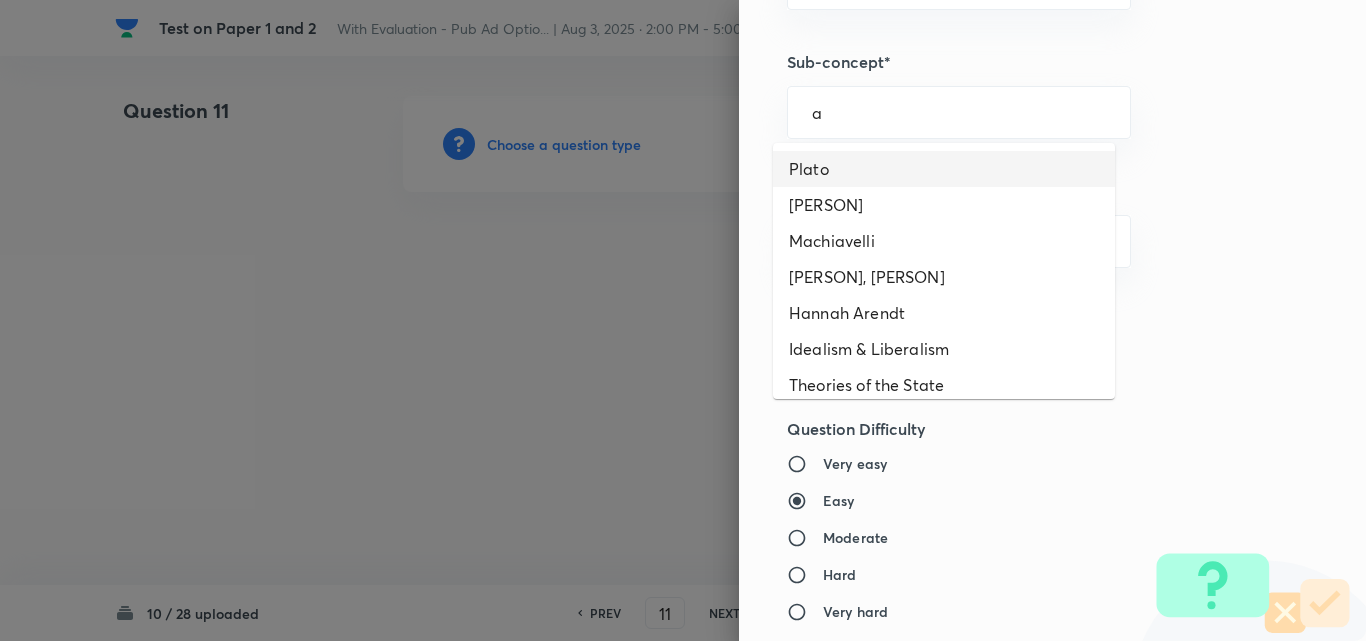 click on "Plato" at bounding box center [944, 169] 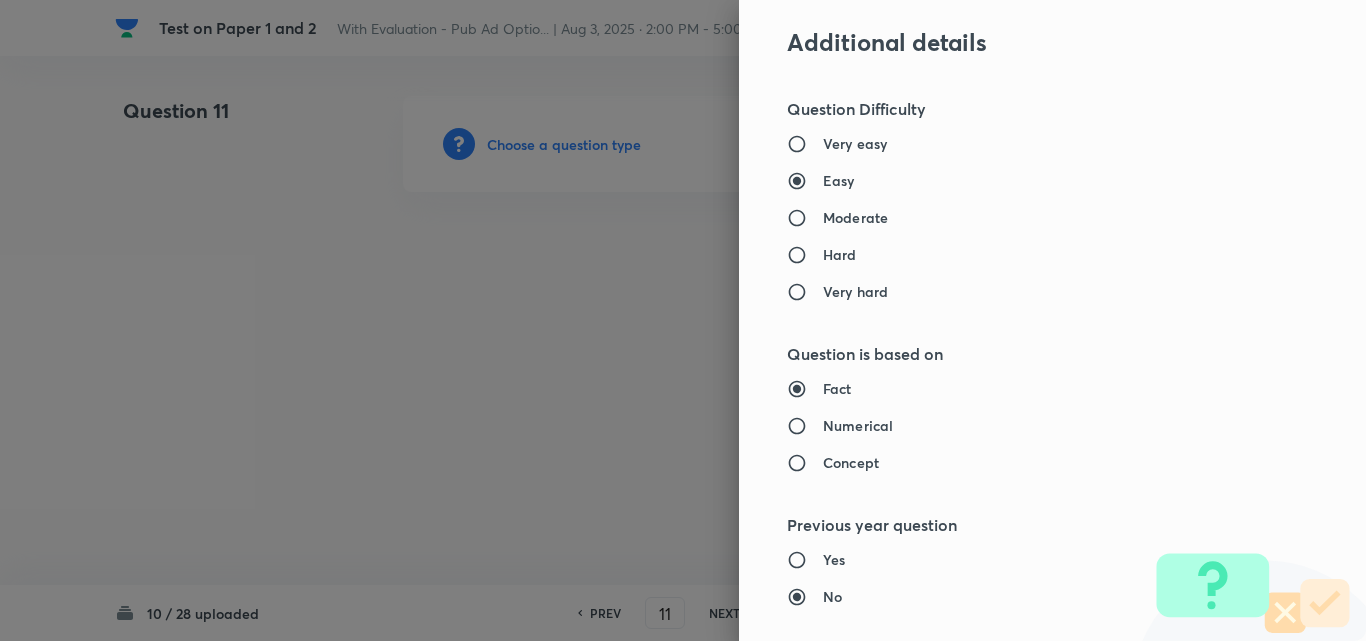 type on "PSIR Optional" 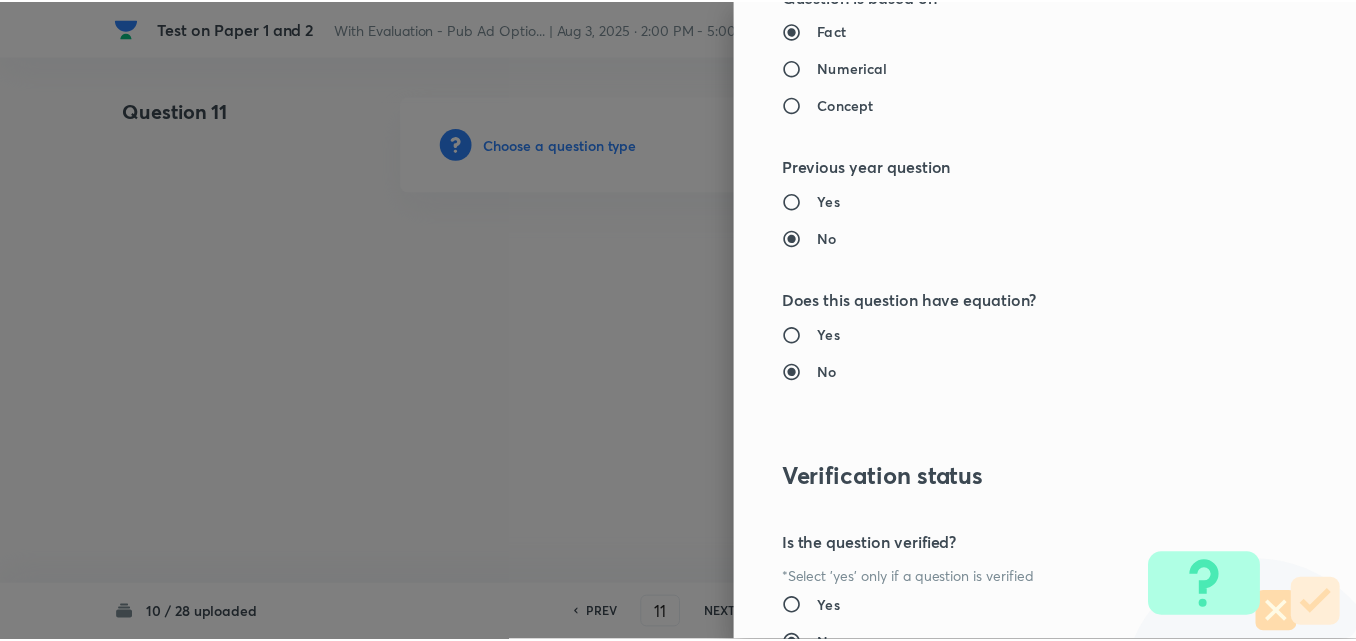 scroll, scrollTop: 1844, scrollLeft: 0, axis: vertical 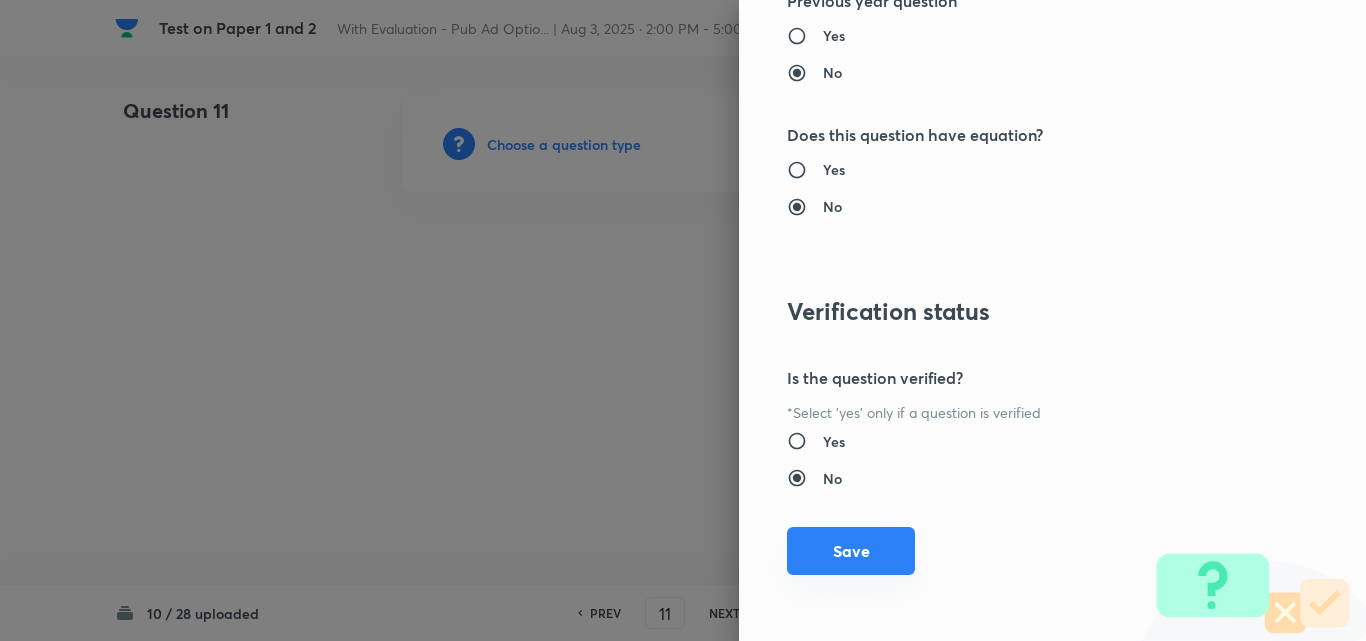 click on "Save" at bounding box center [851, 551] 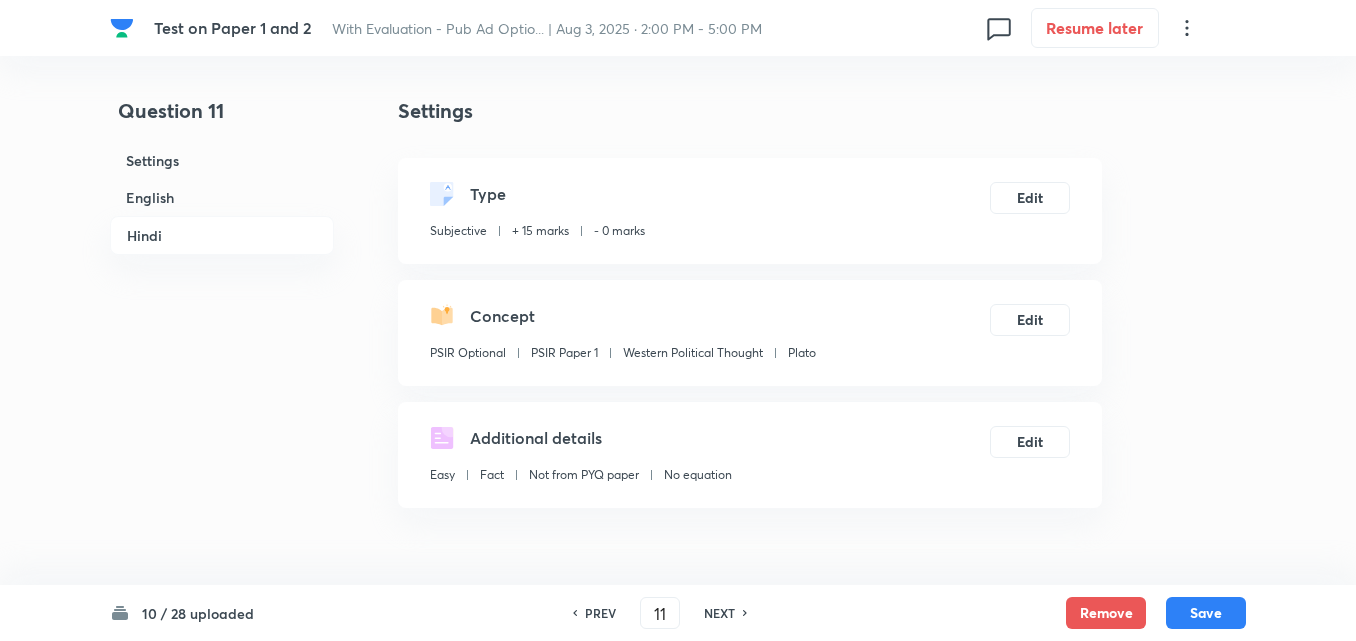 click on "English" at bounding box center (222, 197) 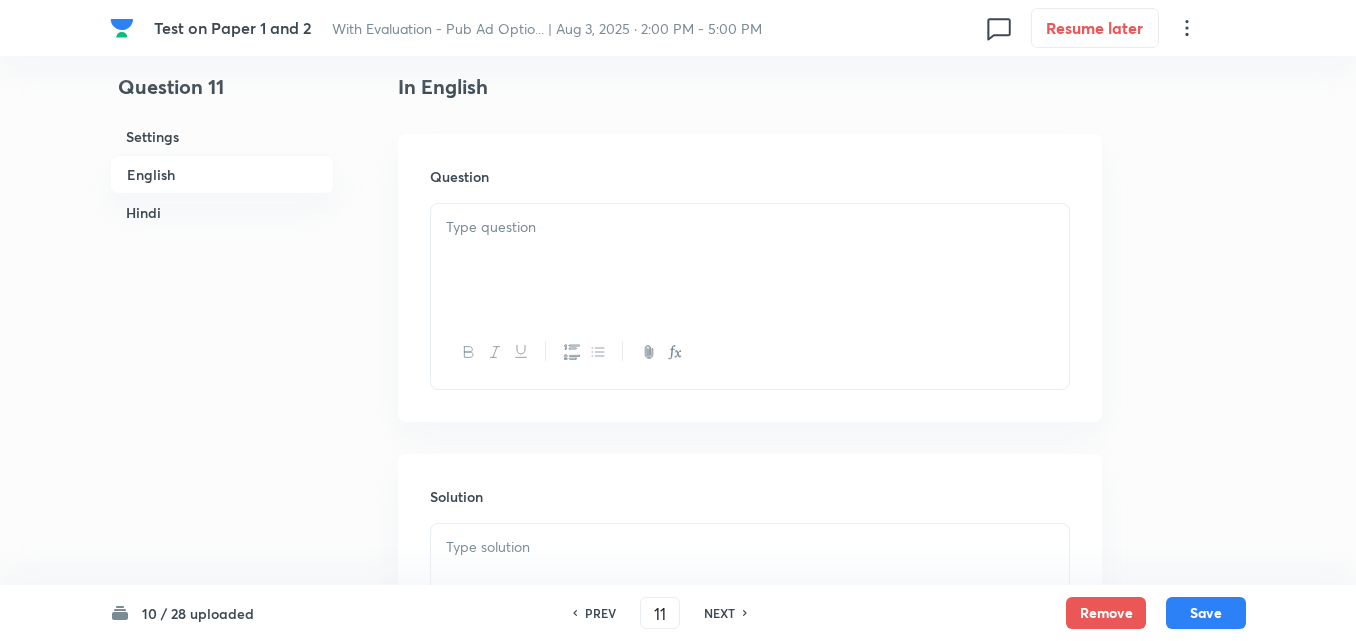 click at bounding box center (750, 260) 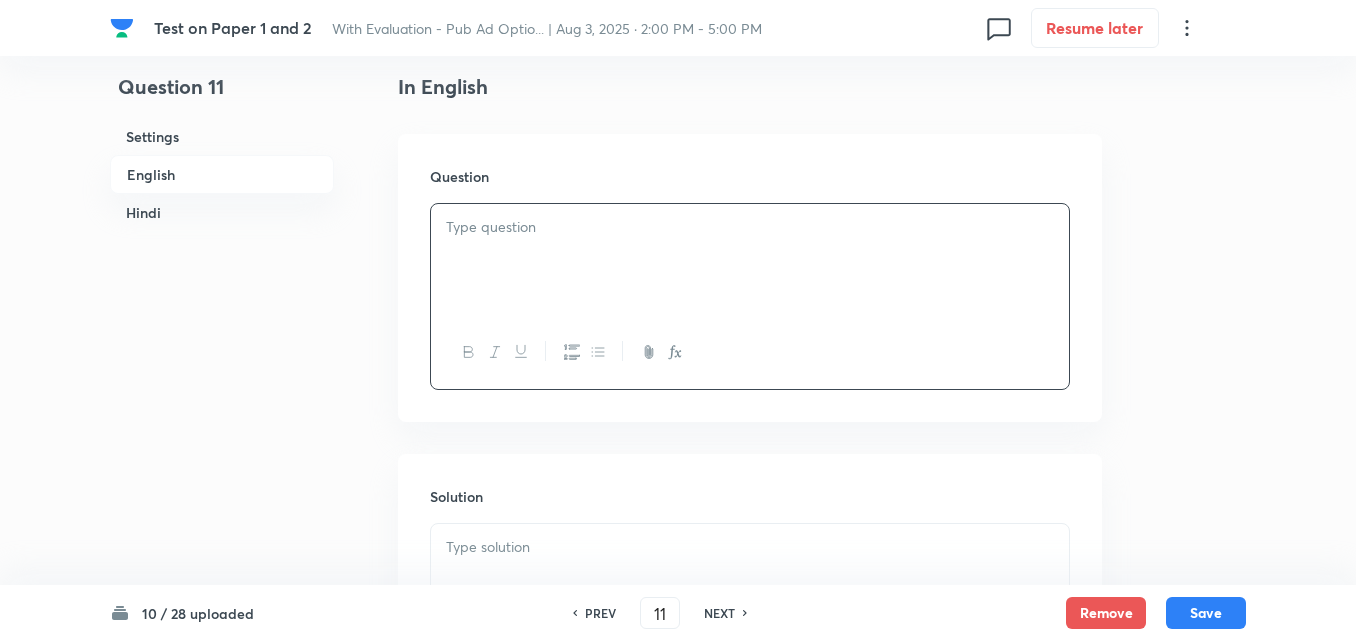 type 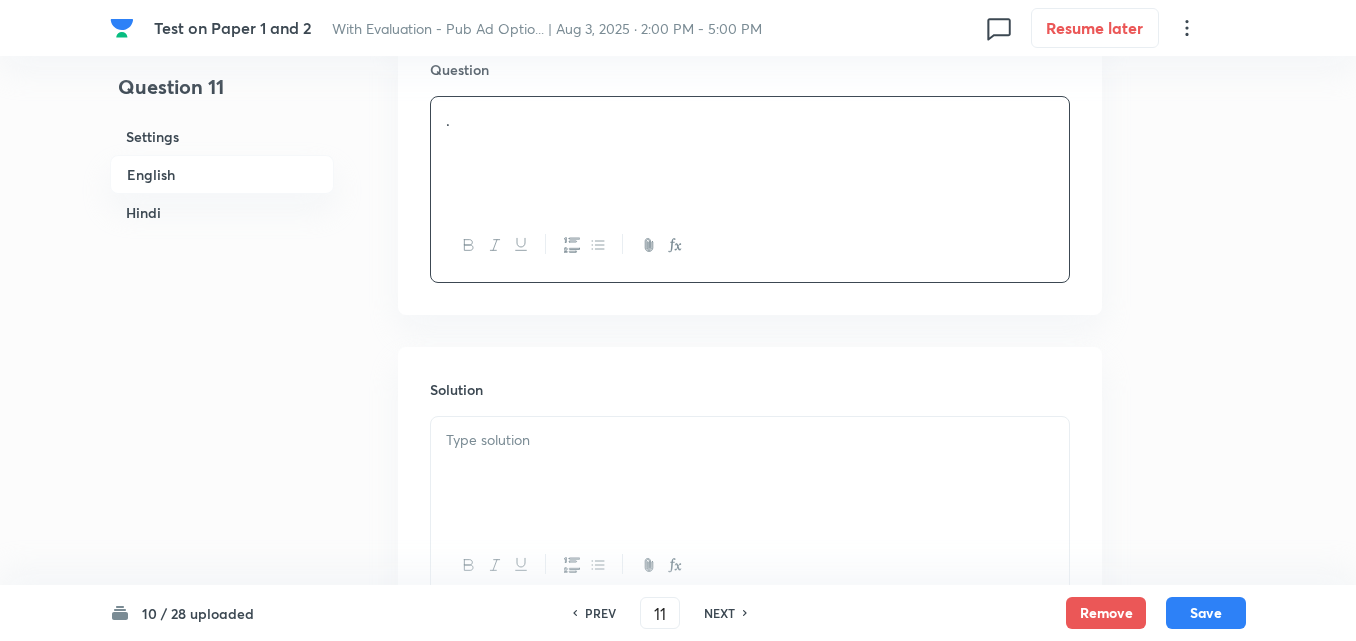 scroll, scrollTop: 816, scrollLeft: 0, axis: vertical 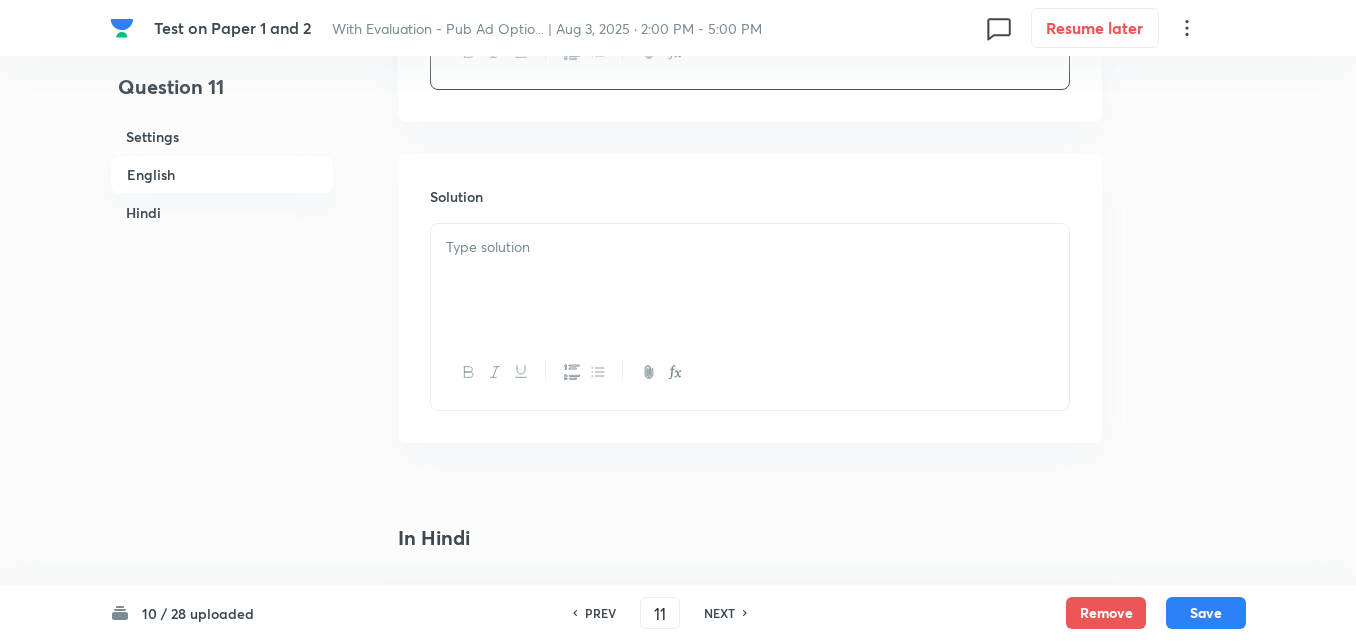 click at bounding box center (750, 280) 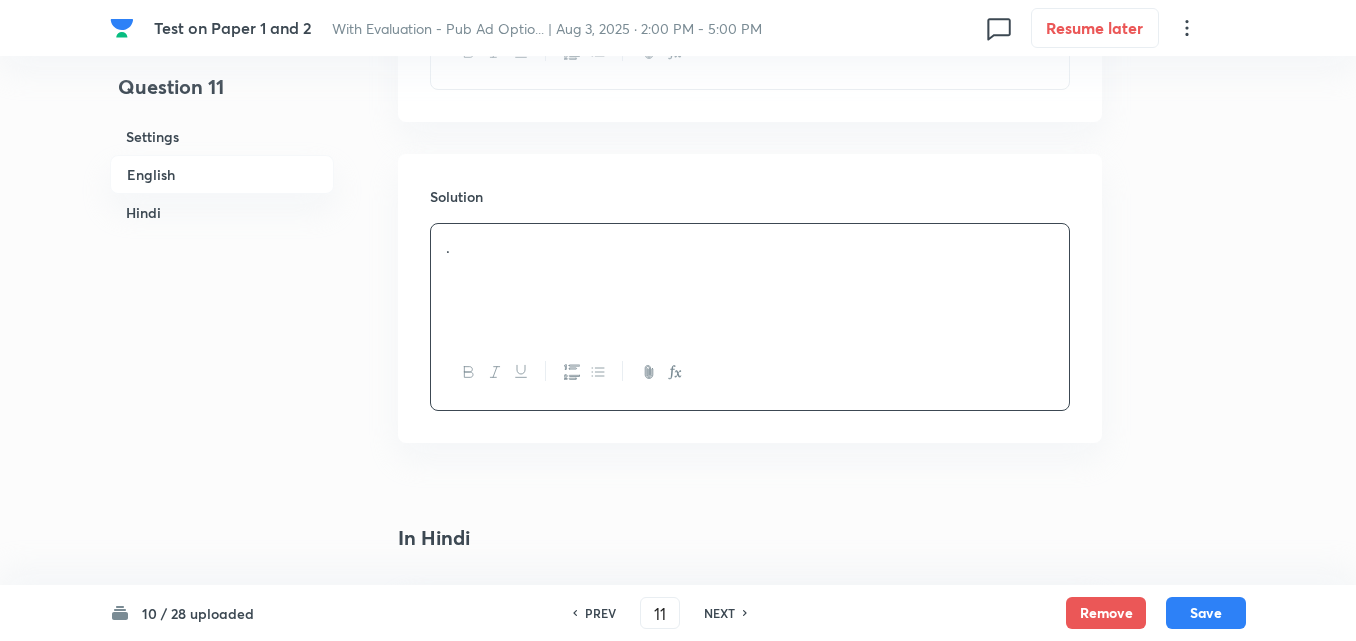 click on "Hindi" at bounding box center (222, 212) 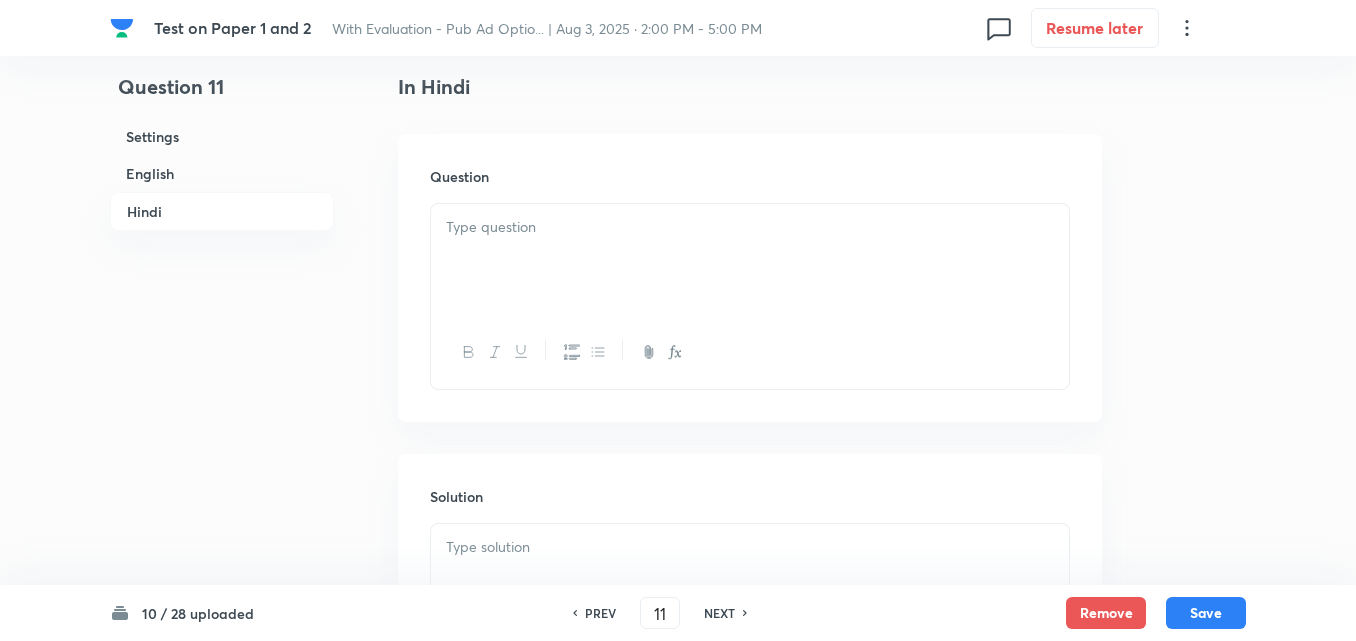click at bounding box center [750, 227] 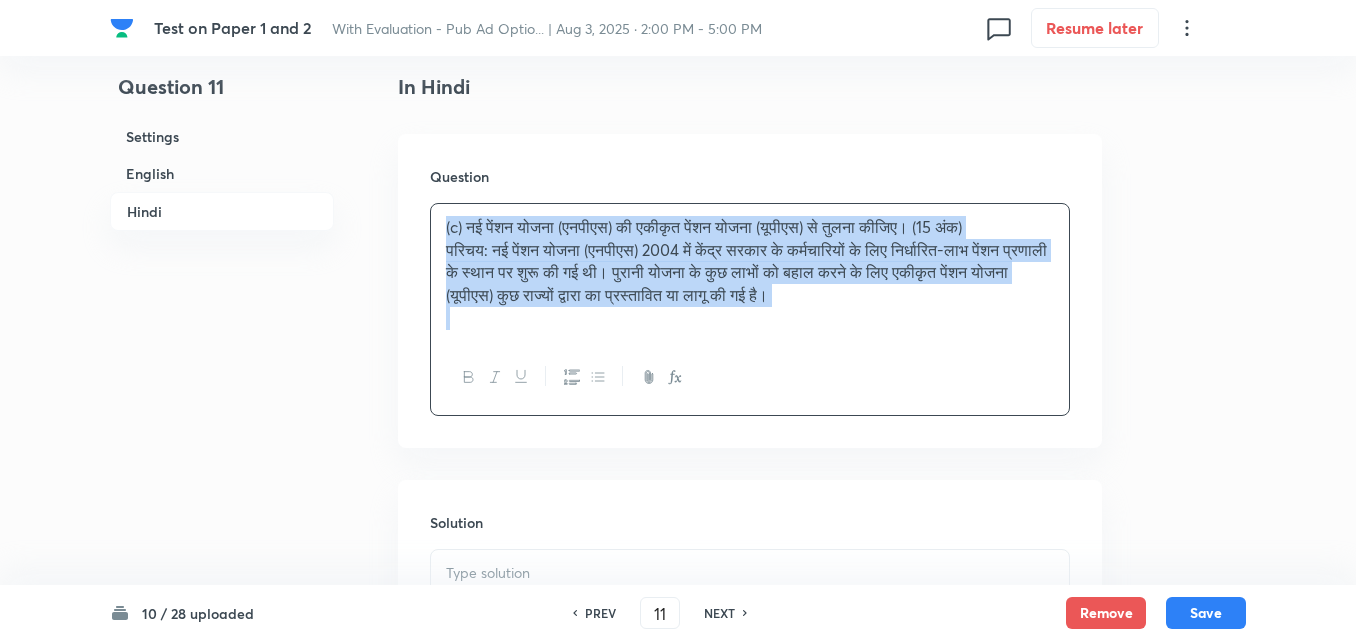 click on "Question 11 Settings English Hindi Settings Type Subjective + 15 marks - 0 marks Edit Concept PSIR Optional PSIR Paper 1 Western Political Thought Plato Edit Additional details Easy Fact Not from PYQ paper No equation Edit In English Question . Solution . In Hindi Question (c) नई पेंशन योजना (एनपीएस) की एकीकृत पेंशन योजना (यूपीएस) से तुलना कीजिए। (15 अंक) Solution" at bounding box center (678, -162) 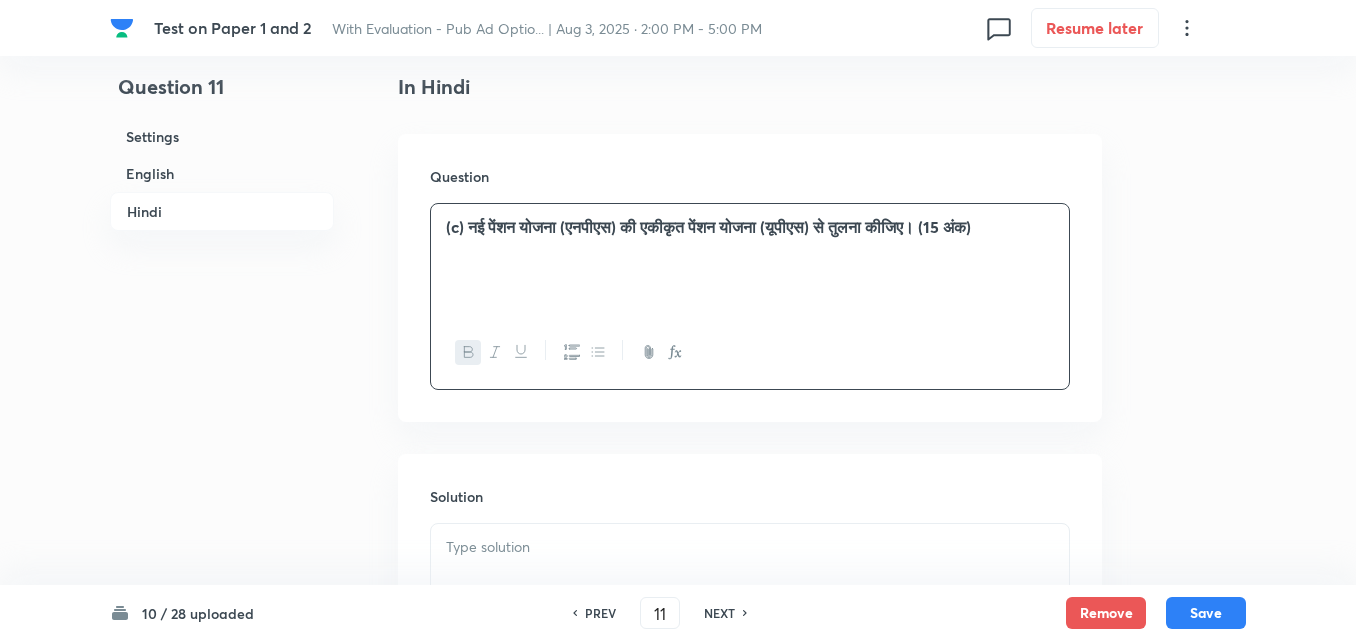 type 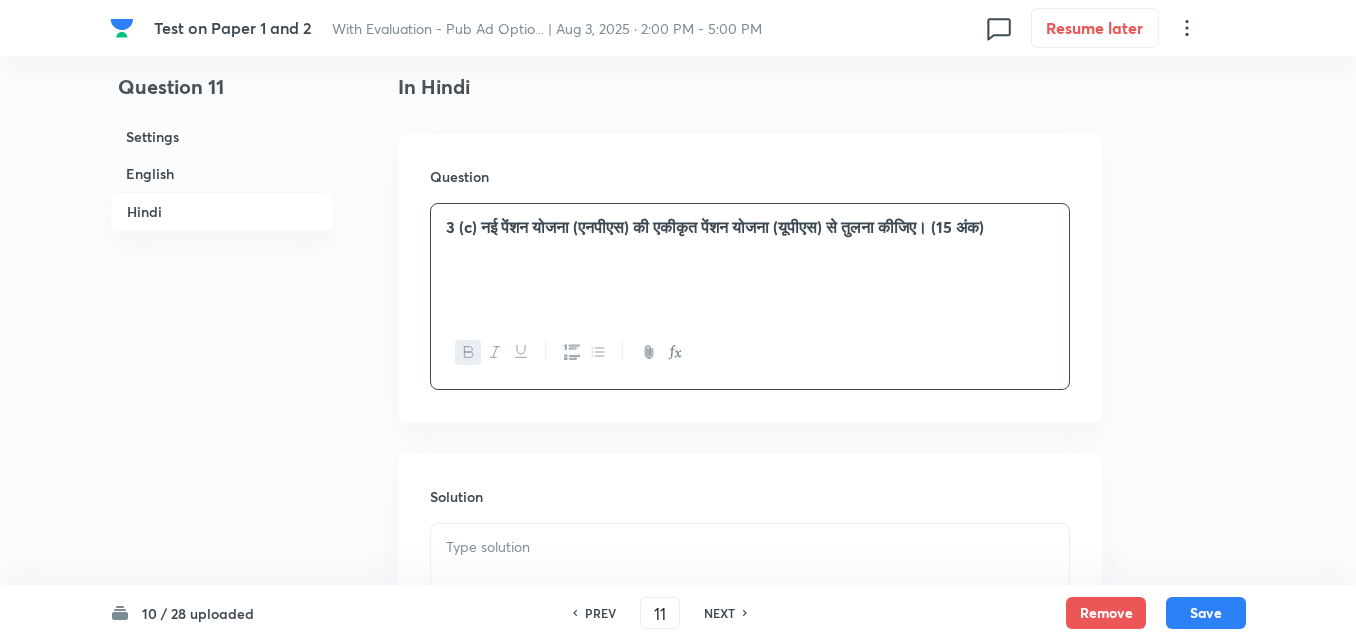 scroll, scrollTop: 1545, scrollLeft: 0, axis: vertical 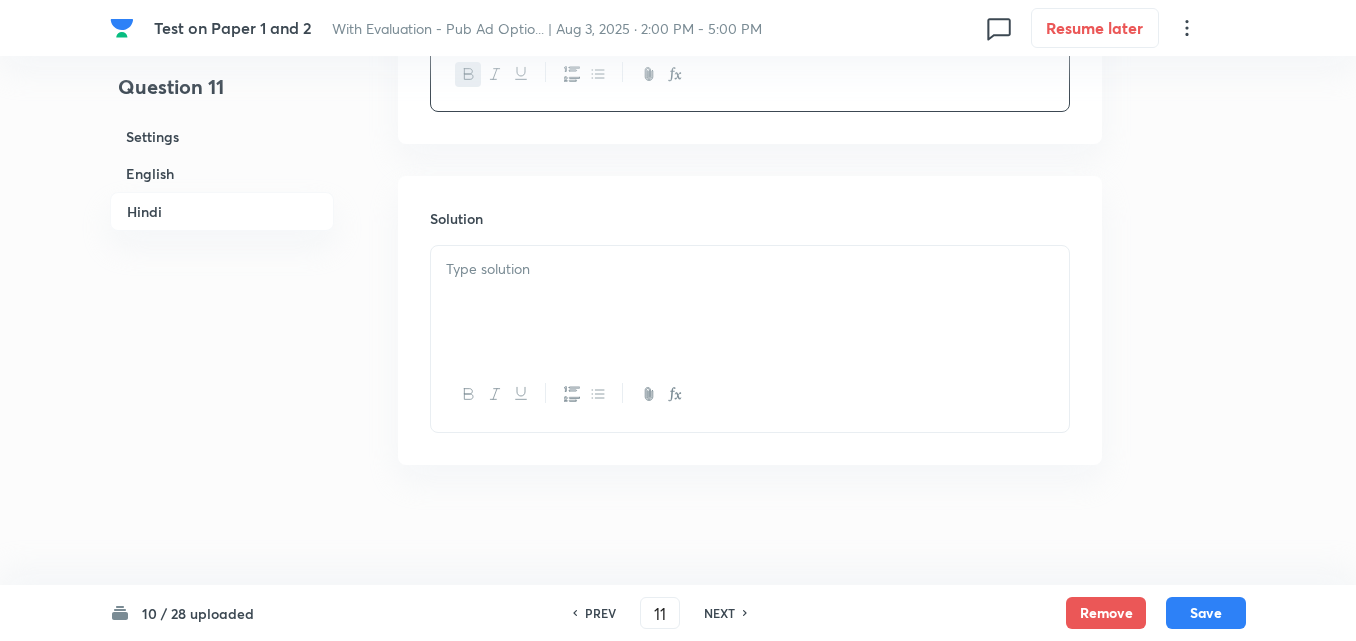 click at bounding box center (750, 302) 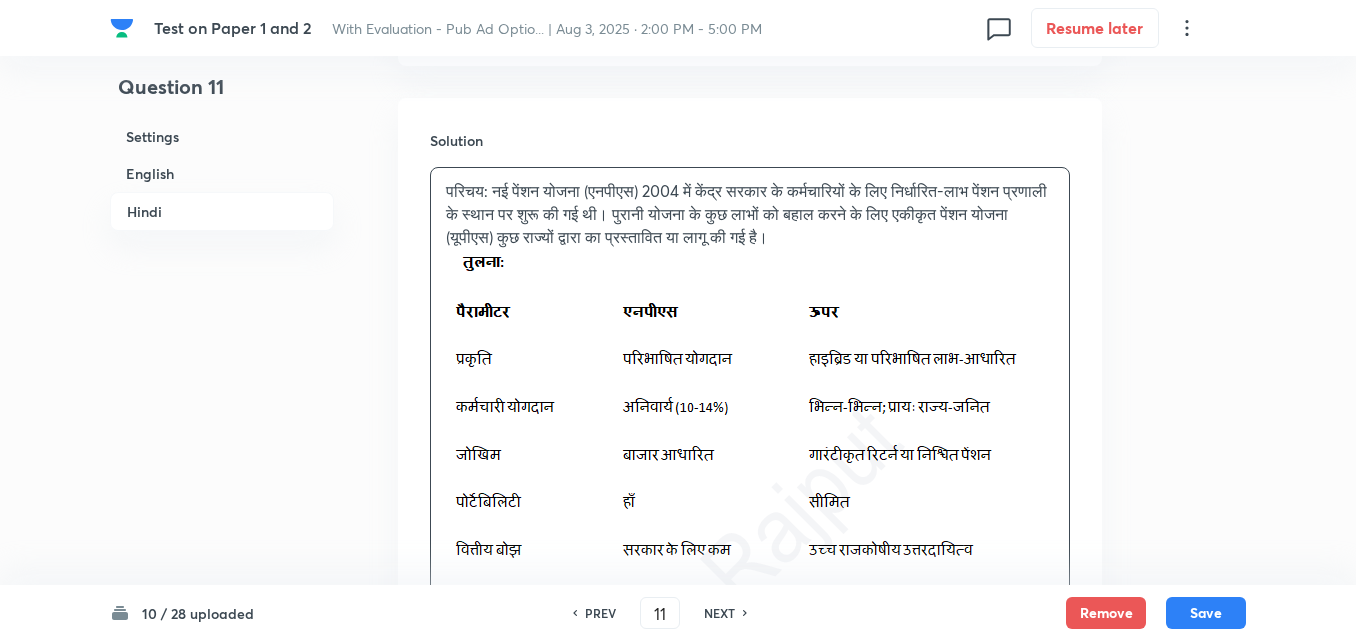 scroll, scrollTop: 1428, scrollLeft: 0, axis: vertical 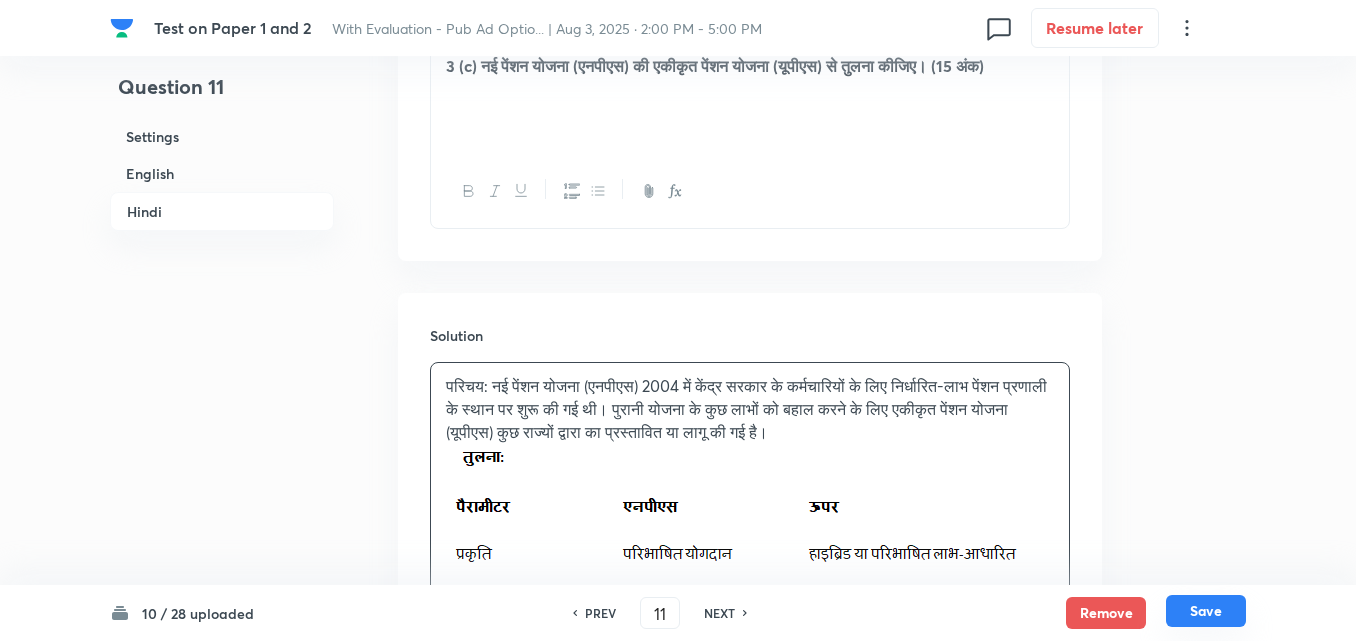 click on "Save" at bounding box center [1206, 611] 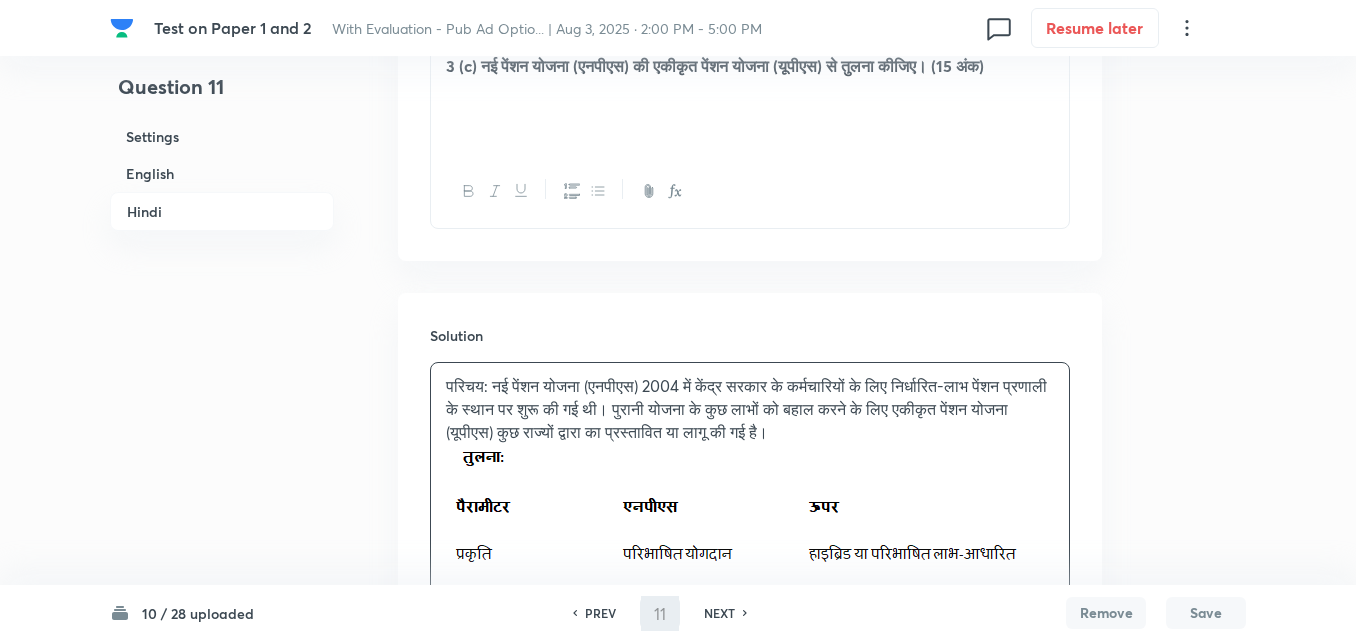 type on "12" 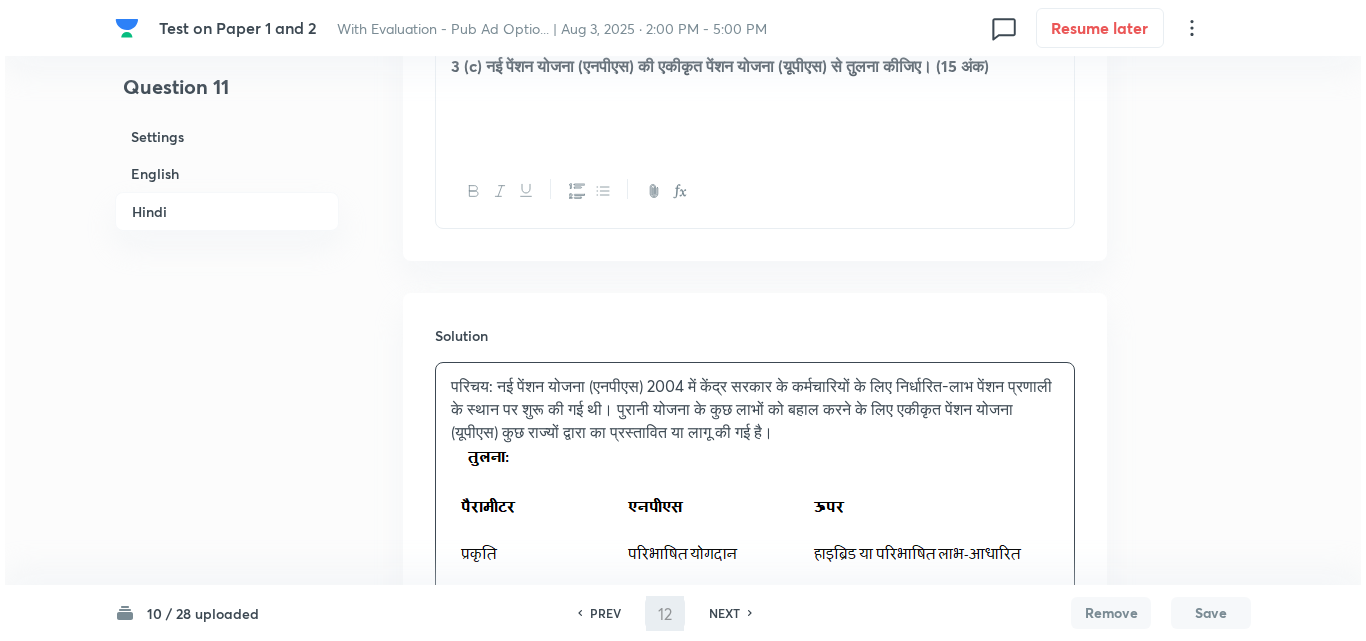 scroll, scrollTop: 0, scrollLeft: 0, axis: both 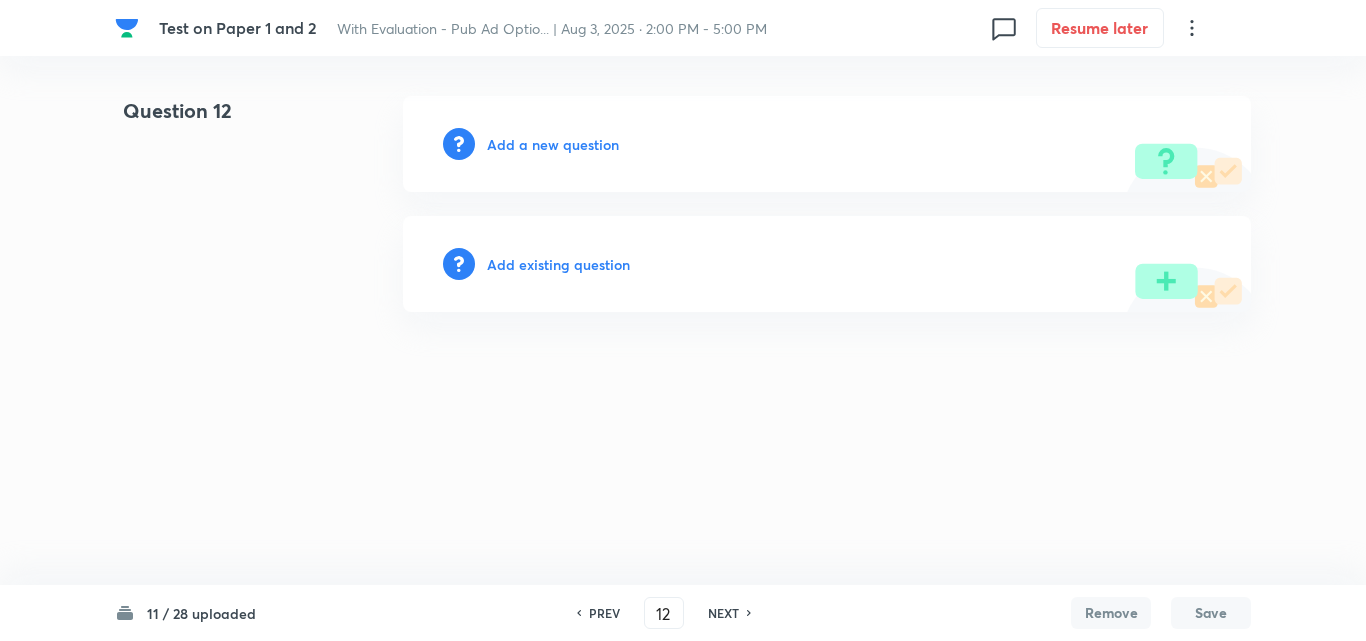 click on "Add a new question" at bounding box center (827, 144) 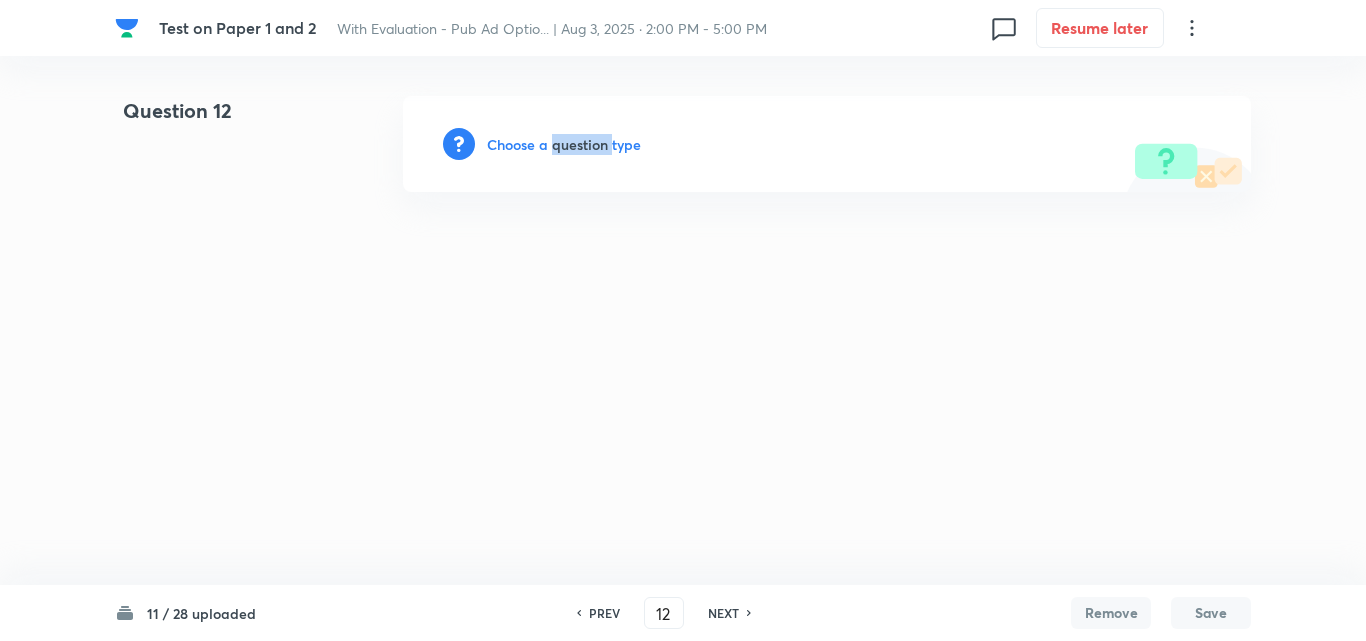 click on "Choose a question type" at bounding box center (564, 144) 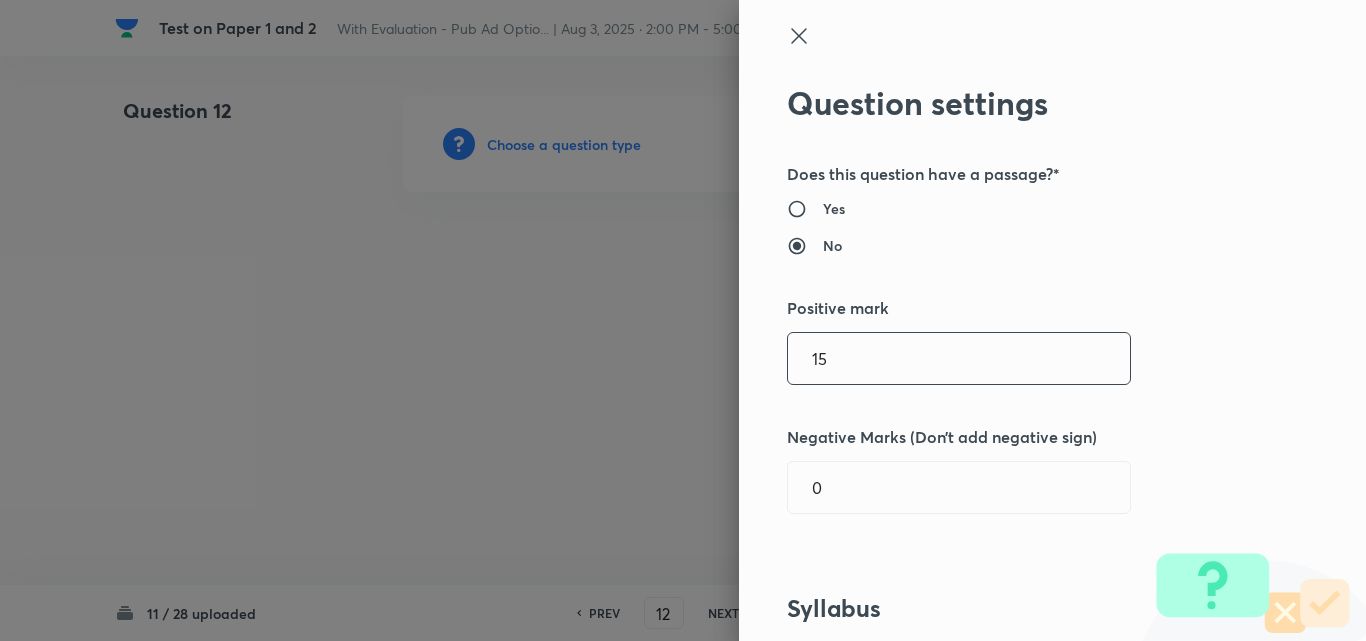 drag, startPoint x: 849, startPoint y: 374, endPoint x: 732, endPoint y: 362, distance: 117.61378 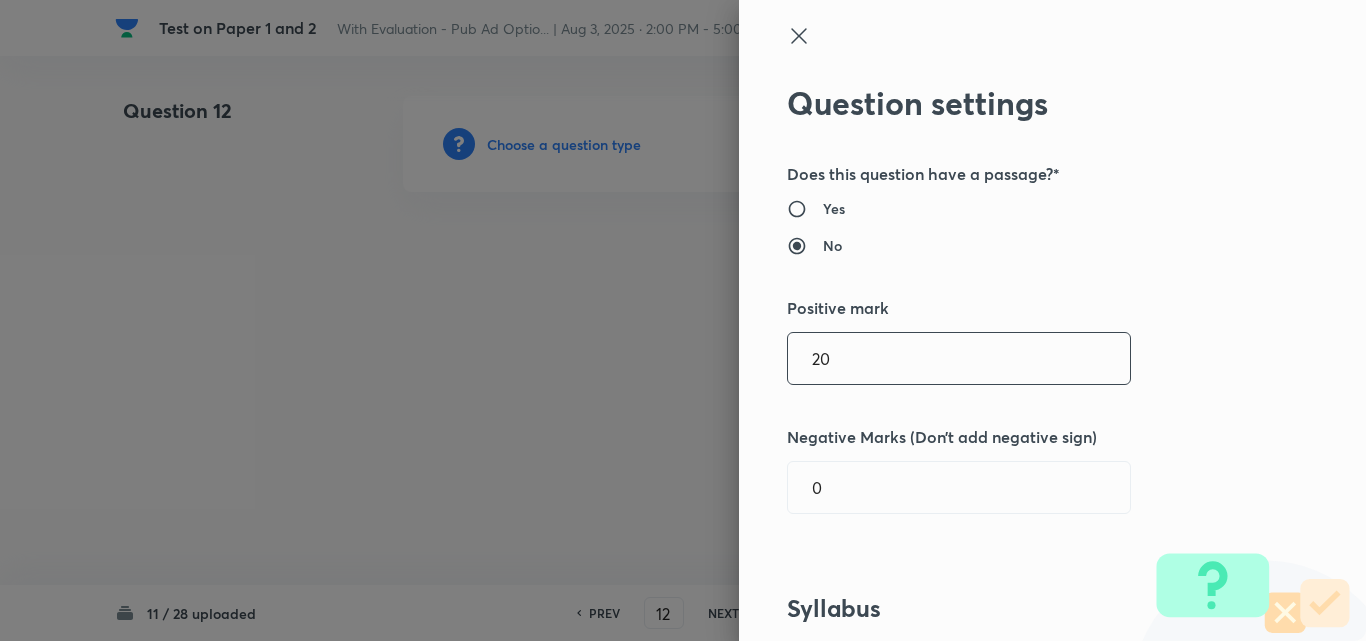 type on "20" 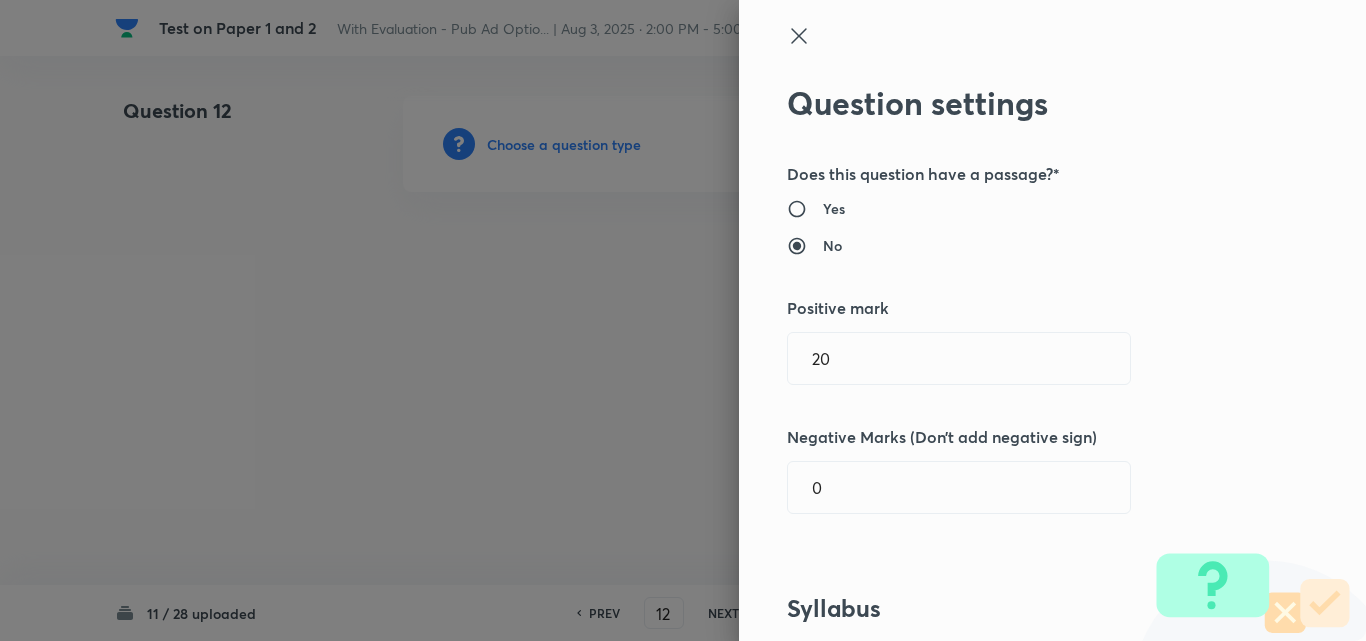 click on "Question settings Does this question have a passage?* Yes No Positive mark 20 ​ Negative Marks (Don’t add negative sign) 0 ​ Syllabus Topic group* ​ Topic* ​ Concept* ​ Sub-concept* ​ Concept-field ​ Additional details Question Difficulty Very easy Easy Moderate Hard Very hard Question is based on Fact Numerical Concept Previous year question Yes No Does this question have equation? Yes No Verification status Is the question verified? *Select 'yes' only if a question is verified Yes No Save" at bounding box center [1052, 320] 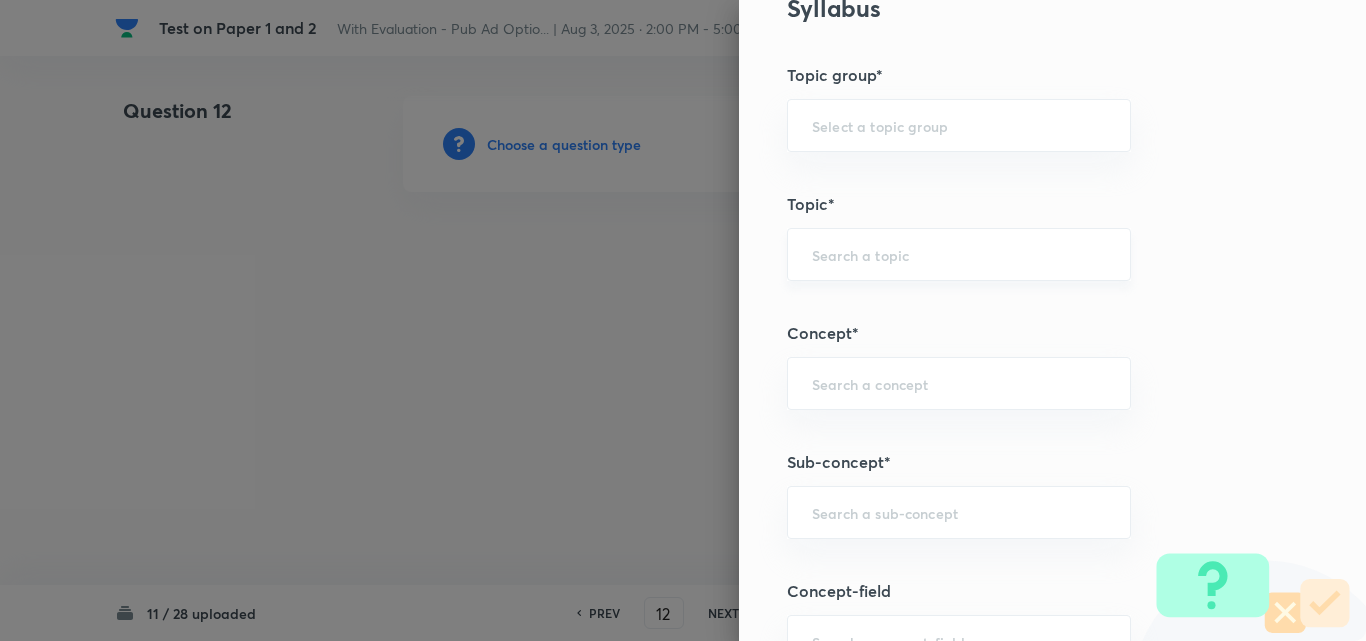 scroll, scrollTop: 1000, scrollLeft: 0, axis: vertical 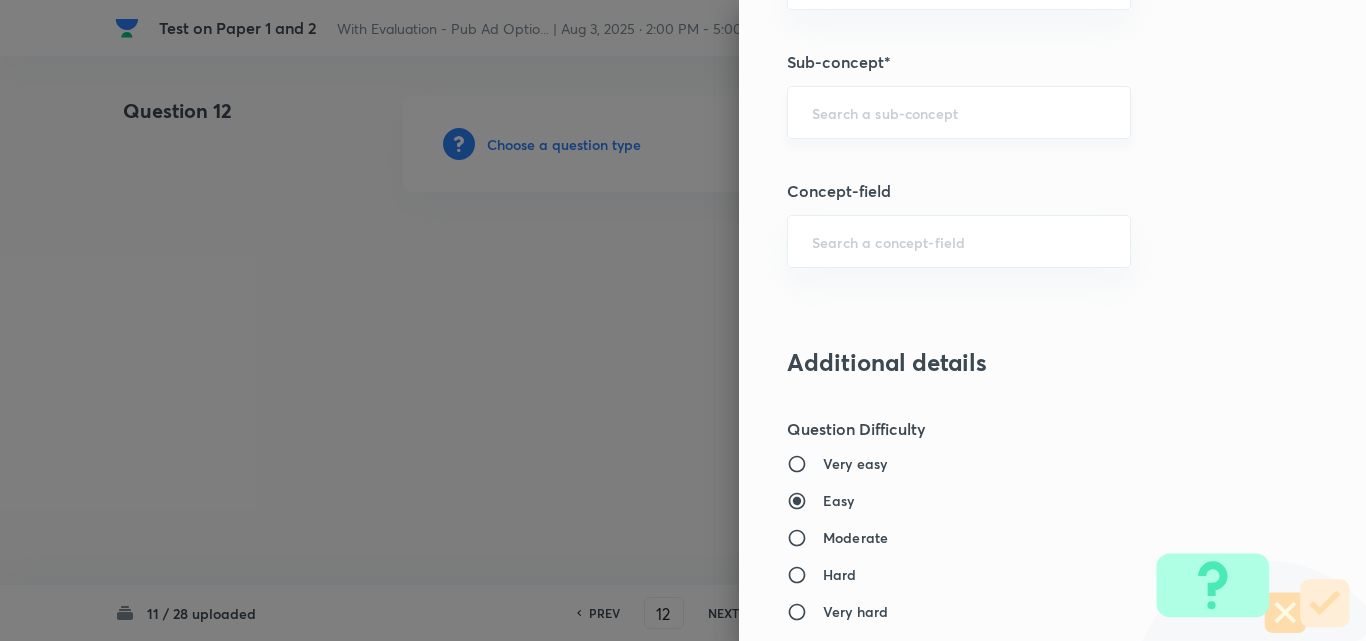 click on "​" at bounding box center [959, 112] 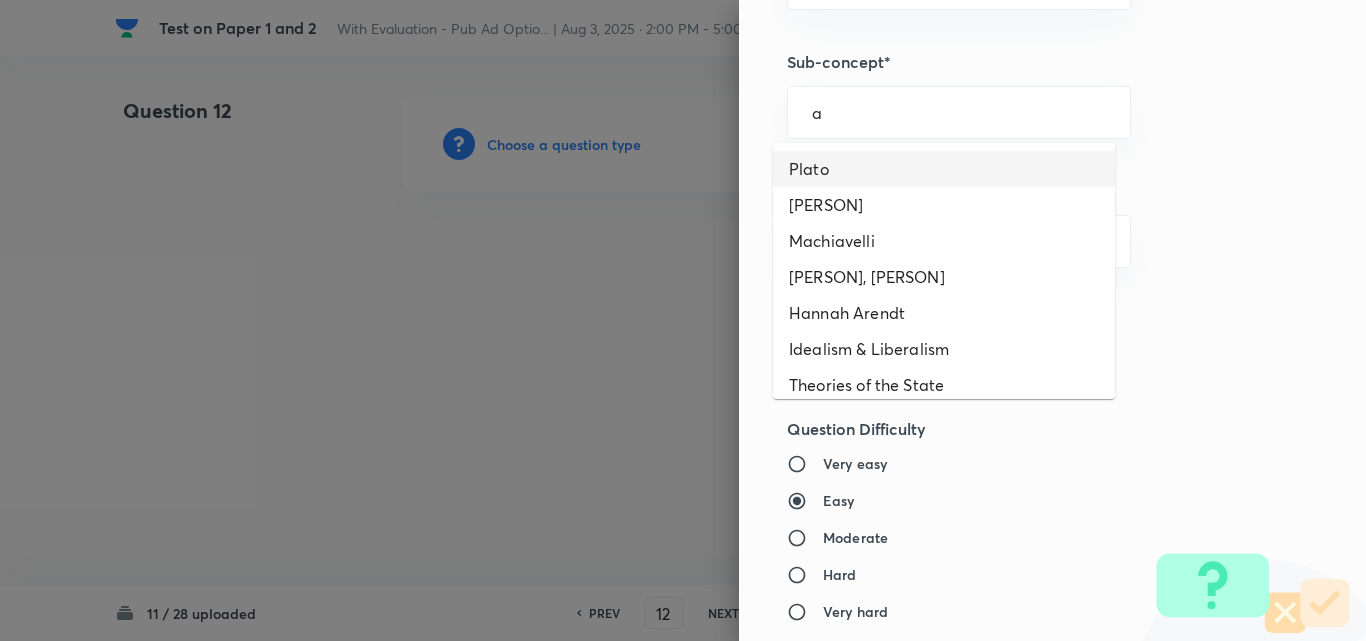click on "Plato" at bounding box center [944, 169] 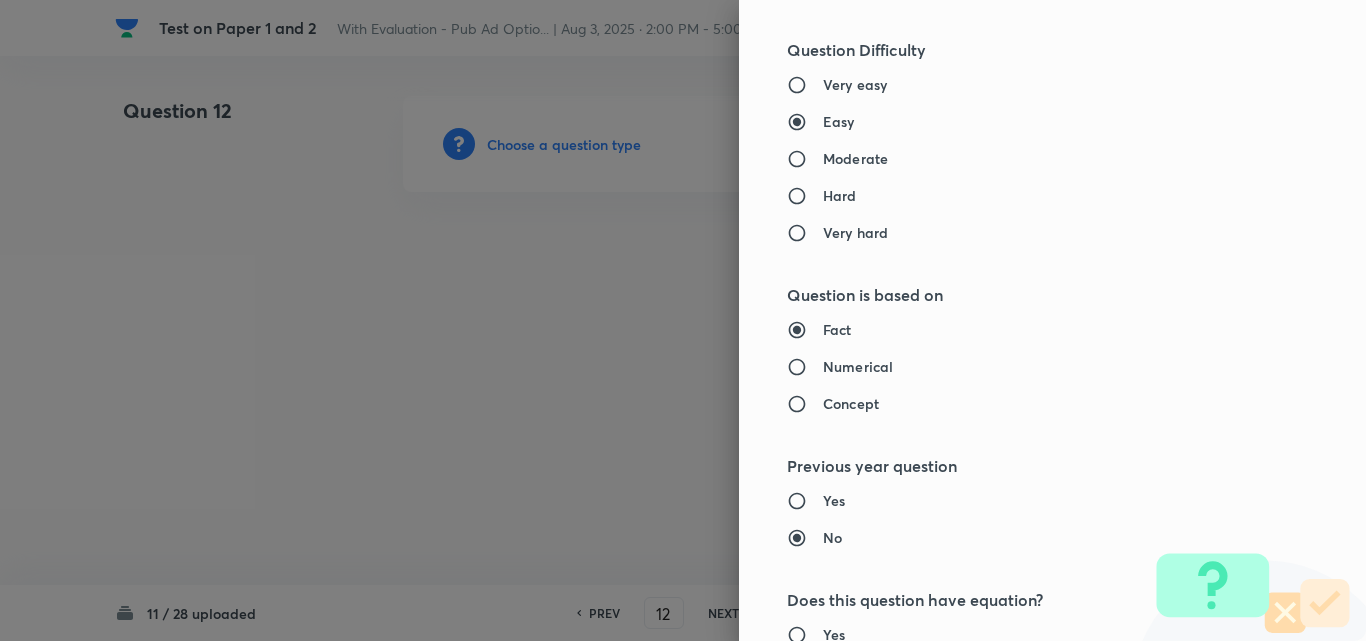 type on "PSIR Optional" 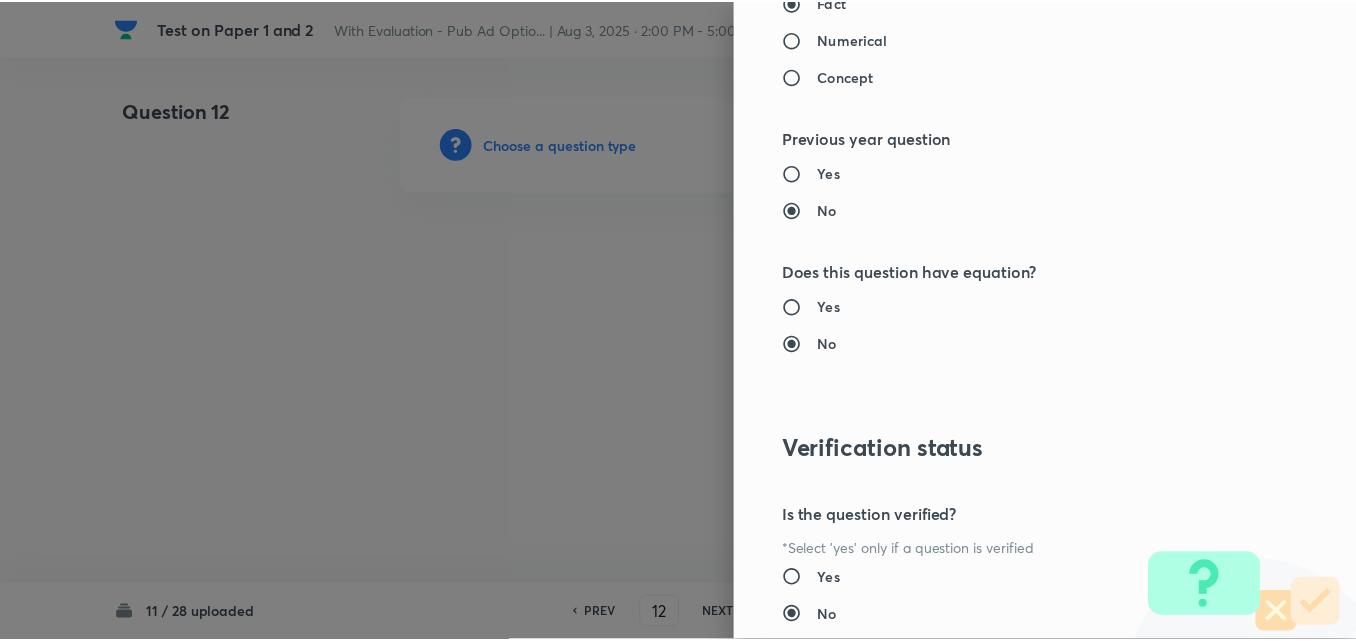 scroll, scrollTop: 1844, scrollLeft: 0, axis: vertical 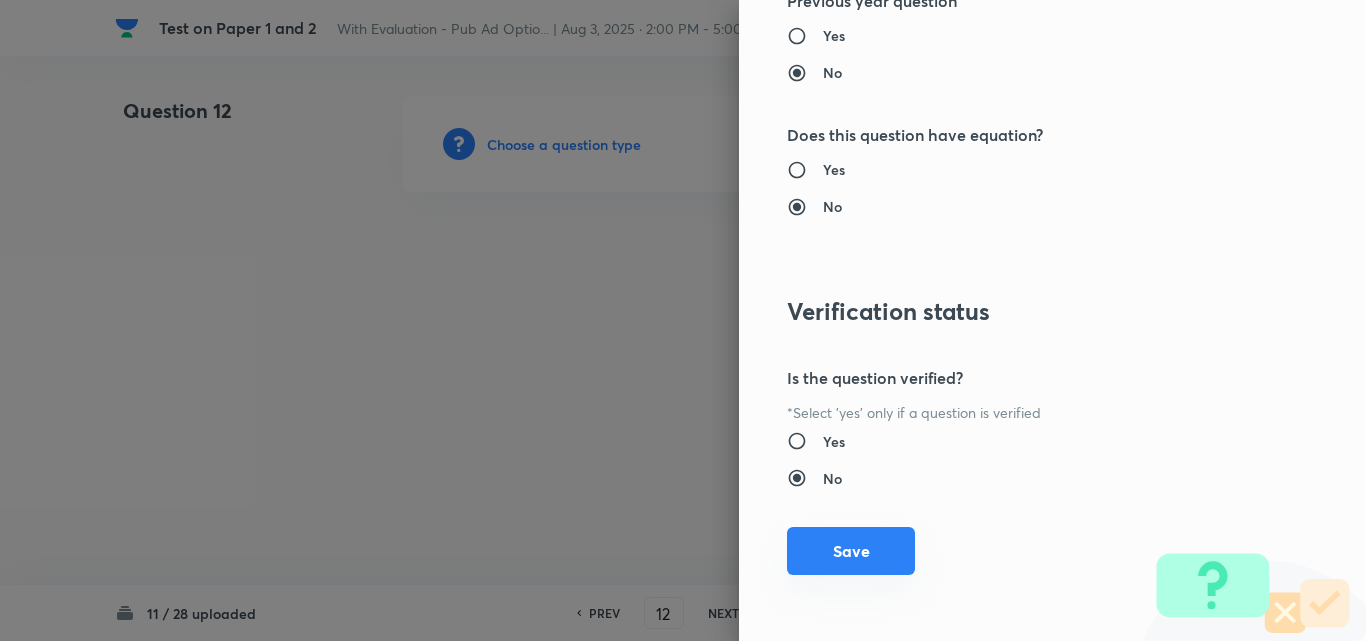click on "Save" at bounding box center [851, 551] 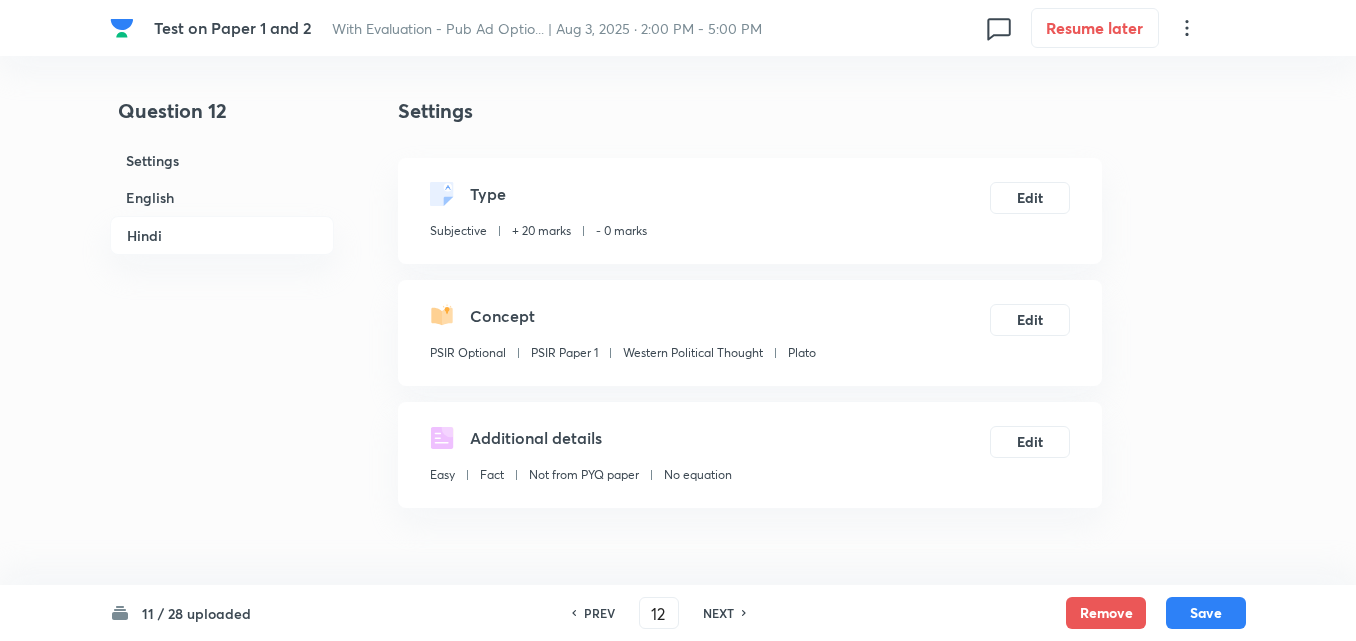 click on "English" at bounding box center (222, 197) 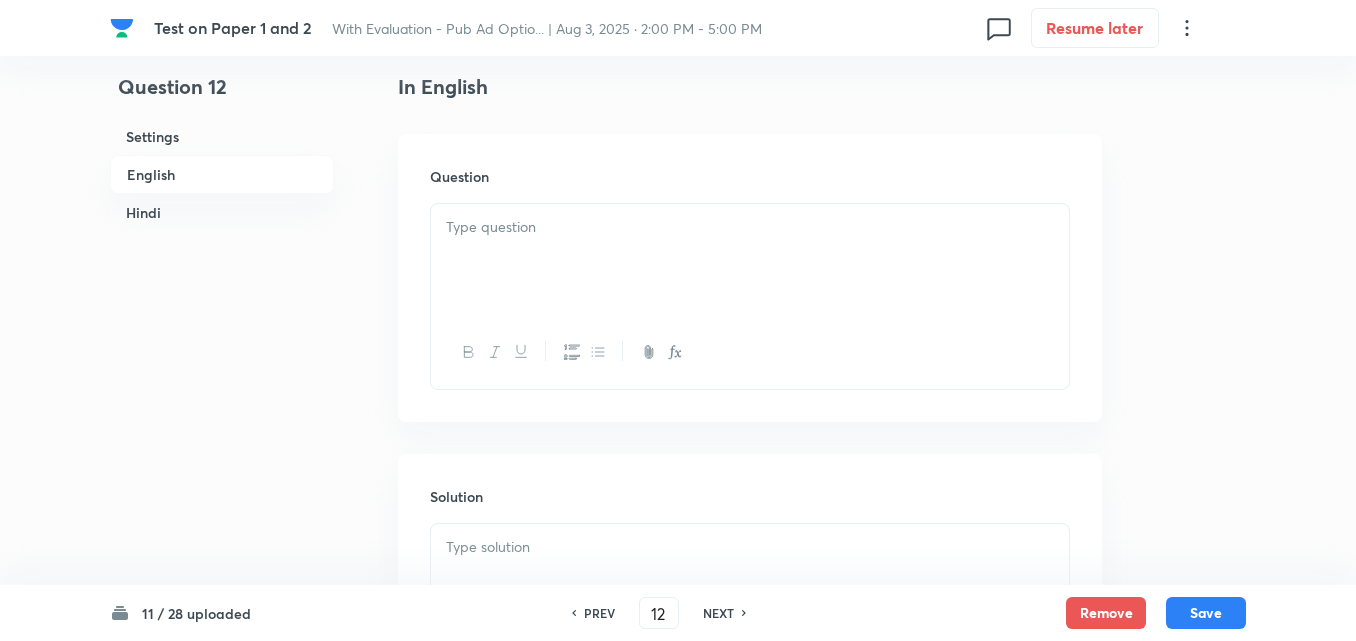 click at bounding box center [750, 260] 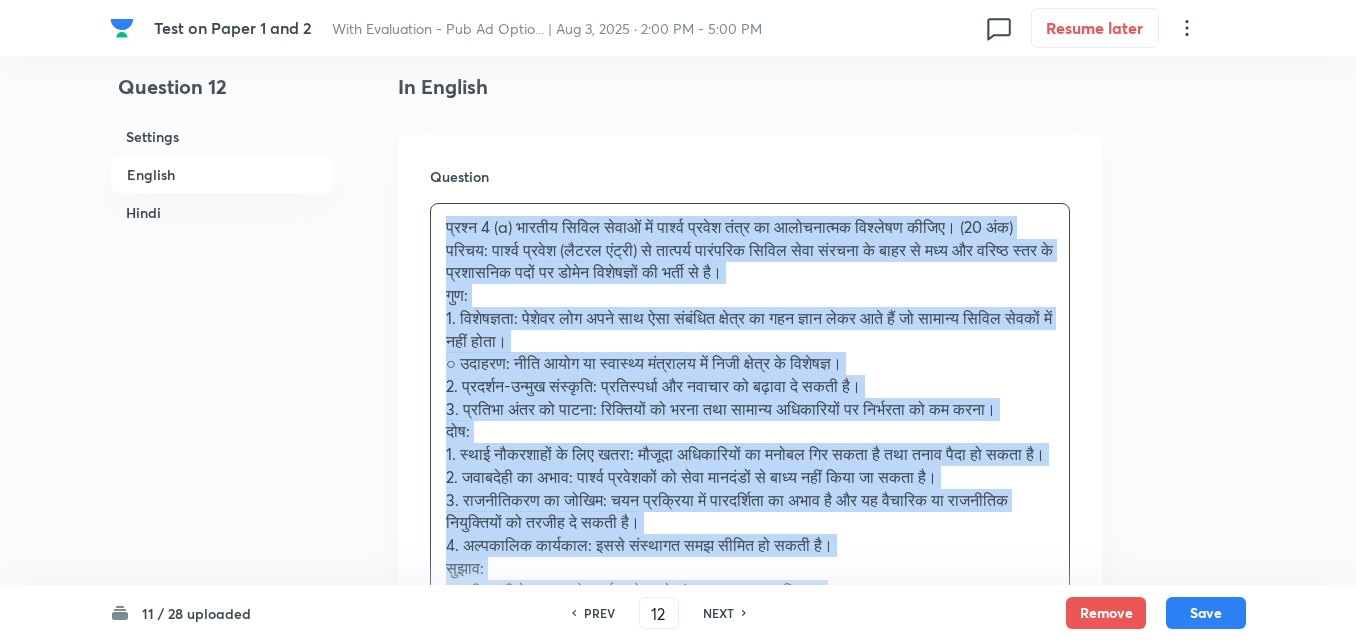 click on "Question 12 Settings English Hindi Settings Type Subjective + 20 marks - 0 marks Edit Concept PSIR Optional PSIR Paper 1 Western Political Thought Plato Edit Additional details Easy Fact Not from PYQ paper No equation Edit In English Question प्रश्न 4 (a) भारतीय सिविल सेवाओं में पार्श्व प्रवेश तंत्र का आलोचनात्मक विश्लेषण कीजिए। (20 अंक) परिचय: पार्श्व प्रवेश (लैटरल एंट्री) से तात्पर्य पारंपरिक सिविल सेवा संरचना के बाहर से मध्य और वरिष्ठ स्तर के प्रशासनिक पदों पर डोमेन विशेषज्ञों की भर्ती से है। गुण: दोष: सुझाव: Solution In Hindi Question Solution" at bounding box center (678, 794) 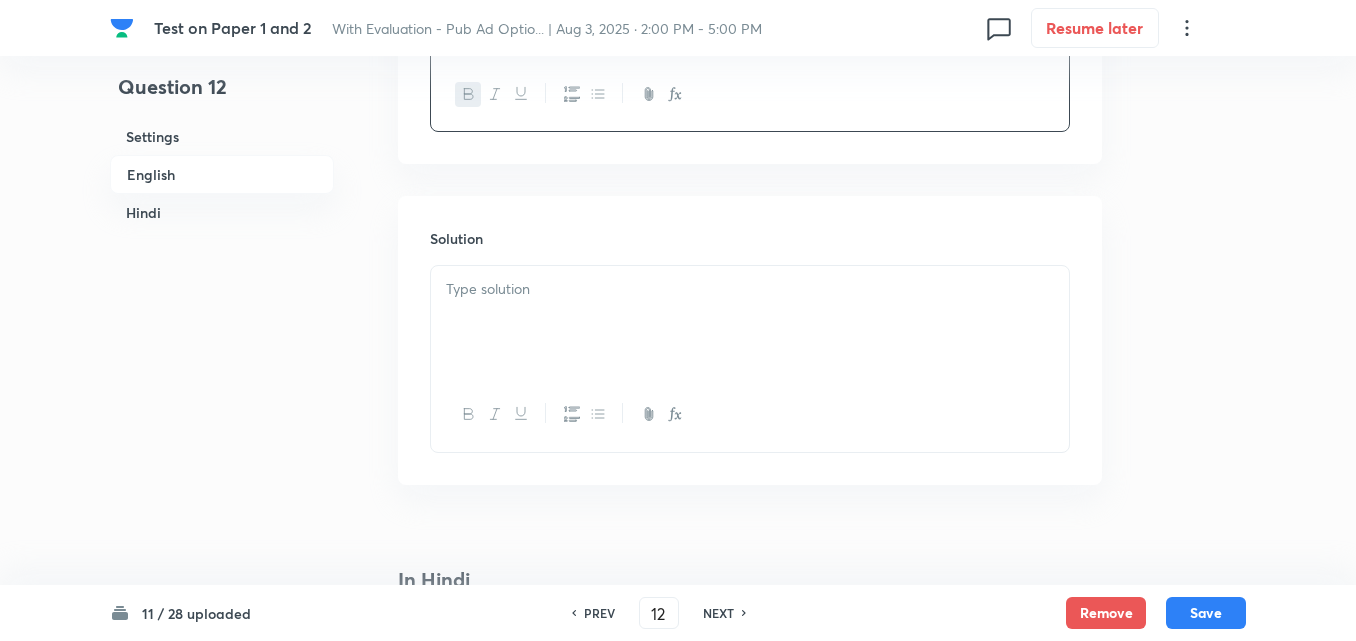scroll, scrollTop: 916, scrollLeft: 0, axis: vertical 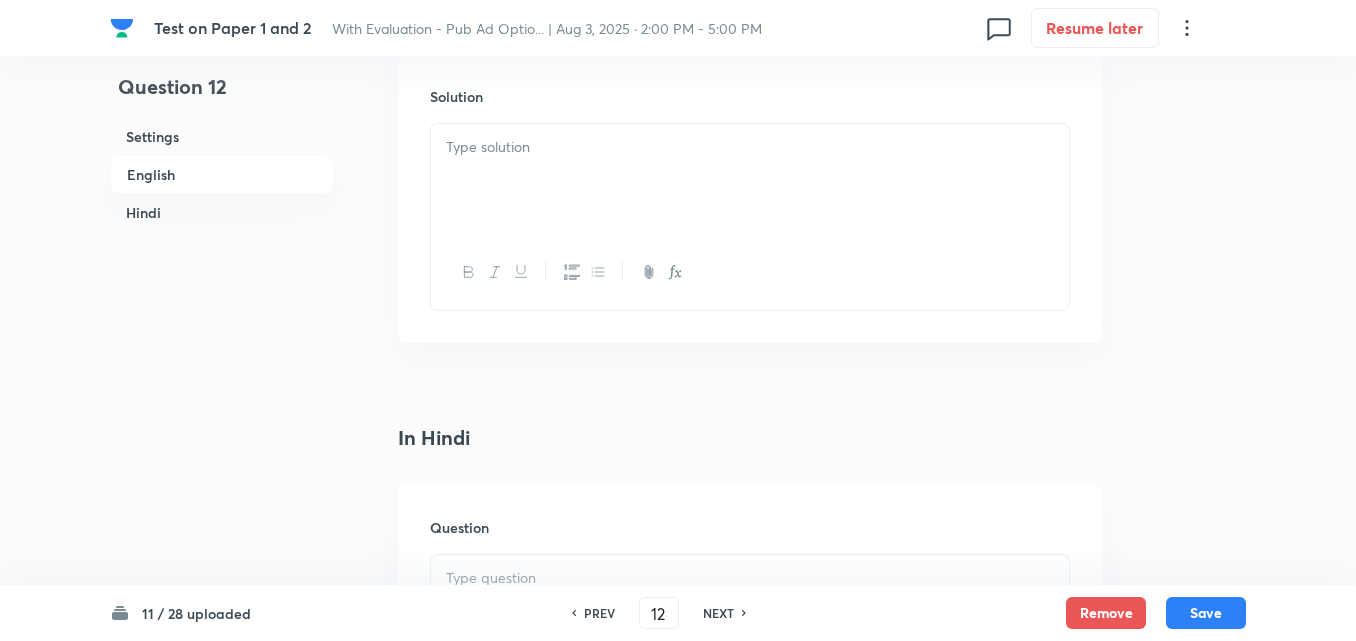 click at bounding box center [750, 272] 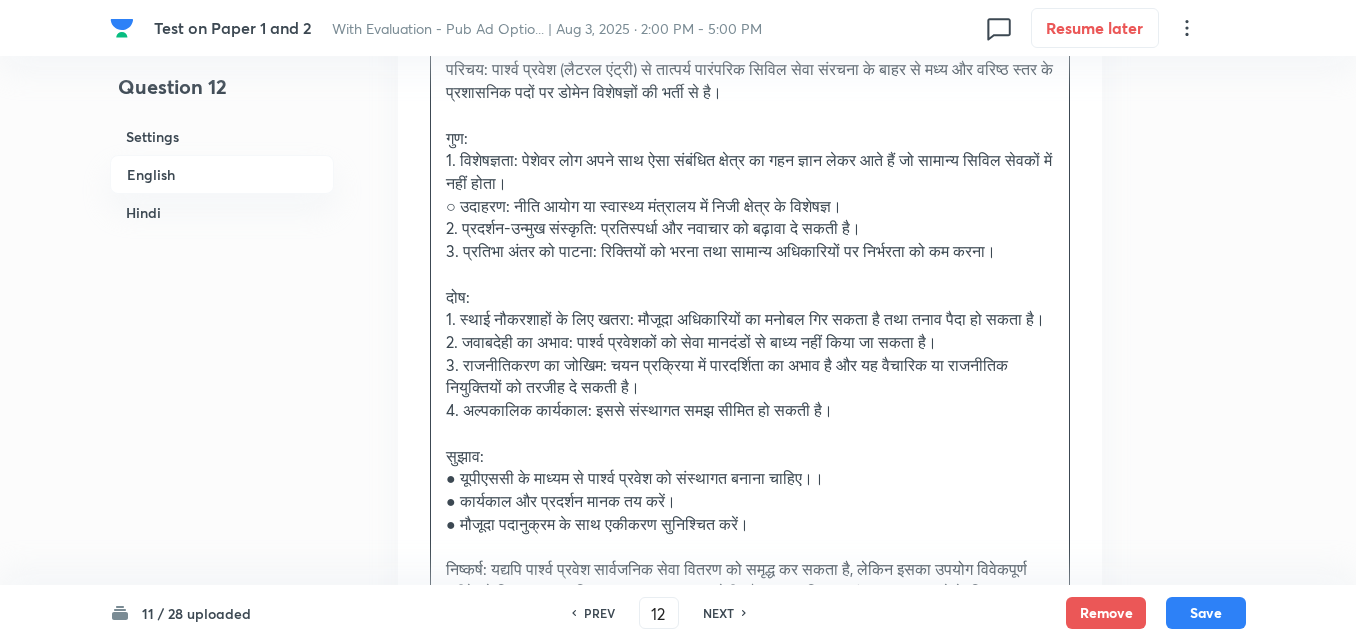 scroll, scrollTop: 816, scrollLeft: 0, axis: vertical 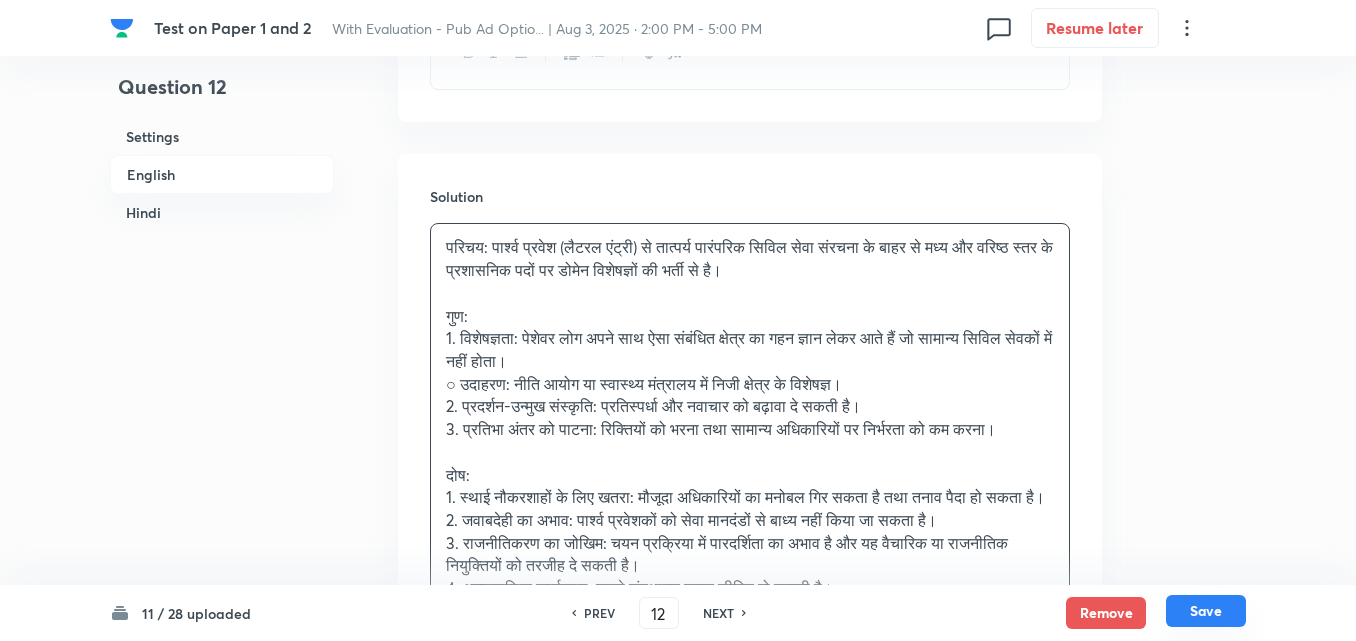 click on "Save" at bounding box center (1206, 611) 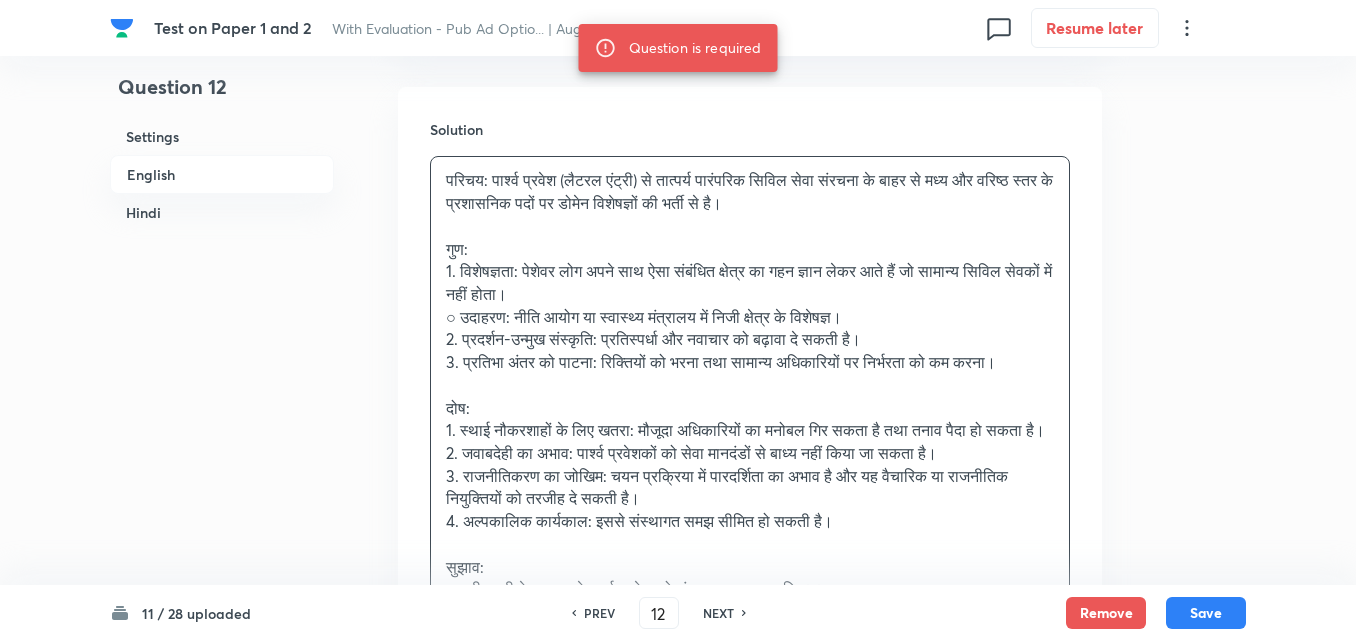 scroll, scrollTop: 1016, scrollLeft: 0, axis: vertical 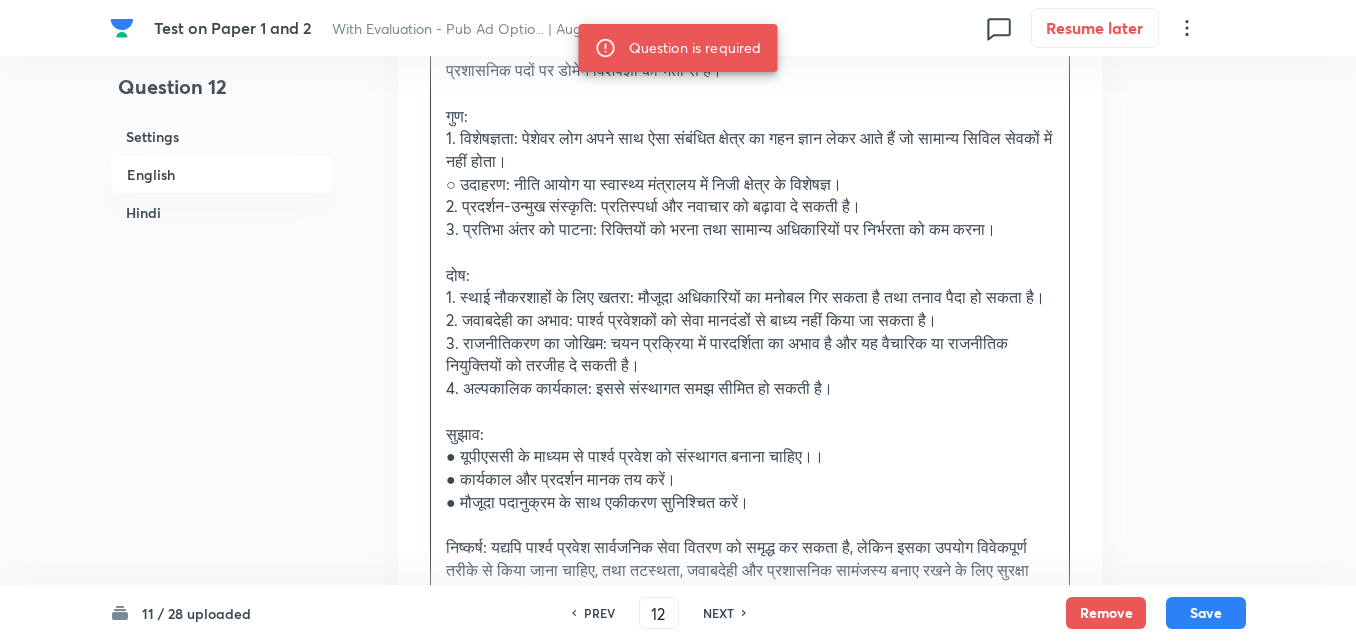 click on "दोष:" at bounding box center [750, 275] 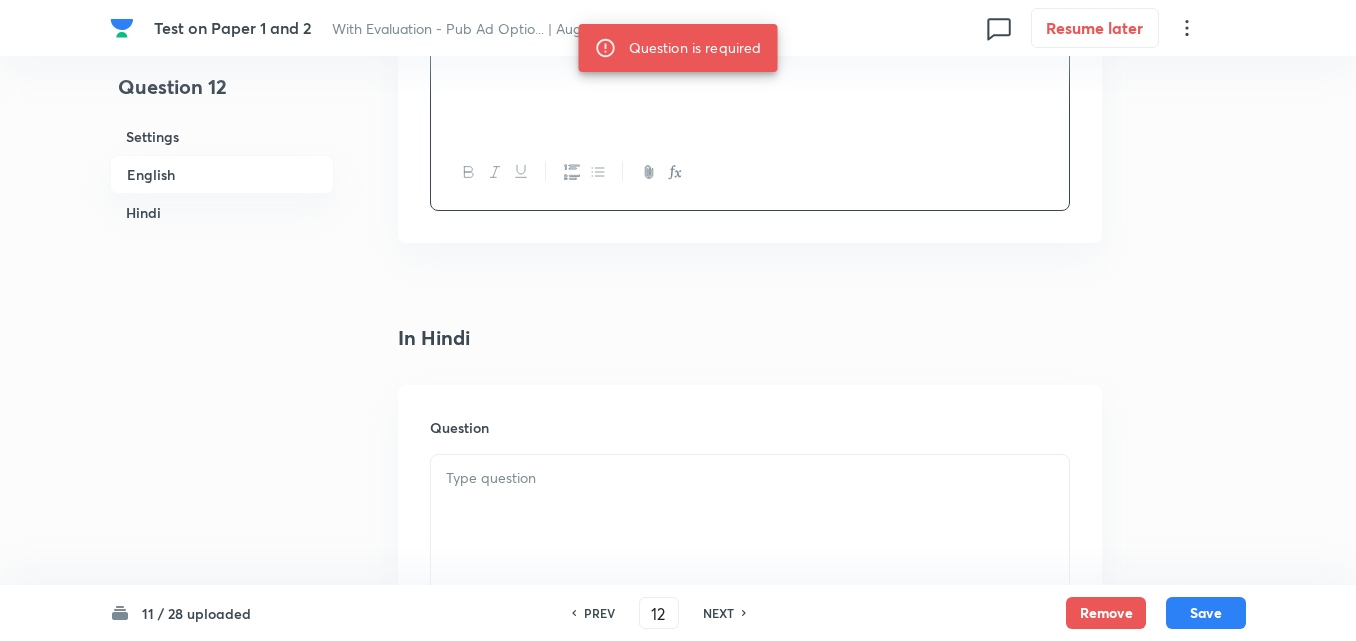 click on "Hindi" at bounding box center (222, 212) 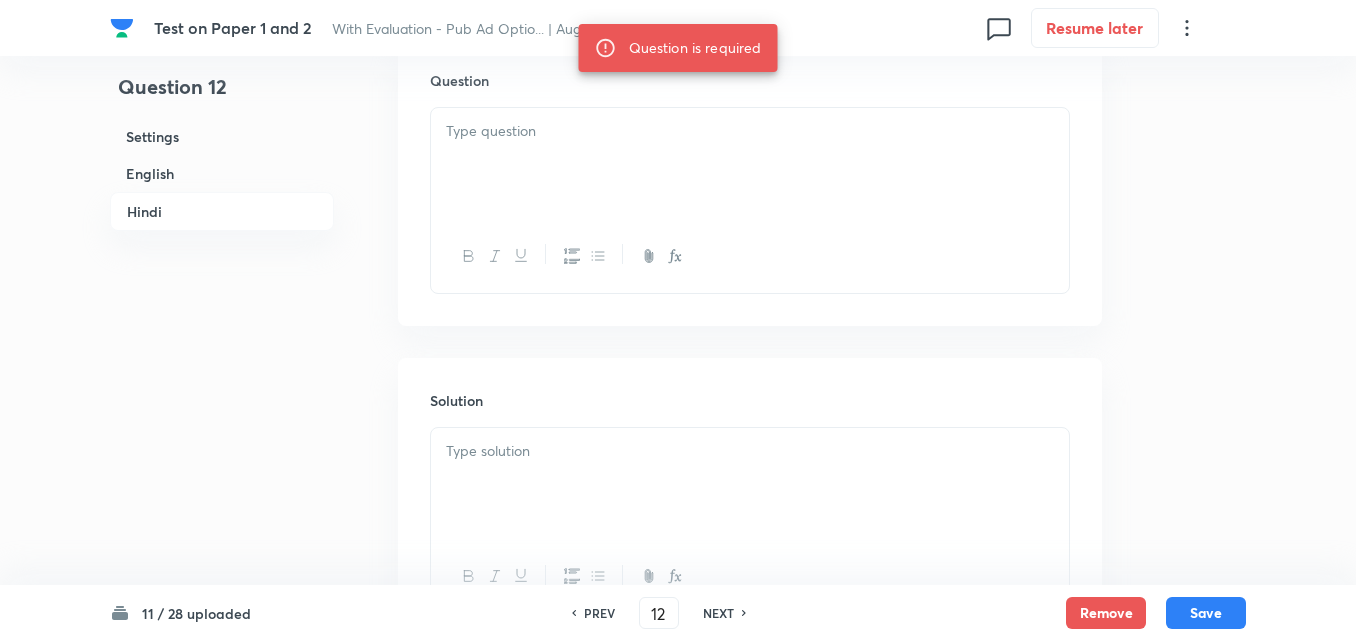 scroll, scrollTop: 1467, scrollLeft: 0, axis: vertical 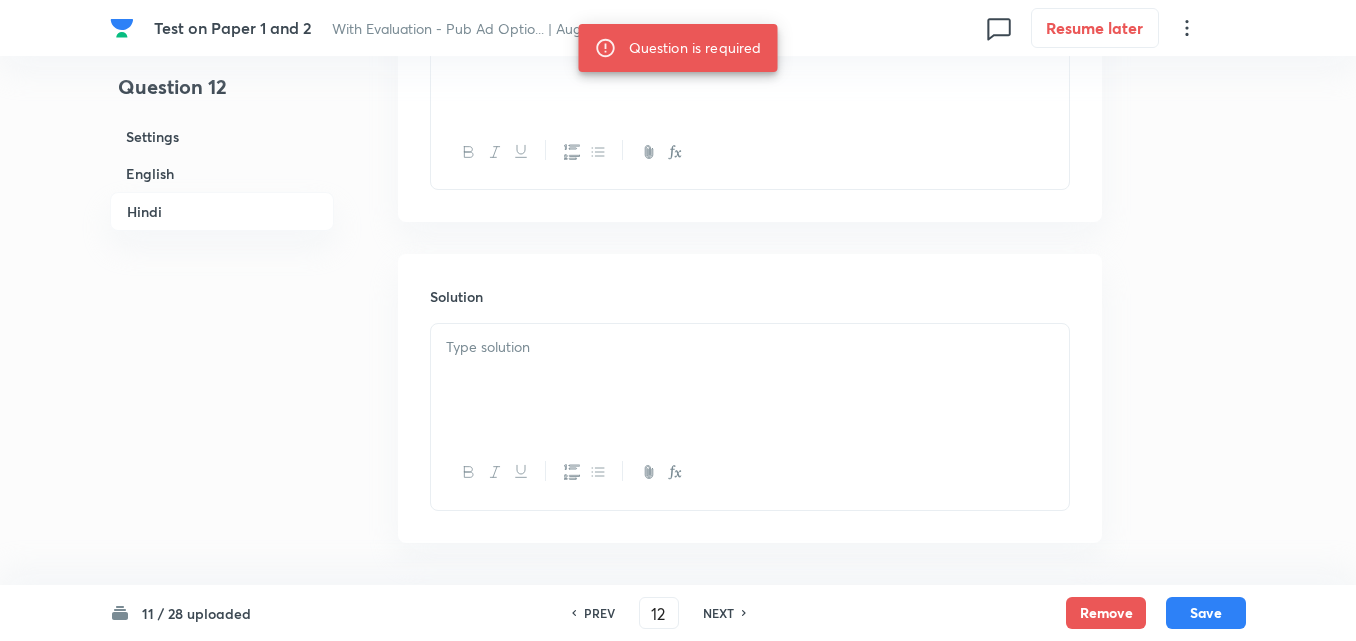 click at bounding box center [750, 347] 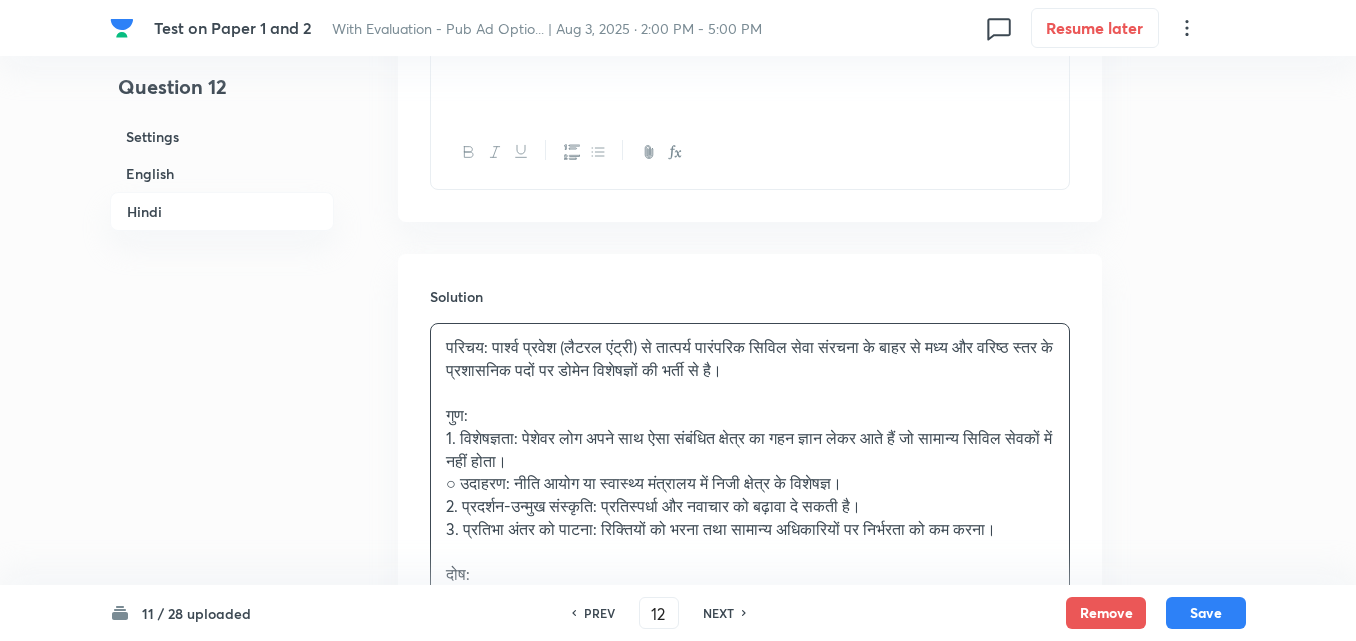 click on "English" at bounding box center [222, 173] 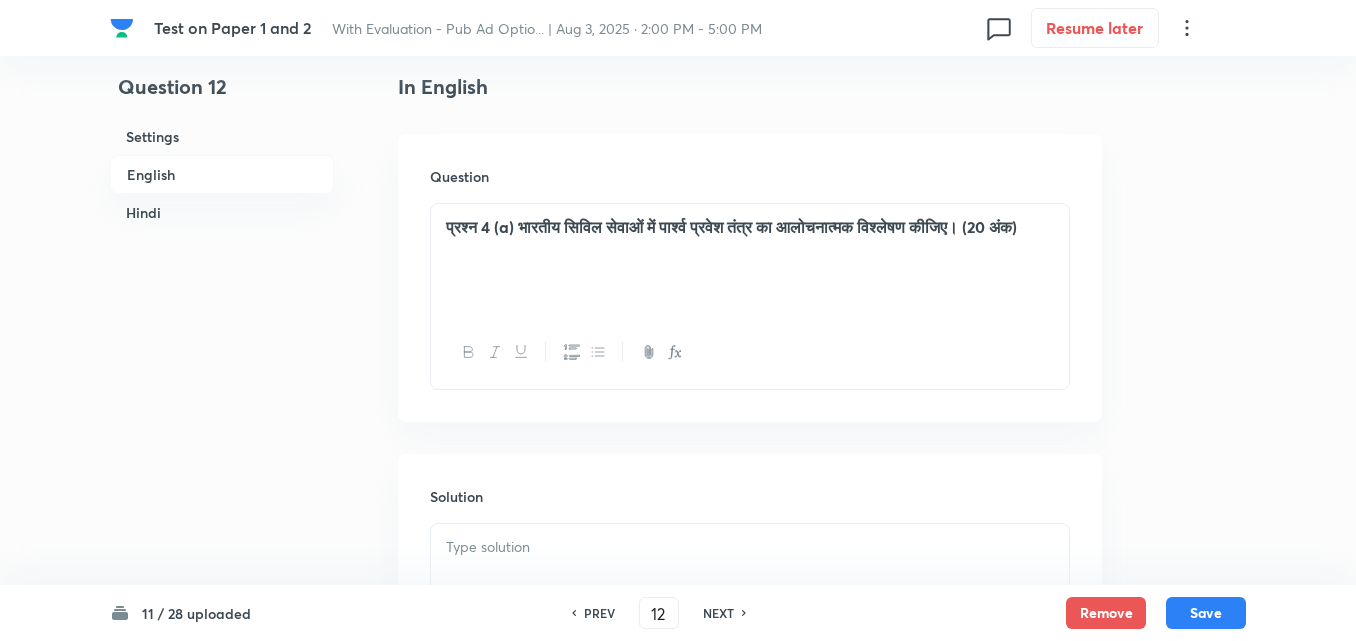 click on "प्रश्न 4 (a) भारतीय सिविल सेवाओं में पार्श्व प्रवेश तंत्र का आलोचनात्मक विश्लेषण कीजिए। (20 अंक)" at bounding box center [750, 227] 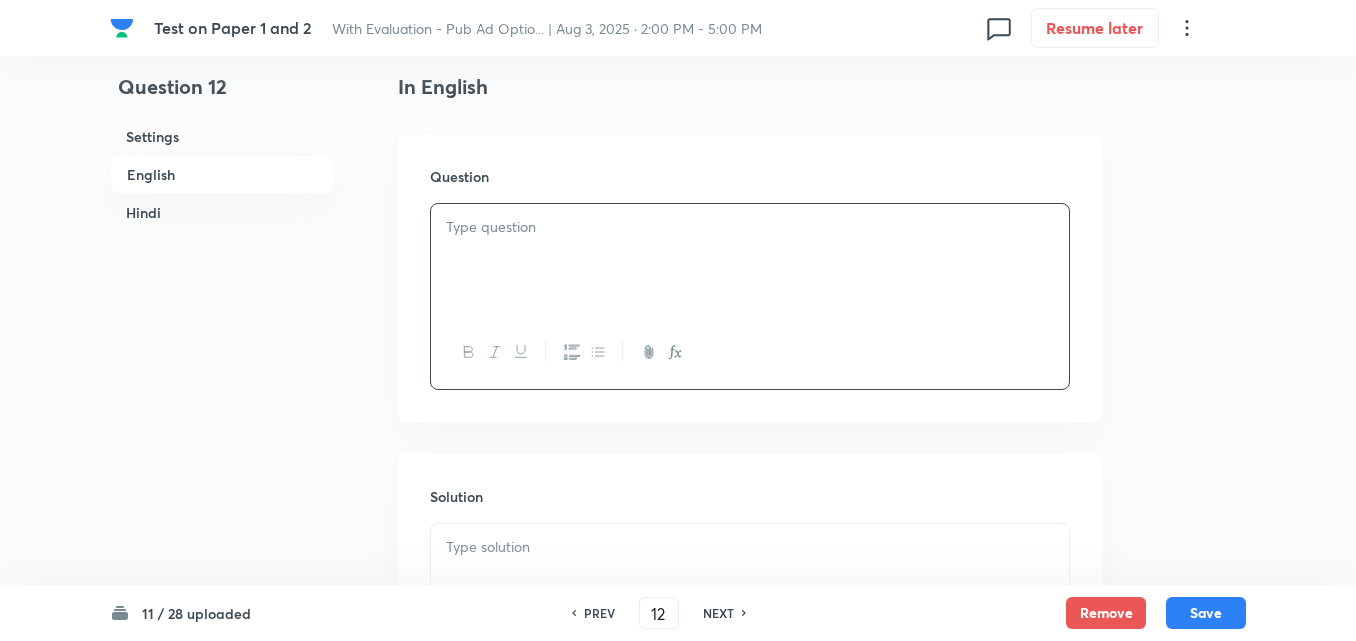 type 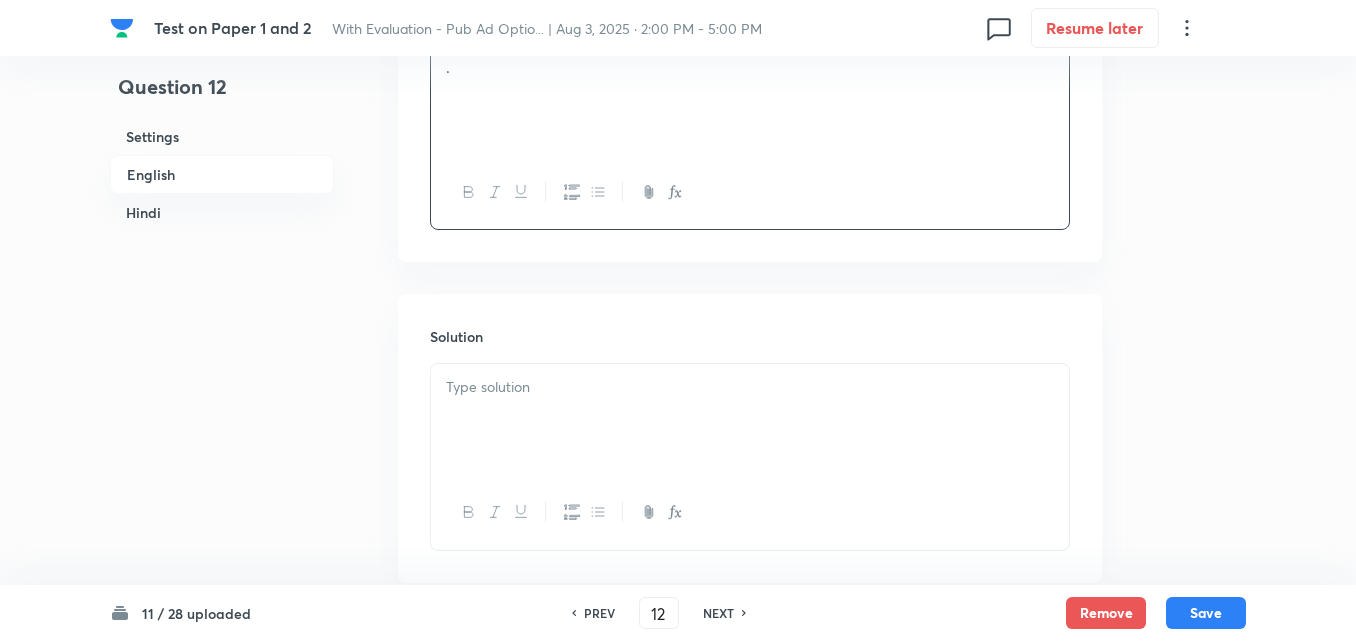 scroll, scrollTop: 916, scrollLeft: 0, axis: vertical 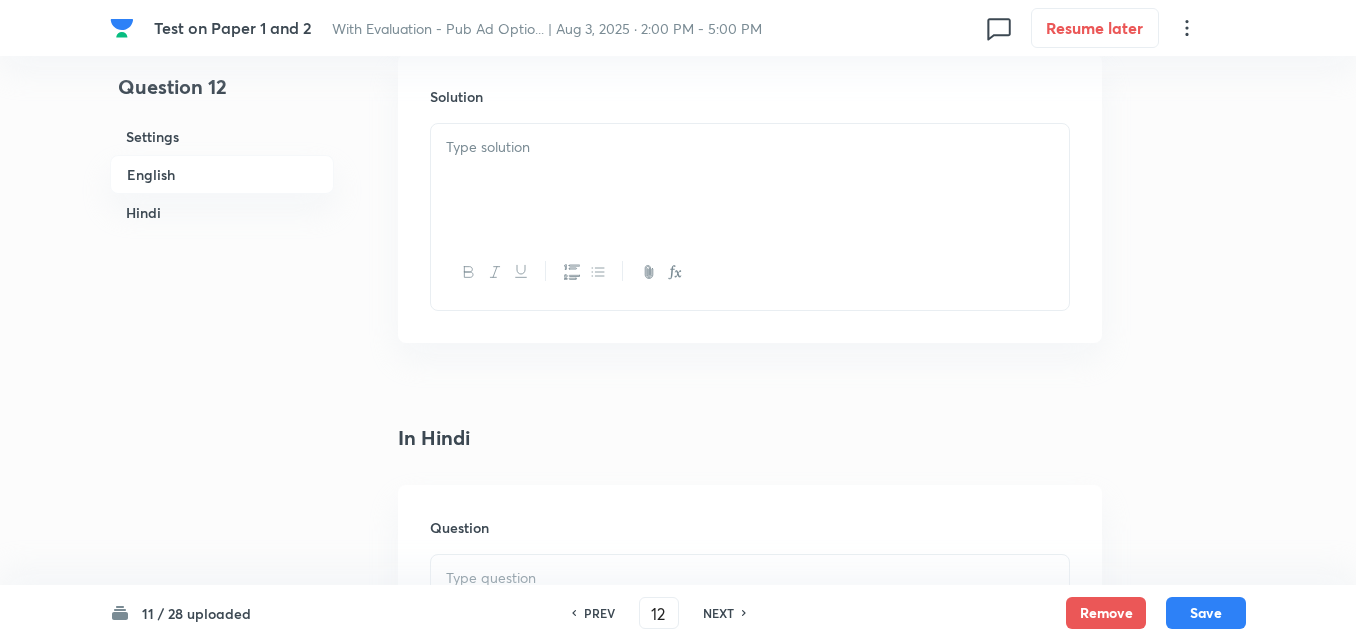 click at bounding box center [750, 180] 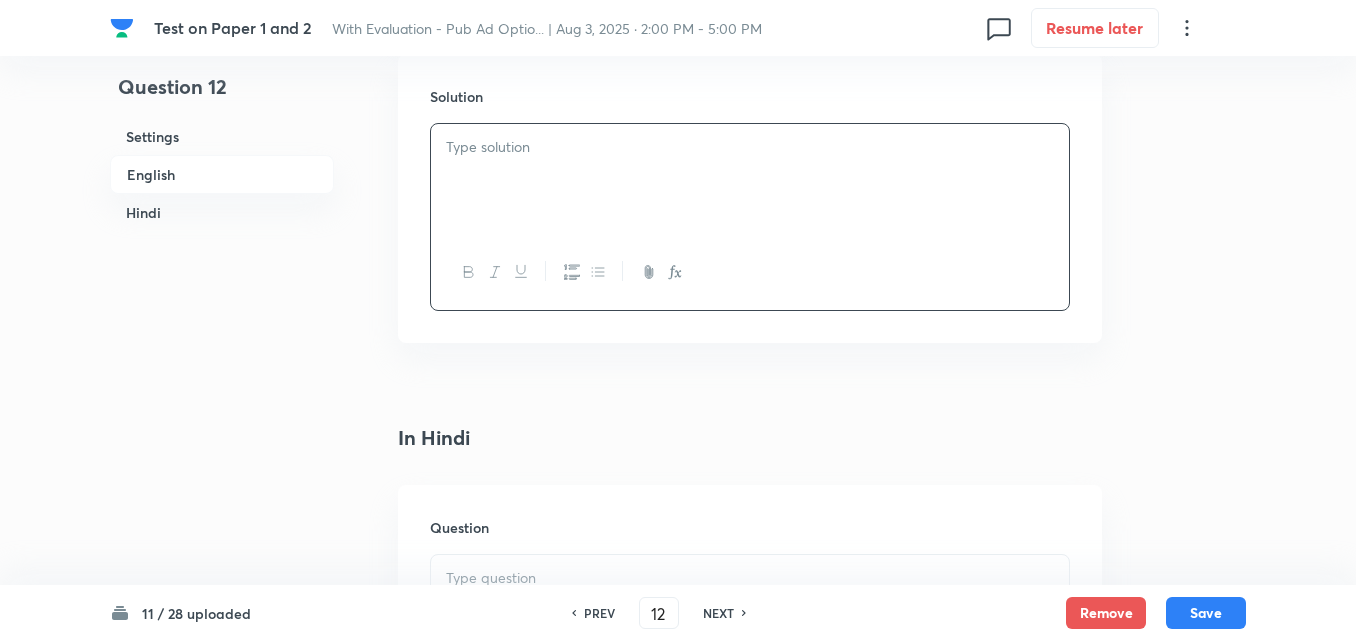 type 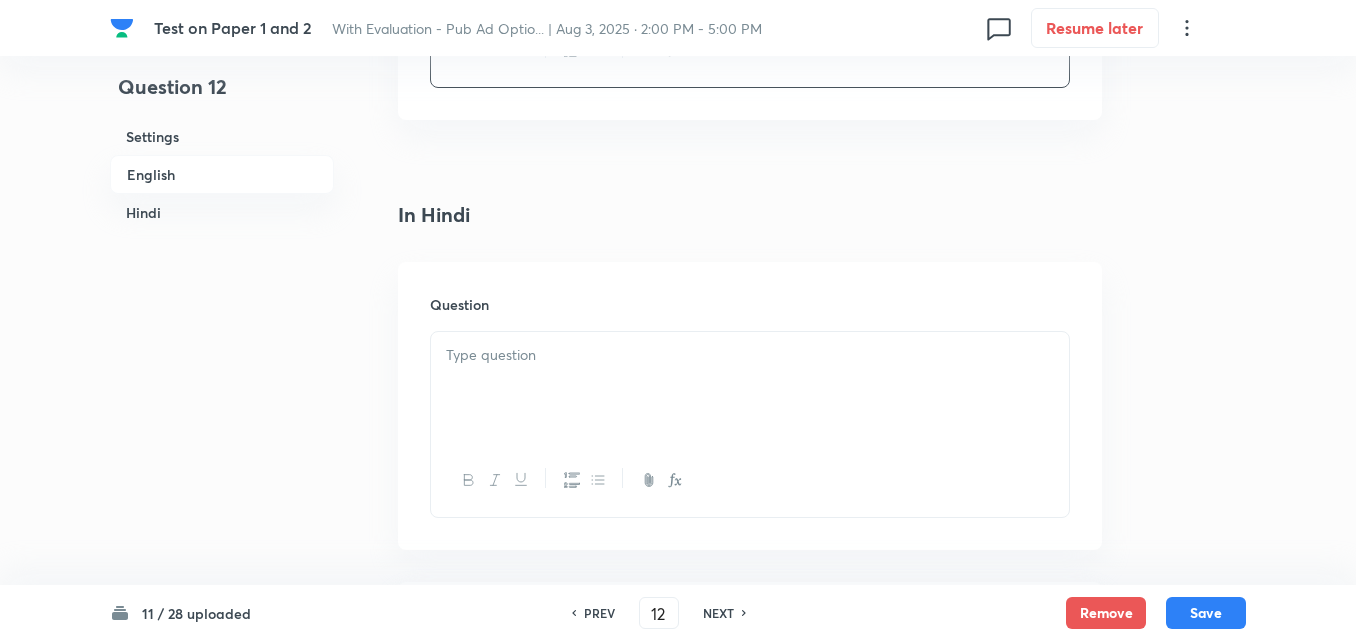 scroll, scrollTop: 1316, scrollLeft: 0, axis: vertical 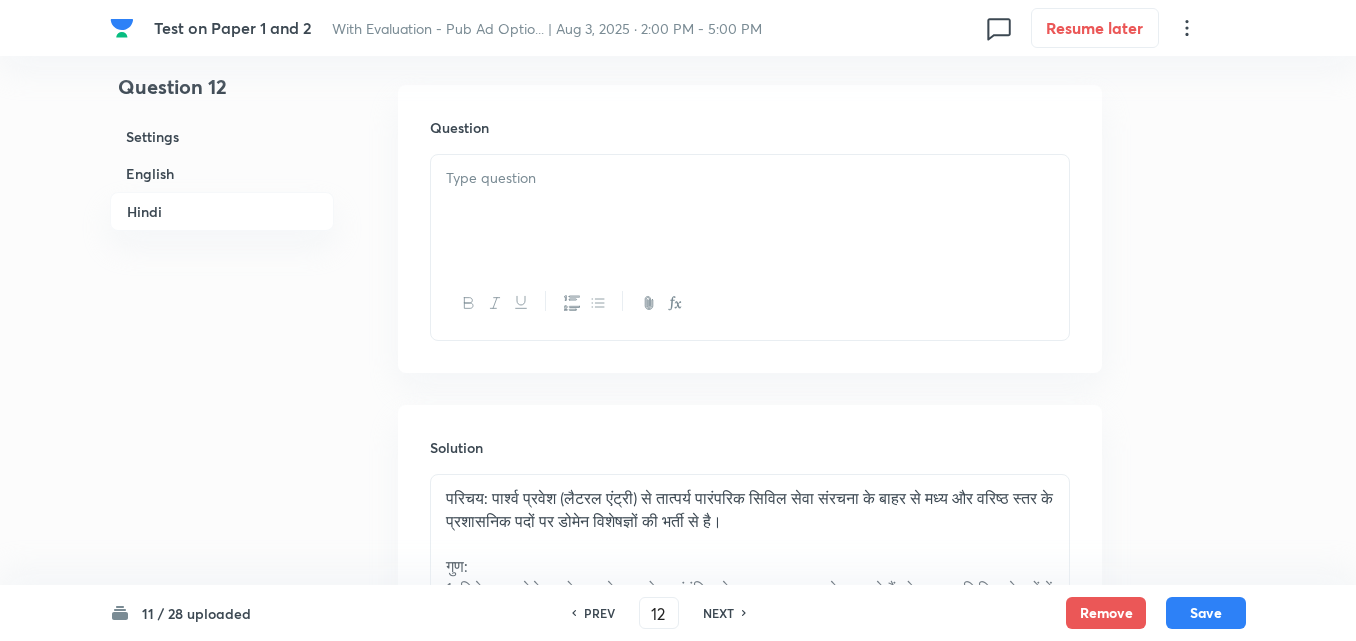 click at bounding box center (750, 211) 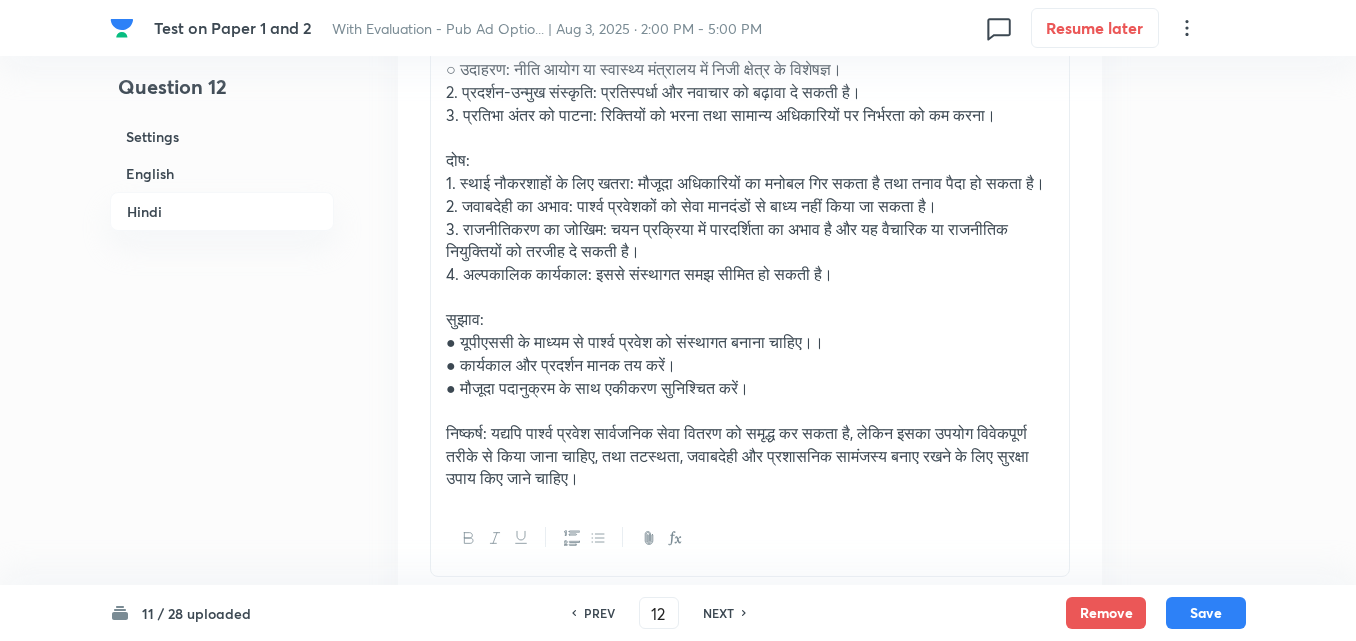 scroll, scrollTop: 2047, scrollLeft: 0, axis: vertical 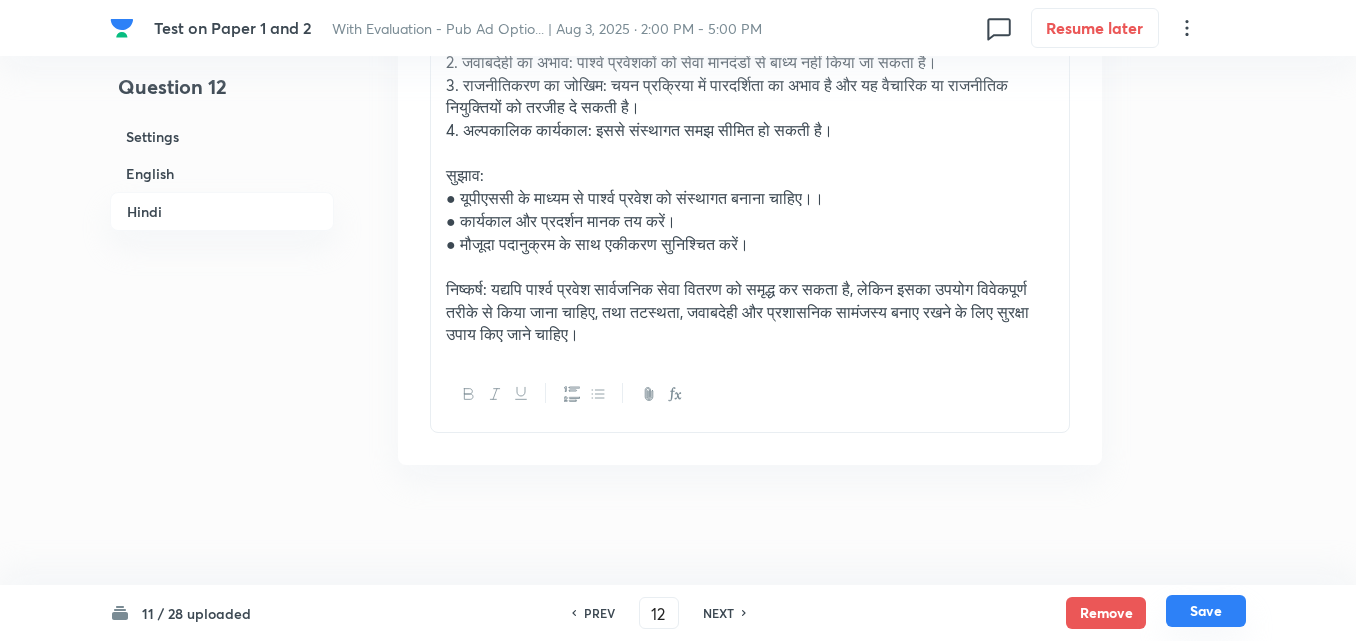 click on "Save" at bounding box center [1206, 611] 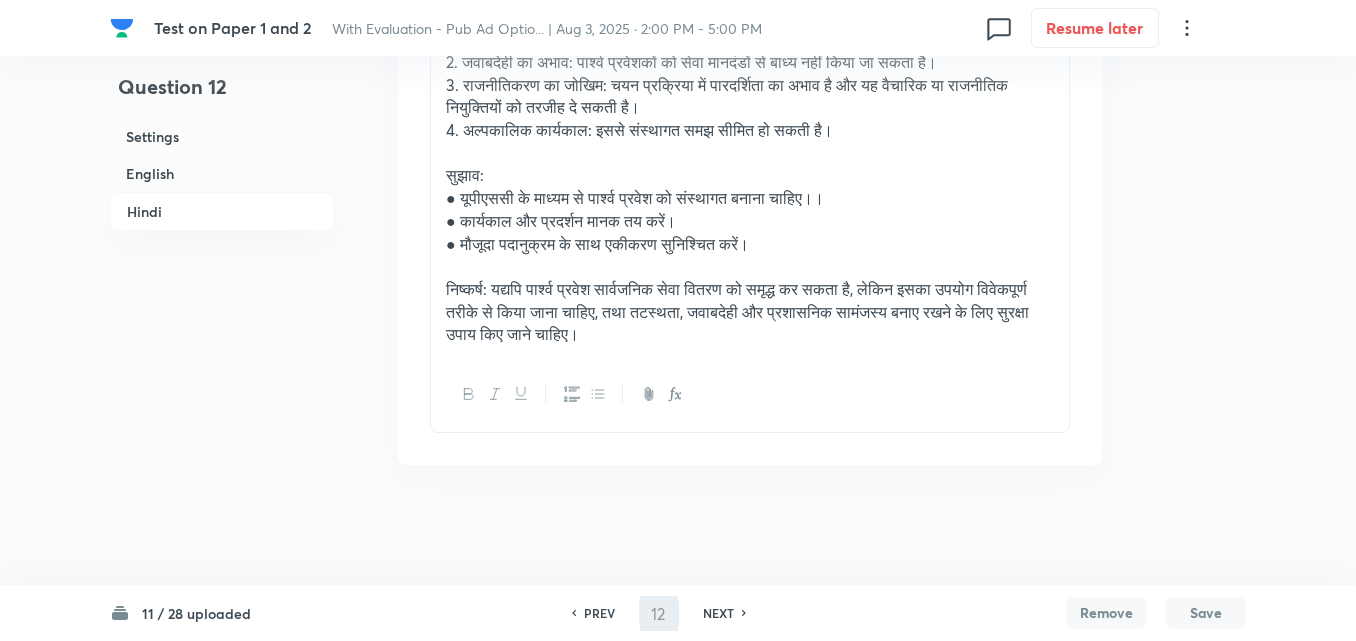 type on "13" 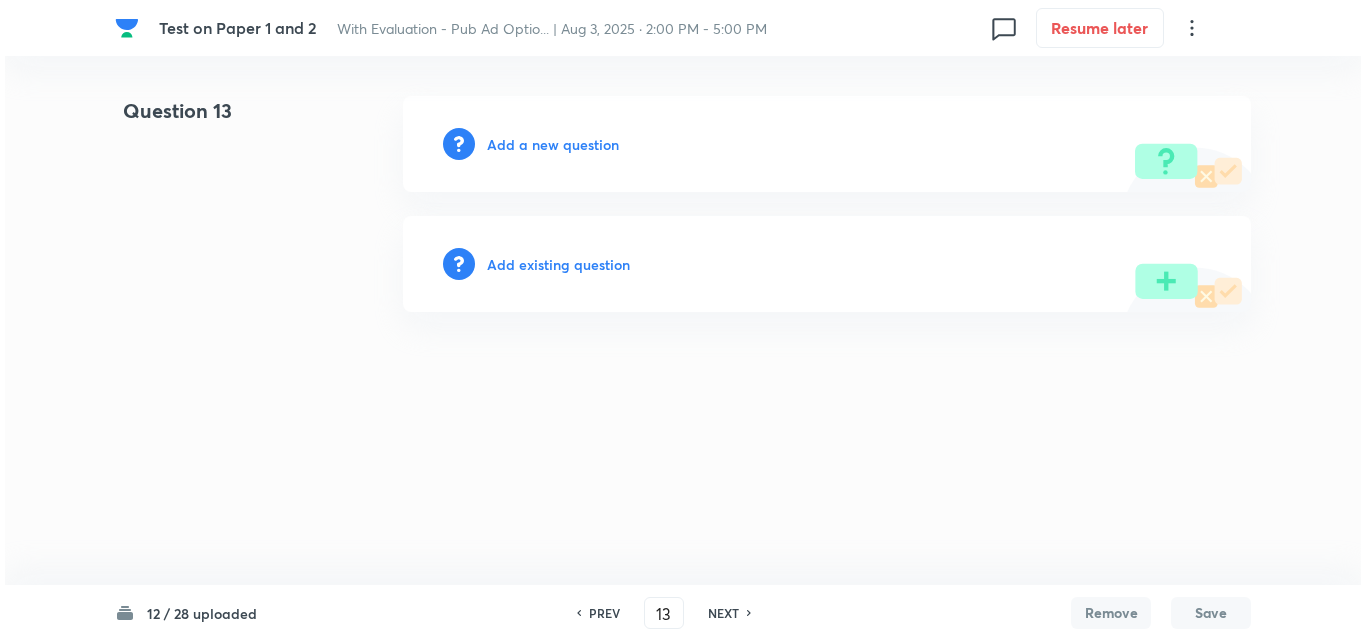 scroll, scrollTop: 0, scrollLeft: 0, axis: both 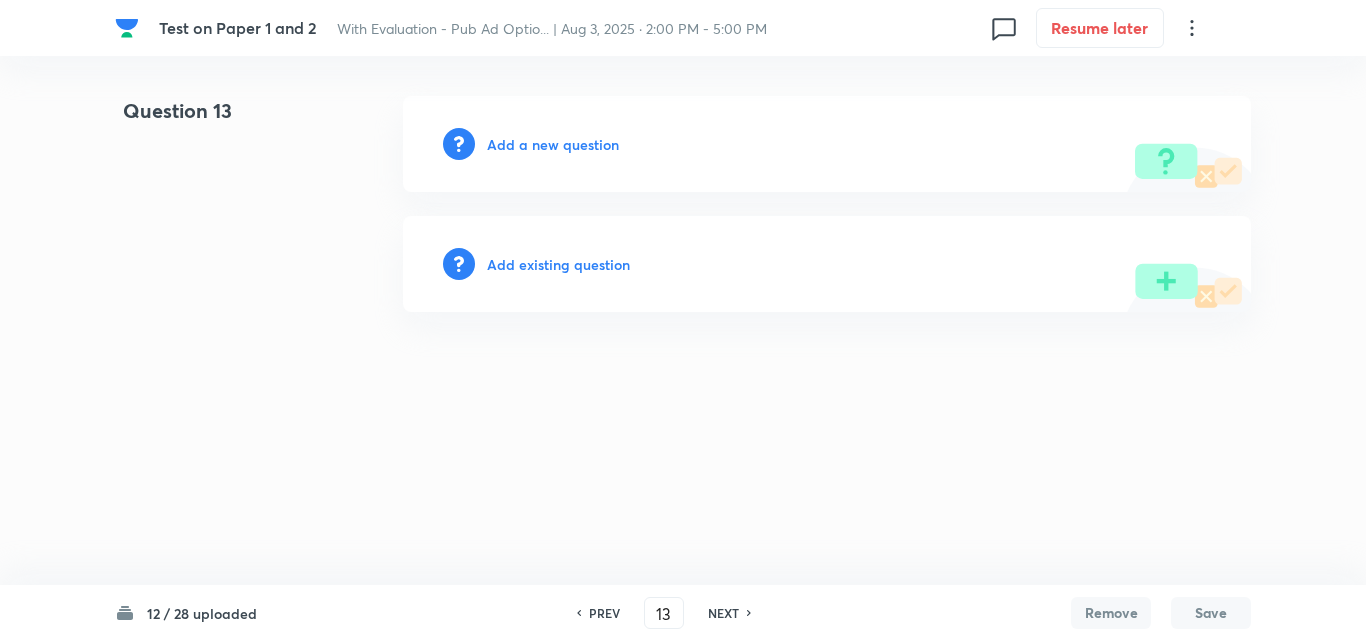 click on "Add a new question" at bounding box center [827, 144] 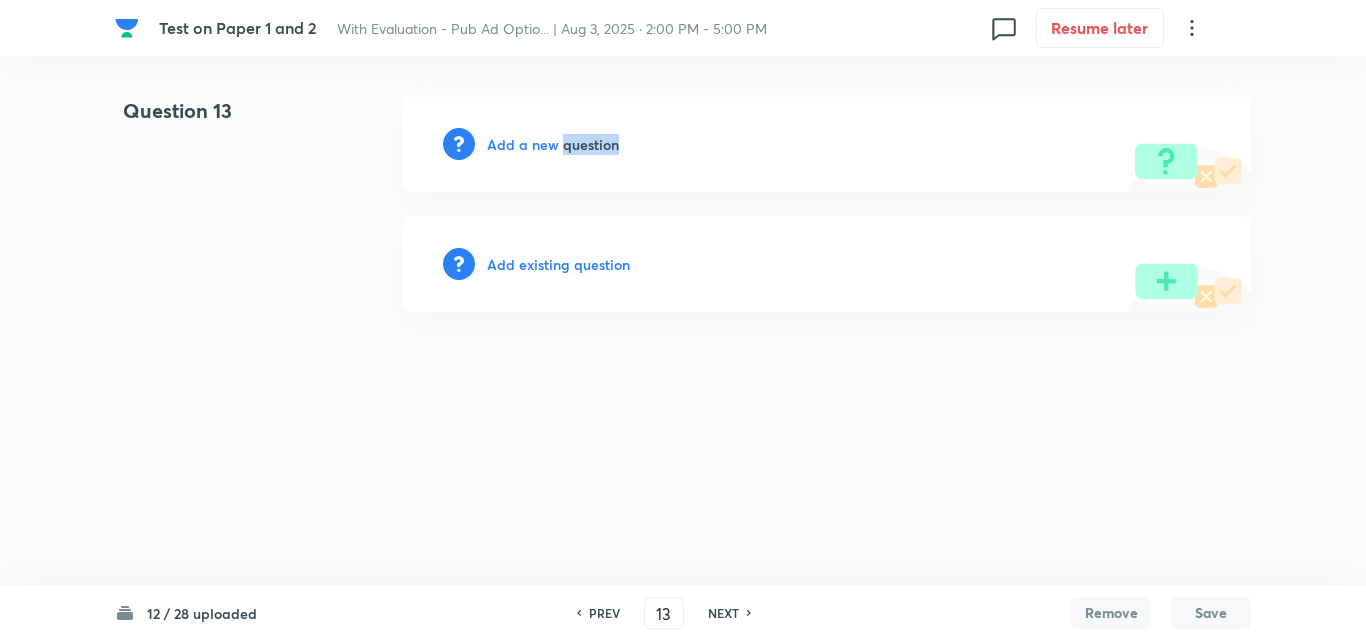 click on "Add a new question" at bounding box center (827, 144) 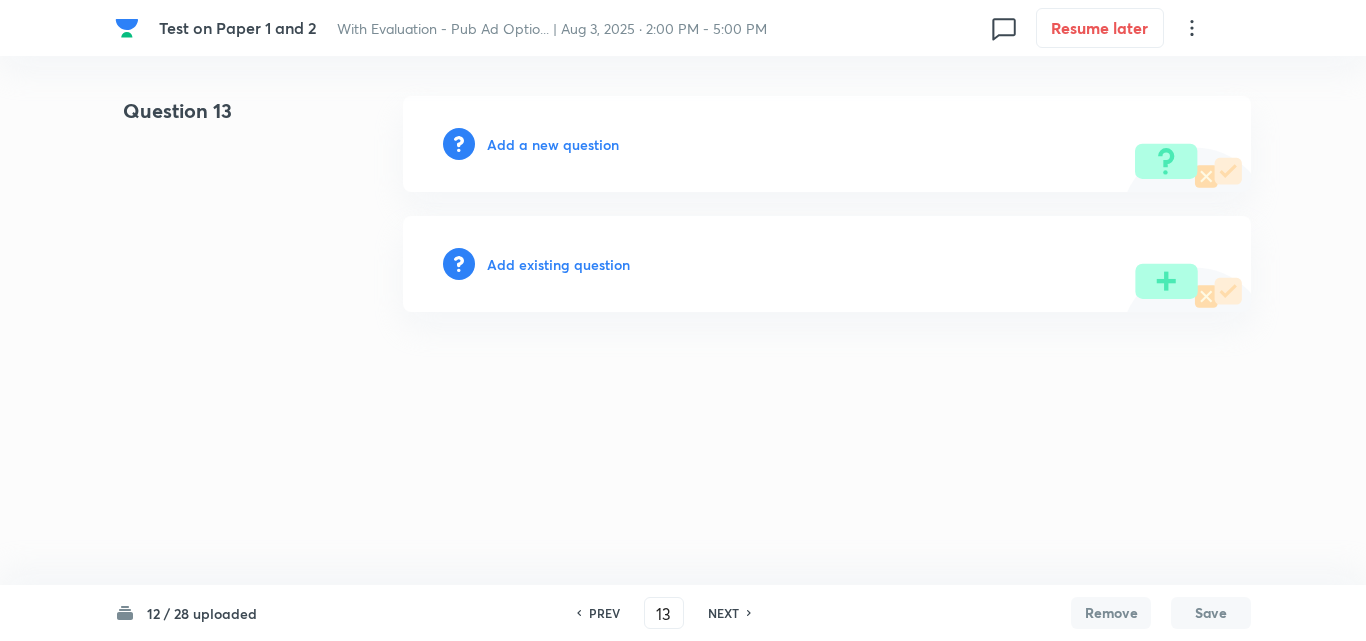 click on "Add a new question" at bounding box center [827, 144] 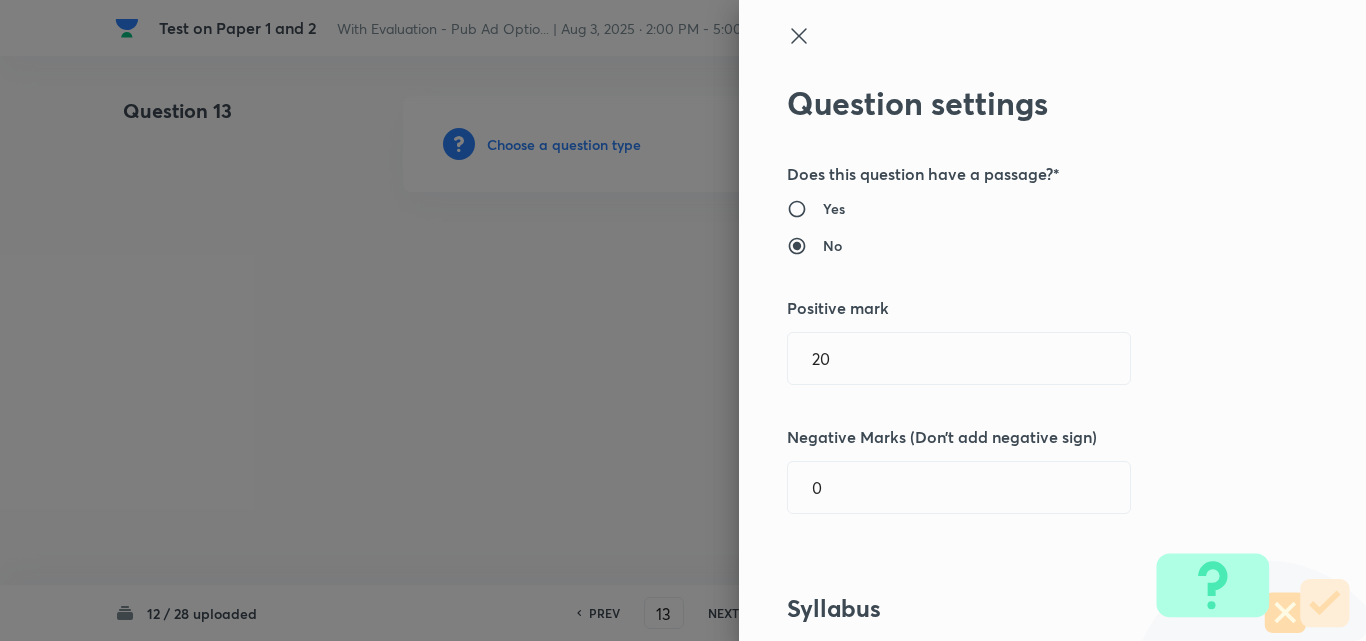 type 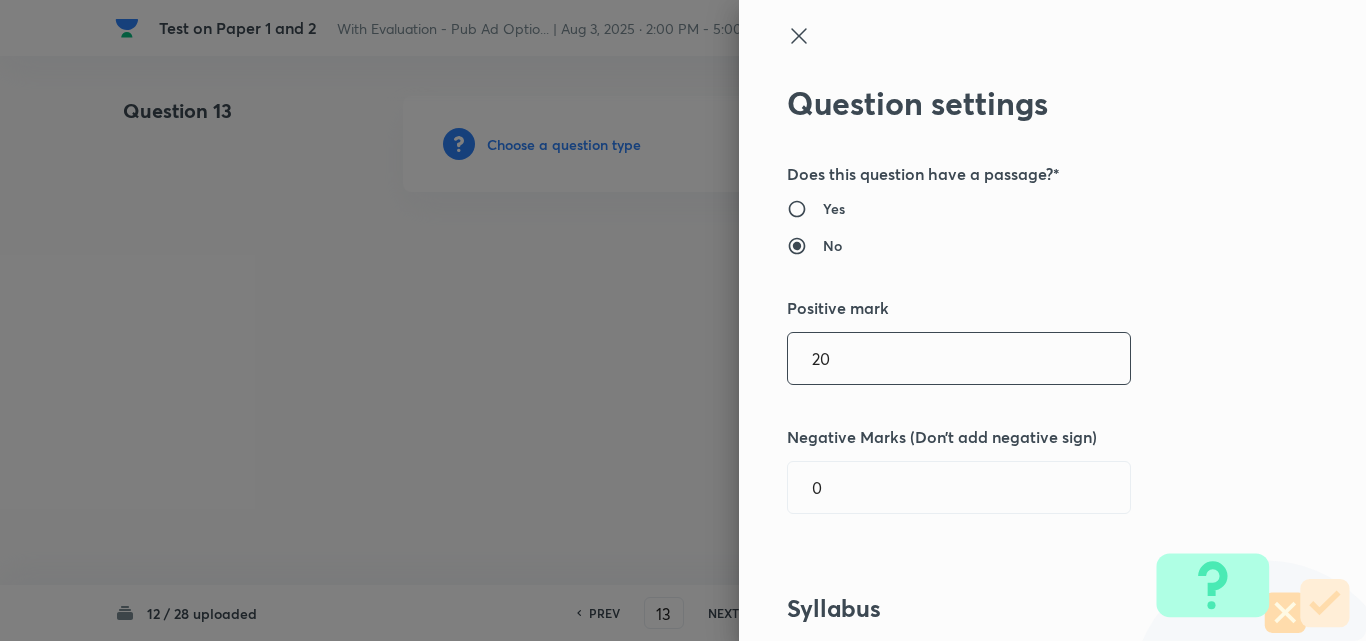 drag, startPoint x: 869, startPoint y: 359, endPoint x: 658, endPoint y: 357, distance: 211.00948 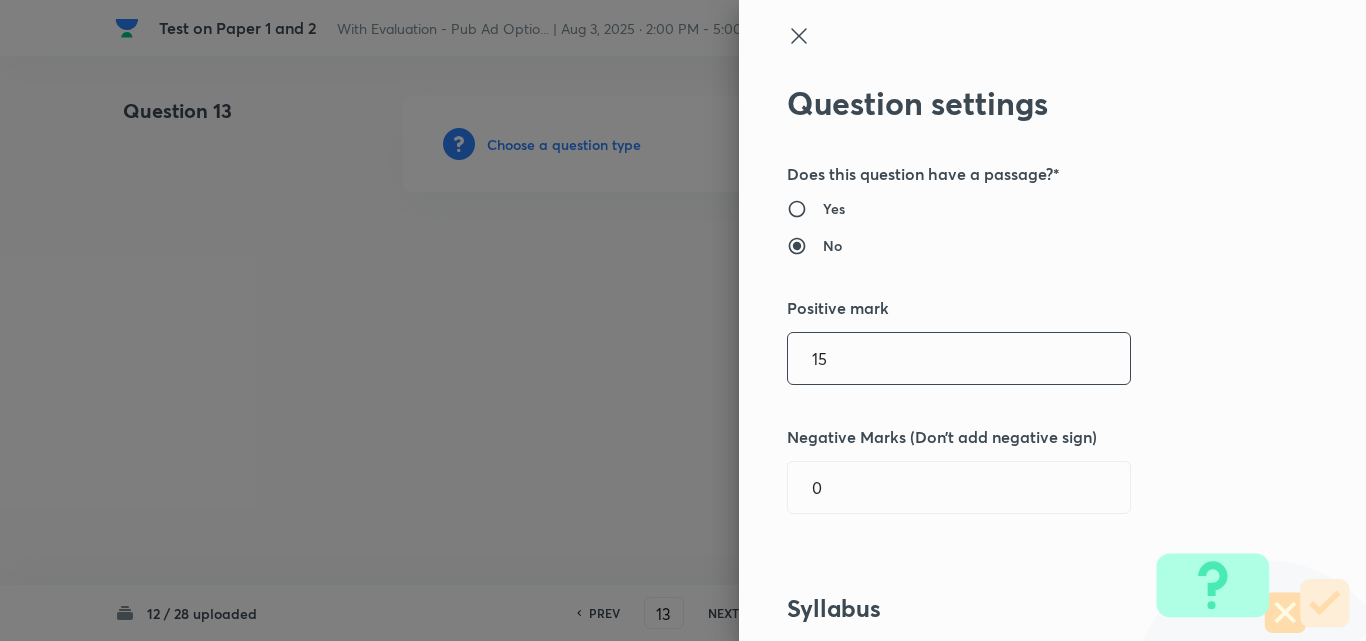 type on "15" 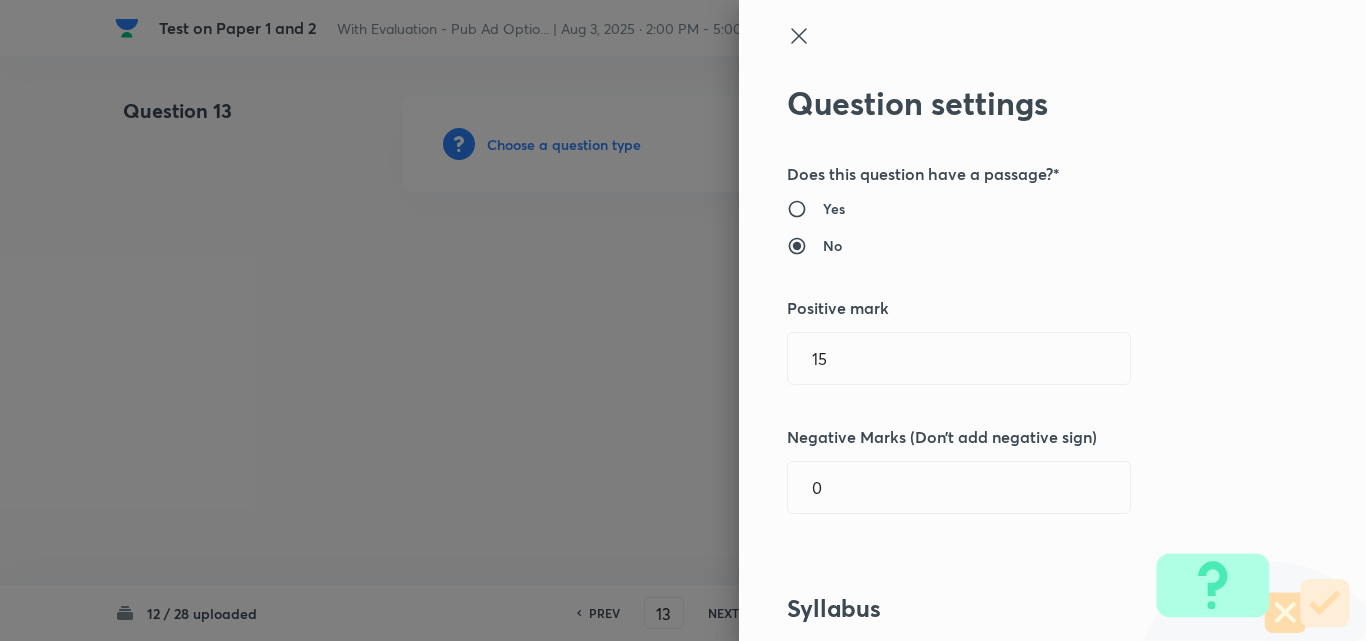 click on "Question settings Does this question have a passage?* Yes No Positive mark 15 ​ Negative Marks (Don’t add negative sign) 0 ​ Syllabus Topic group* ​ Topic* ​ Concept* ​ Sub-concept* ​ Concept-field ​ Additional details Question Difficulty Very easy Easy Moderate Hard Very hard Question is based on Fact Numerical Concept Previous year question Yes No Does this question have equation? Yes No Verification status Is the question verified? *Select 'yes' only if a question is verified Yes No Save" at bounding box center [1052, 320] 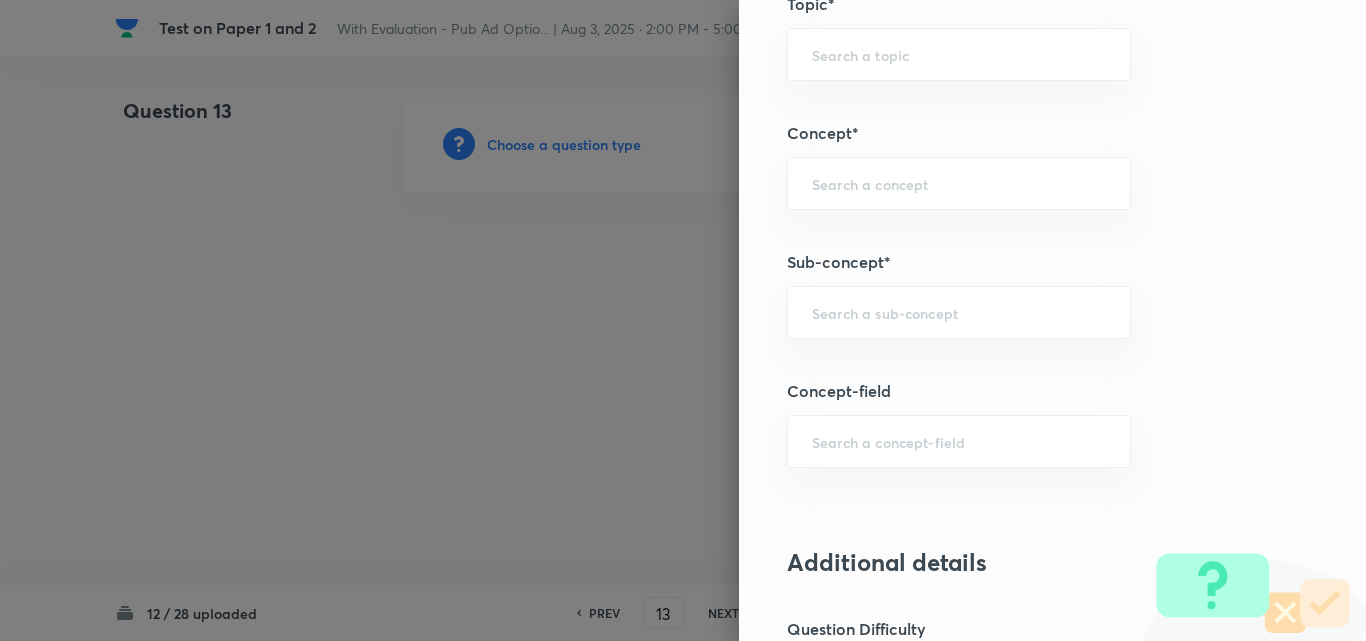 scroll, scrollTop: 900, scrollLeft: 0, axis: vertical 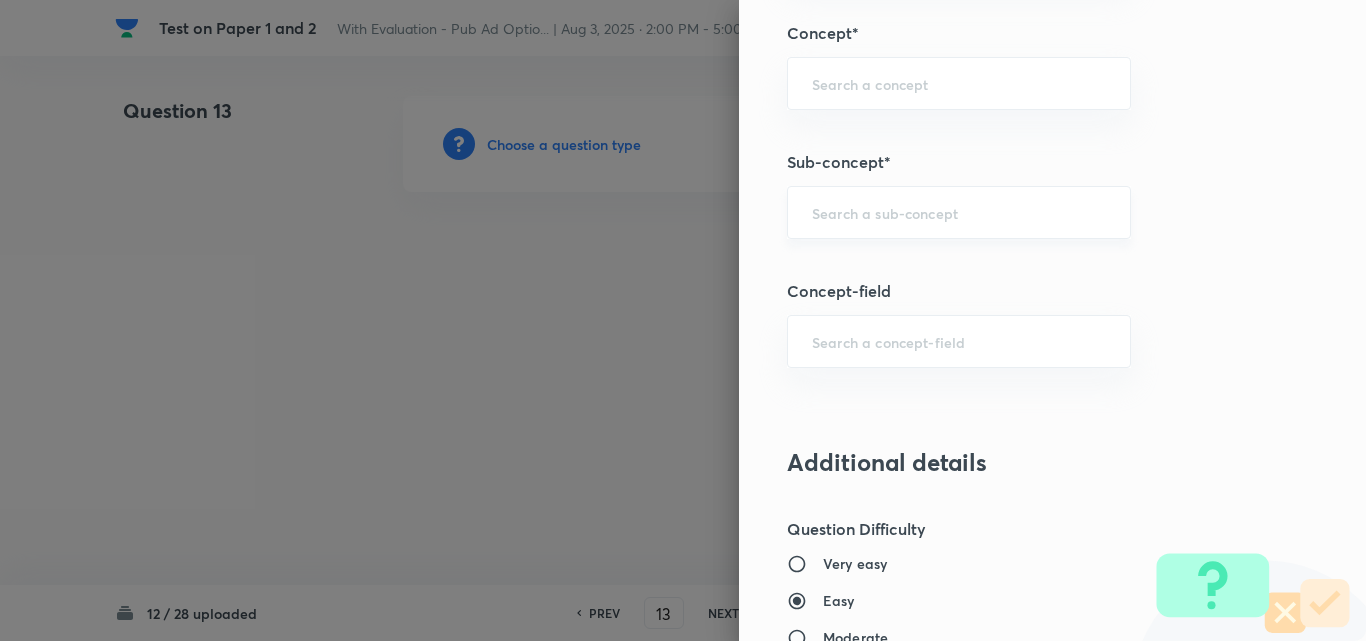 click at bounding box center (959, 212) 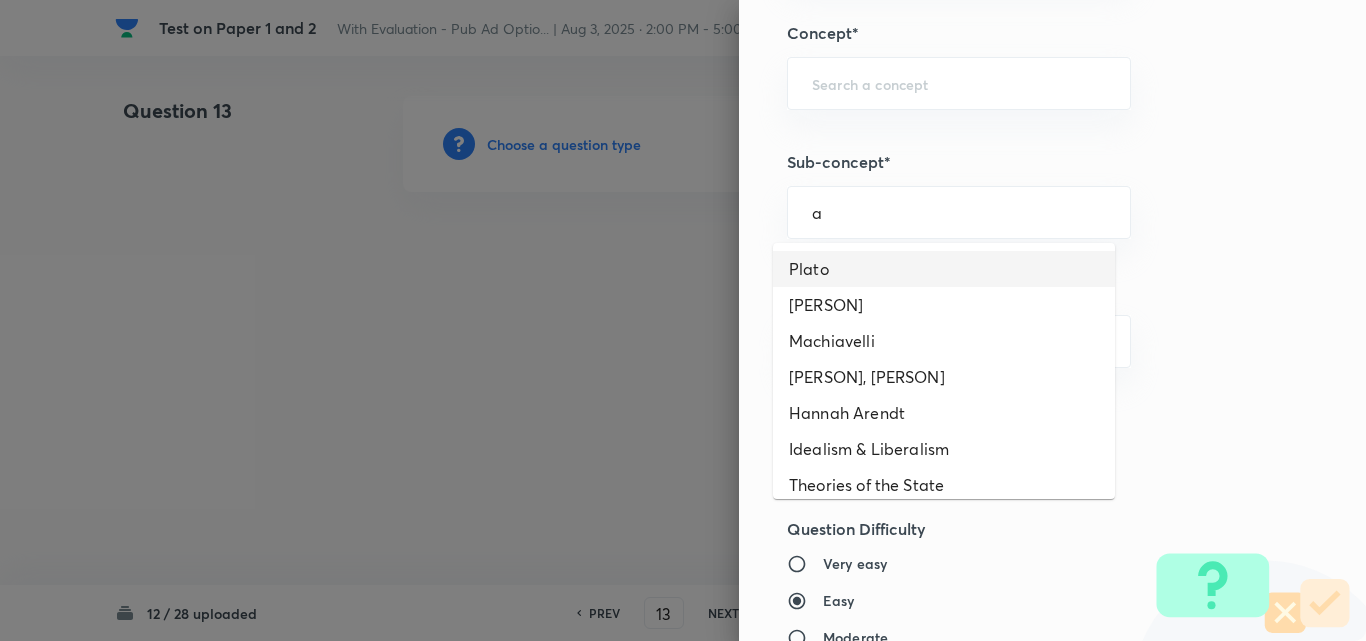 click on "Plato" at bounding box center [944, 269] 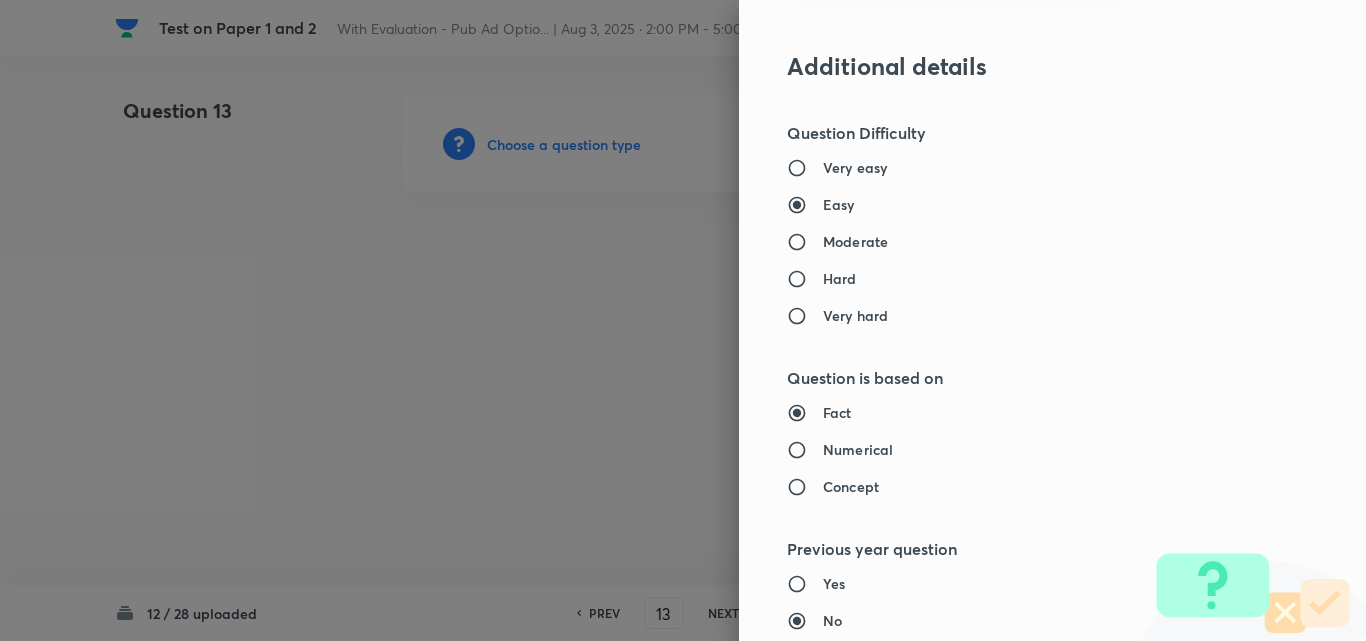 type on "PSIR Optional" 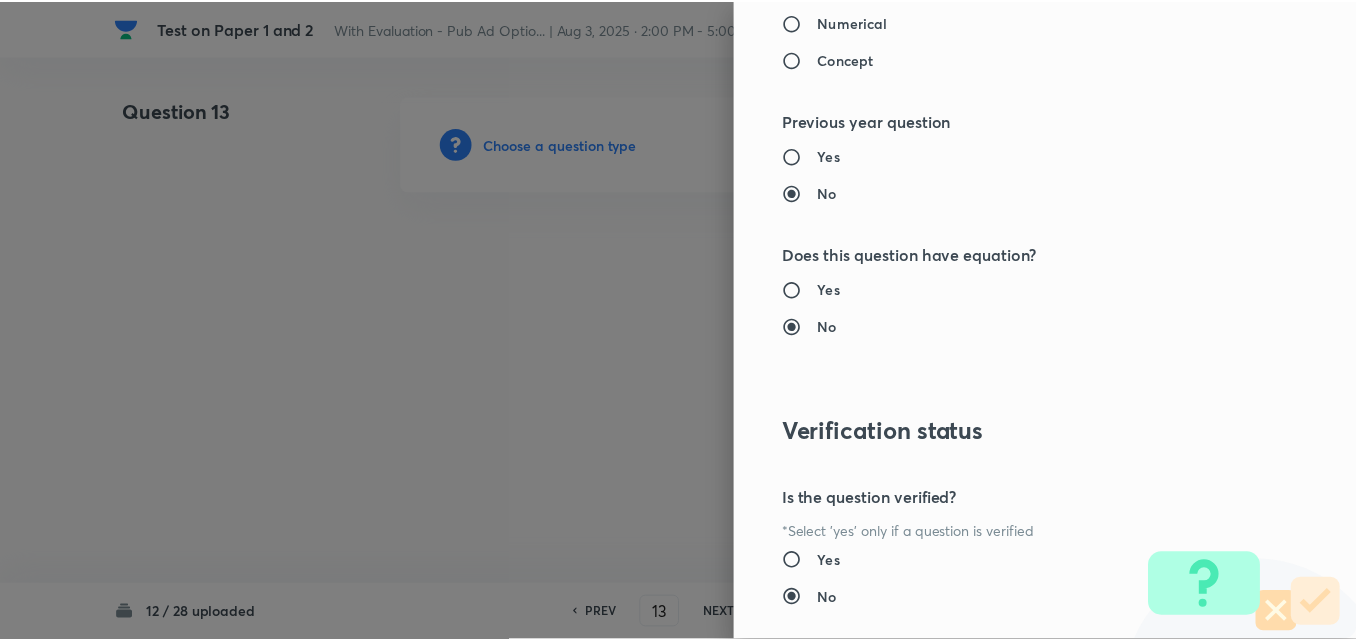 scroll, scrollTop: 1844, scrollLeft: 0, axis: vertical 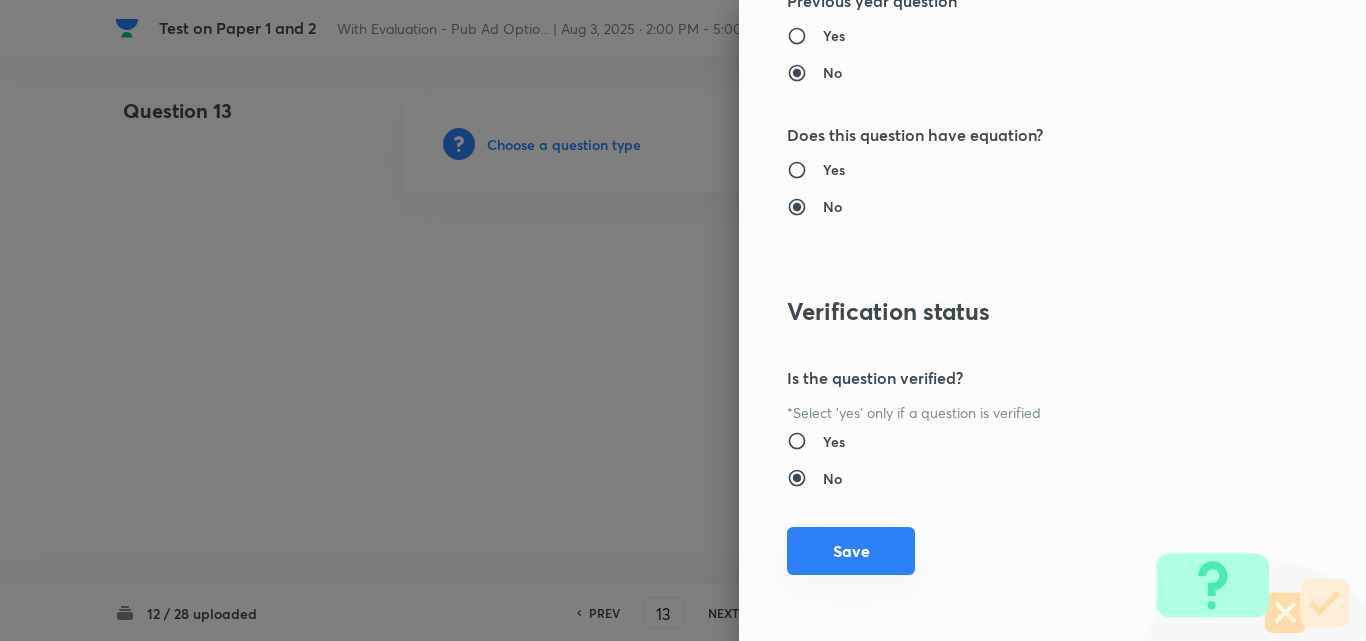 click on "Save" at bounding box center [851, 551] 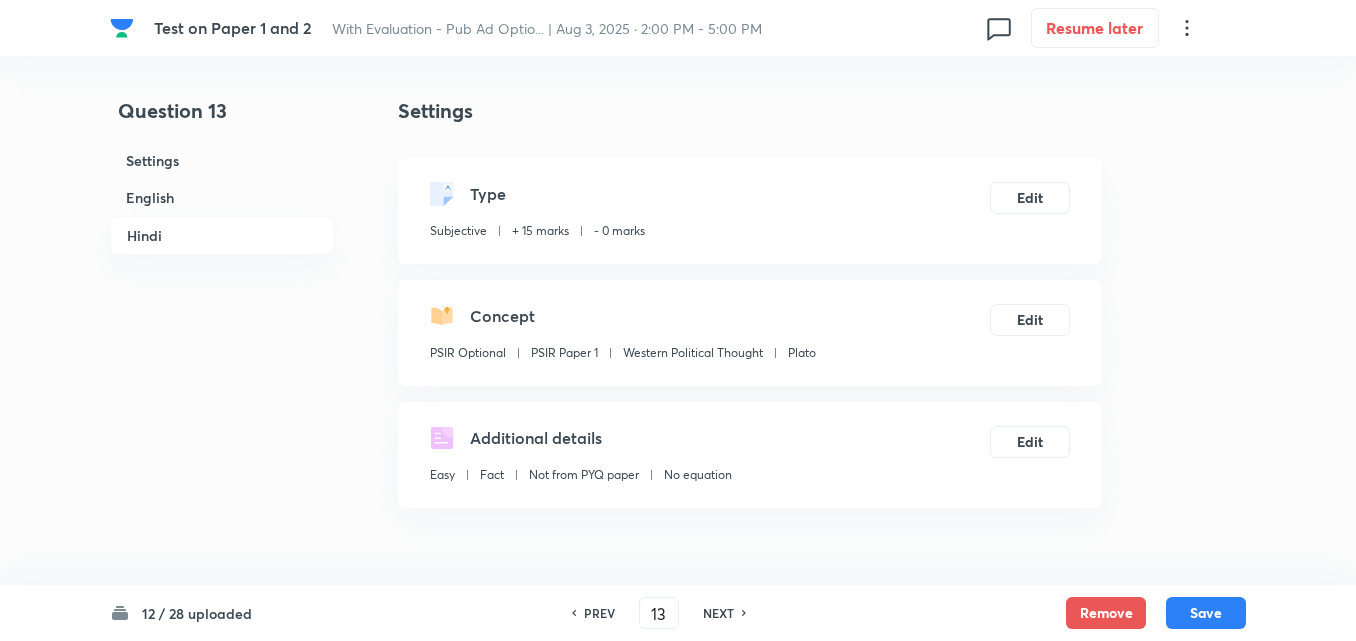 click on "English" at bounding box center [222, 197] 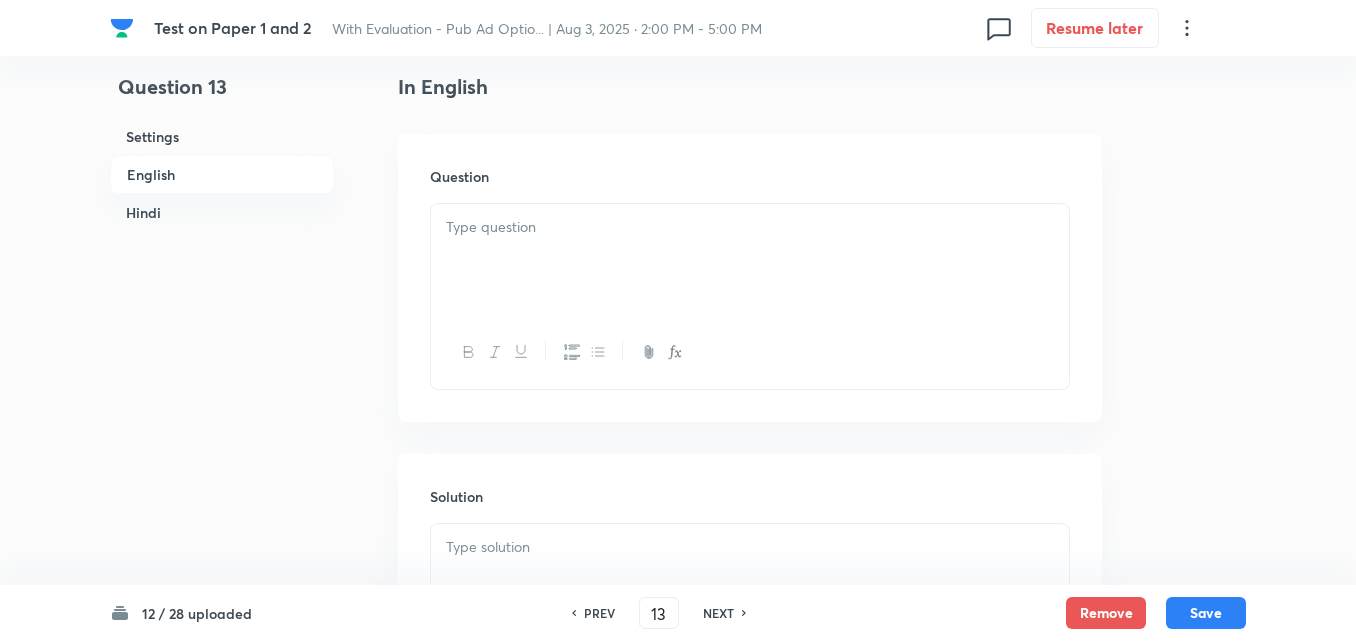 click at bounding box center [750, 260] 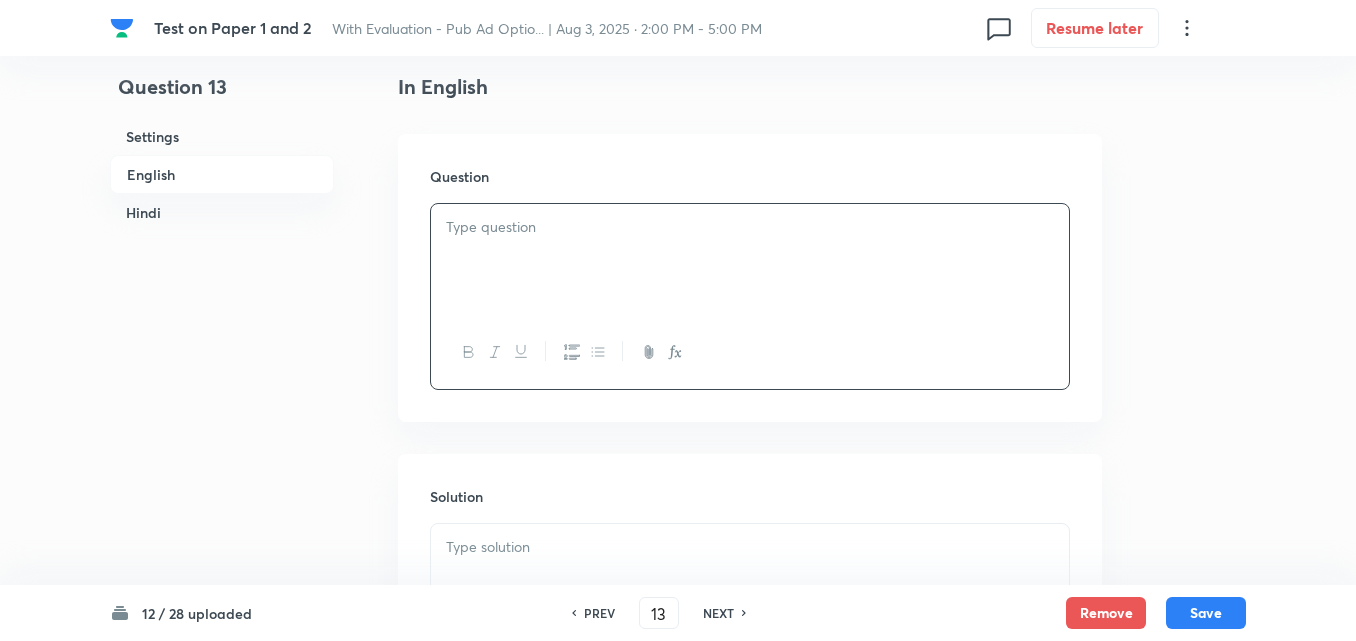 type 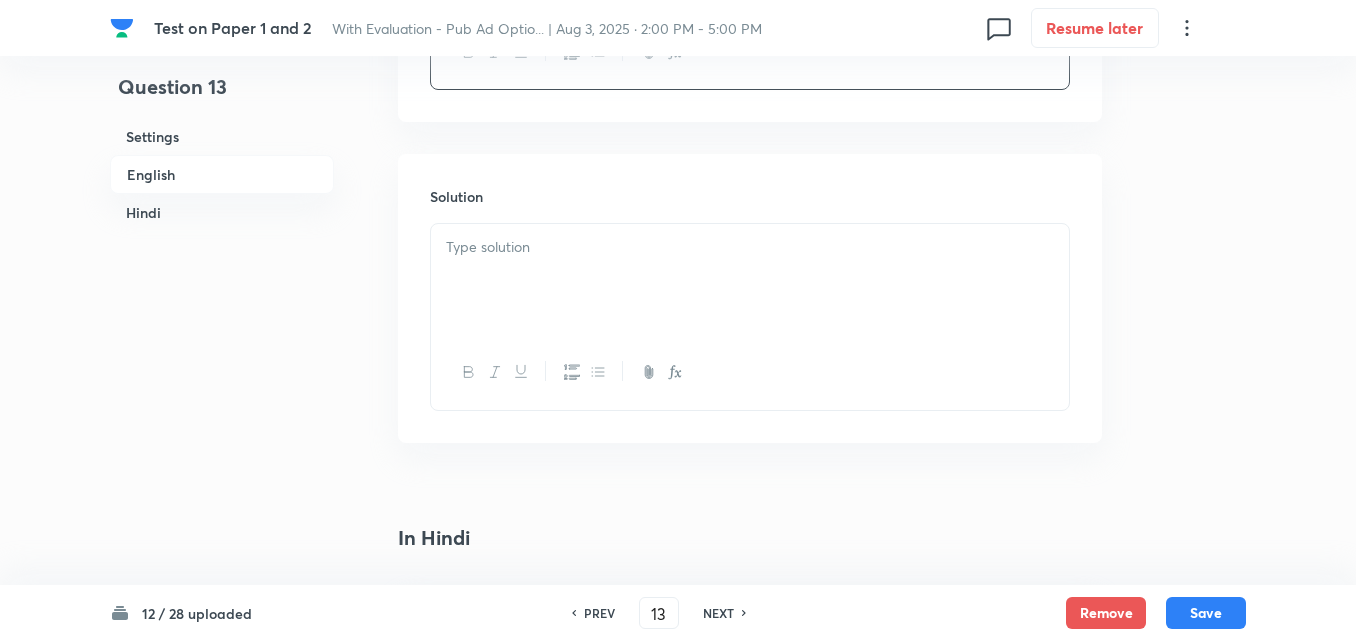 click at bounding box center (750, 280) 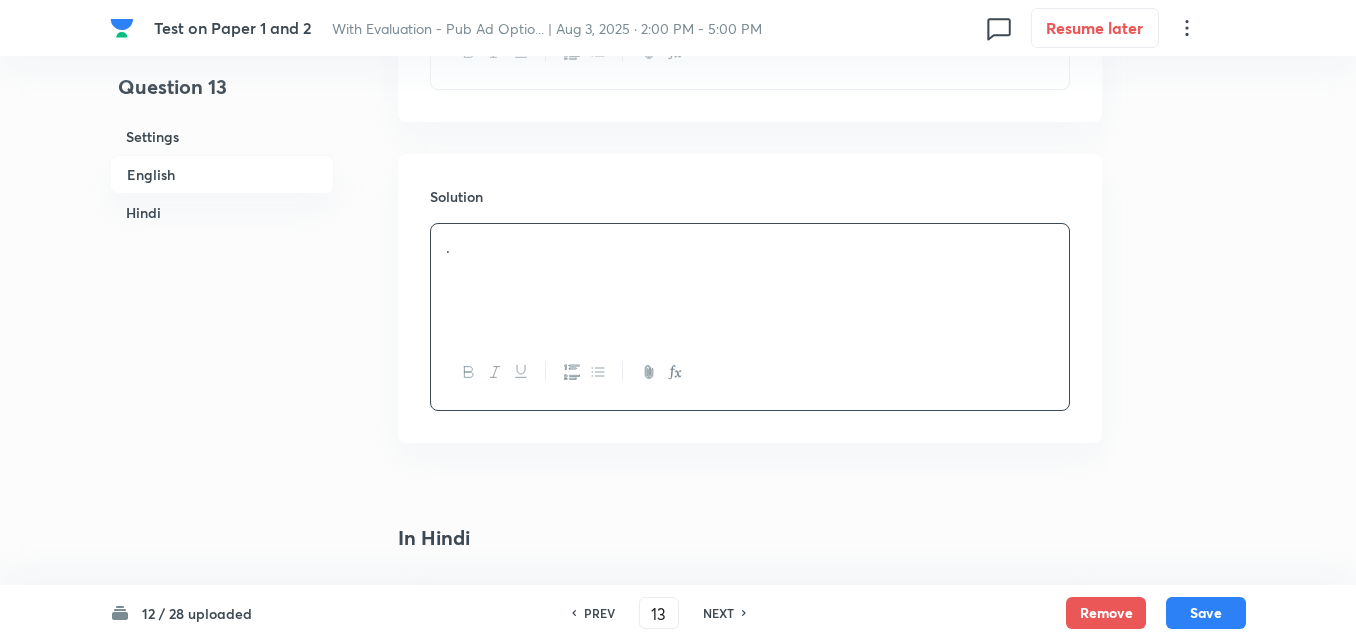 click on "Hindi" at bounding box center (222, 212) 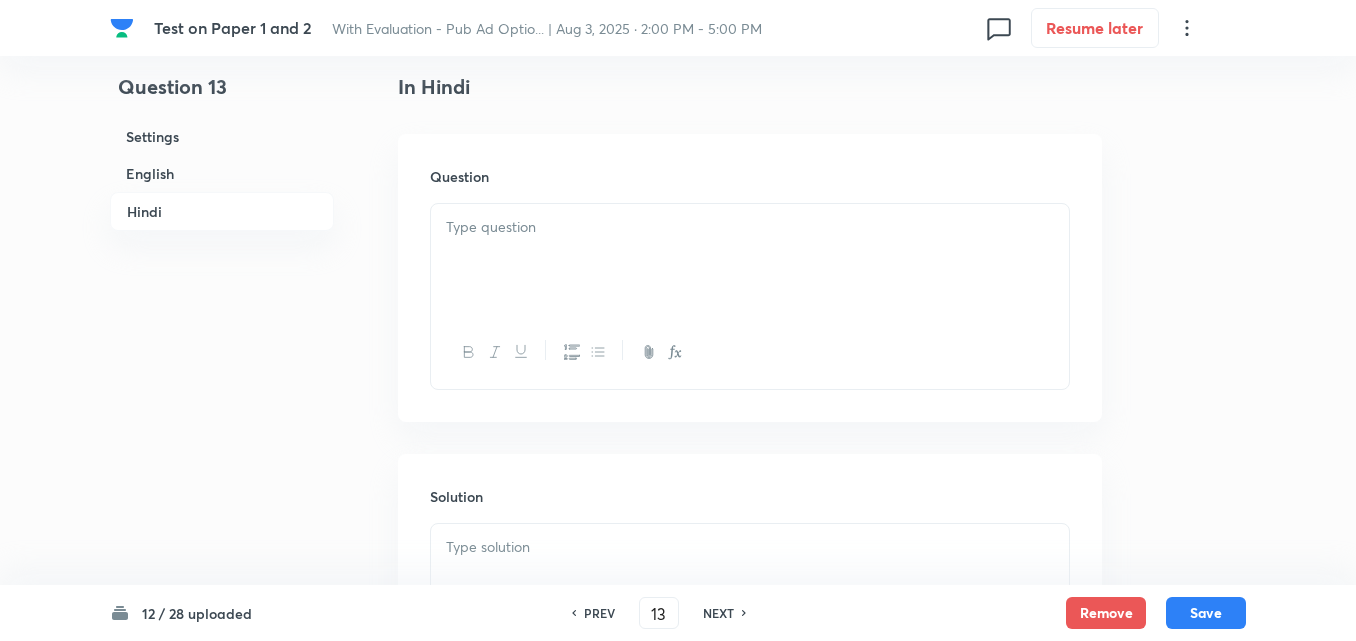 click at bounding box center (750, 260) 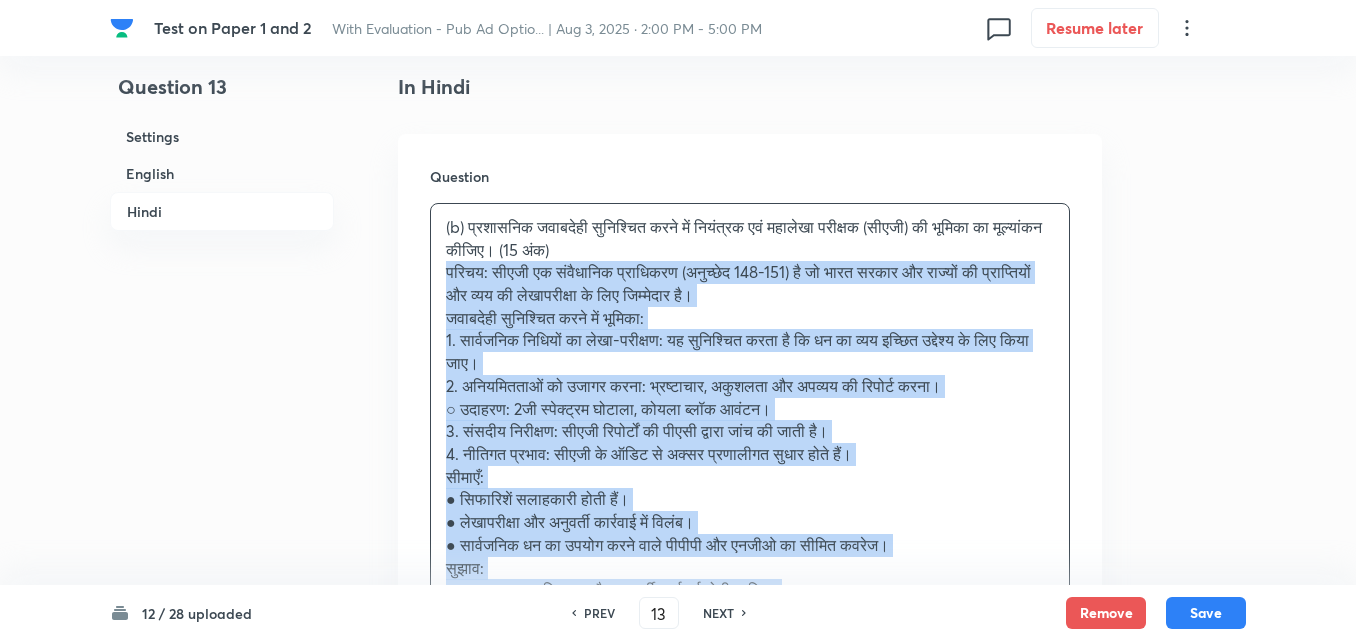click on "Question (b) प्रशासनिक जवाबदेही सुनिश्चित करने में नियंत्रक एवं महालेखा परीक्षक (सीएजी) की भूमिका का मूल्यांकन कीजिए। (15 अंक) परिचय: सीएजी एक संवैधानिक प्राधिकरण (अनुच्छेद 148-151) है जो भारत सरकार और राज्यों की प्राप्तियों और व्यय की लेखापरीक्षा के लिए जिम्मेदार है। जवाबदेही सुनिश्चित करने में भूमिका: 2.	अनियमितताओं को उजागर करना: भ्रष्टाचार, अकुशलता और अपव्यय की रिपोर्ट करना। सीमाएँ: सुझाव:" at bounding box center (750, 472) 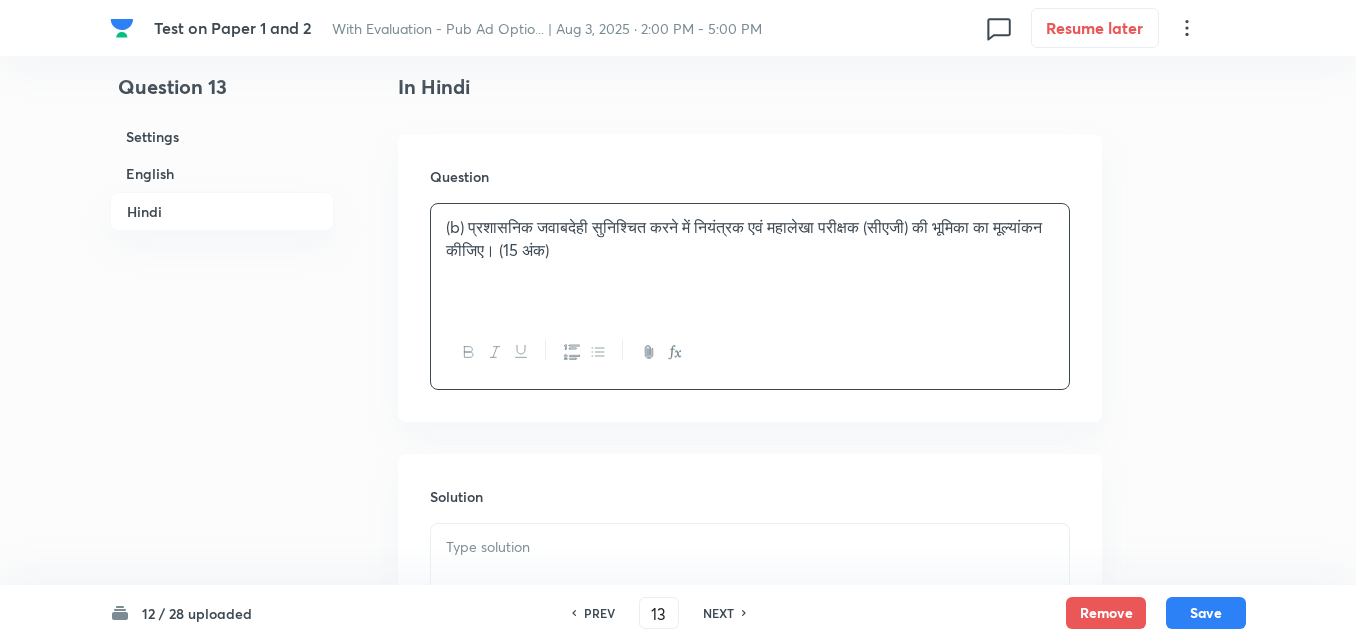 type 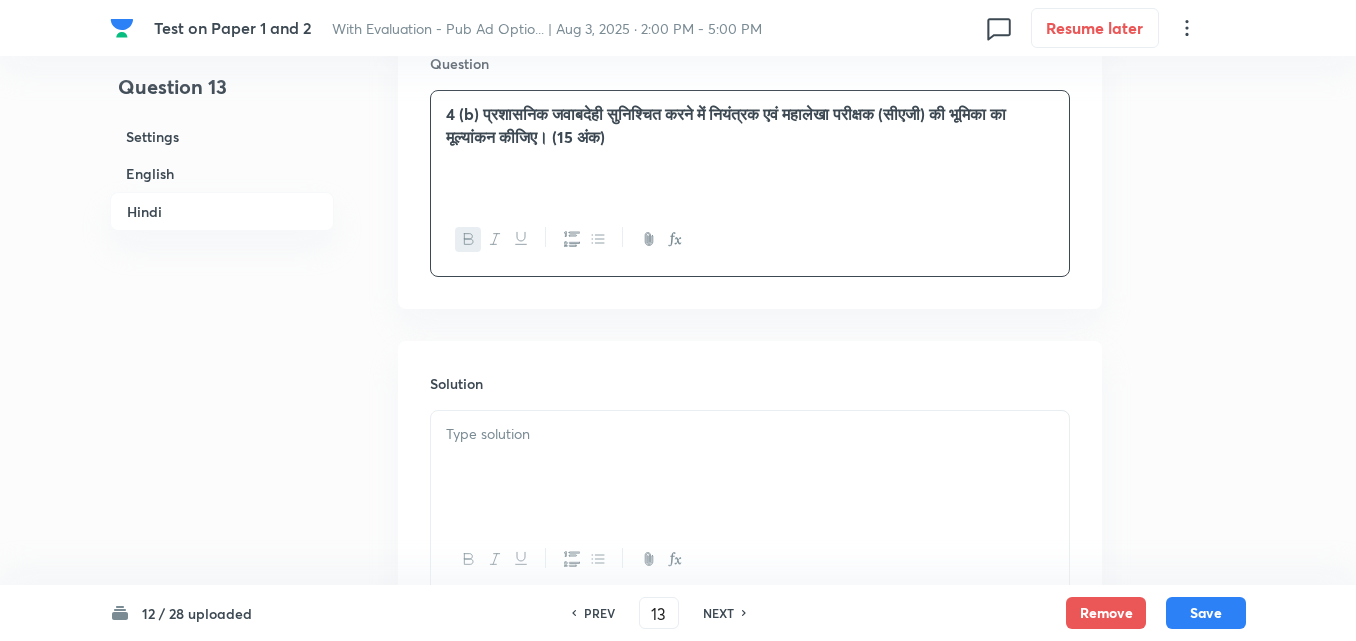 scroll, scrollTop: 1545, scrollLeft: 0, axis: vertical 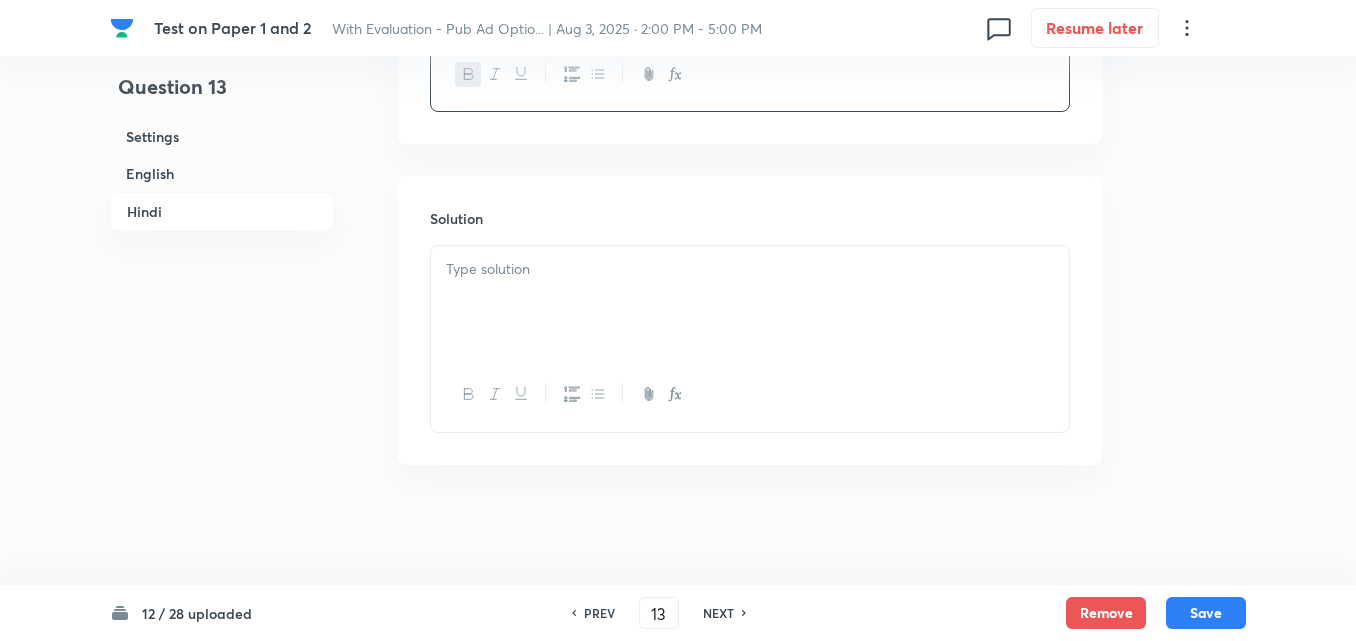click at bounding box center [750, 302] 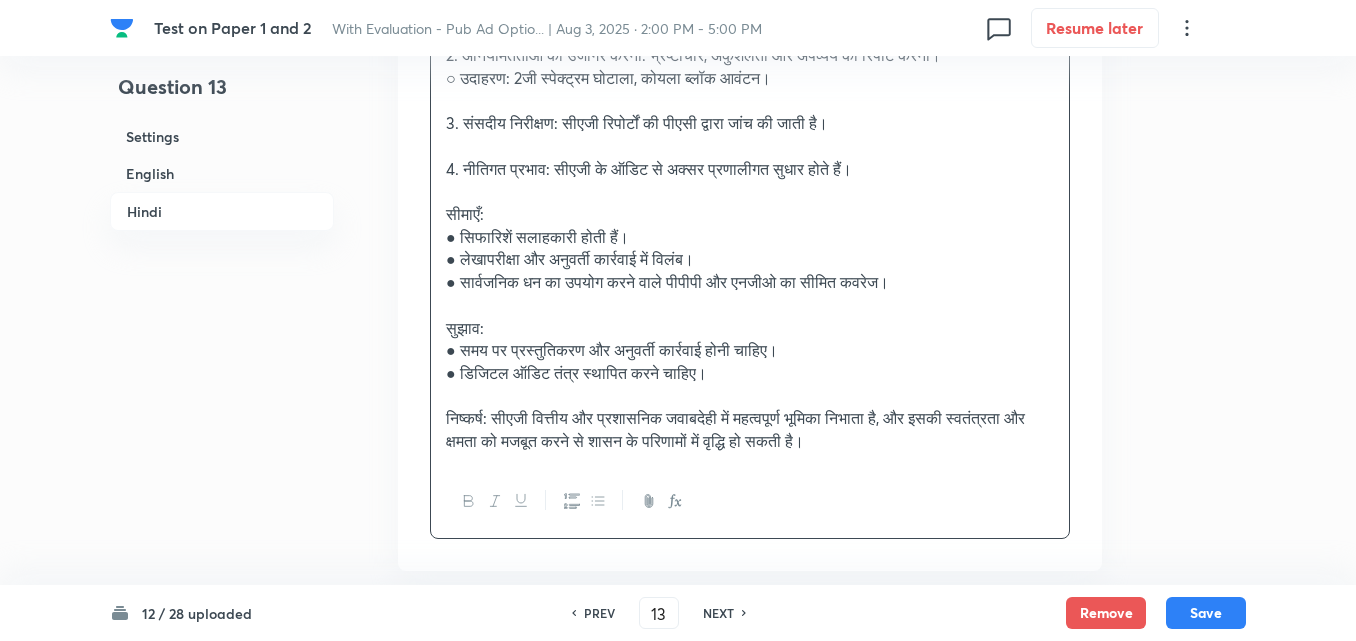 scroll, scrollTop: 2047, scrollLeft: 0, axis: vertical 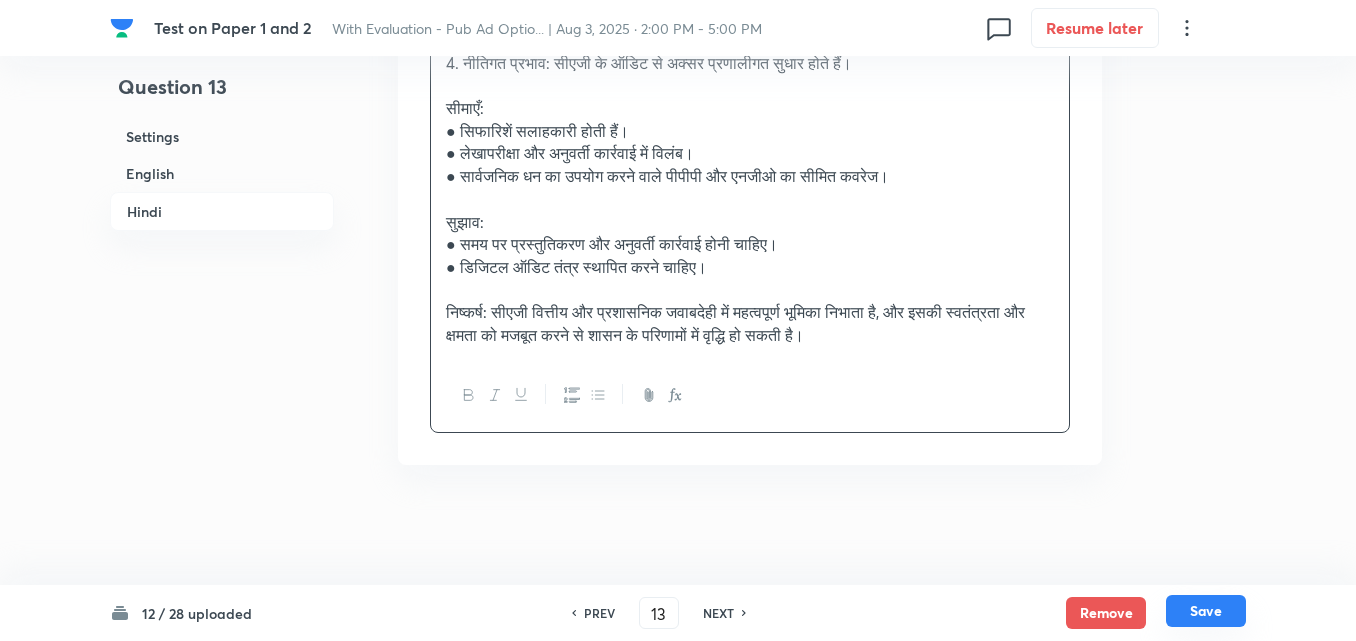 click on "Save" at bounding box center [1206, 611] 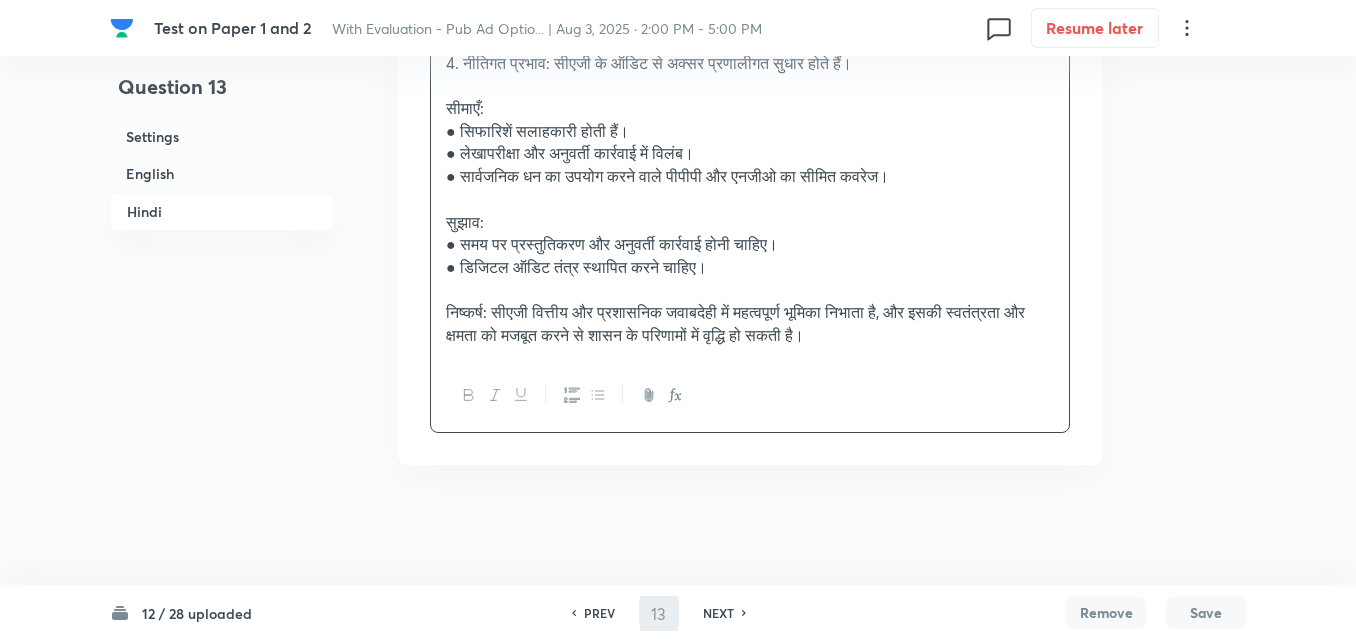 type on "14" 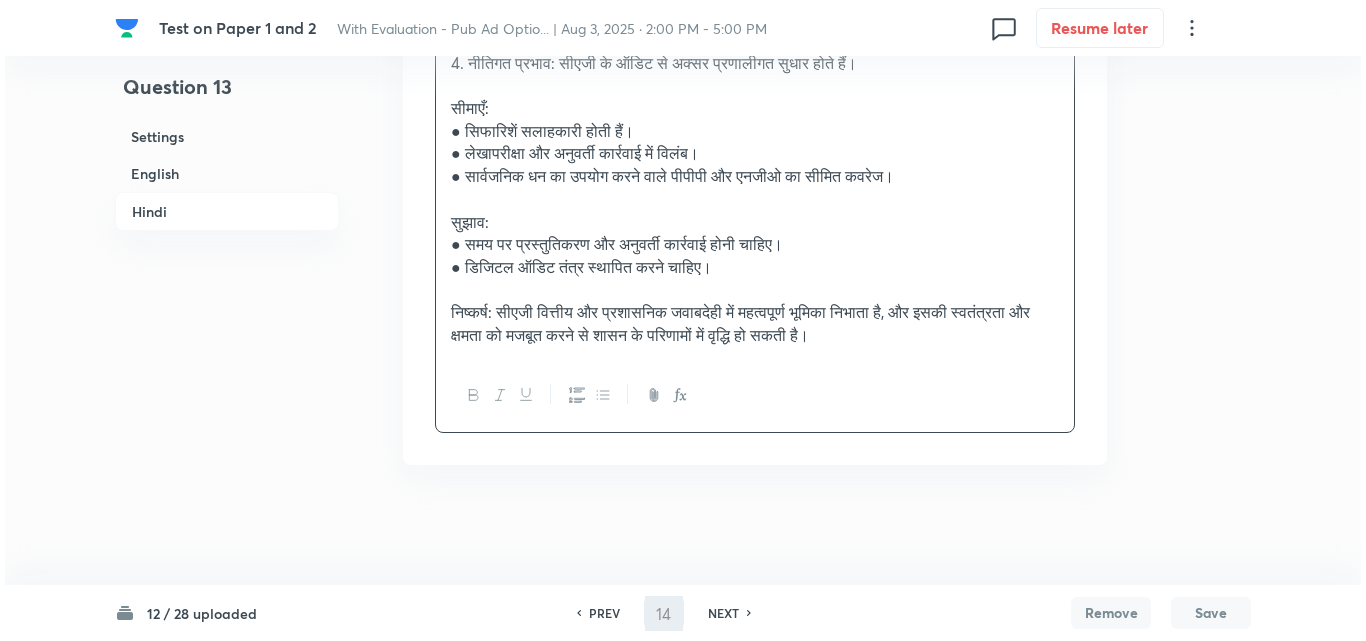 scroll, scrollTop: 0, scrollLeft: 0, axis: both 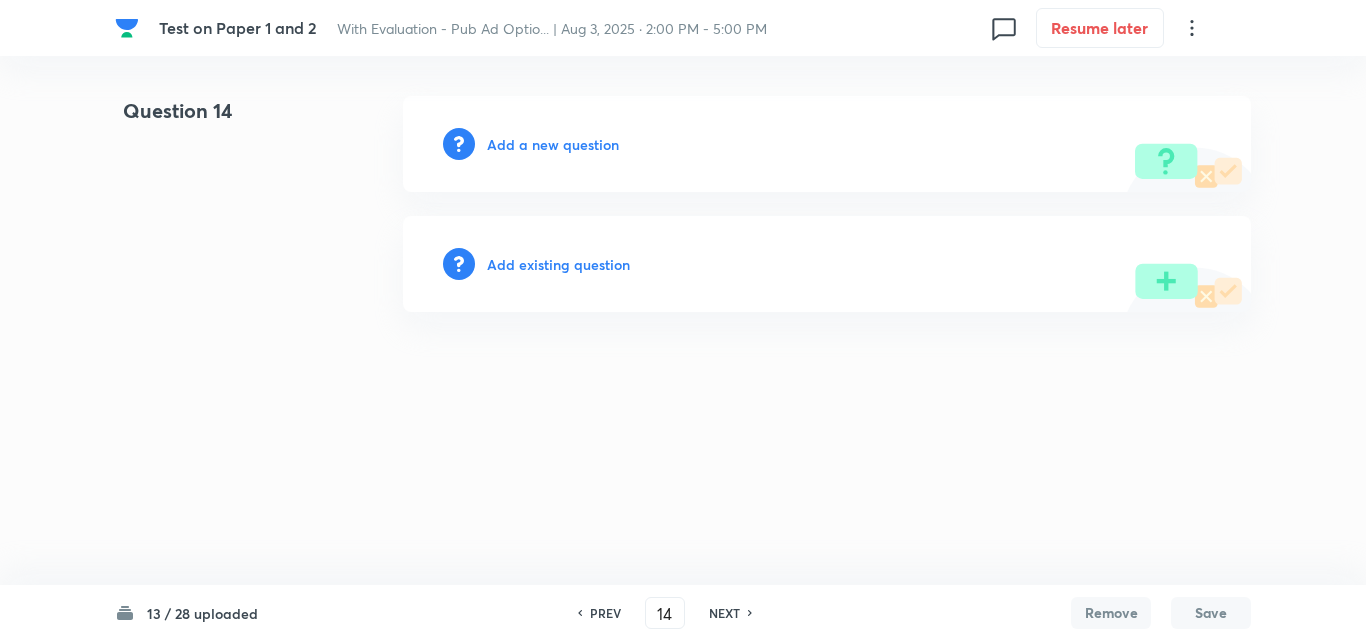 click on "Add a new question" at bounding box center (553, 144) 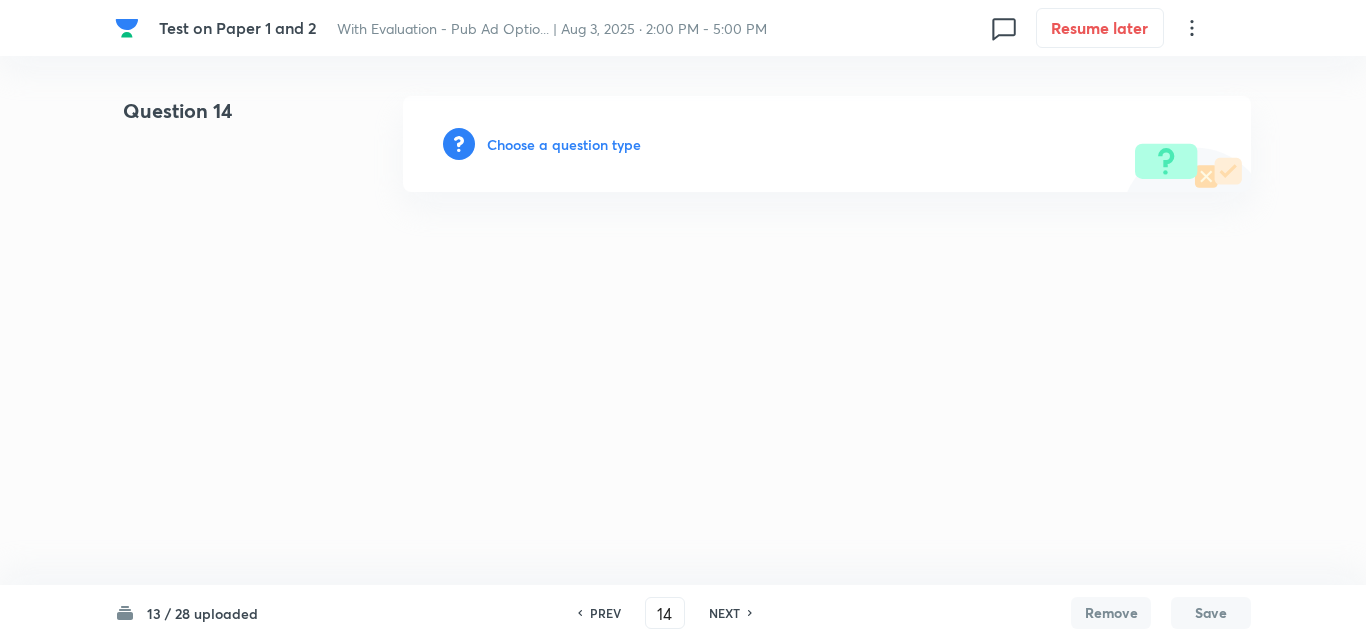 click on "Choose a question type" at bounding box center [564, 144] 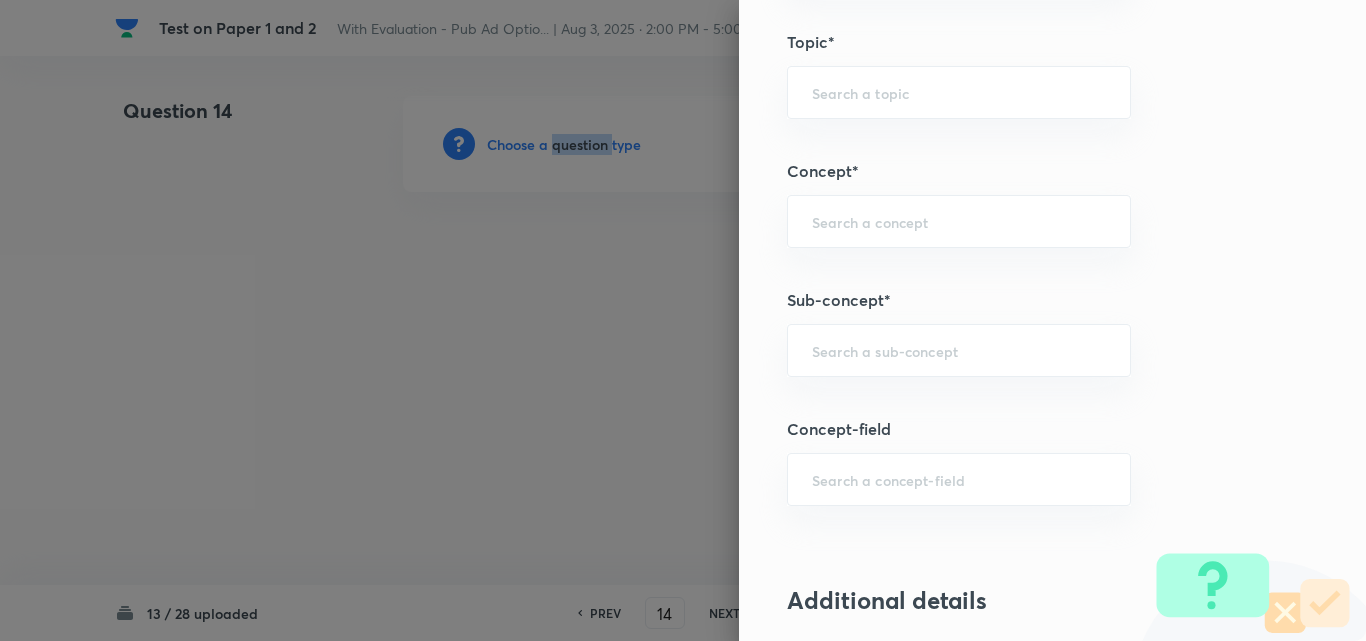 scroll, scrollTop: 900, scrollLeft: 0, axis: vertical 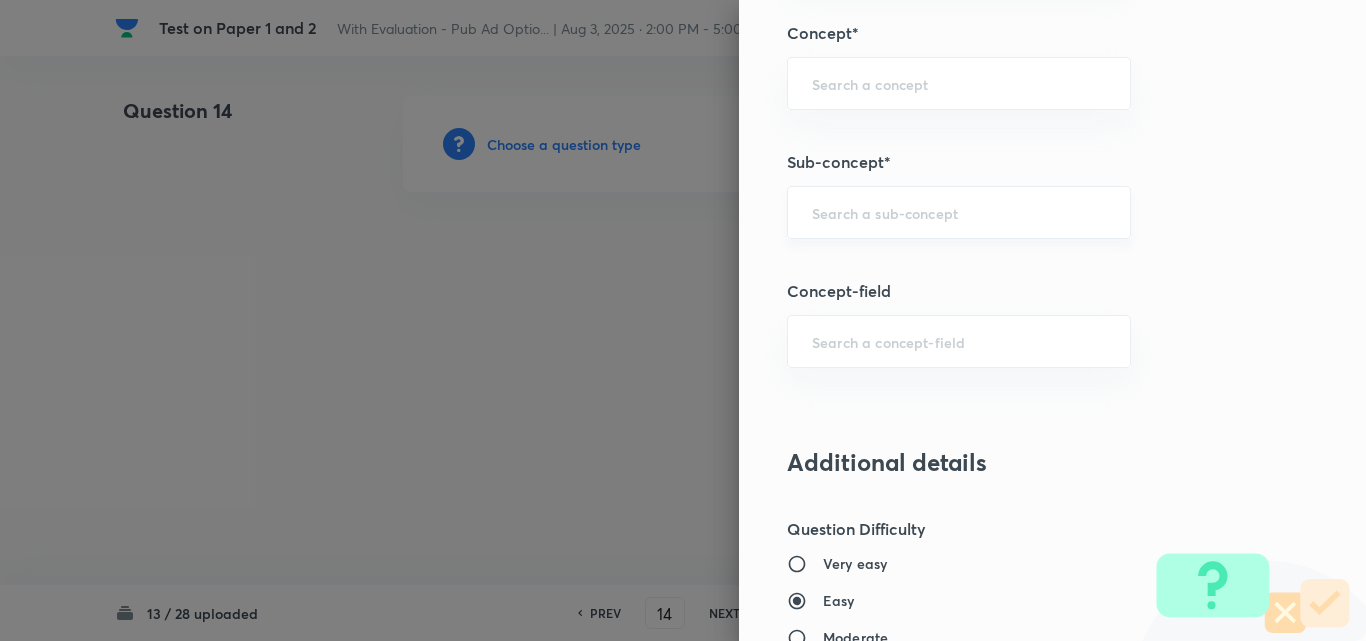 click at bounding box center [959, 212] 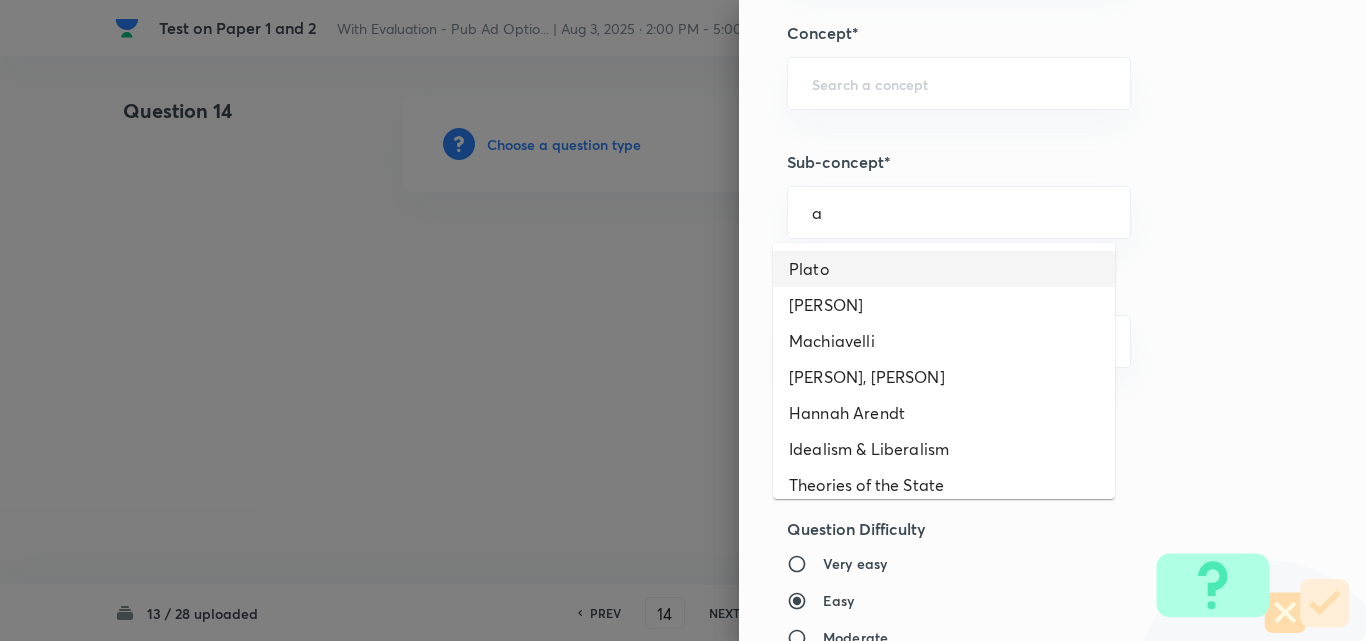 click on "Plato" at bounding box center [944, 269] 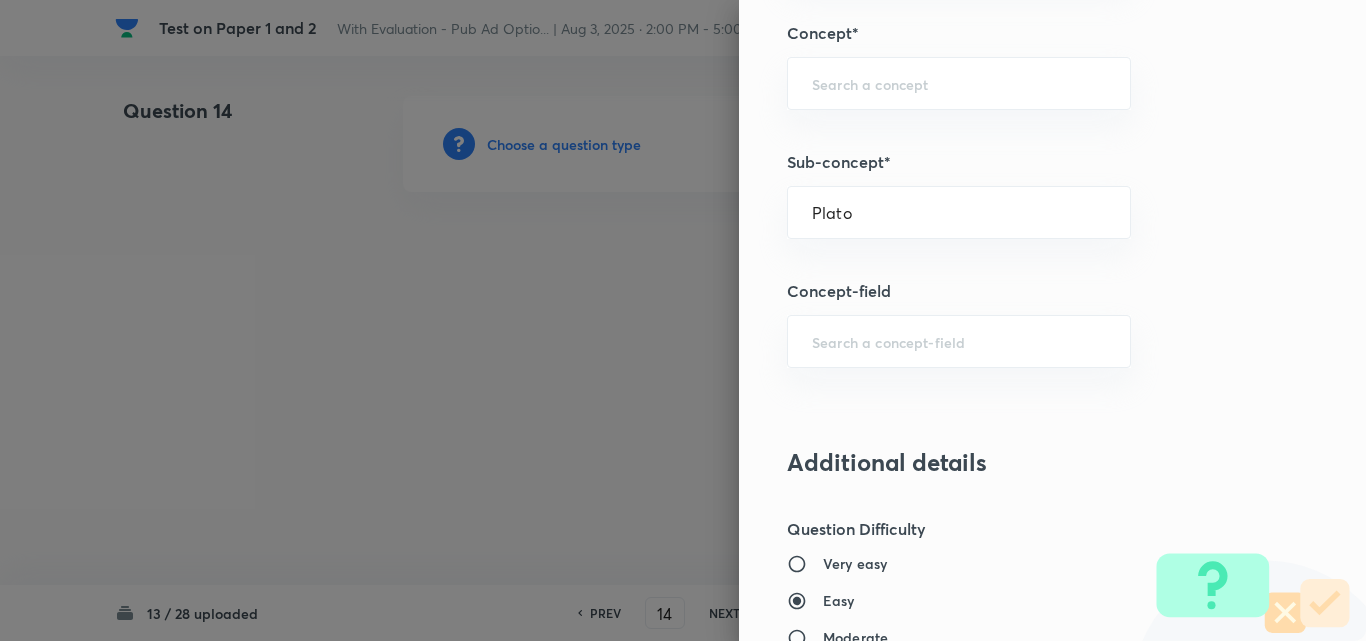type on "PSIR Optional" 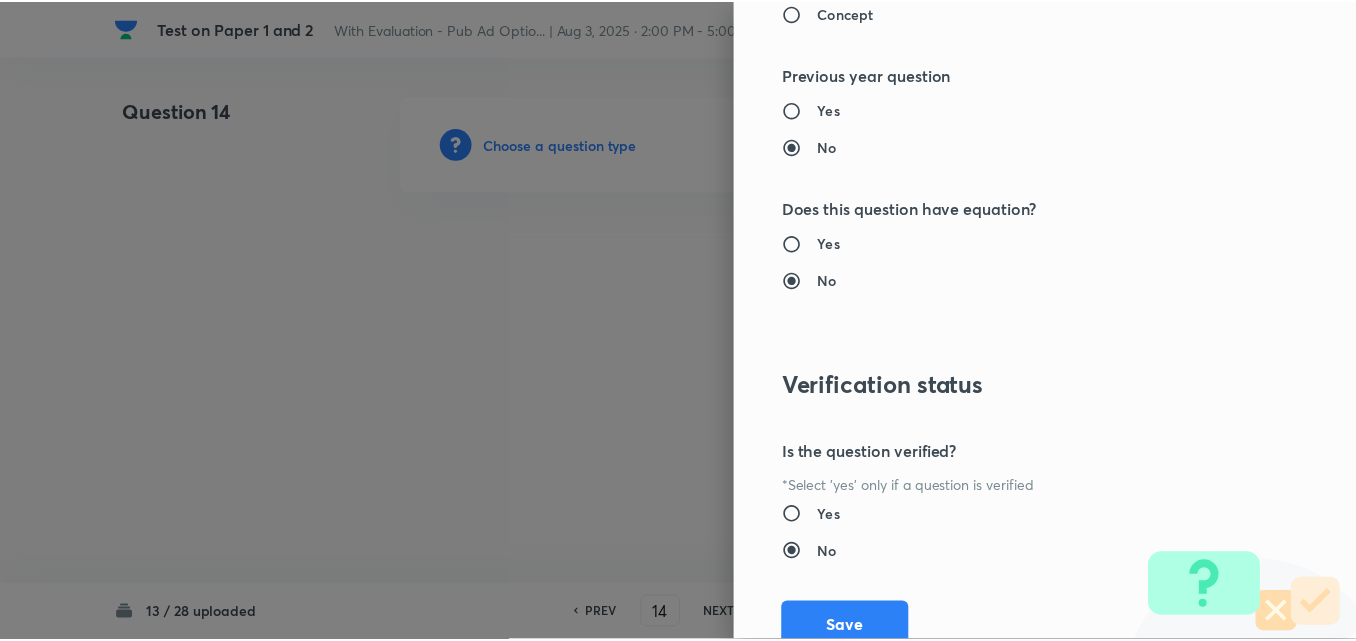 scroll, scrollTop: 1844, scrollLeft: 0, axis: vertical 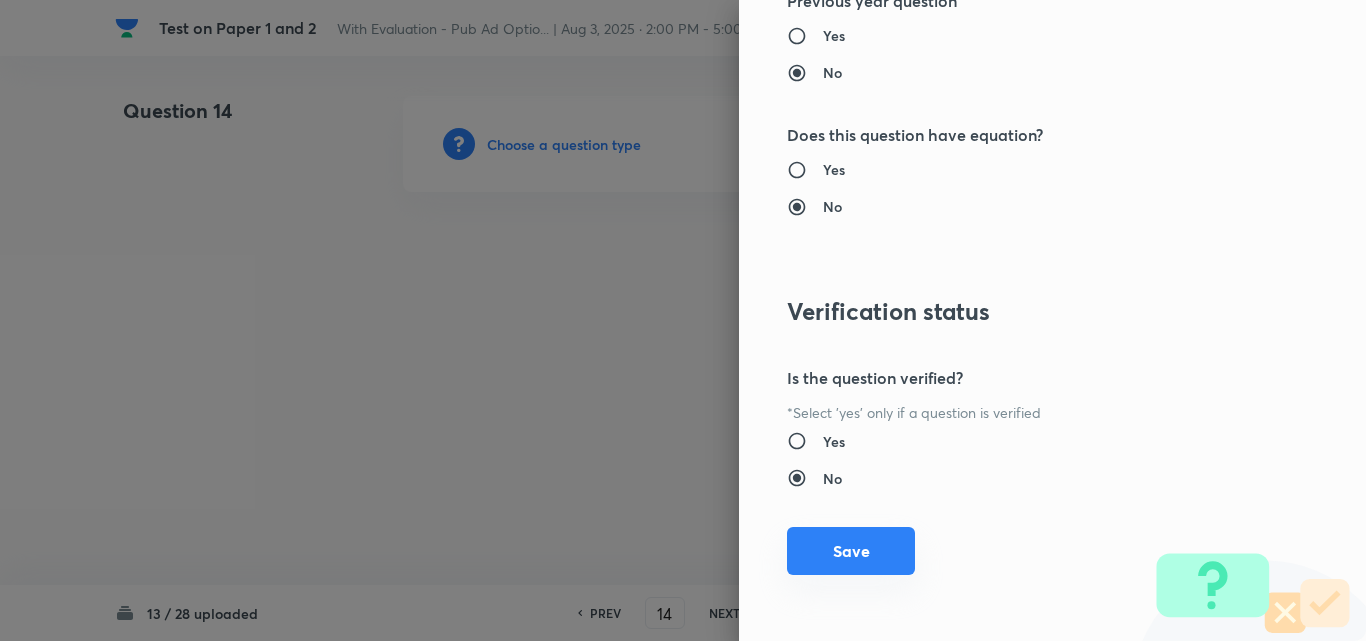 click on "Save" at bounding box center (851, 551) 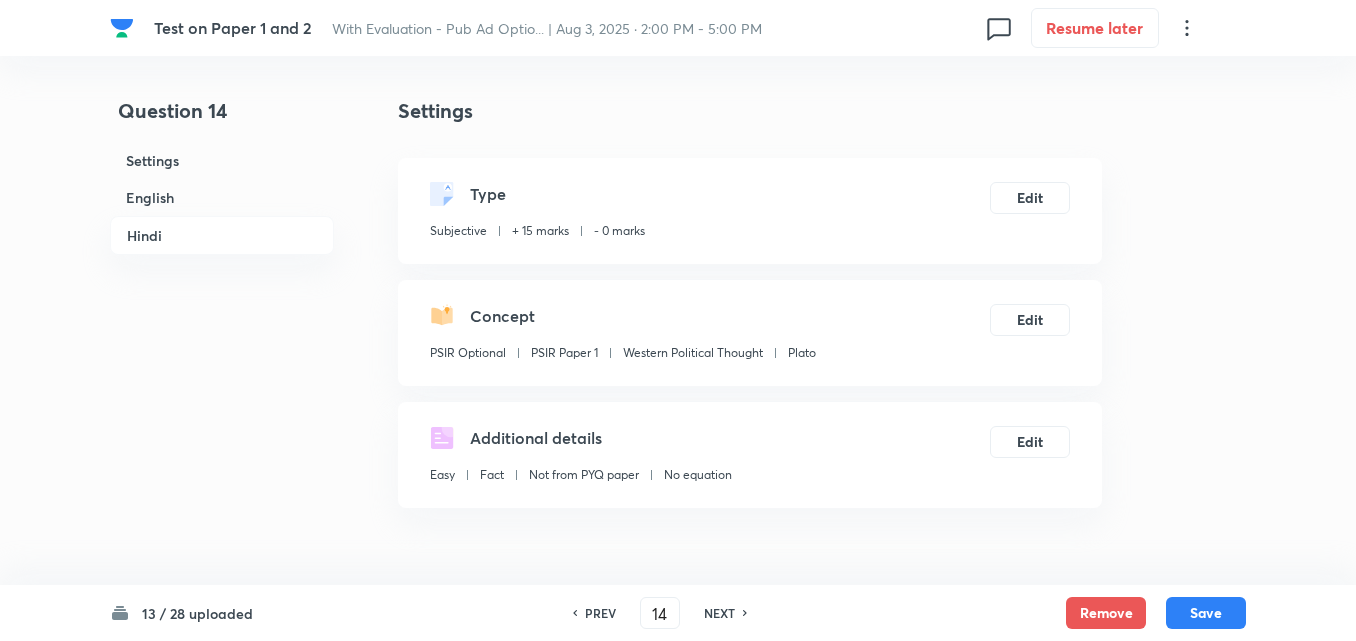click on "English" at bounding box center [222, 197] 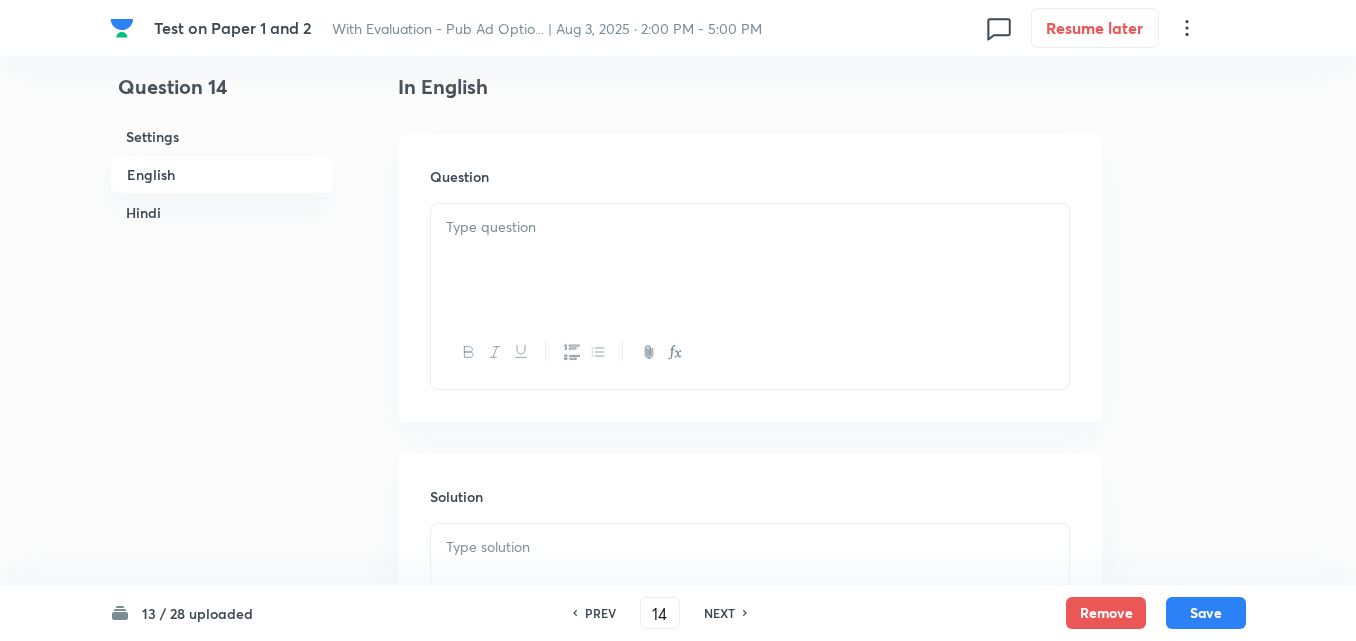 click at bounding box center [750, 260] 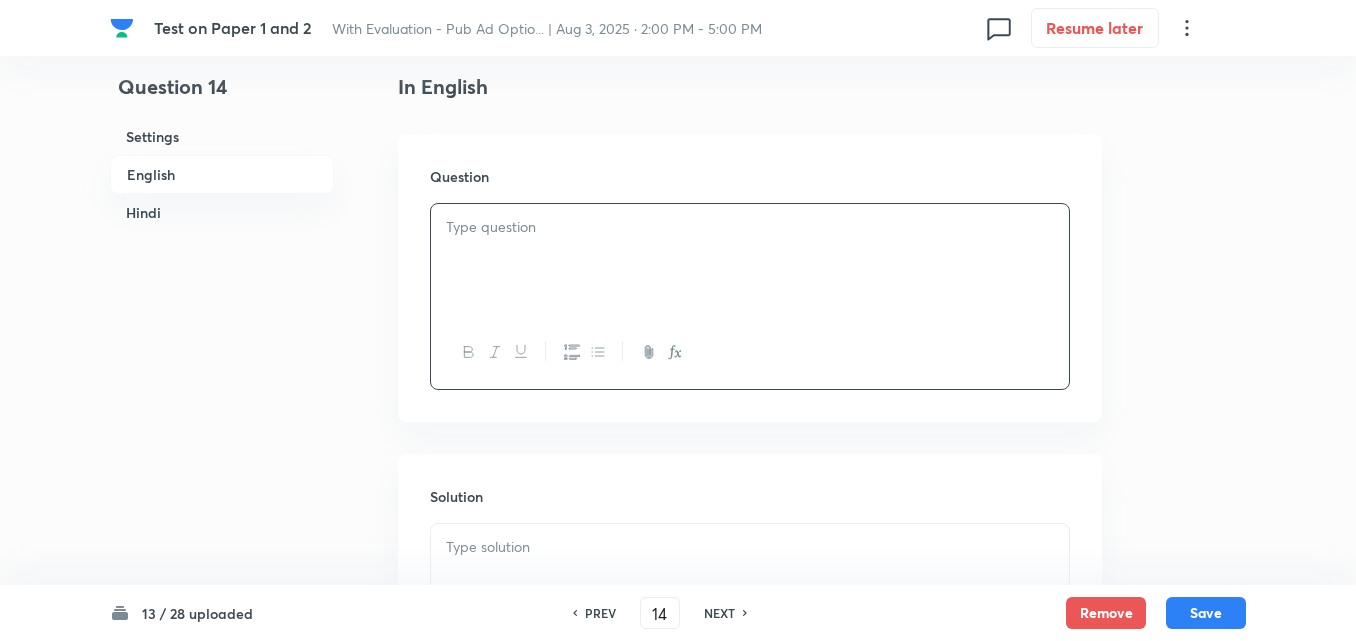 type 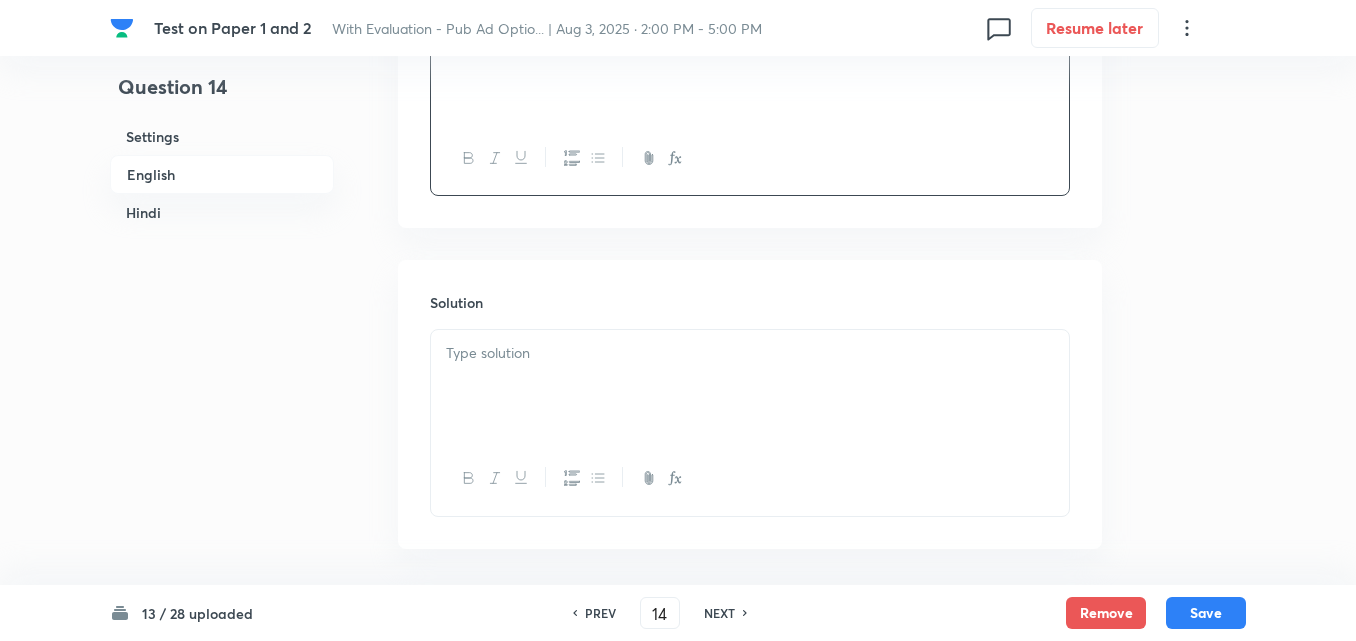 scroll, scrollTop: 916, scrollLeft: 0, axis: vertical 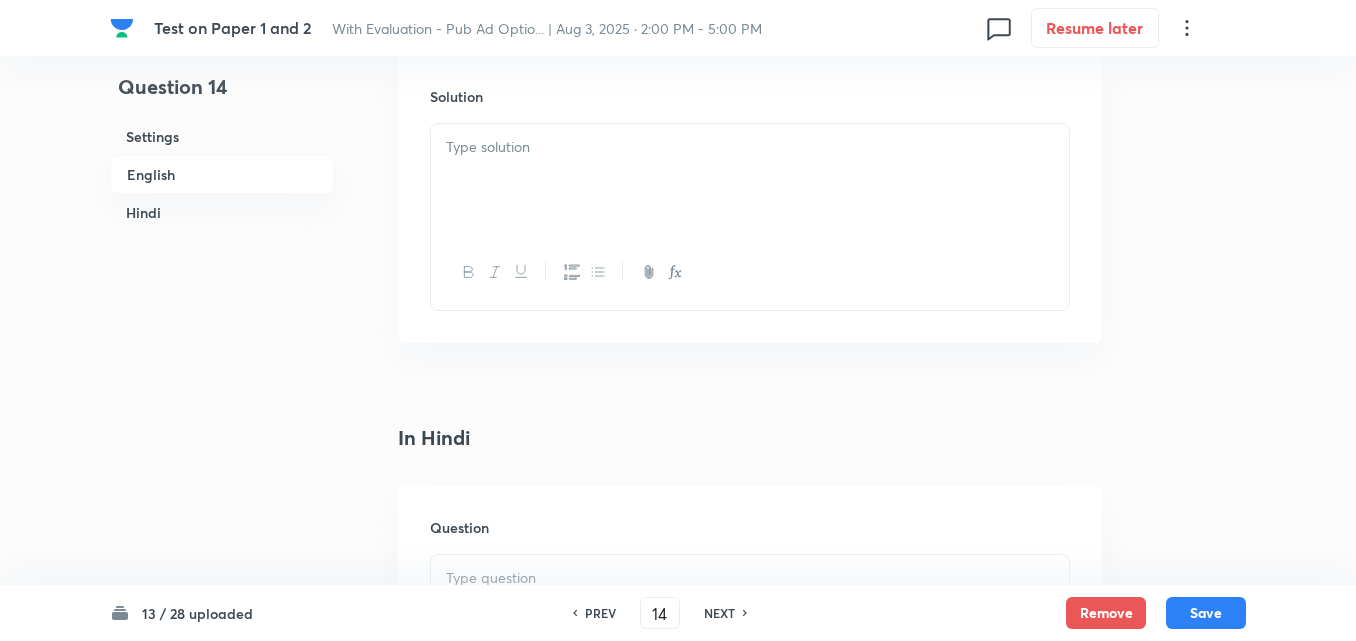 type 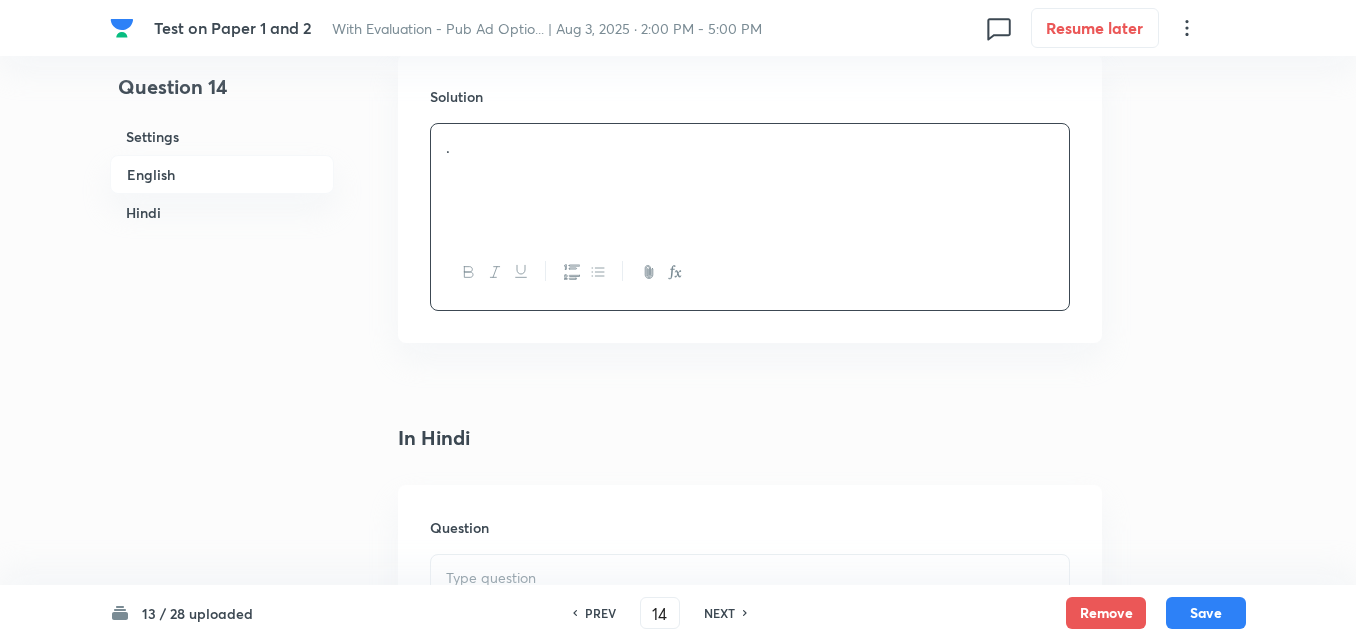 click on "Hindi" at bounding box center [222, 212] 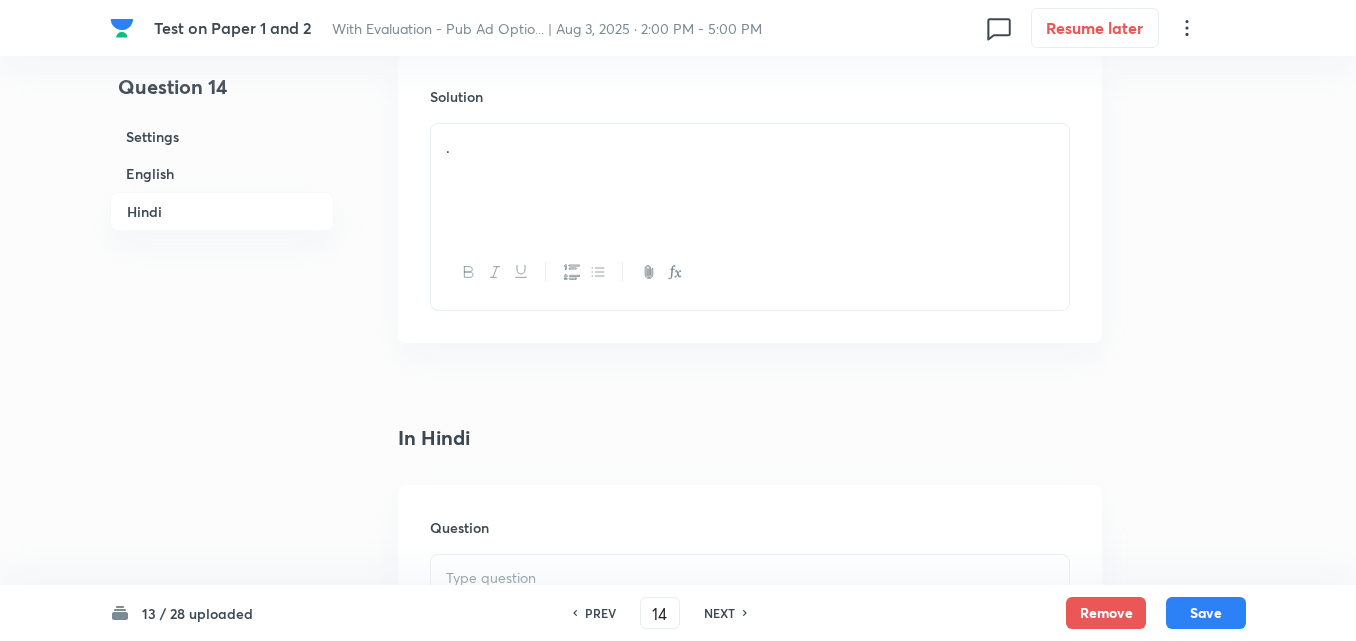scroll, scrollTop: 1267, scrollLeft: 0, axis: vertical 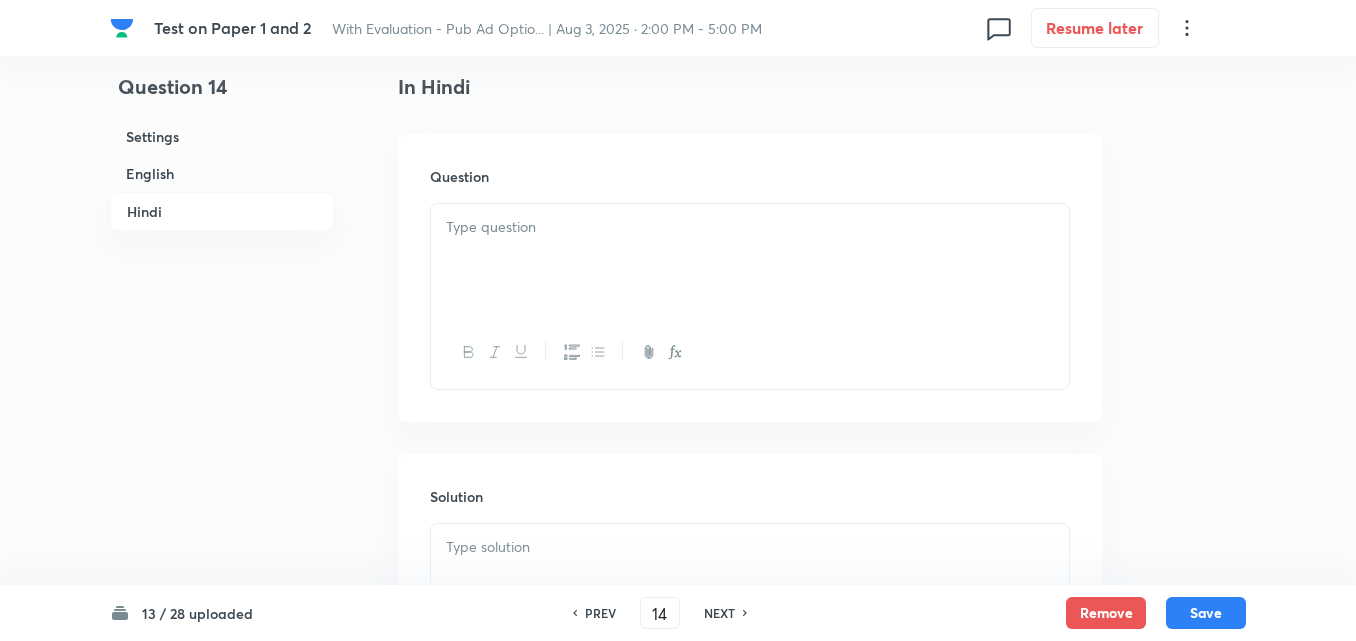 click at bounding box center (750, 260) 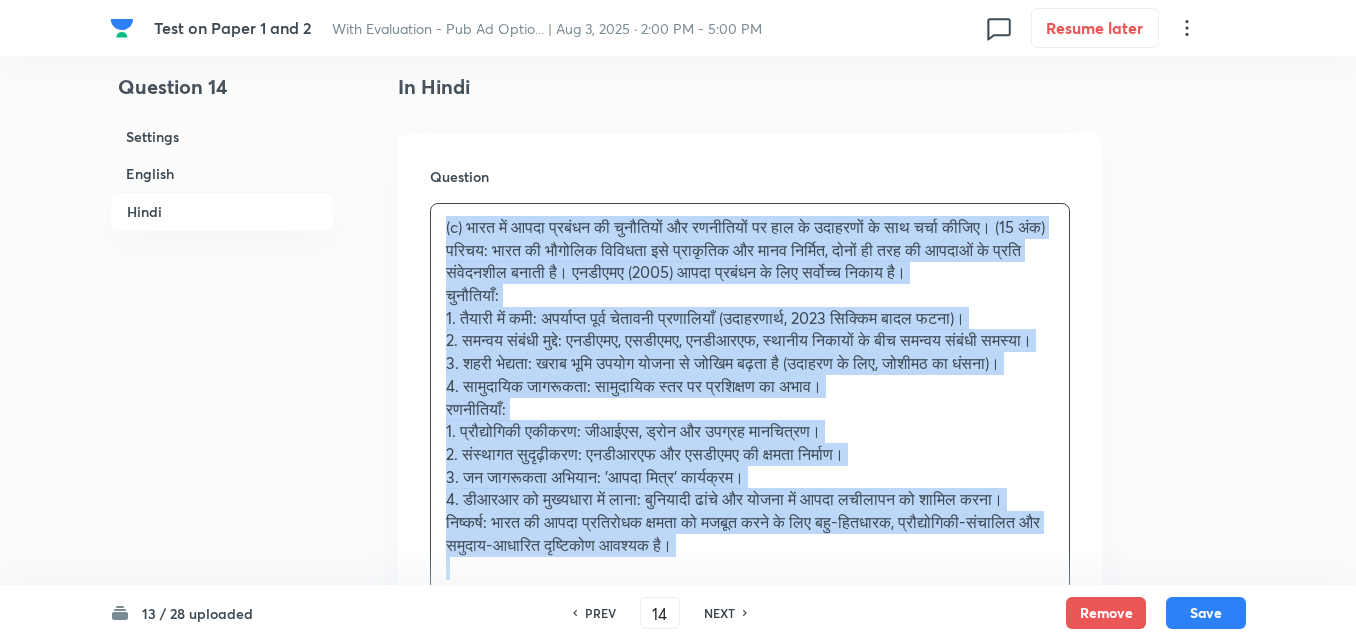 click on "Question 14 Settings English Hindi Settings Type Subjective + 15 marks - 0 marks Edit Concept PSIR Optional PSIR Paper 1 Western Political Thought Plato Edit Additional details Easy Fact Not from PYQ paper No equation Edit In English Question . Solution . In Hindi Question (c) भारत में आपदा प्रबंधन की चुनौतियों और रणनीतियों पर हाल के उदाहरणों के साथ चर्चा कीजिए। (15 अंक) परिचय: भारत की भौगोलिक विविधता इसे प्राकृतिक और मानव निर्मित, दोनों ही तरह की आपदाओं के प्रति संवेदनशील बनाती है। एनडीएमए (2005) आपदा प्रबंधन के लिए सर्वोच्च निकाय है। चुनौतियाँ: रणनीतियाँ: Solution" at bounding box center (678, -37) 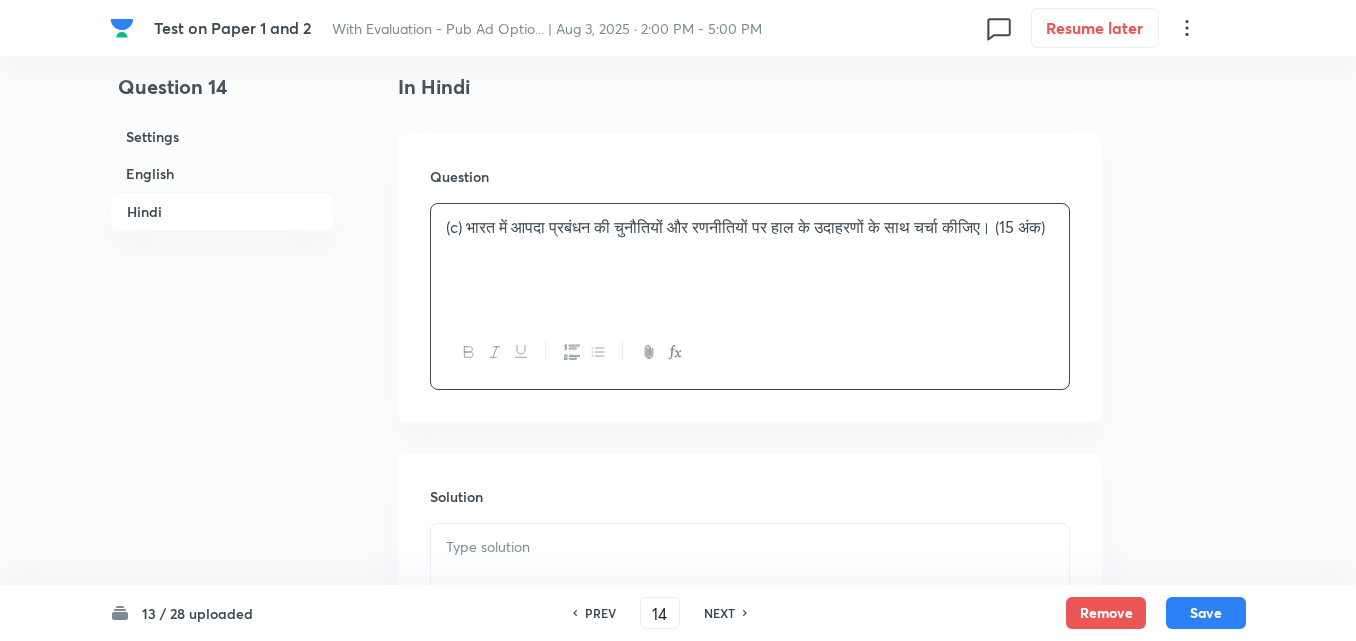 type 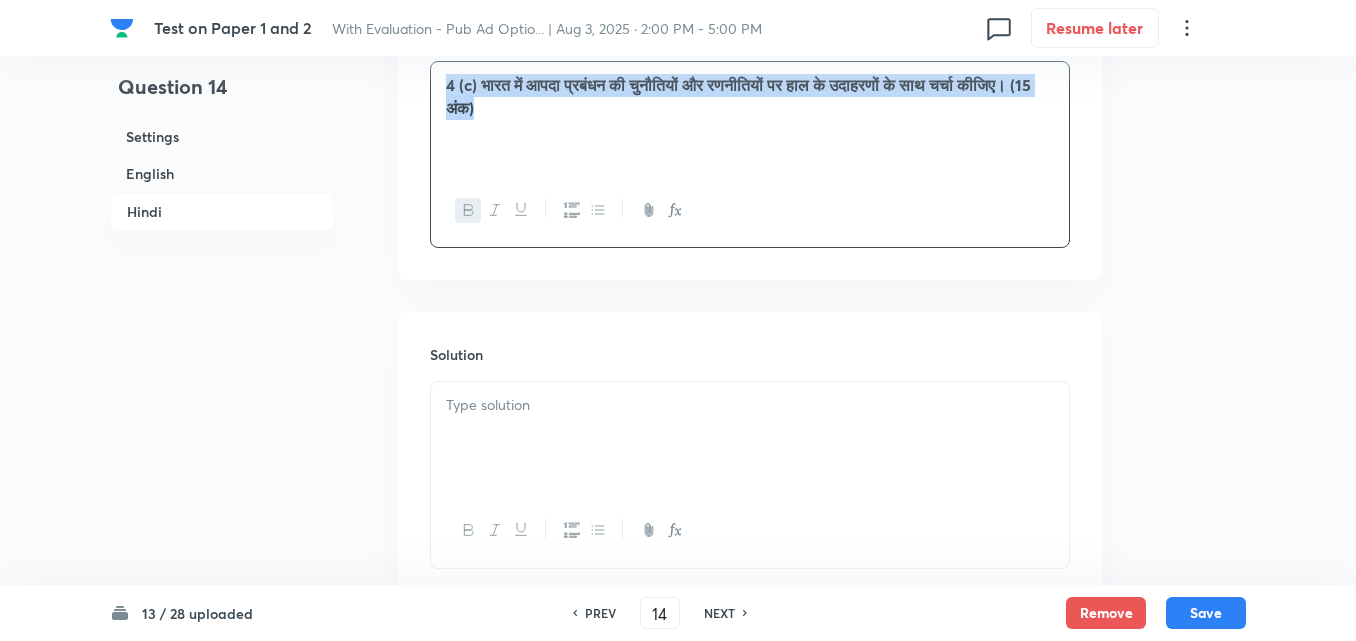 scroll, scrollTop: 1545, scrollLeft: 0, axis: vertical 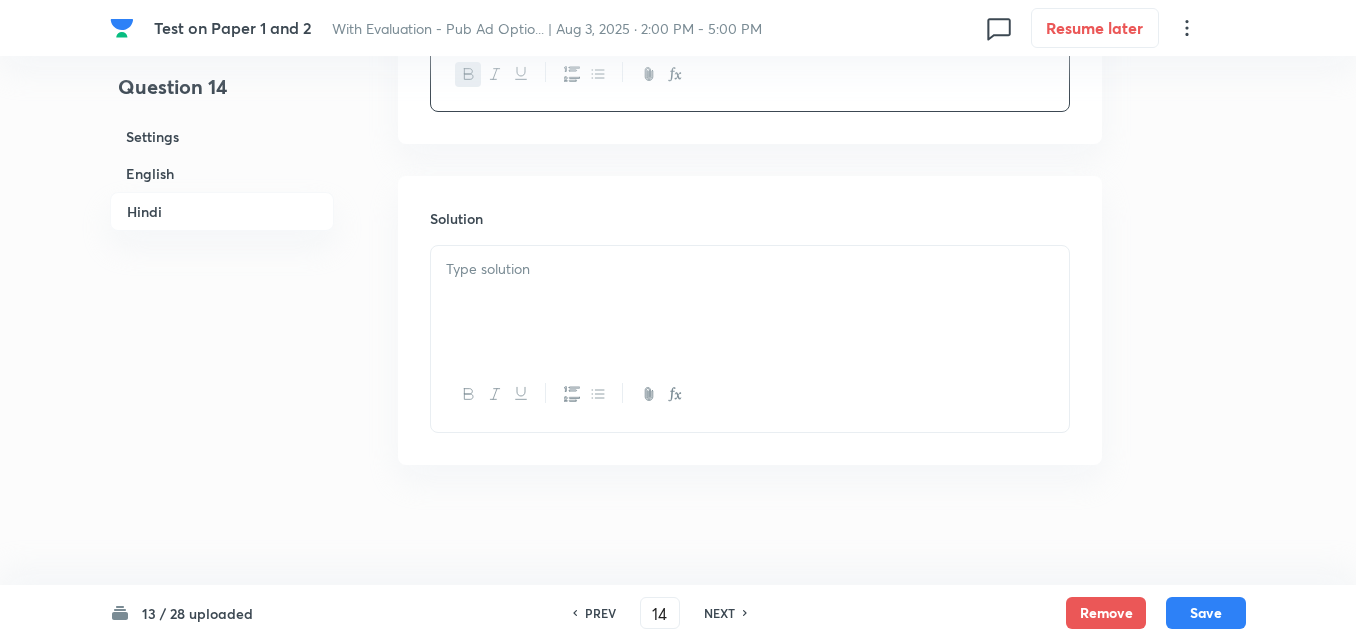click at bounding box center [750, 302] 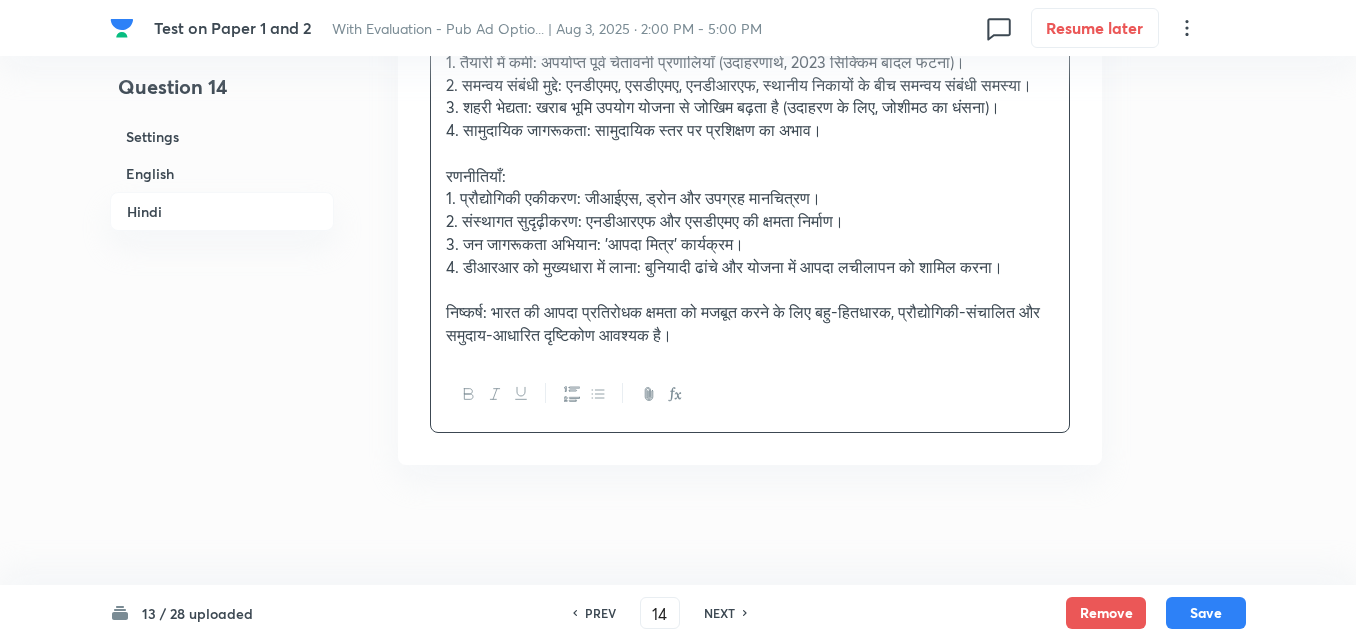 scroll, scrollTop: 1911, scrollLeft: 0, axis: vertical 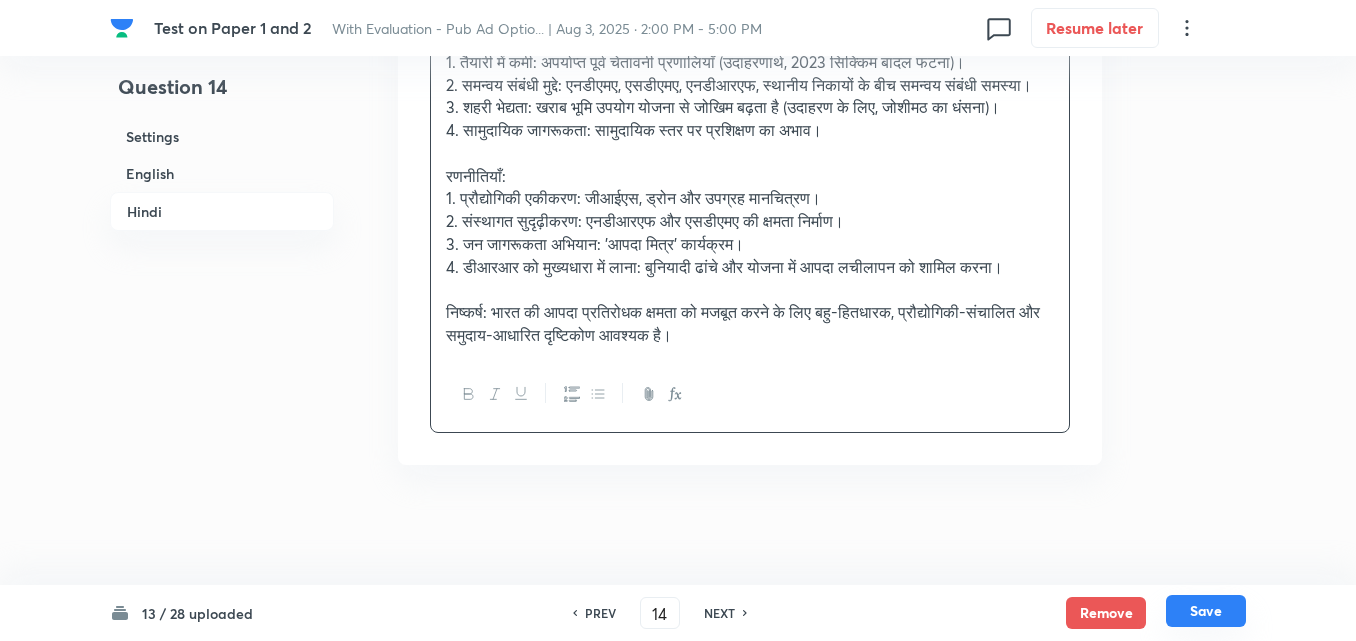 click on "Save" at bounding box center [1206, 611] 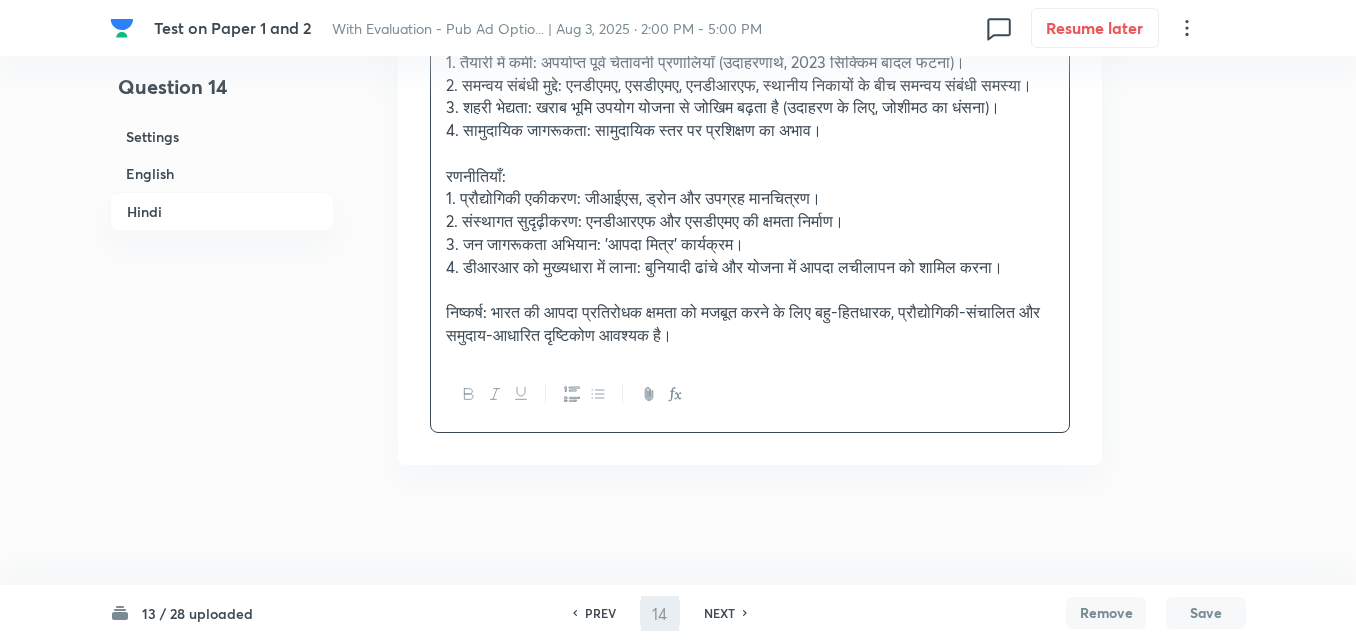 type on "15" 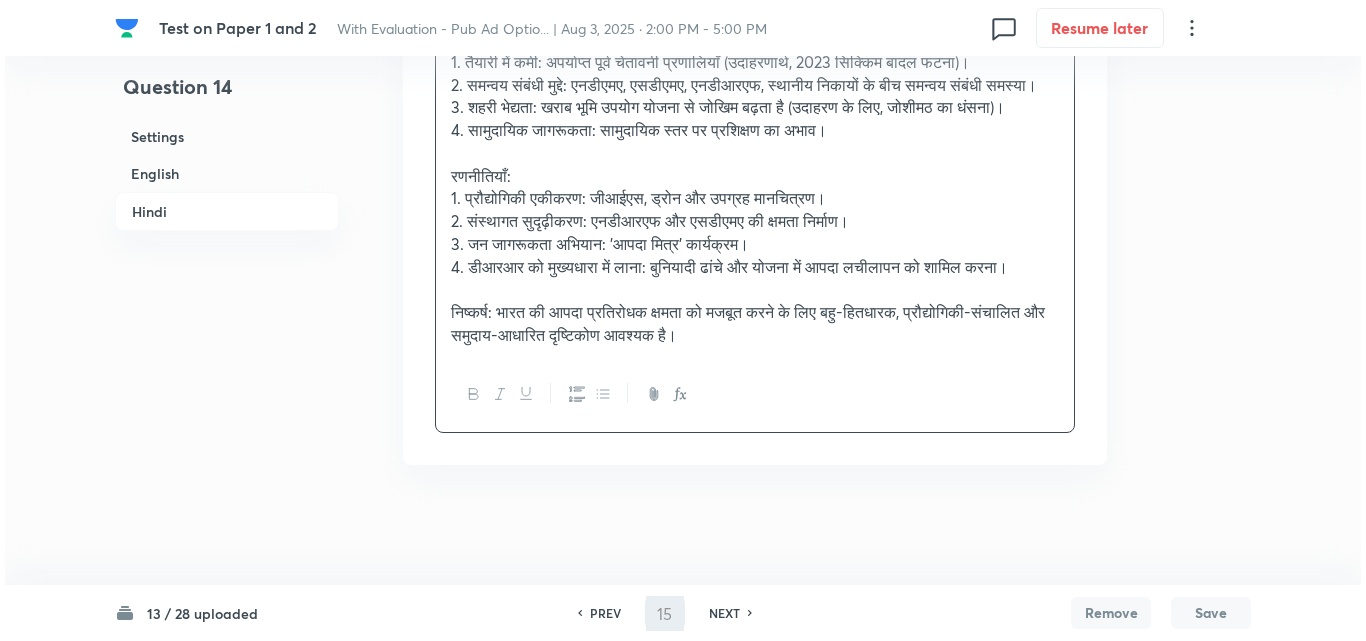 scroll, scrollTop: 0, scrollLeft: 0, axis: both 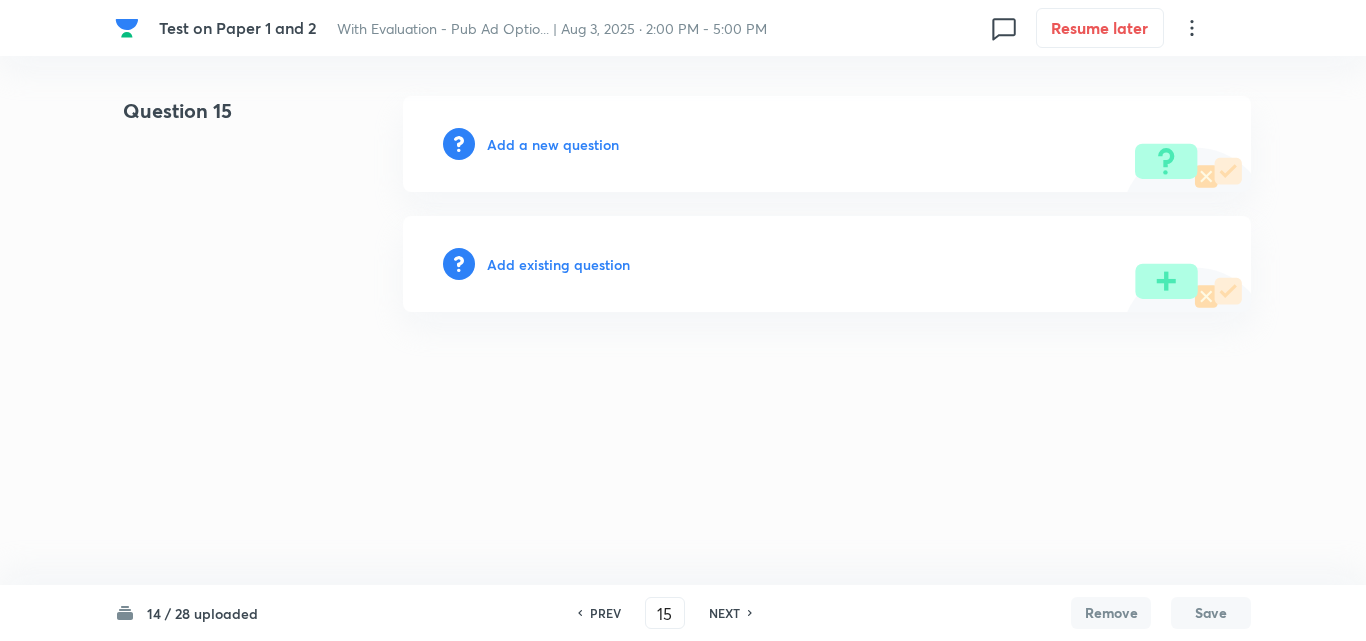 click on "Add a new question" at bounding box center [553, 144] 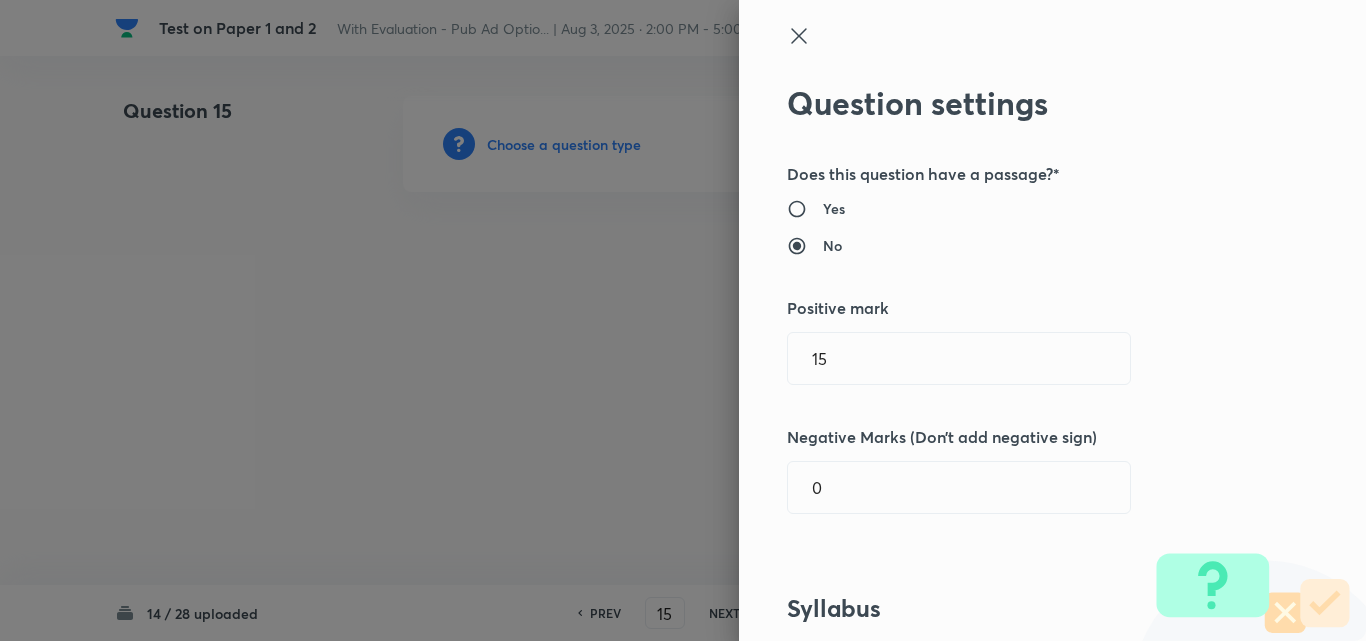 type 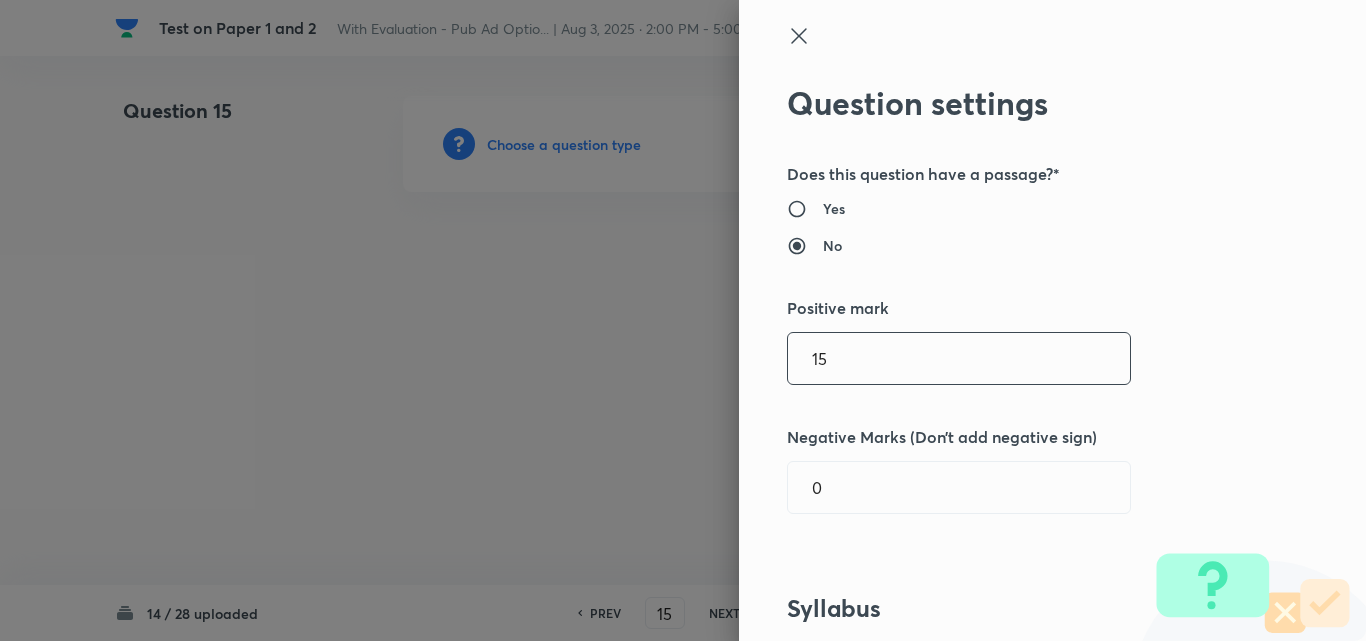drag, startPoint x: 847, startPoint y: 371, endPoint x: 628, endPoint y: 351, distance: 219.91135 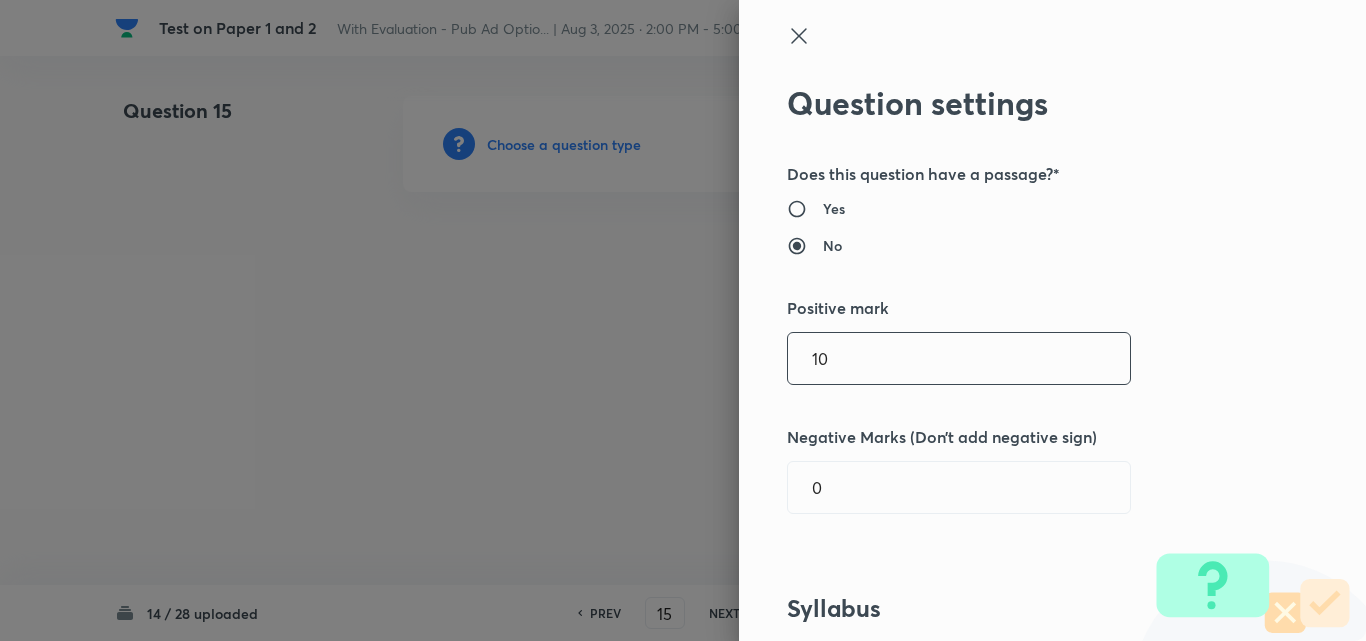 type on "10" 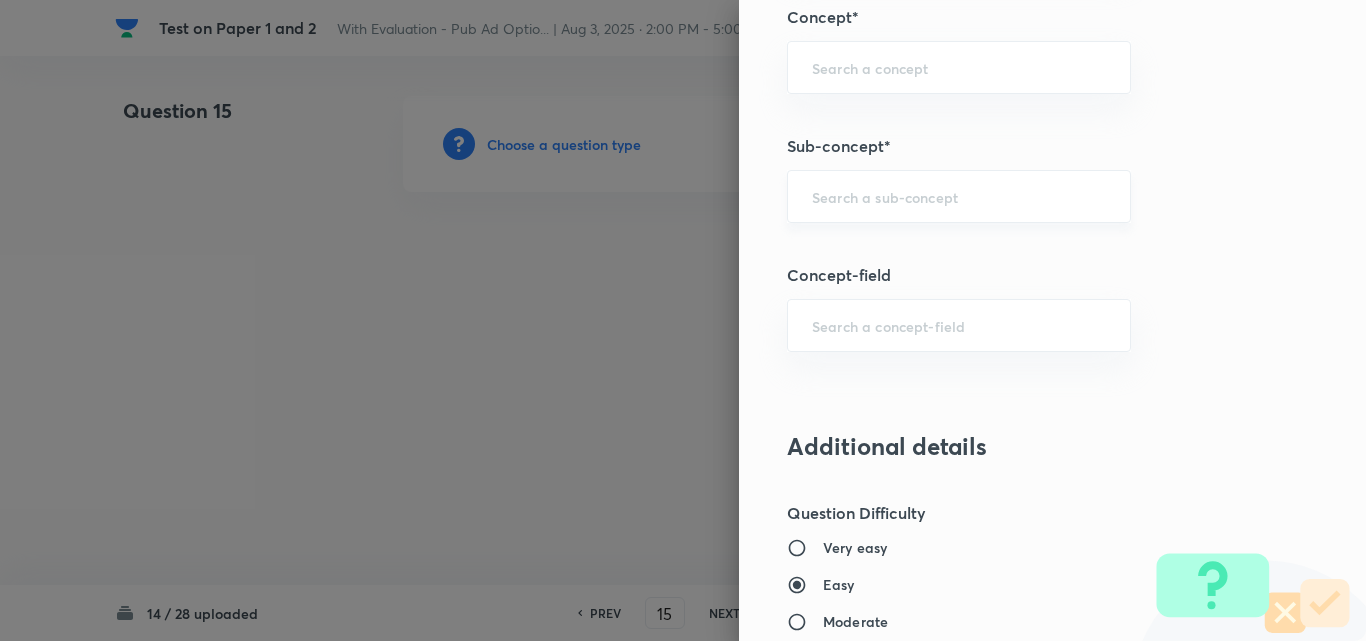 scroll, scrollTop: 900, scrollLeft: 0, axis: vertical 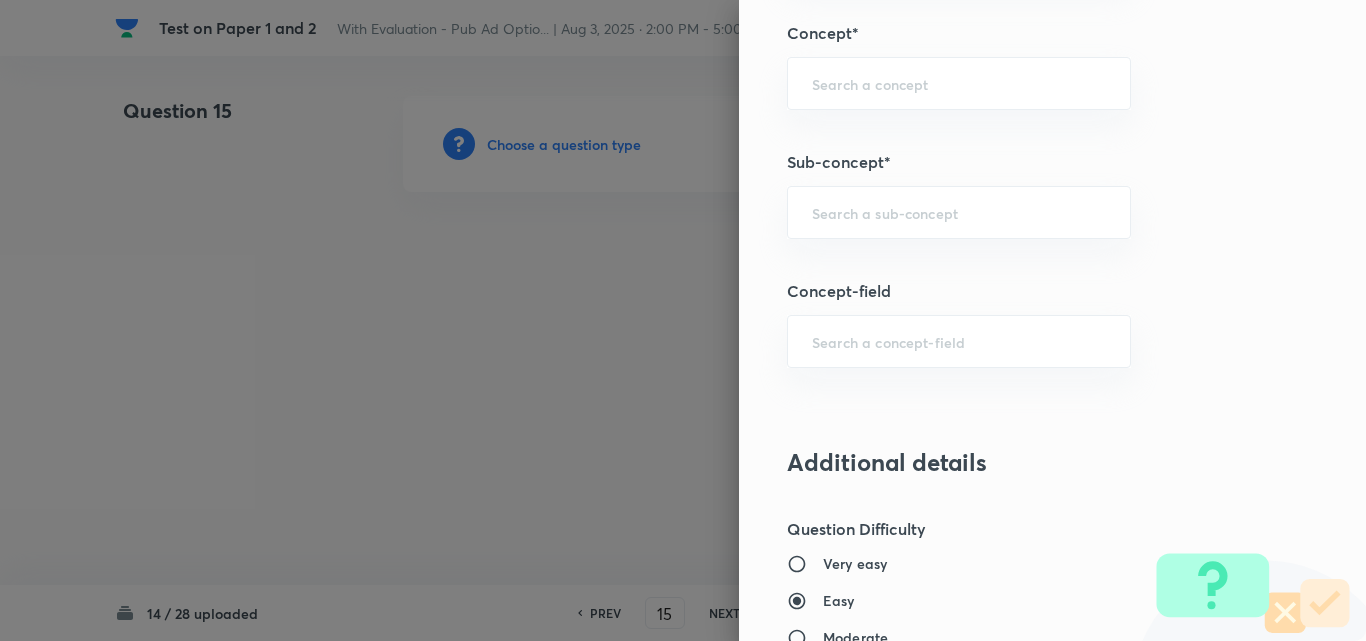 click on "Question settings Does this question have a passage?* Yes No Positive mark 10 ​ Negative Marks (Don’t add negative sign) 0 ​ Syllabus Topic group* ​ Topic* ​ Concept* ​ Sub-concept* ​ Concept-field ​ Additional details Question Difficulty Very easy Easy Moderate Hard Very hard Question is based on Fact Numerical Concept Previous year question Yes No Does this question have equation? Yes No Verification status Is the question verified? *Select 'yes' only if a question is verified Yes No Save" at bounding box center (1052, 320) 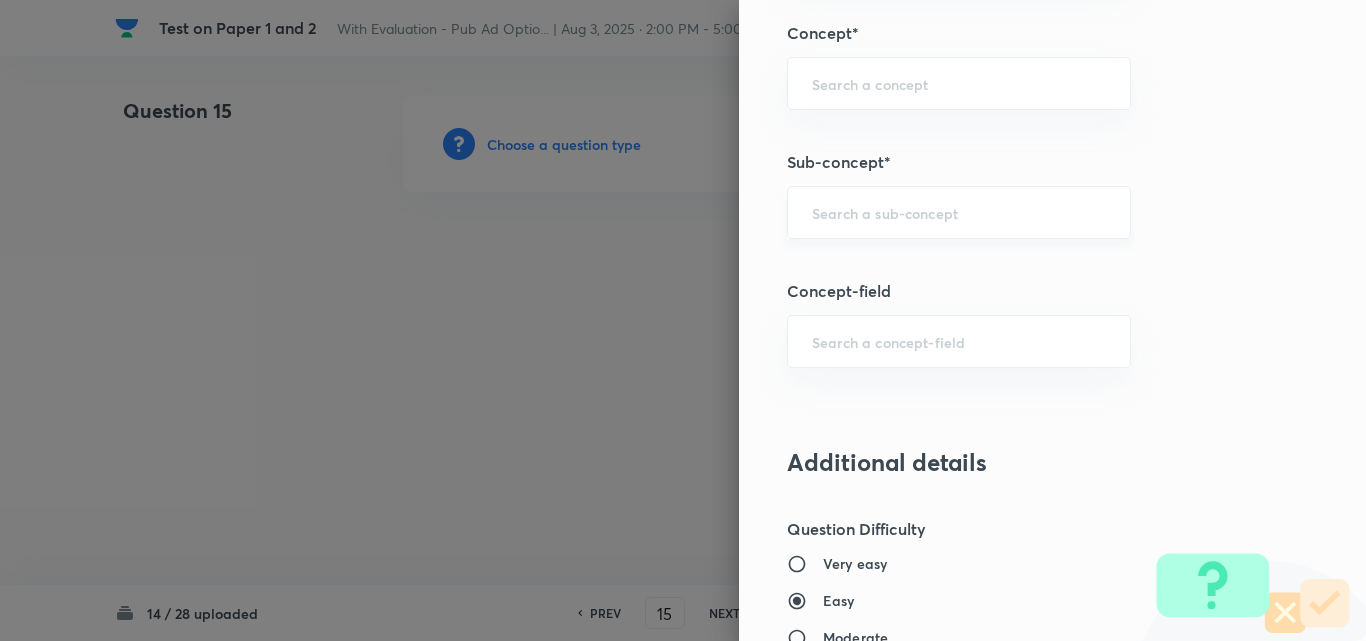 click on "​" at bounding box center (959, 212) 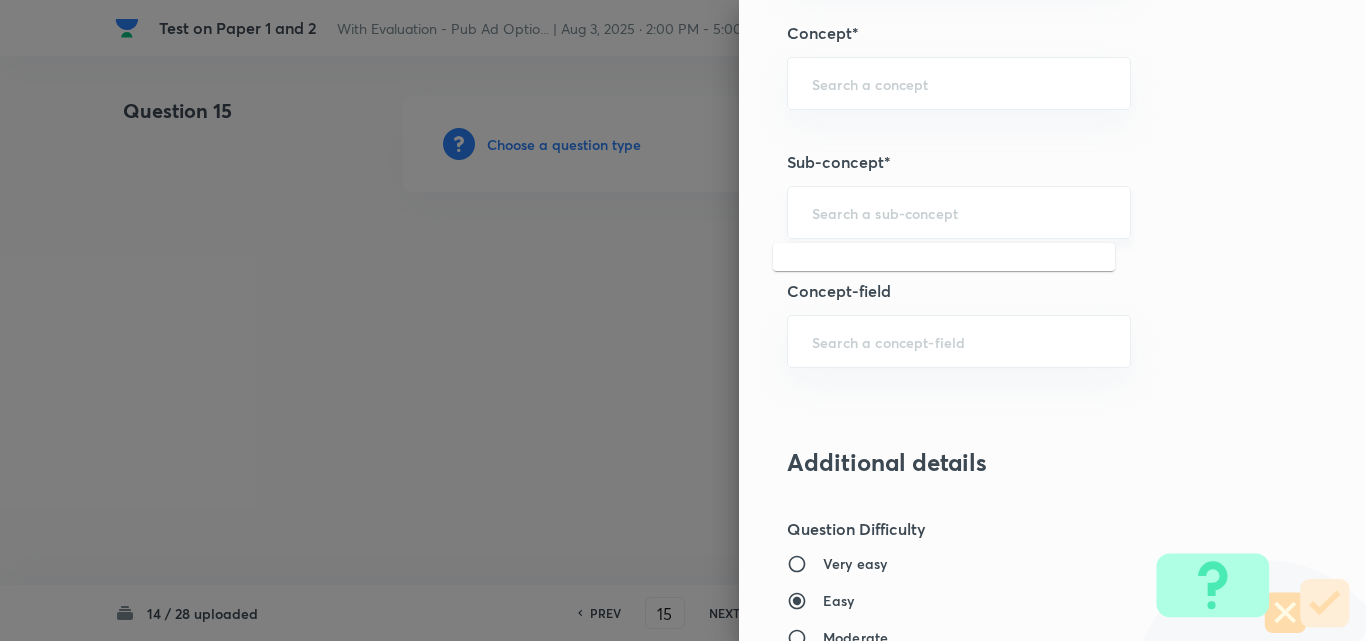 click at bounding box center (959, 212) 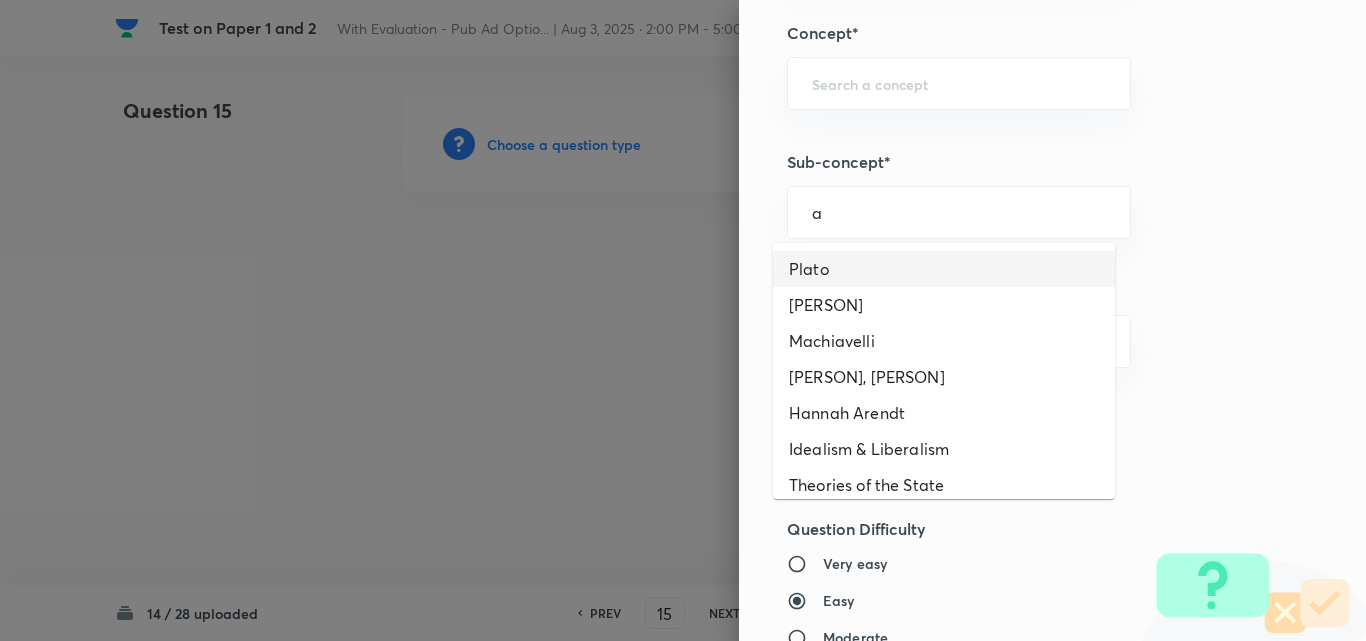 click on "Plato" at bounding box center (944, 269) 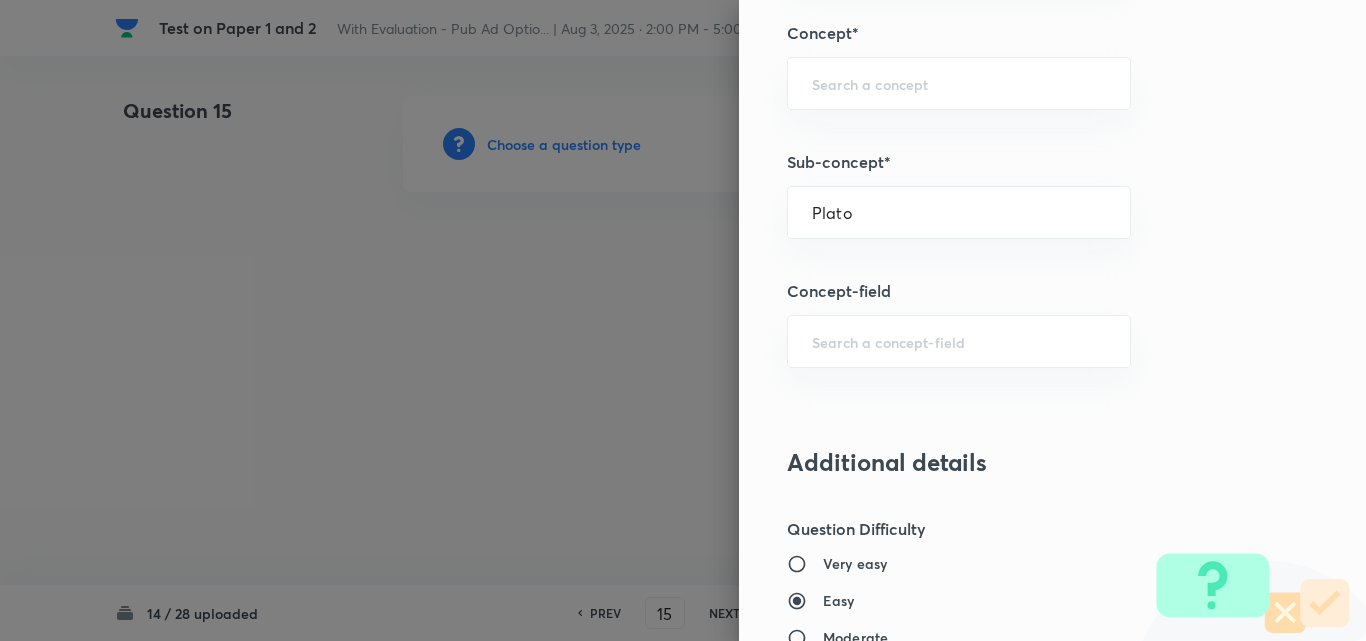 type on "PSIR Optional" 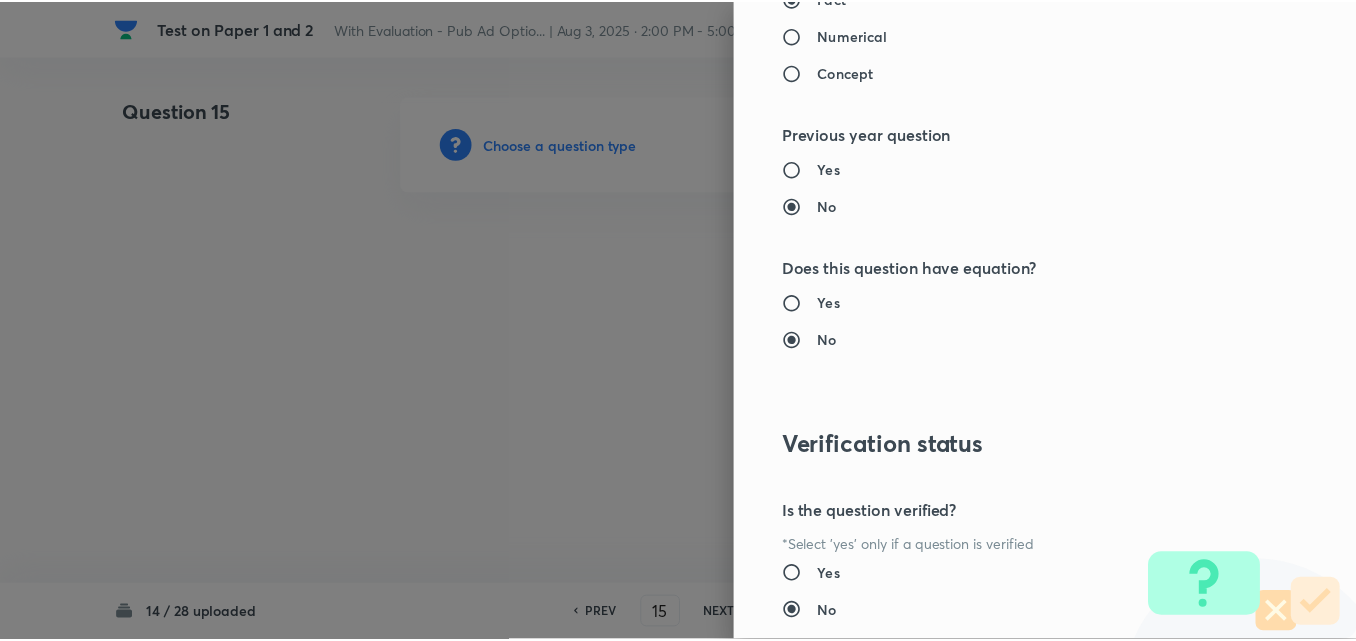 scroll, scrollTop: 1844, scrollLeft: 0, axis: vertical 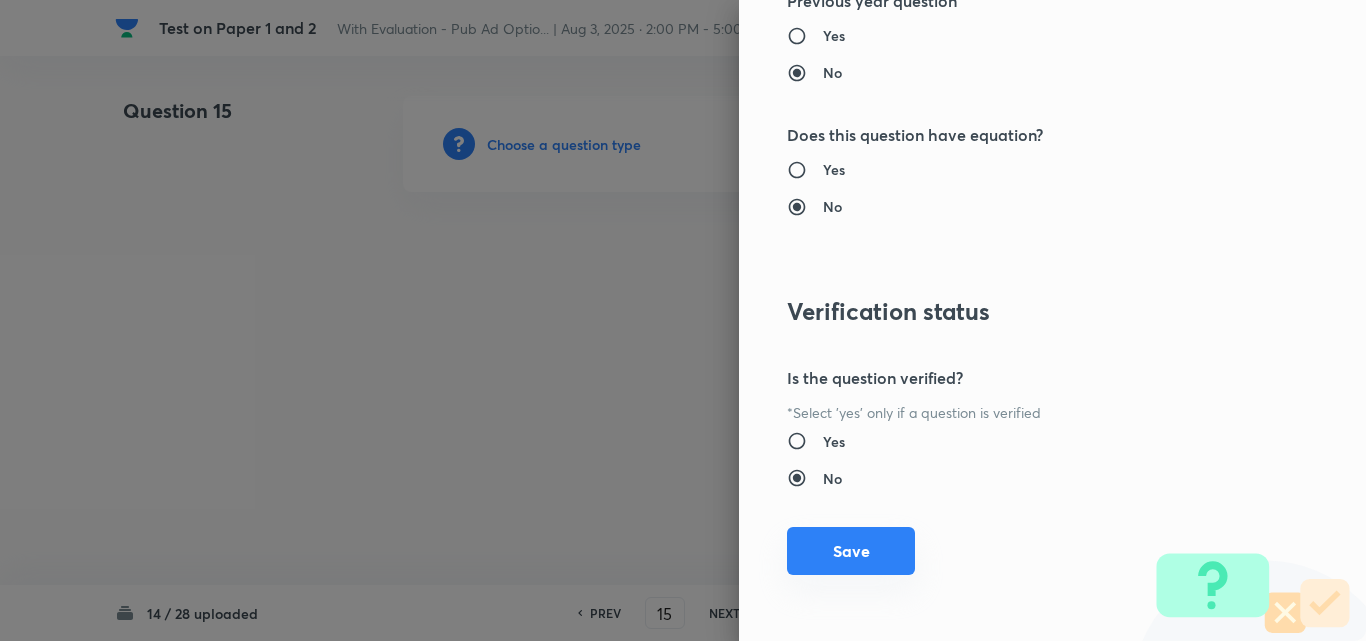 click on "Save" at bounding box center [851, 551] 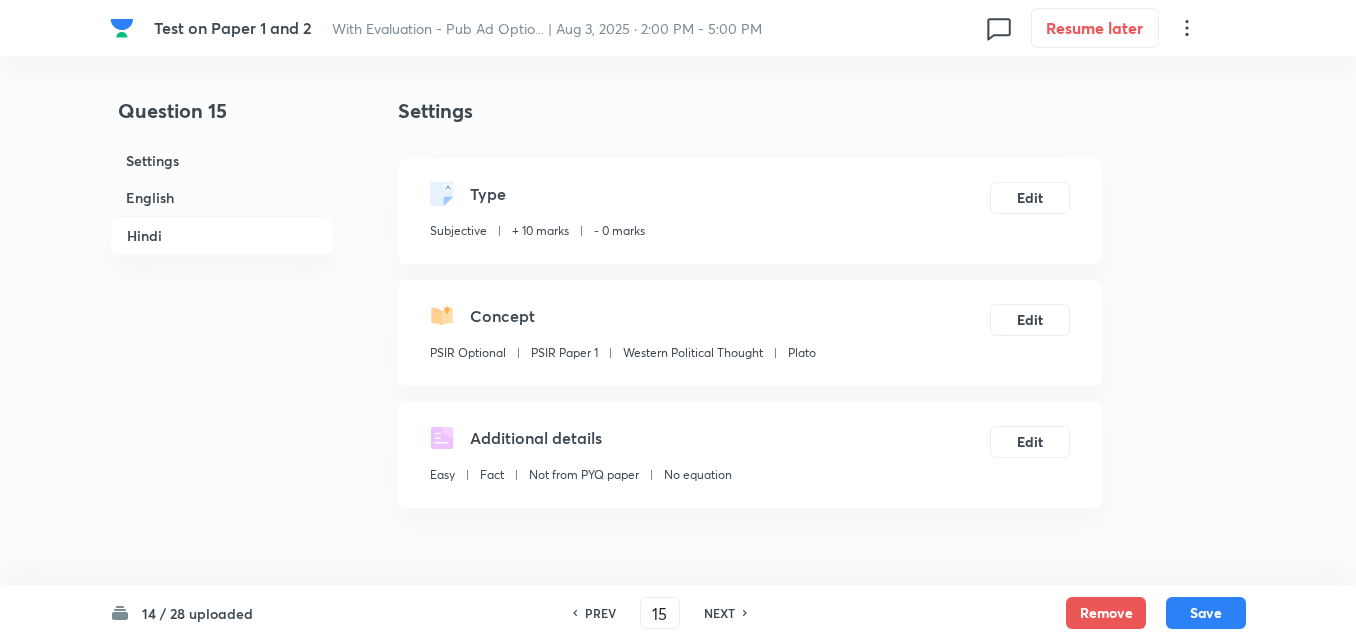 click on "English" at bounding box center (222, 197) 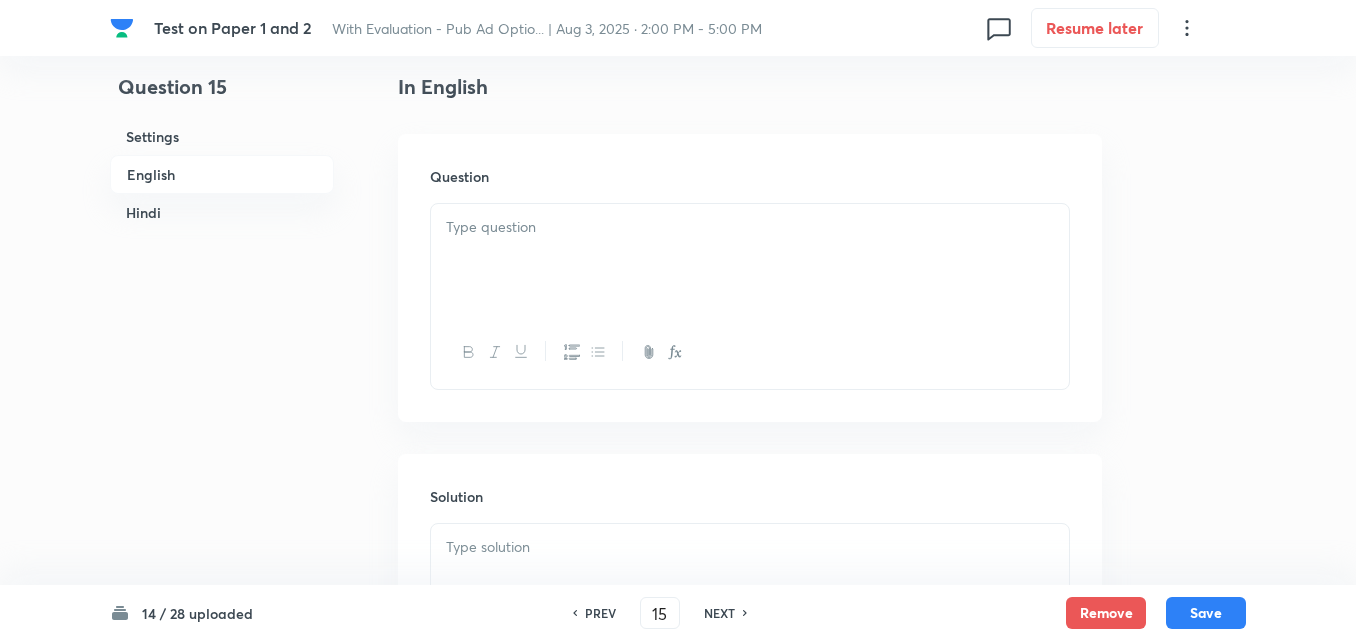 click at bounding box center [750, 260] 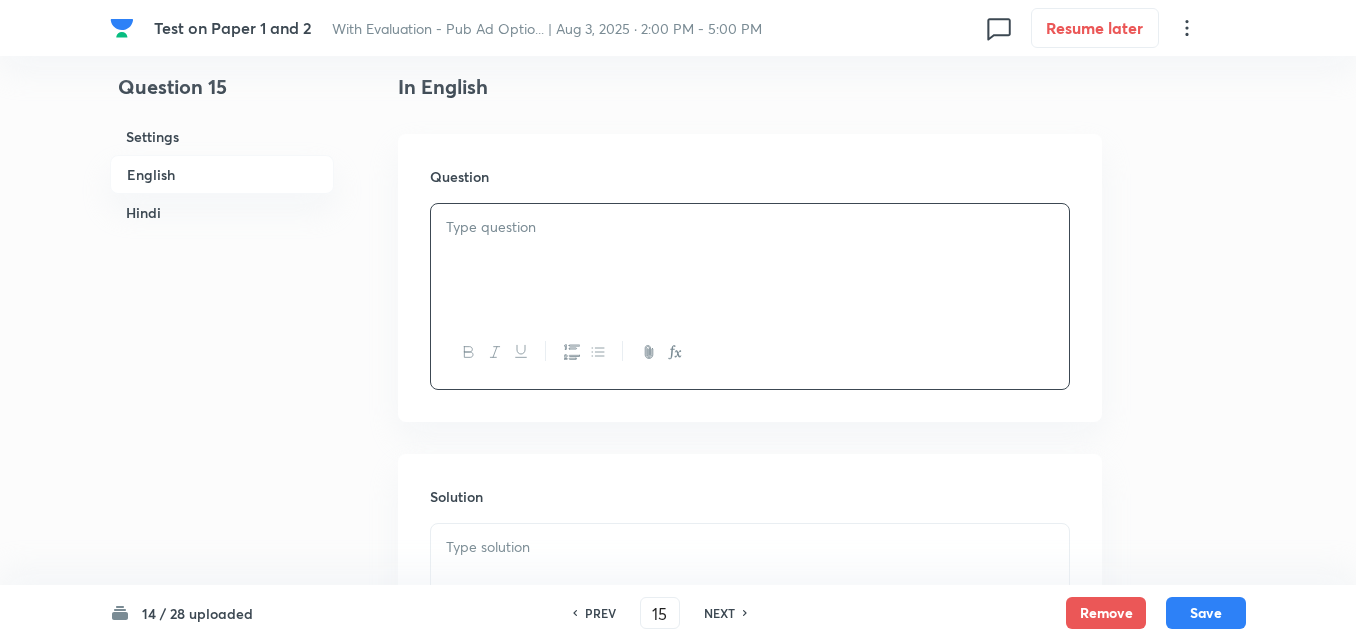 type 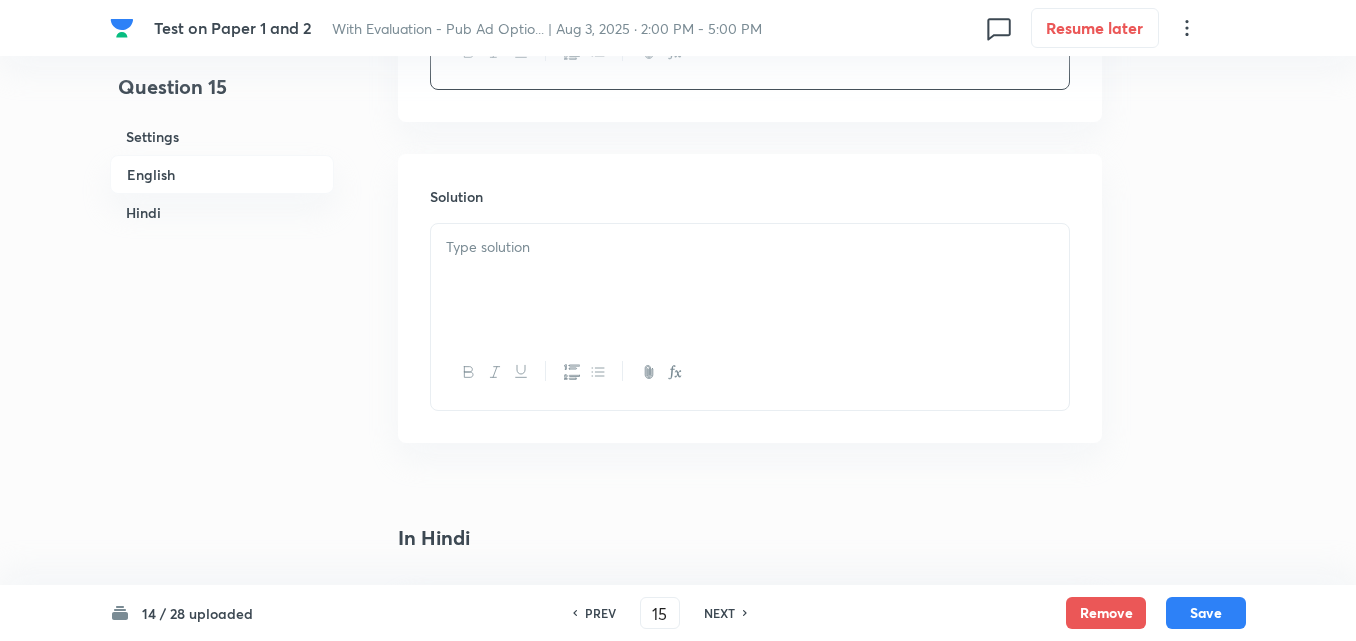 click at bounding box center (750, 247) 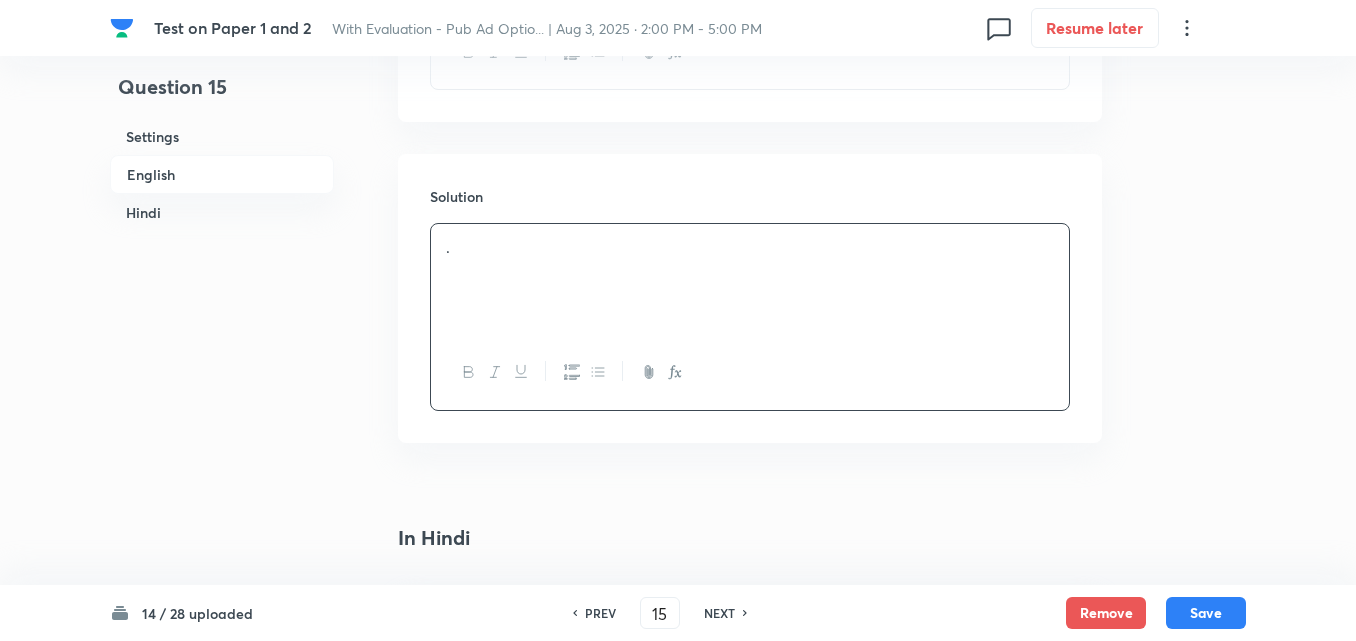 click on "Hindi" at bounding box center (222, 212) 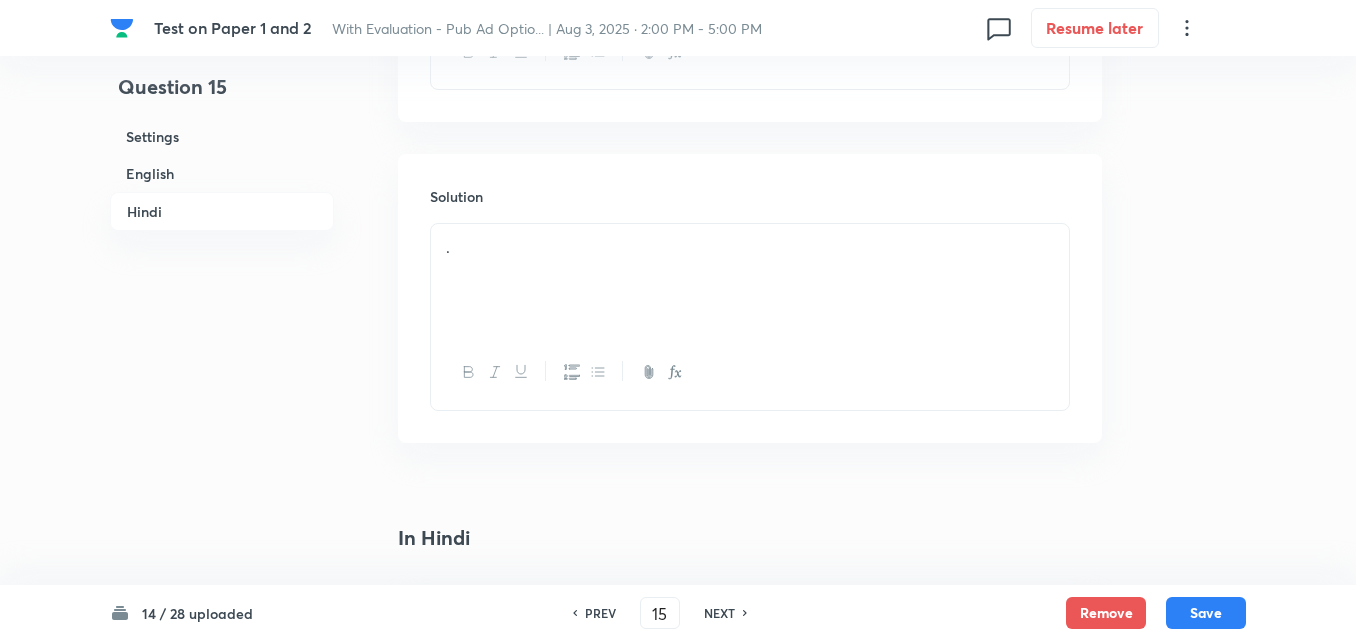 scroll, scrollTop: 1267, scrollLeft: 0, axis: vertical 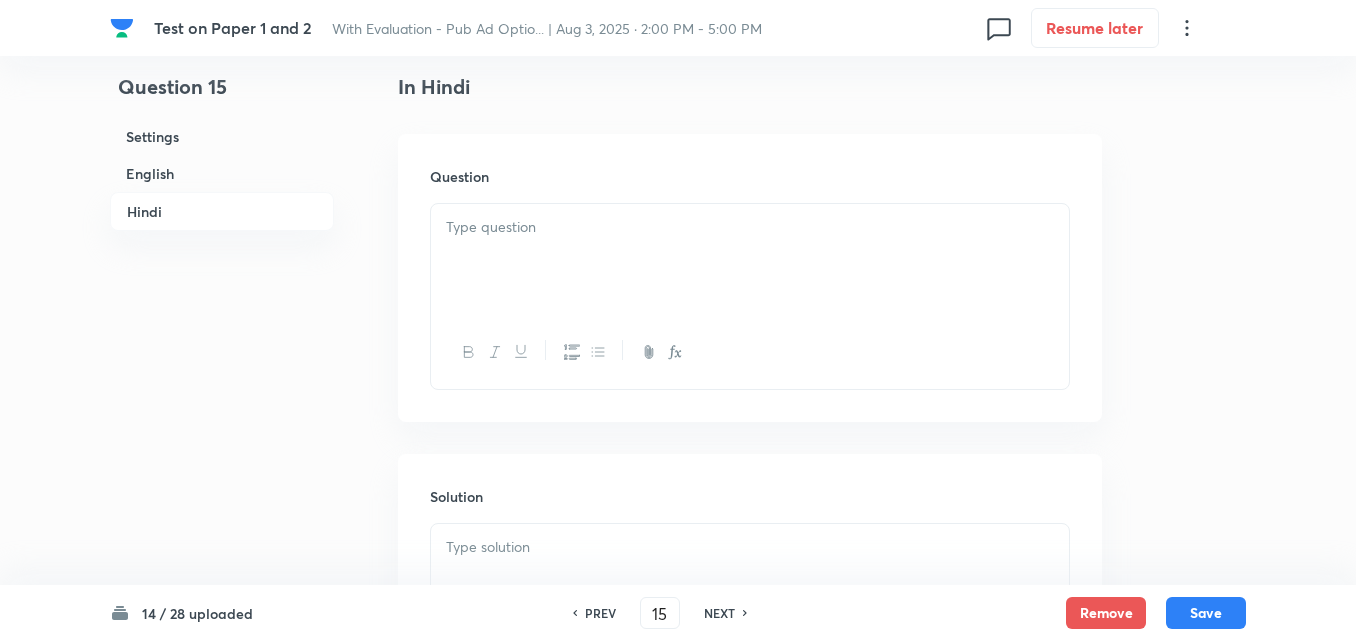 click at bounding box center [750, 260] 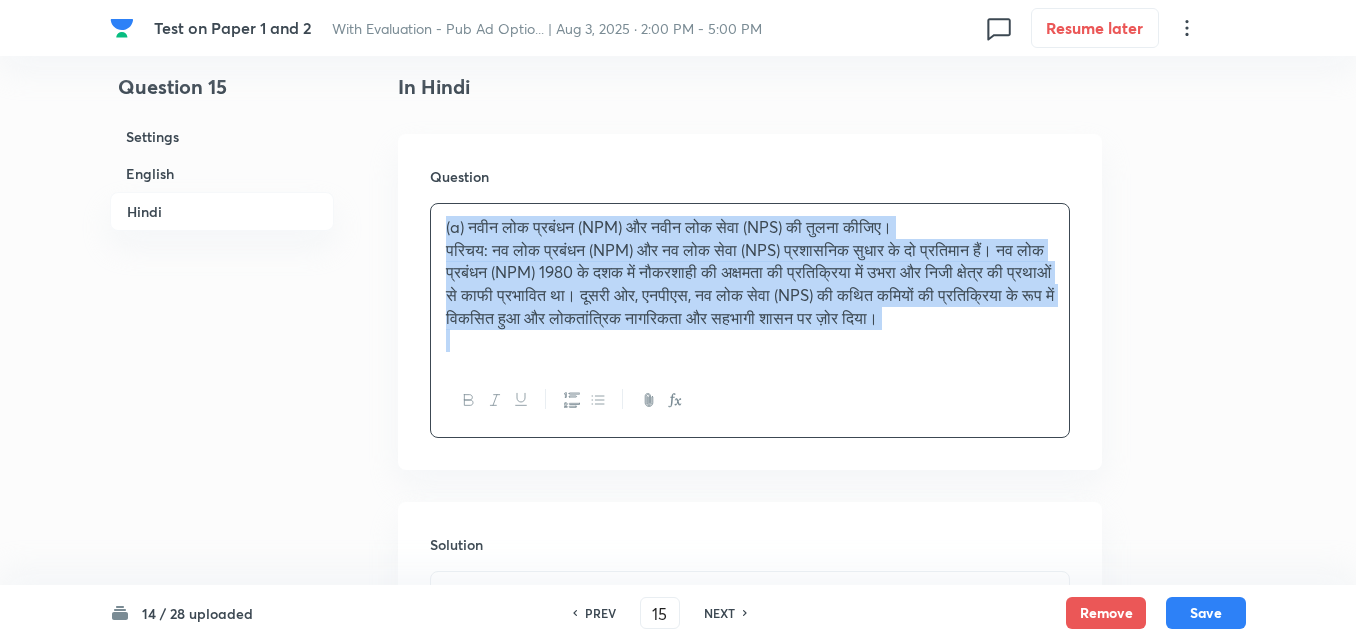 drag, startPoint x: 400, startPoint y: 251, endPoint x: 315, endPoint y: 221, distance: 90.13878 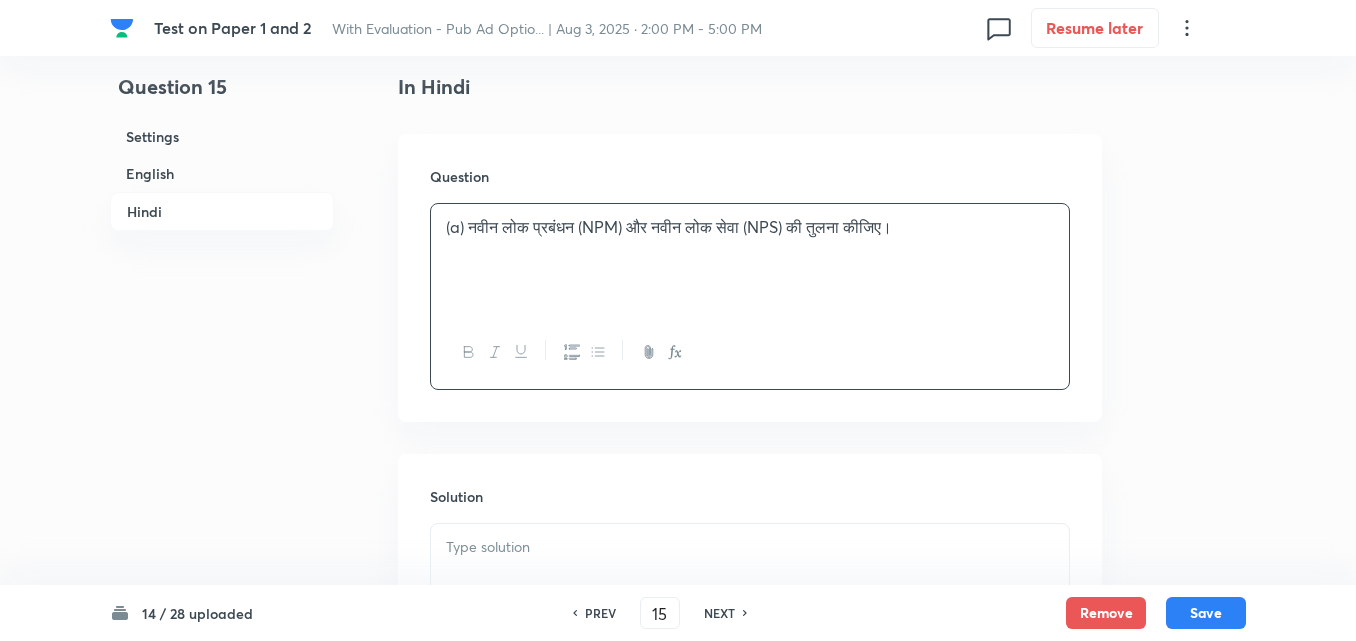 type 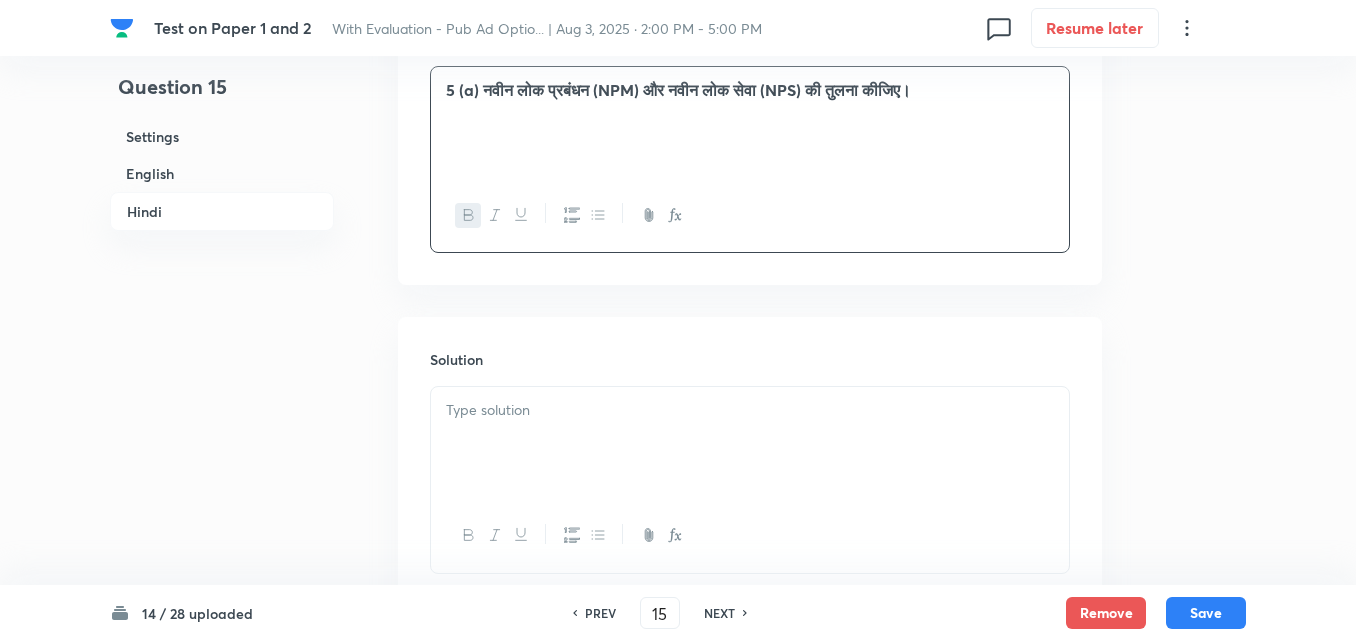 scroll, scrollTop: 1545, scrollLeft: 0, axis: vertical 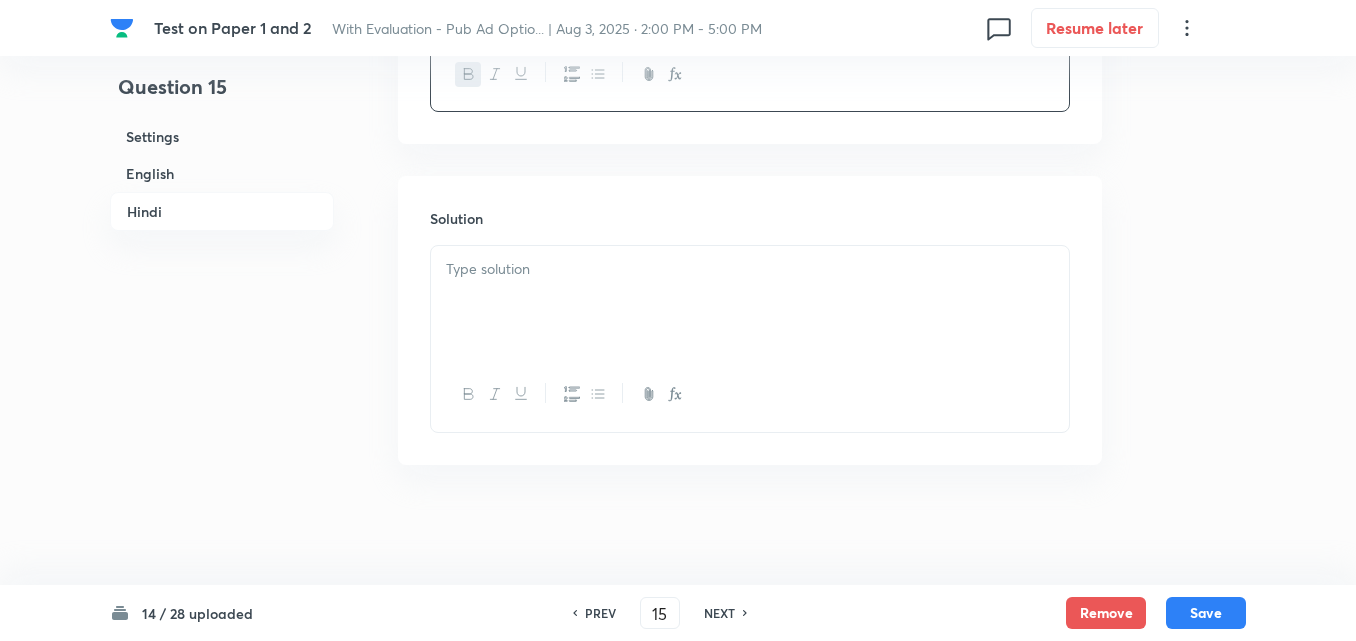 click at bounding box center (750, 302) 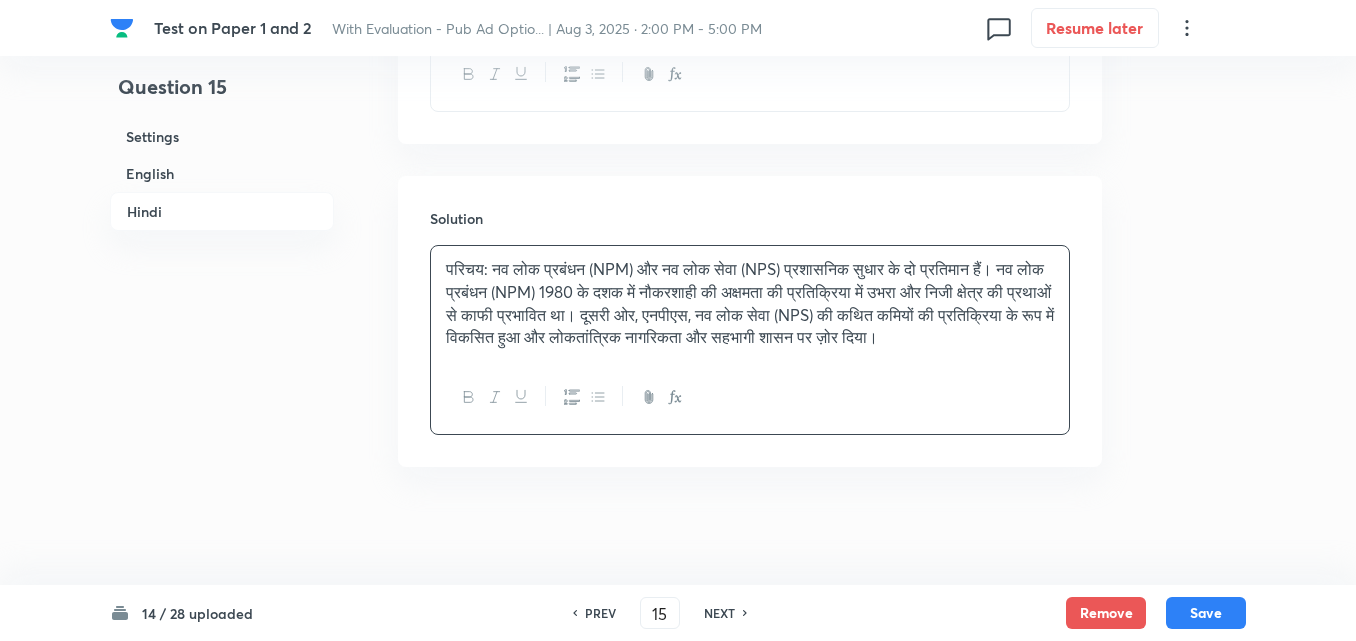 scroll, scrollTop: 1547, scrollLeft: 0, axis: vertical 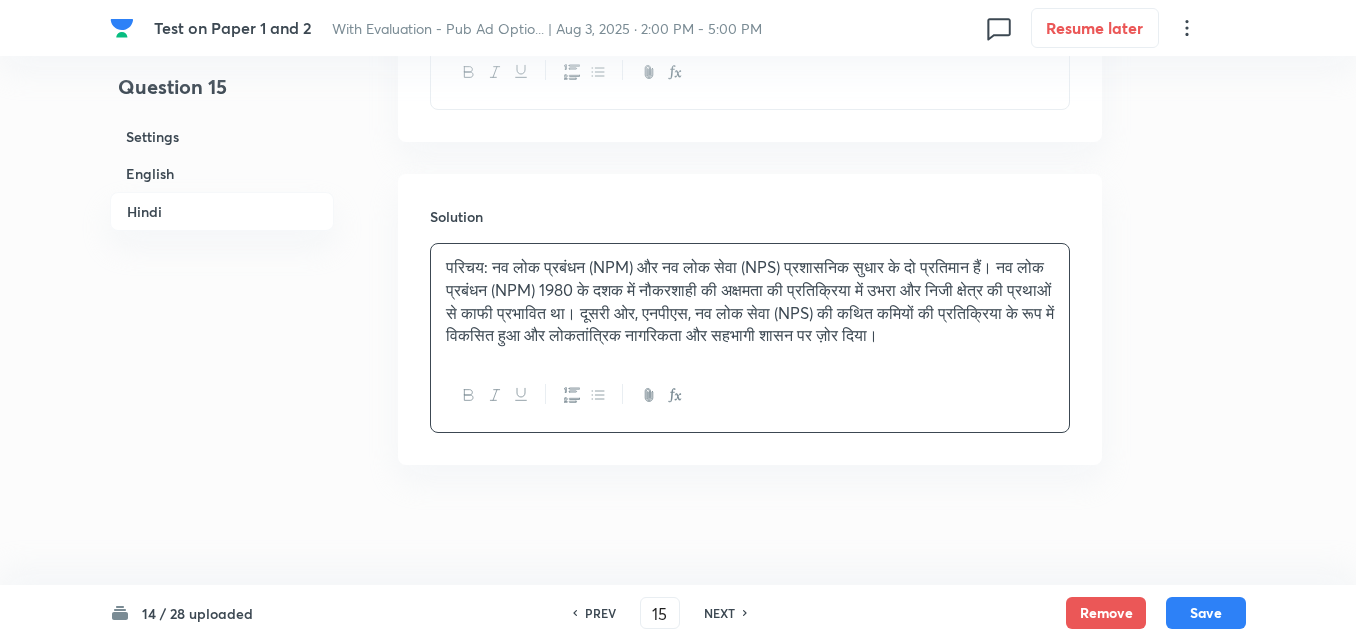 click on "परिचय: नव लोक प्रबंधन (NPM) और नव लोक सेवा (NPS) प्रशासनिक सुधार के दो प्रतिमान हैं। नव लोक प्रबंधन (NPM) 1980 के दशक में नौकरशाही की अक्षमता की प्रतिक्रिया में उभरा और निजी क्षेत्र की प्रथाओं से काफी प्रभावित था। दूसरी ओर, एनपीएस, नव लोक सेवा (NPS) की कथित कमियों की प्रतिक्रिया के रूप में विकसित हुआ और लोकतांत्रिक नागरिकता और सहभागी शासन पर ज़ोर दिया।" at bounding box center (750, 301) 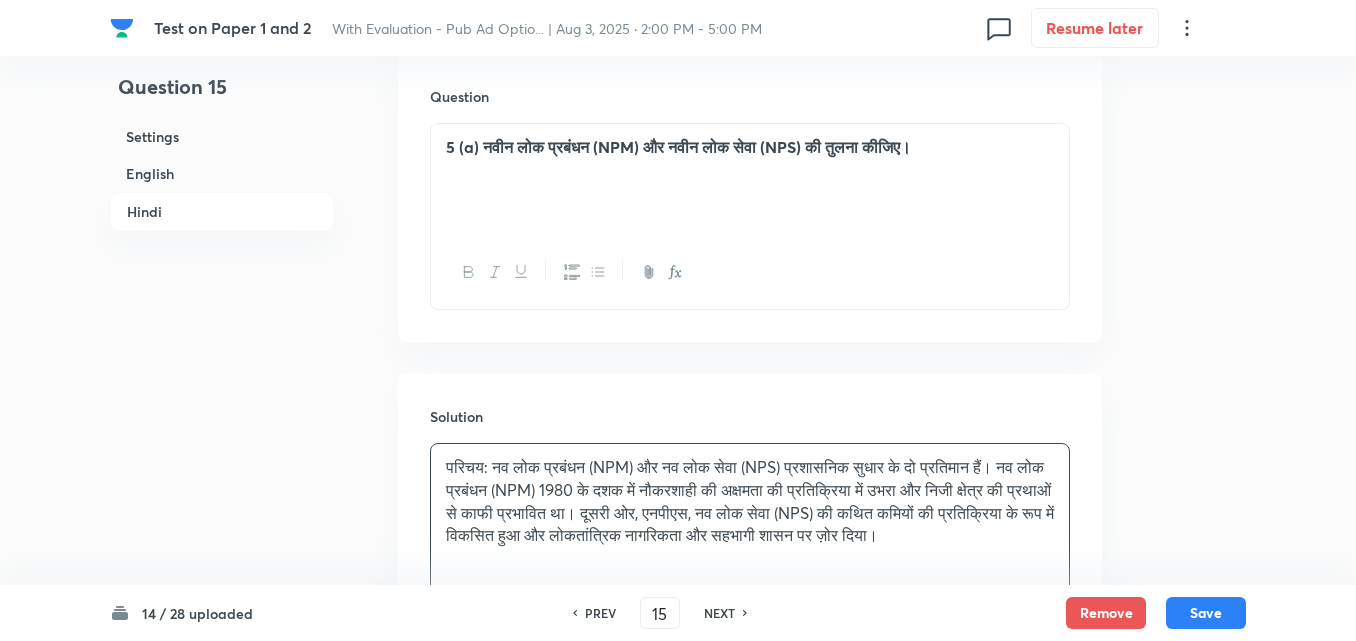scroll, scrollTop: 1547, scrollLeft: 0, axis: vertical 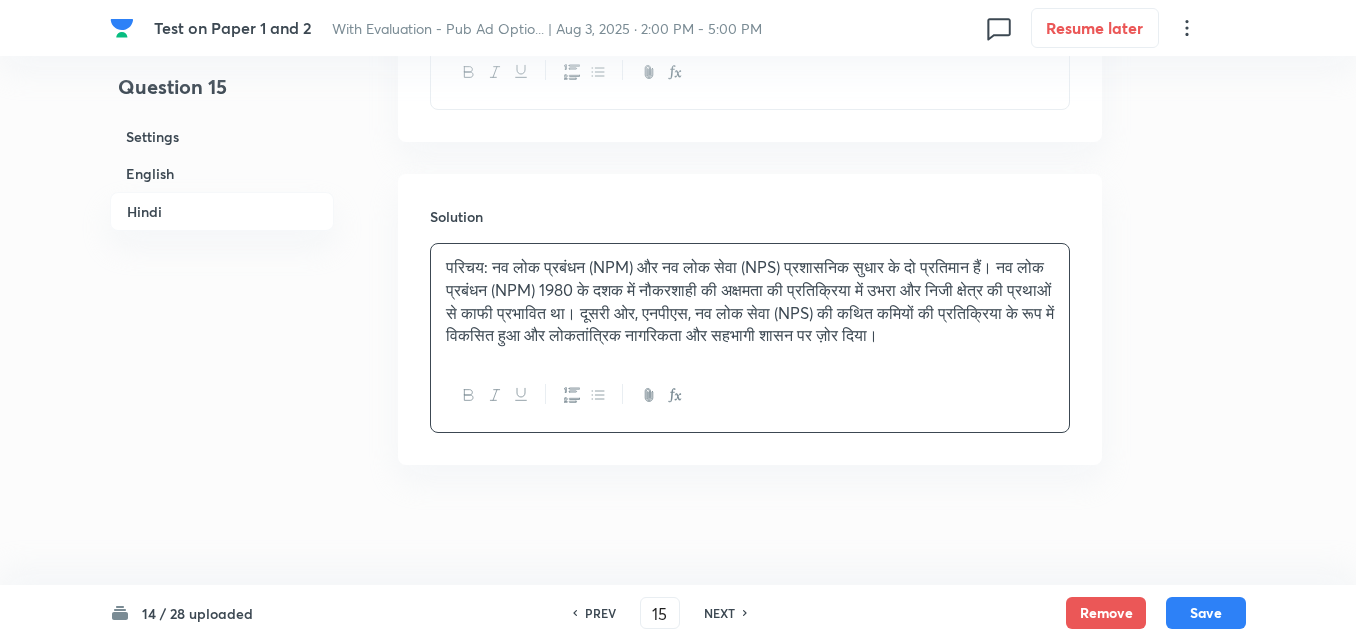 click on "परिचय: नव लोक प्रबंधन (NPM) और नव लोक सेवा (NPS) प्रशासनिक सुधार के दो प्रतिमान हैं। नव लोक प्रबंधन (NPM) 1980 के दशक में नौकरशाही की अक्षमता की प्रतिक्रिया में उभरा और निजी क्षेत्र की प्रथाओं से काफी प्रभावित था। दूसरी ओर, एनपीएस, नव लोक सेवा (NPS) की कथित कमियों की प्रतिक्रिया के रूप में विकसित हुआ और लोकतांत्रिक नागरिकता और सहभागी शासन पर ज़ोर दिया।" at bounding box center (750, 301) 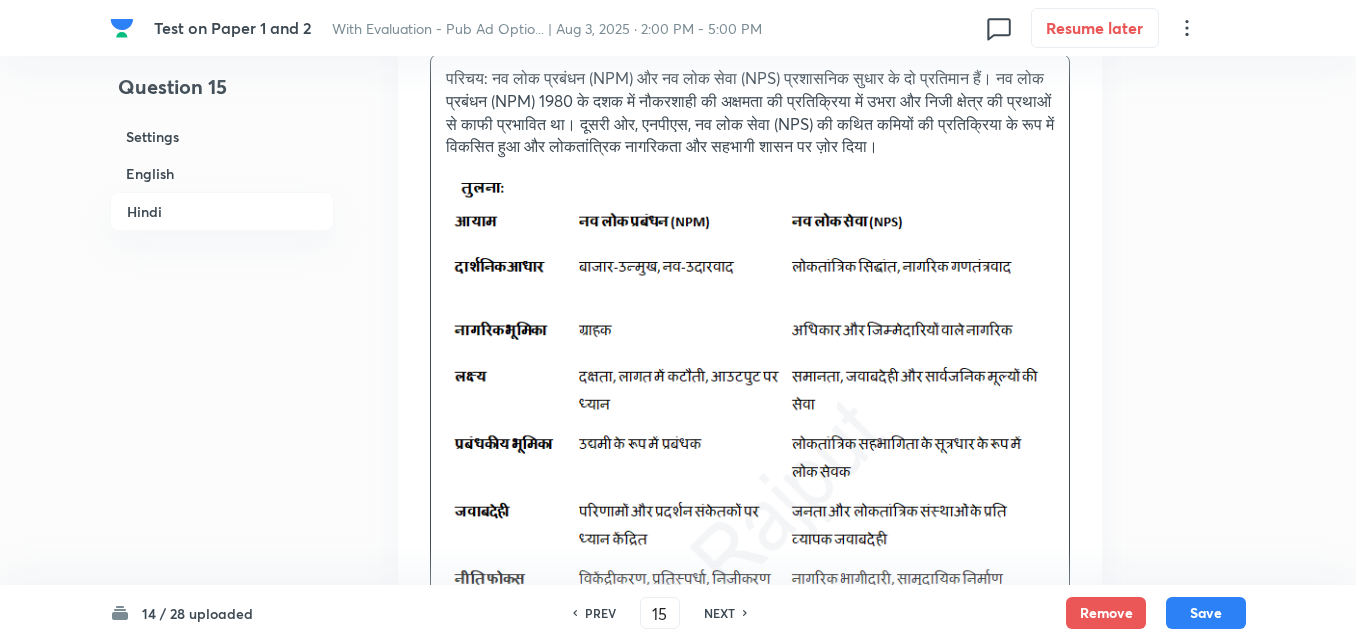 scroll, scrollTop: 2000, scrollLeft: 0, axis: vertical 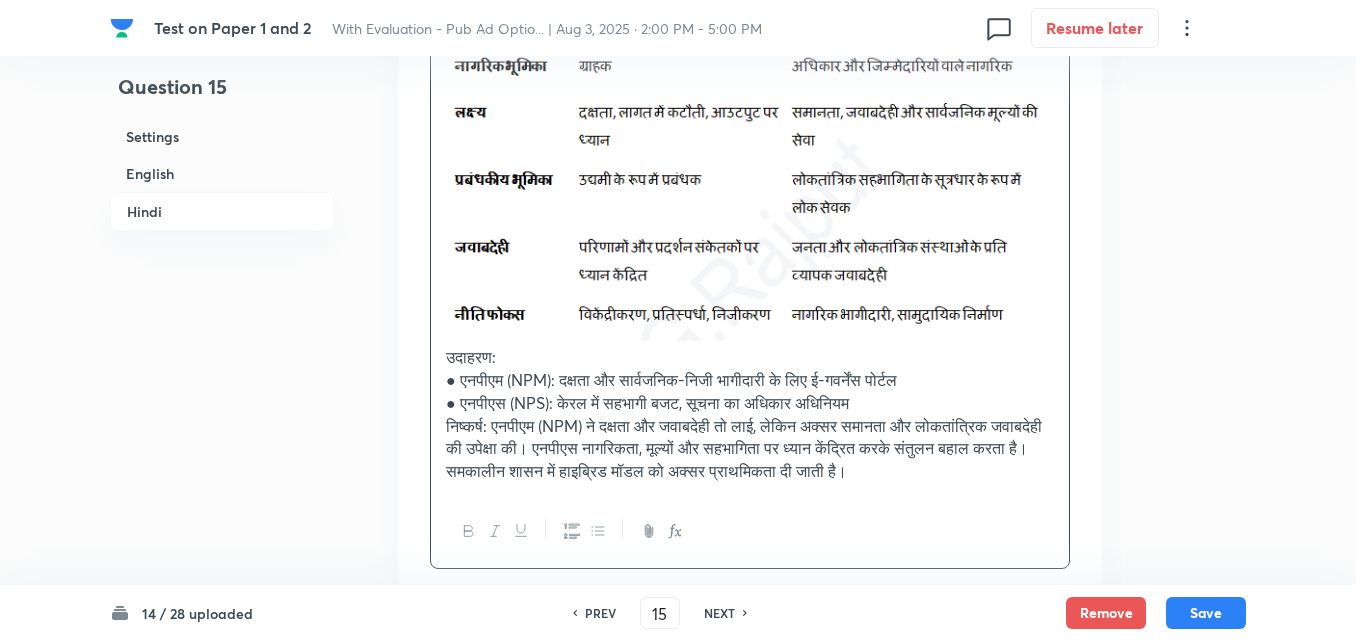drag, startPoint x: 422, startPoint y: 352, endPoint x: 405, endPoint y: 356, distance: 17.464249 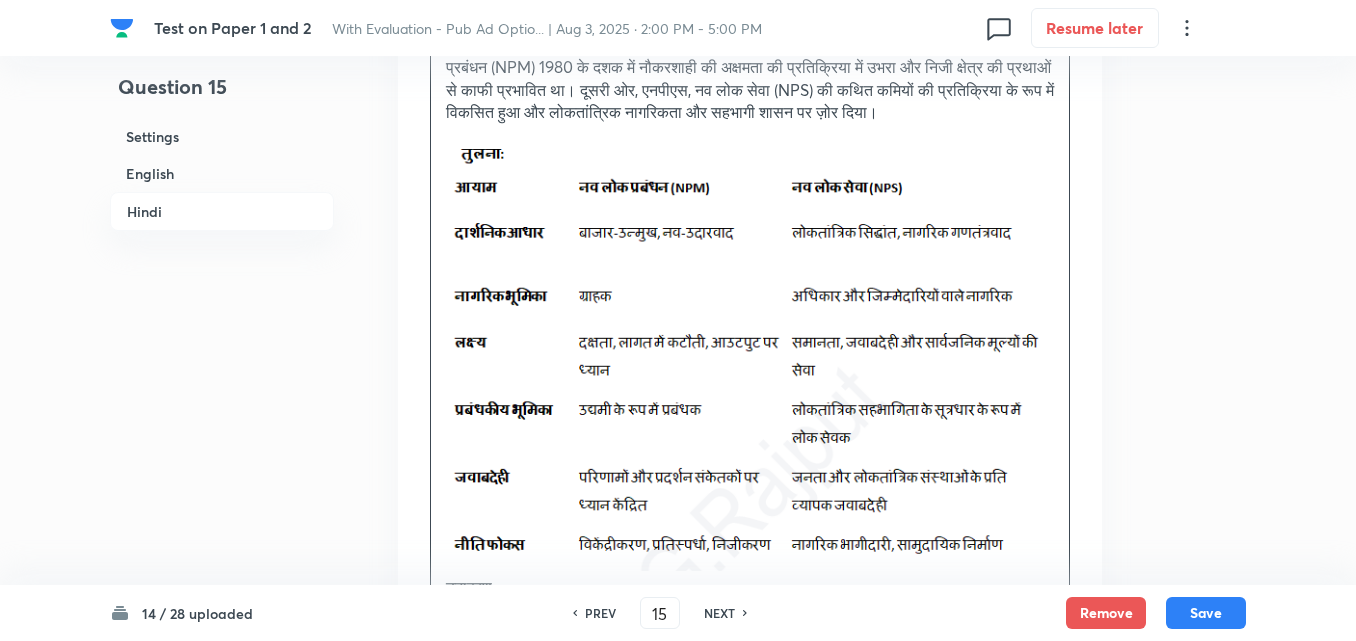 scroll, scrollTop: 1600, scrollLeft: 0, axis: vertical 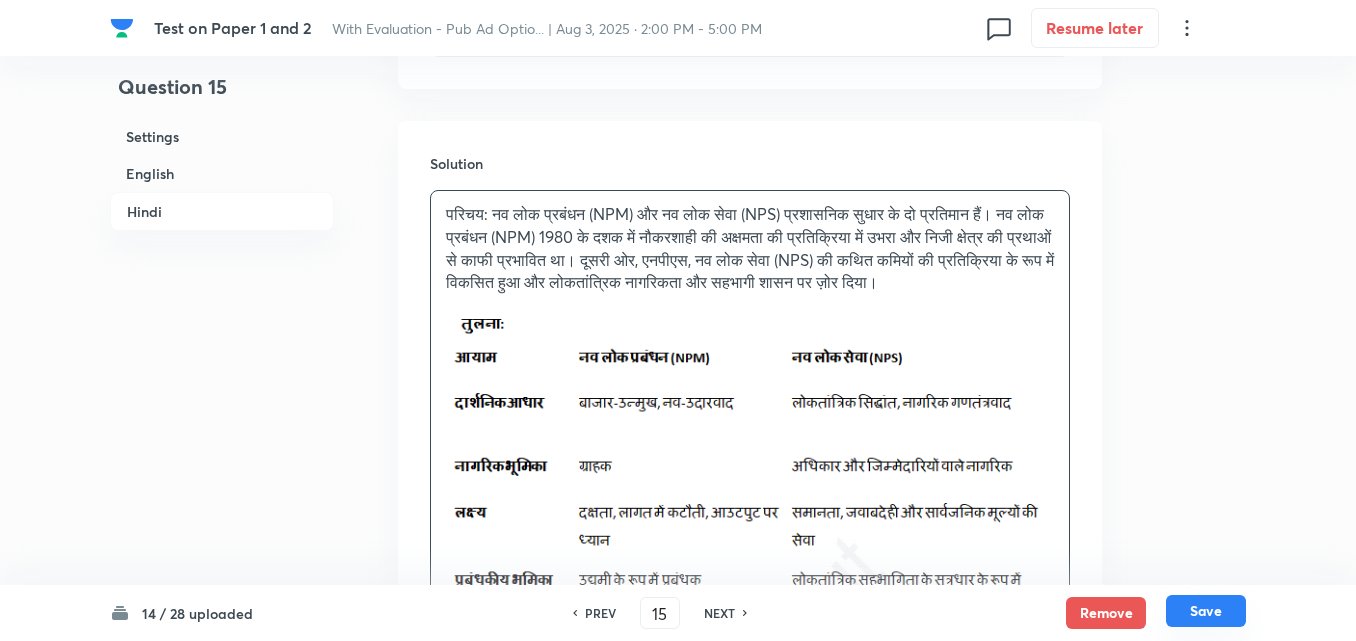 click on "Save" at bounding box center [1206, 611] 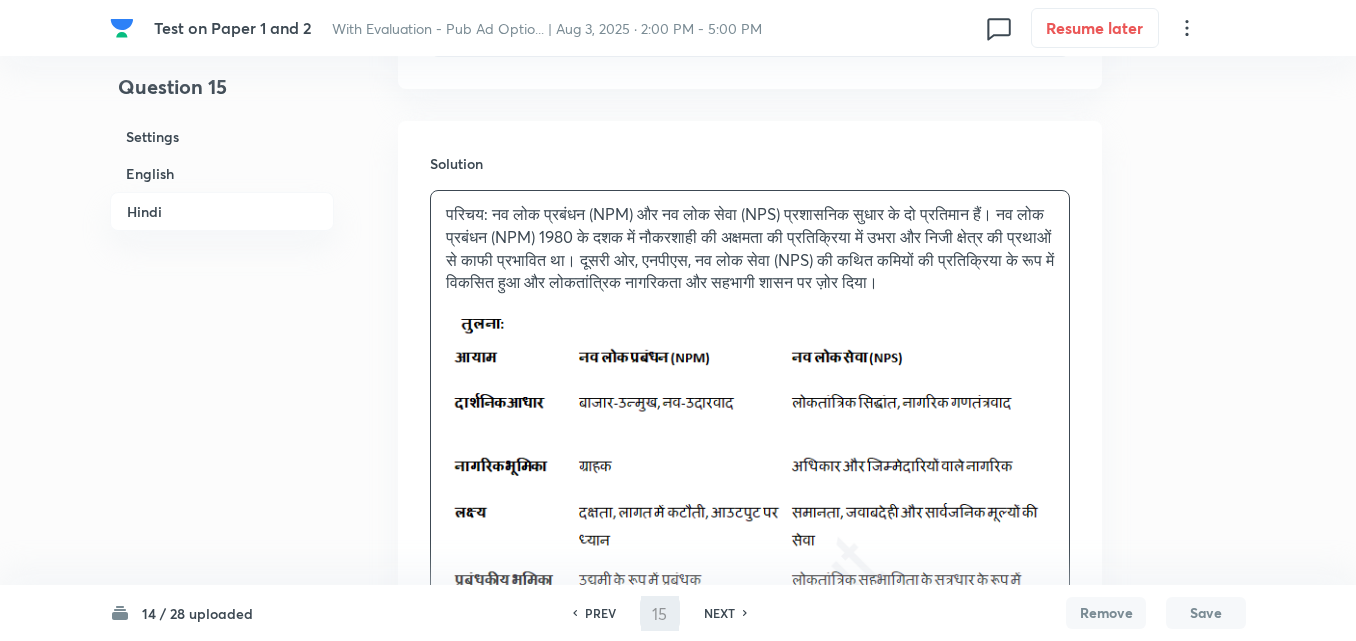 type on "16" 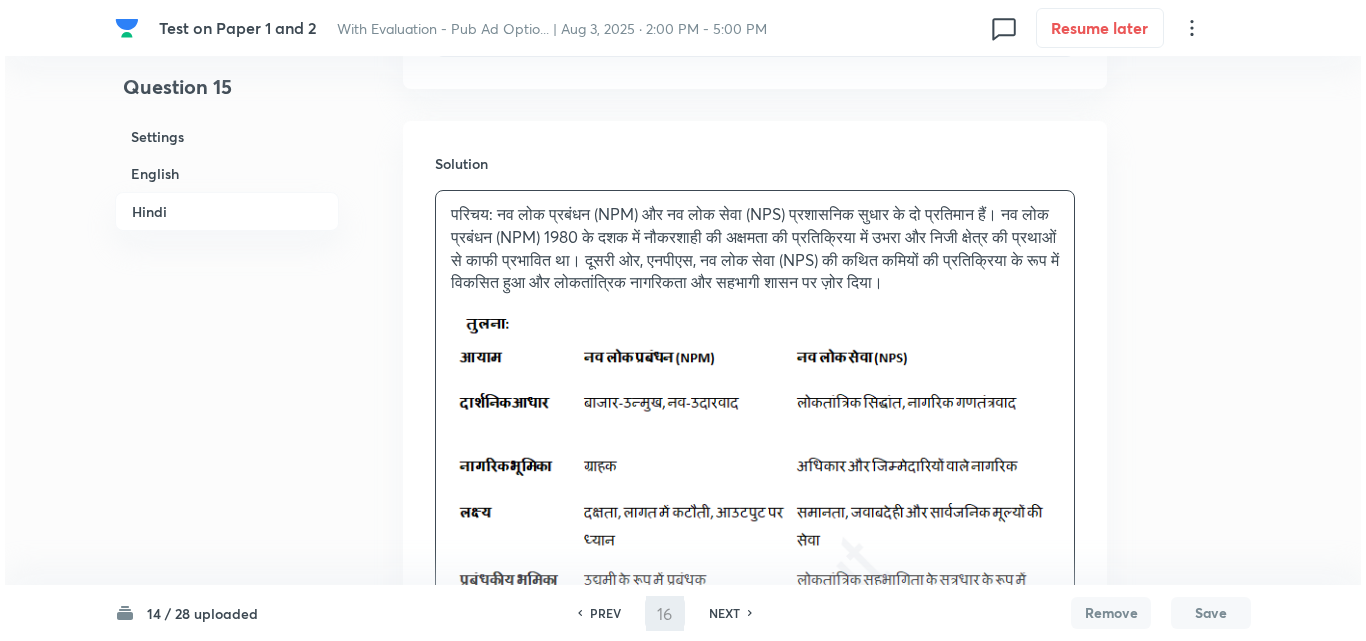 scroll, scrollTop: 0, scrollLeft: 0, axis: both 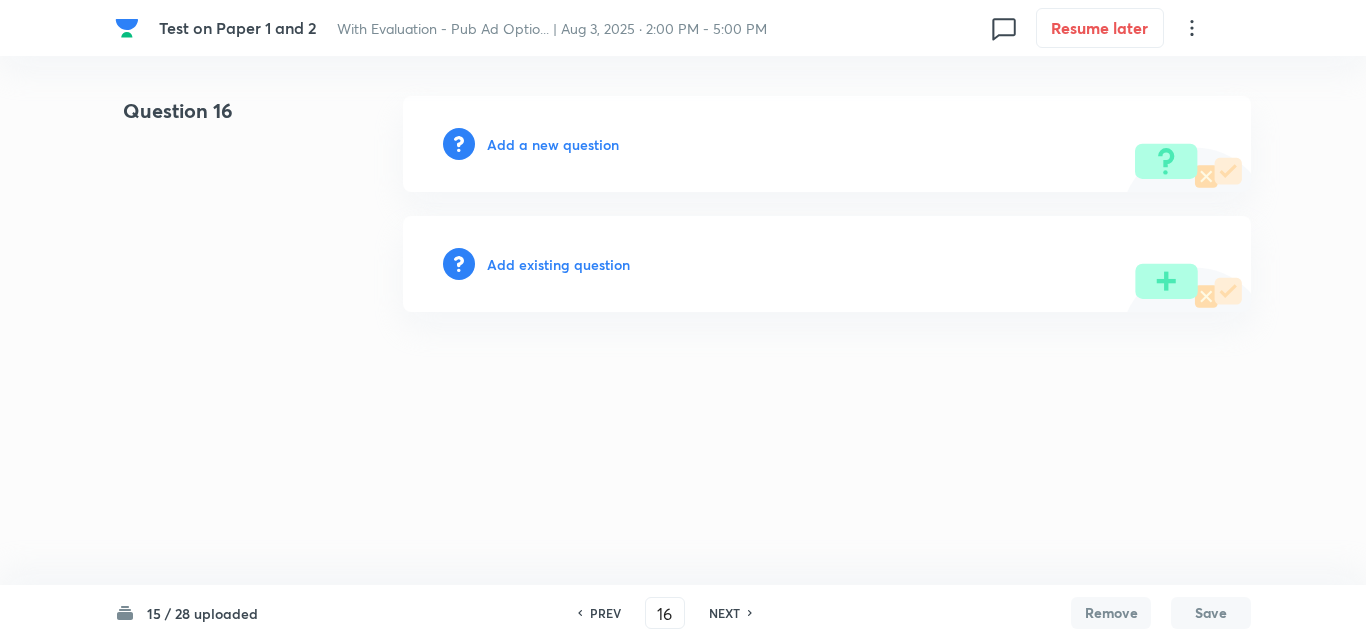 click on "Add a new question" at bounding box center [553, 144] 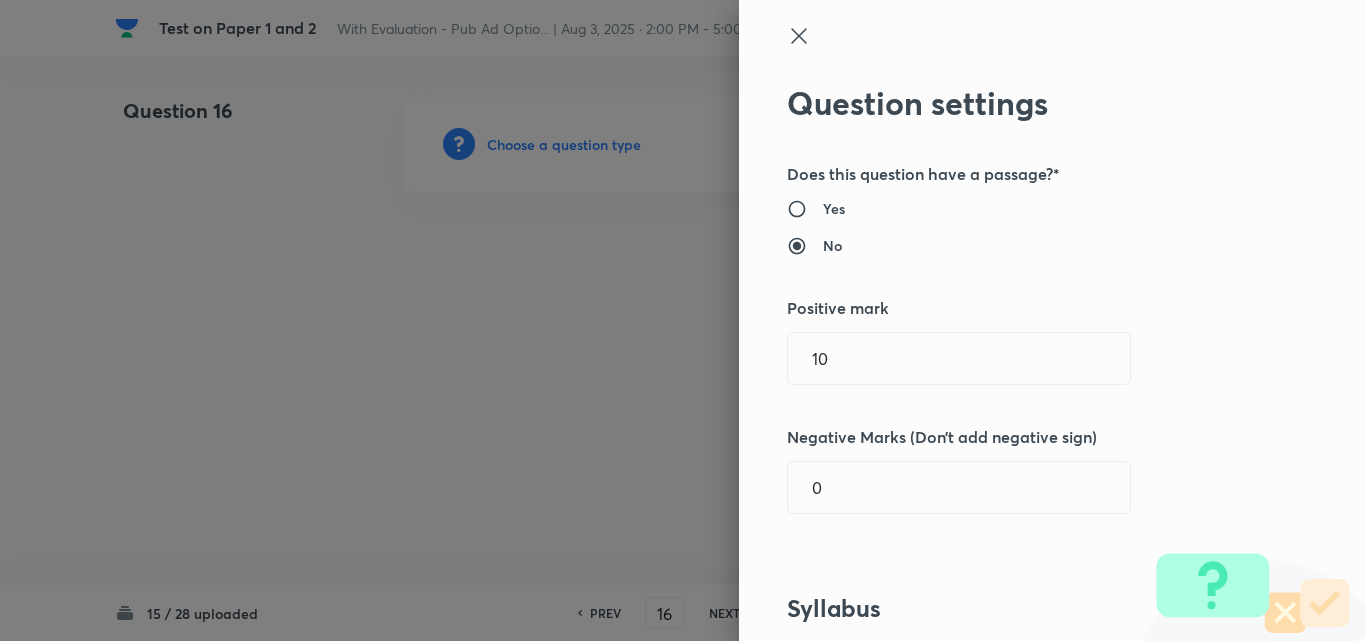type 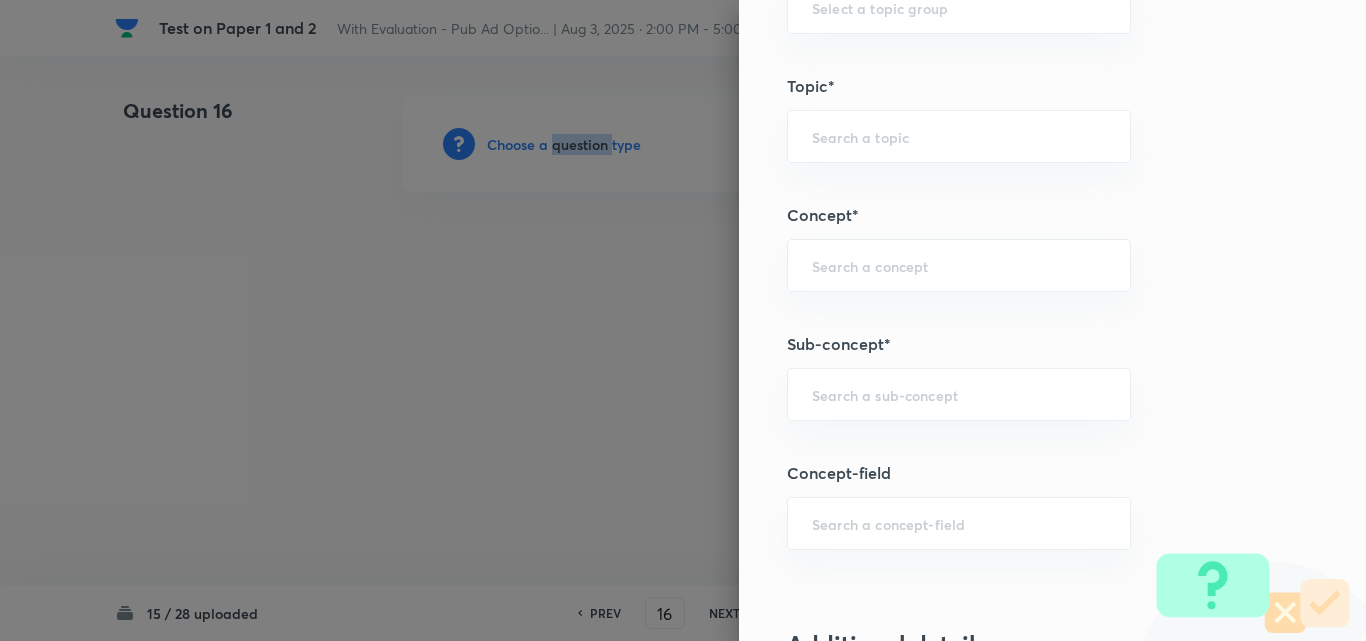 scroll, scrollTop: 900, scrollLeft: 0, axis: vertical 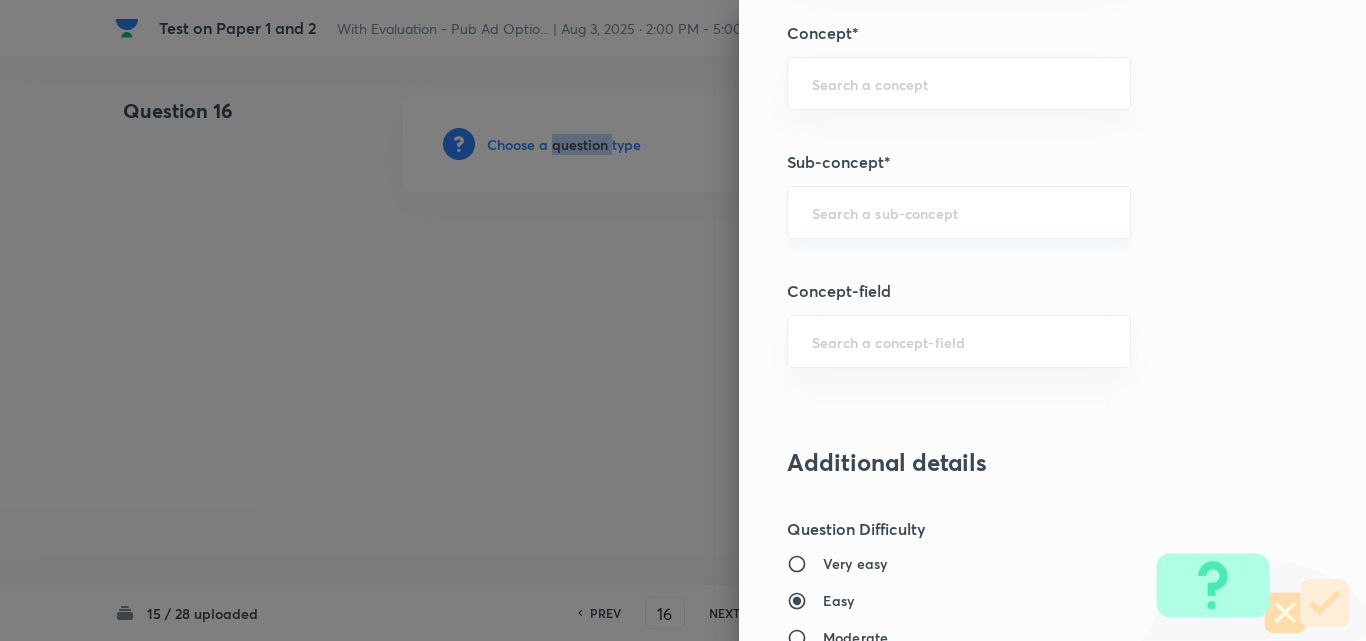 click on "​" at bounding box center (959, 212) 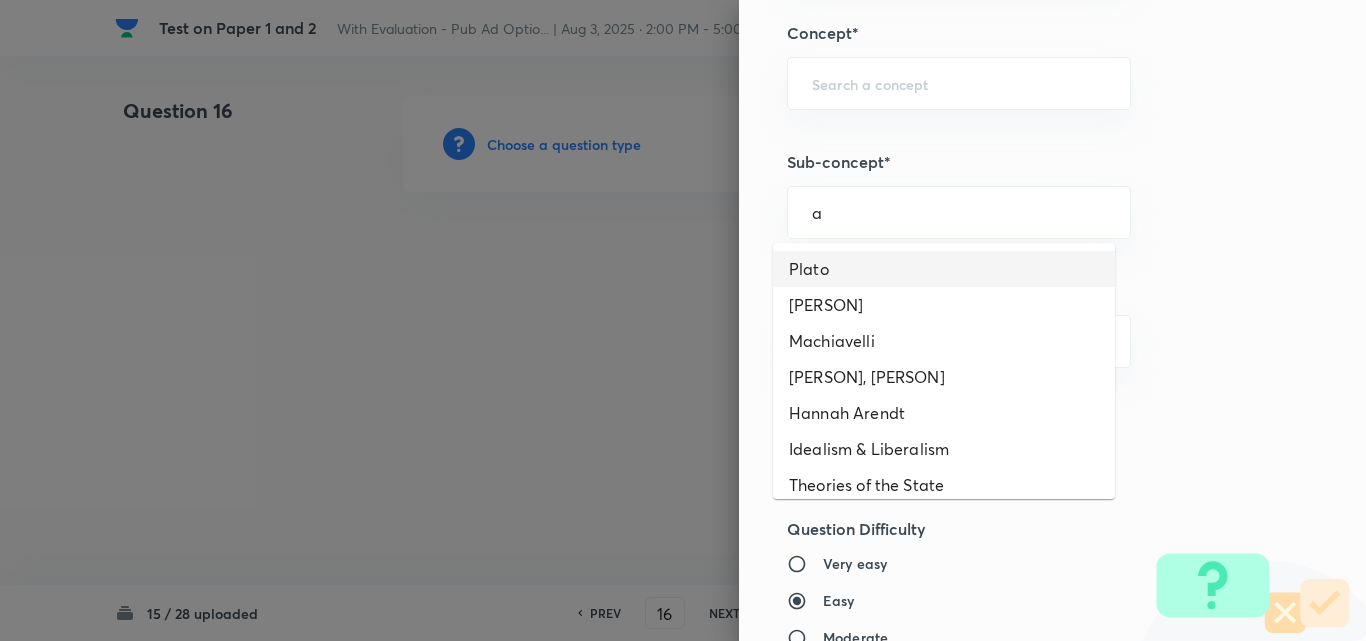 click on "Plato" at bounding box center (944, 269) 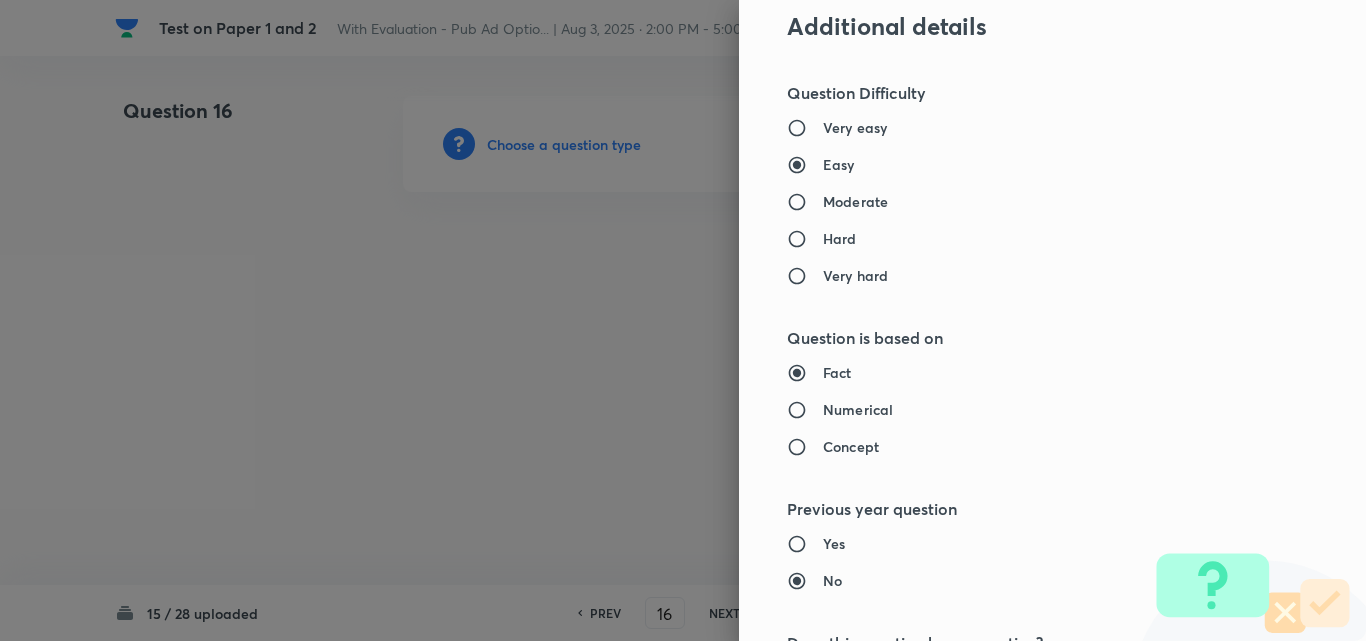 type on "PSIR Optional" 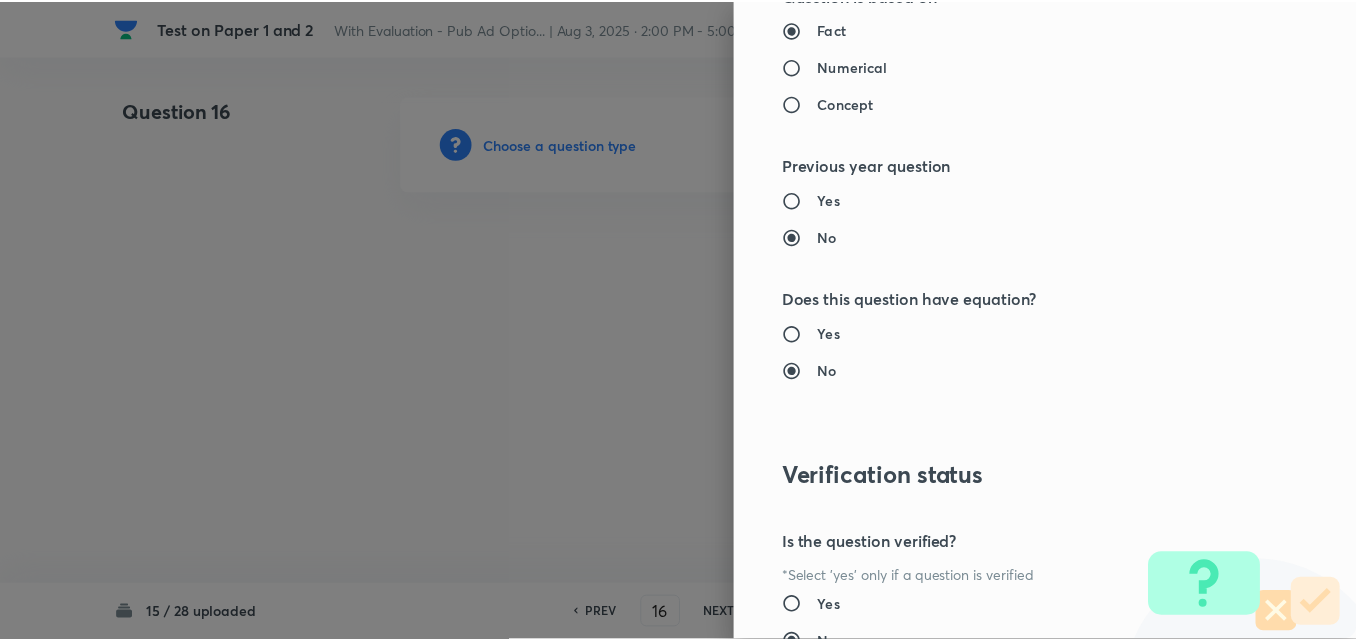 scroll, scrollTop: 1844, scrollLeft: 0, axis: vertical 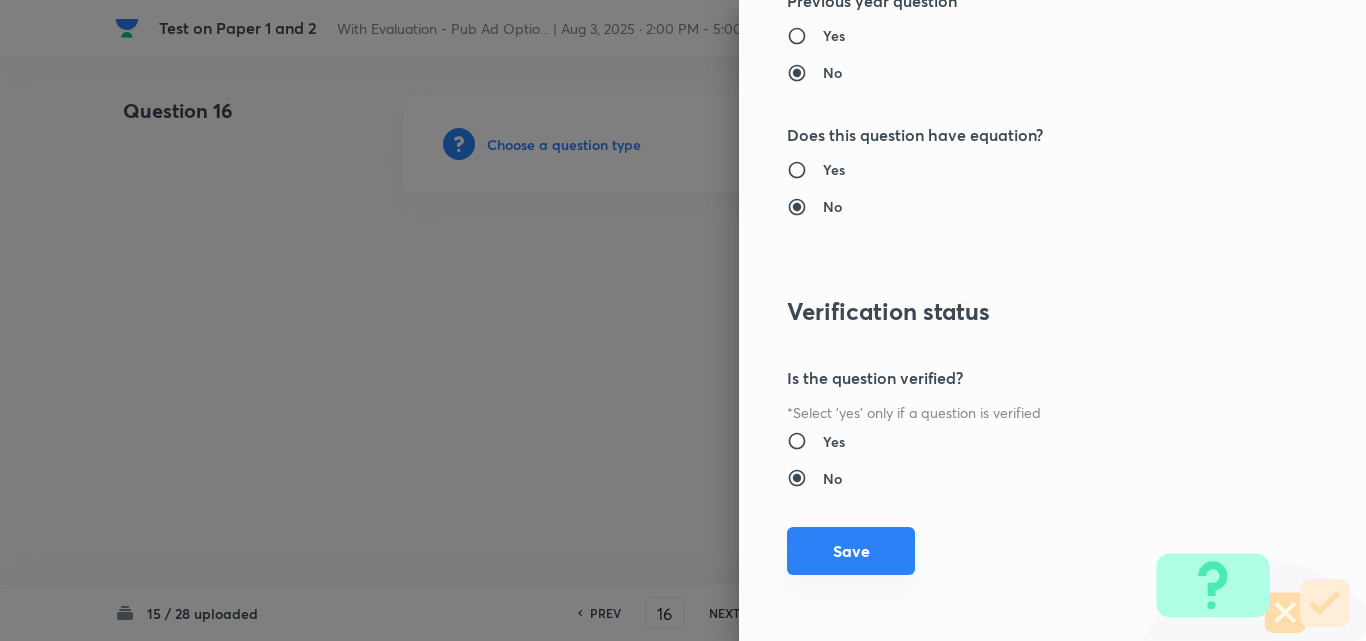 click on "Save" at bounding box center (851, 551) 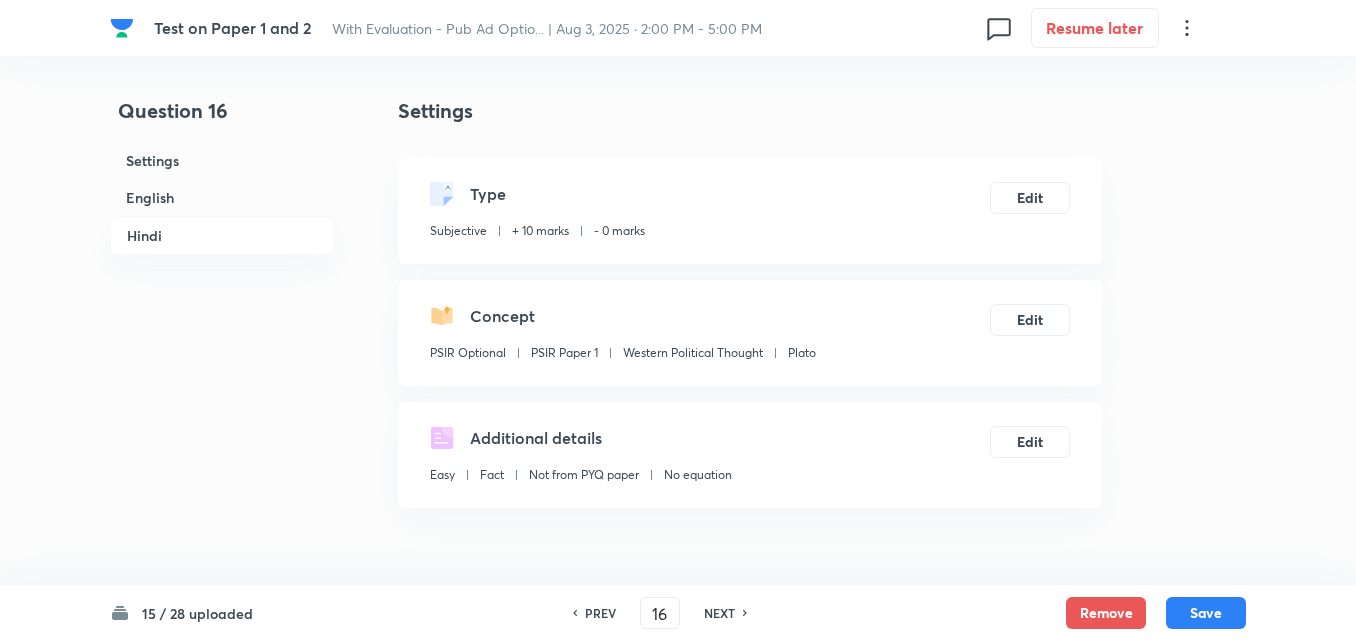 click on "English" at bounding box center (222, 197) 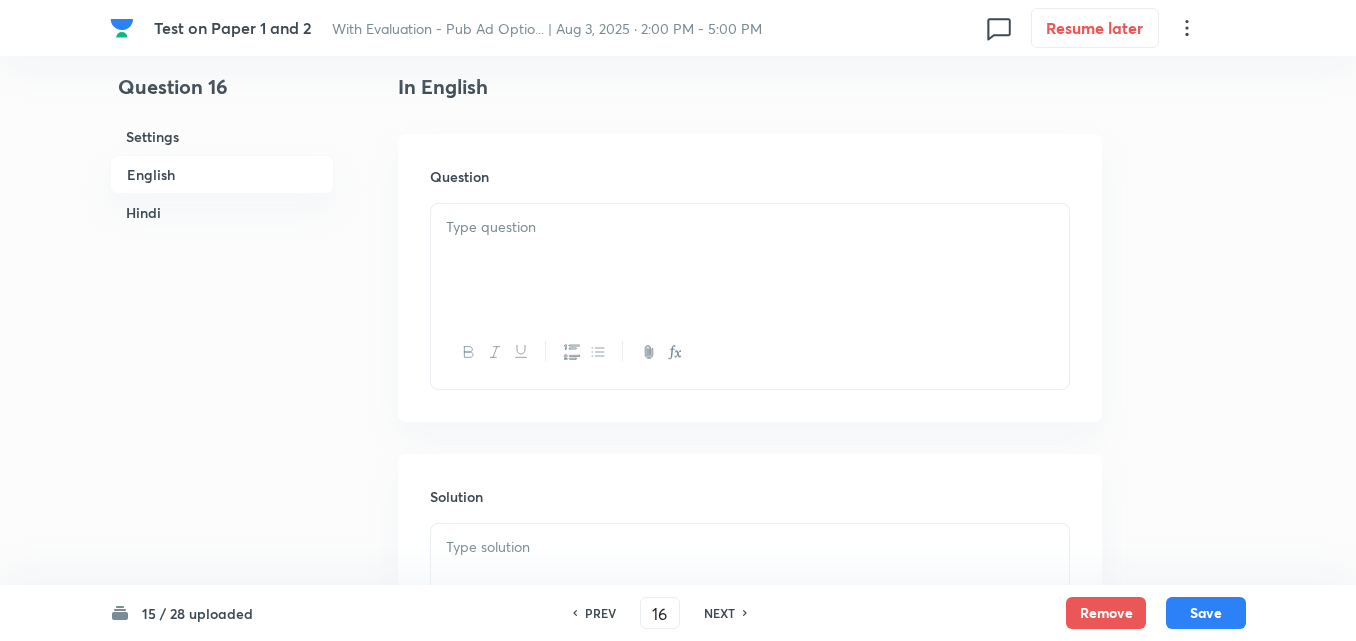 click at bounding box center [750, 260] 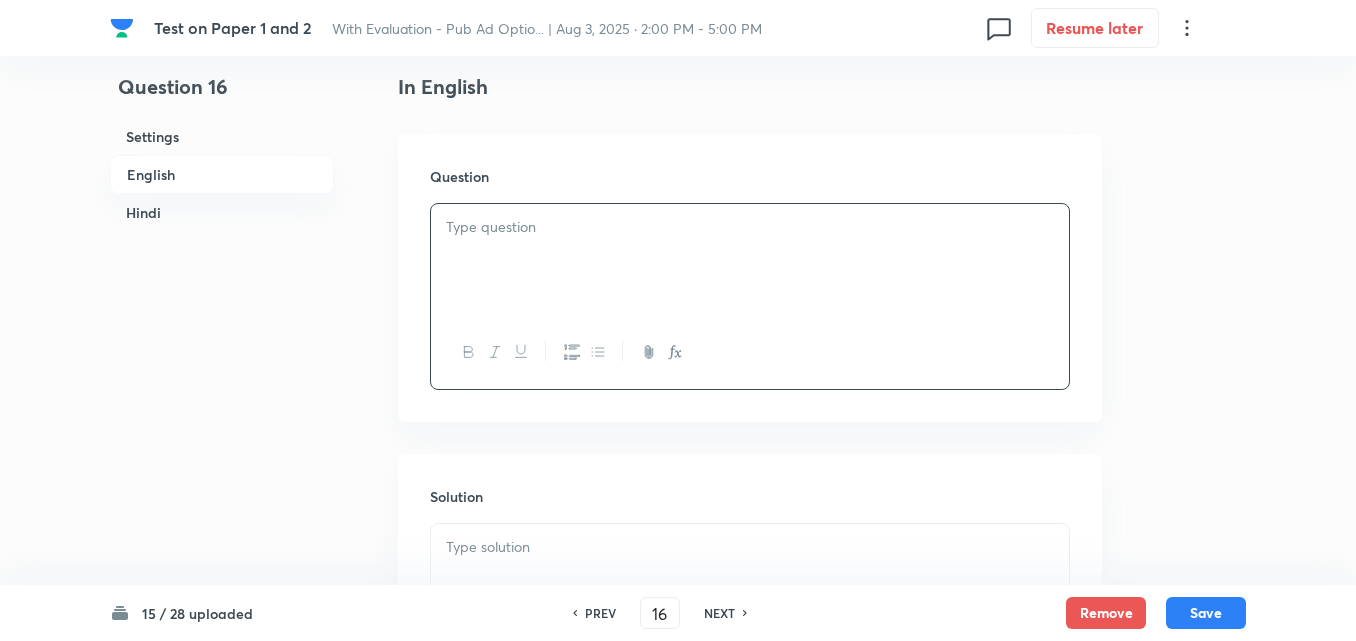 type 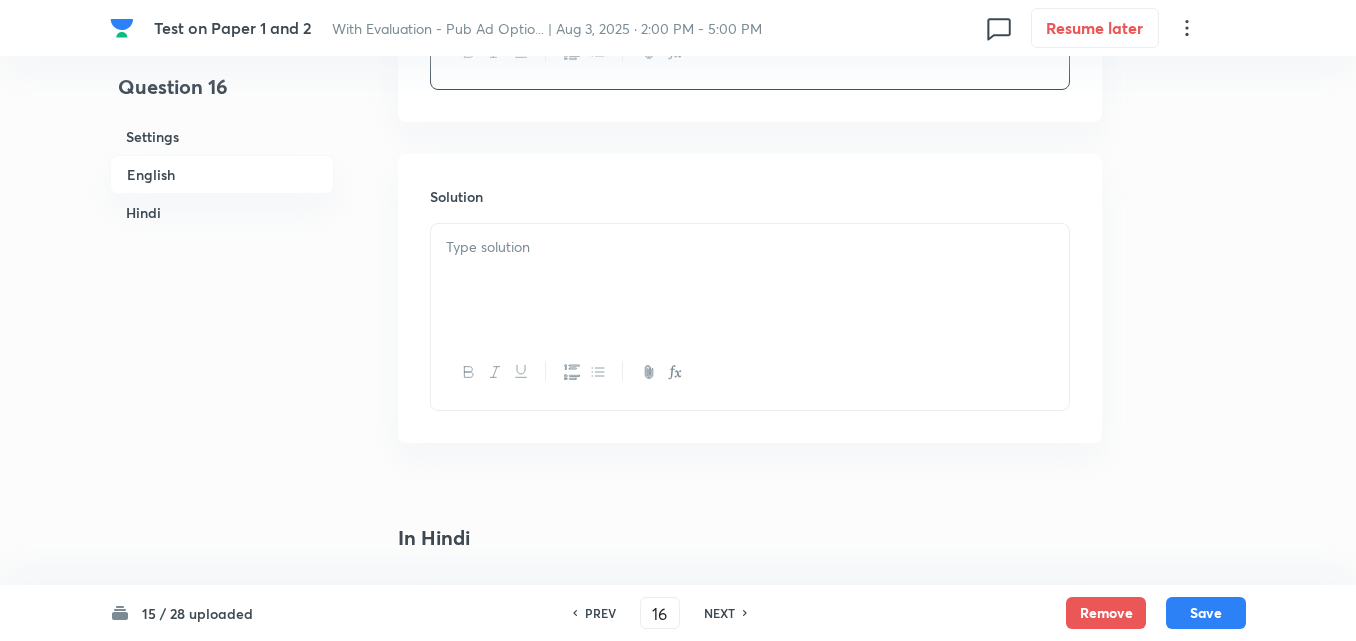 drag, startPoint x: 545, startPoint y: 264, endPoint x: 445, endPoint y: 260, distance: 100.07997 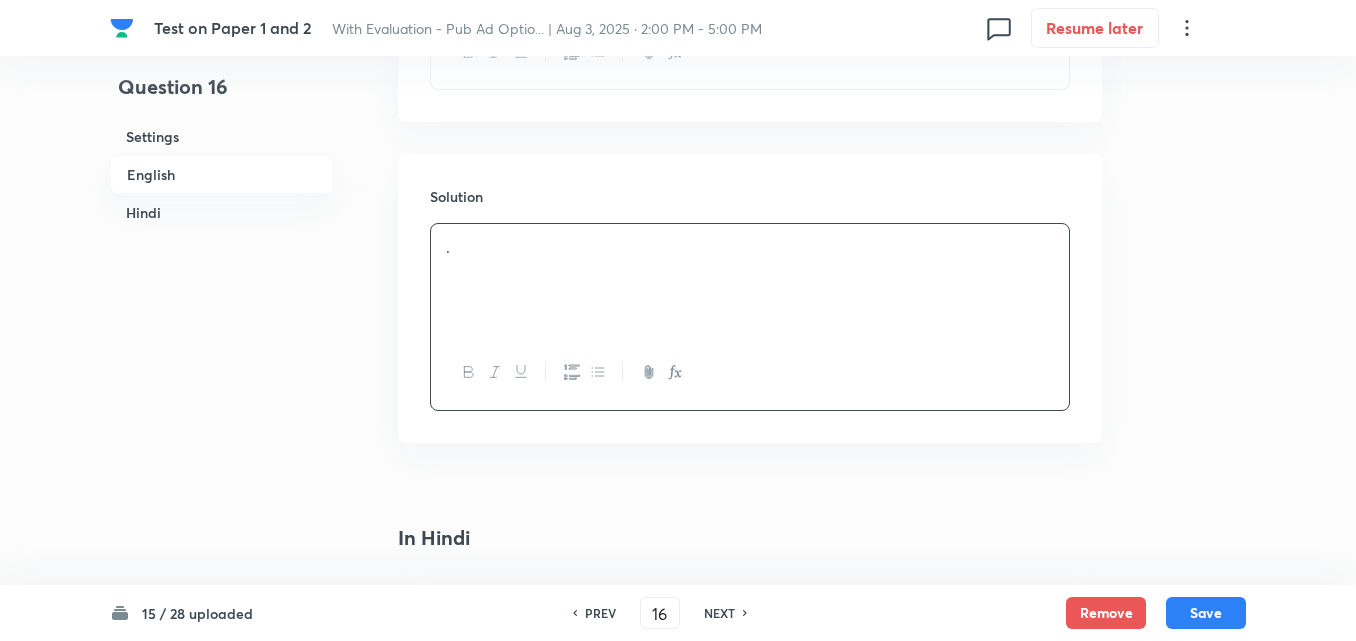 click on "Hindi" at bounding box center (222, 212) 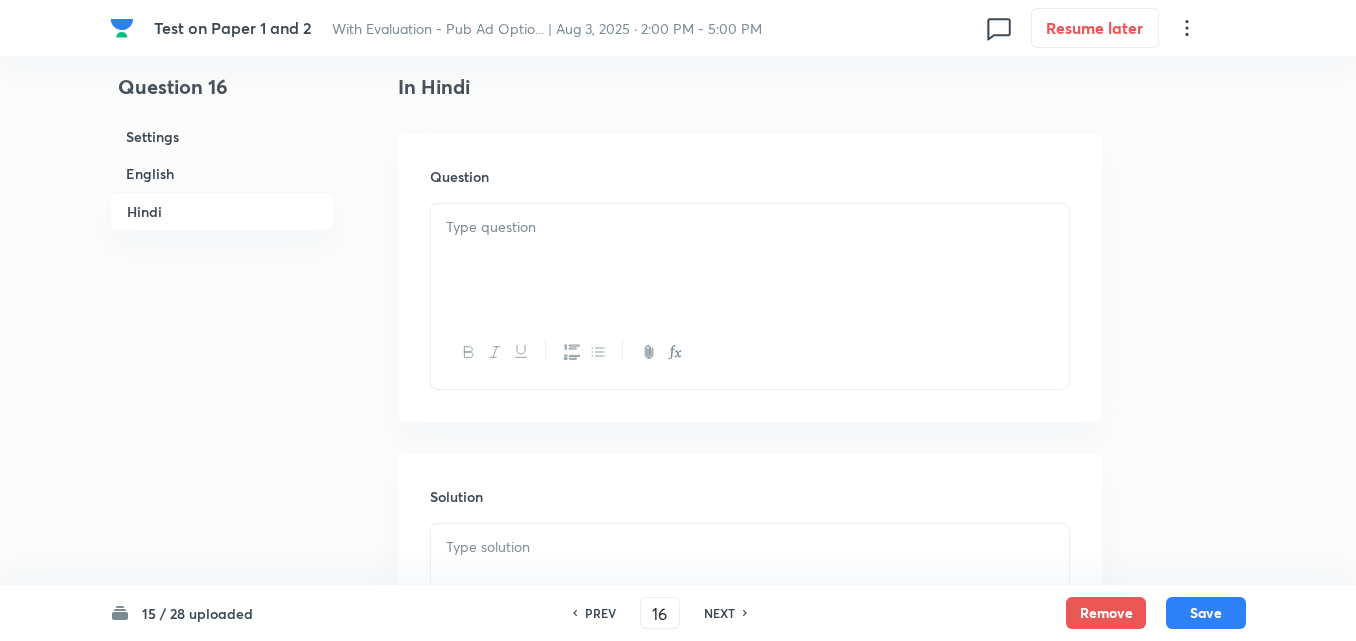 click at bounding box center (750, 260) 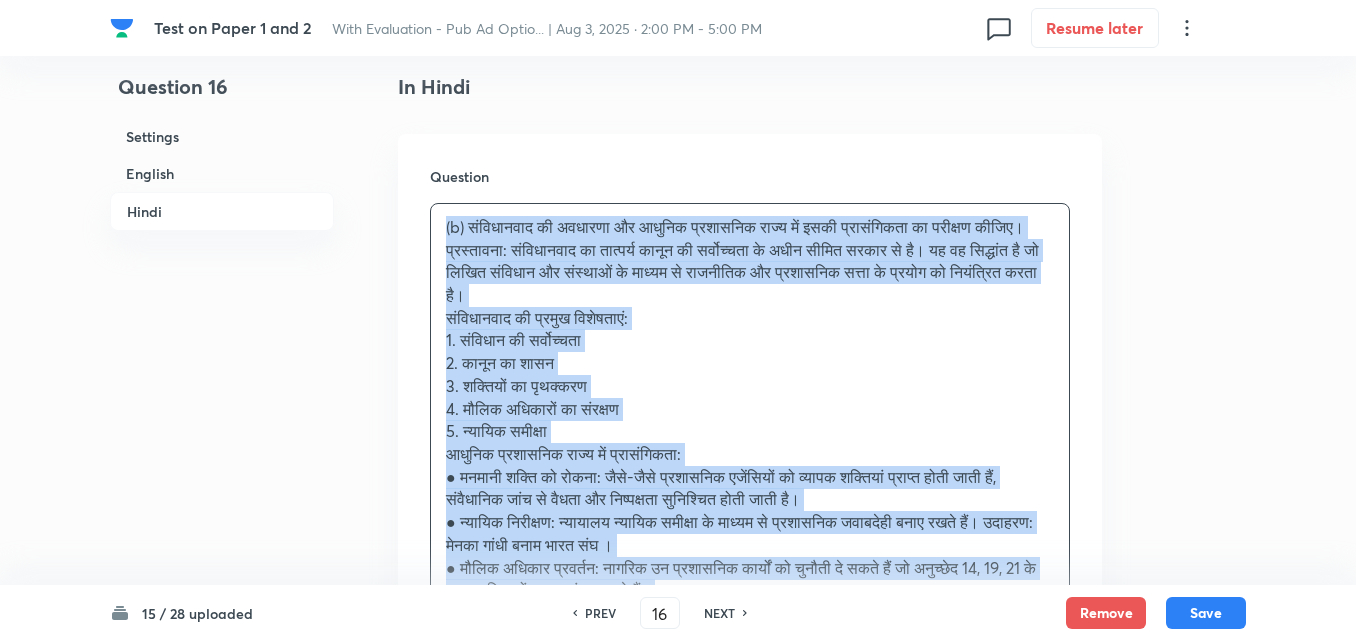 drag, startPoint x: 451, startPoint y: 249, endPoint x: 362, endPoint y: 227, distance: 91.67879 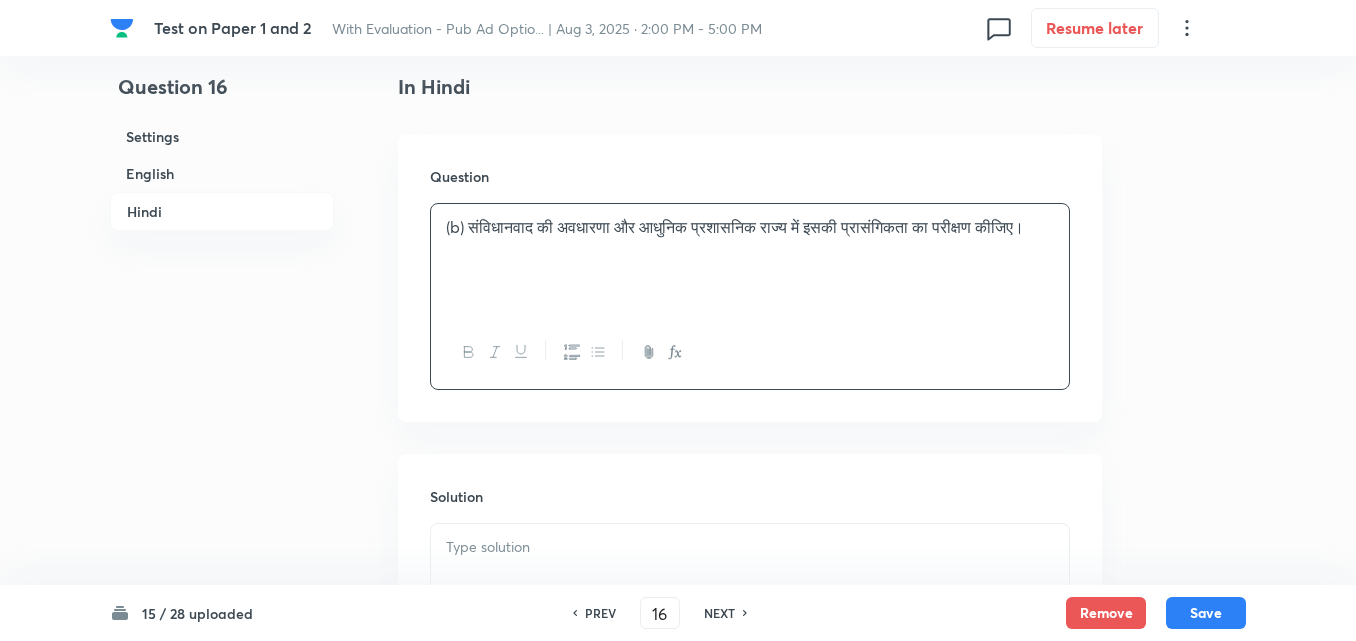 type 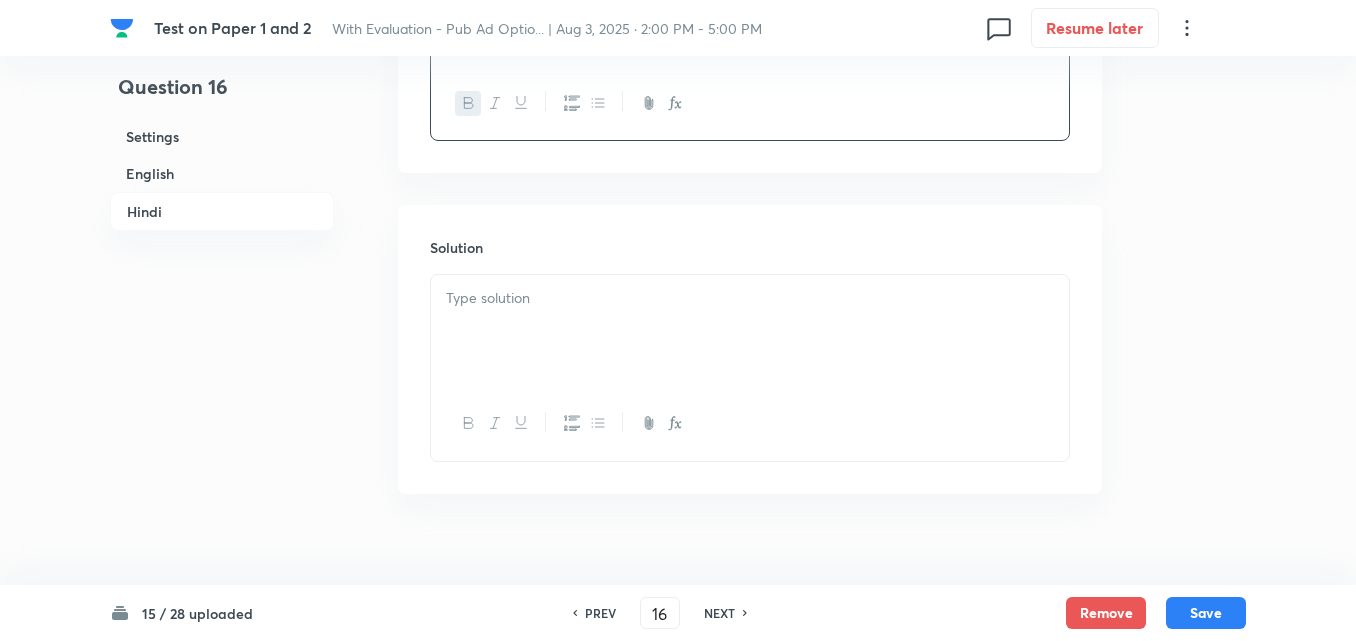 scroll, scrollTop: 1545, scrollLeft: 0, axis: vertical 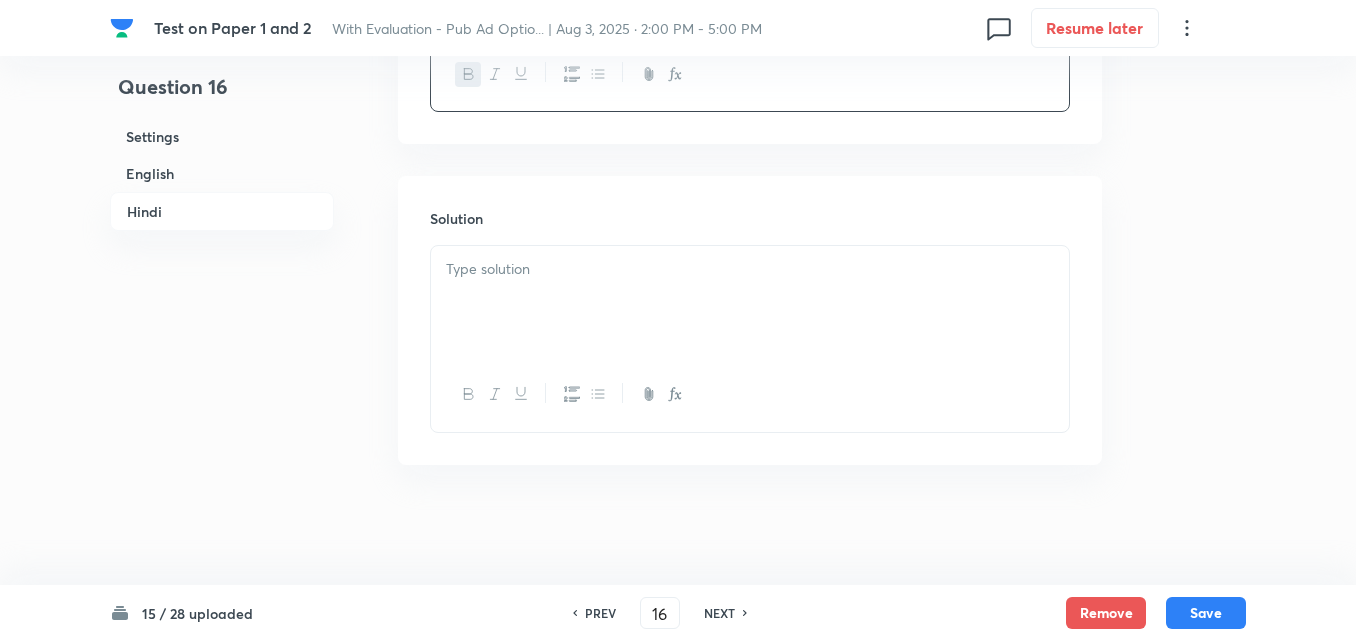 click at bounding box center [750, 302] 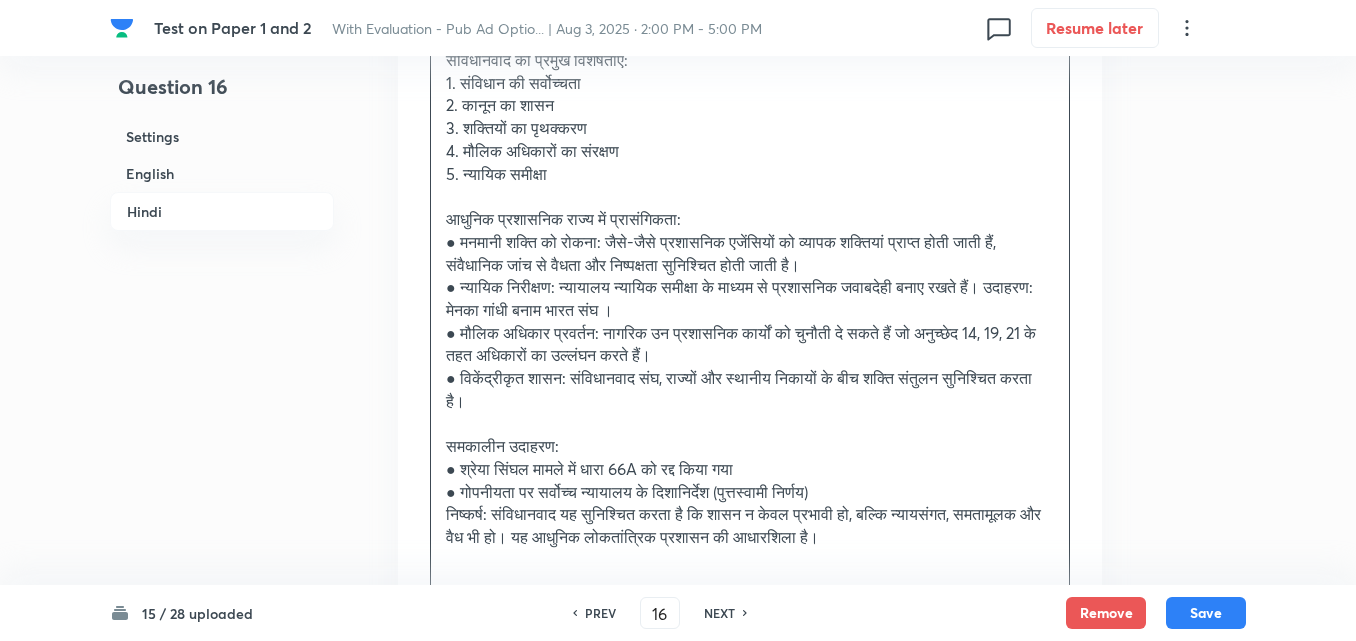 scroll, scrollTop: 2045, scrollLeft: 0, axis: vertical 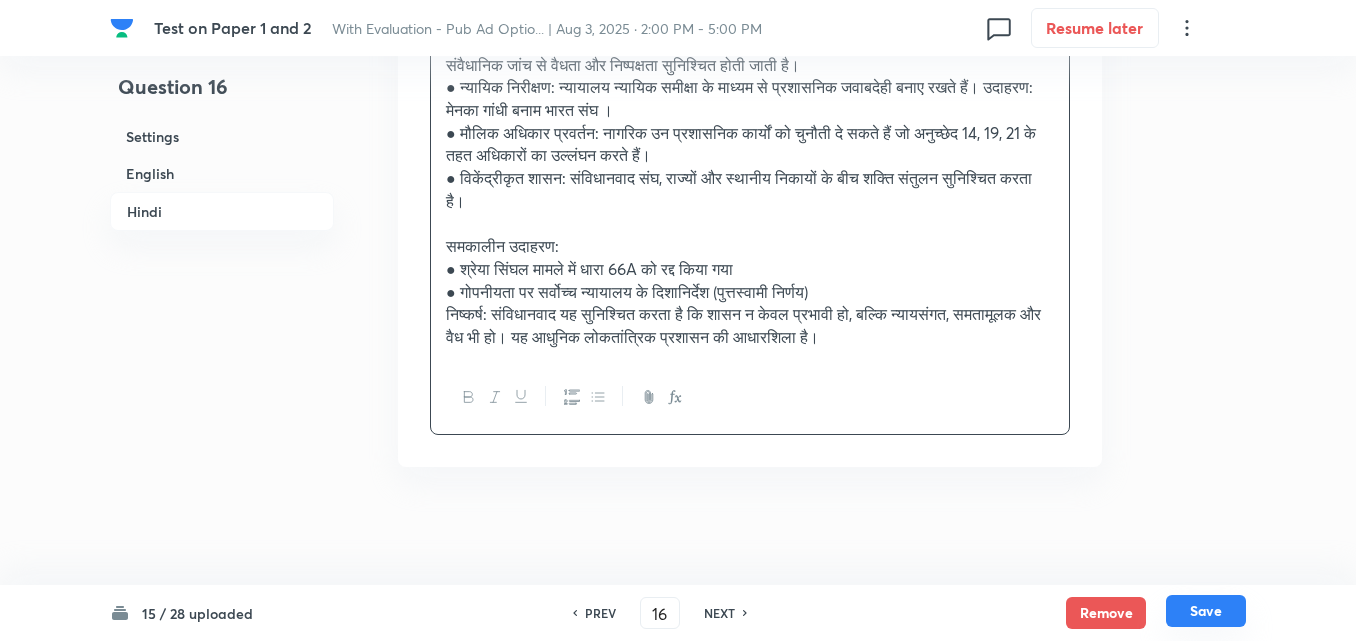 click on "Save" at bounding box center (1206, 611) 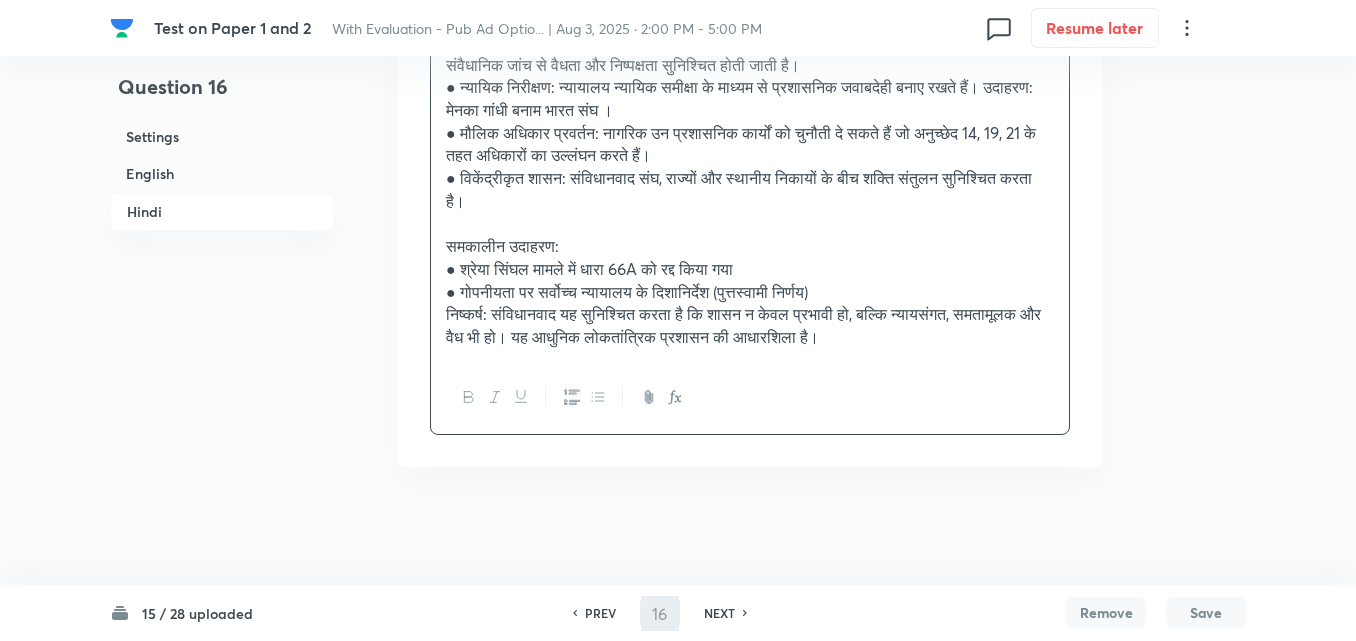 type on "17" 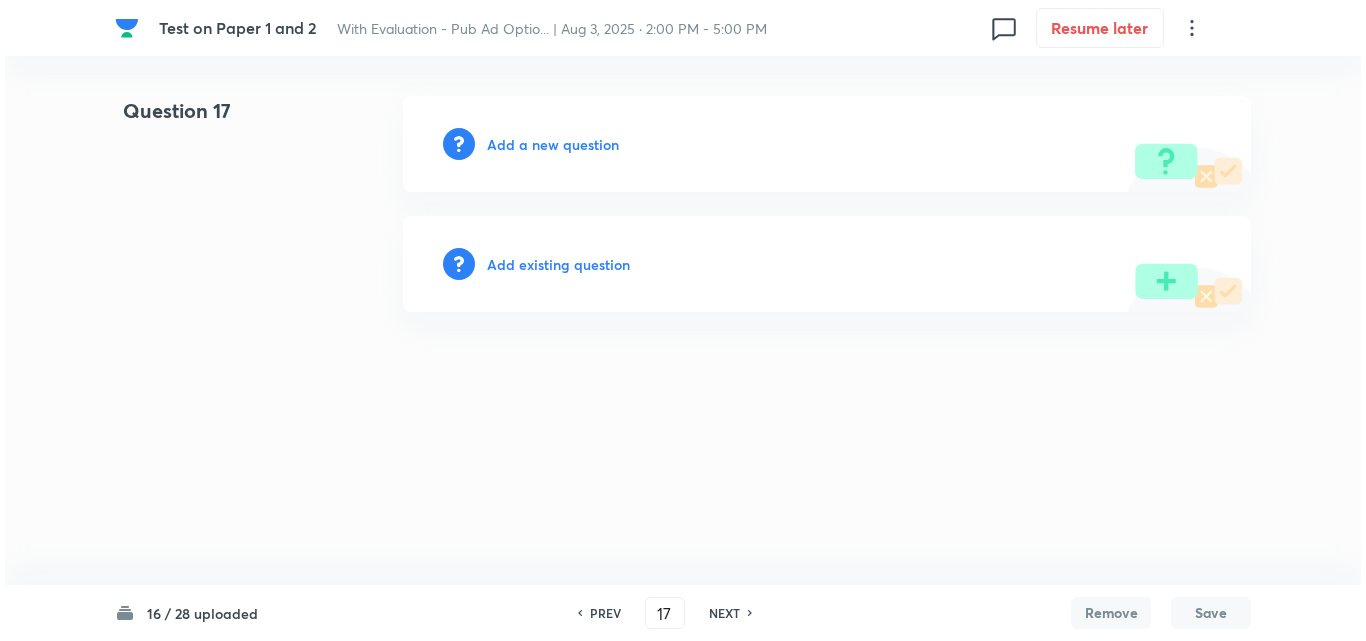 scroll, scrollTop: 0, scrollLeft: 0, axis: both 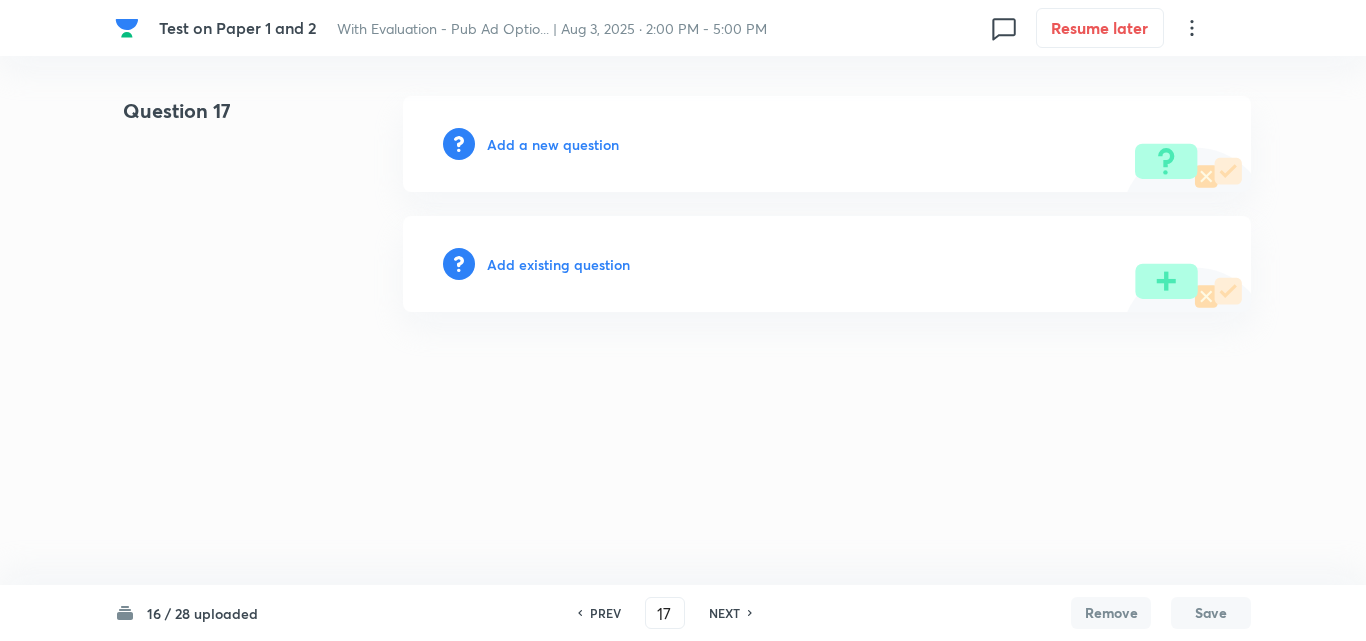 click on "Add a new question" at bounding box center [553, 144] 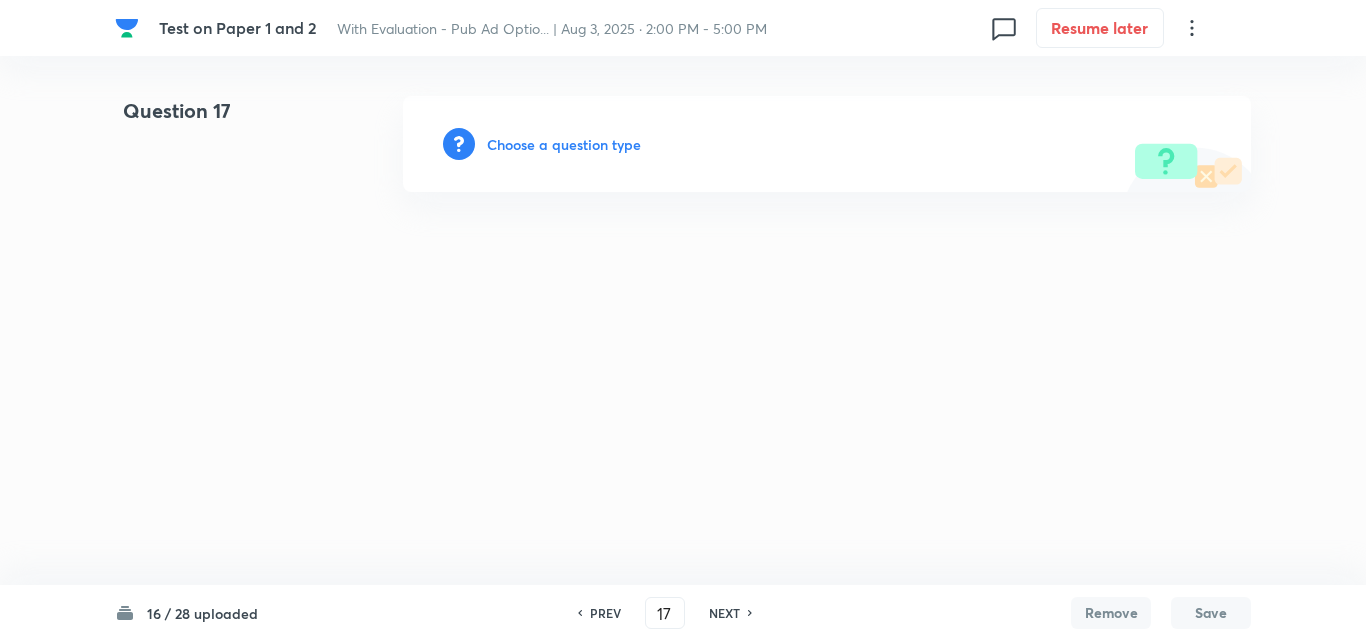 click on "Choose a question type" at bounding box center [564, 144] 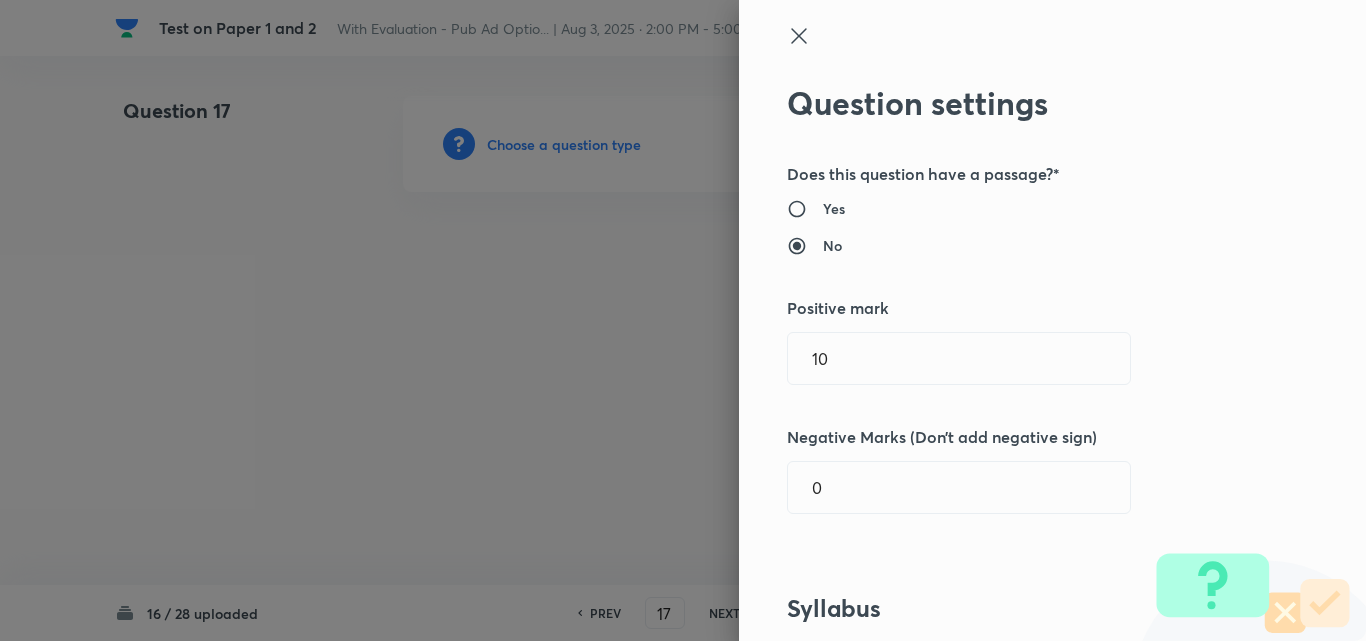 type on "PSIR Optional" 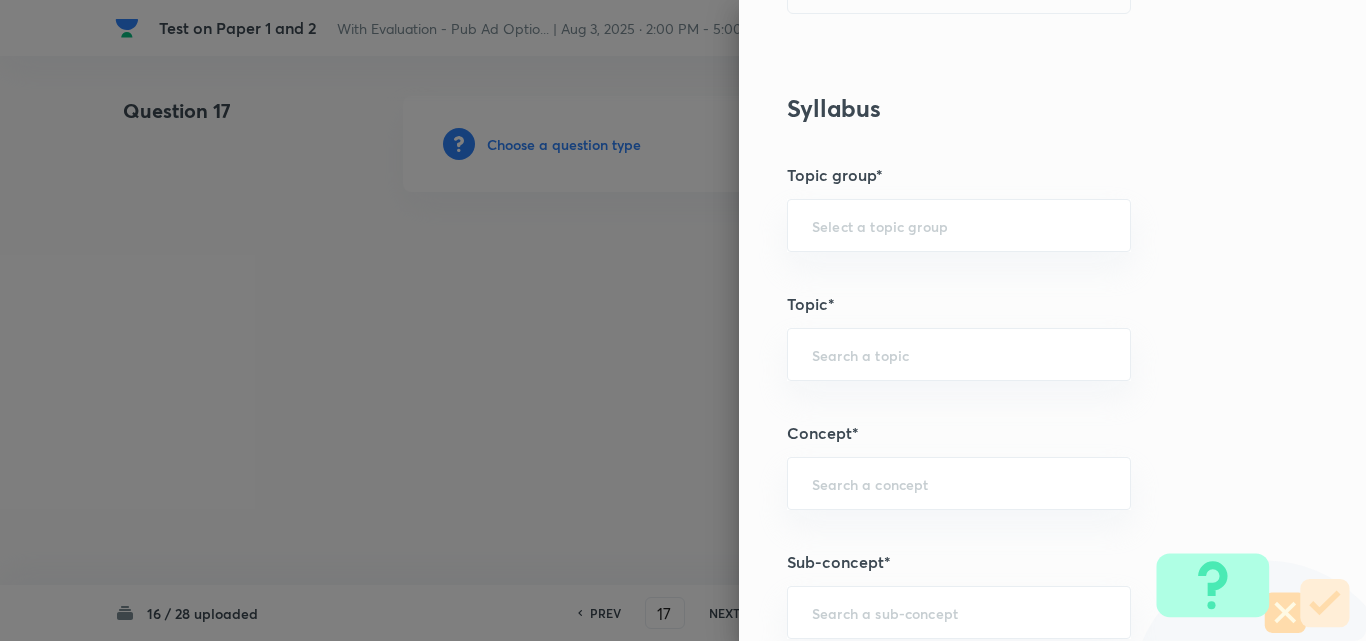 scroll, scrollTop: 900, scrollLeft: 0, axis: vertical 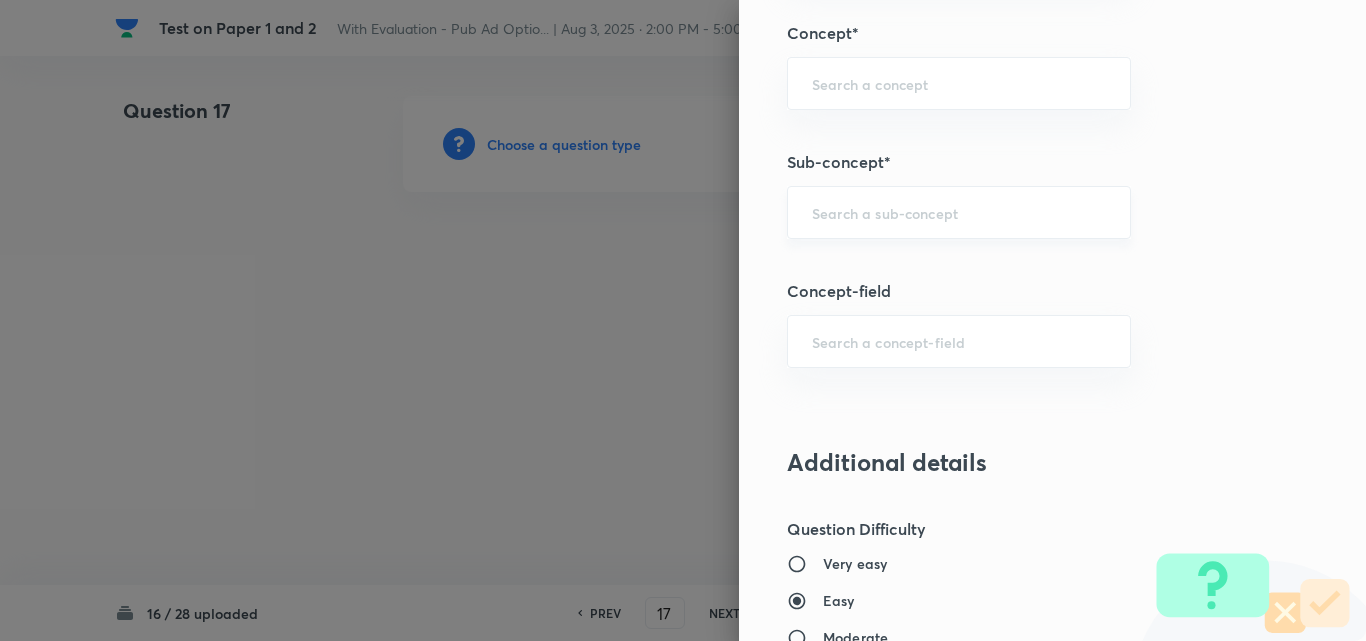click on "​" at bounding box center [959, 212] 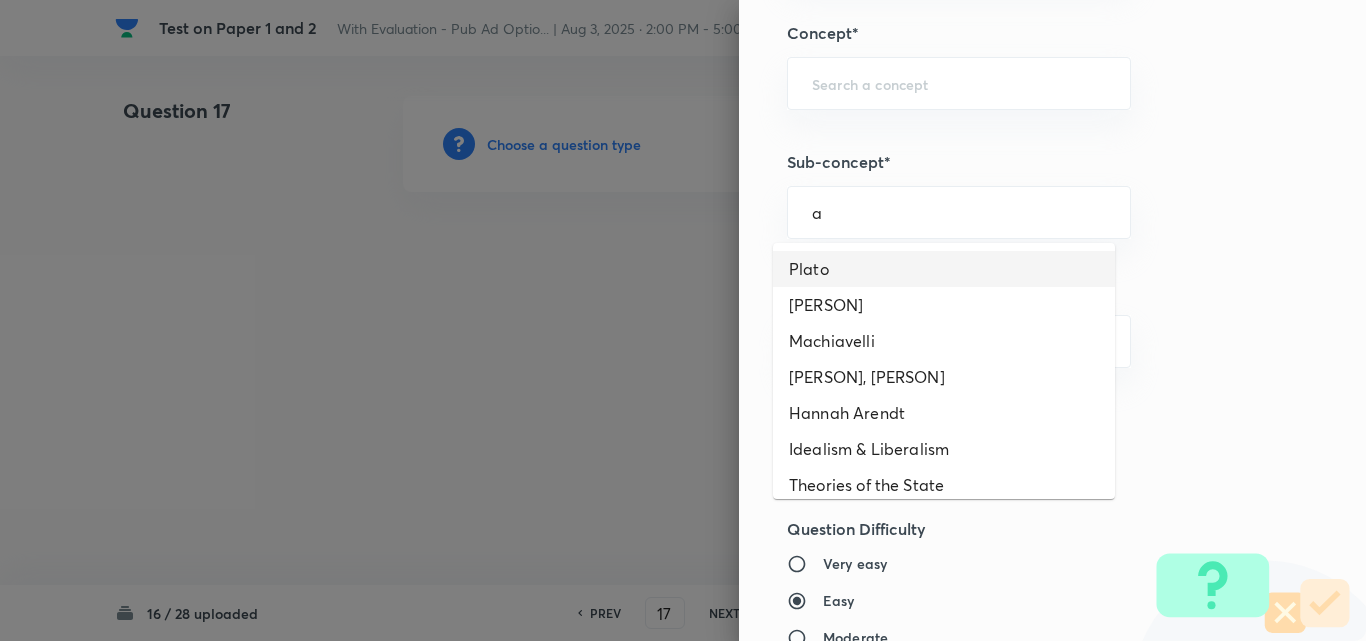 click on "Plato" at bounding box center (944, 269) 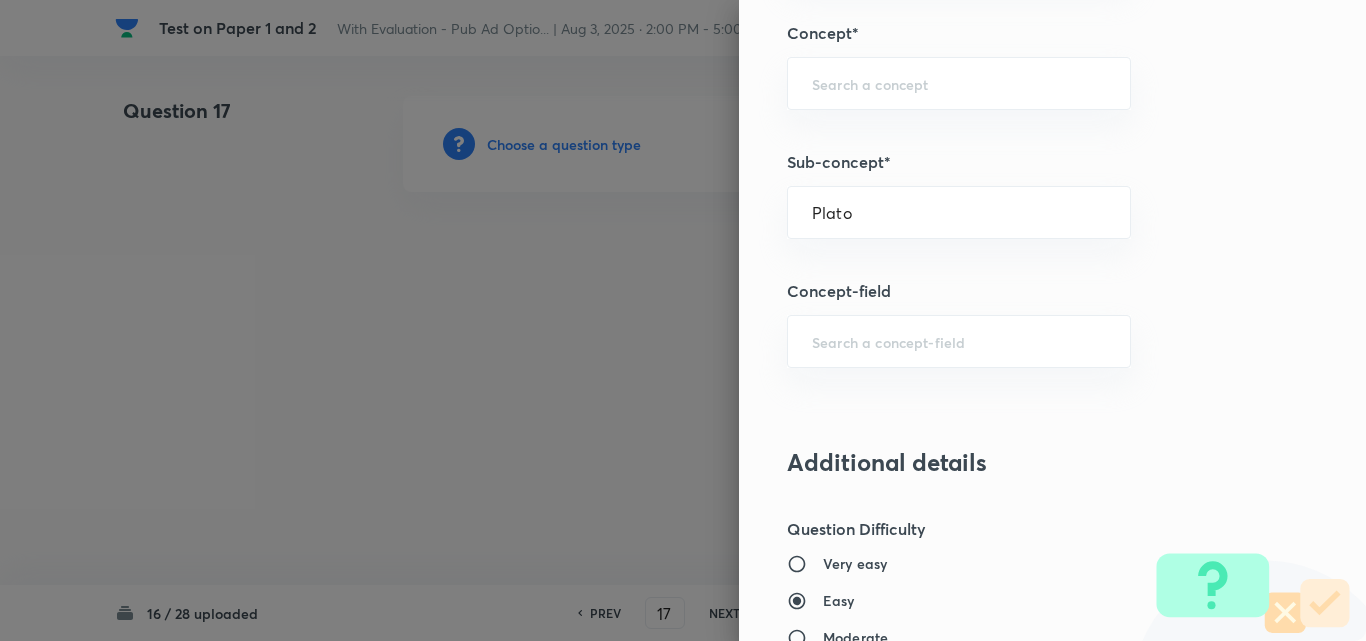 type on "PSIR Optional" 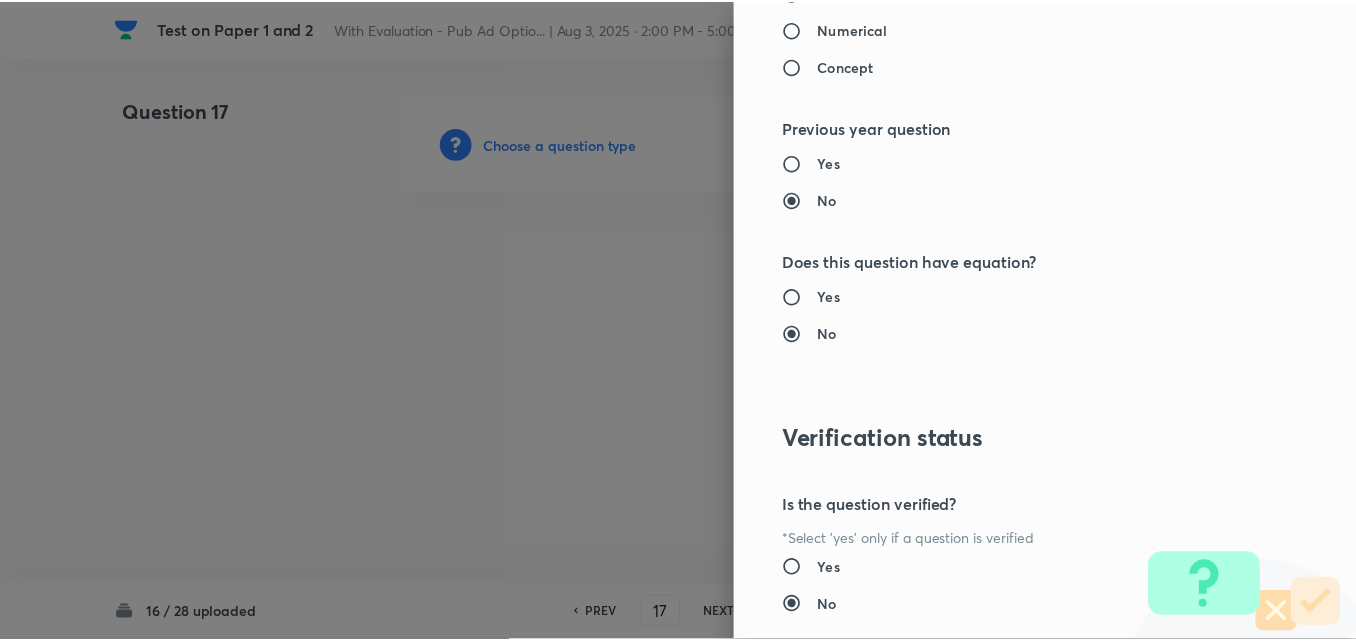 scroll, scrollTop: 1844, scrollLeft: 0, axis: vertical 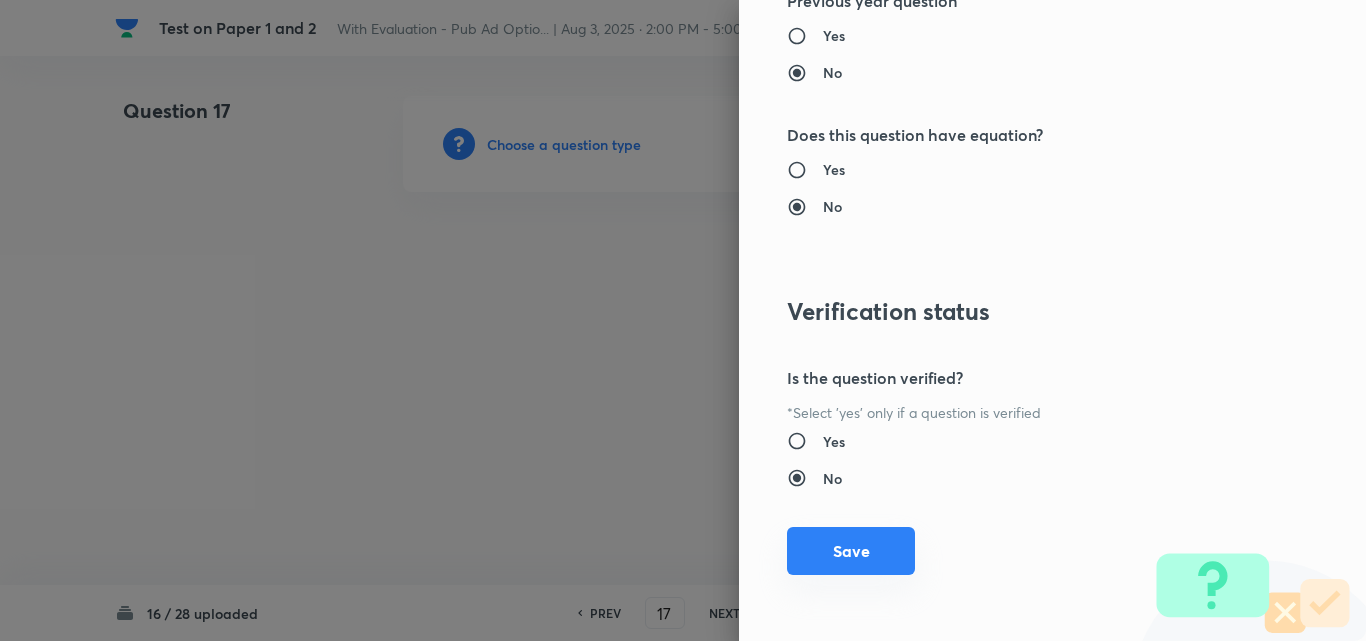 click on "Save" at bounding box center [851, 551] 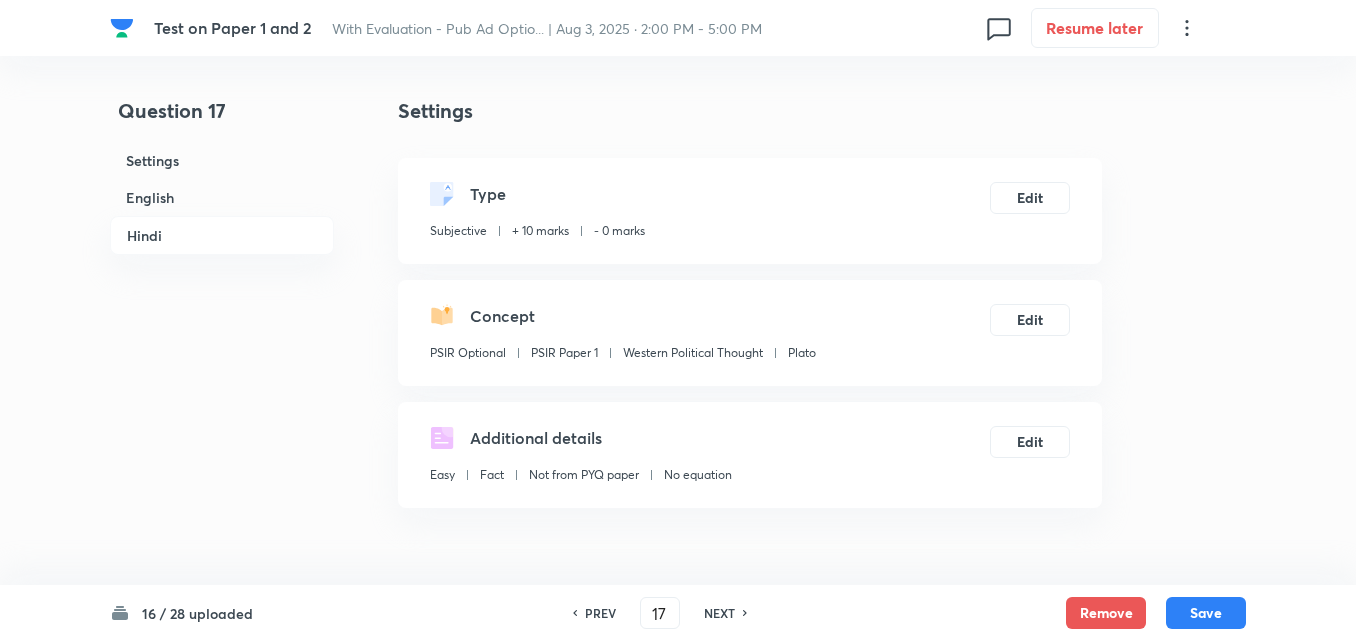 click on "English" at bounding box center (222, 197) 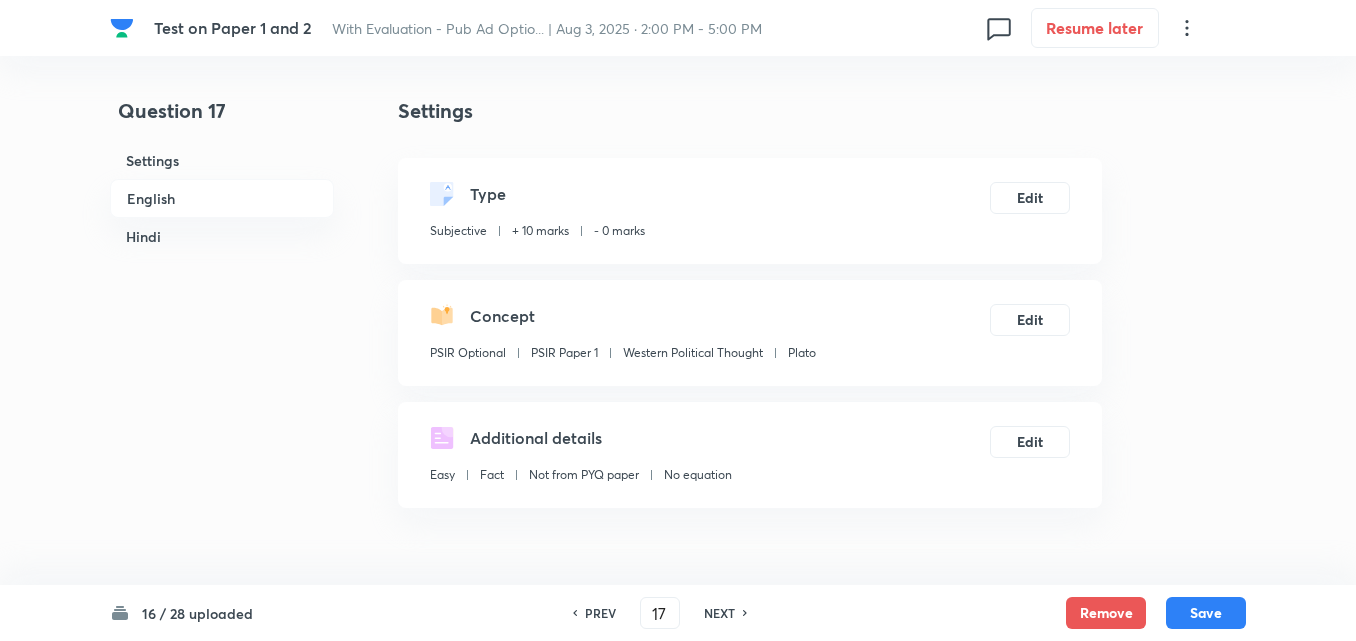 scroll, scrollTop: 516, scrollLeft: 0, axis: vertical 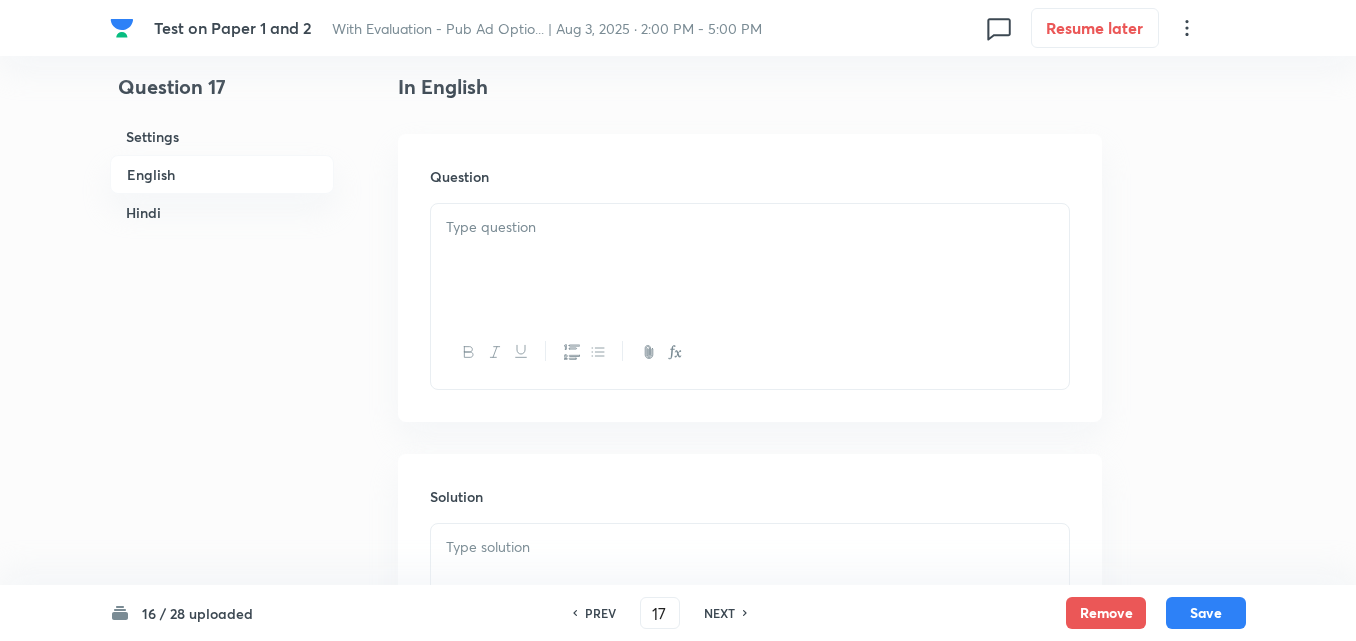click at bounding box center (750, 260) 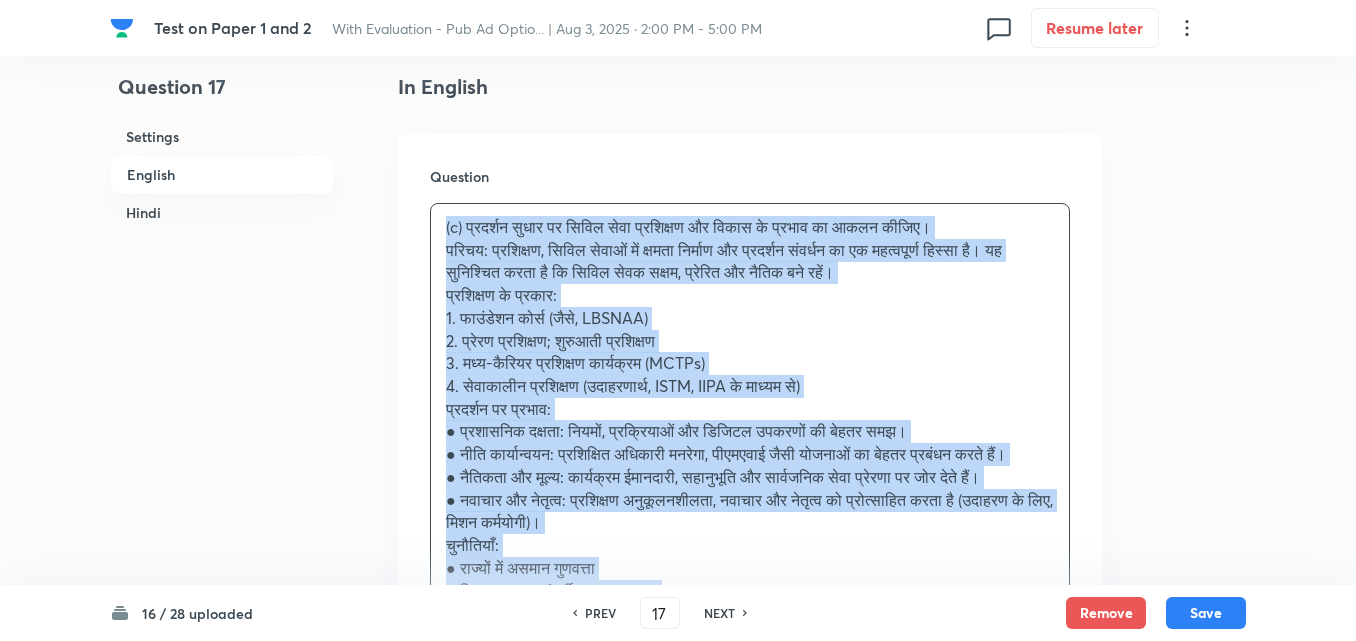 click on "Question 17 Settings English Hindi Settings Type Subjective + 10 marks - 0 marks Edit Concept PSIR Optional PSIR Paper 1 Western Political Thought Plato Edit Additional details Easy Fact Not from PYQ paper No equation Edit In English Question (c) प्रदर्शन सुधार पर सिविल सेवा प्रशिक्षण और विकास के प्रभाव का आकलन कीजिए। परिचय: प्रशिक्षण, सिविल सेवाओं में क्षमता निर्माण और प्रदर्शन संवर्धन का एक महत्वपूर्ण हिस्सा है। यह सुनिश्चित करता है कि सिविल सेवक सक्षम, प्रेरित और नैतिक बने रहें। प्रशिक्षण के प्रकार: 1.	फाउंडेशन कोर्स (जैसे, LBSNAA) Solution In Hindi" at bounding box center (678, 771) 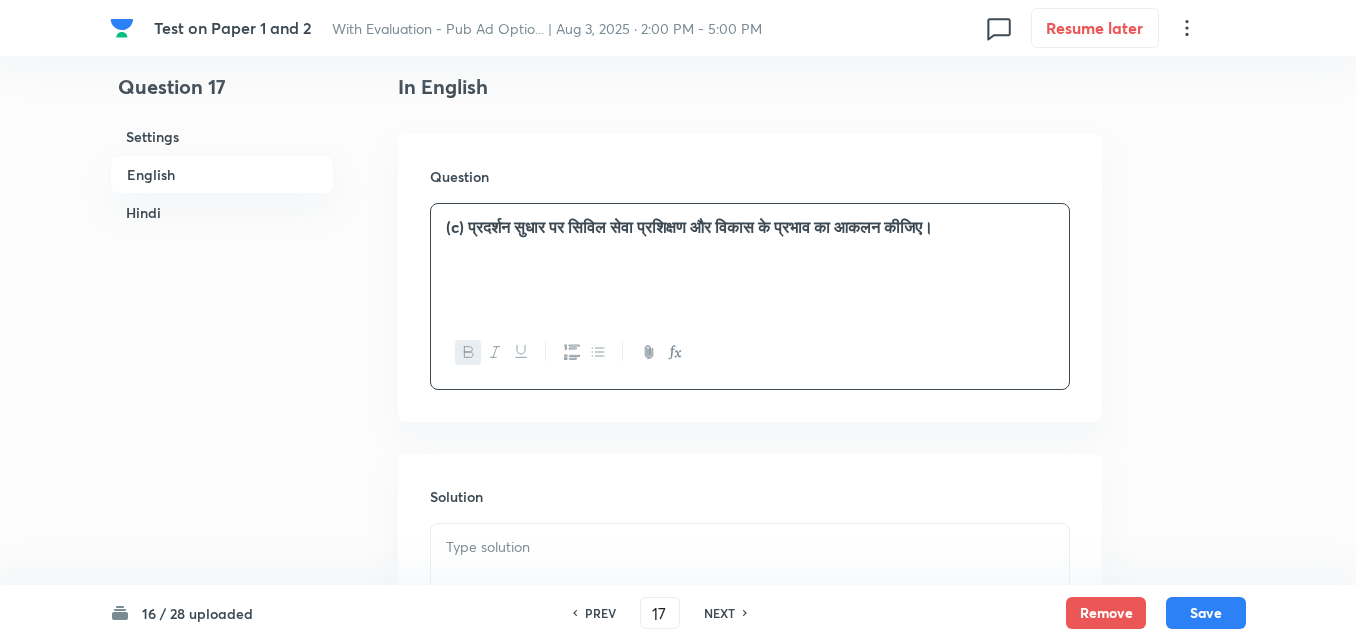 type 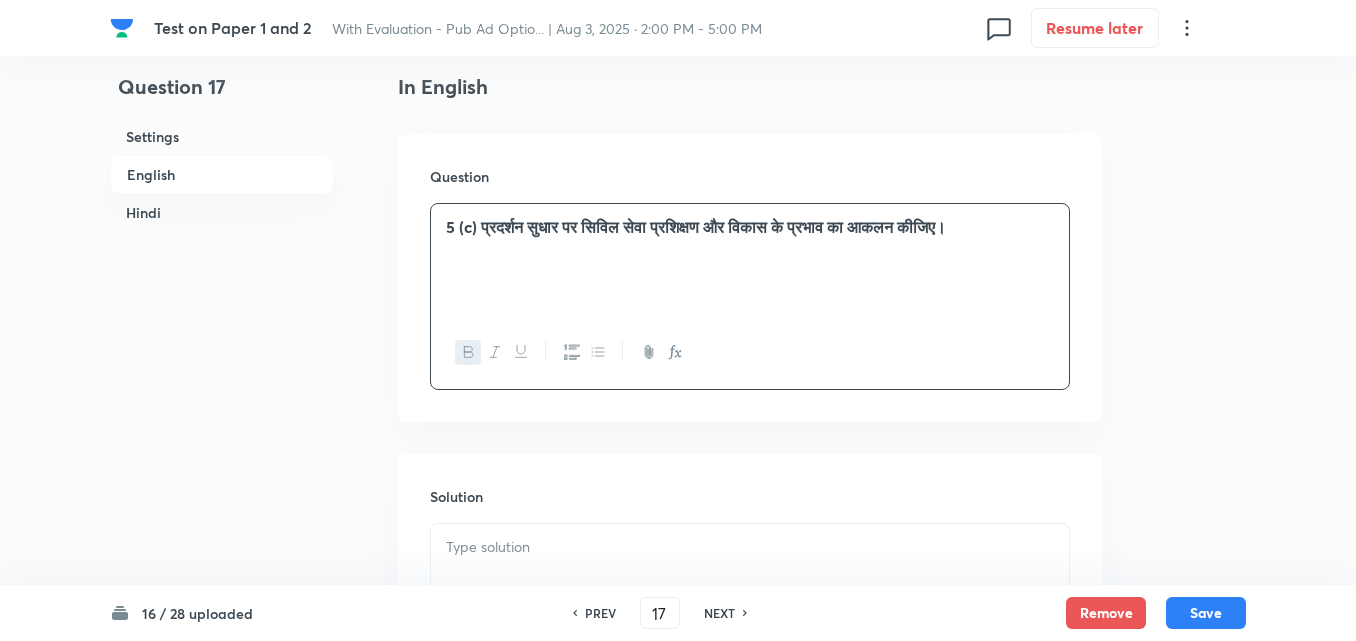 scroll, scrollTop: 916, scrollLeft: 0, axis: vertical 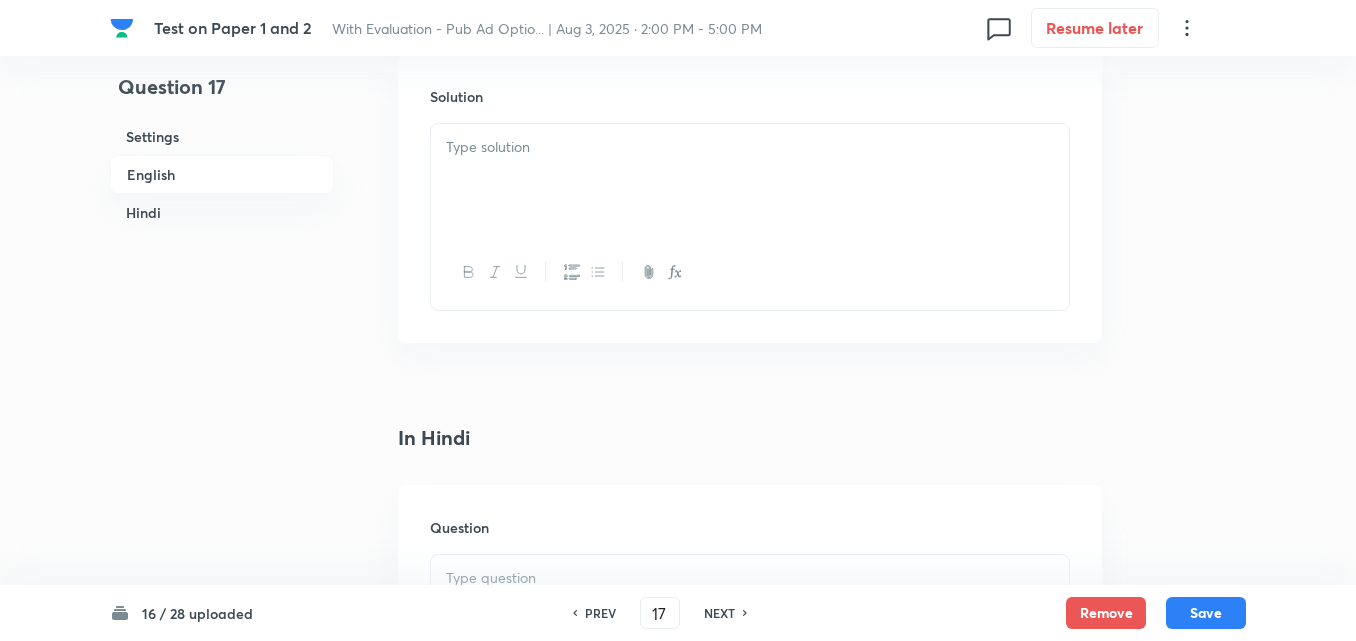 click at bounding box center (750, 180) 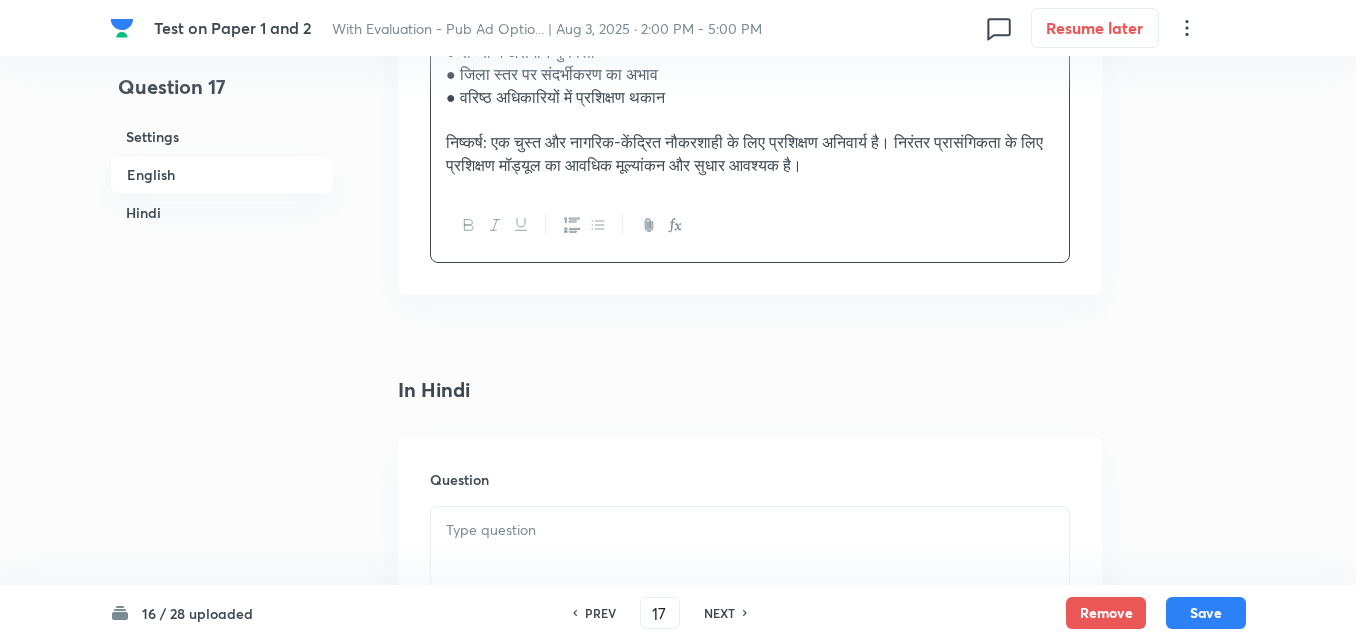 scroll, scrollTop: 1316, scrollLeft: 0, axis: vertical 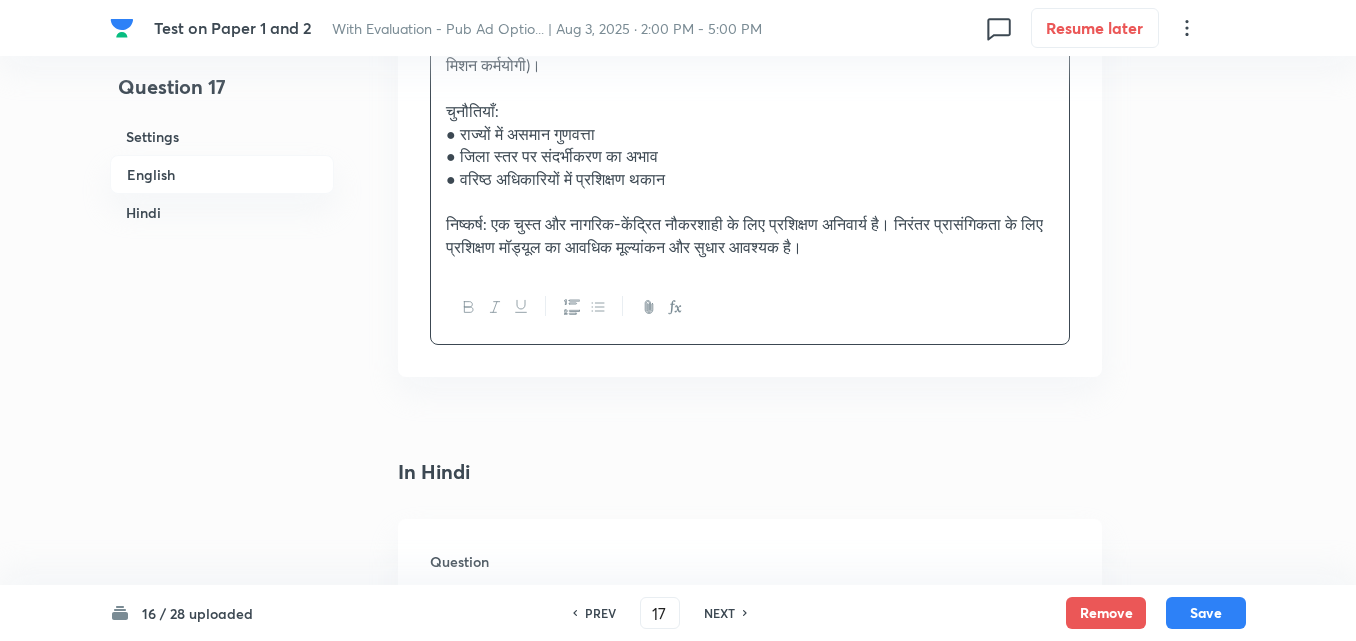 click on "●	वरिष्ठ अधिकारियों में प्रशिक्षण थकान" at bounding box center (750, 179) 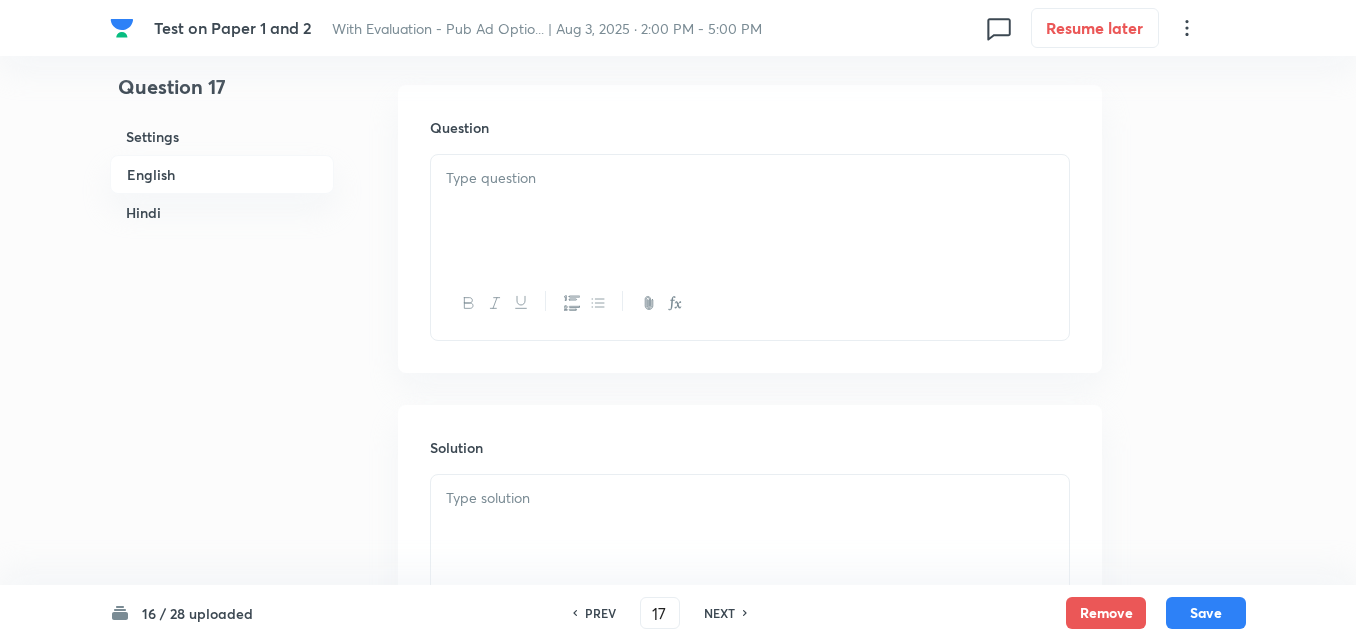click on "Hindi" at bounding box center [222, 212] 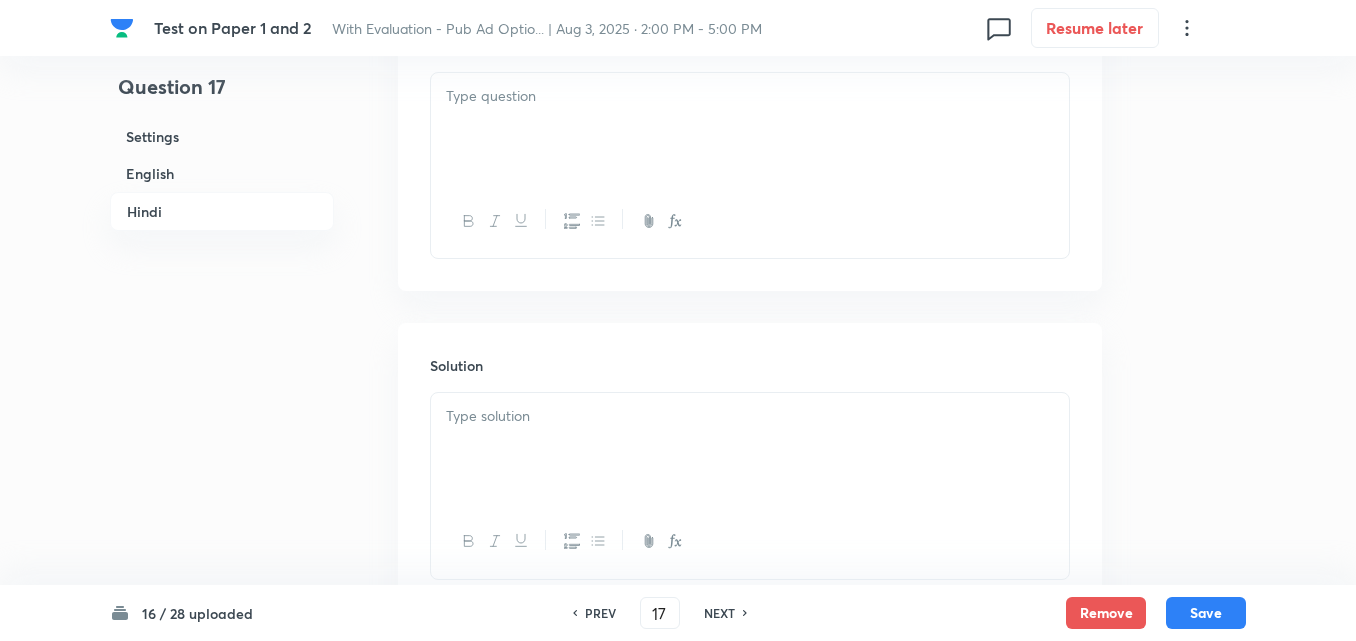 scroll, scrollTop: 1545, scrollLeft: 0, axis: vertical 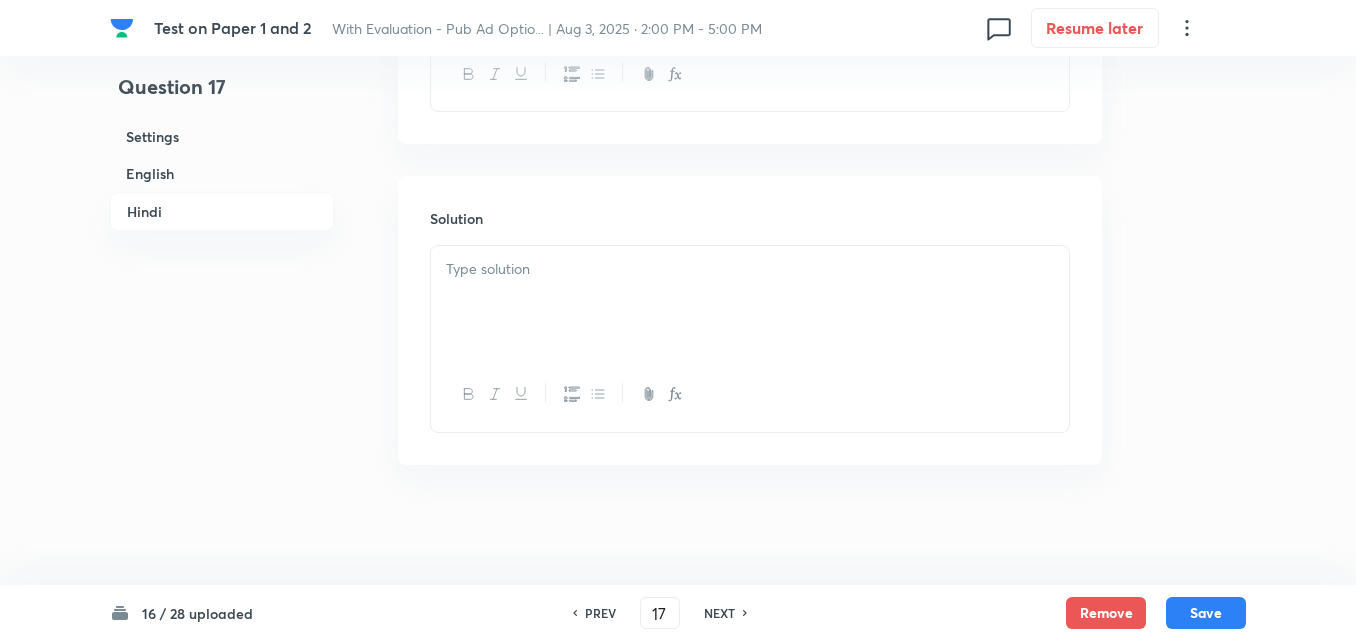 click at bounding box center (750, 302) 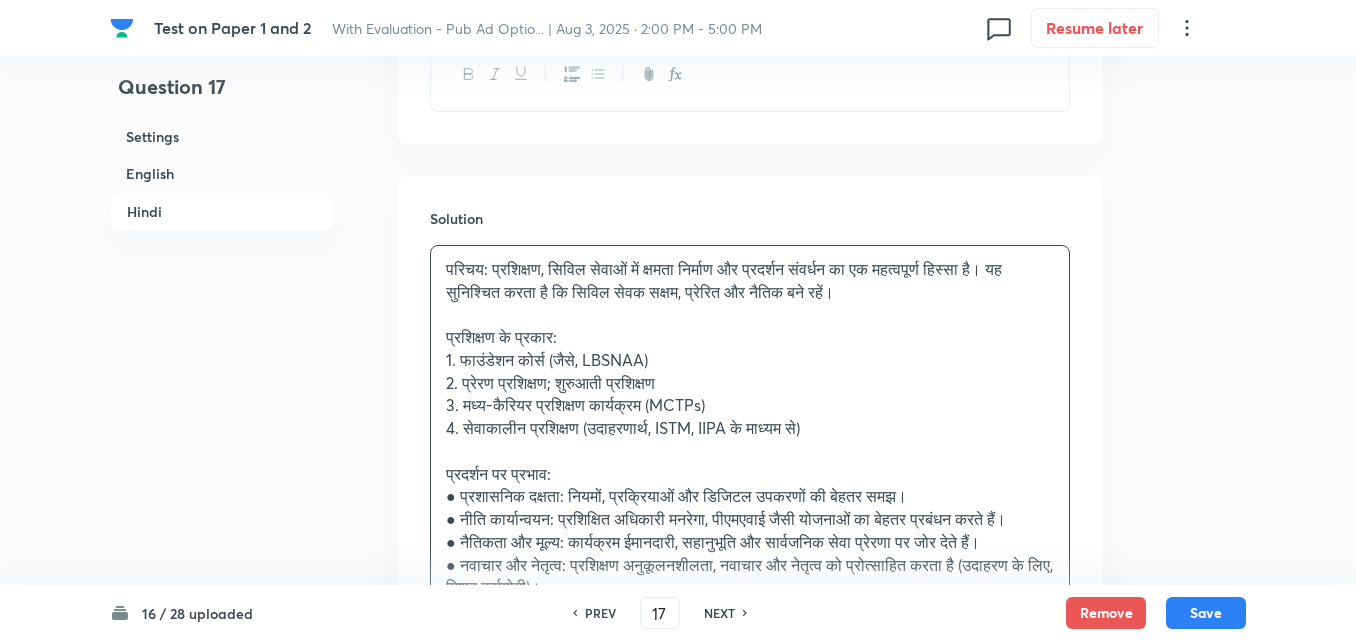 click on "English" at bounding box center [222, 173] 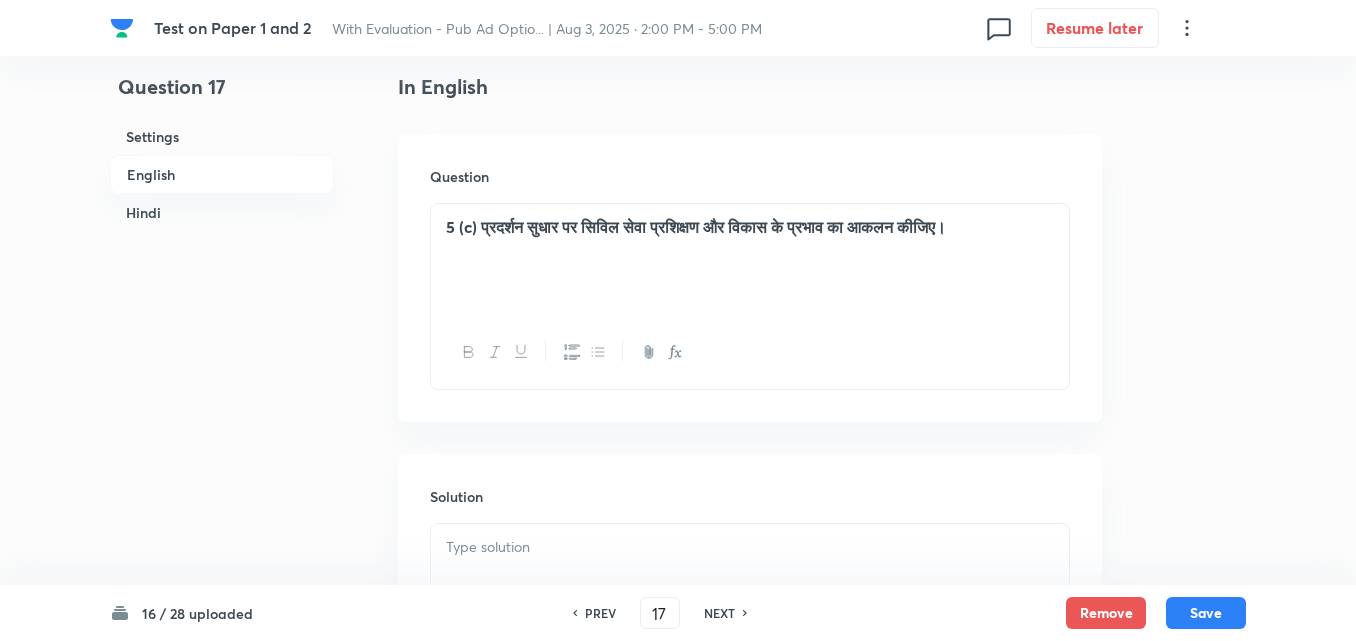 click on "5 (c) प्रदर्शन सुधार पर सिविल सेवा प्रशिक्षण और विकास के प्रभाव का आकलन कीजिए।" at bounding box center (750, 260) 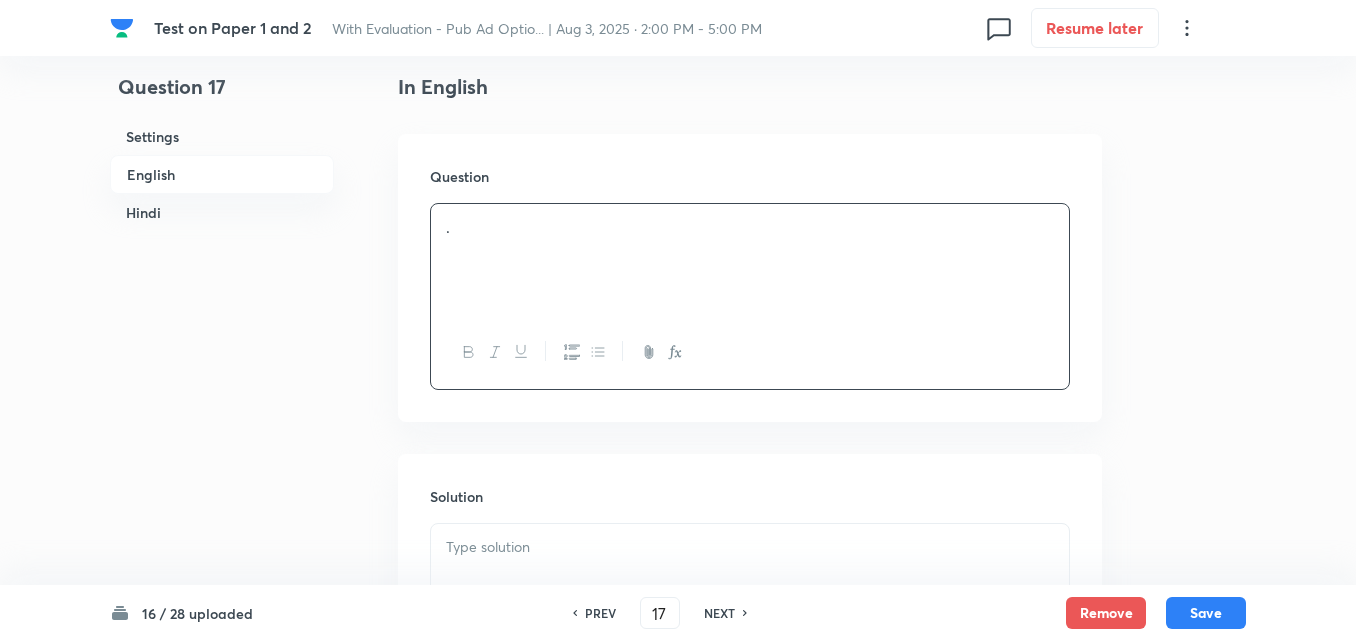 scroll, scrollTop: 916, scrollLeft: 0, axis: vertical 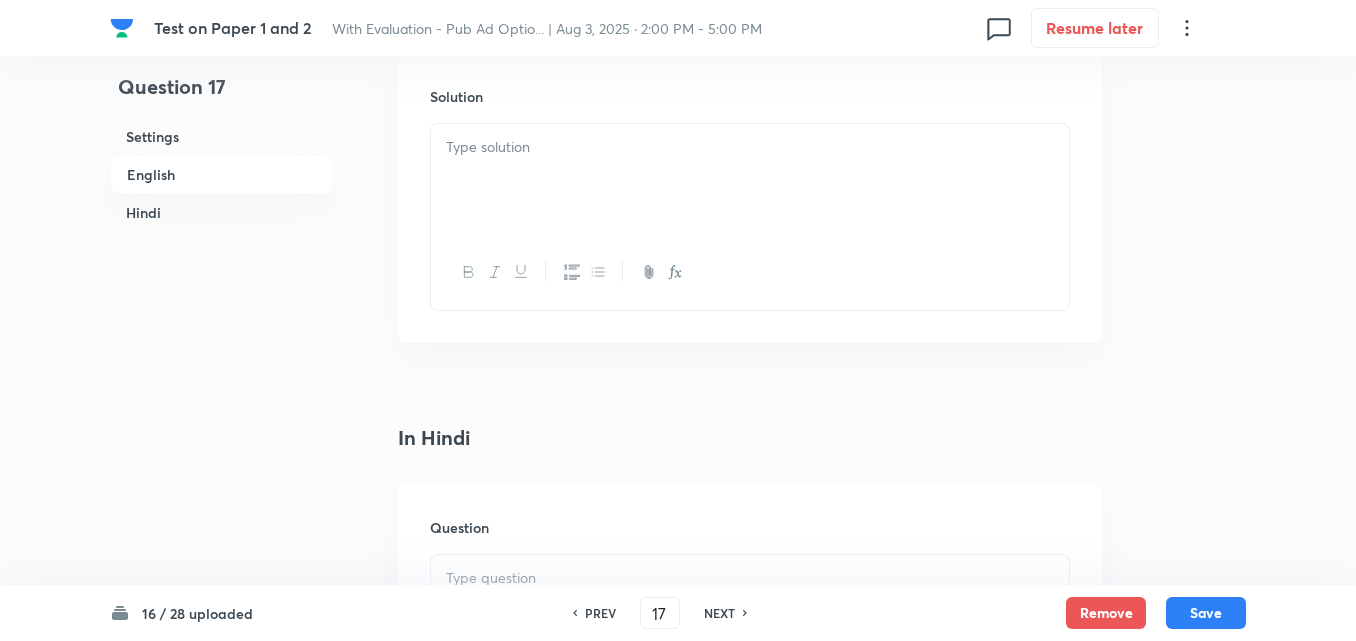 click at bounding box center (750, 180) 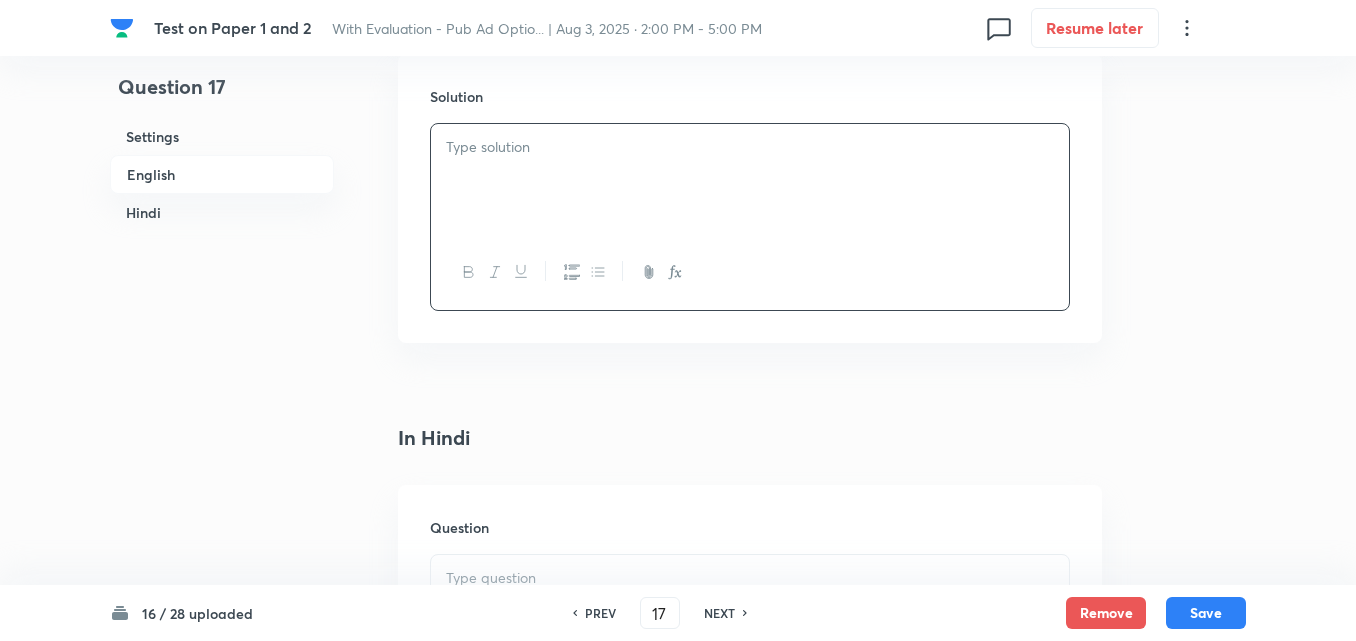 type 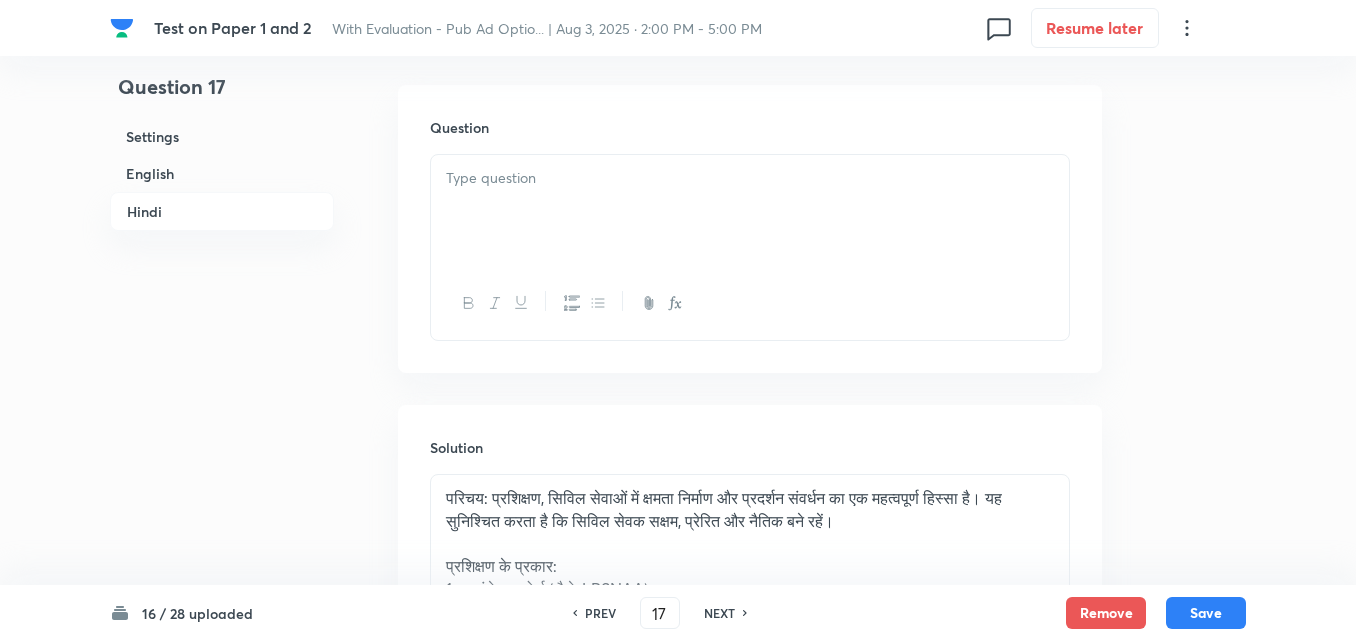 click at bounding box center [750, 211] 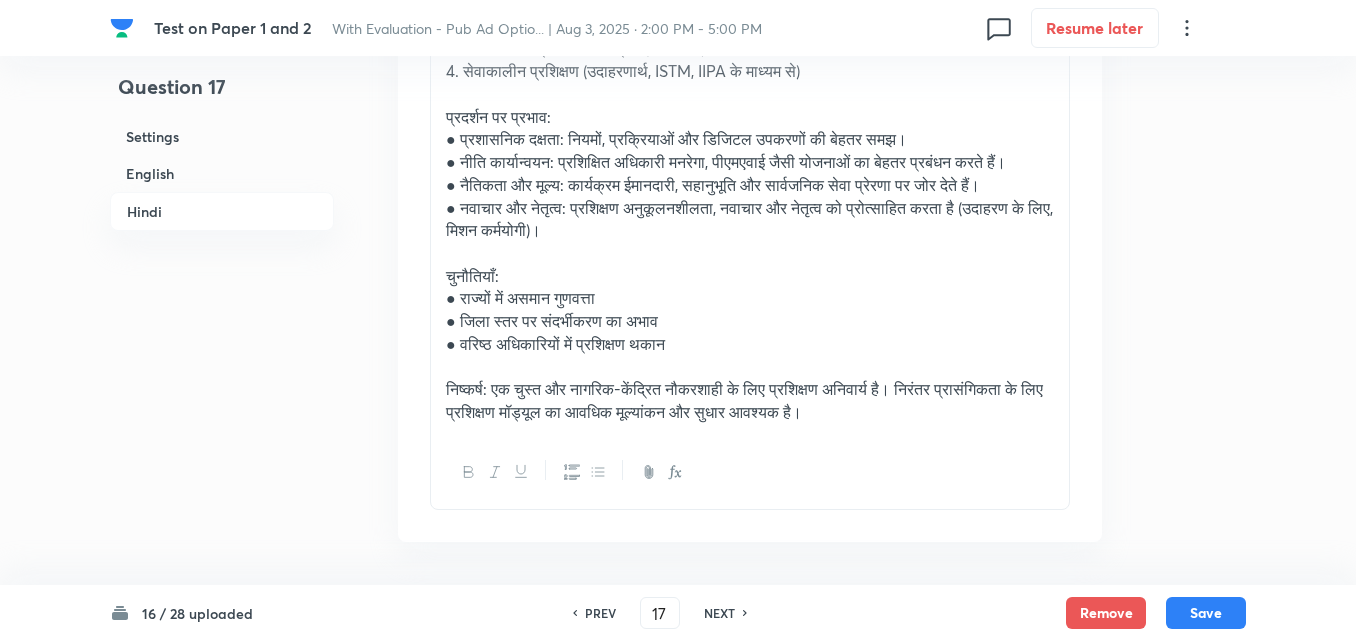 click on "English" at bounding box center (222, 173) 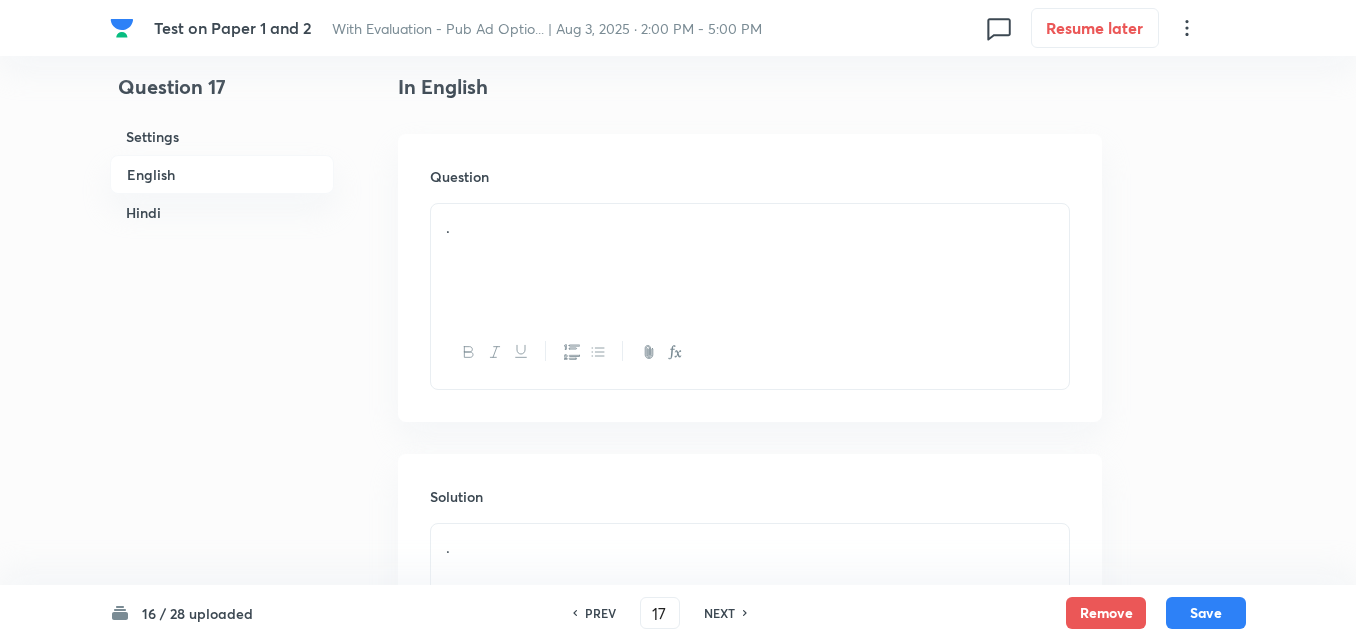 drag, startPoint x: 157, startPoint y: 204, endPoint x: 218, endPoint y: 247, distance: 74.63243 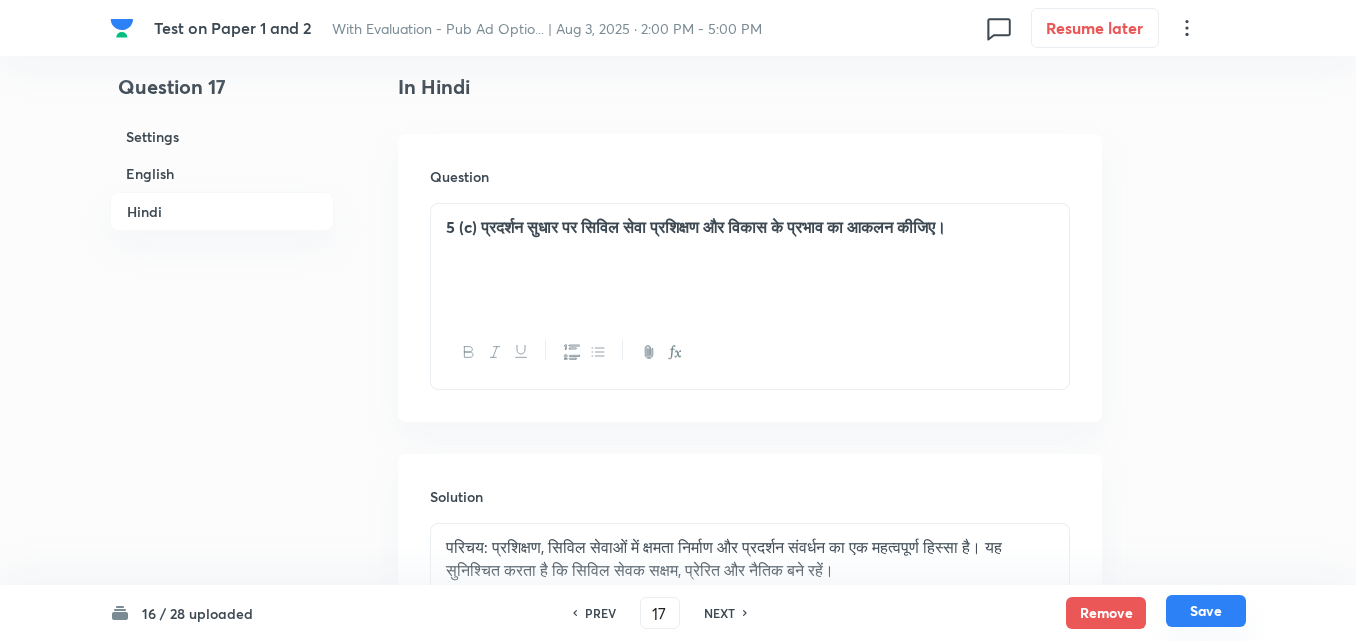 click on "Save" at bounding box center (1206, 611) 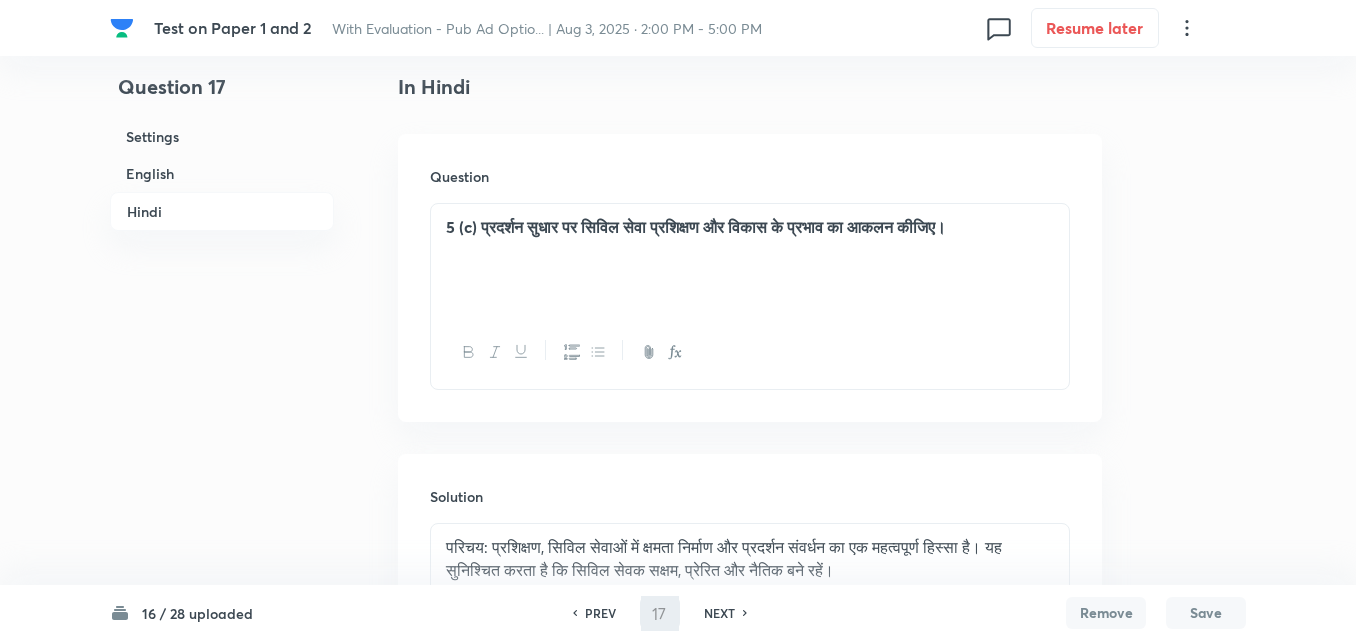 type on "18" 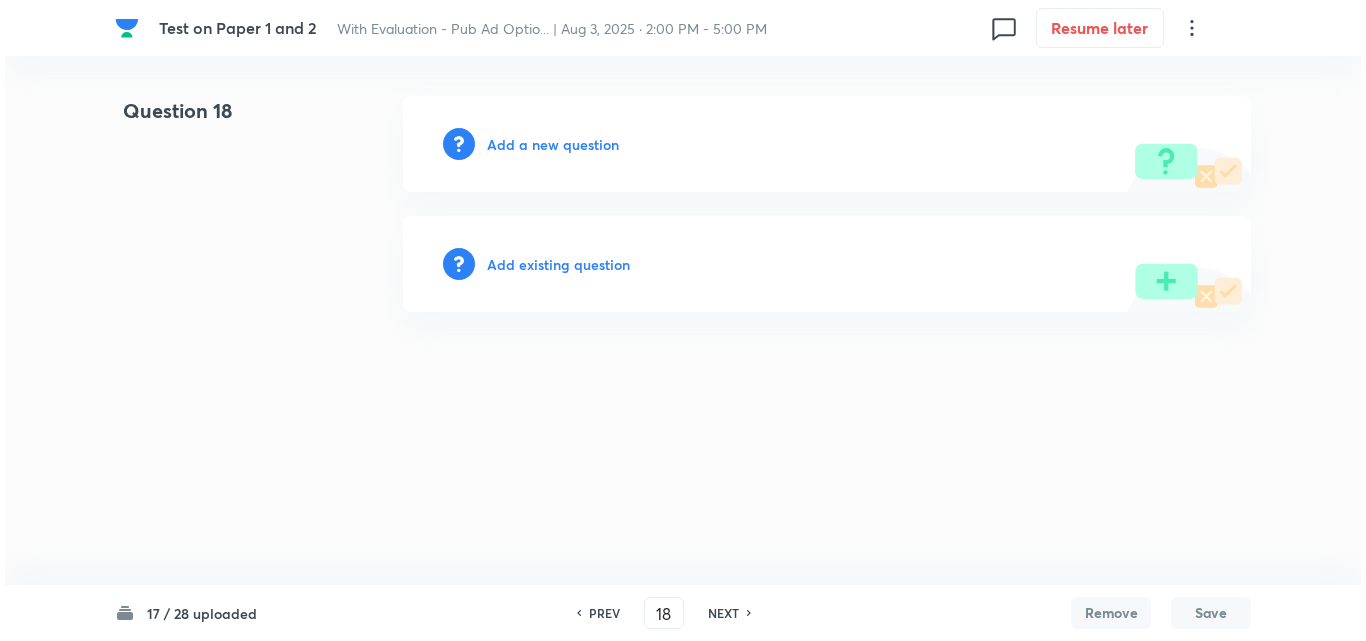 scroll, scrollTop: 0, scrollLeft: 0, axis: both 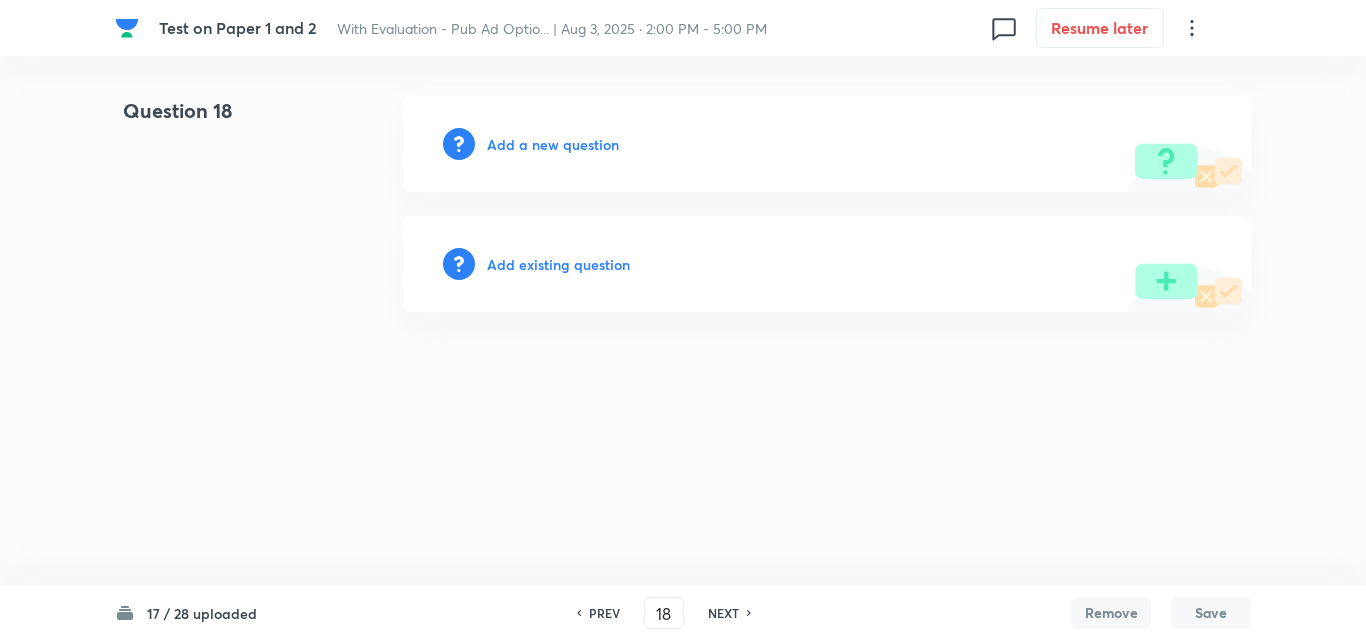 click on "Add a new question" at bounding box center [553, 144] 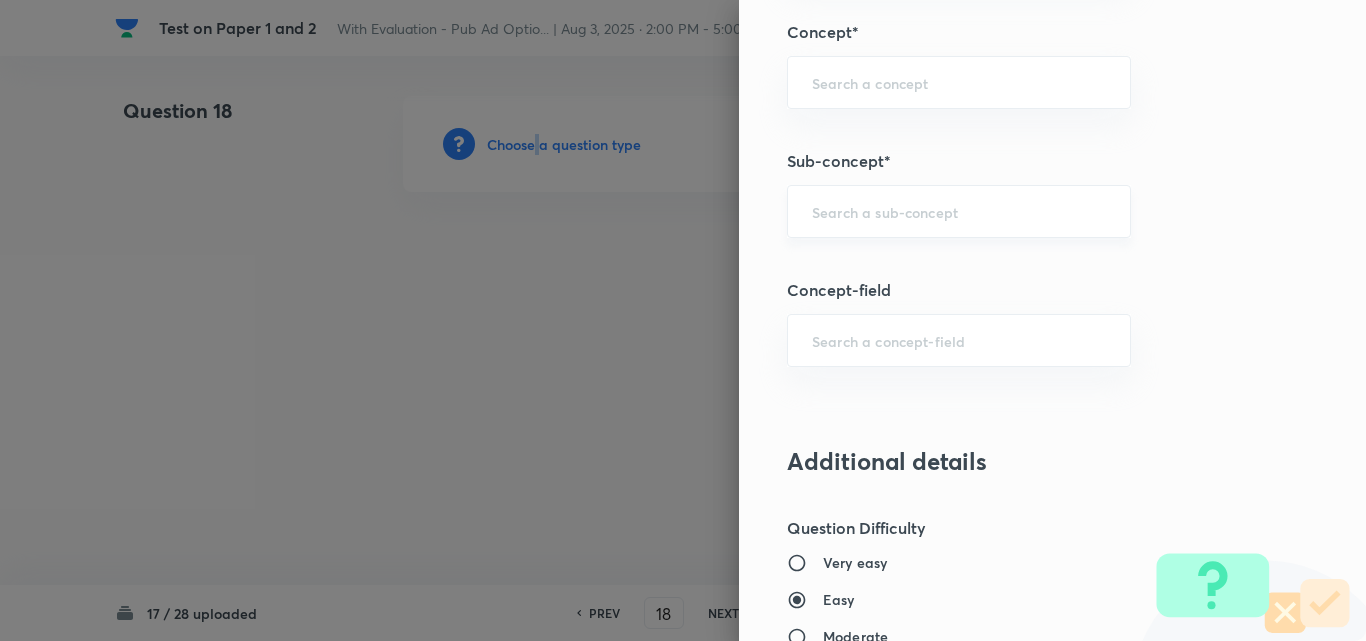 scroll, scrollTop: 900, scrollLeft: 0, axis: vertical 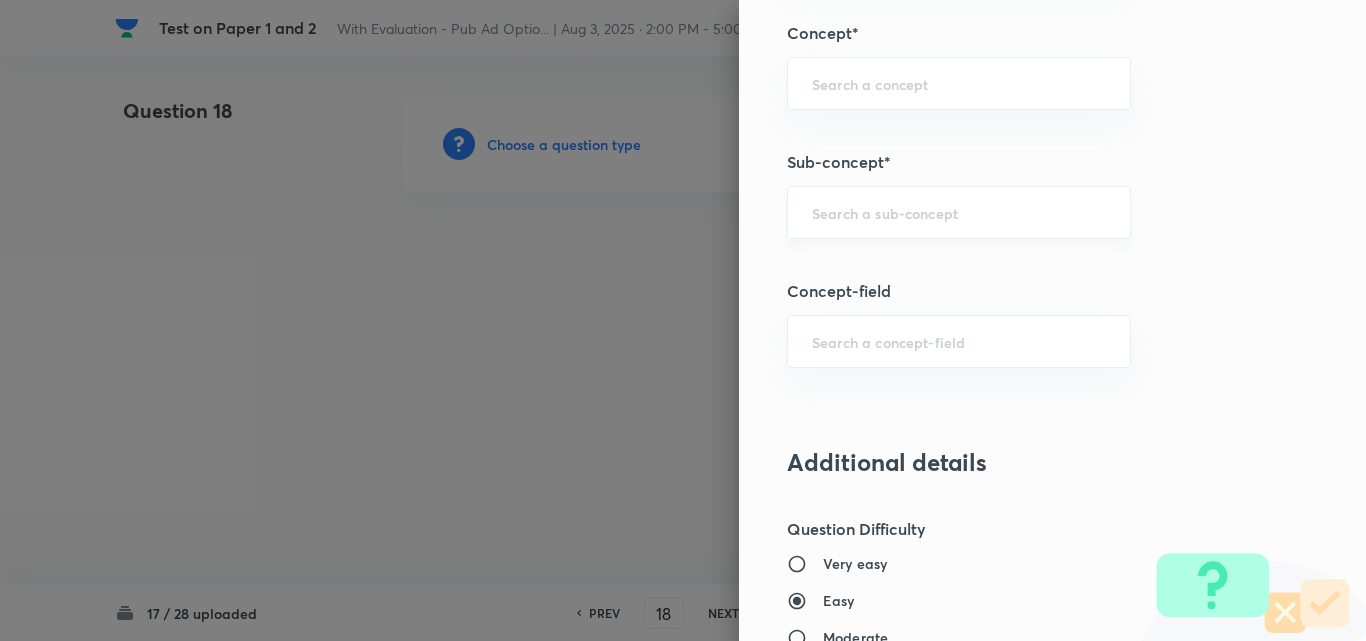 click at bounding box center [959, 212] 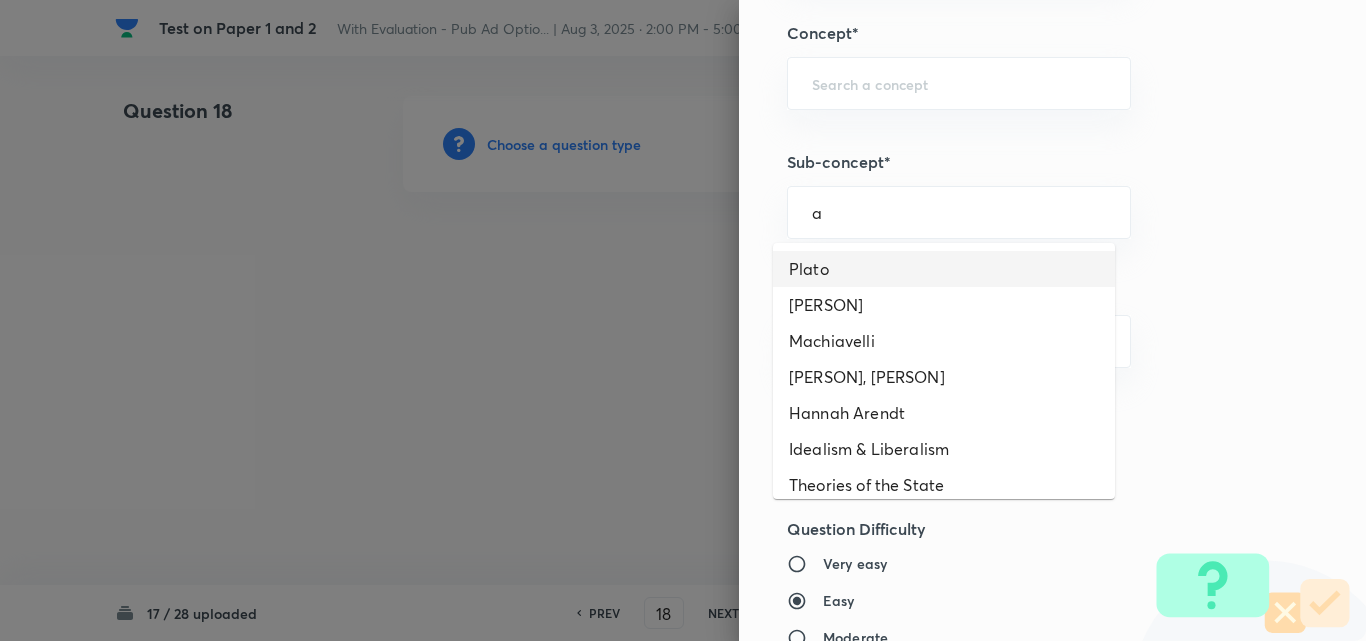 click on "Plato" at bounding box center [944, 269] 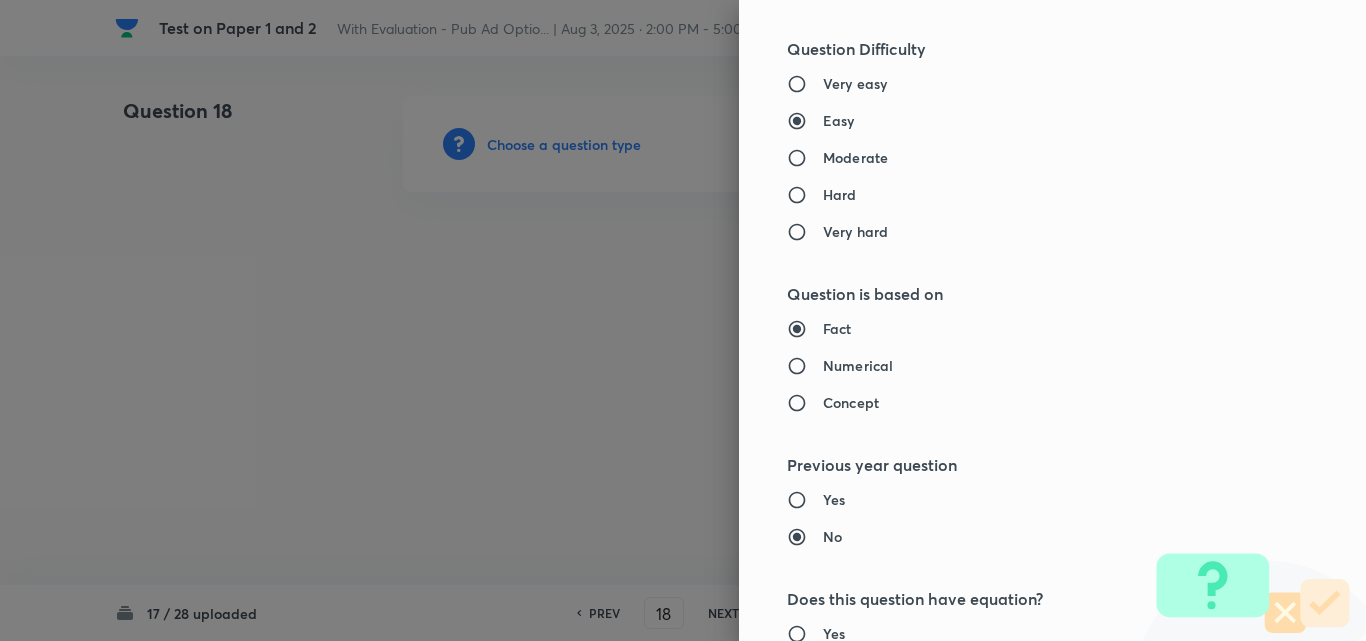 type on "PSIR Optional" 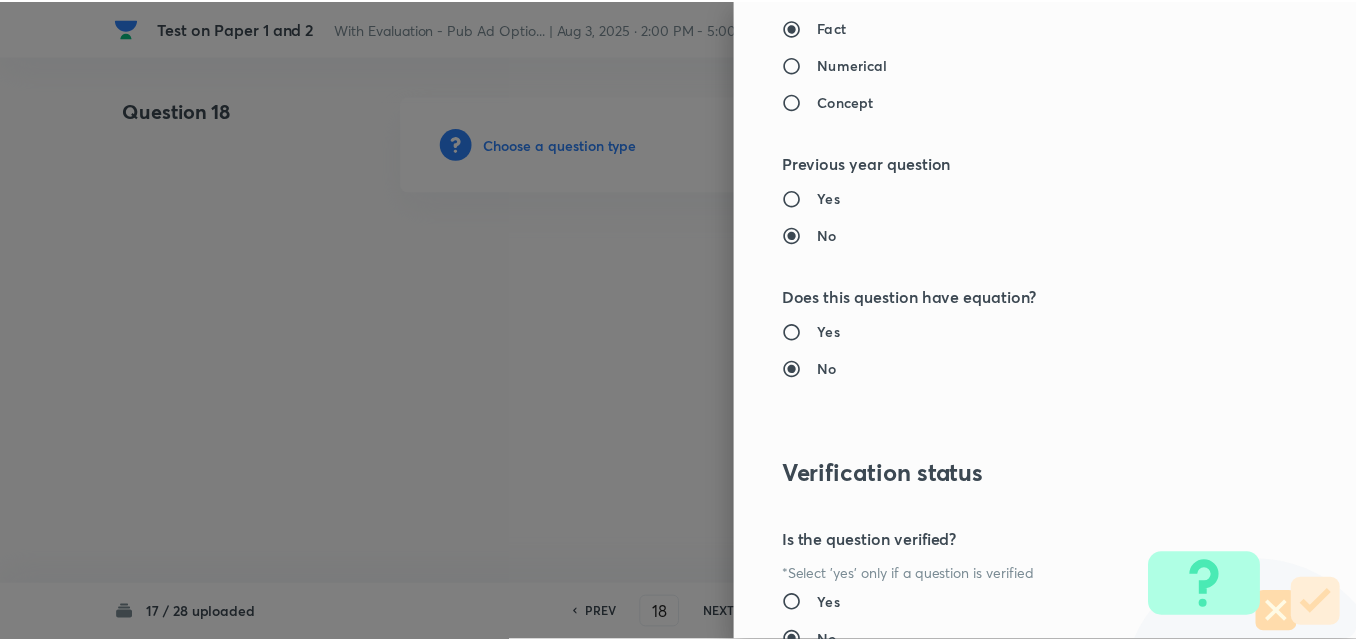 scroll, scrollTop: 1844, scrollLeft: 0, axis: vertical 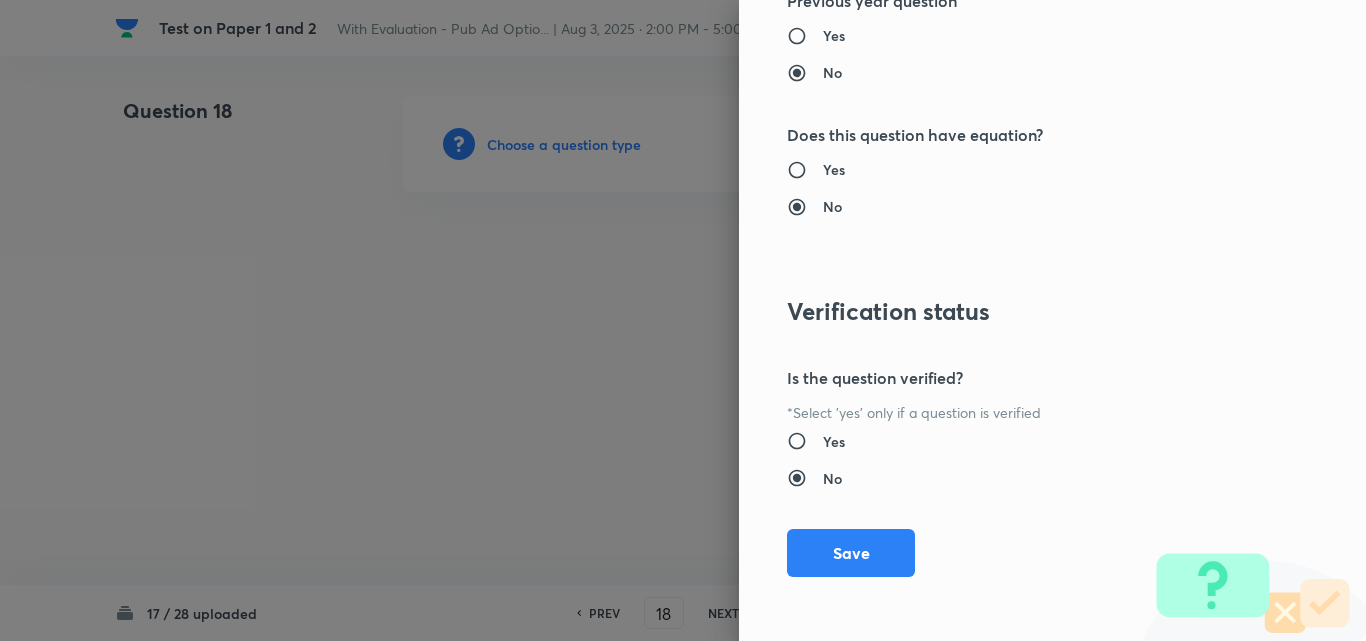 drag, startPoint x: 868, startPoint y: 544, endPoint x: 808, endPoint y: 517, distance: 65.795135 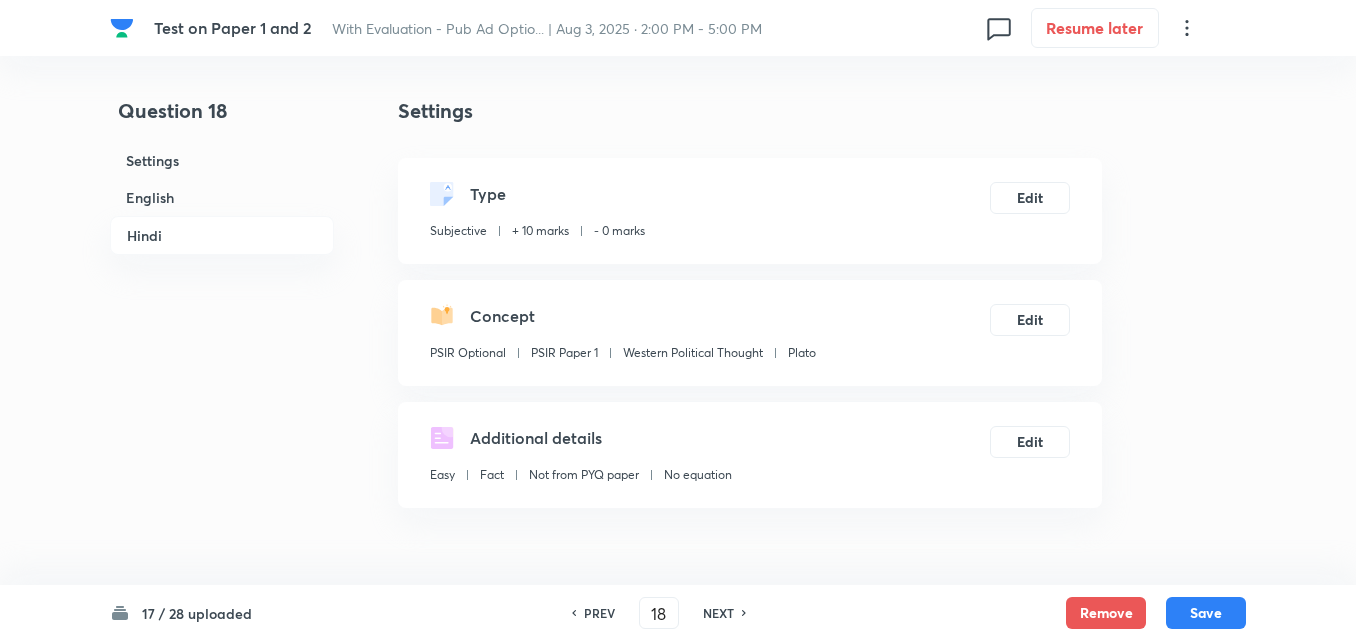 click on "English" at bounding box center [222, 197] 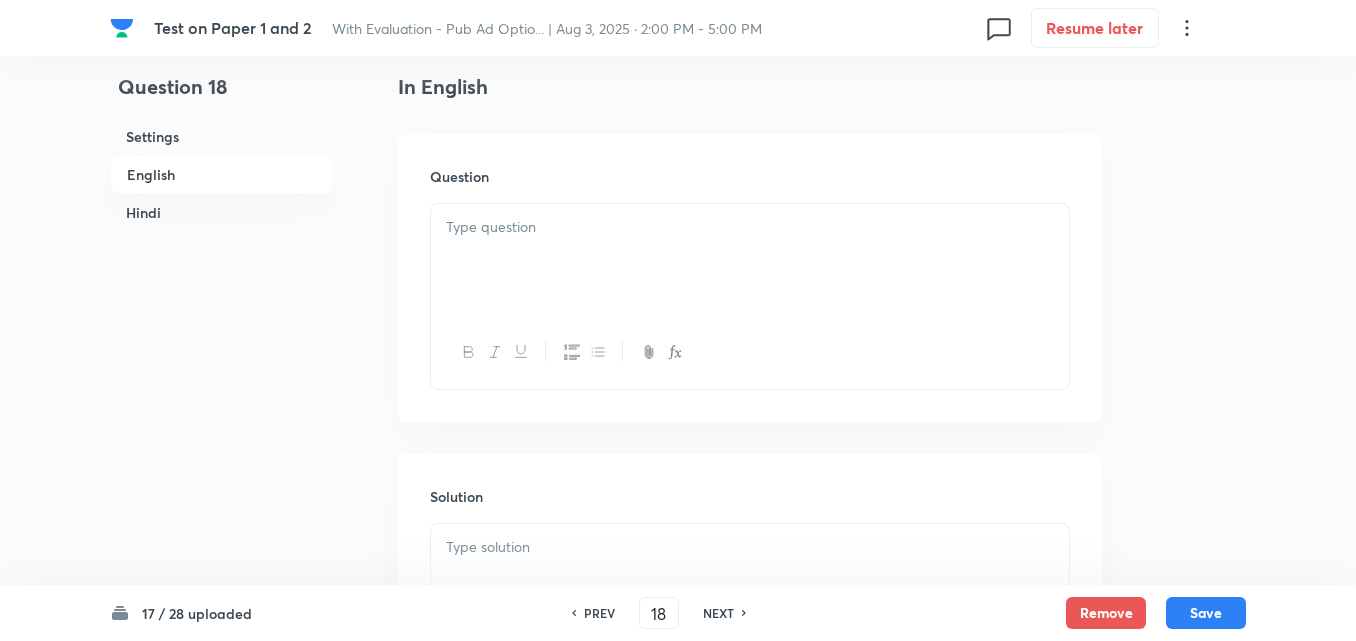 click at bounding box center [750, 260] 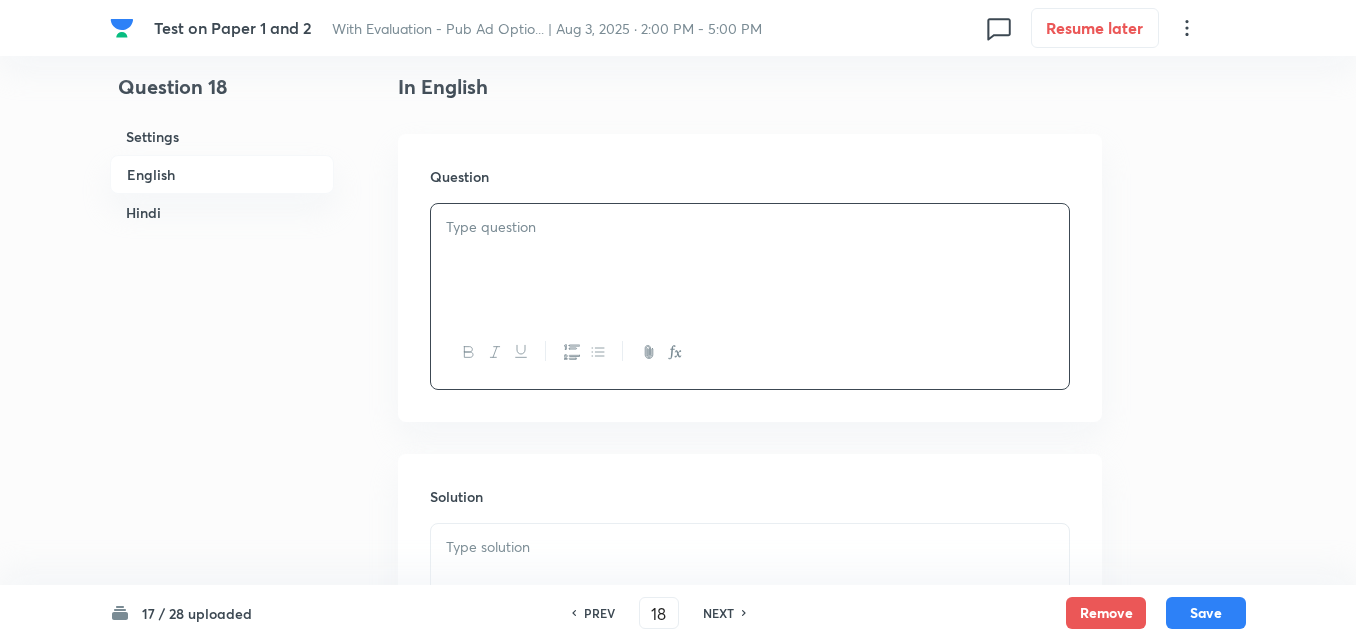 type 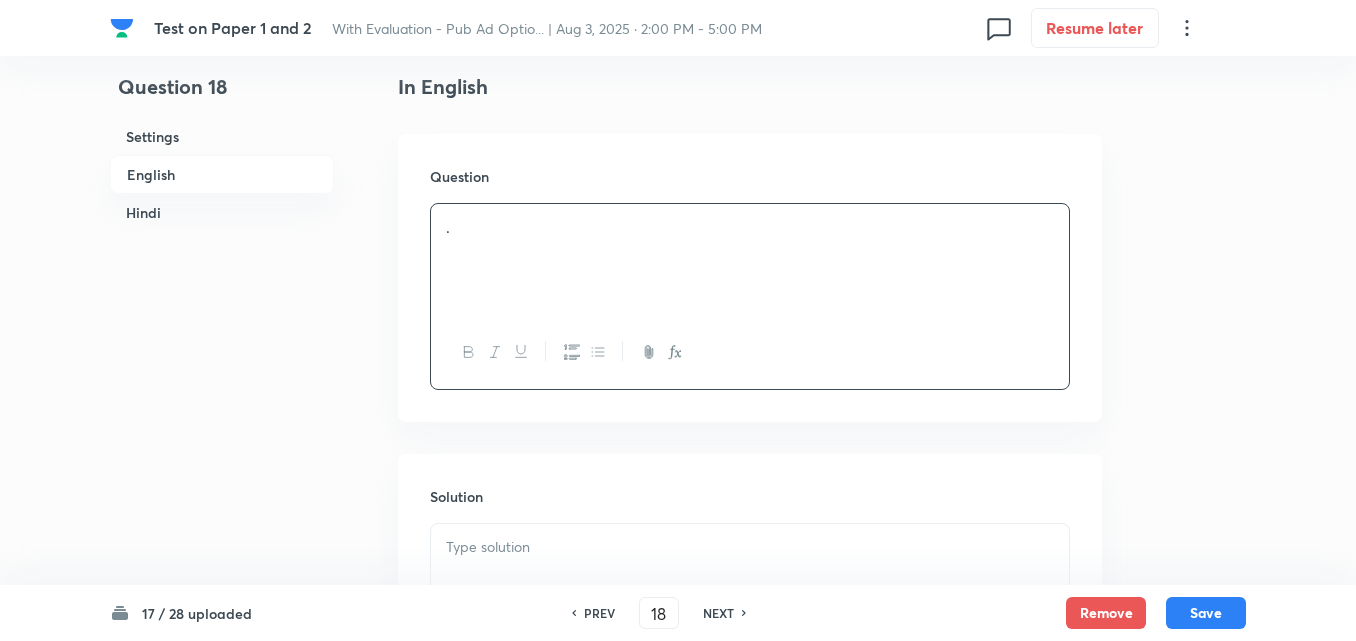 scroll, scrollTop: 916, scrollLeft: 0, axis: vertical 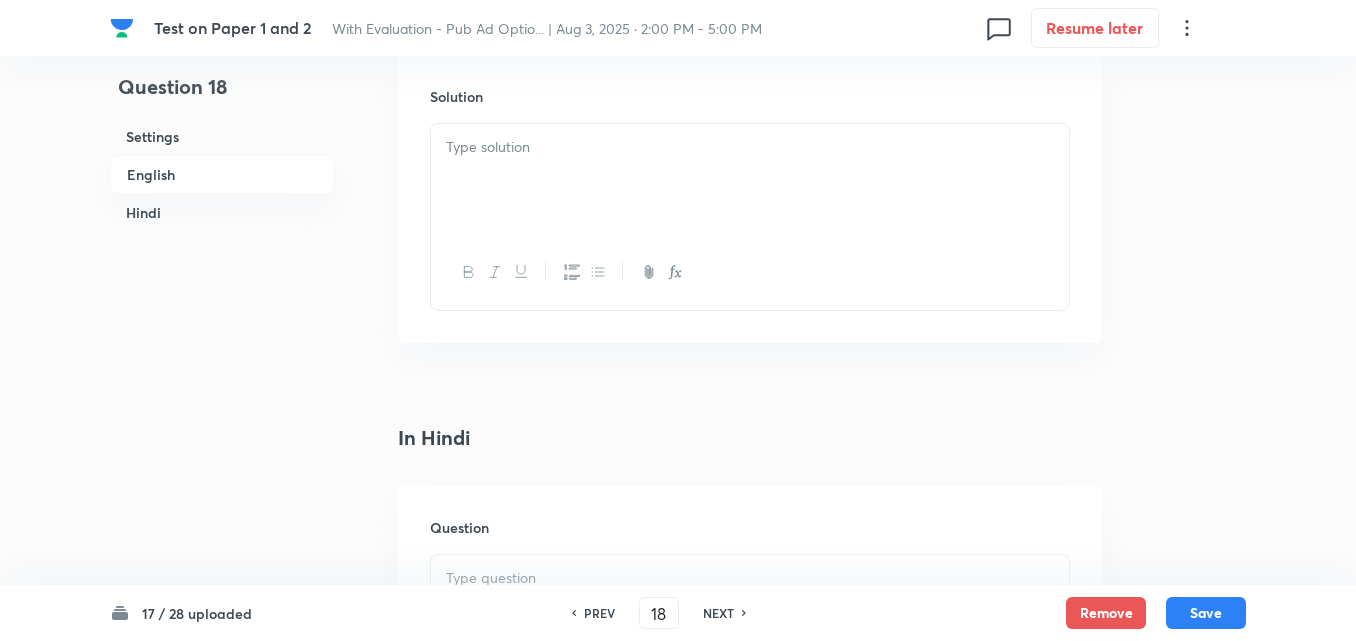 type 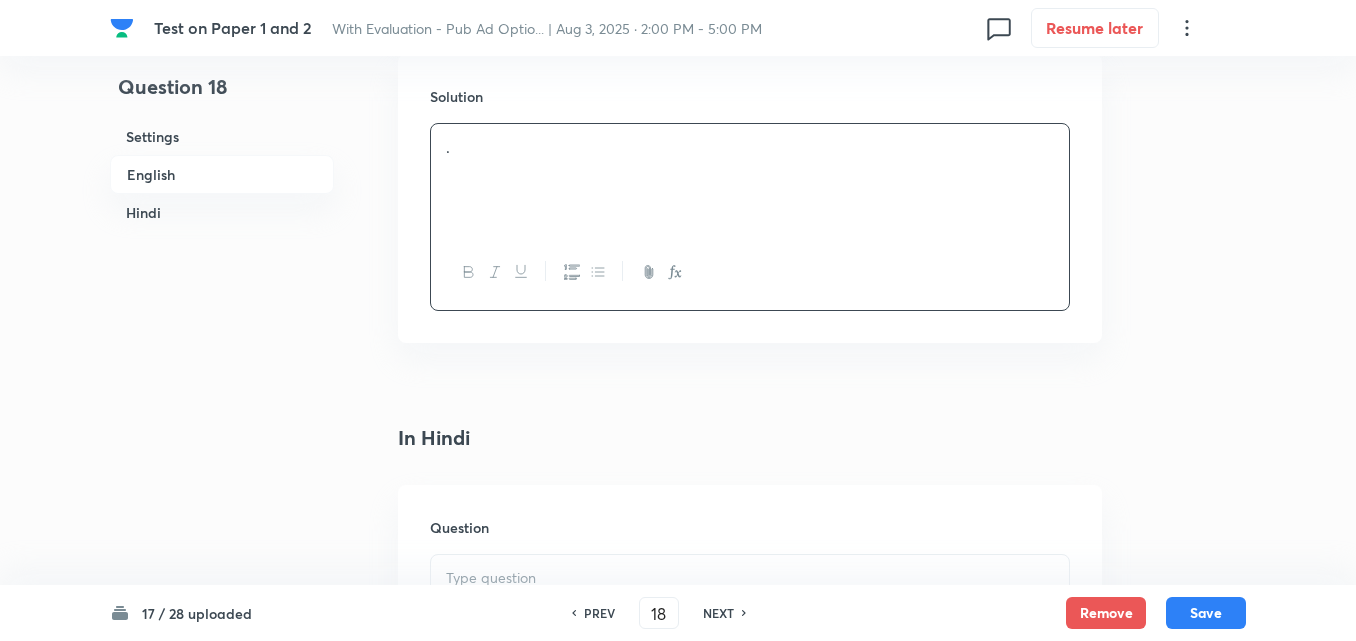 click on "." at bounding box center (750, 180) 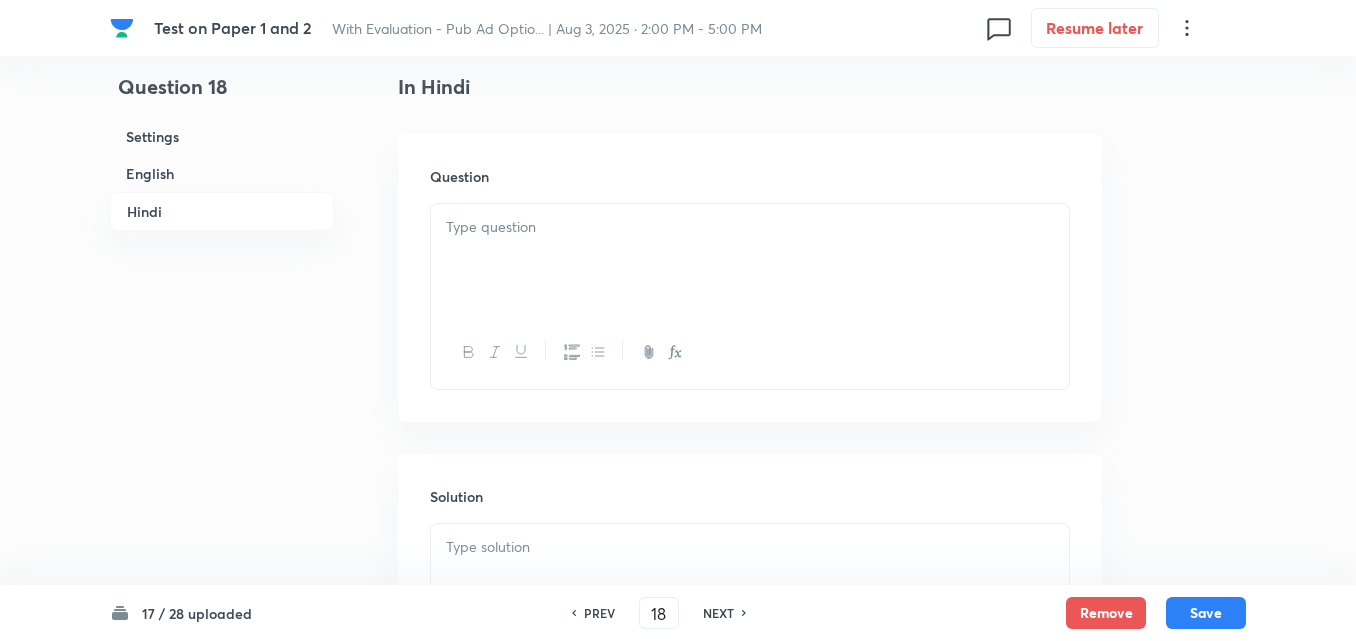 click at bounding box center (750, 260) 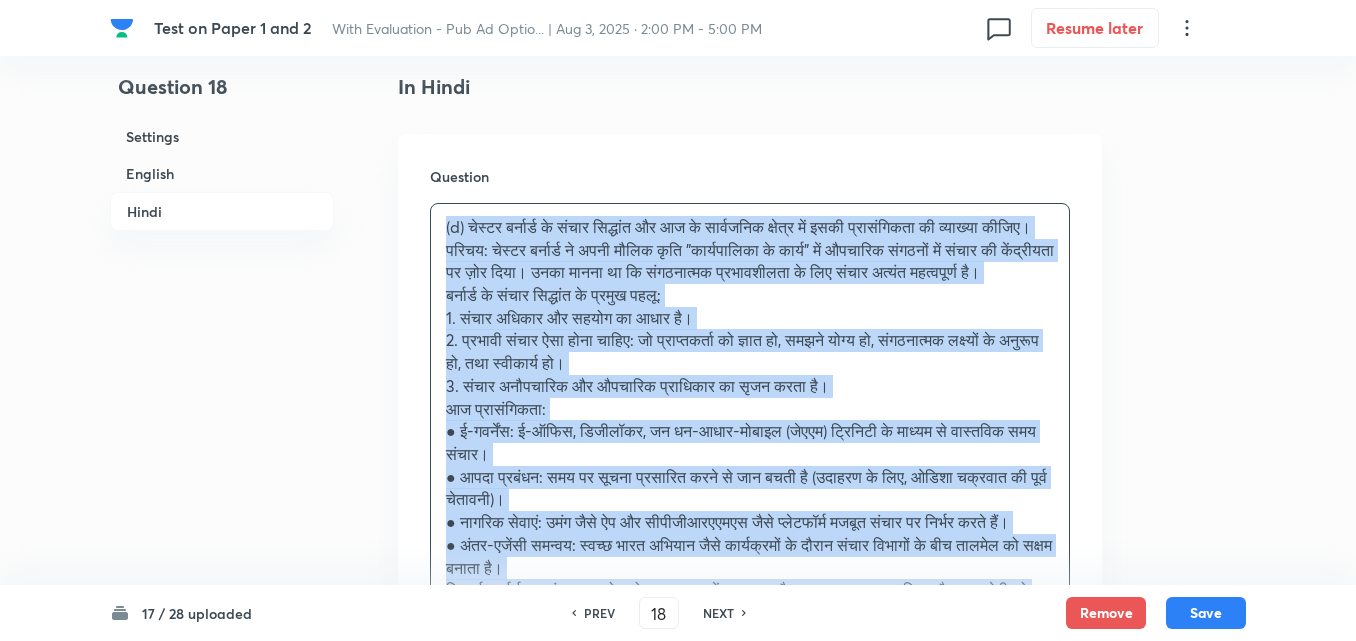 drag, startPoint x: 339, startPoint y: 203, endPoint x: 313, endPoint y: 204, distance: 26.019224 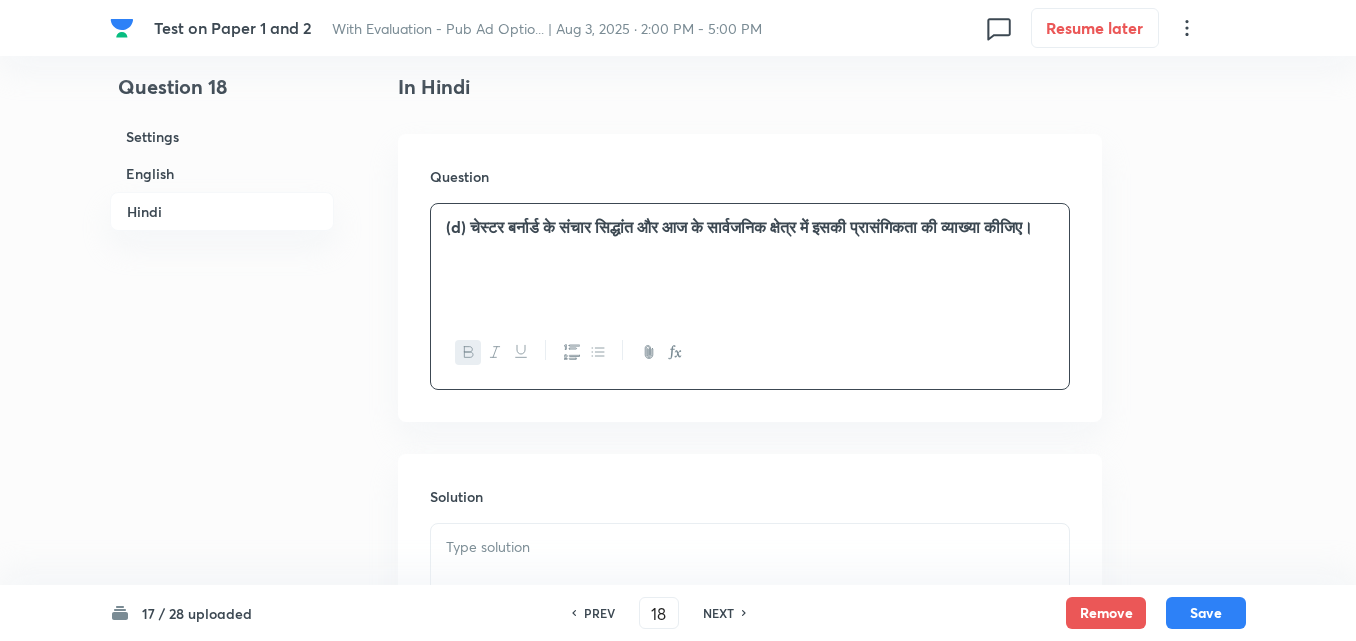 type 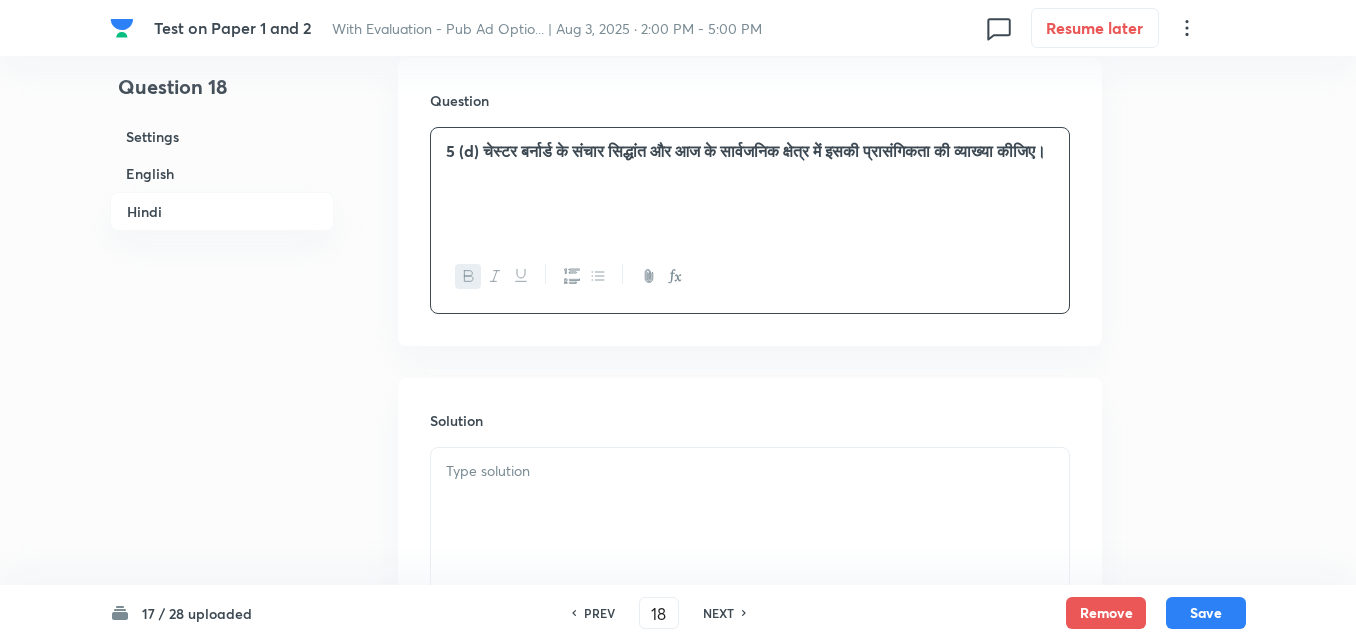 scroll, scrollTop: 1467, scrollLeft: 0, axis: vertical 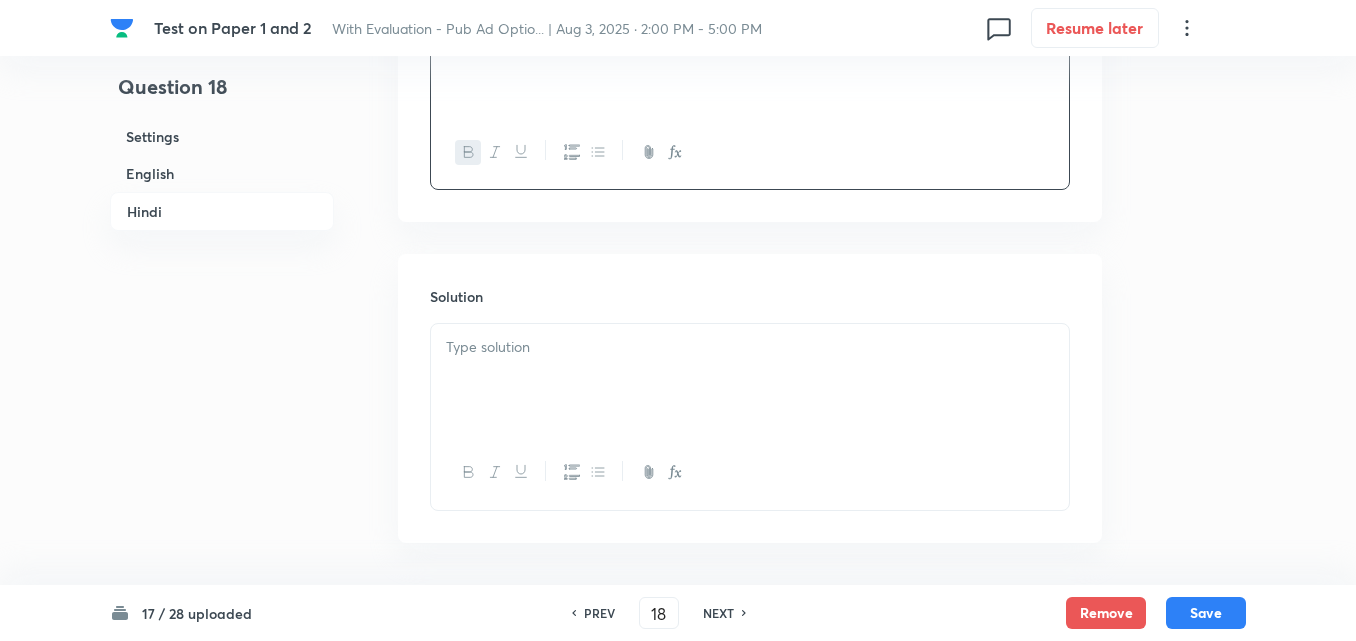 click at bounding box center (750, 380) 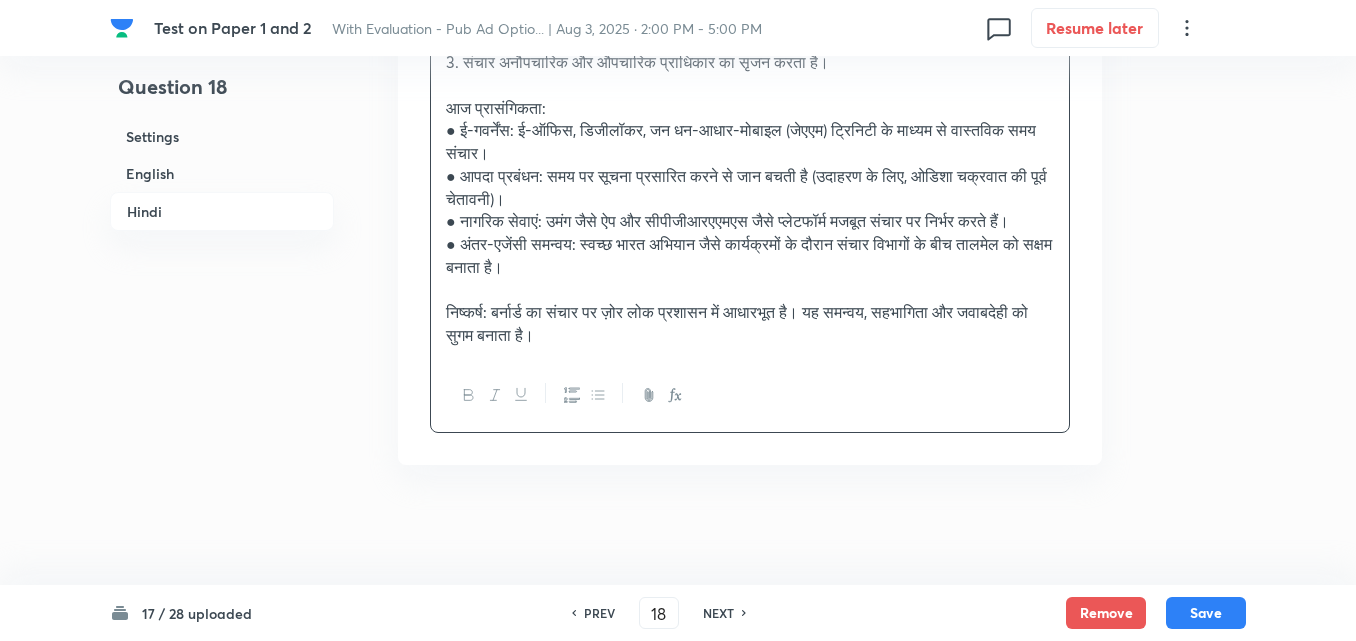 scroll, scrollTop: 1956, scrollLeft: 0, axis: vertical 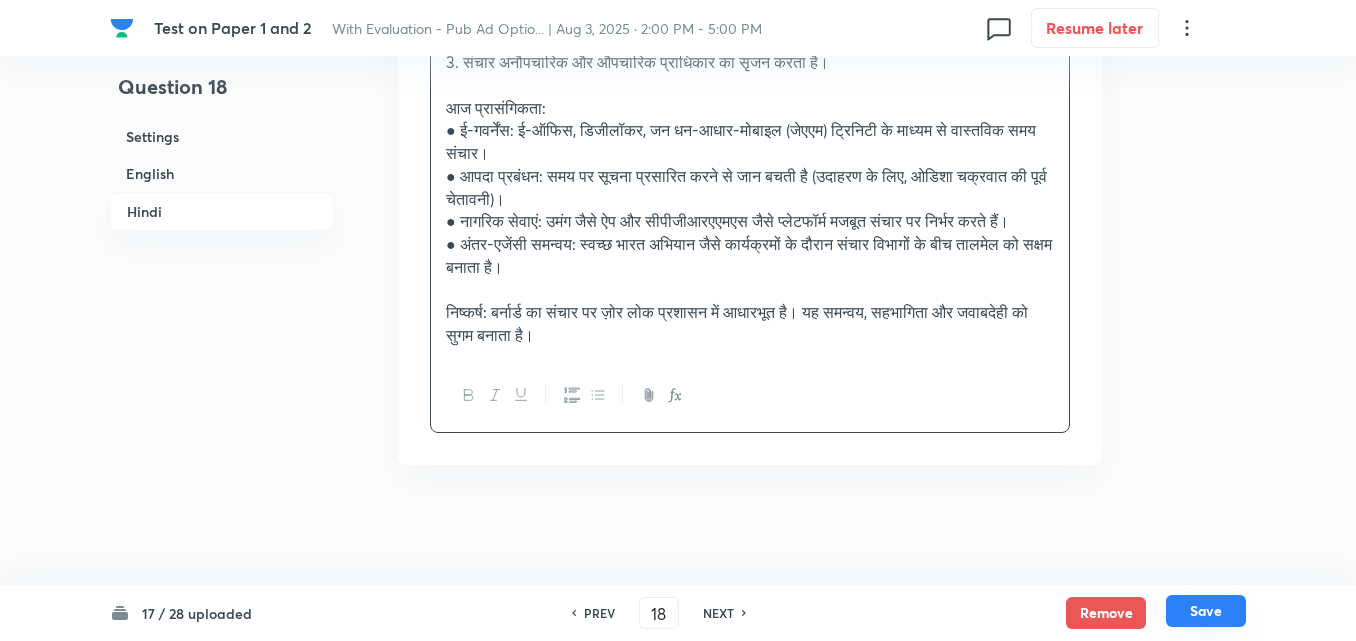 click on "Save" at bounding box center [1206, 611] 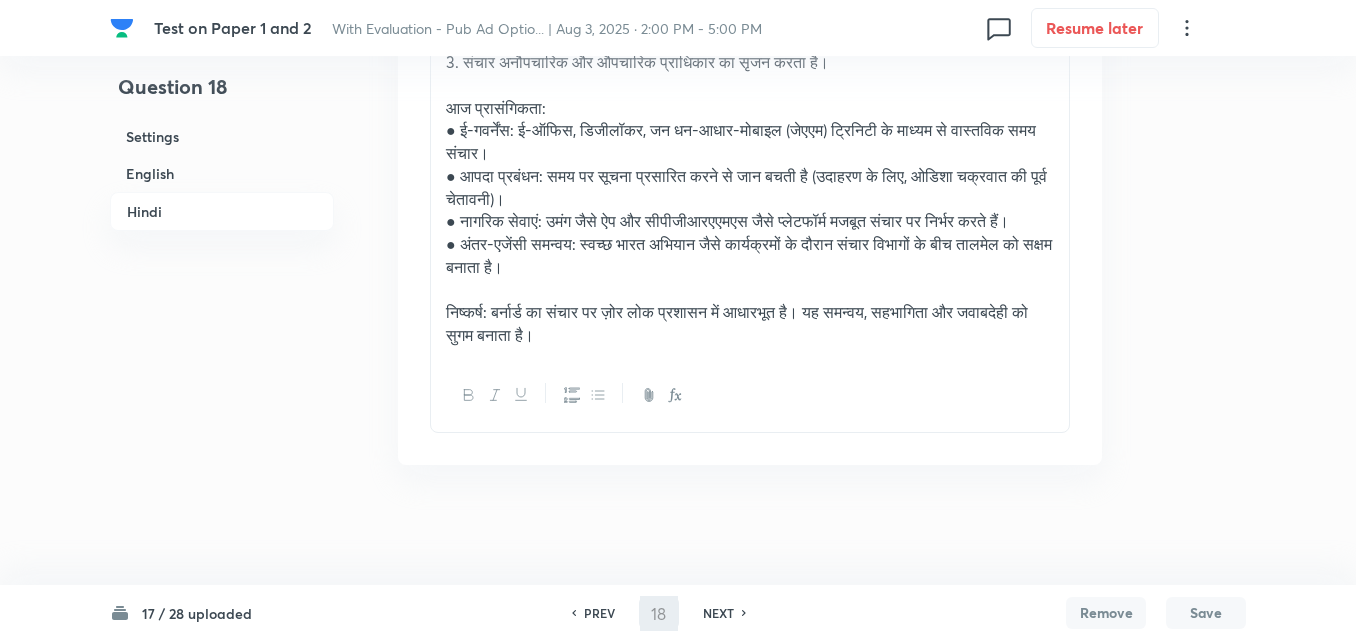 type on "19" 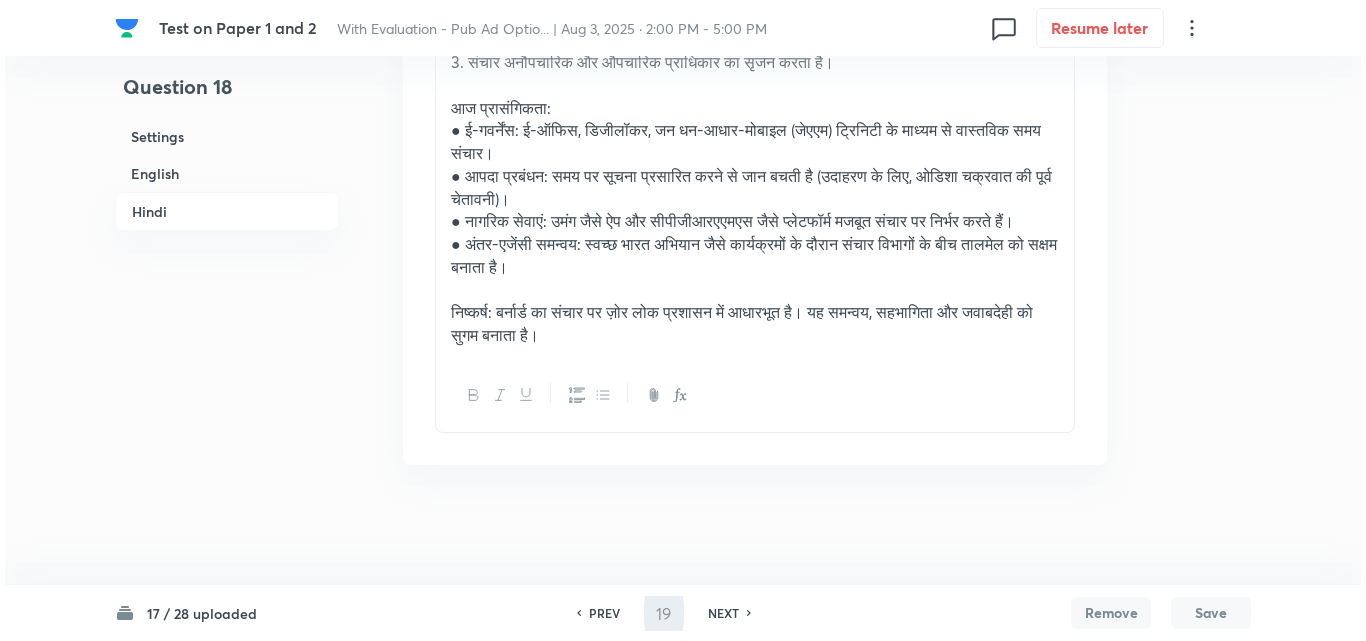 scroll, scrollTop: 0, scrollLeft: 0, axis: both 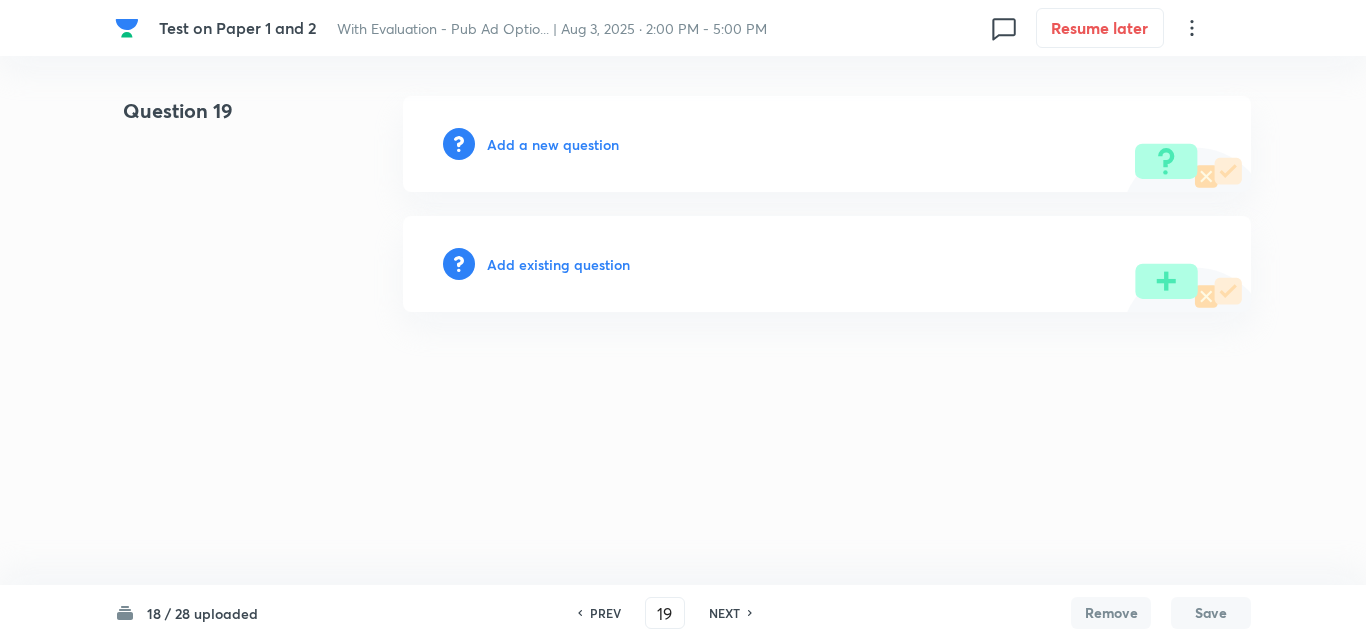 click on "Add a new question" at bounding box center (827, 144) 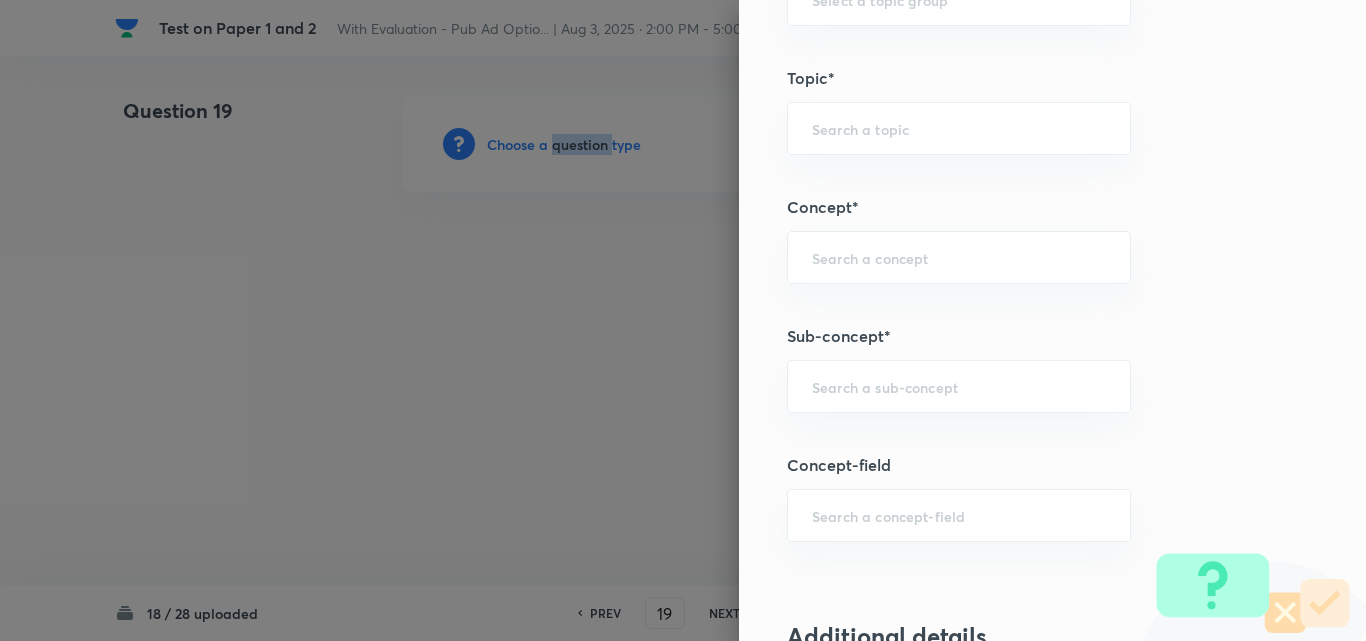 scroll, scrollTop: 900, scrollLeft: 0, axis: vertical 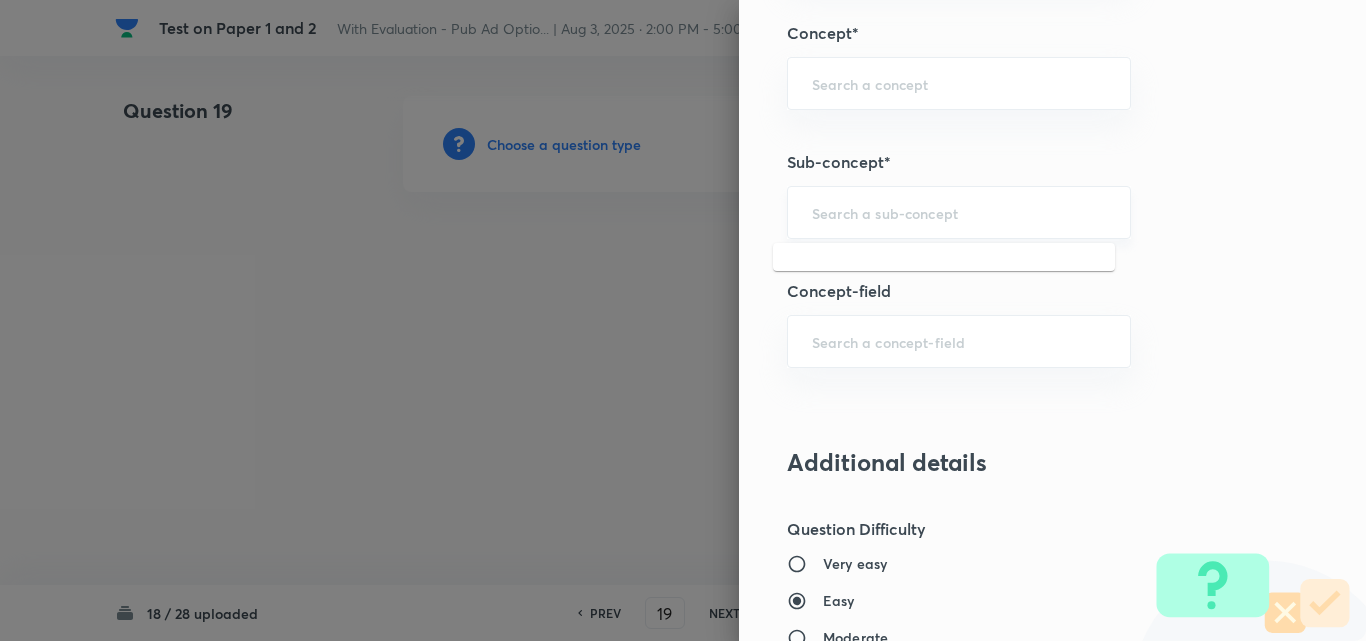 click at bounding box center (959, 212) 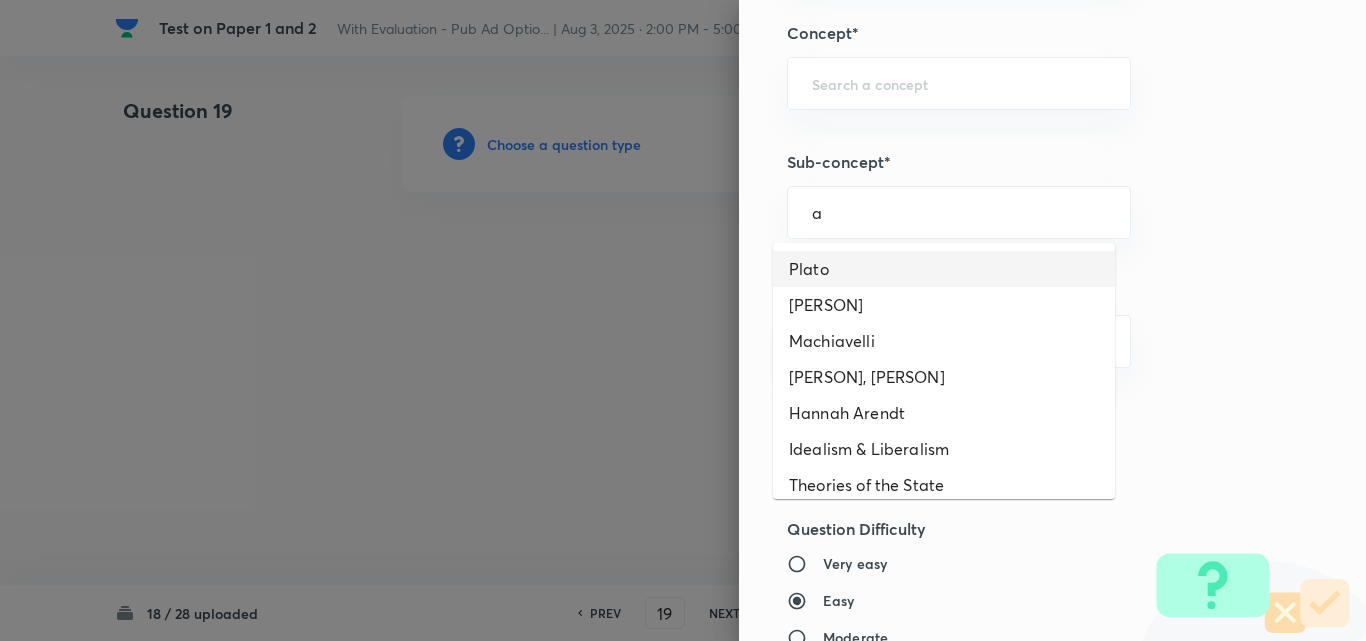 click on "Plato" at bounding box center [944, 269] 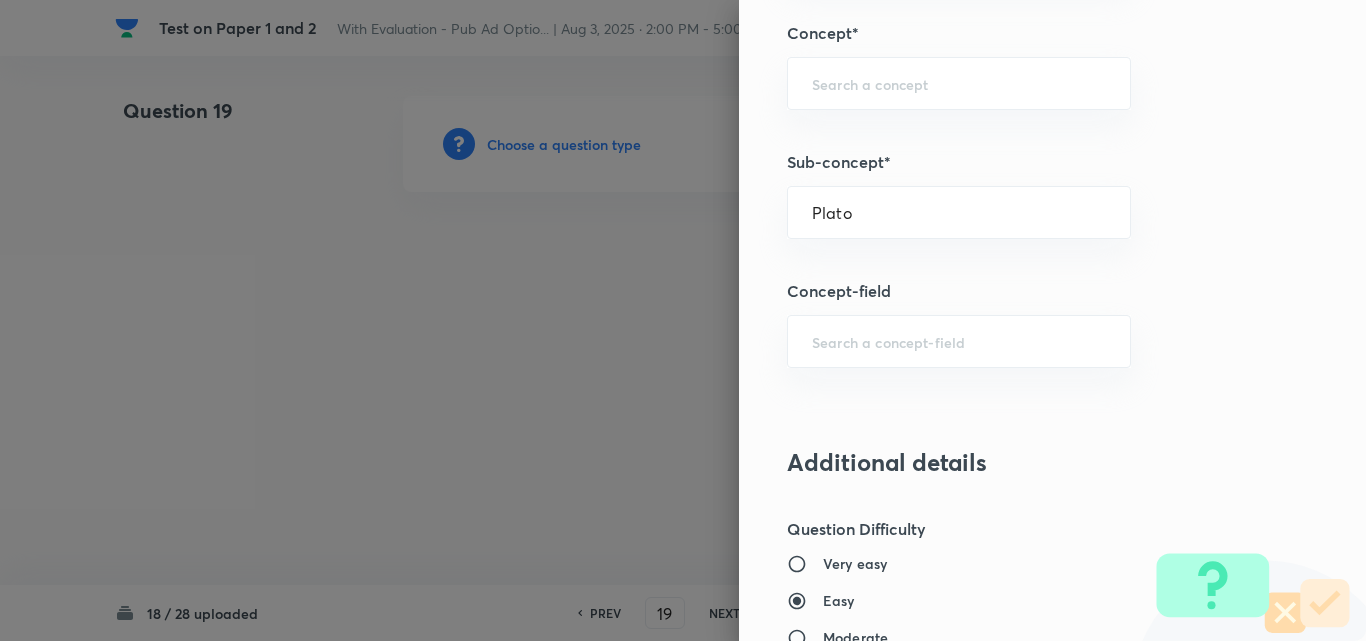 type on "PSIR Optional" 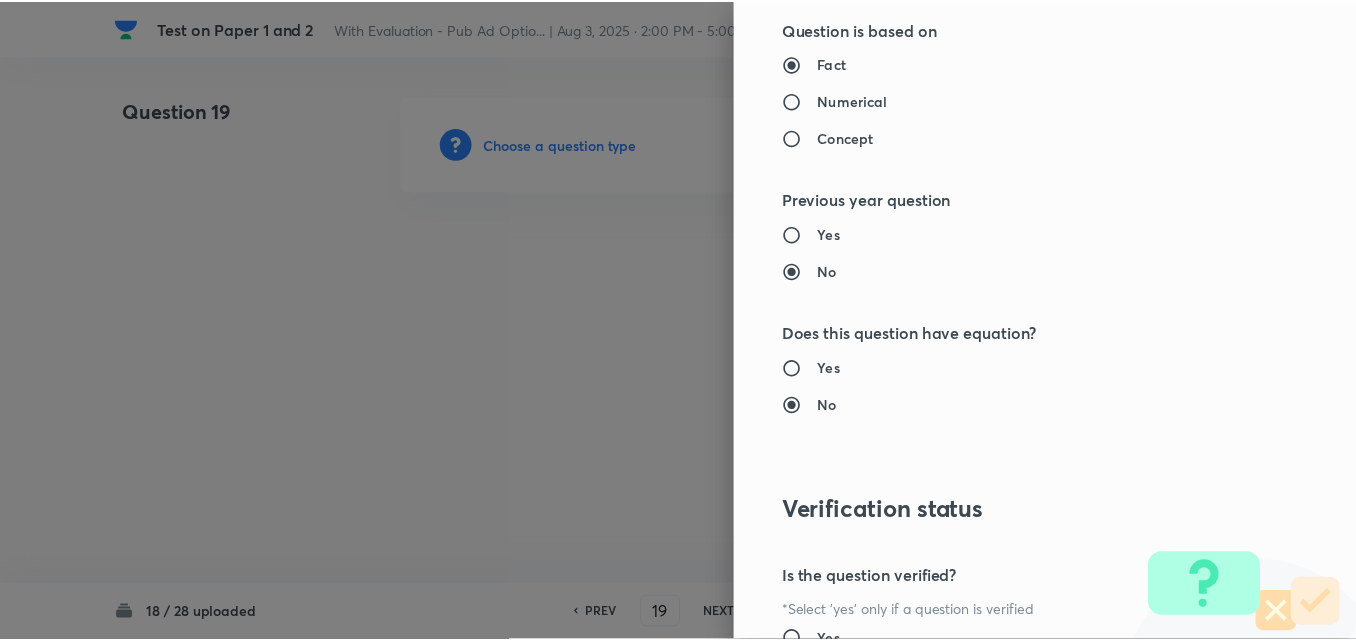 scroll, scrollTop: 1844, scrollLeft: 0, axis: vertical 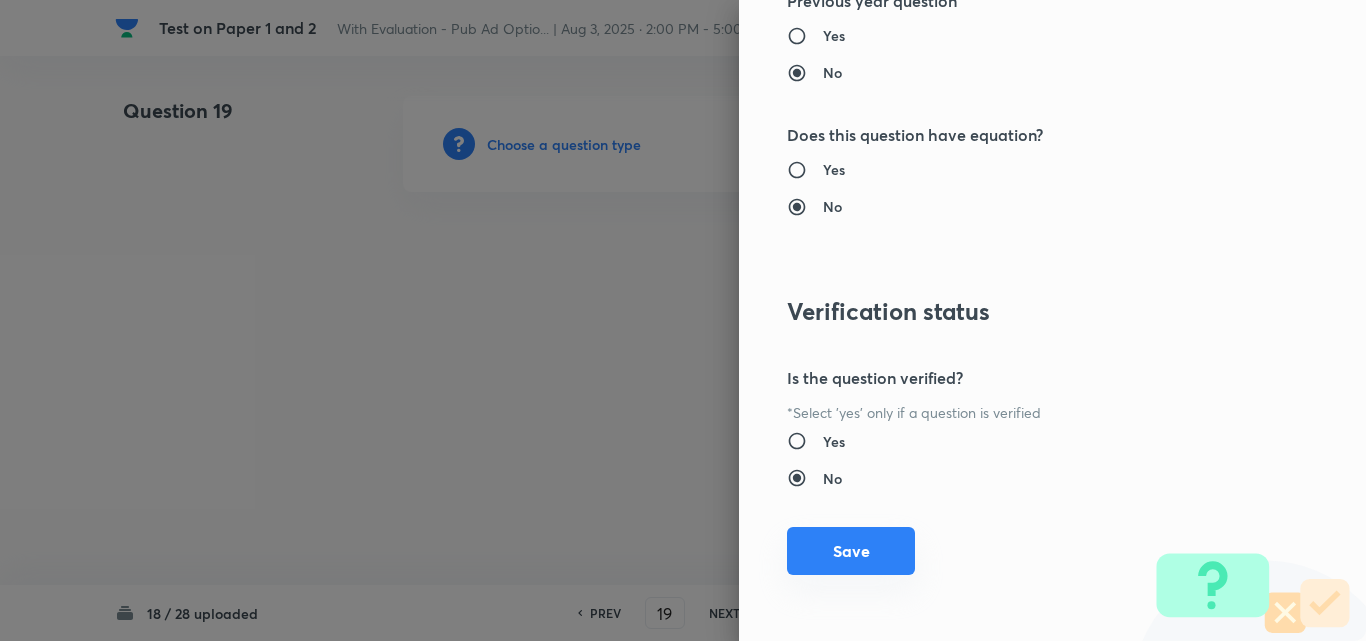 click on "Save" at bounding box center [851, 551] 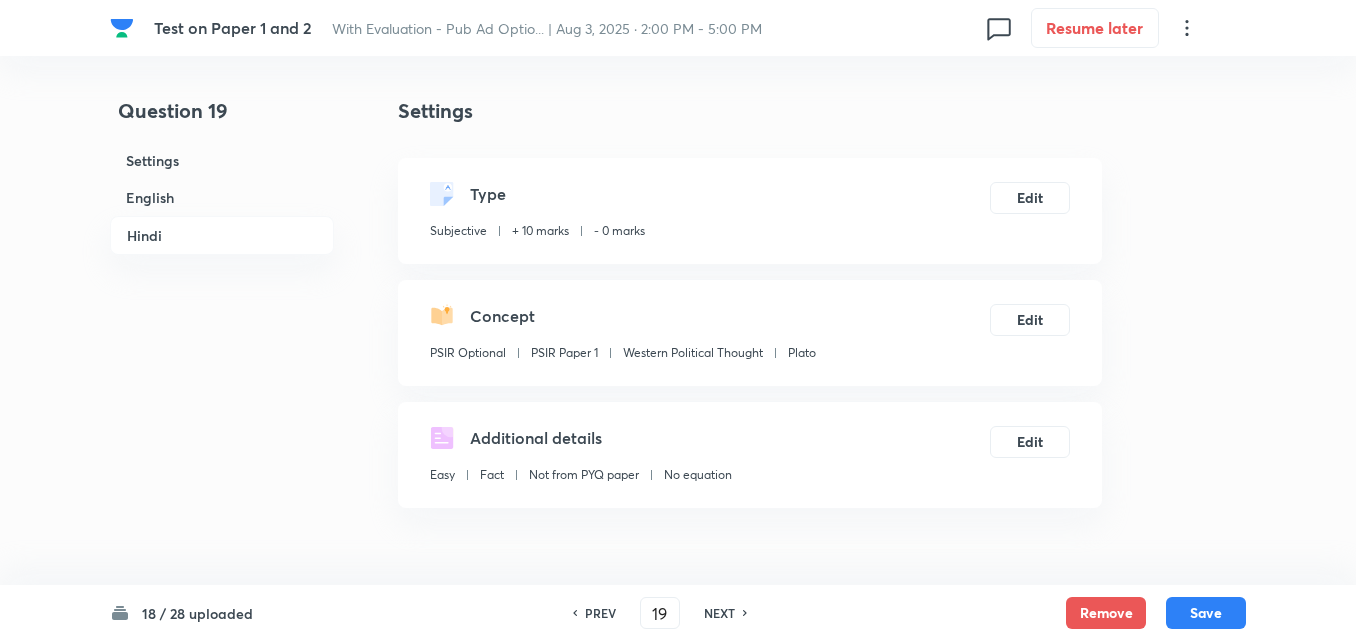 click on "English" at bounding box center [222, 197] 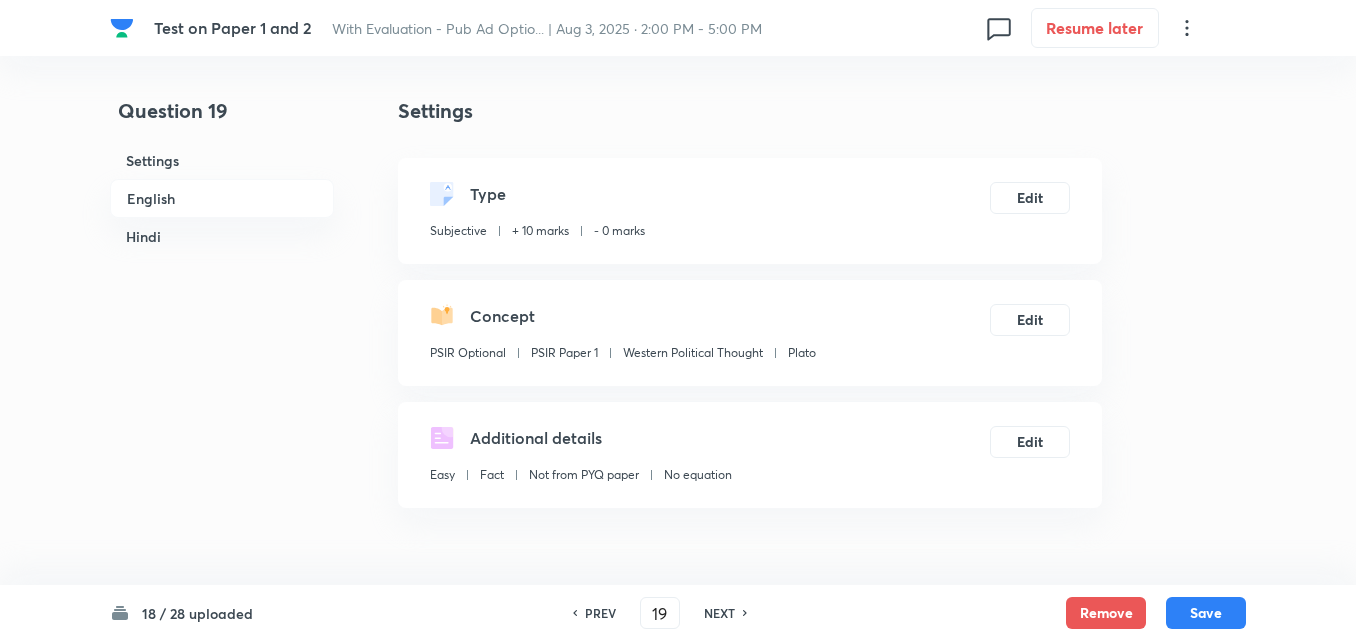 scroll, scrollTop: 516, scrollLeft: 0, axis: vertical 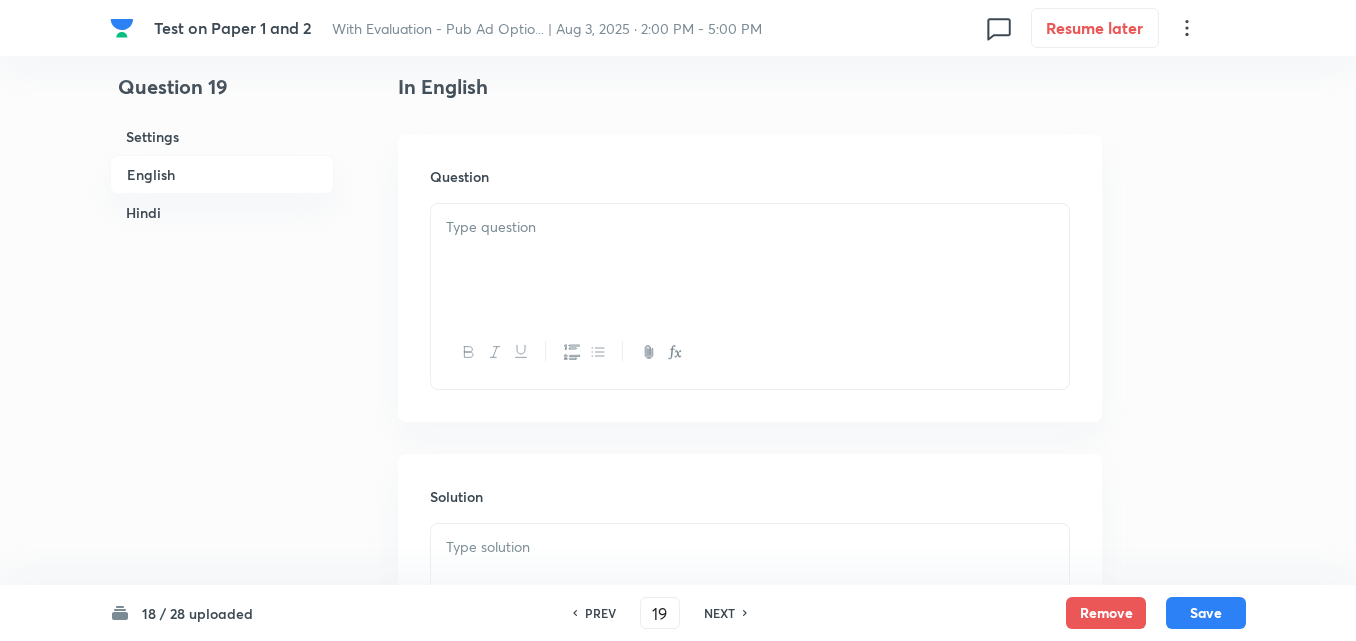 click at bounding box center [750, 260] 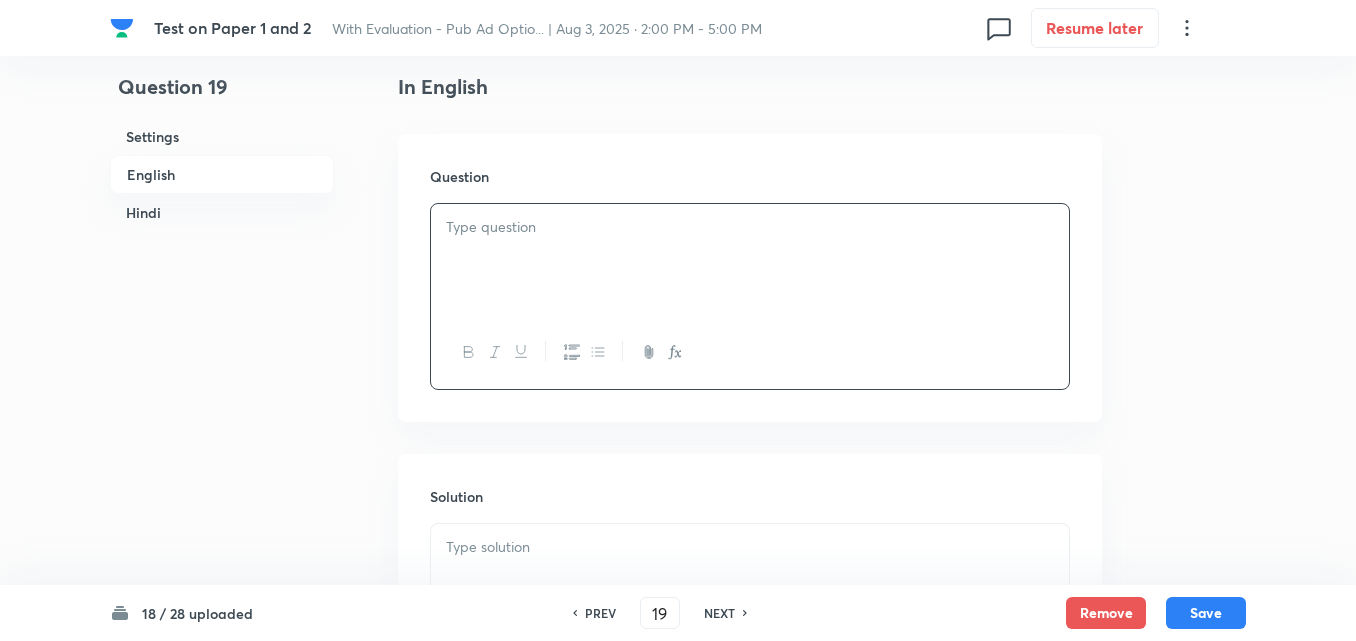 type 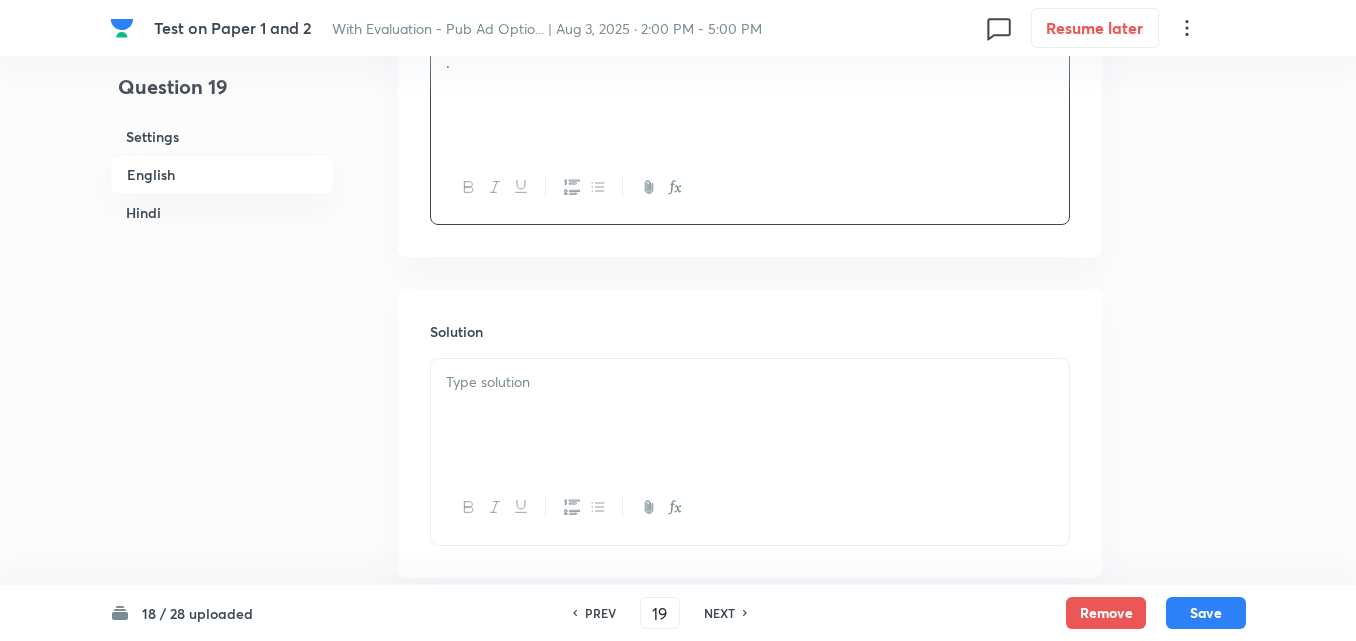 scroll, scrollTop: 816, scrollLeft: 0, axis: vertical 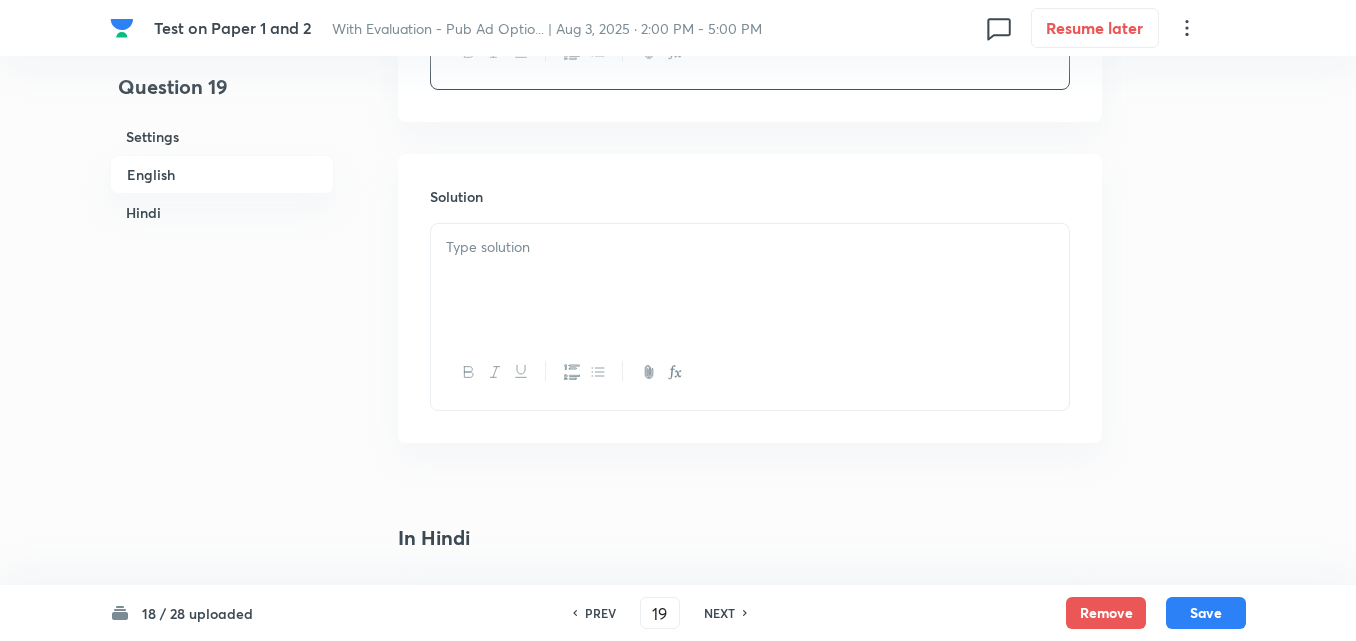 click at bounding box center (750, 280) 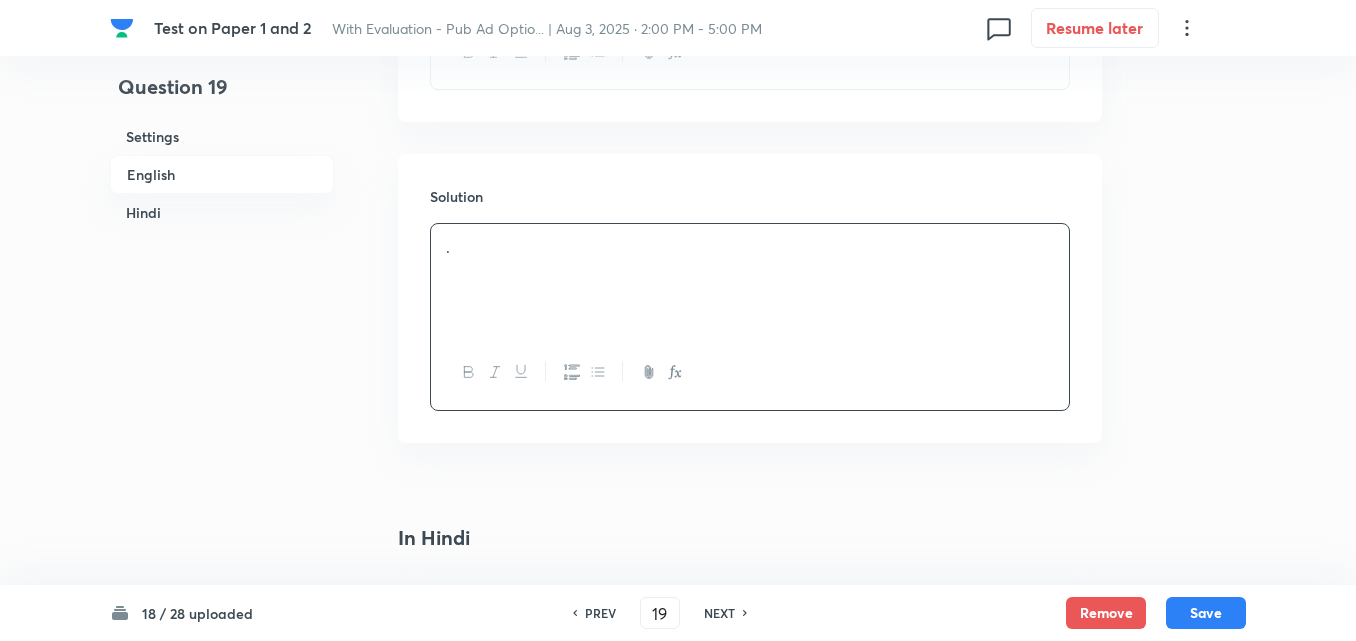 click on "Hindi" at bounding box center (222, 212) 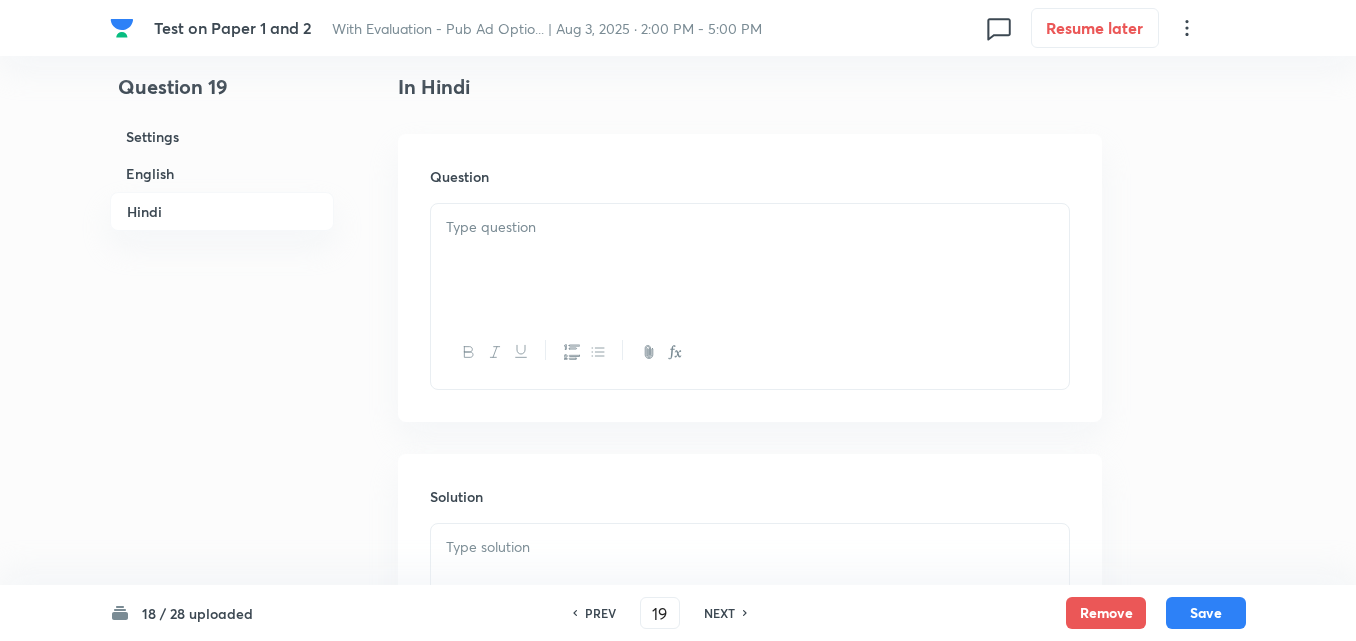 click at bounding box center (750, 260) 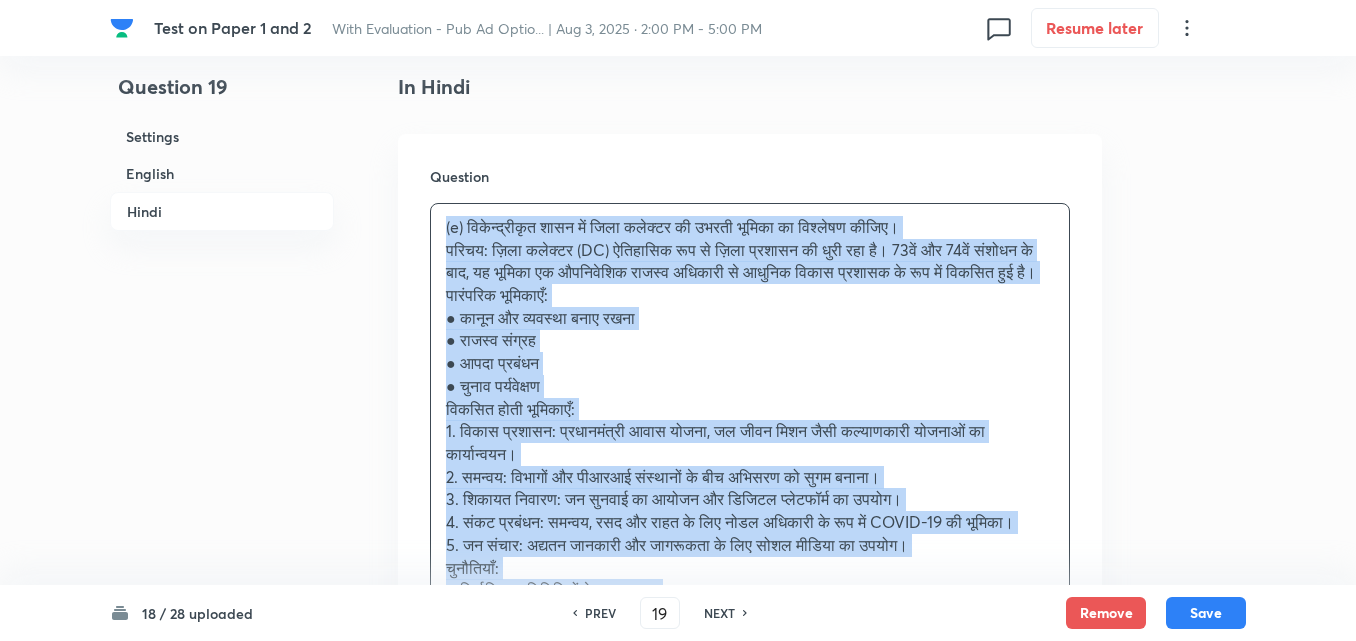 click on "Question (e) विकेन्द्रीकृत शासन में जिला कलेक्टर की उभरती भूमिका का विश्लेषण कीजिए। परिचय: ज़िला कलेक्टर (DC) ऐतिहासिक रूप से ज़िला प्रशासन की धुरी रहा है। 73वें और 74वें संशोधन के बाद, यह भूमिका एक औपनिवेशिक राजस्व अधिकारी से आधुनिक विकास प्रशासक के रूप में विकसित हुई है। पारंपरिक भूमिकाएँ: ●	कानून और व्यवस्था बनाए रखना ●	राजस्व संग्रह ●	आपदा प्रबंधन ●	चुनाव पर्यवेक्षण विकसित होती भूमिकाएँ:" at bounding box center (750, 495) 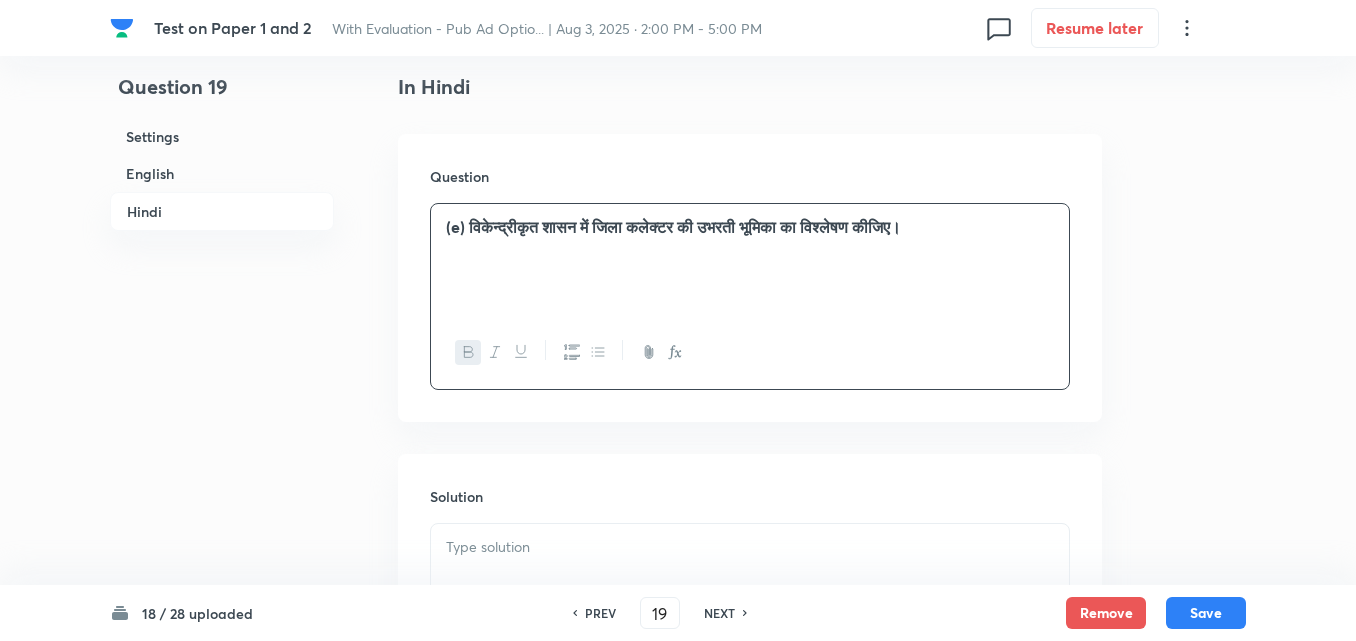 type 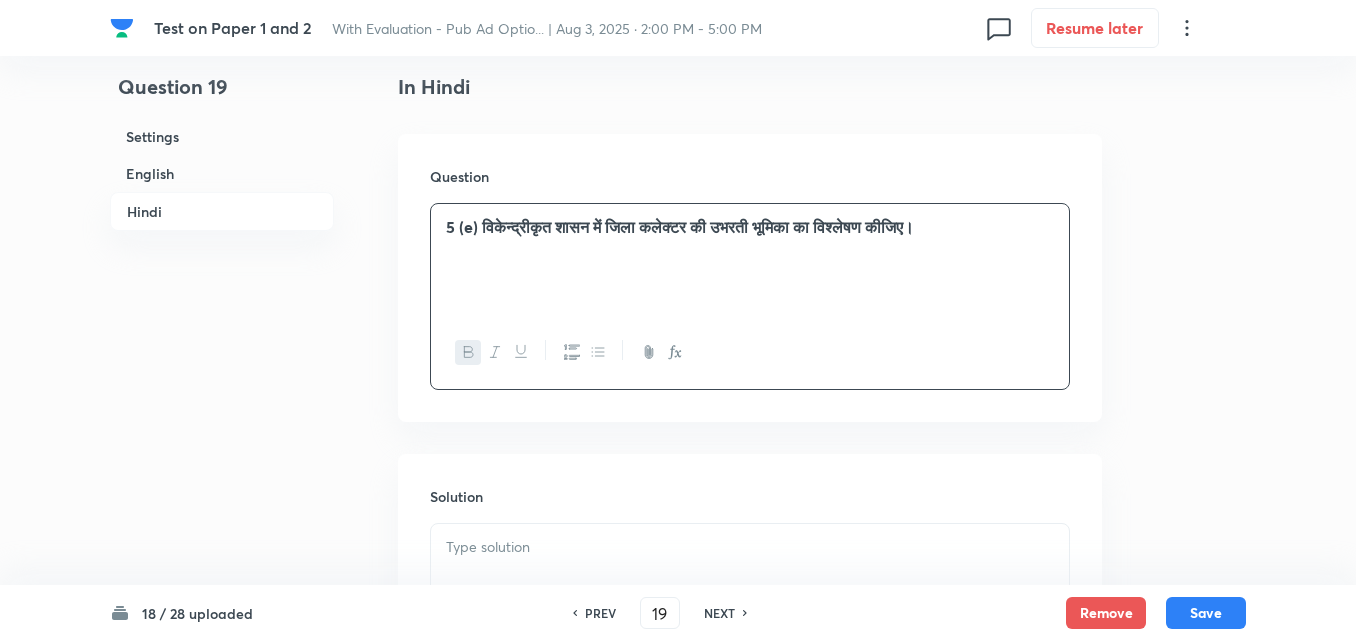 scroll, scrollTop: 1545, scrollLeft: 0, axis: vertical 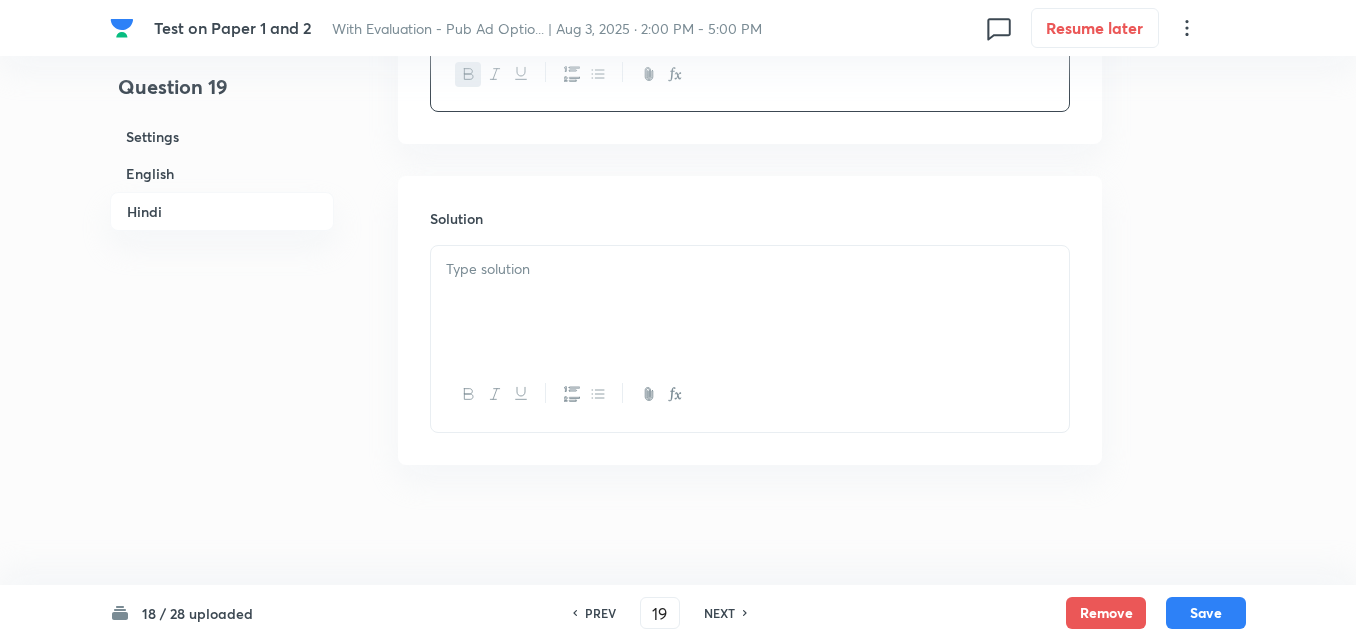 click at bounding box center (750, 269) 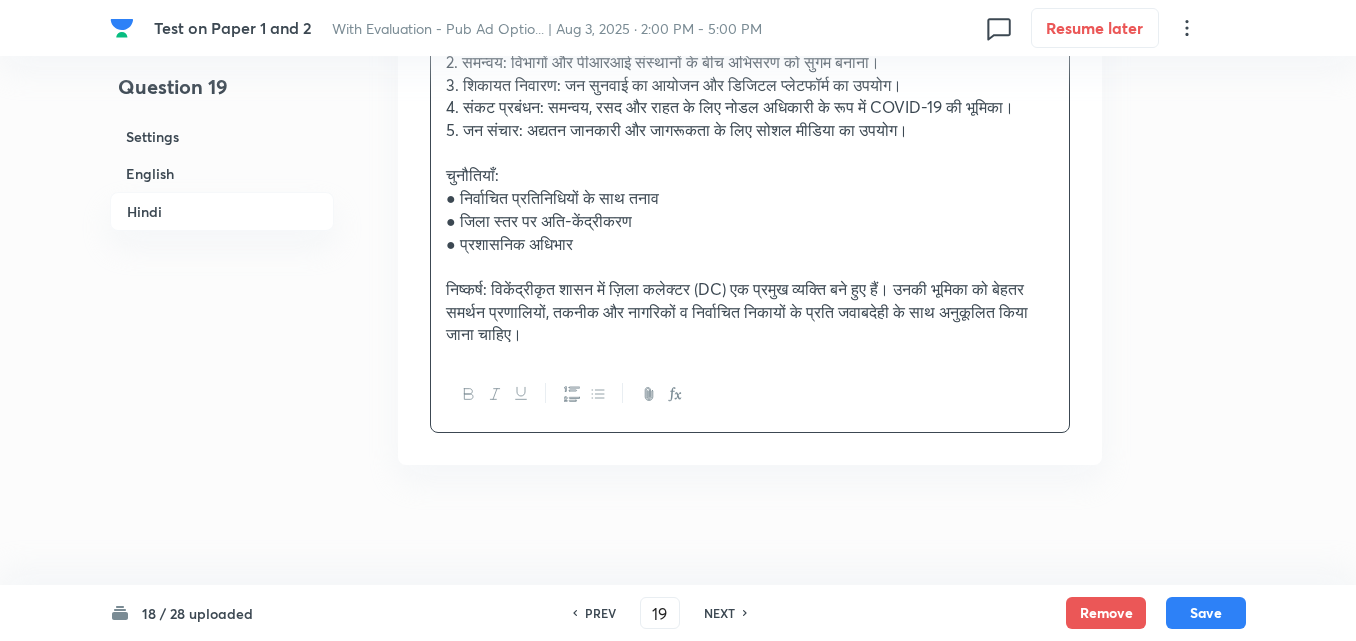 scroll, scrollTop: 2070, scrollLeft: 0, axis: vertical 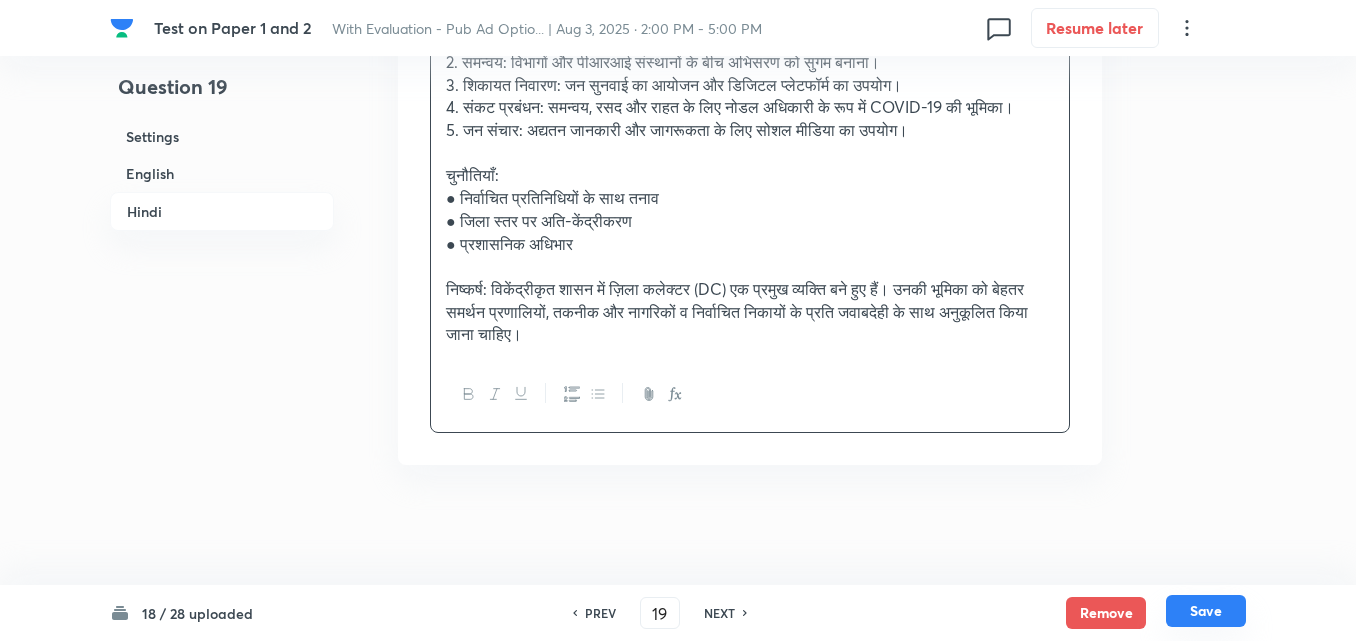 click on "Save" at bounding box center (1206, 611) 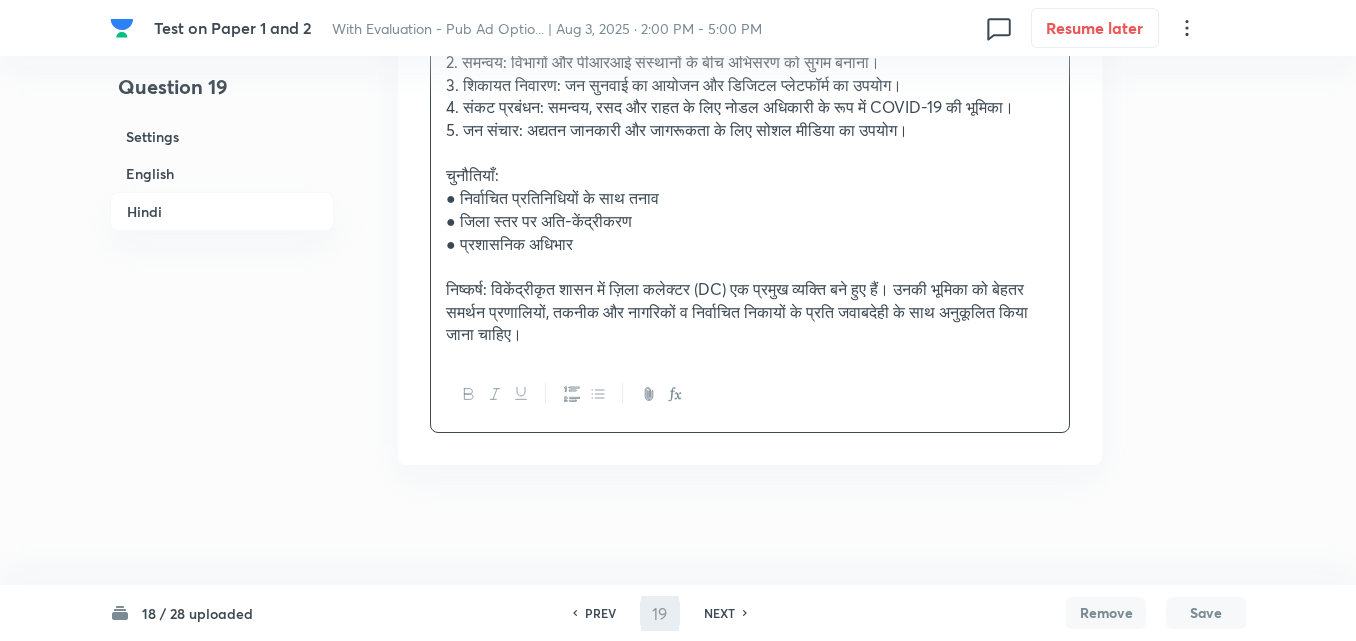 type on "20" 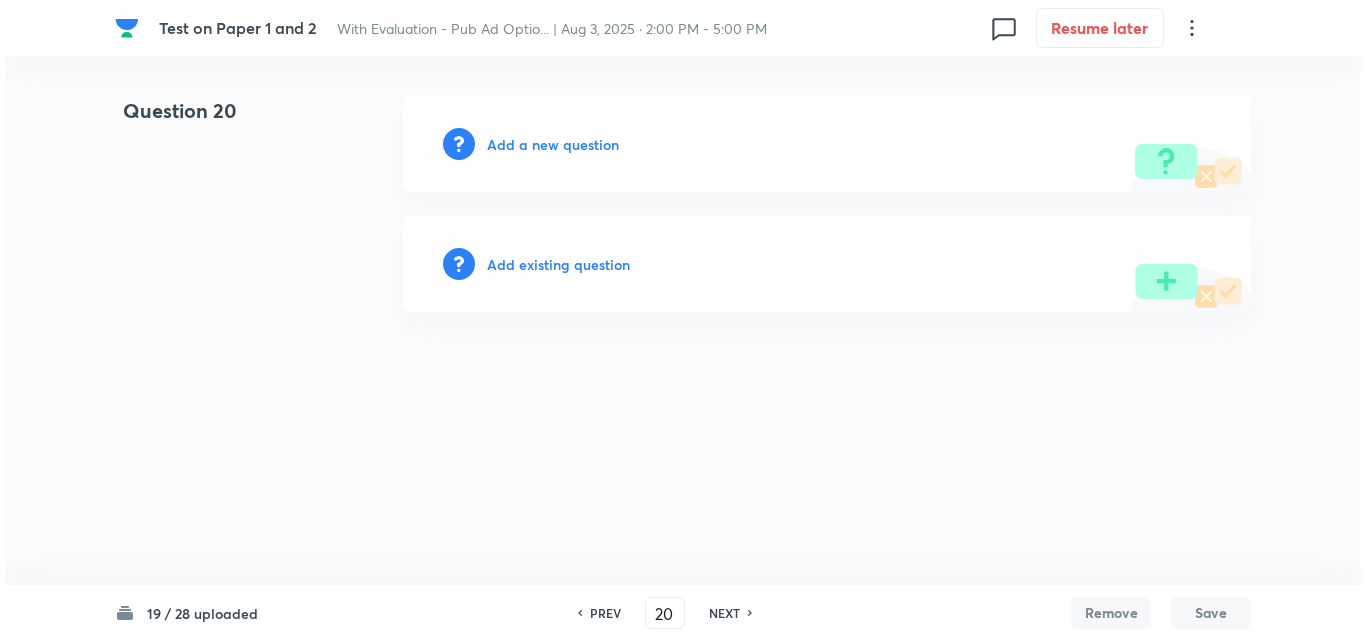 scroll, scrollTop: 0, scrollLeft: 0, axis: both 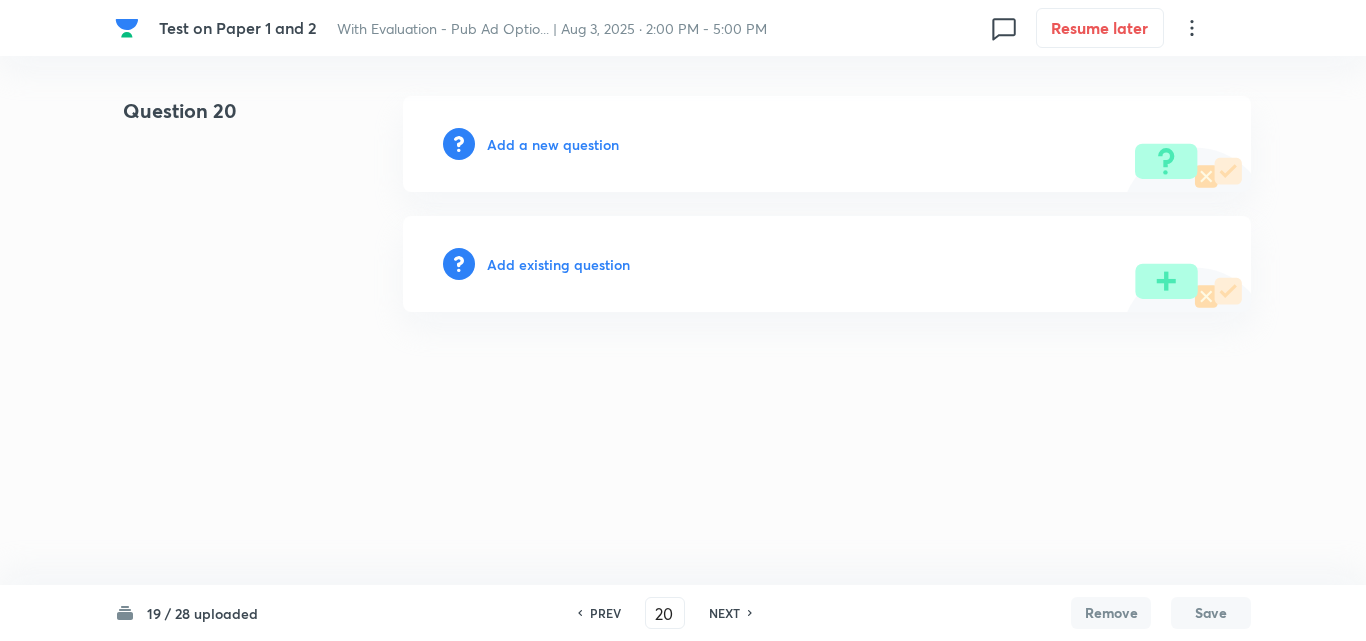 click on "Add a new question" at bounding box center [827, 144] 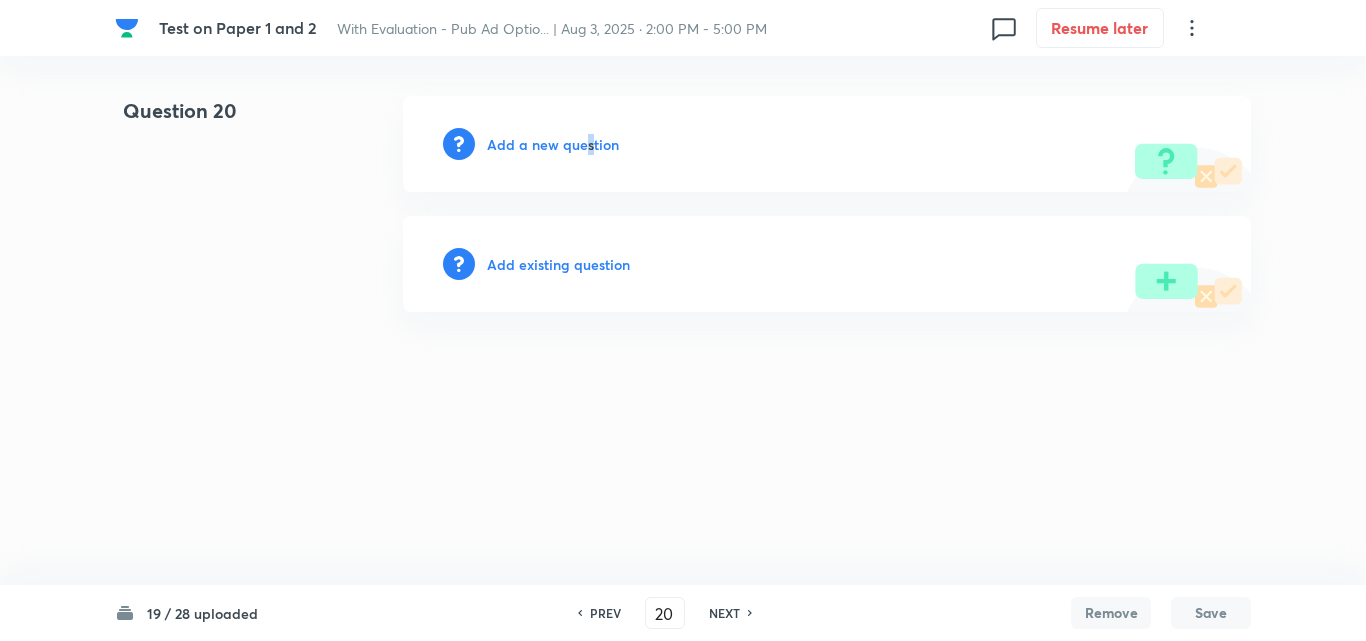 click on "Add a new question" at bounding box center (553, 144) 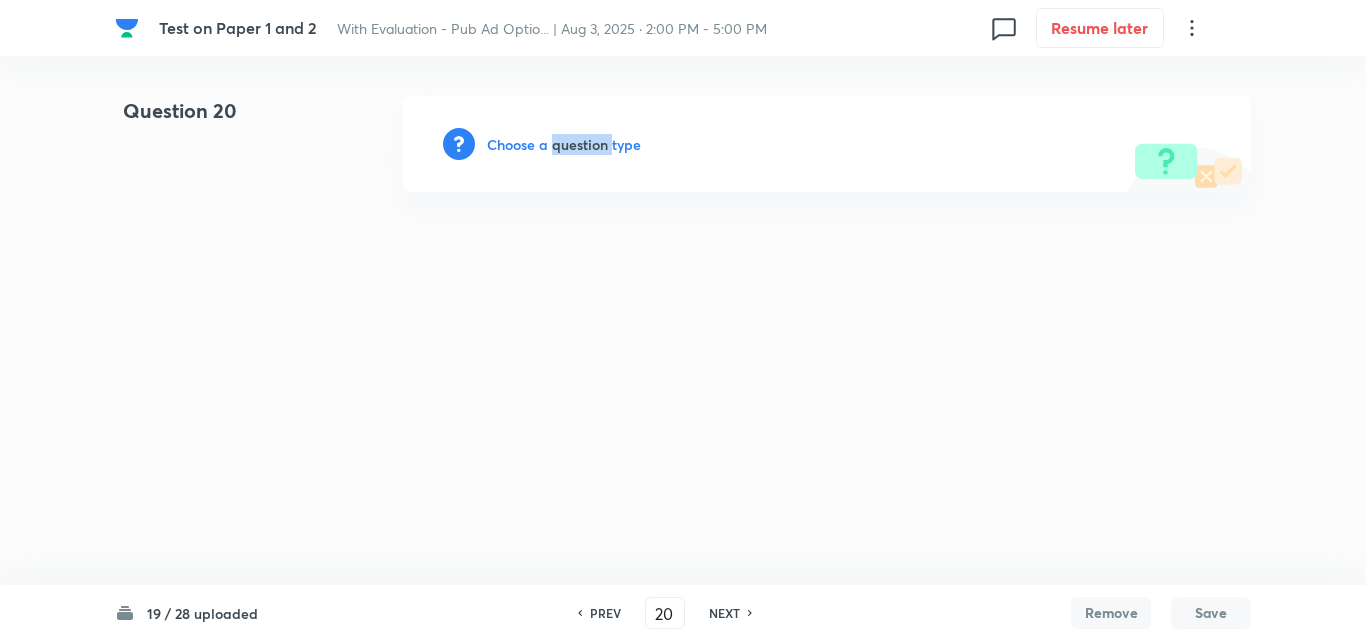 click on "Choose a question type" at bounding box center (564, 144) 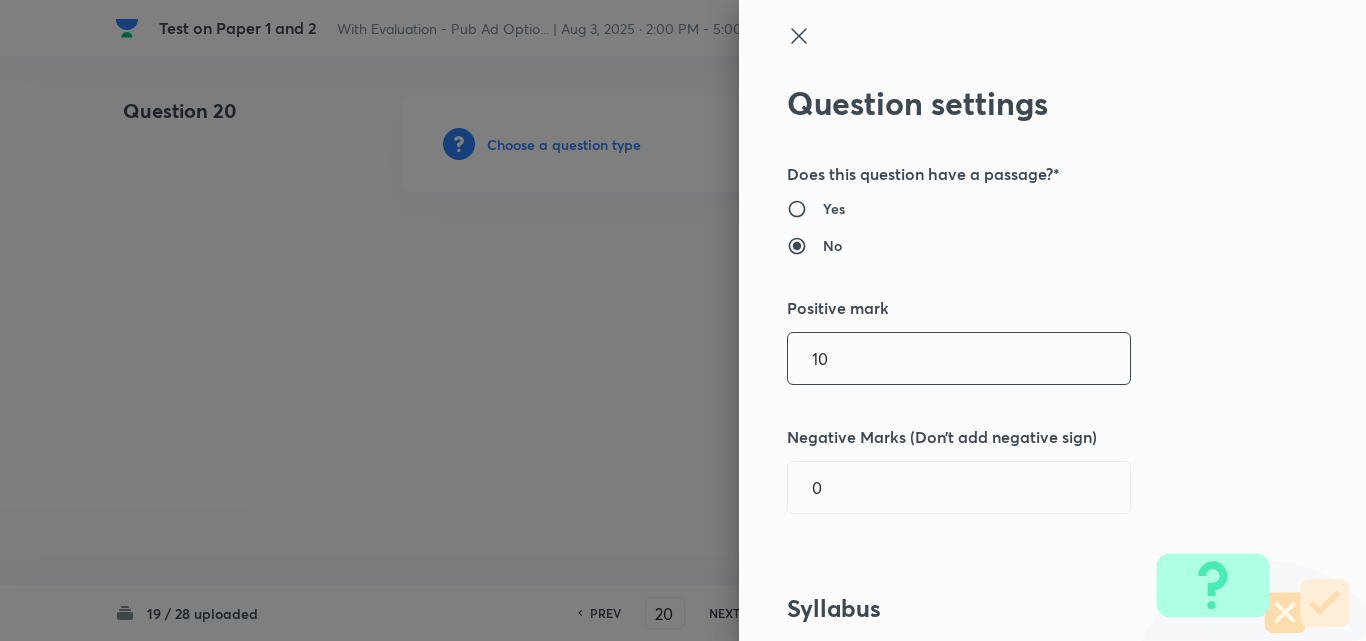 drag, startPoint x: 854, startPoint y: 357, endPoint x: 565, endPoint y: 387, distance: 290.55292 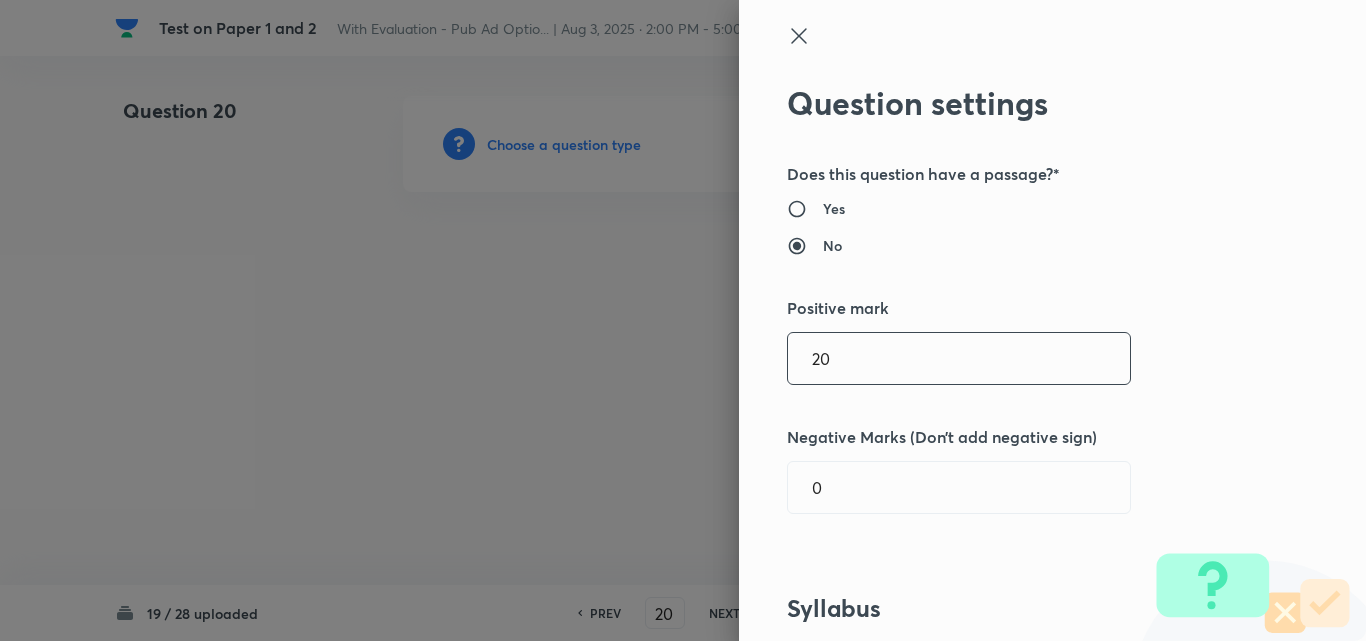 type on "20" 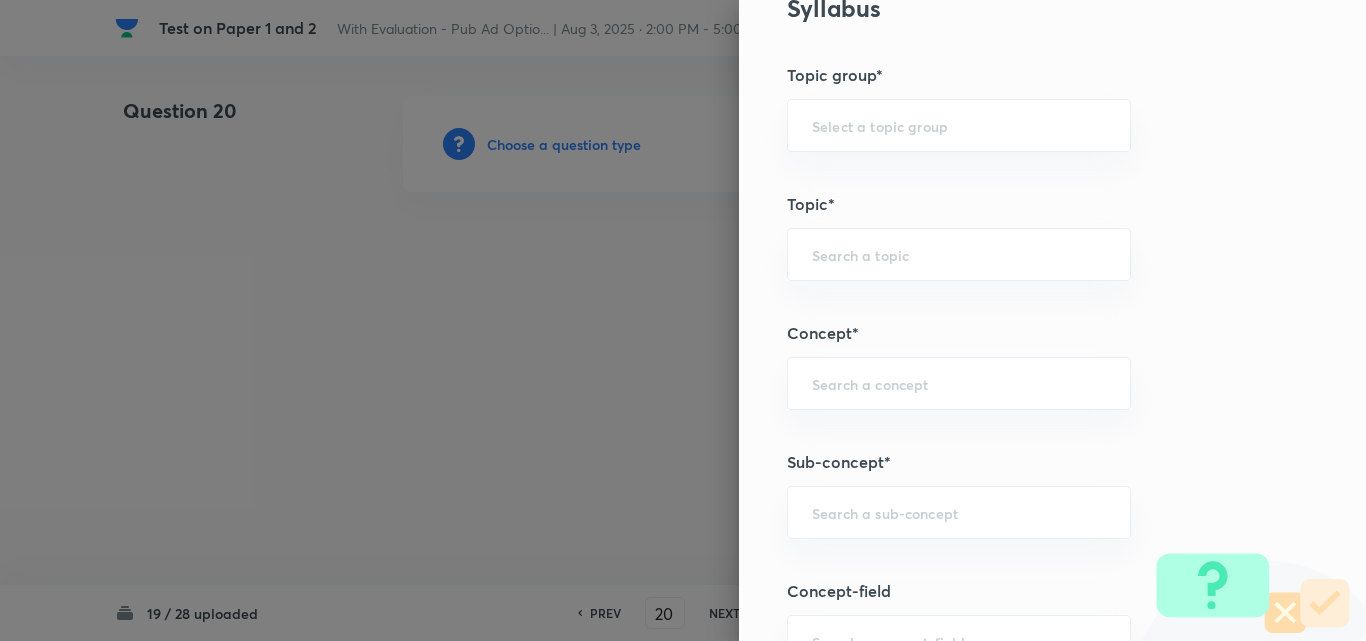 scroll, scrollTop: 900, scrollLeft: 0, axis: vertical 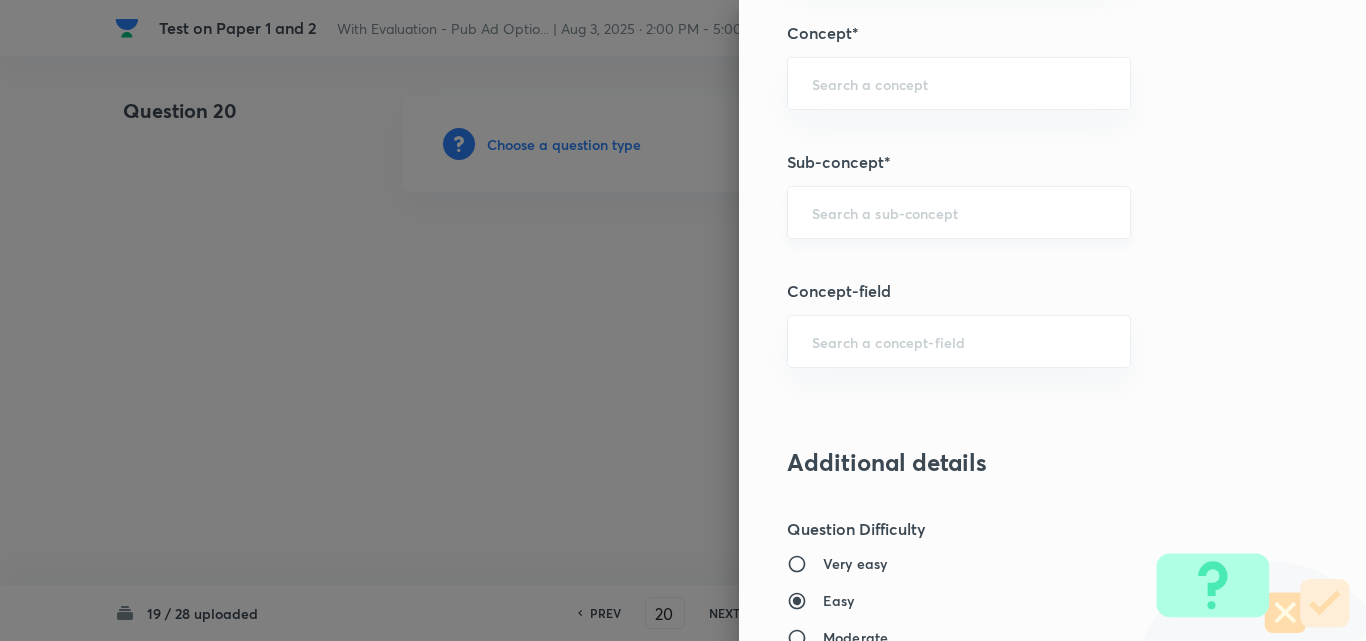 click at bounding box center [959, 212] 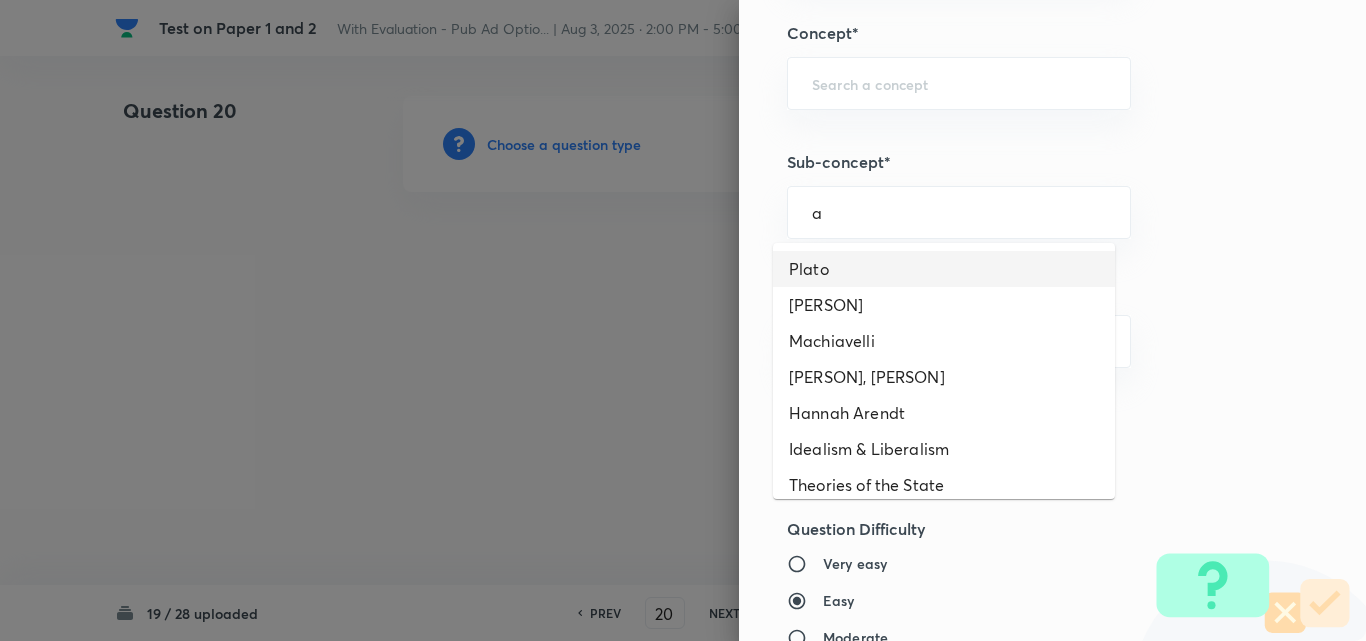 click on "Plato" at bounding box center (944, 269) 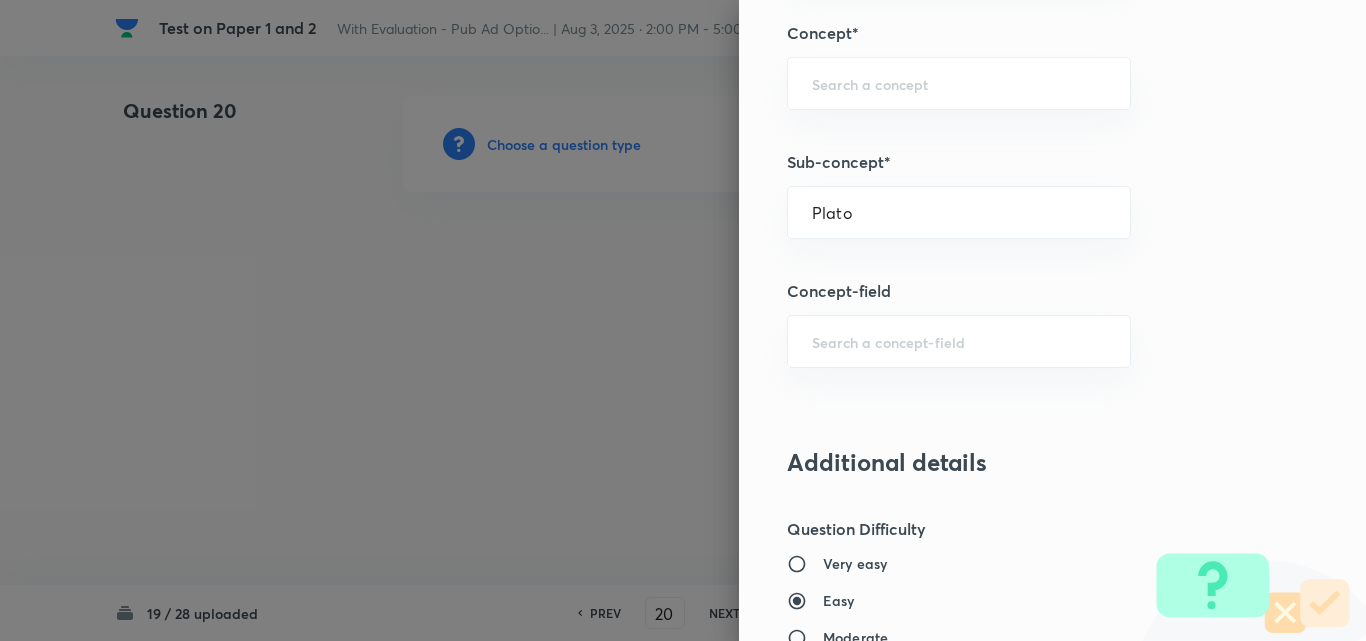 type on "PSIR Optional" 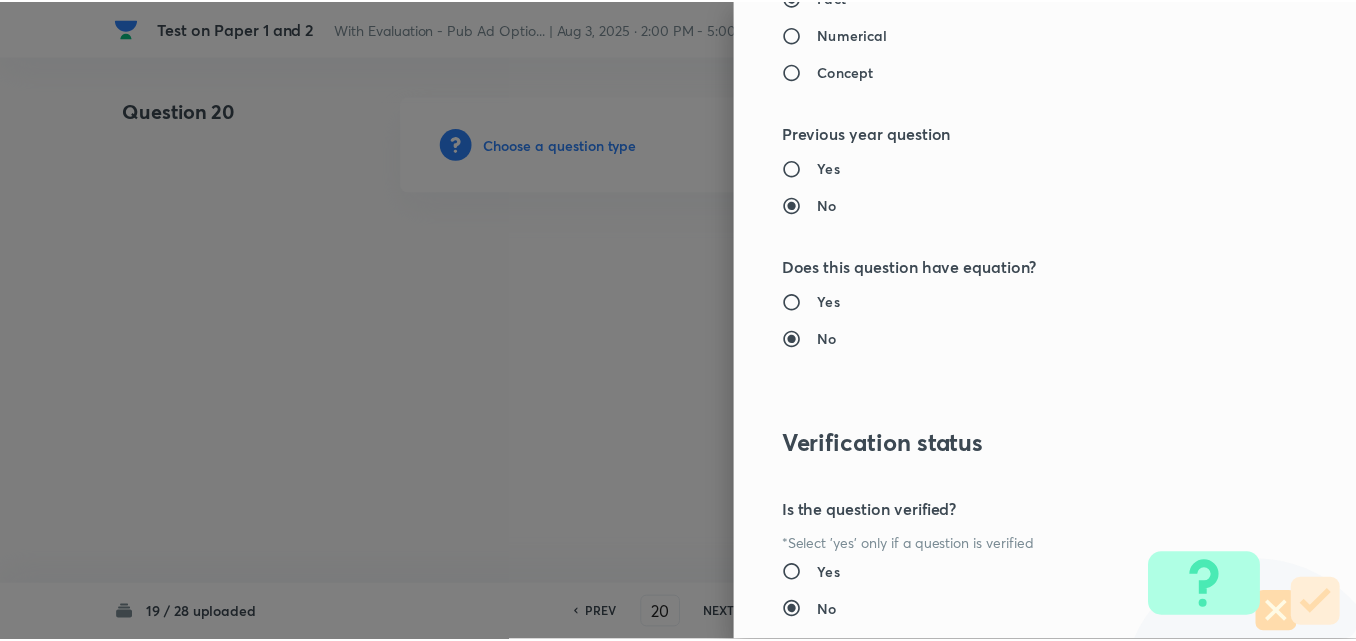 scroll, scrollTop: 1844, scrollLeft: 0, axis: vertical 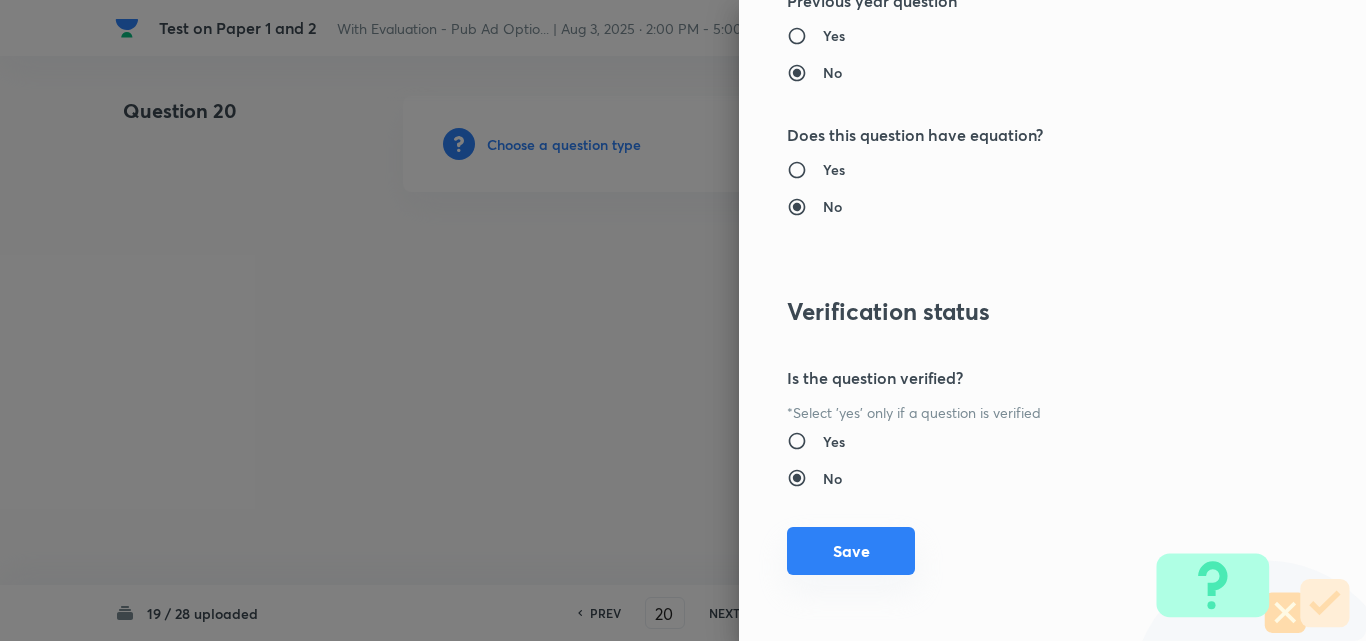 click on "Save" at bounding box center (851, 551) 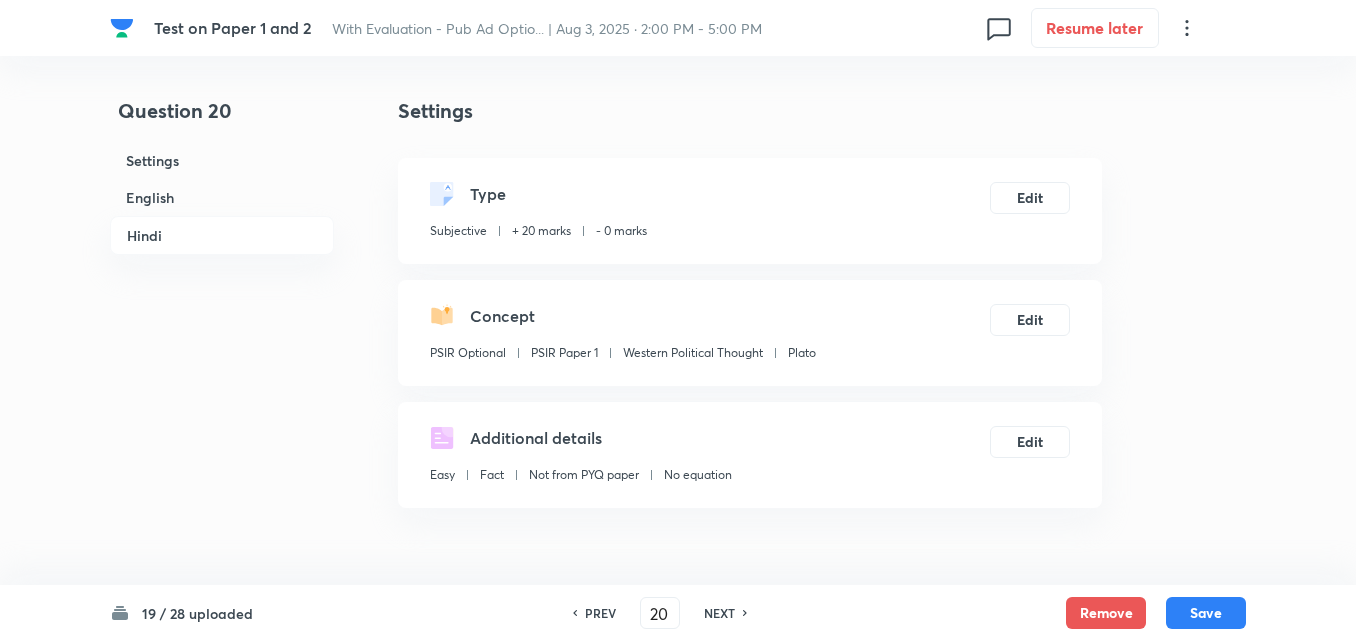 click on "English" at bounding box center [222, 197] 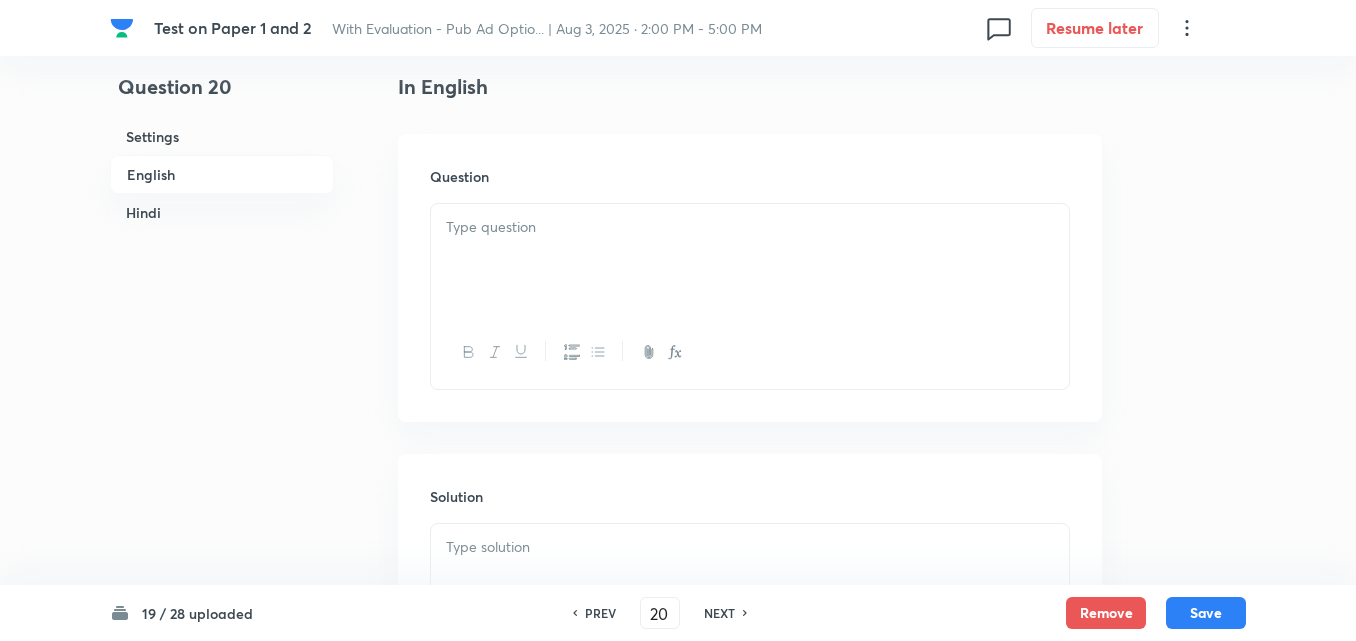 click at bounding box center [750, 260] 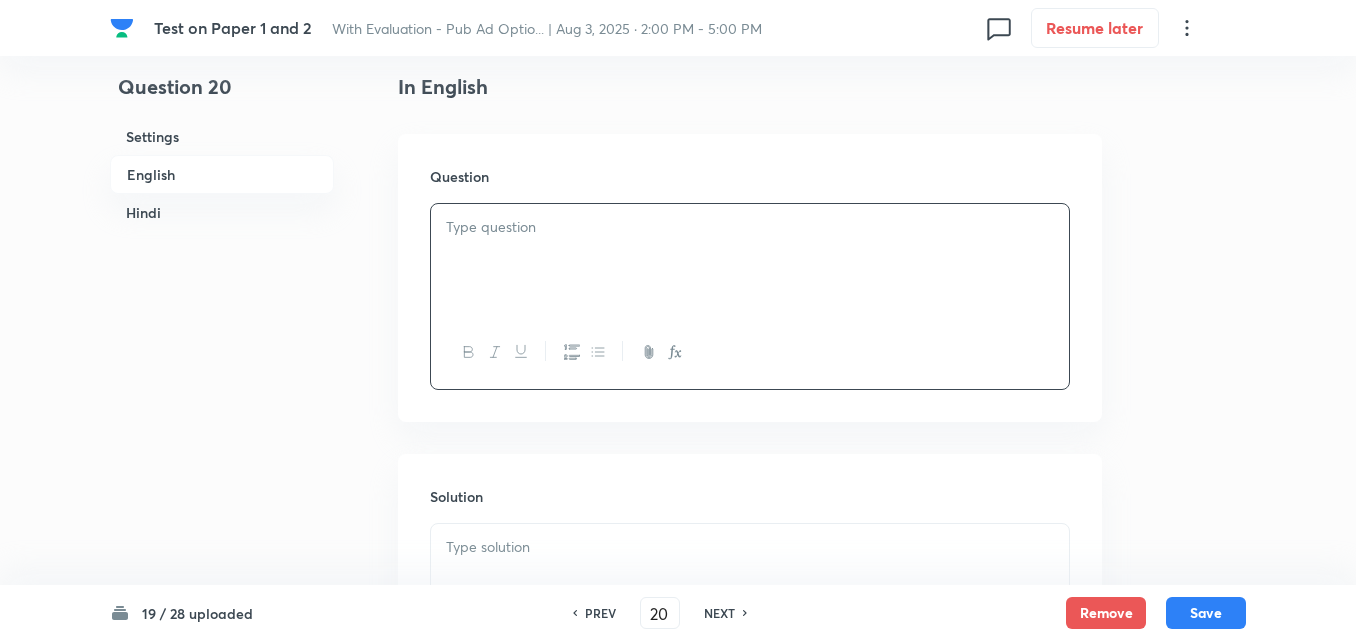 type 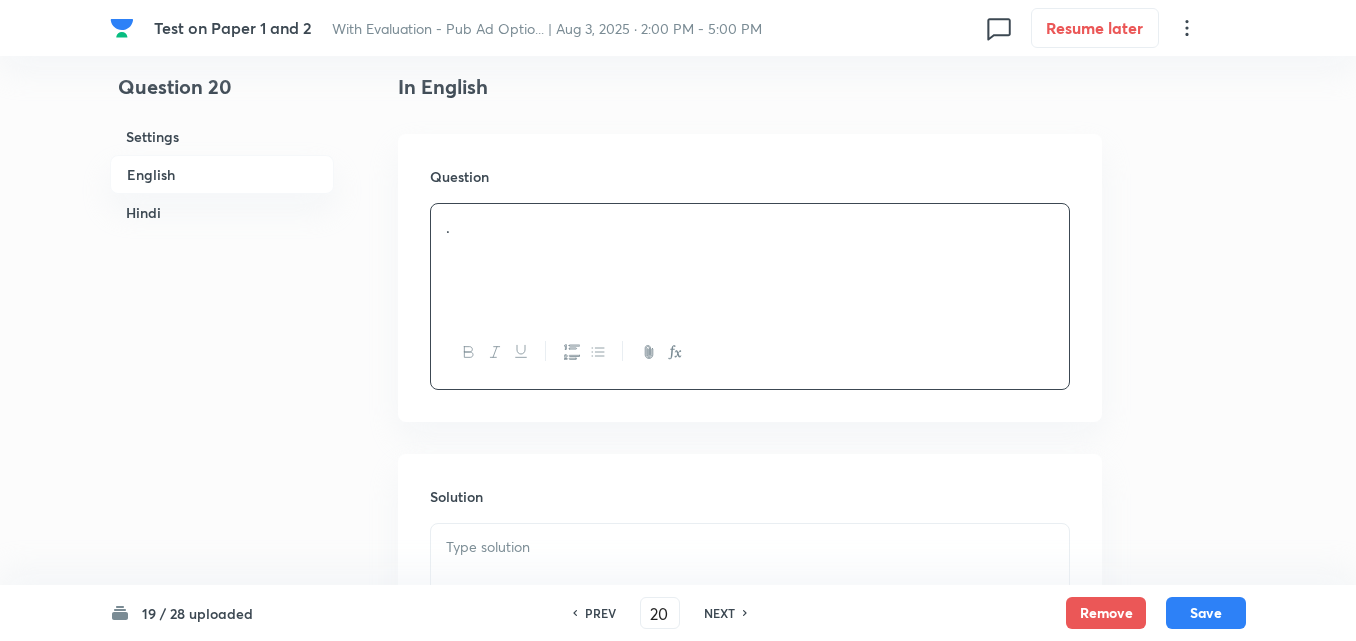 scroll, scrollTop: 816, scrollLeft: 0, axis: vertical 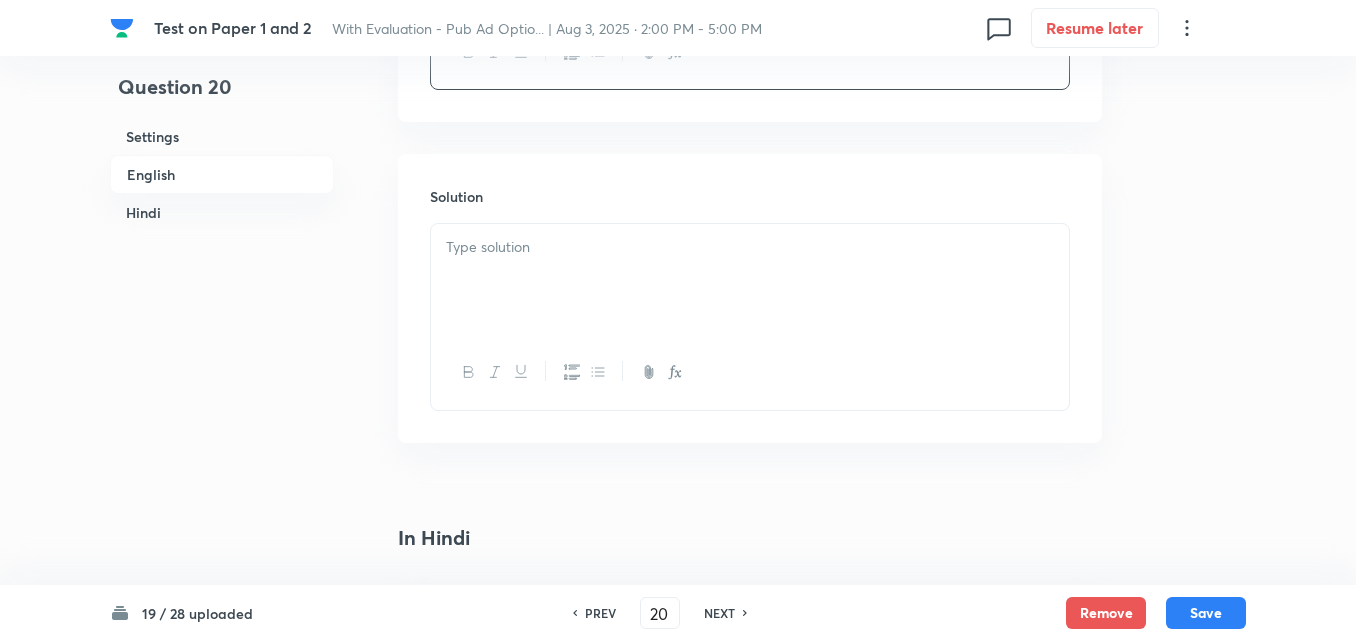 click at bounding box center [750, 247] 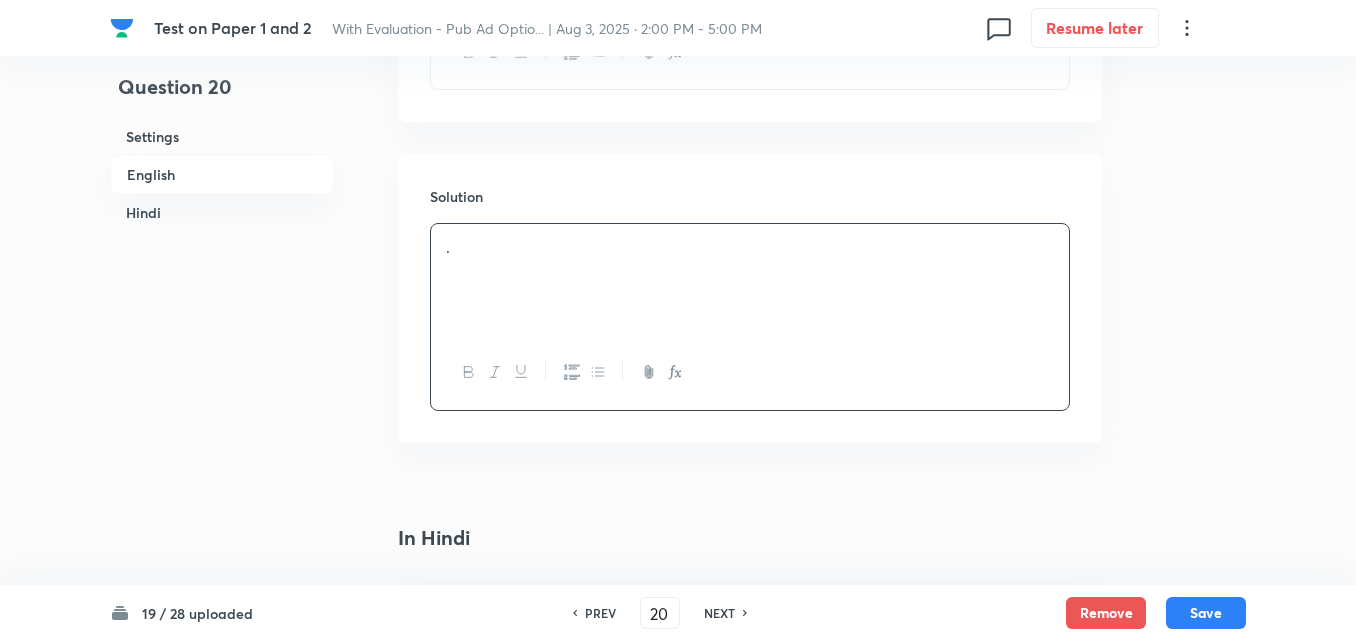 click on "Hindi" at bounding box center [222, 212] 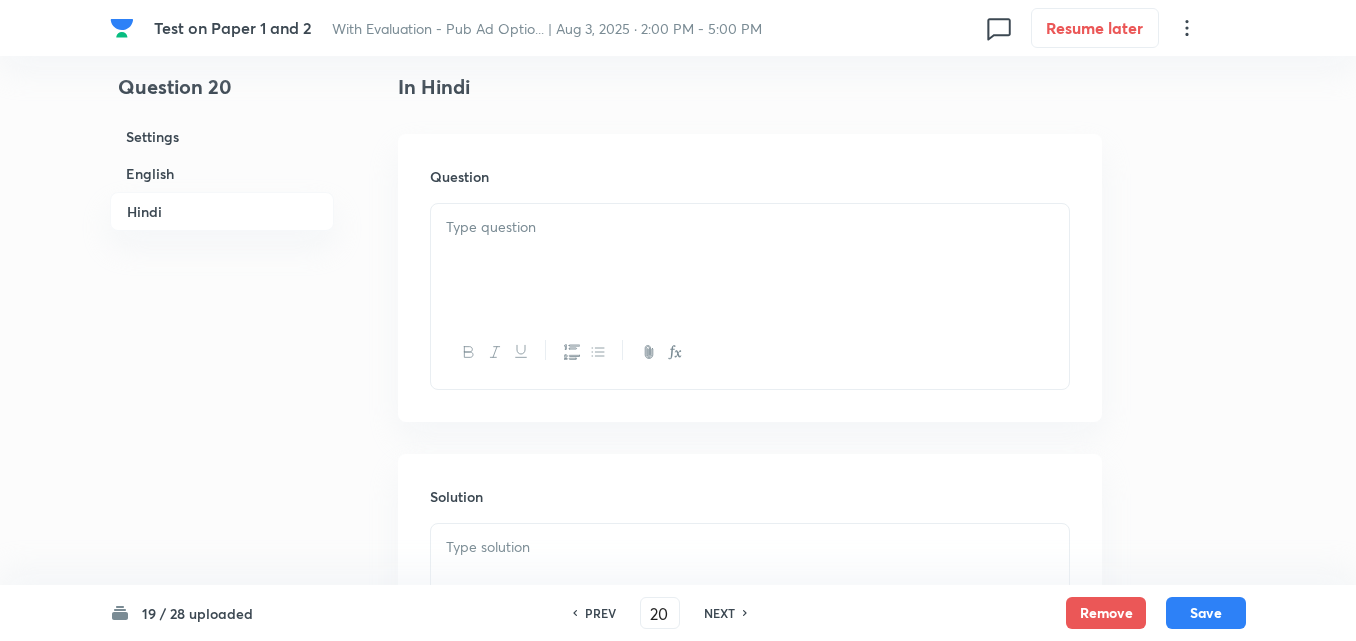 click at bounding box center [750, 260] 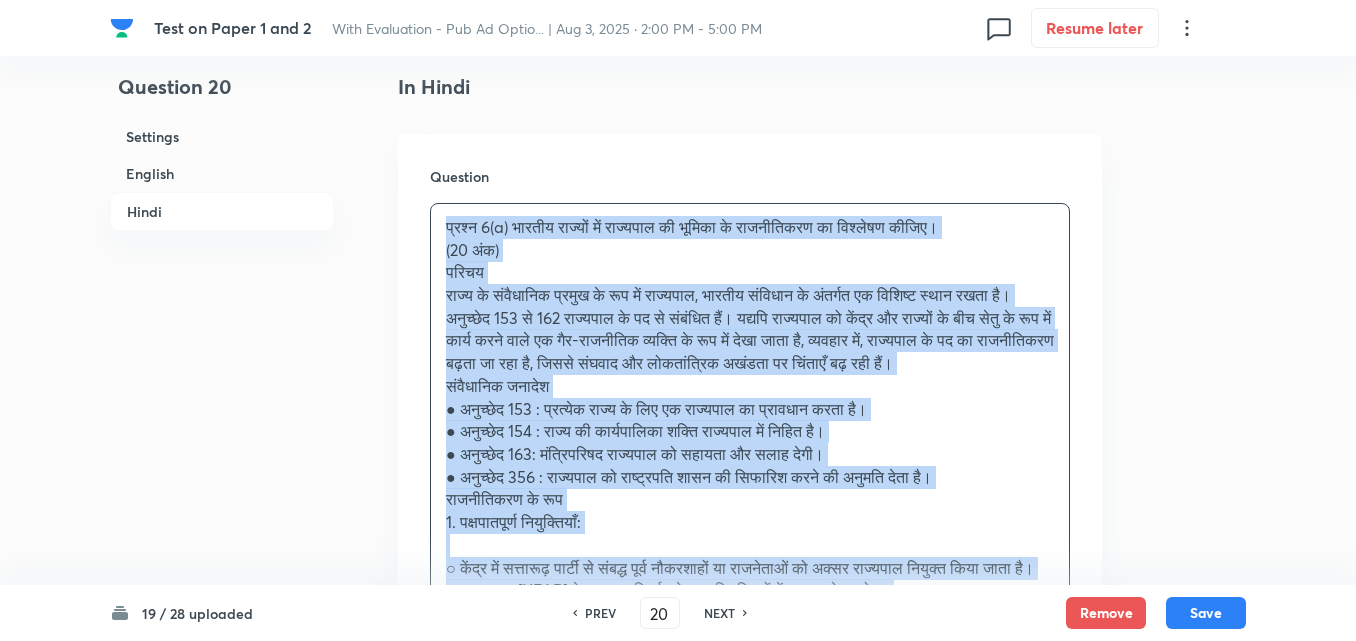 click on "Hindi" at bounding box center (222, 211) 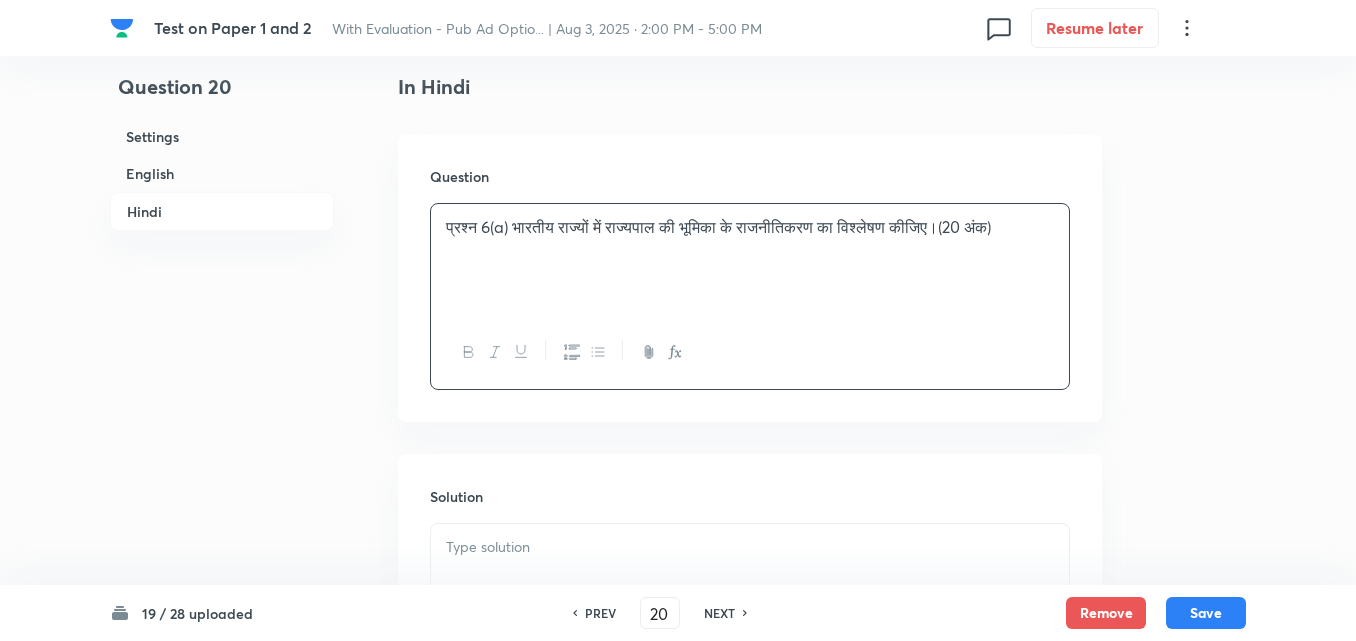 type 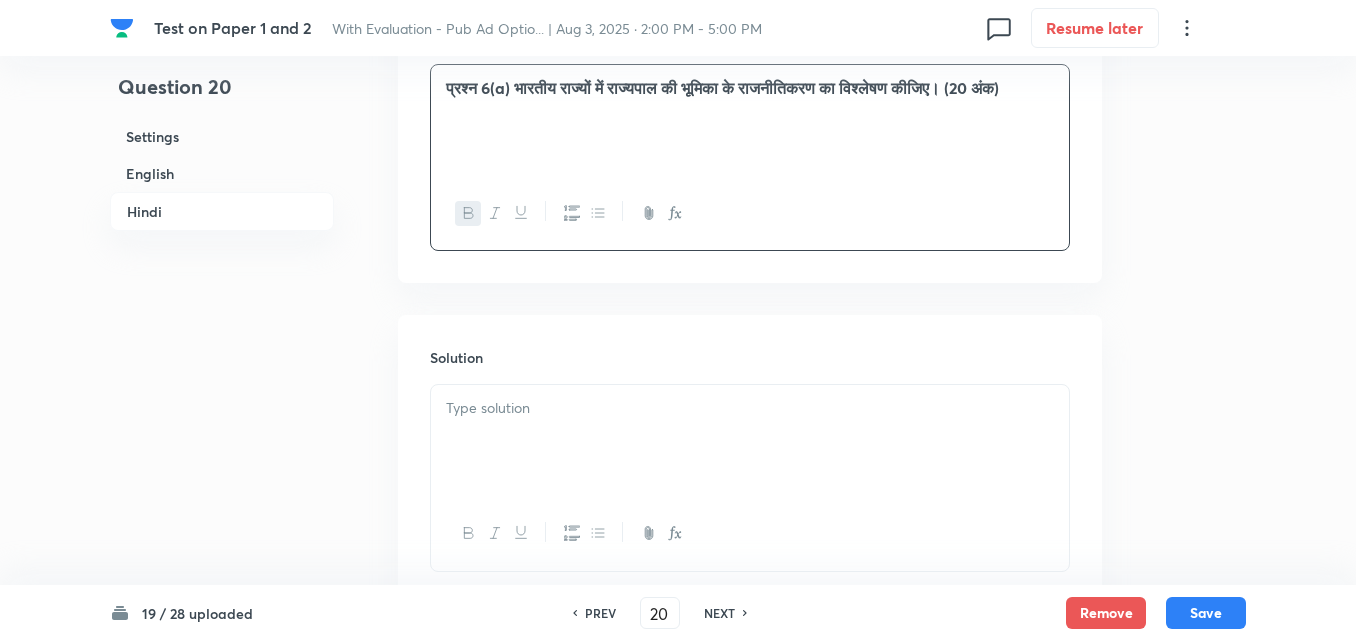 scroll, scrollTop: 1545, scrollLeft: 0, axis: vertical 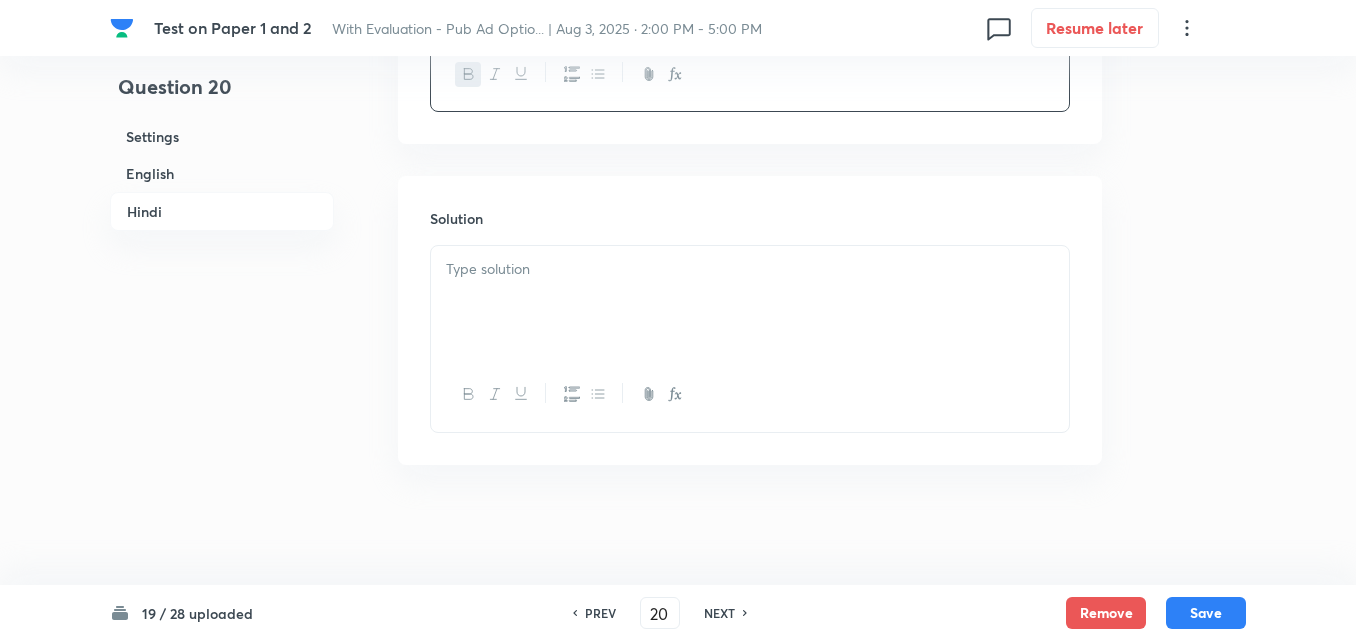 click at bounding box center [750, 302] 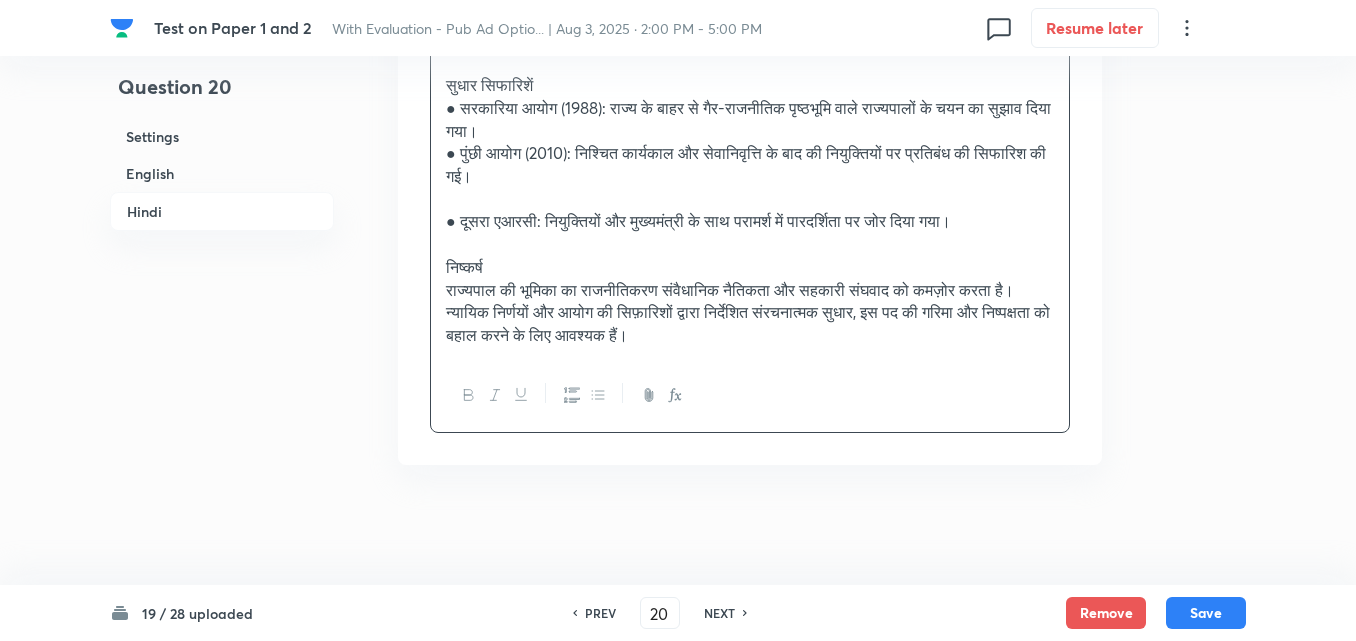 scroll, scrollTop: 2745, scrollLeft: 0, axis: vertical 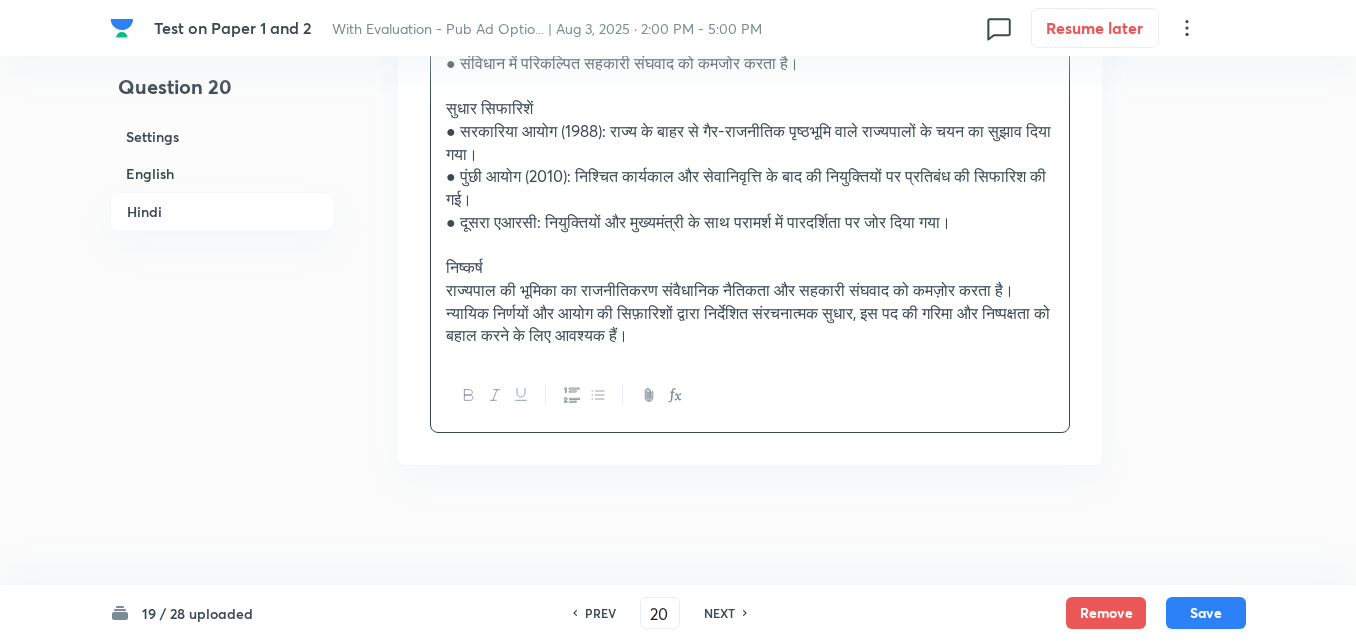 click on "English" at bounding box center (222, 173) 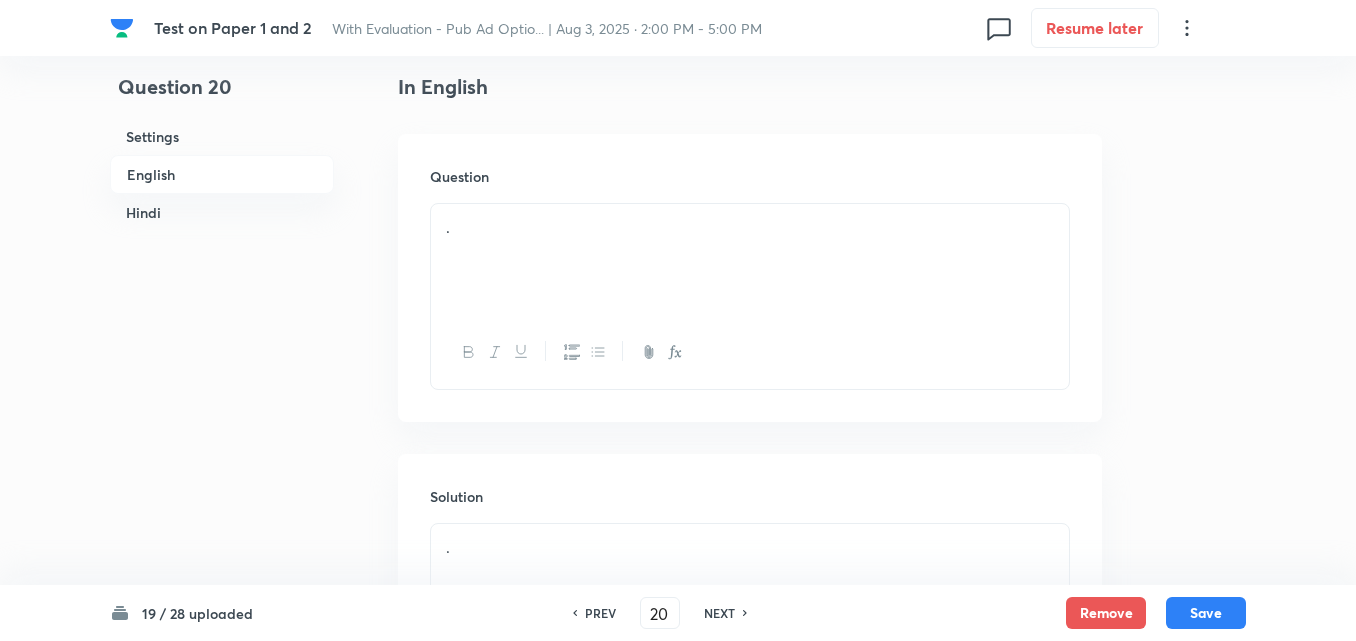 click on "Hindi" at bounding box center (222, 212) 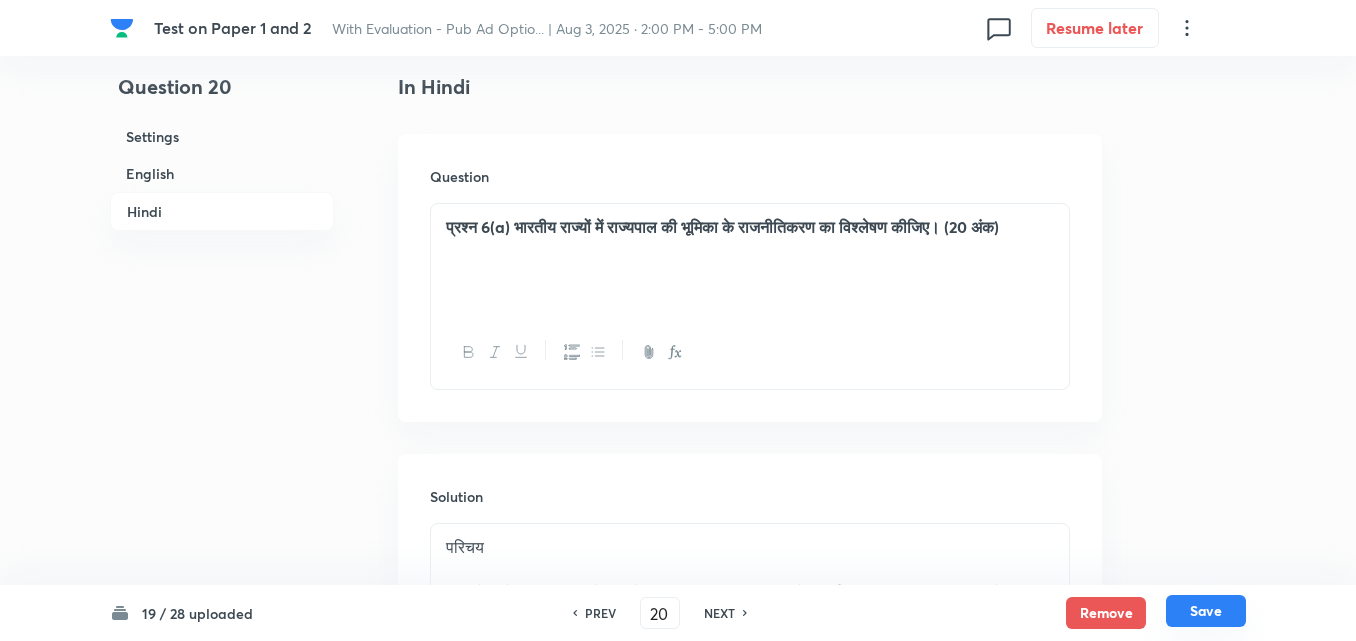 click on "Save" at bounding box center (1206, 611) 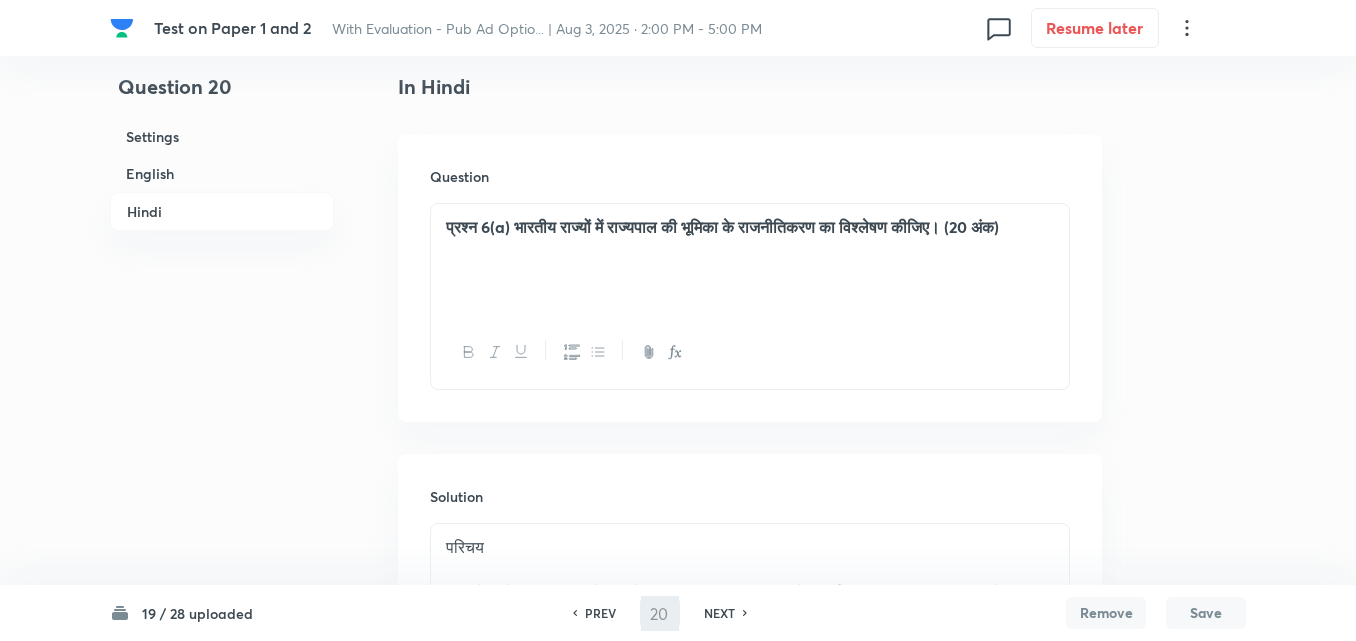 type on "21" 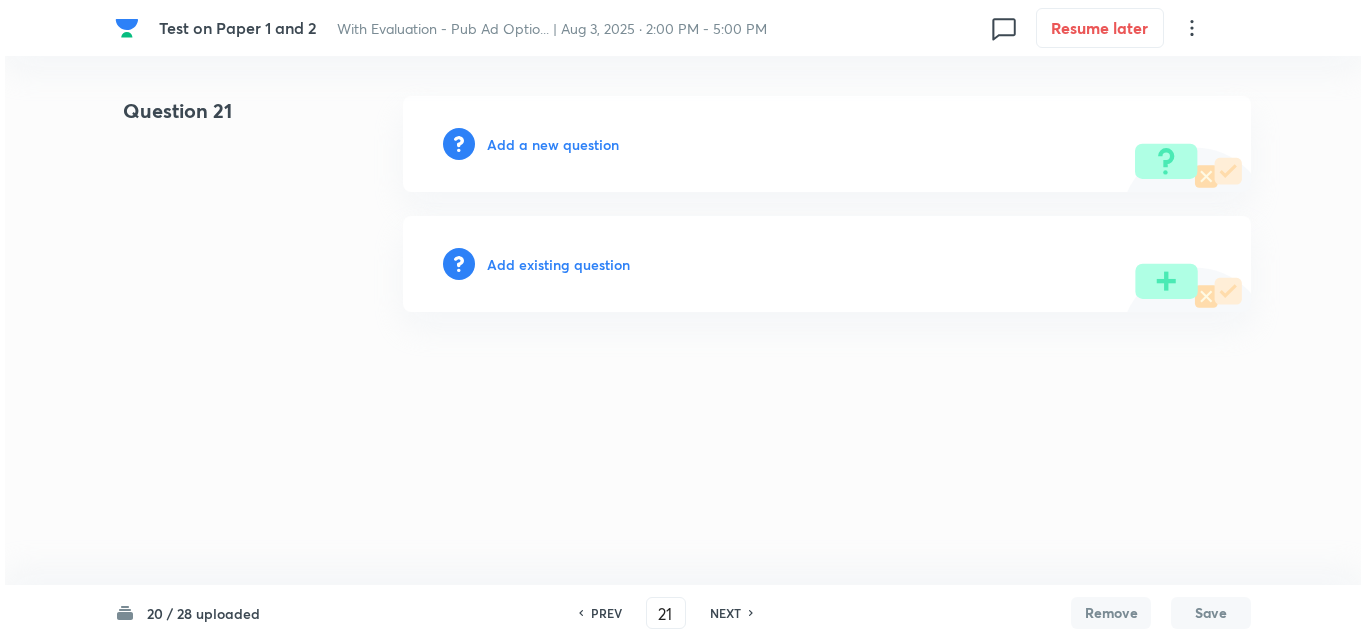 scroll, scrollTop: 0, scrollLeft: 0, axis: both 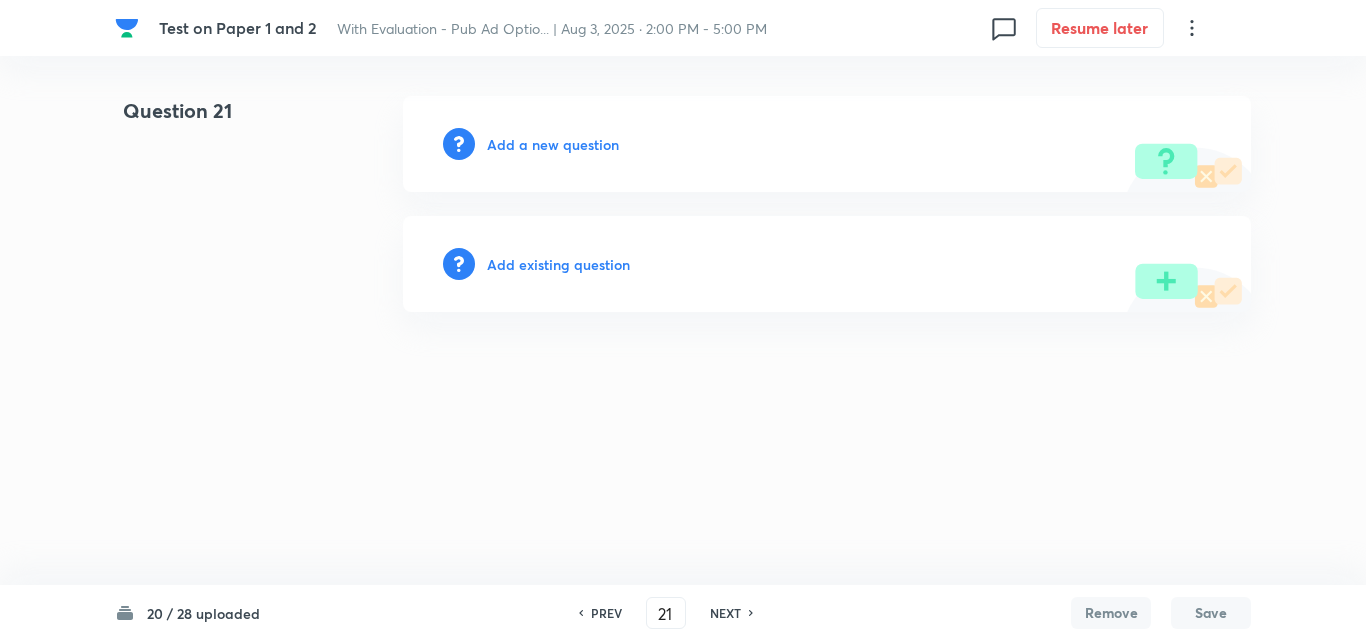 click on "Add a new question" at bounding box center (553, 144) 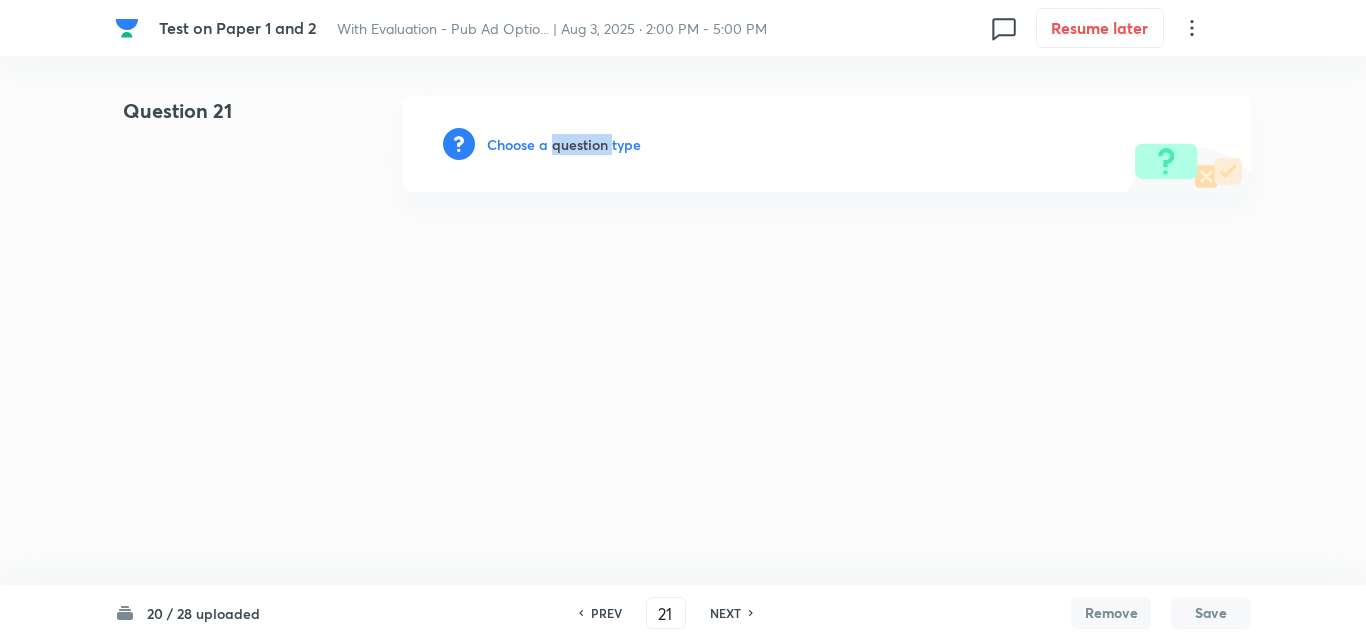 click on "Choose a question type" at bounding box center [564, 144] 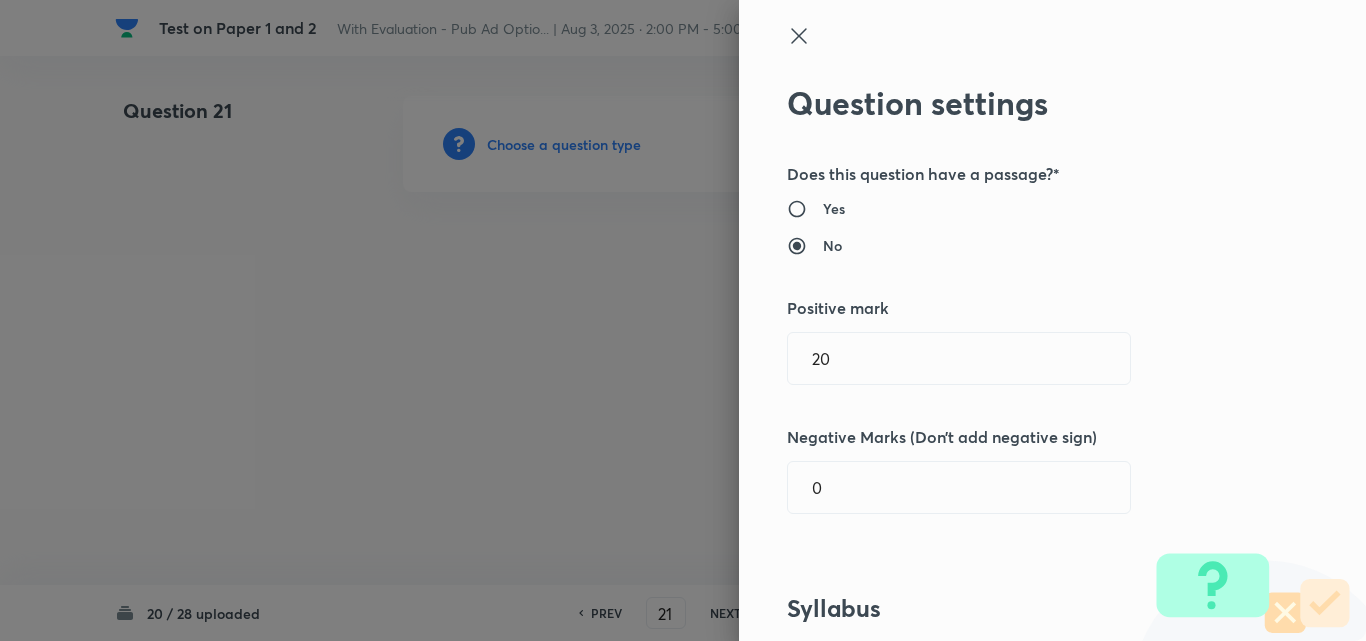 click on "Question settings Does this question have a passage?* Yes No Positive mark 20 ​ Negative Marks (Don’t add negative sign) 0 ​ Syllabus Topic group* ​ Topic* ​ Concept* ​ Sub-concept* ​ Concept-field ​ Additional details Question Difficulty Very easy Easy Moderate Hard Very hard Question is based on Fact Numerical Concept Previous year question Yes No Does this question have equation? Yes No Verification status Is the question verified? *Select 'yes' only if a question is verified Yes No Save" at bounding box center (683, 320) 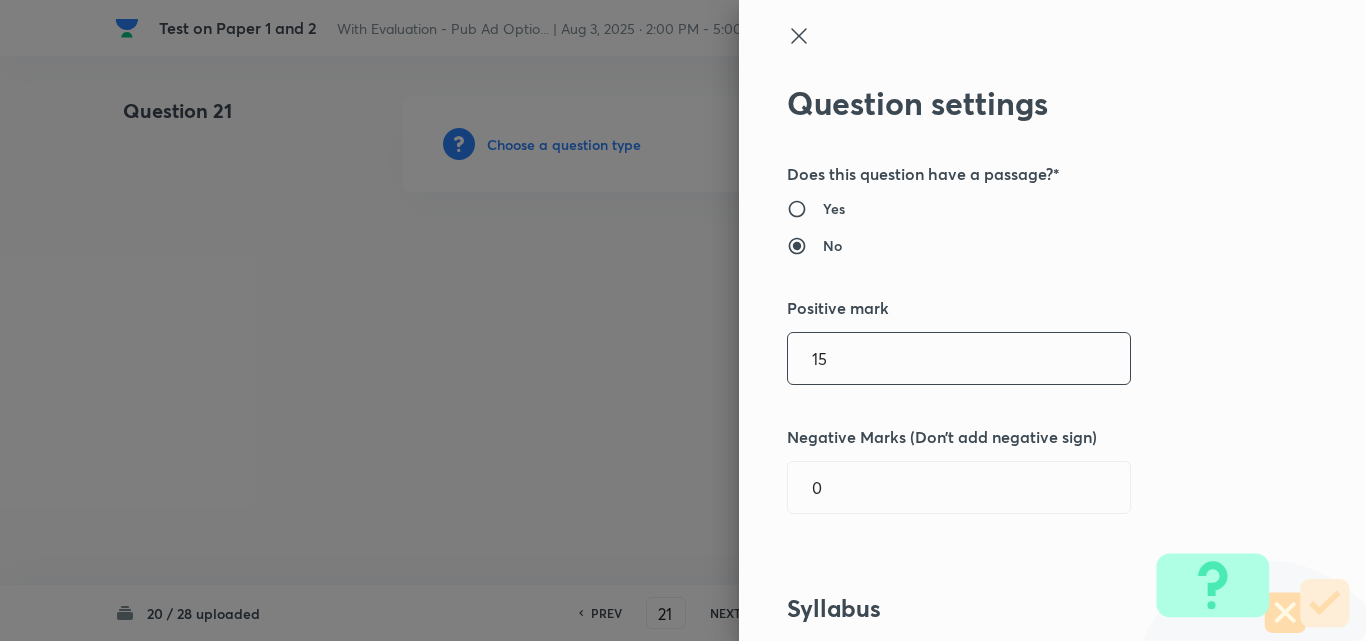 type on "15" 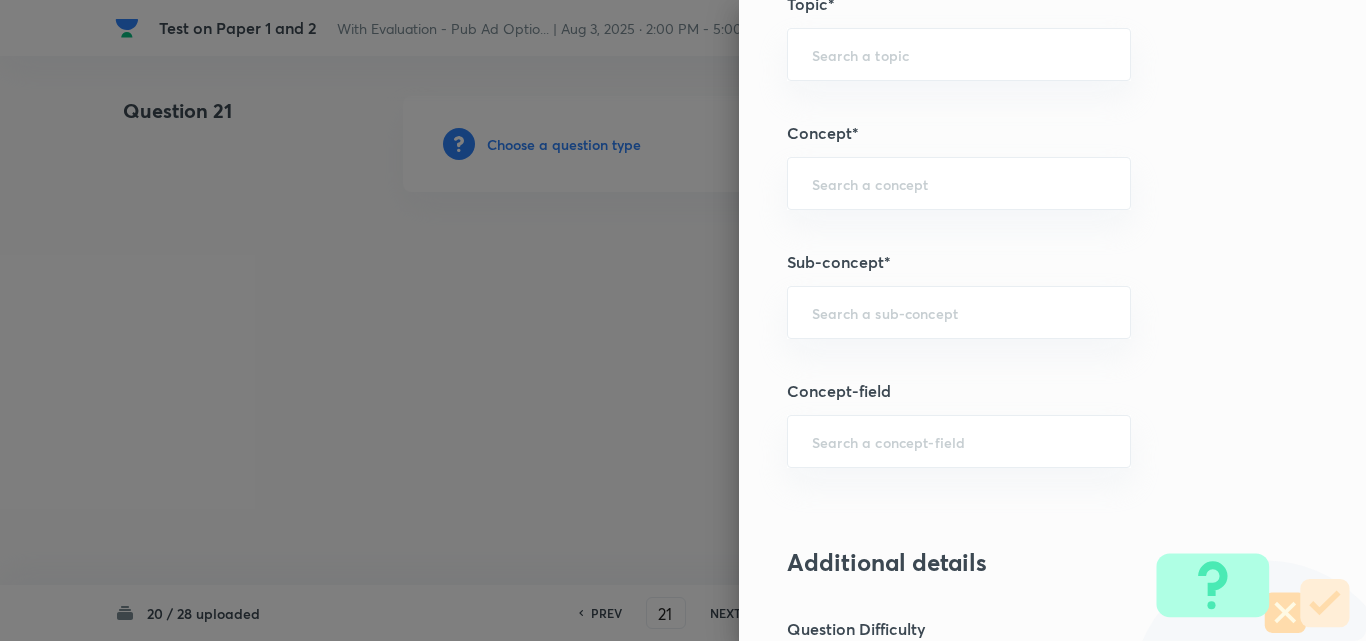 scroll, scrollTop: 900, scrollLeft: 0, axis: vertical 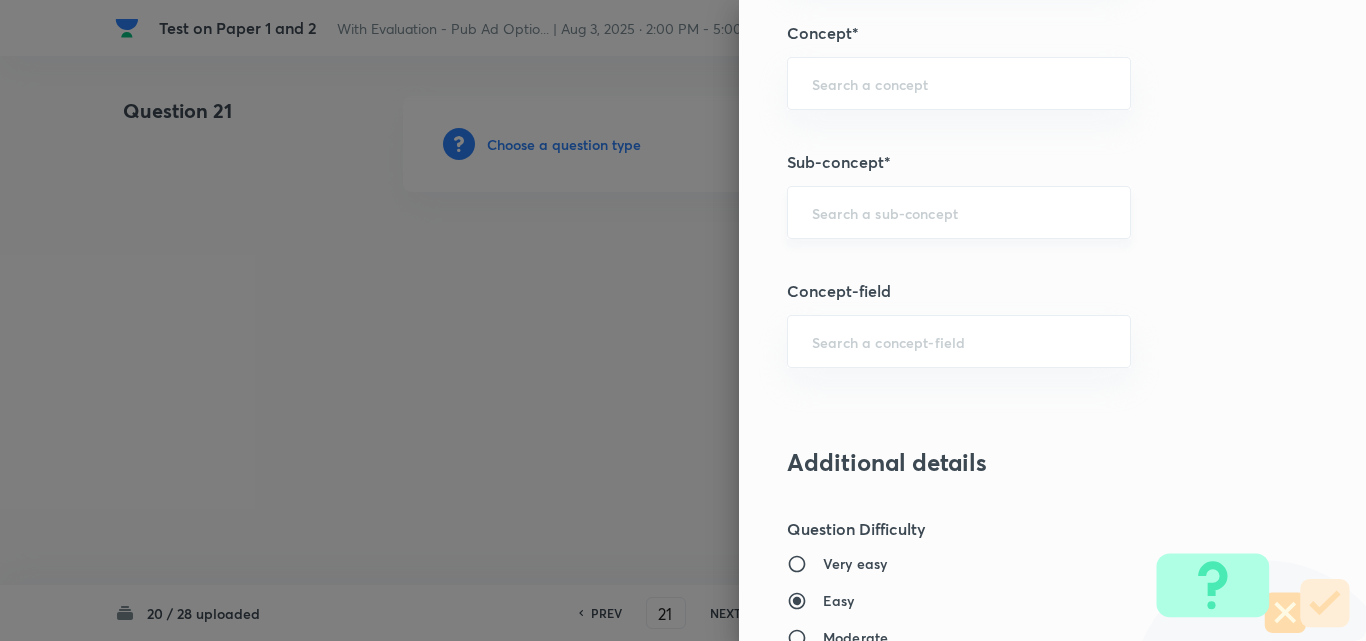 click on "​" at bounding box center (959, 212) 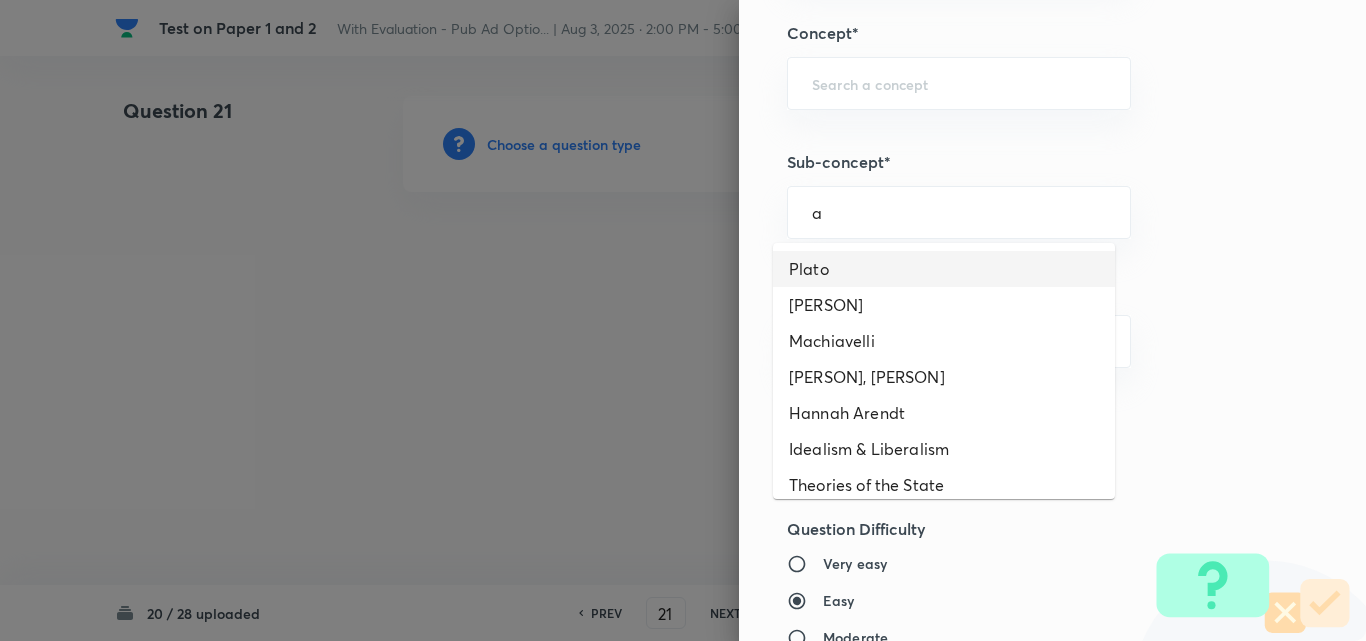 click on "Plato" at bounding box center [944, 269] 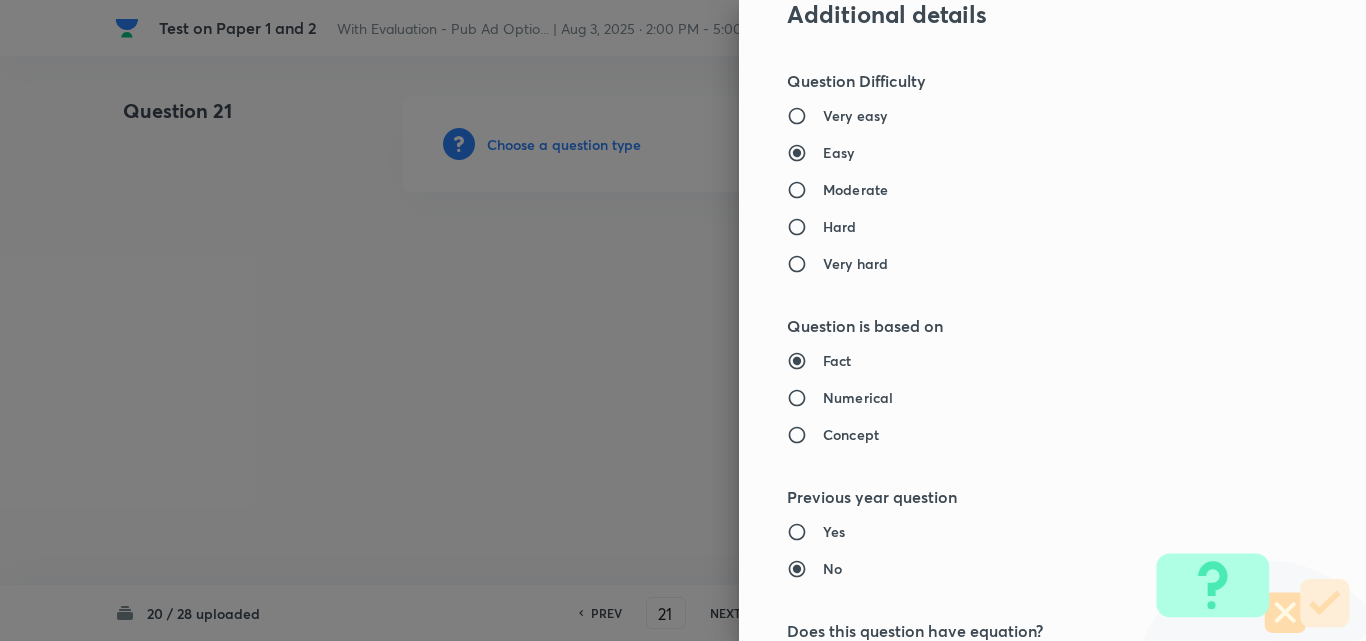 type on "PSIR Optional" 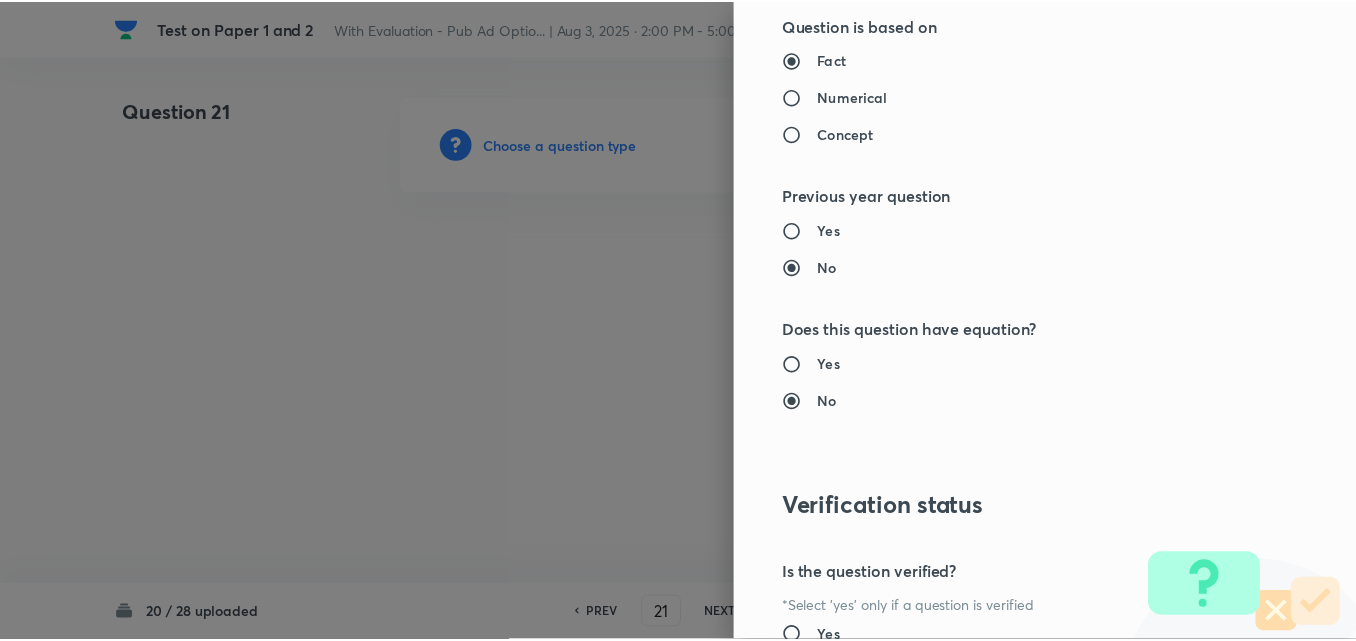 scroll, scrollTop: 1844, scrollLeft: 0, axis: vertical 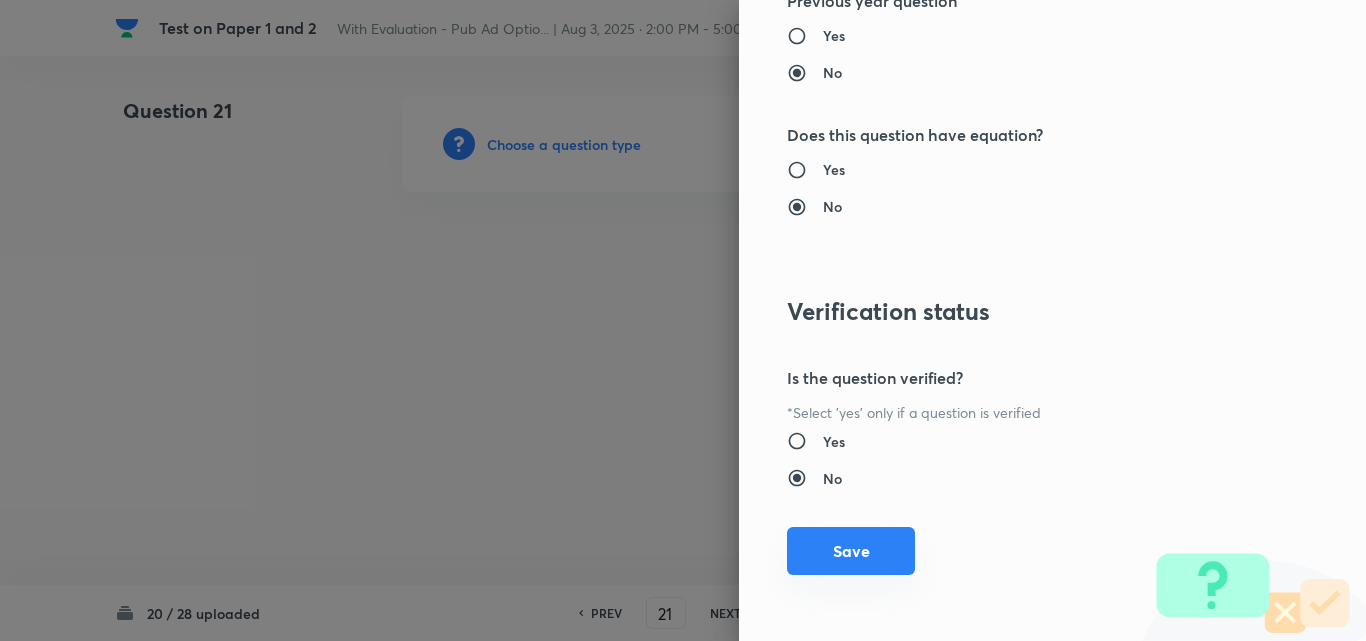 click on "Save" at bounding box center [851, 551] 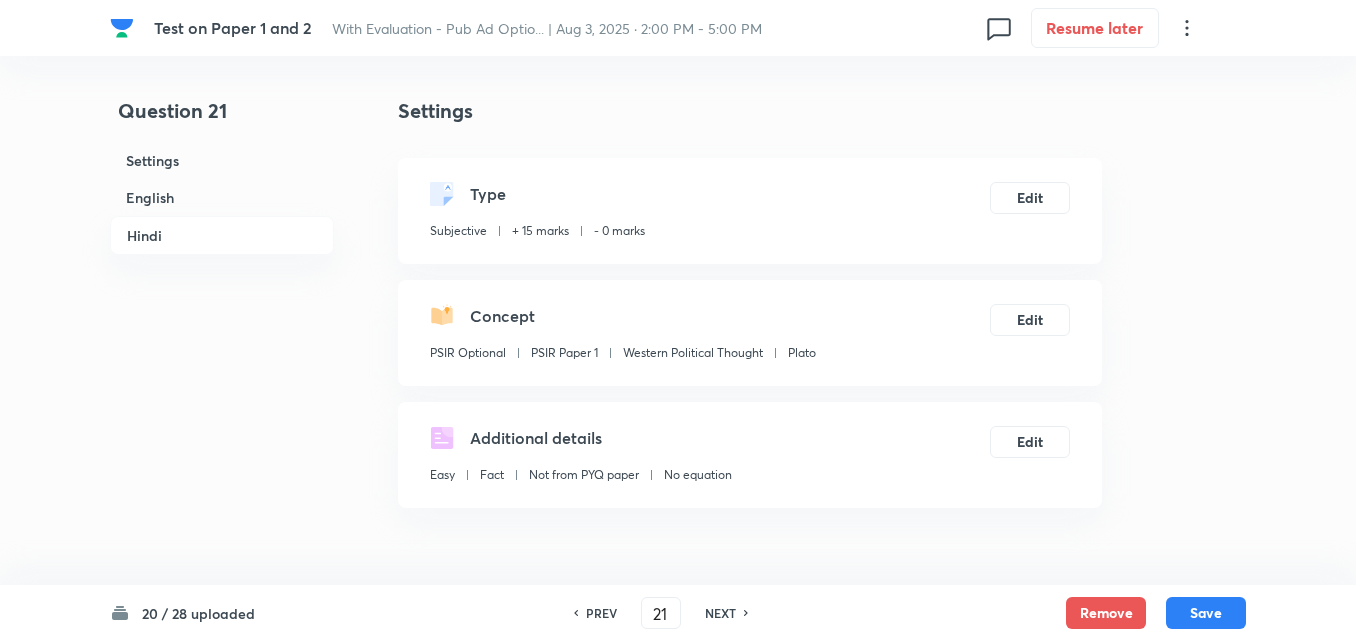 click on "English" at bounding box center [222, 197] 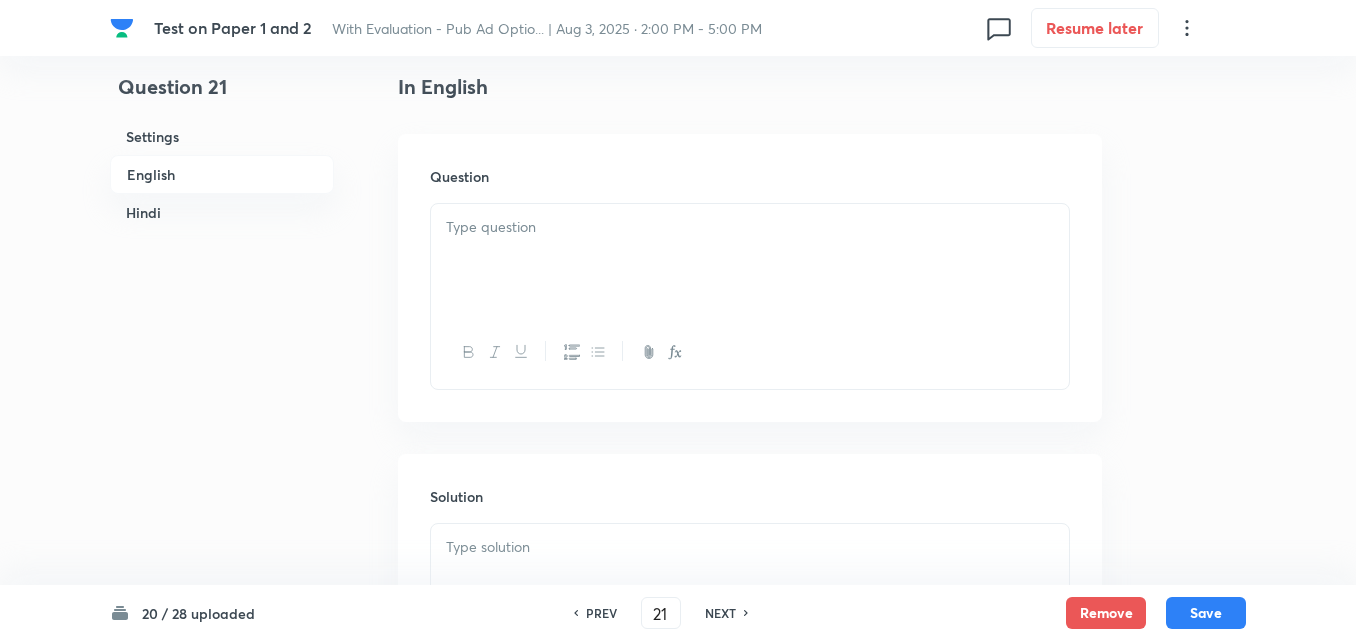 click at bounding box center [750, 260] 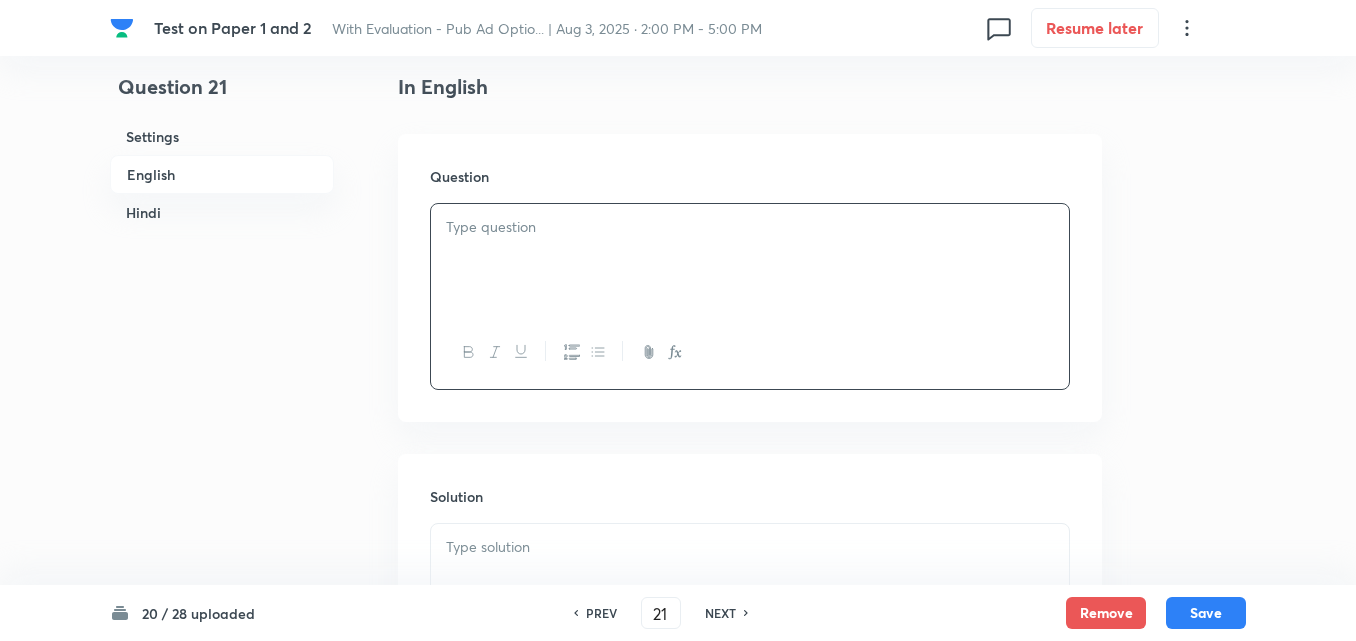 type 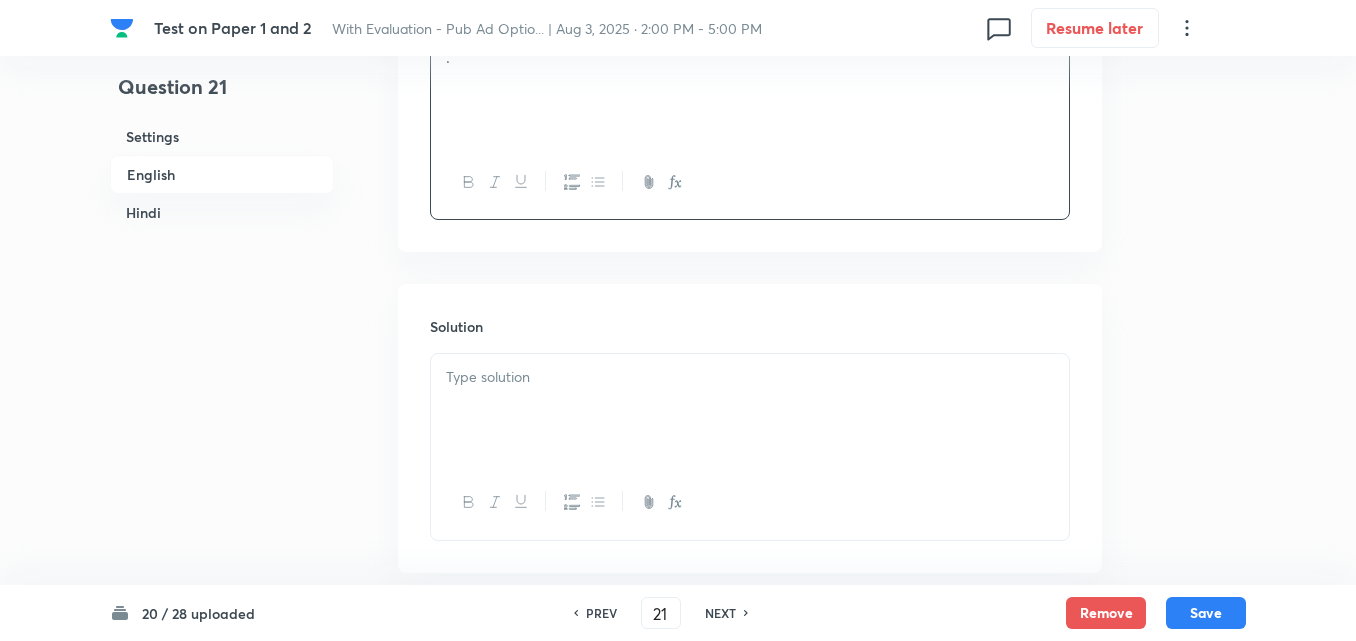 scroll, scrollTop: 816, scrollLeft: 0, axis: vertical 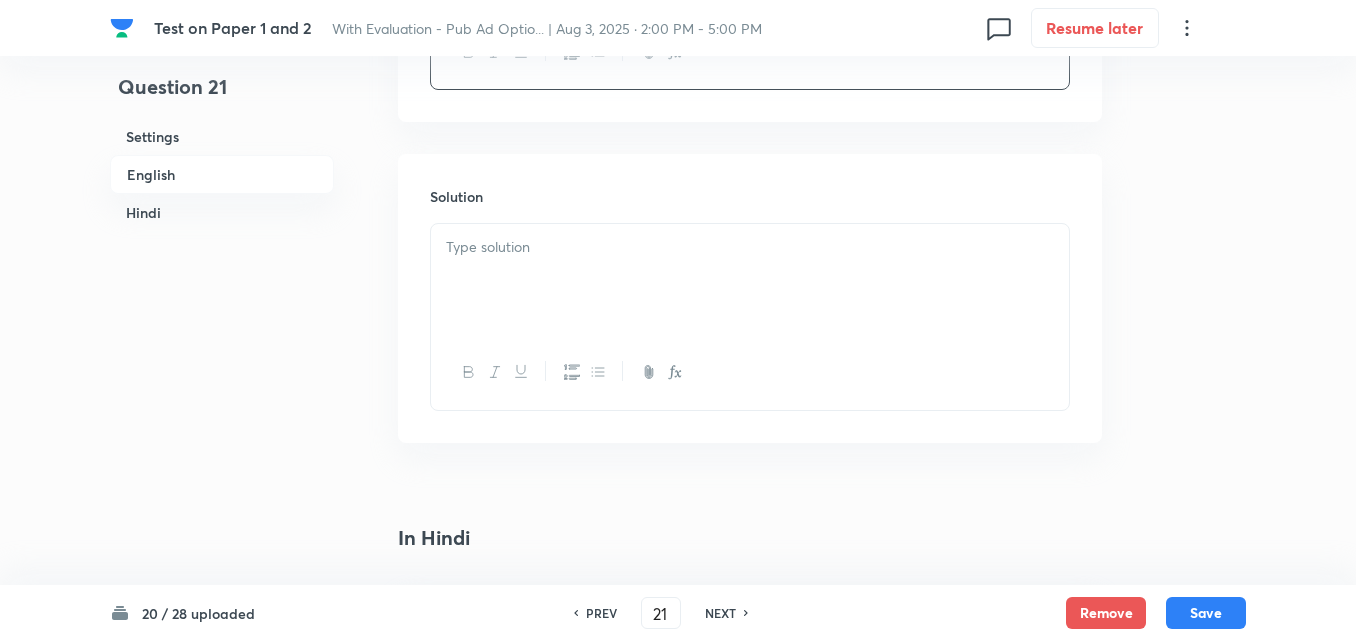click at bounding box center (750, 280) 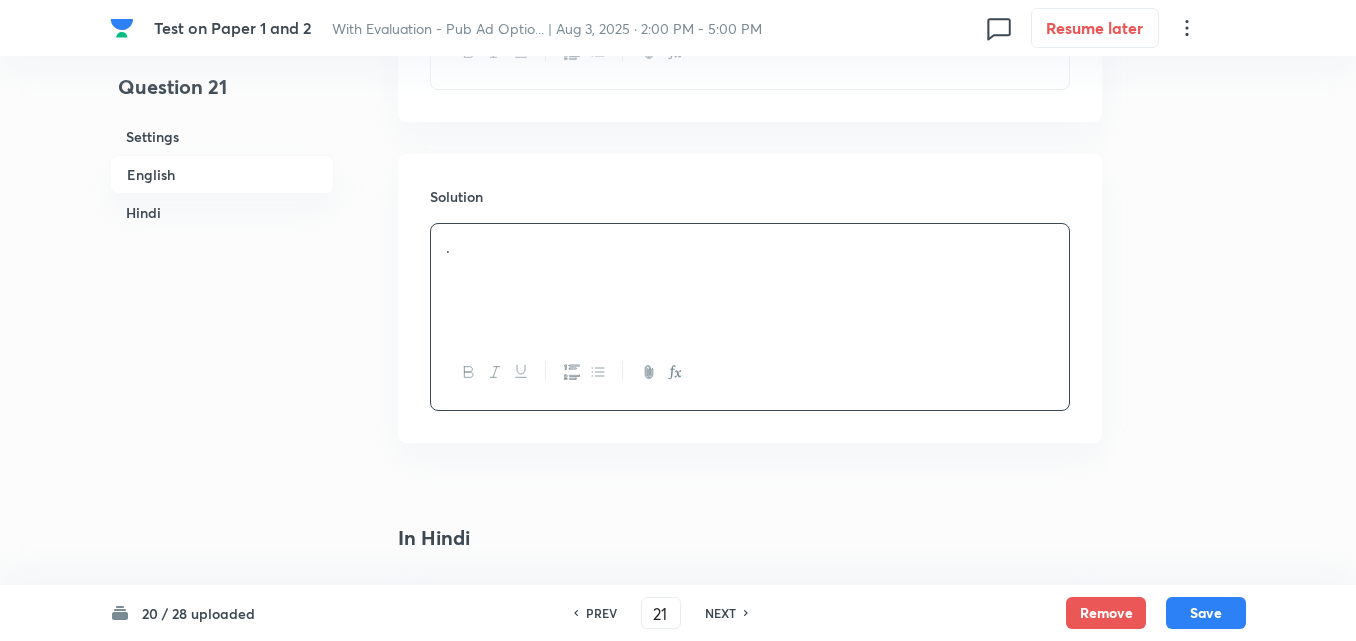 click on "Hindi" at bounding box center (222, 212) 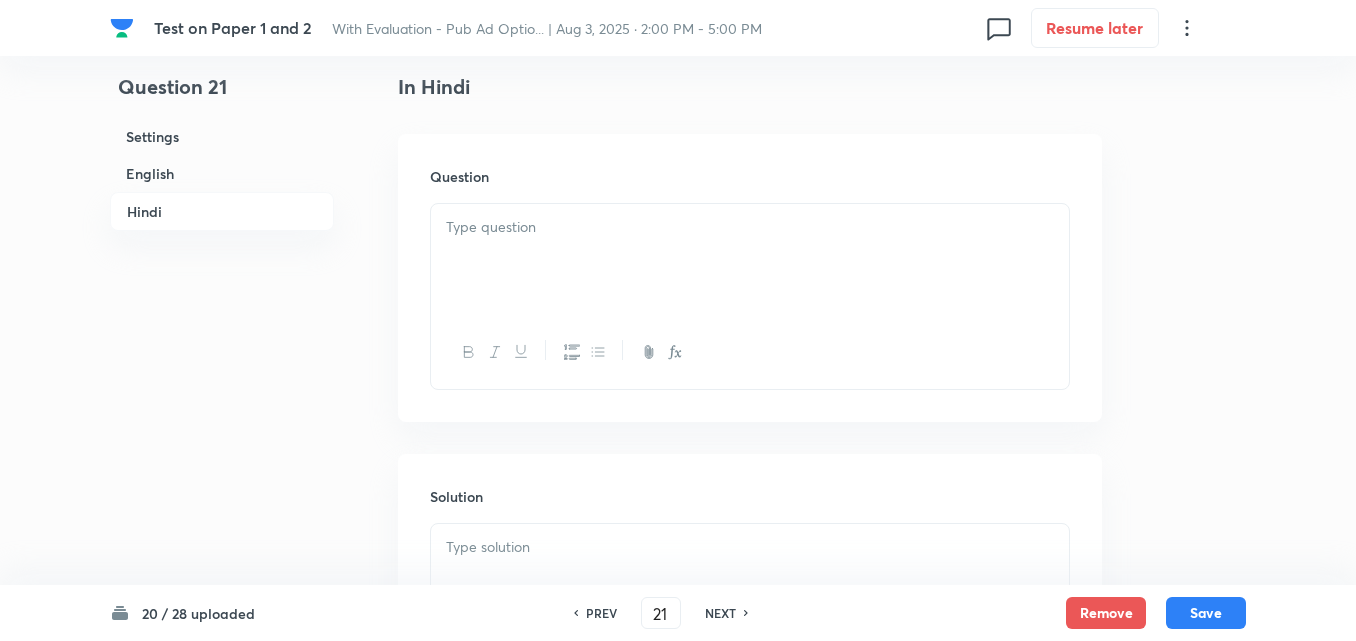 click at bounding box center (750, 260) 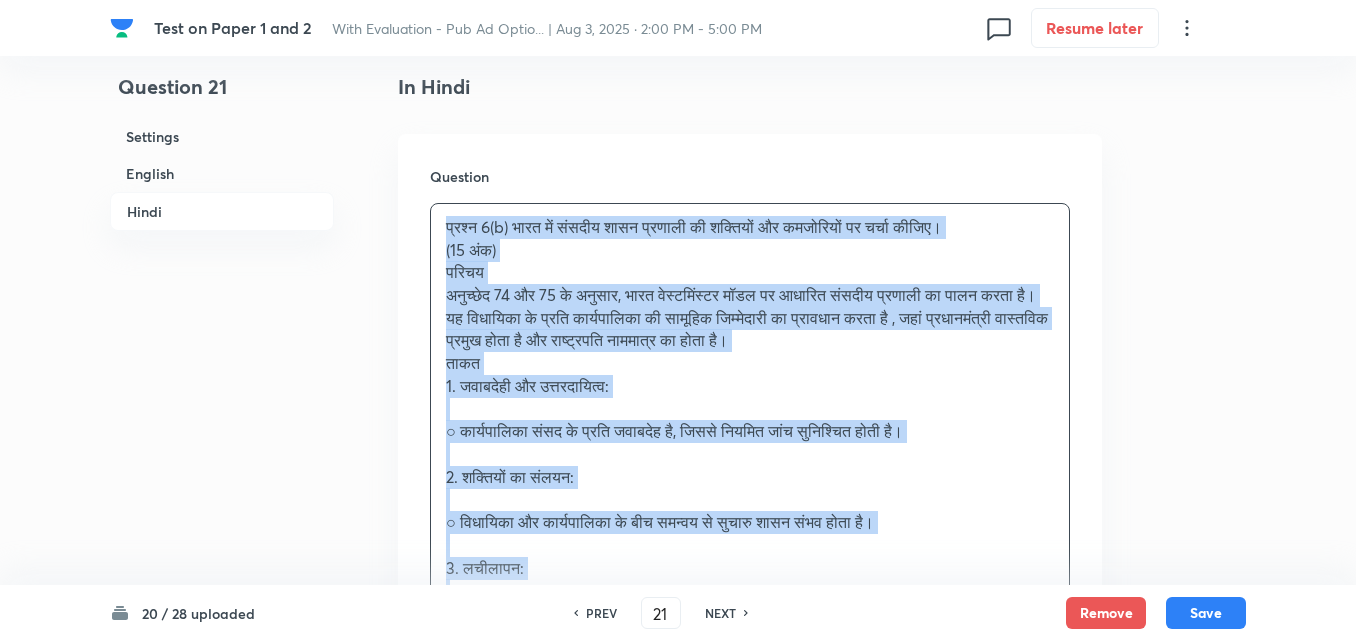 click on "Question 21 Settings English Hindi Settings Type Subjective + 15 marks - 0 marks Edit Concept PSIR Optional PSIR Paper 1 Western Political Thought Plato Edit Additional details Easy Fact Not from PYQ paper No equation Edit In English Question . Solution . In Hindi Question प्रश्न 6(b) भारत में संसदीय शासन प्रणाली की शक्तियों और कमजोरियों पर चर्चा कीजिए। (15 अंक) परिचय ताकत 1.	जवाबदेही और उत्तरदायित्व: ○	कार्यपालिका संसद के प्रति जवाबदेह है, जिससे नियमित जांच सुनिश्चित होती है। 2.	शक्तियों का संलयन: 3.	लचीलापन: 4.	समावेशिता: 5.	अधिनायकवाद पर अंकुश: कमजोरियों Solution" at bounding box center [678, 418] 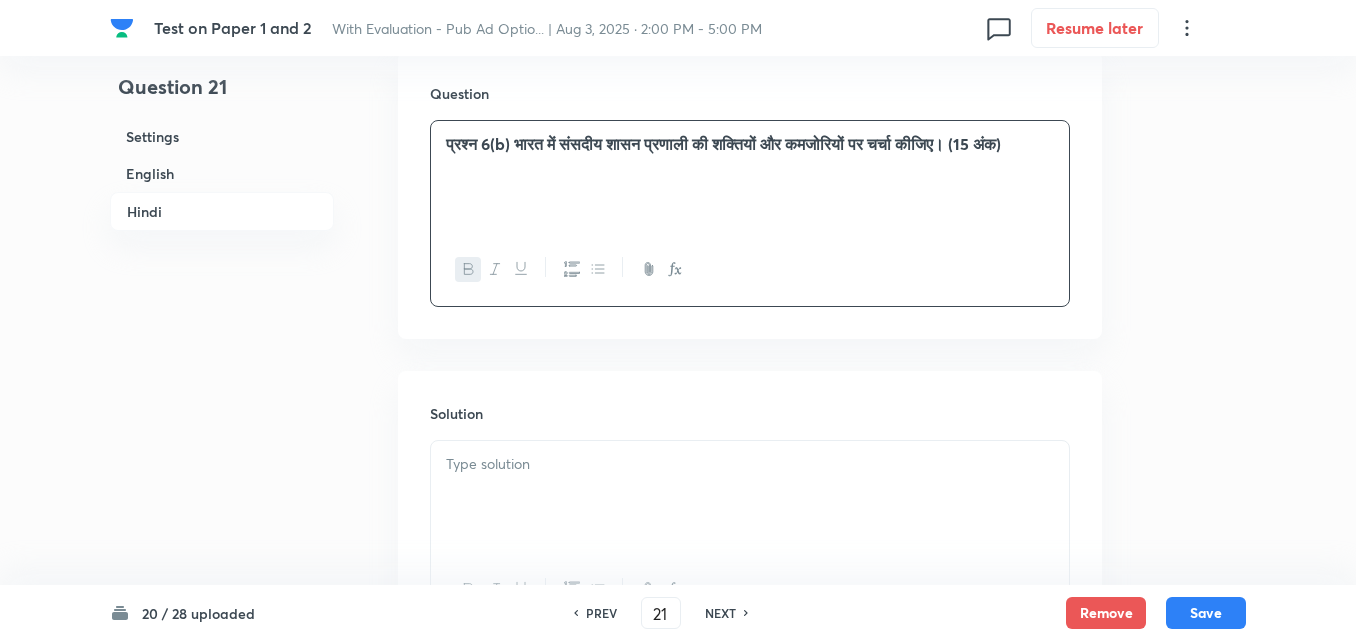 scroll, scrollTop: 1545, scrollLeft: 0, axis: vertical 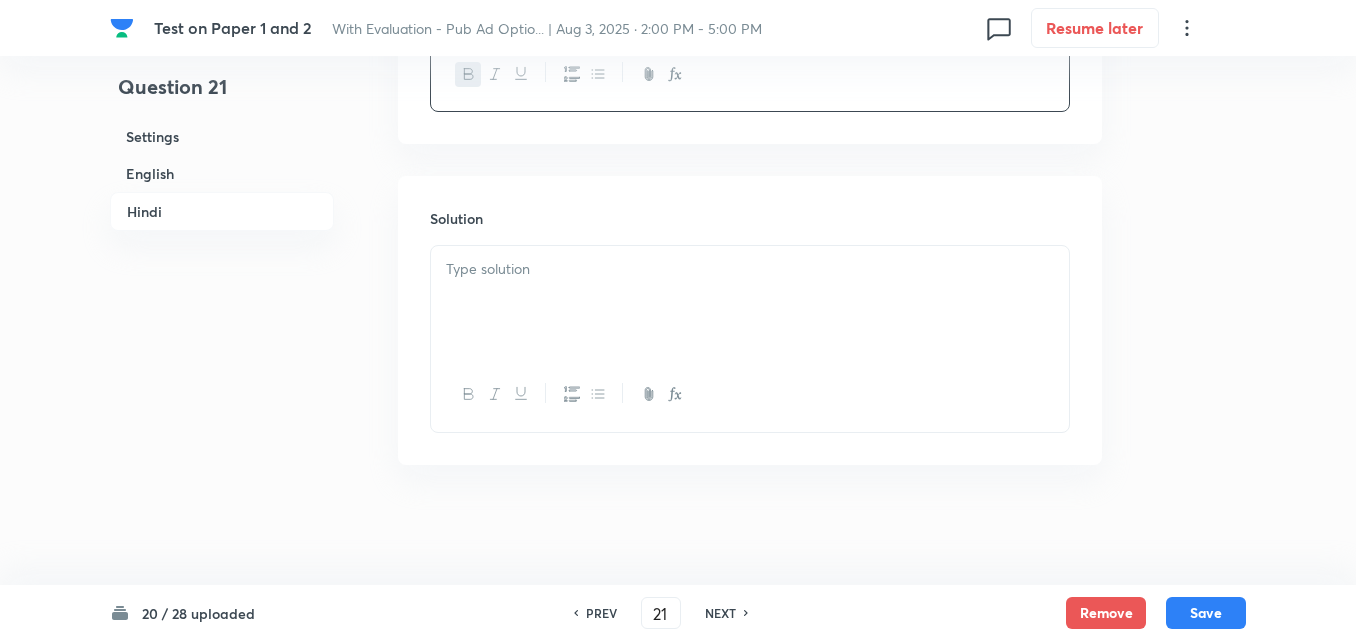 click at bounding box center [750, 302] 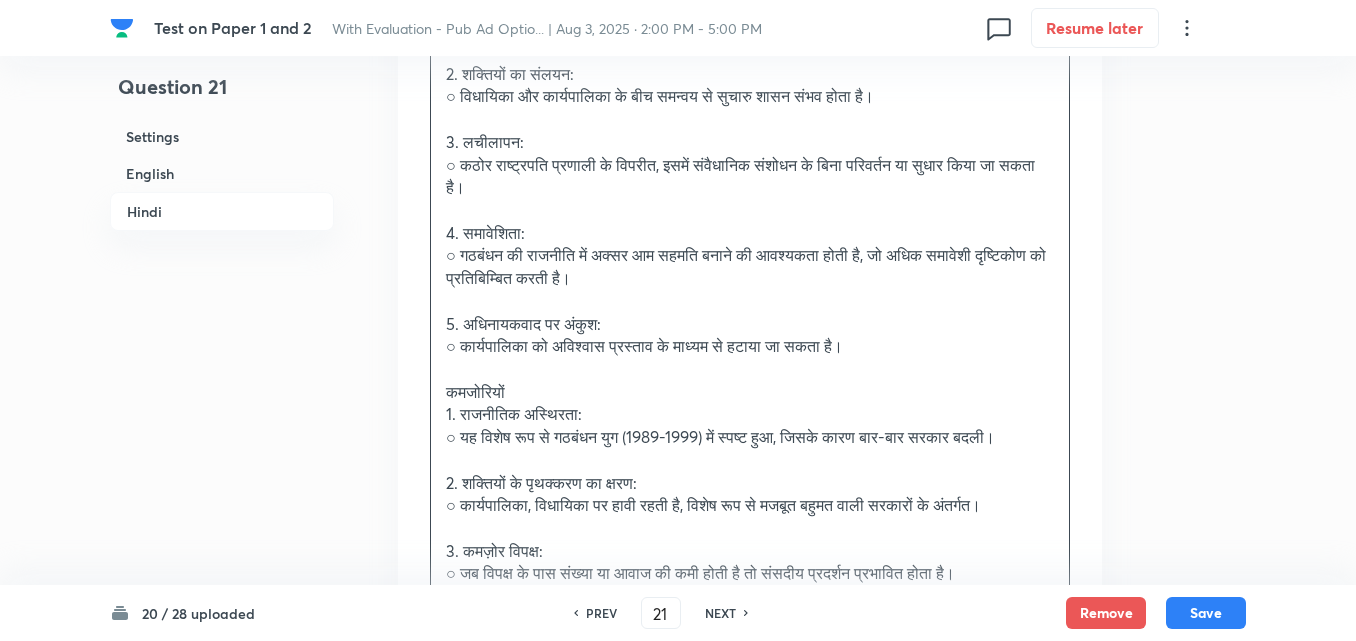 scroll, scrollTop: 1545, scrollLeft: 0, axis: vertical 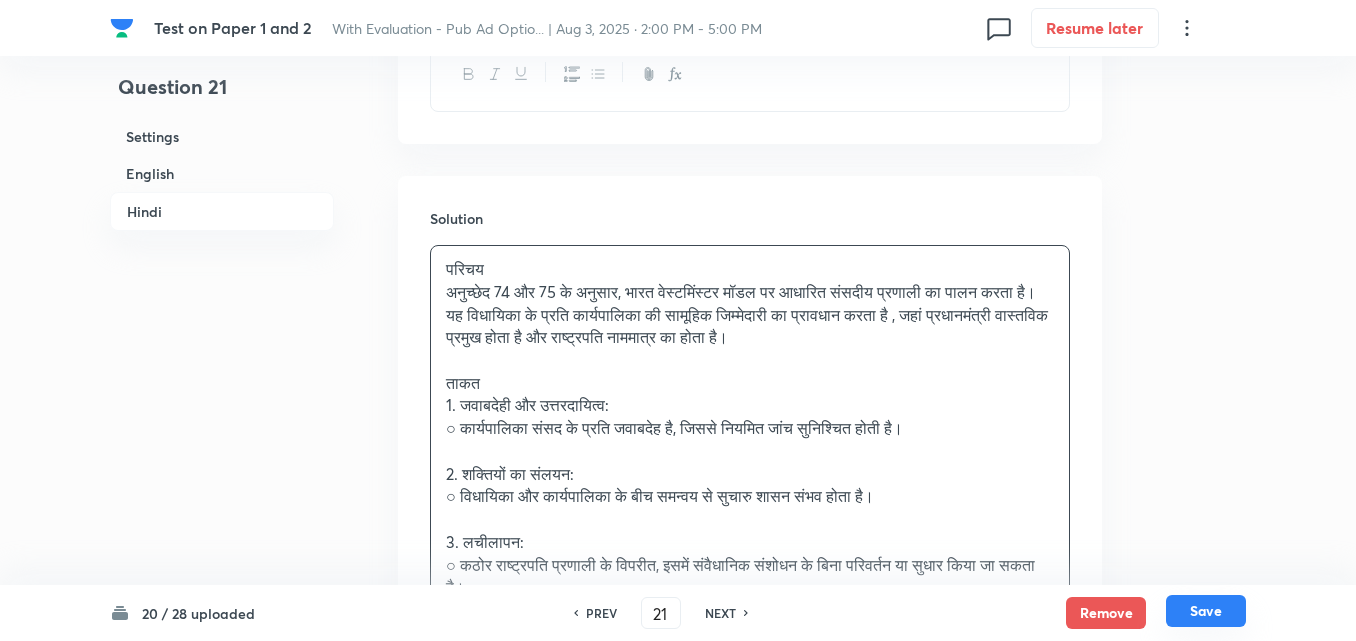 click on "Save" at bounding box center [1206, 611] 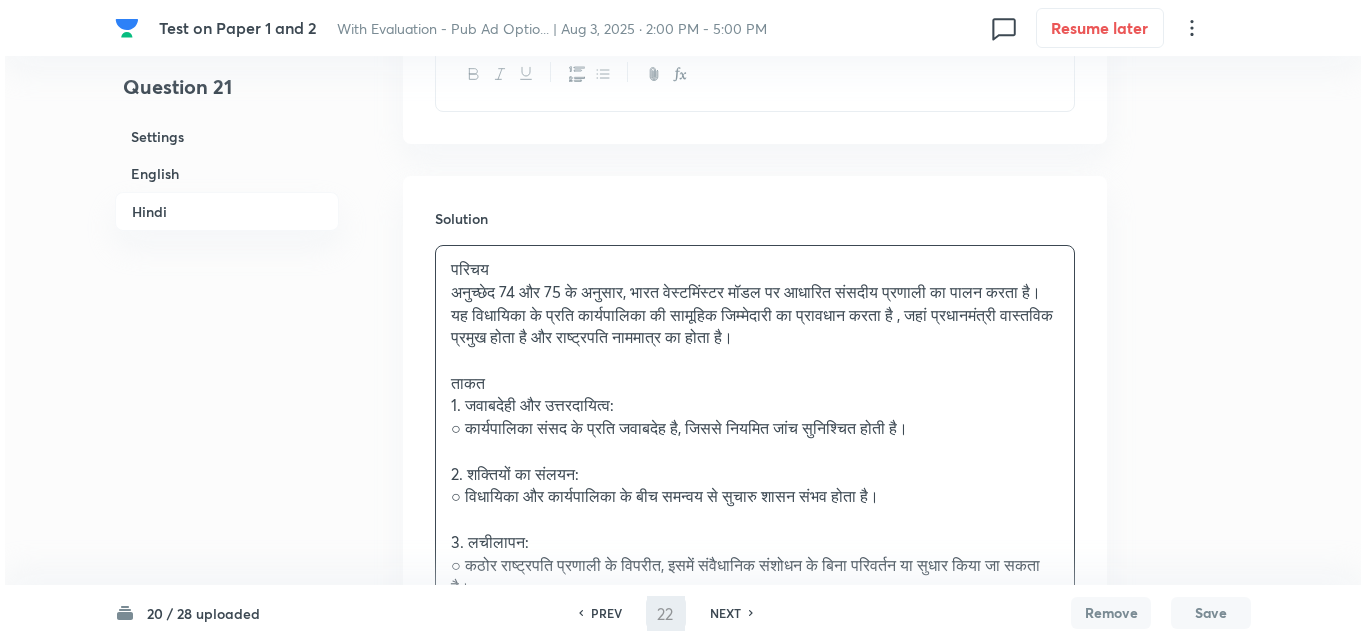 scroll, scrollTop: 0, scrollLeft: 0, axis: both 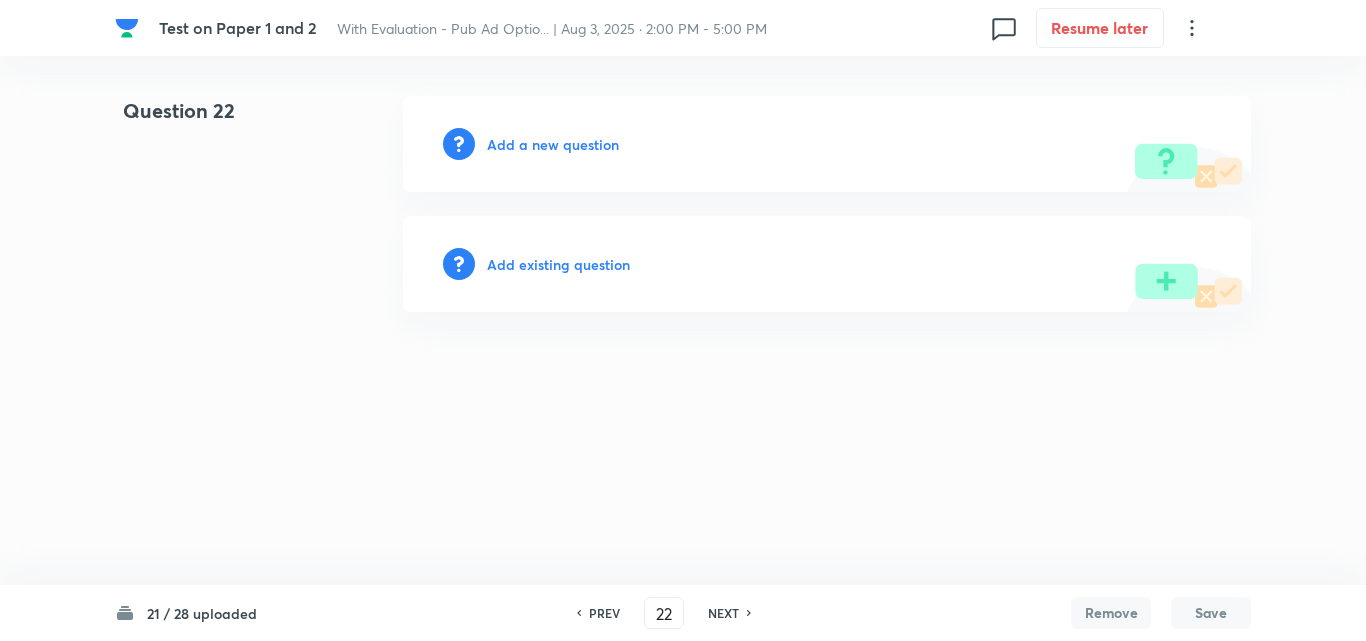 click on "Add a new question" at bounding box center [553, 144] 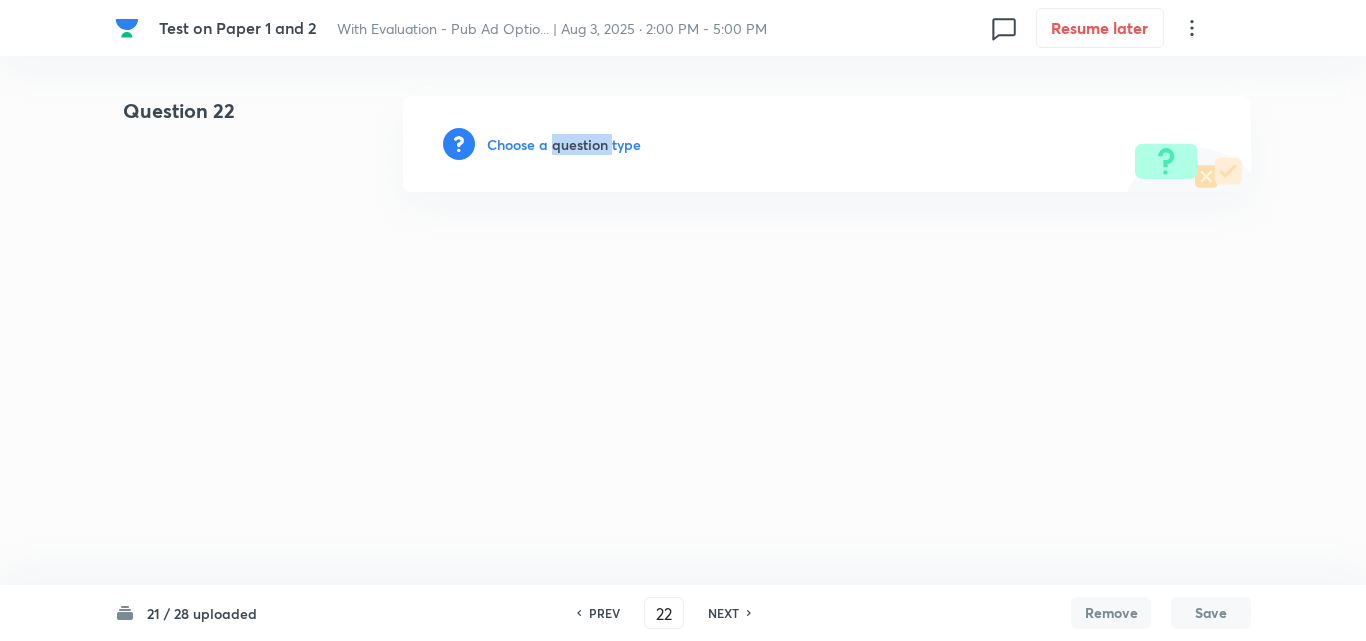 click on "Choose a question type" at bounding box center [564, 144] 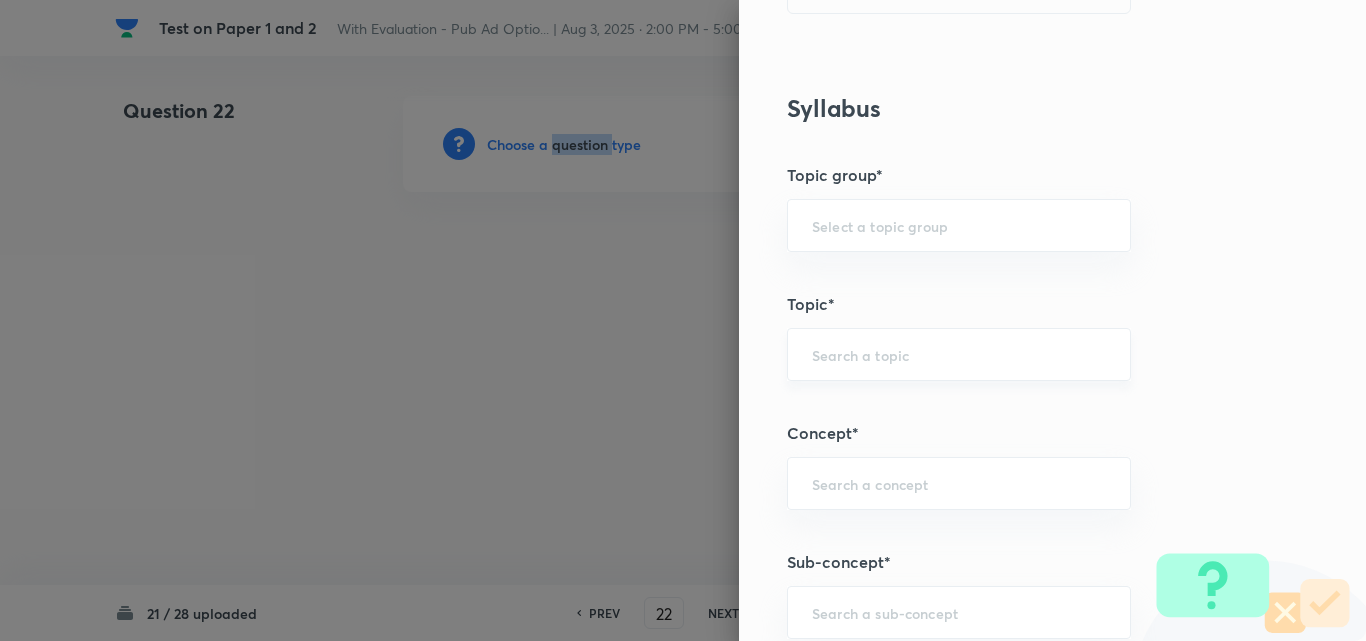 scroll, scrollTop: 1000, scrollLeft: 0, axis: vertical 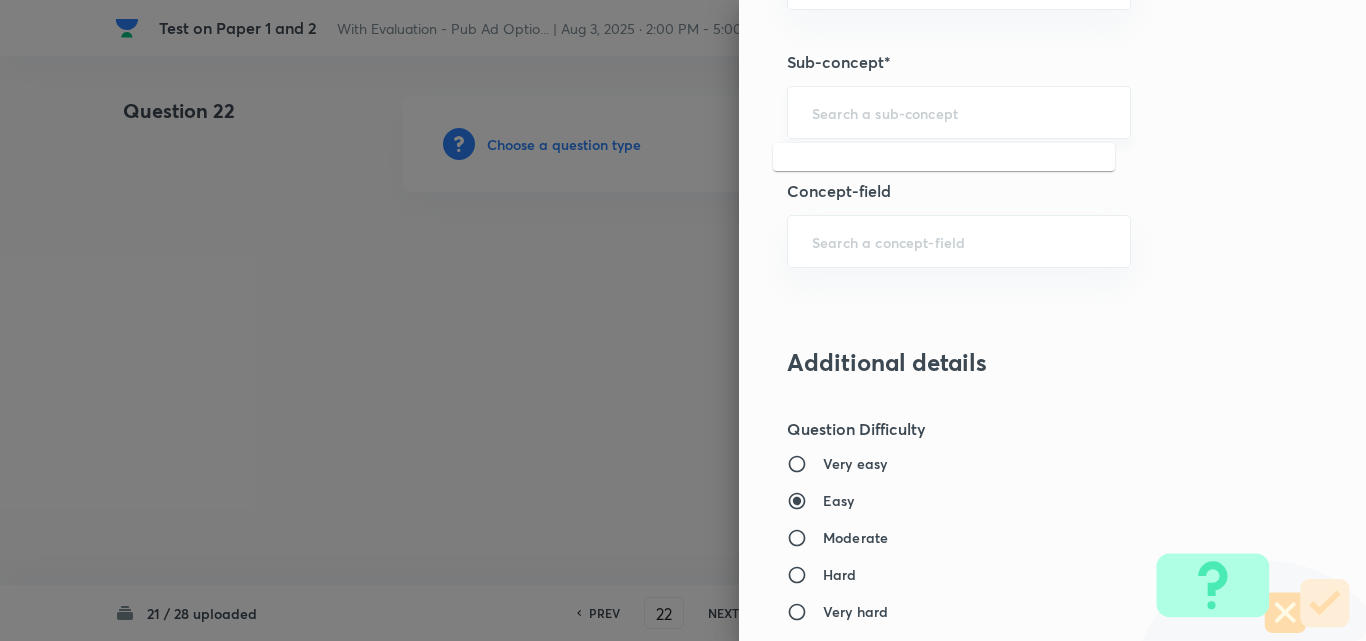 click at bounding box center [959, 112] 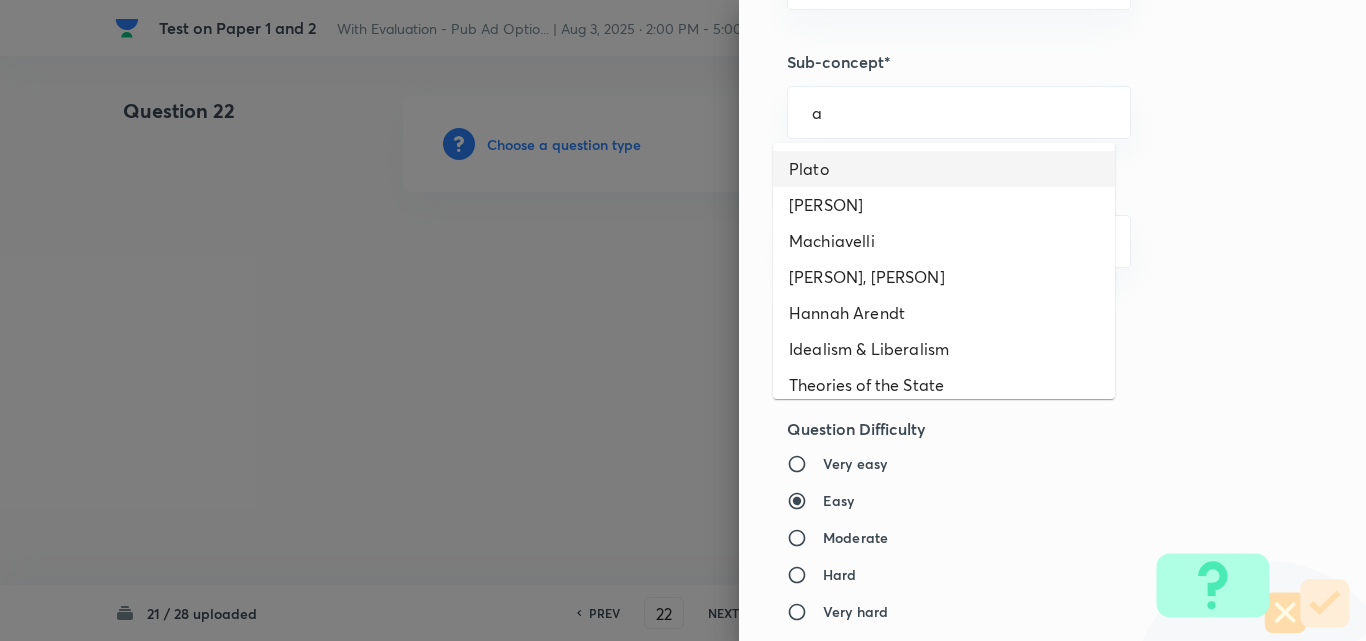 click on "Plato" at bounding box center (944, 169) 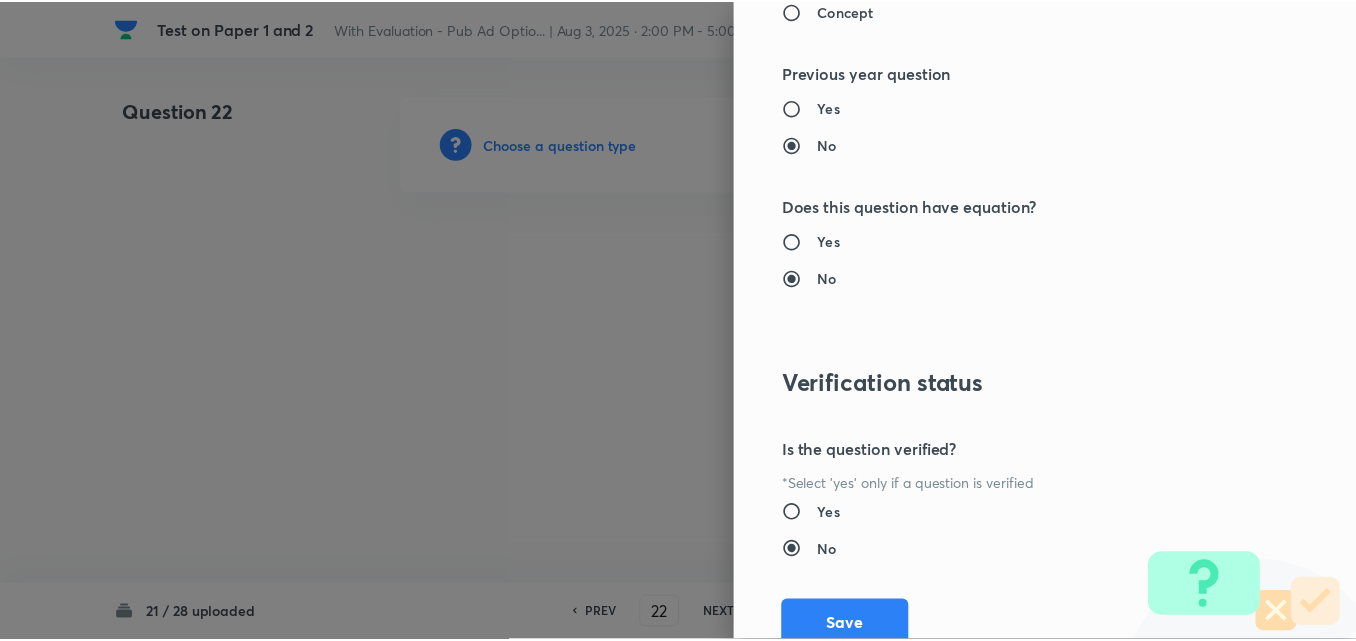 scroll, scrollTop: 1844, scrollLeft: 0, axis: vertical 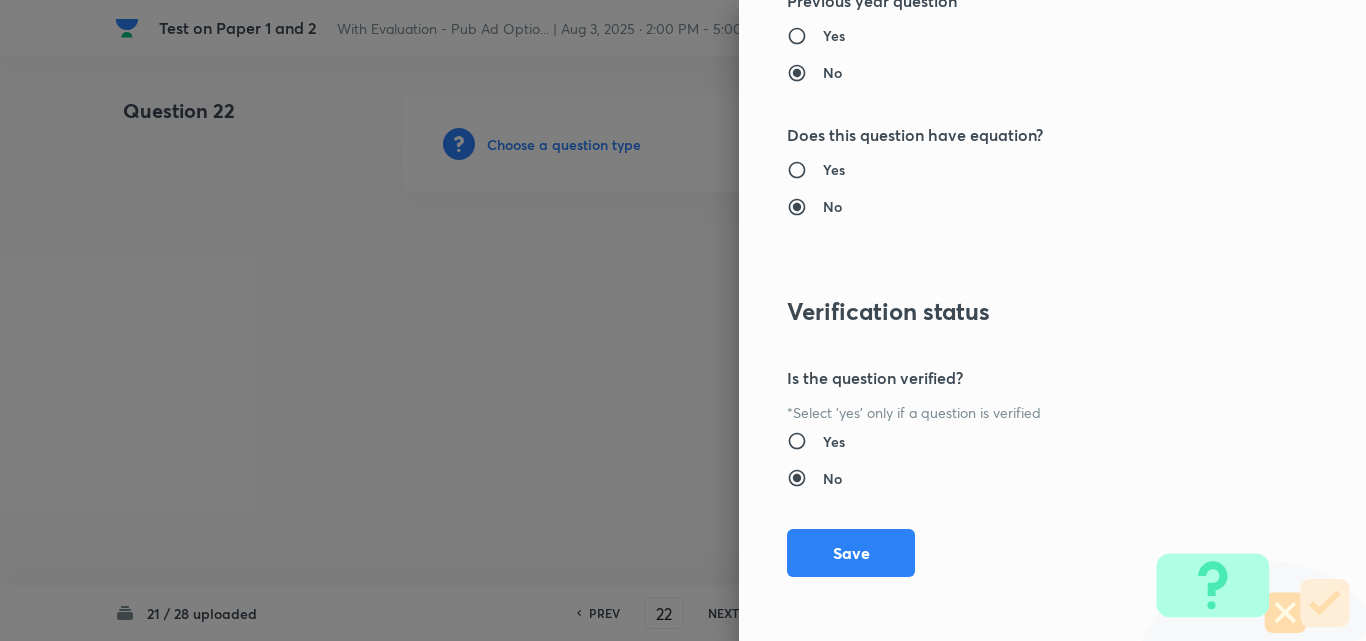 click on "Save" at bounding box center (851, 553) 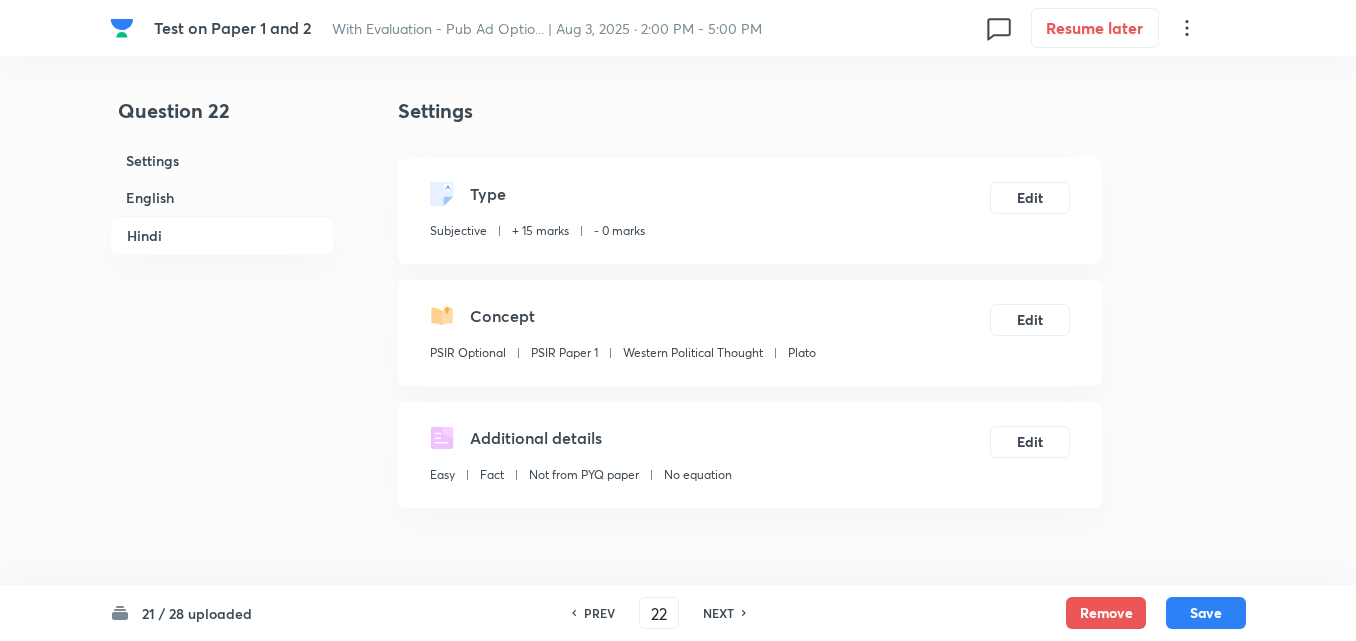 click on "English" at bounding box center [222, 197] 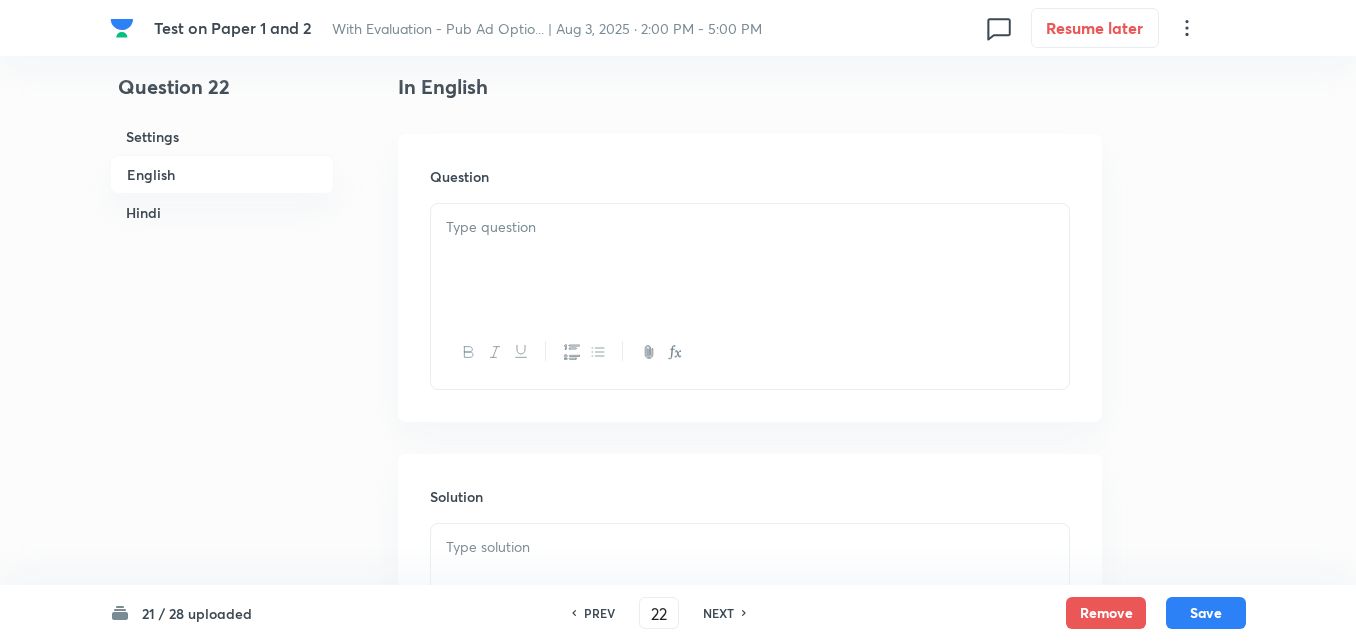 click at bounding box center (750, 227) 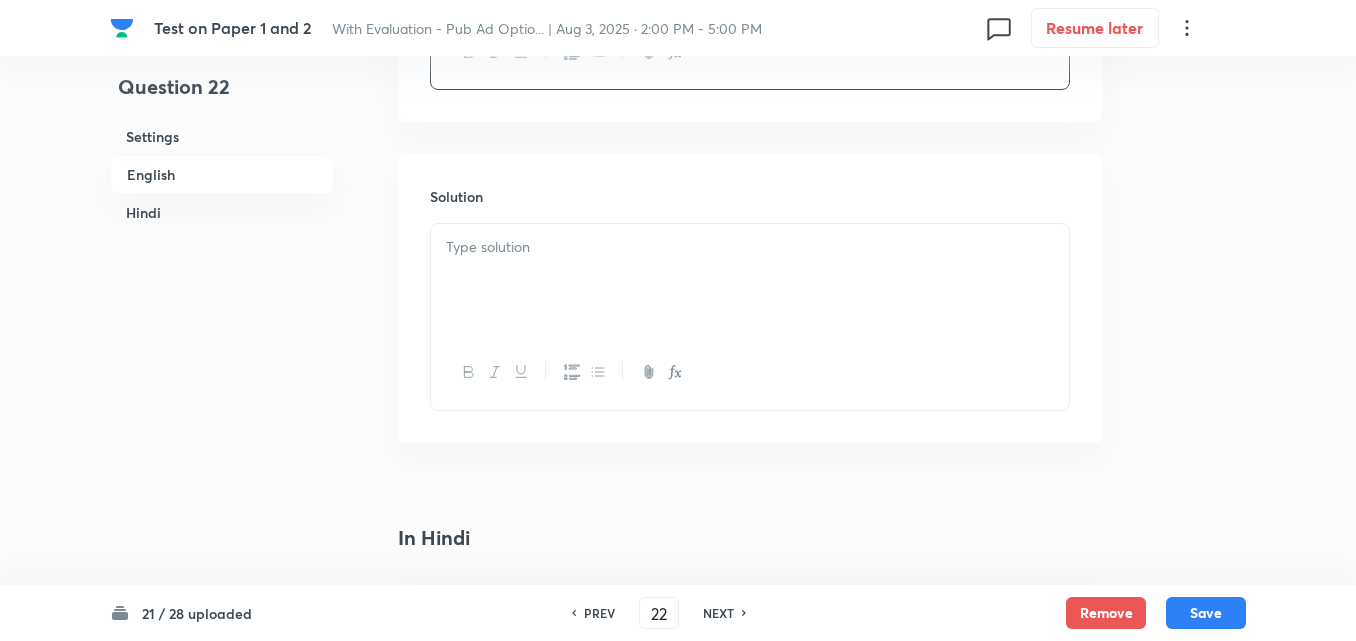 click at bounding box center (750, 280) 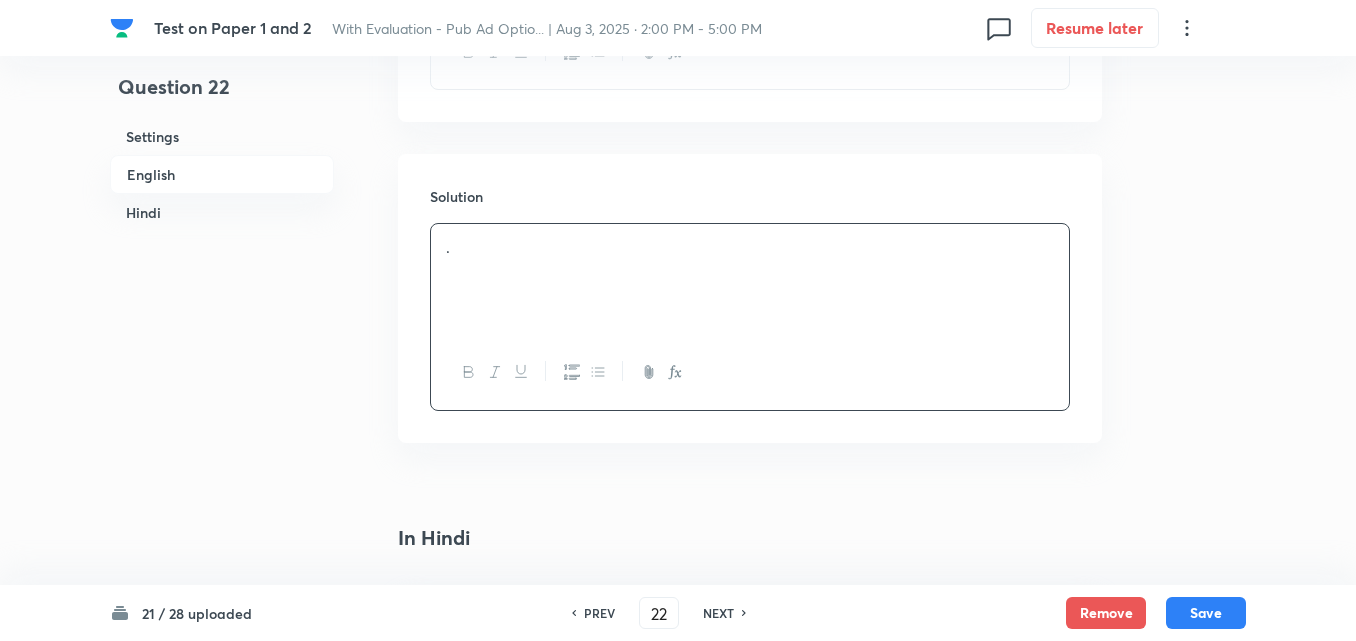 click on "Hindi" at bounding box center (222, 212) 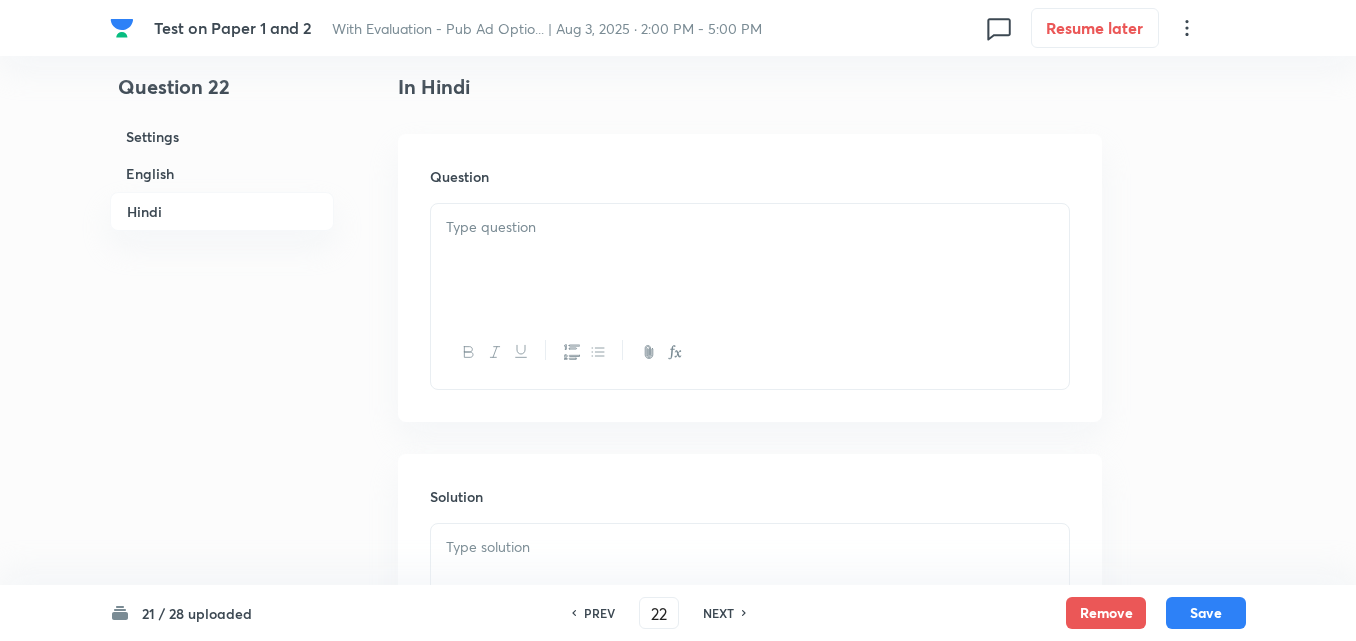 click at bounding box center [750, 227] 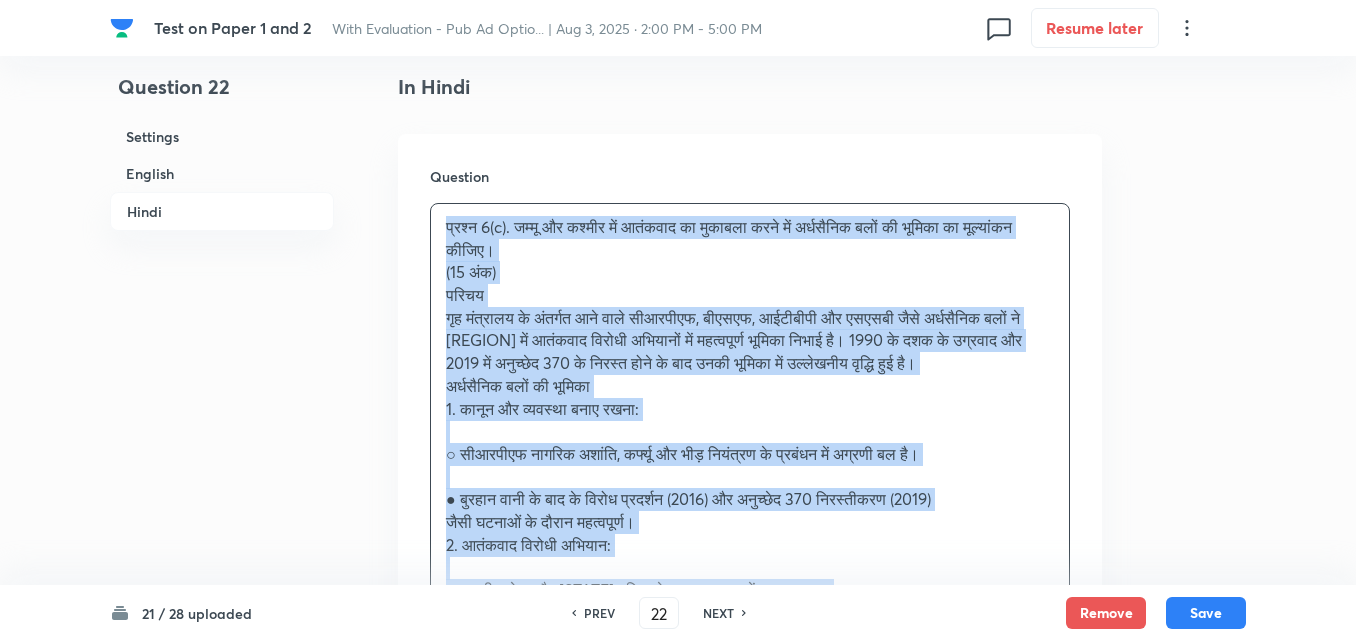 click on "Question 6(c). जम्मू और कश्मीर में आतंकवाद का मुकाबला करने में अर्धसैनिक बलों की भूमिका का मूल्यांकन कीजिए। (15 अंक) परिचय अर्धसैनिक बलों की भूमिका 1. कानून और व्यवस्था बनाए रखना: ○ सीआरपीएफ नागरिक अशांति, कर्फ्यू और भीड़ नियंत्रण के प्रबंधन में अग्रणी बल है। जैसी घटनाओं के दौरान महत्वपूर्ण।" at bounding box center (678, 474) 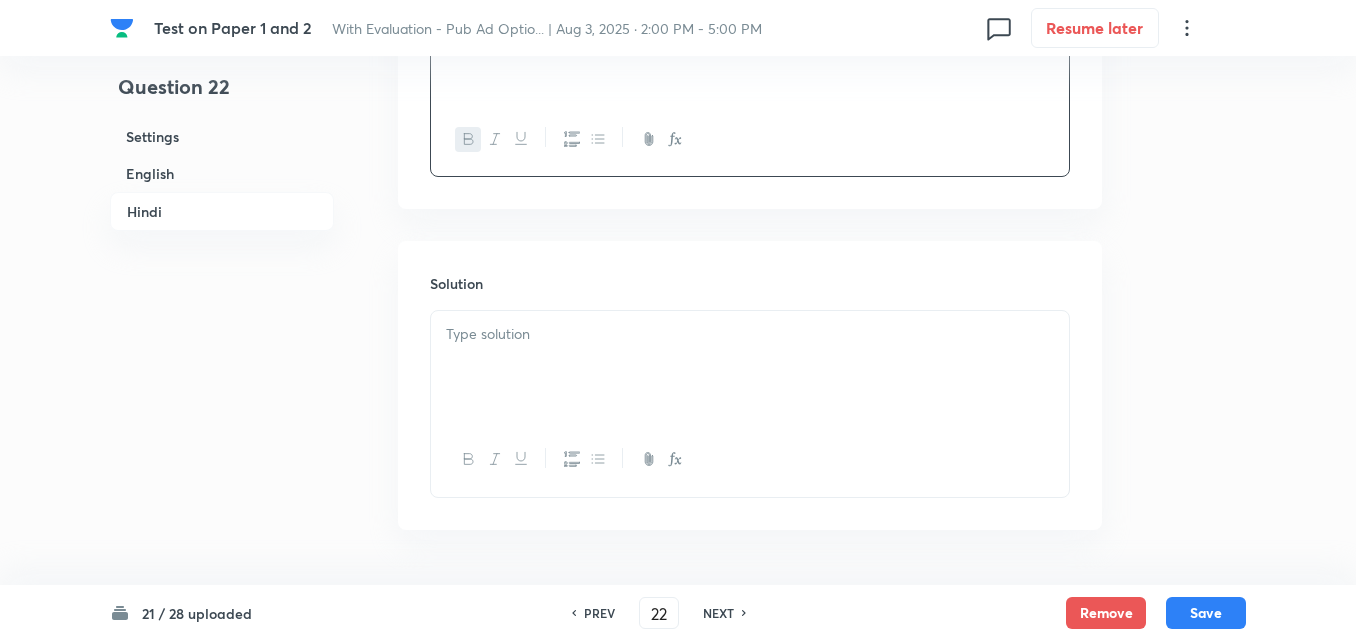 scroll, scrollTop: 1545, scrollLeft: 0, axis: vertical 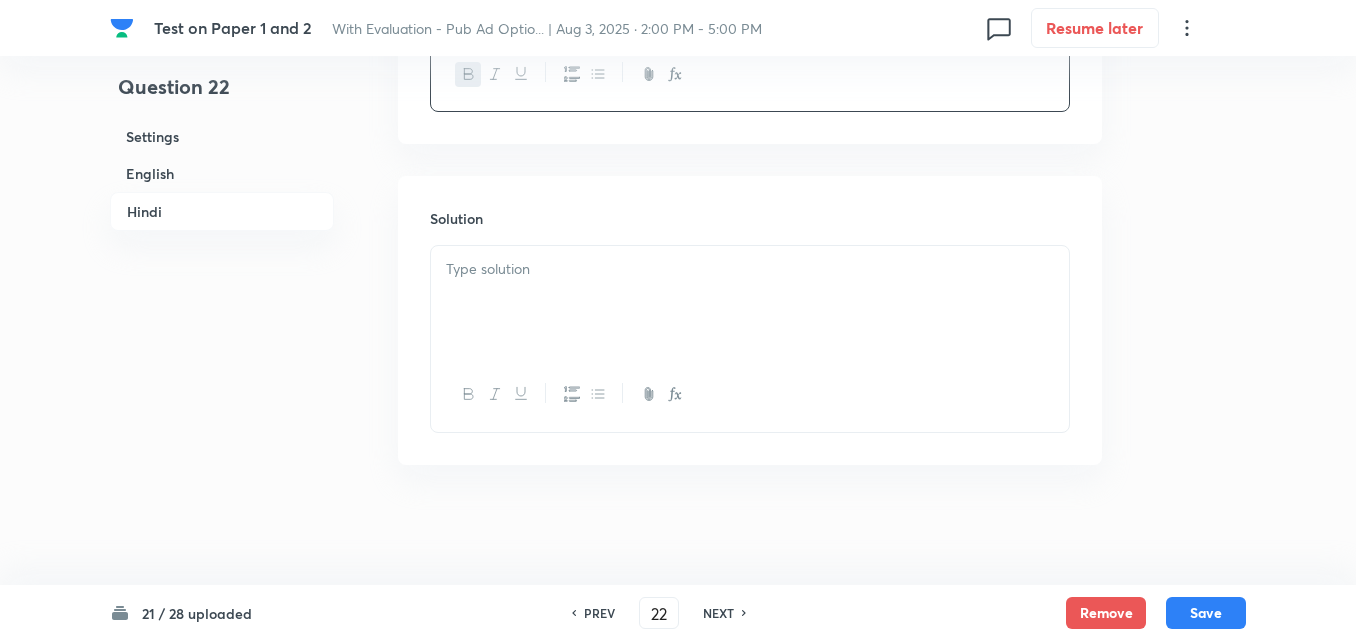 click at bounding box center (750, 302) 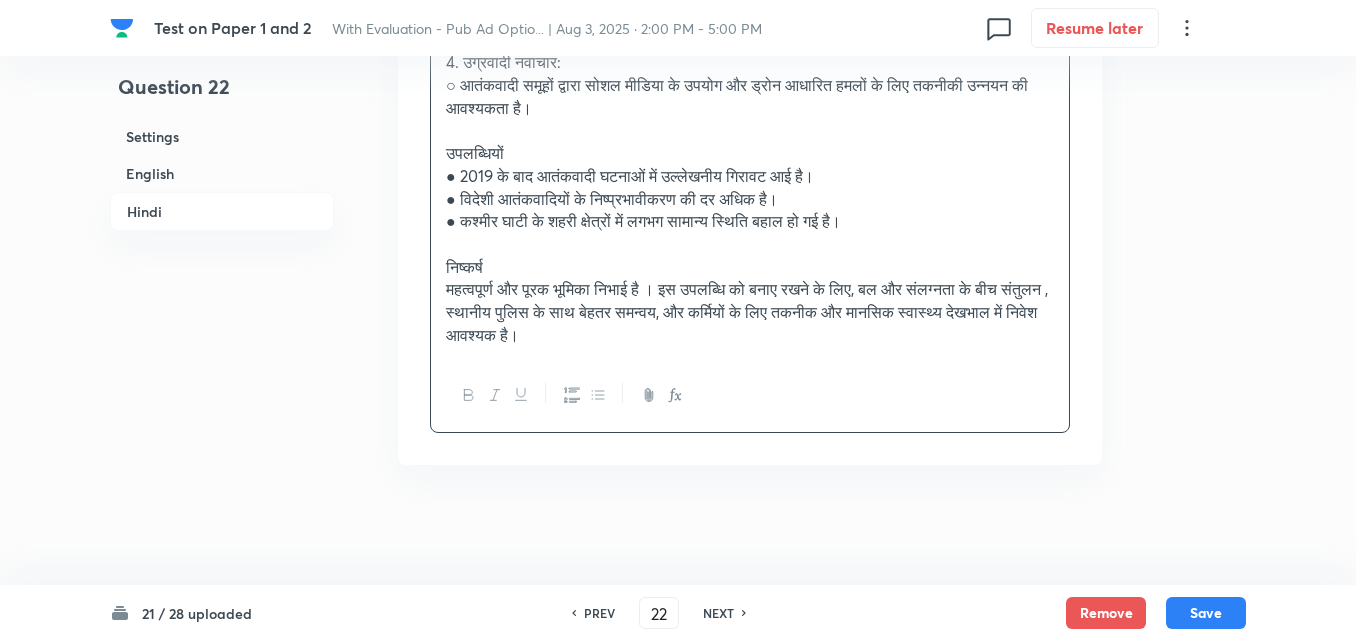 scroll, scrollTop: 2661, scrollLeft: 0, axis: vertical 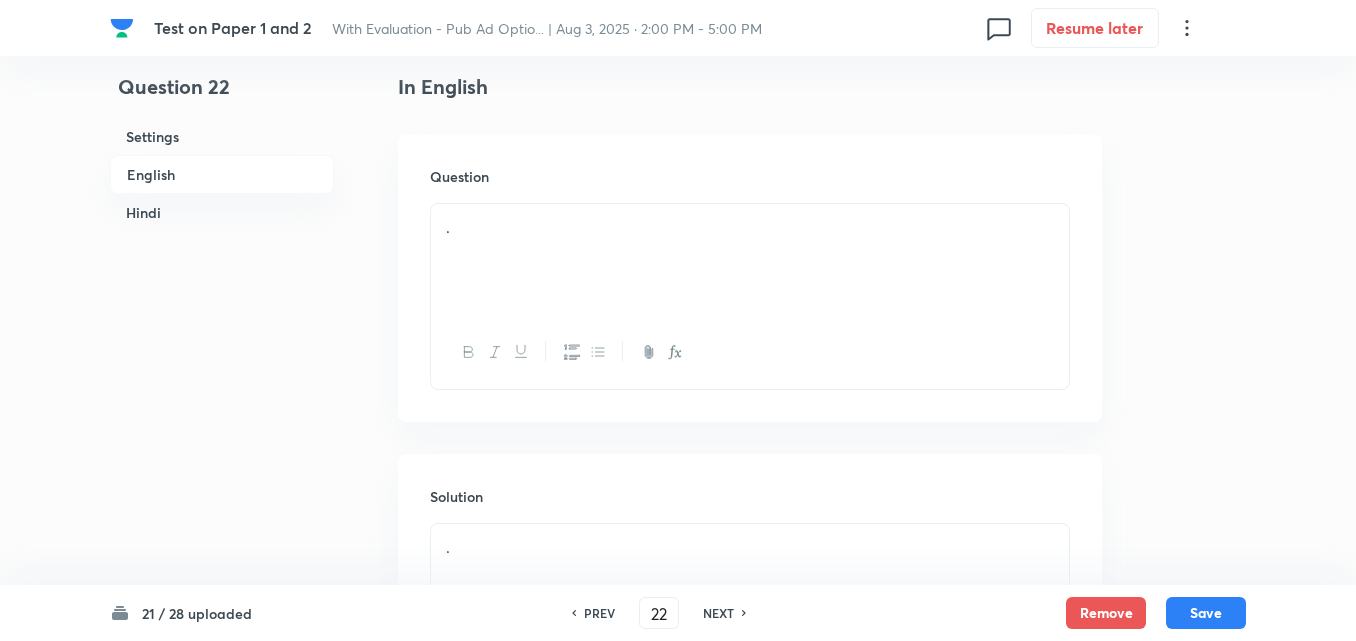 click on "Hindi" at bounding box center [222, 212] 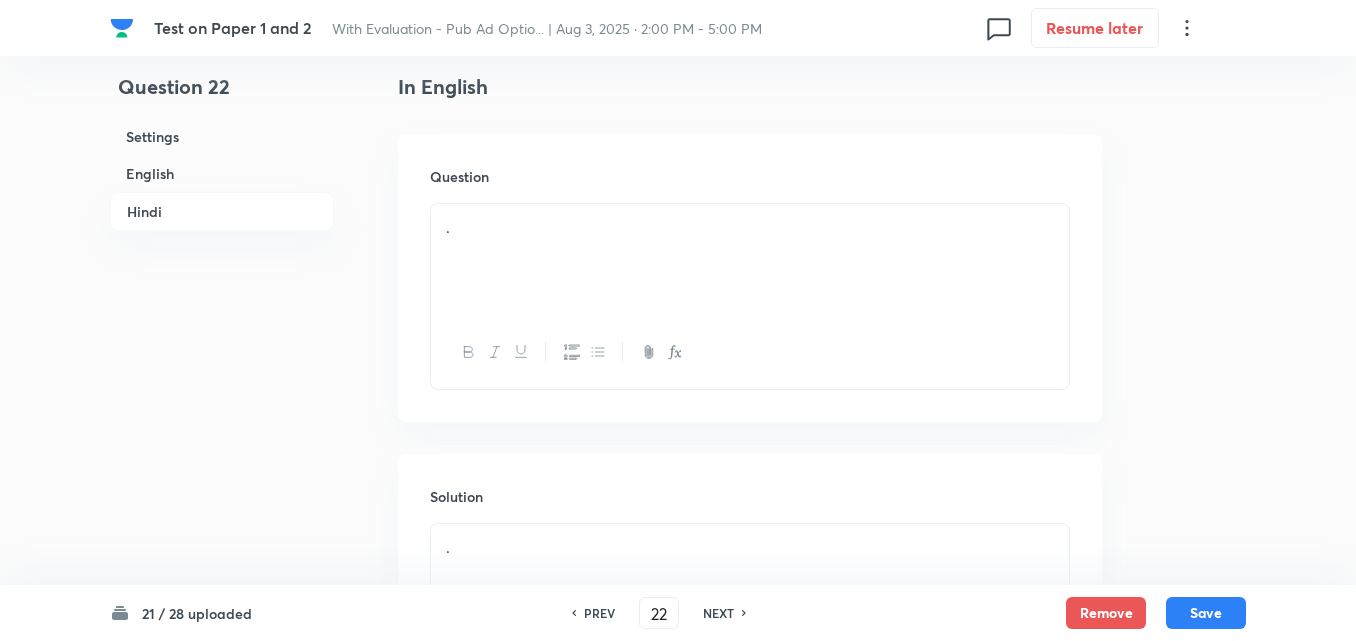 scroll, scrollTop: 1267, scrollLeft: 0, axis: vertical 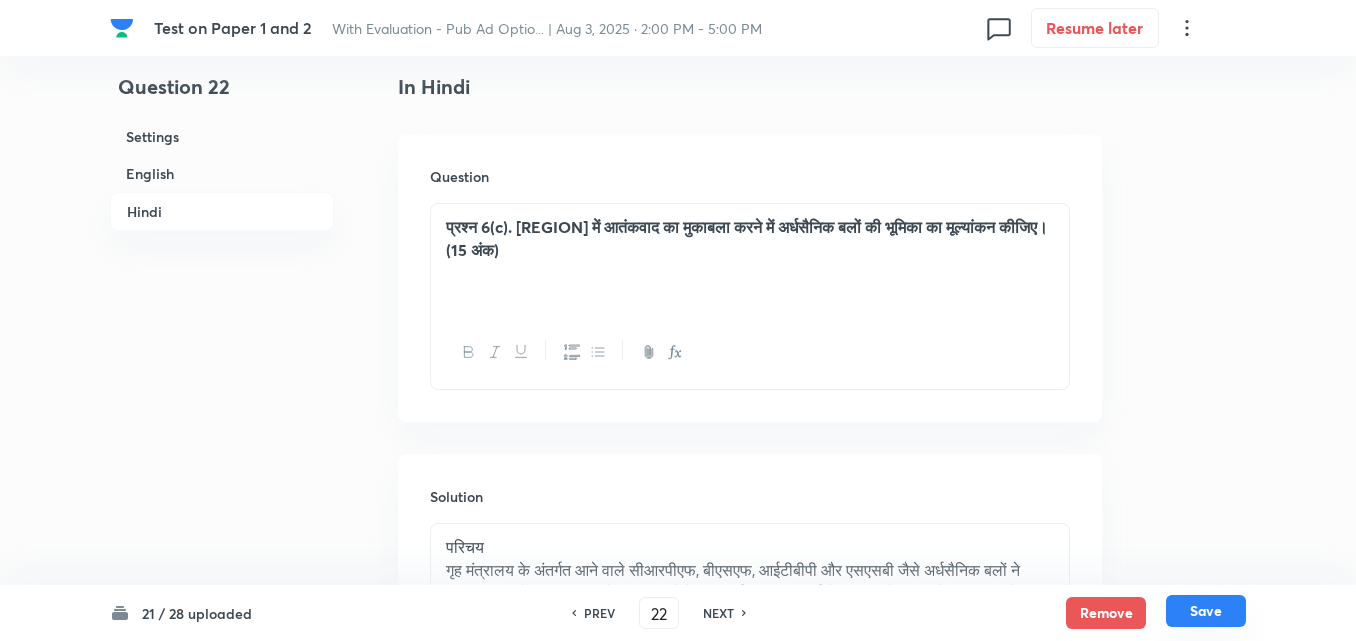 click on "Save" at bounding box center (1206, 611) 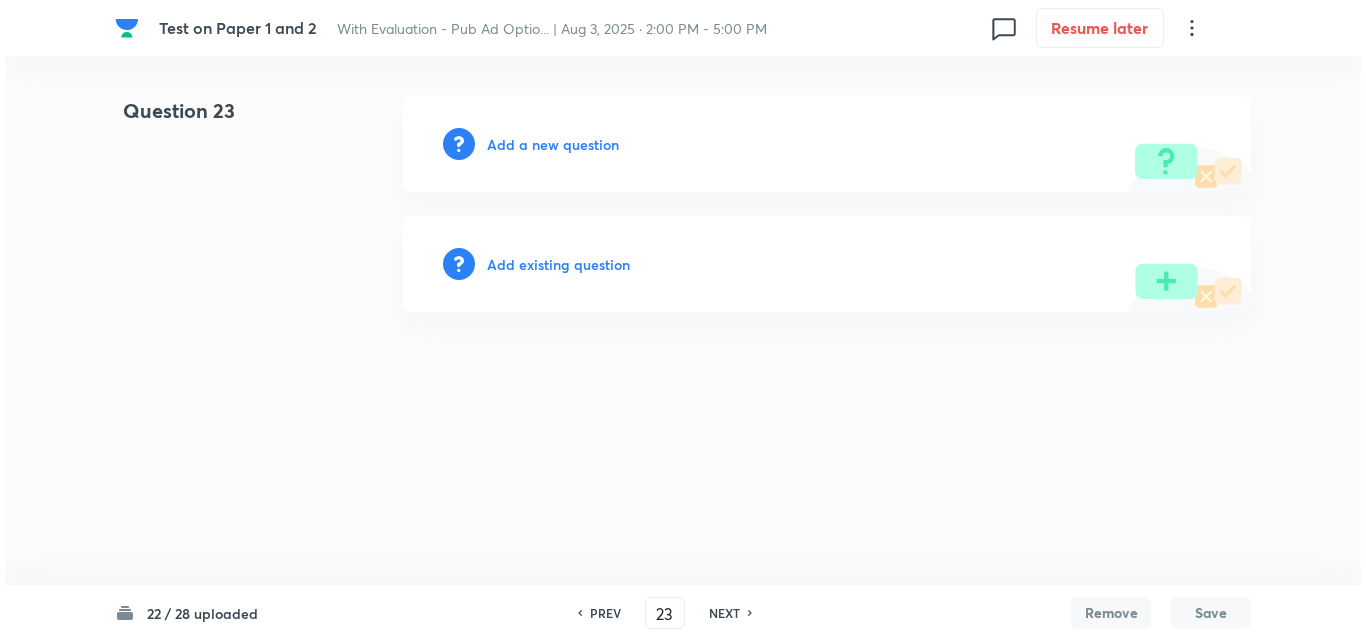 scroll, scrollTop: 0, scrollLeft: 0, axis: both 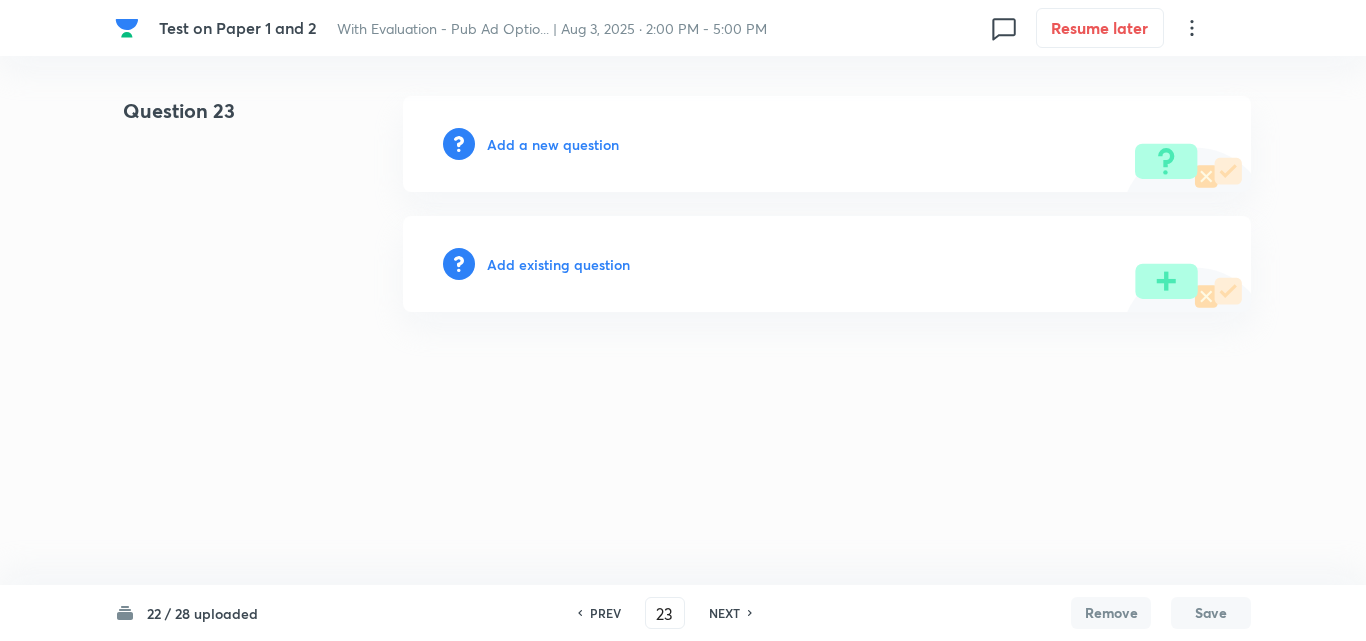 click on "Add a new question" at bounding box center [553, 144] 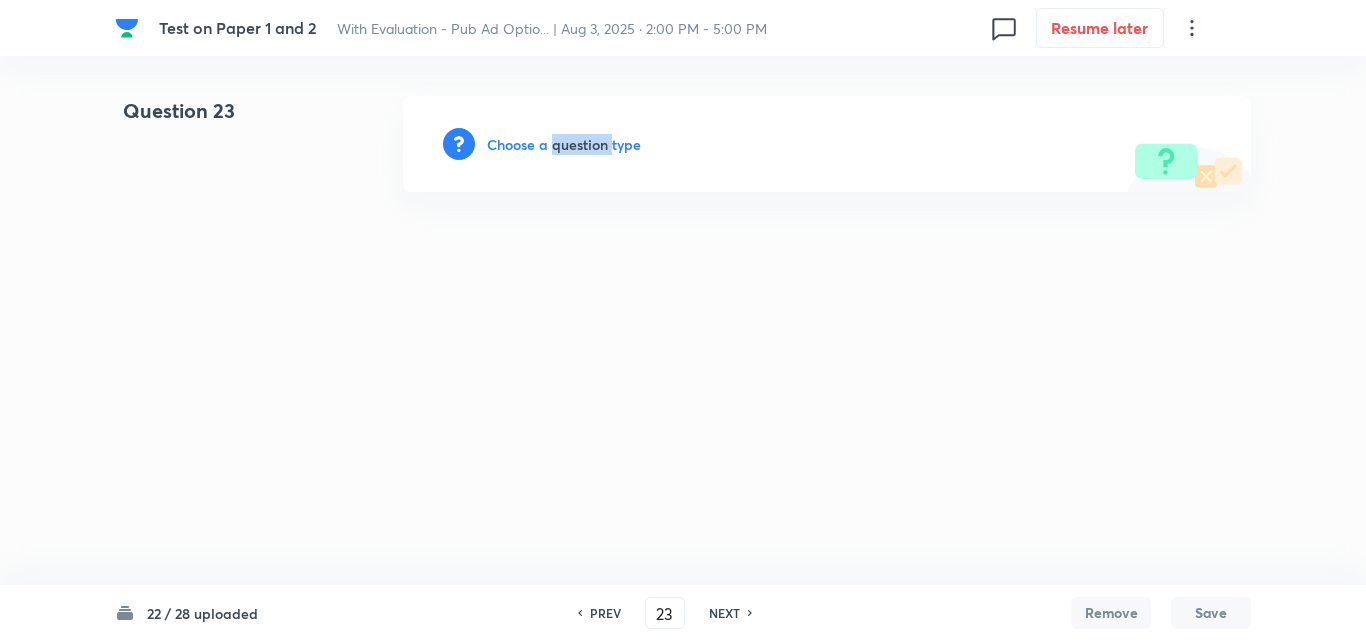 click on "Choose a question type" at bounding box center [564, 144] 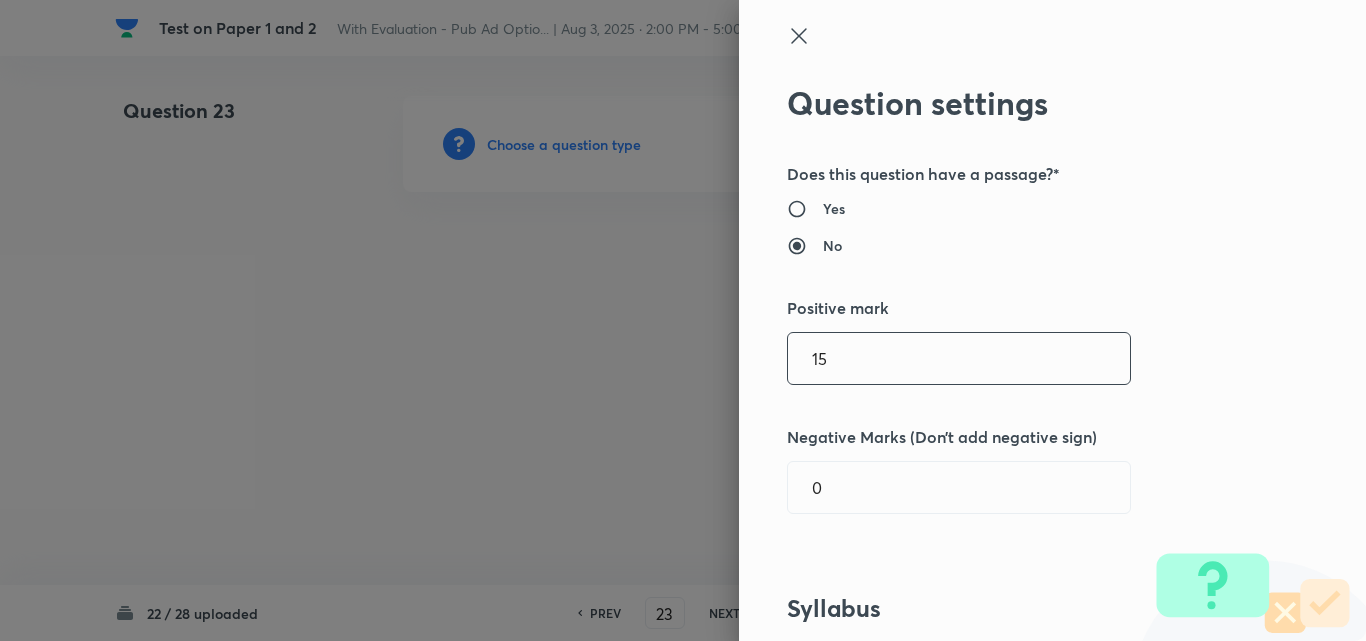 drag, startPoint x: 802, startPoint y: 350, endPoint x: 680, endPoint y: 323, distance: 124.95199 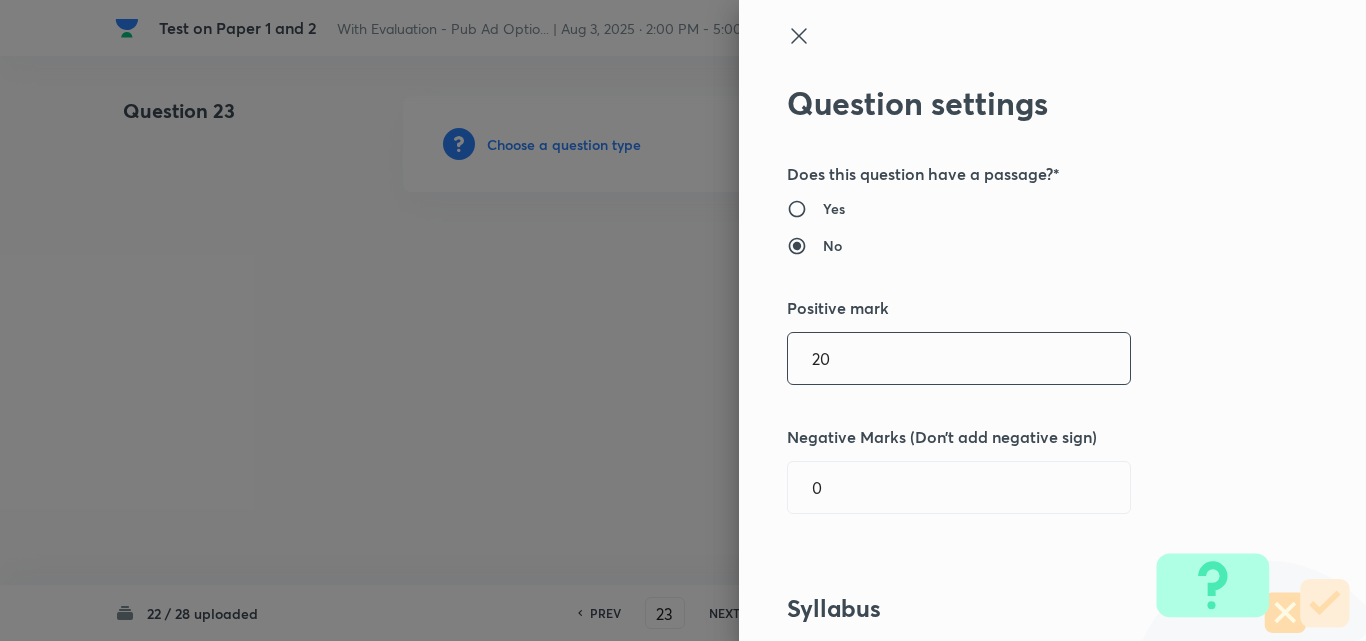 click on "Question settings Does this question have a passage?* Yes No Positive mark 20 ​ Negative Marks (Don’t add negative sign) 0 ​ Syllabus Topic group* ​ Topic* ​ Concept* ​ Sub-concept* ​ Concept-field ​ Additional details Question Difficulty Very easy Easy Moderate Hard Very hard Question is based on Fact Numerical Concept Previous year question Yes No Does this question have equation? Yes No Verification status Is the question verified? *Select 'yes' only if a question is verified Yes No Save" at bounding box center (1052, 320) 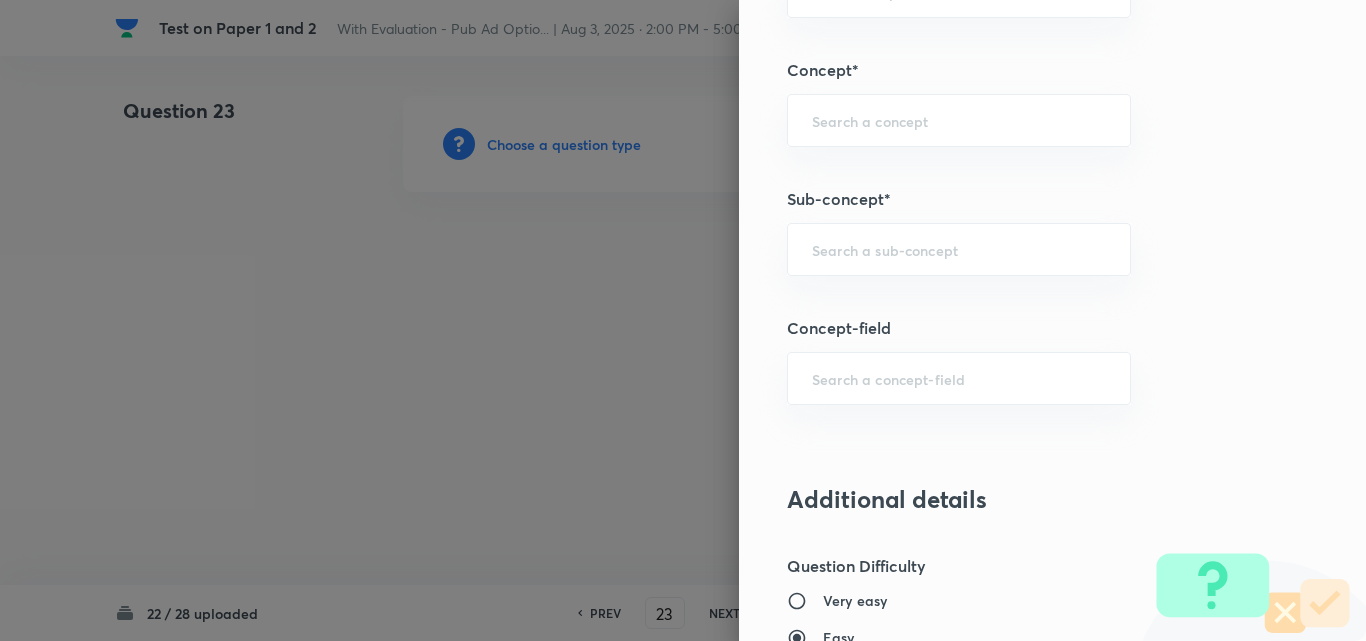 scroll, scrollTop: 1000, scrollLeft: 0, axis: vertical 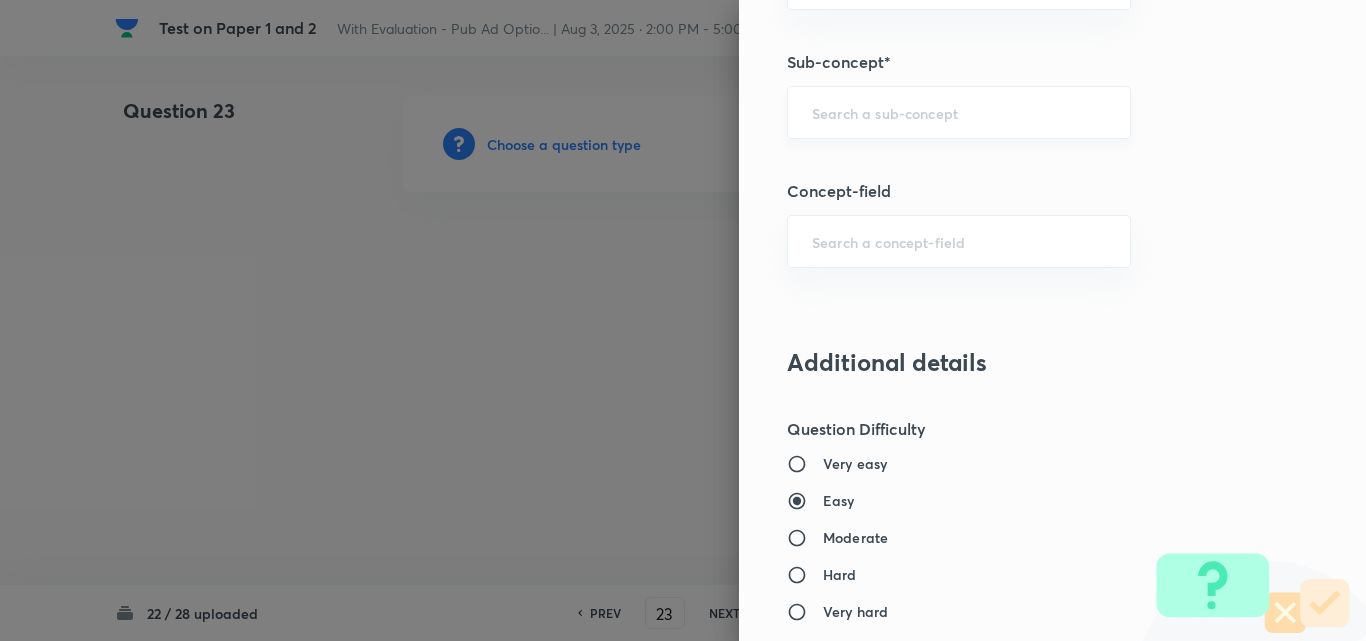 click on "​" at bounding box center (959, 112) 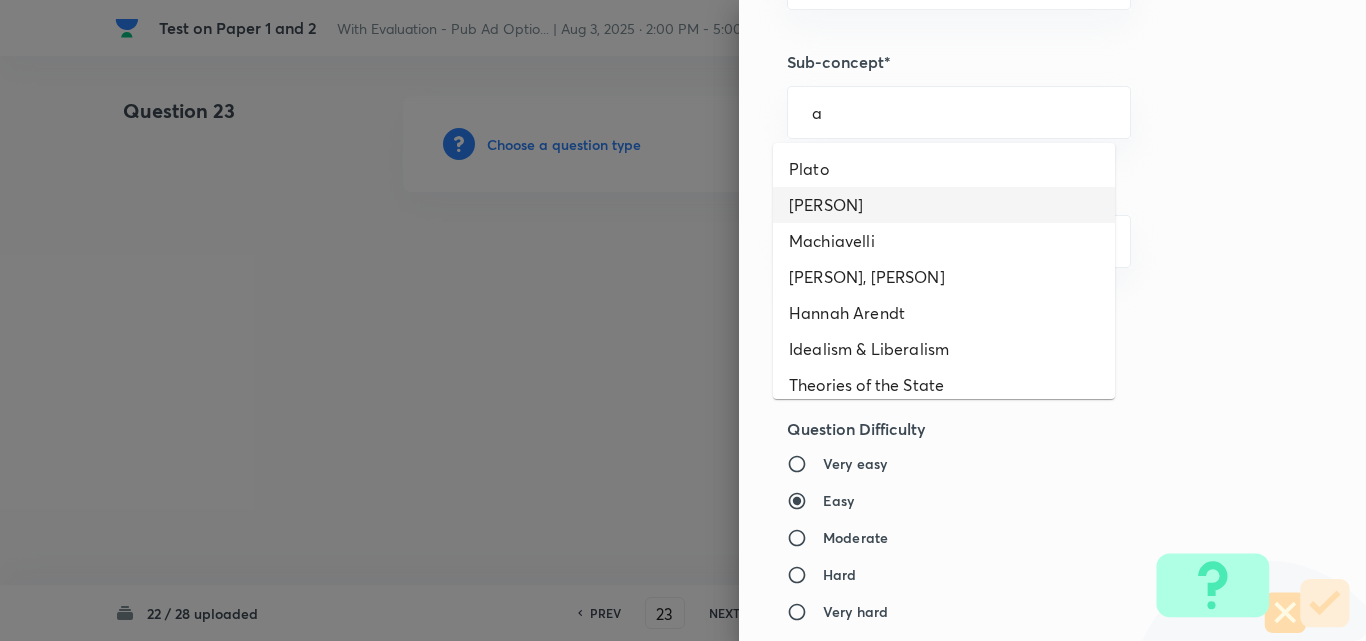 click on "[PERSON]" at bounding box center [944, 205] 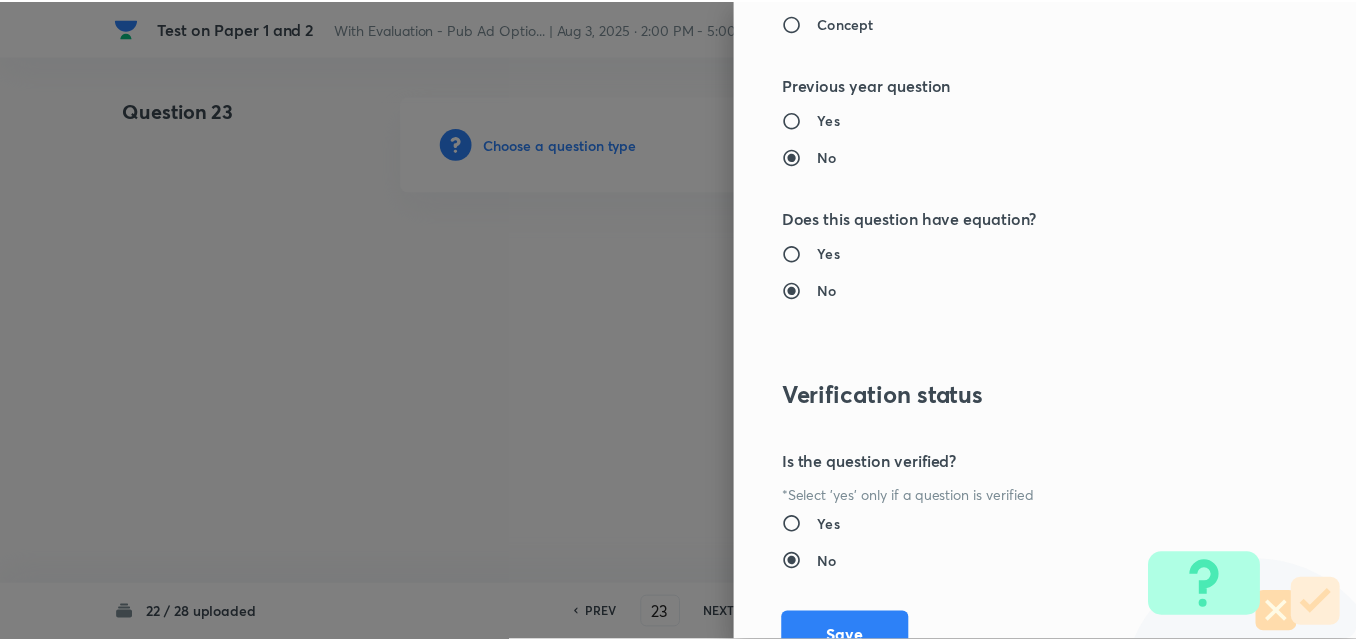 scroll, scrollTop: 1844, scrollLeft: 0, axis: vertical 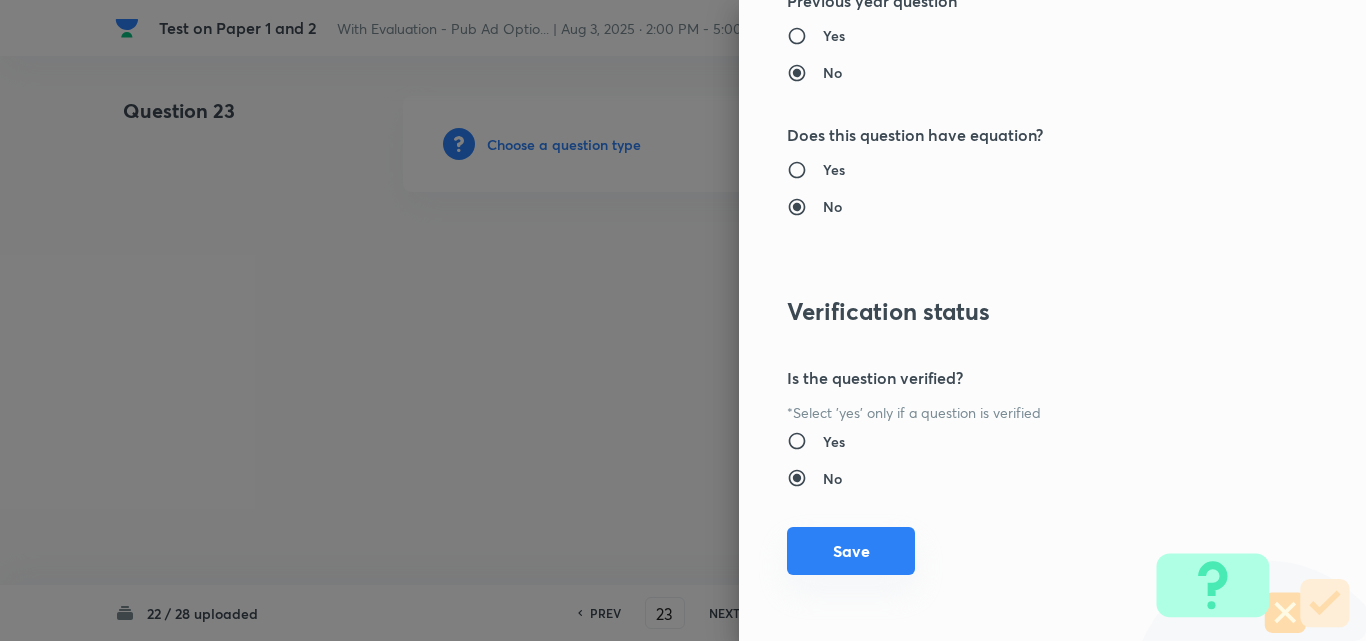 click on "Save" at bounding box center (851, 551) 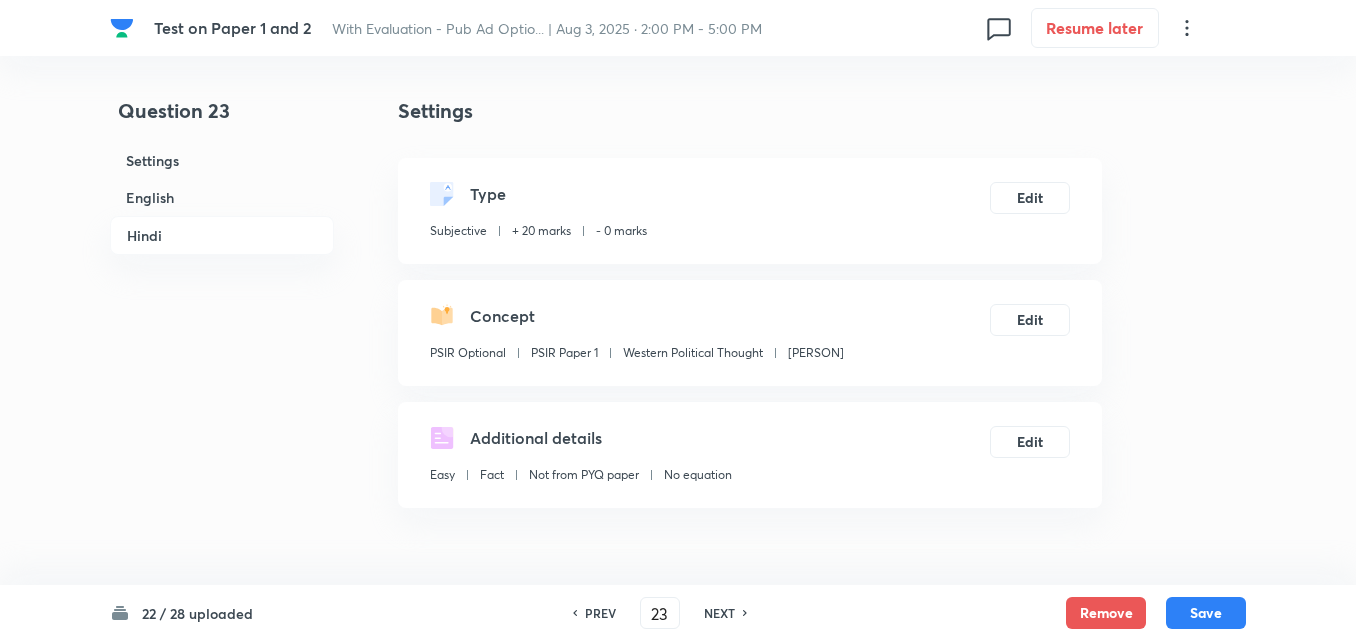 click on "English" at bounding box center (222, 197) 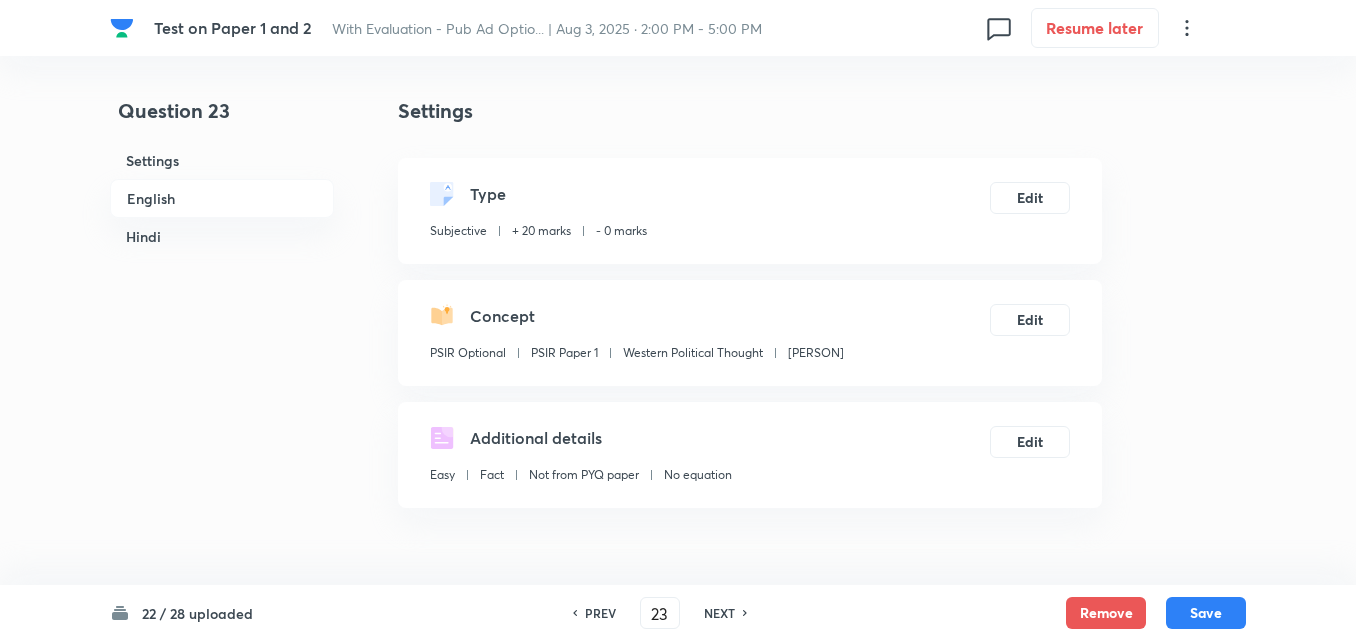 scroll, scrollTop: 516, scrollLeft: 0, axis: vertical 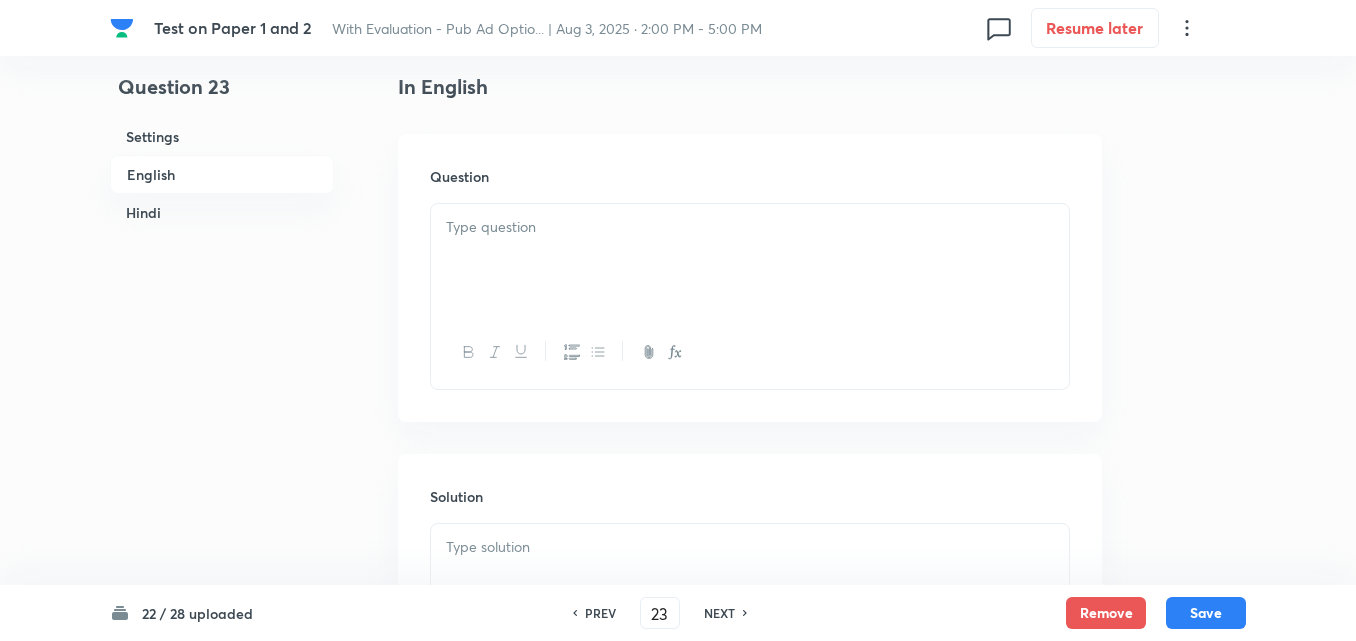 click at bounding box center (750, 260) 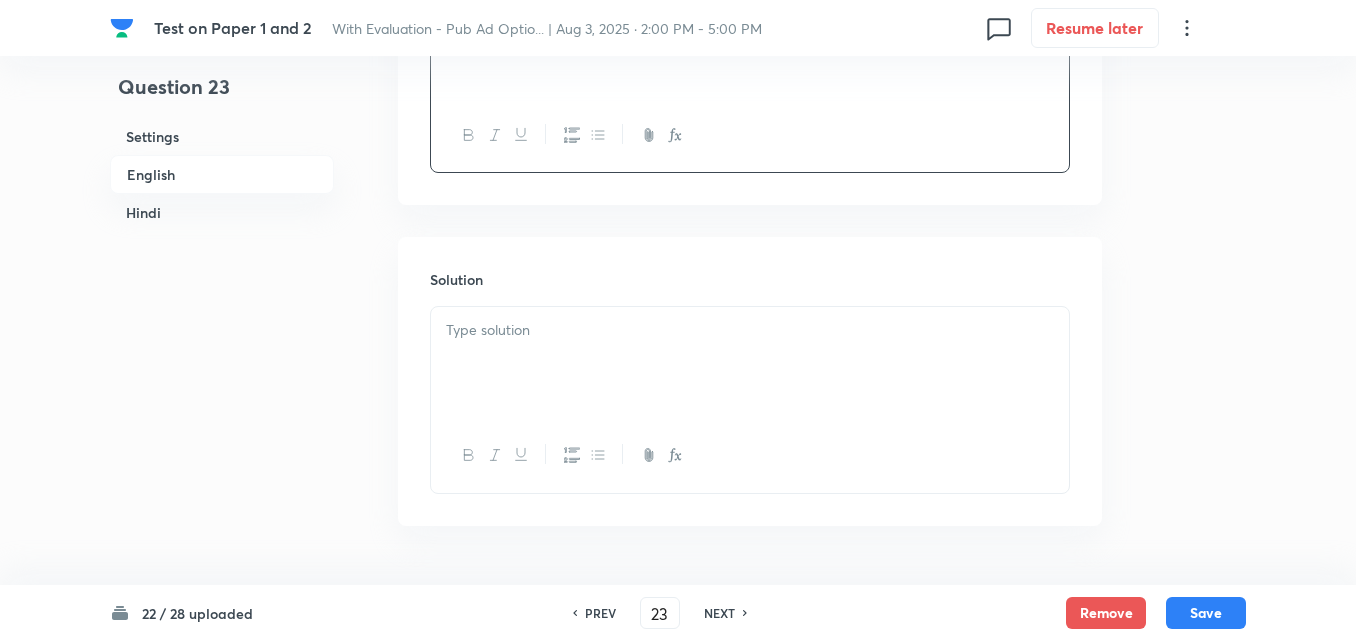 scroll, scrollTop: 916, scrollLeft: 0, axis: vertical 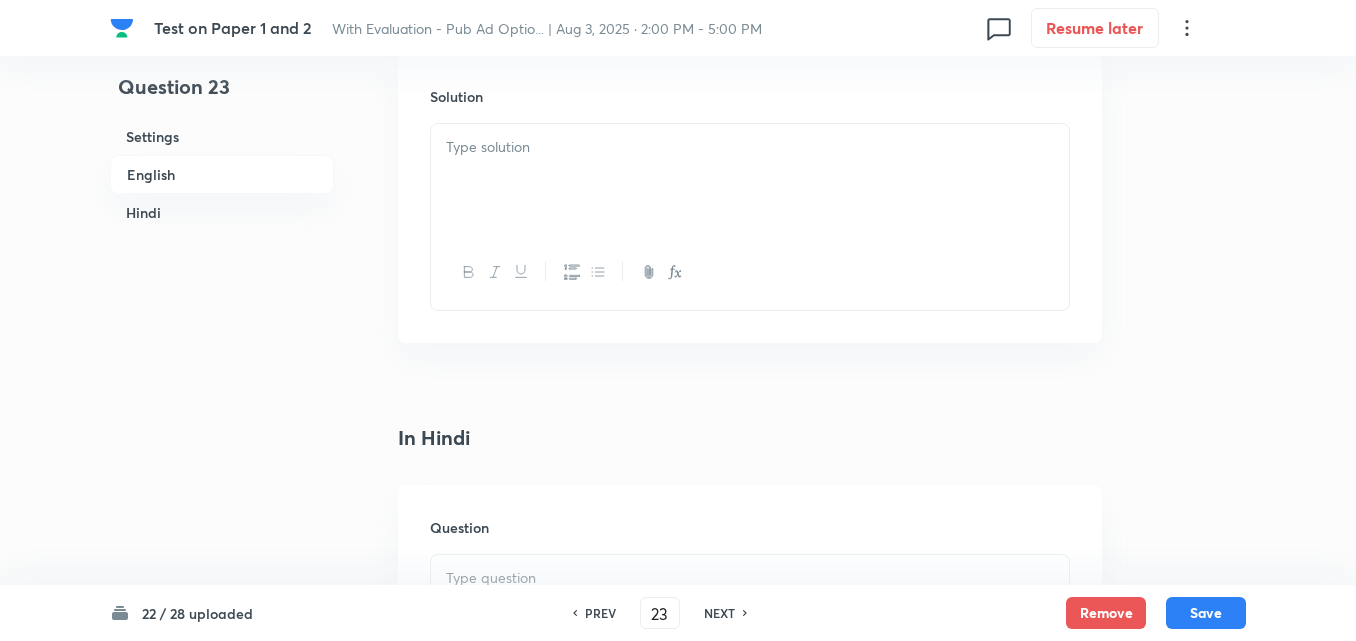 click at bounding box center (750, 180) 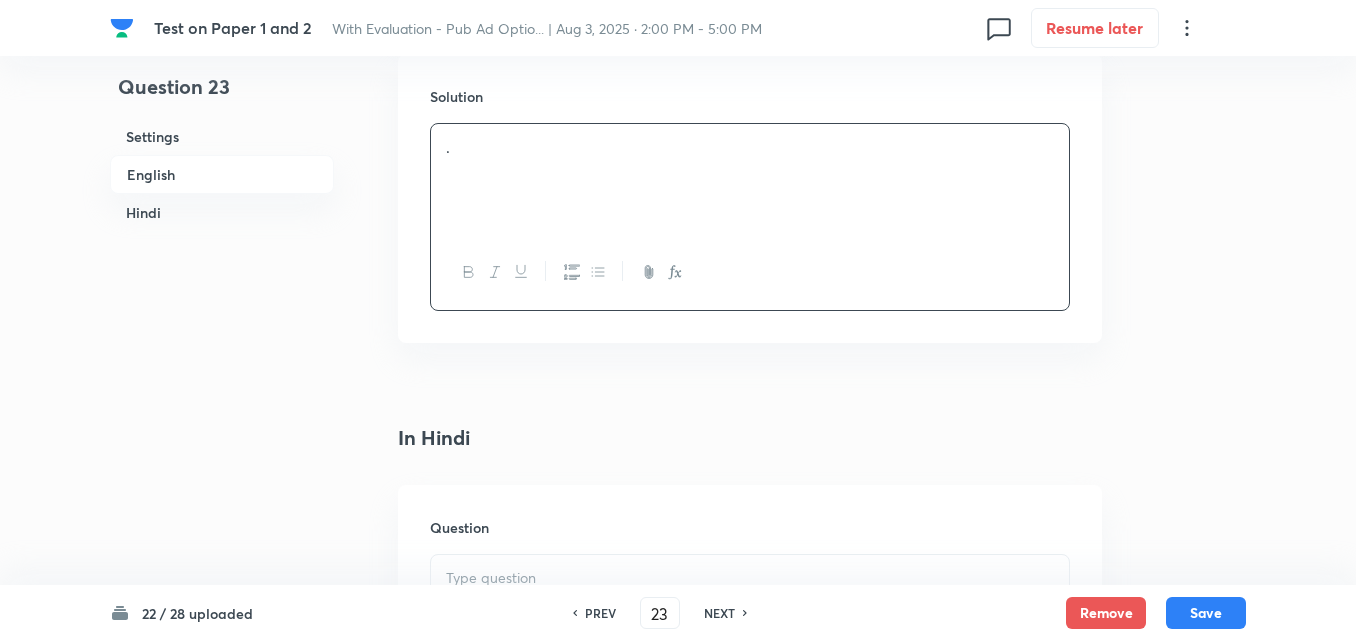 click on "Hindi" at bounding box center (222, 212) 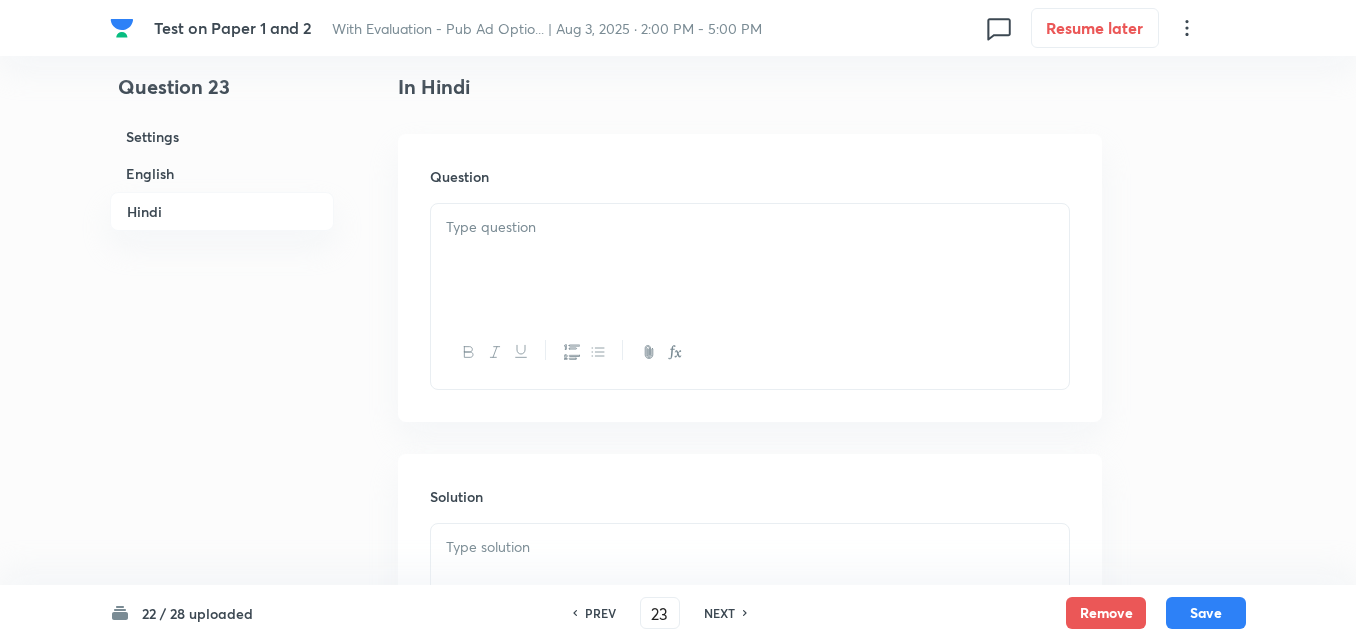 click at bounding box center [750, 260] 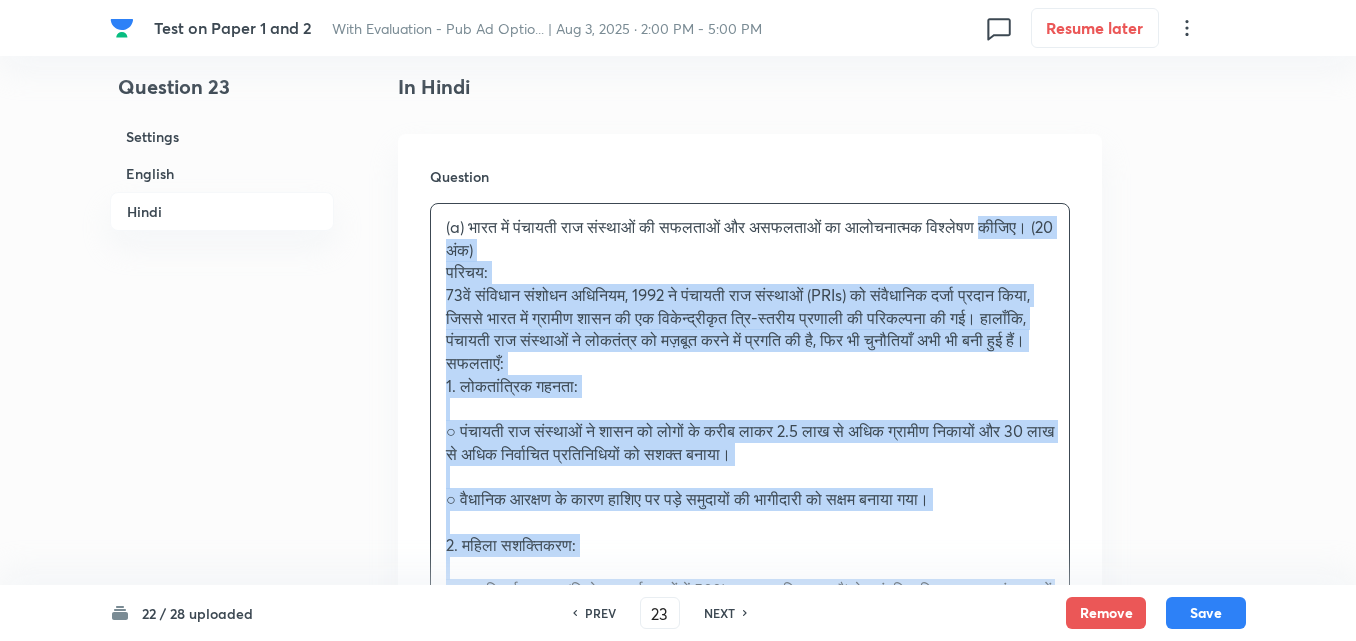 drag, startPoint x: 402, startPoint y: 260, endPoint x: 391, endPoint y: 261, distance: 11.045361 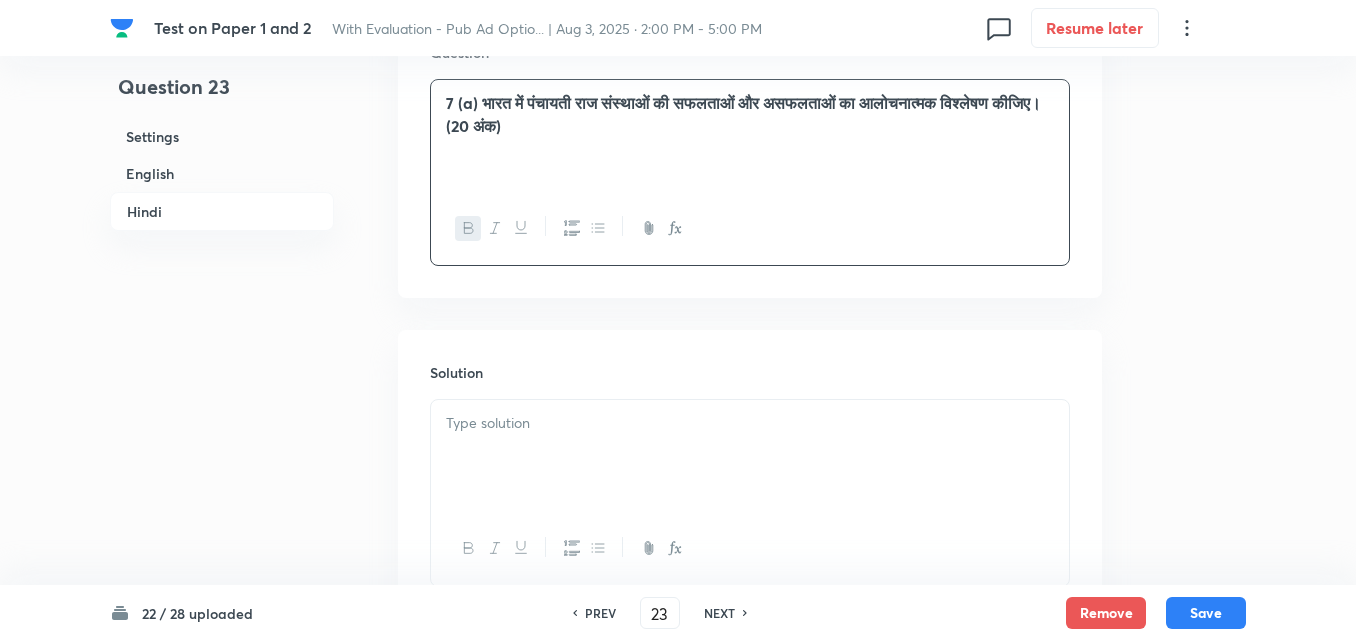 scroll, scrollTop: 1545, scrollLeft: 0, axis: vertical 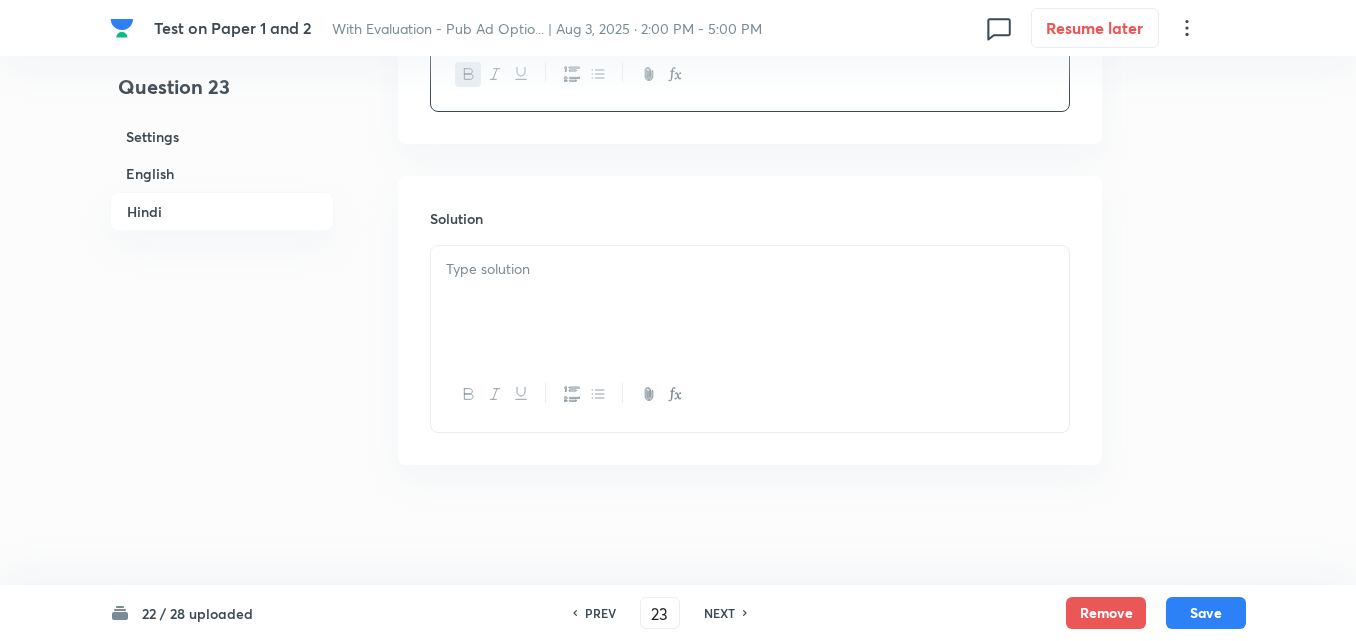 click at bounding box center (750, 302) 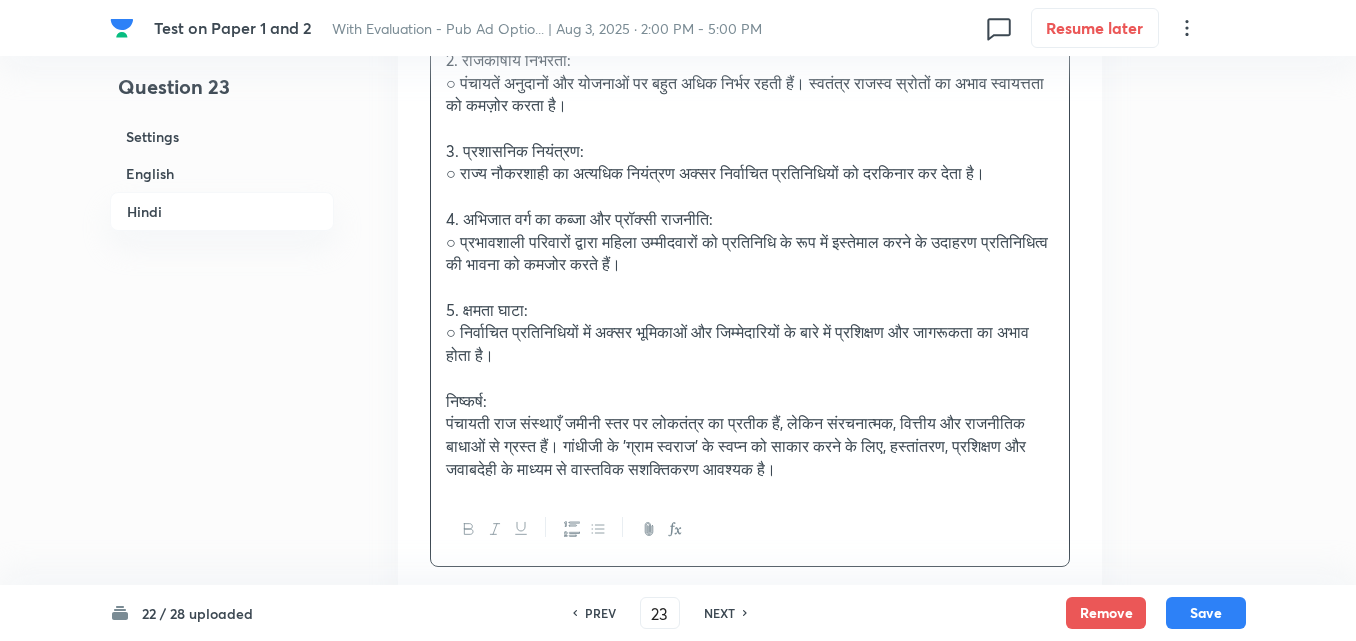 scroll, scrollTop: 2524, scrollLeft: 0, axis: vertical 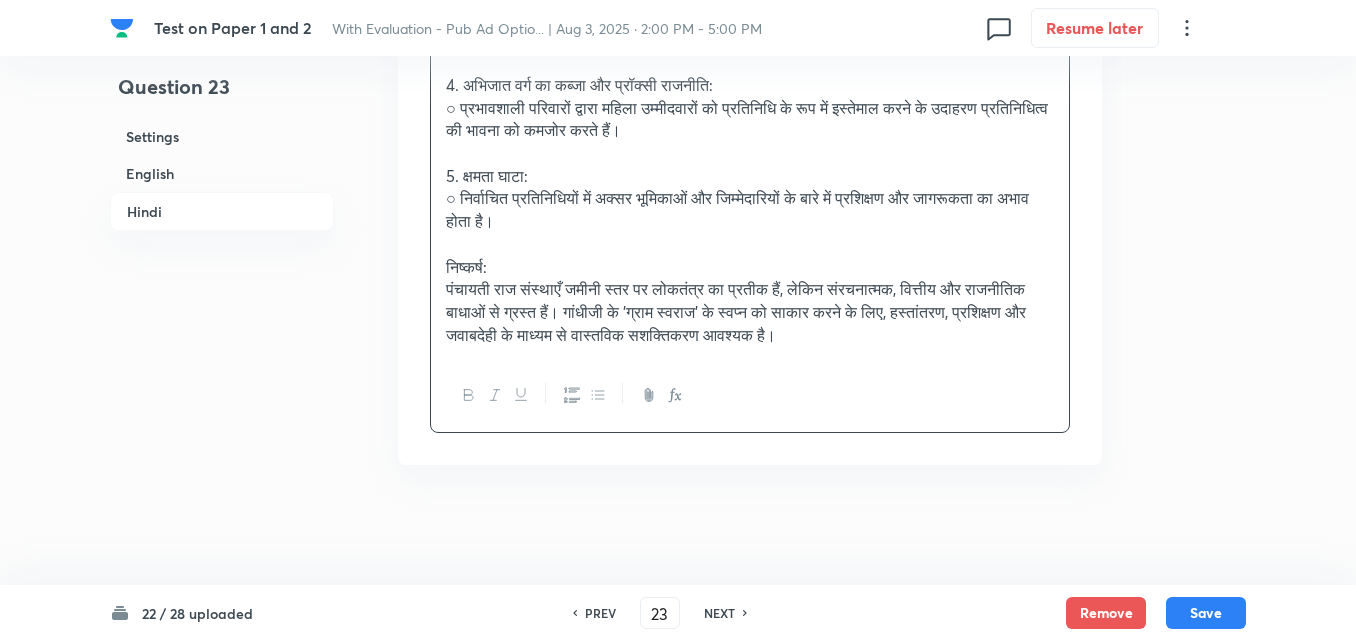 click on "Hindi" at bounding box center [222, 211] 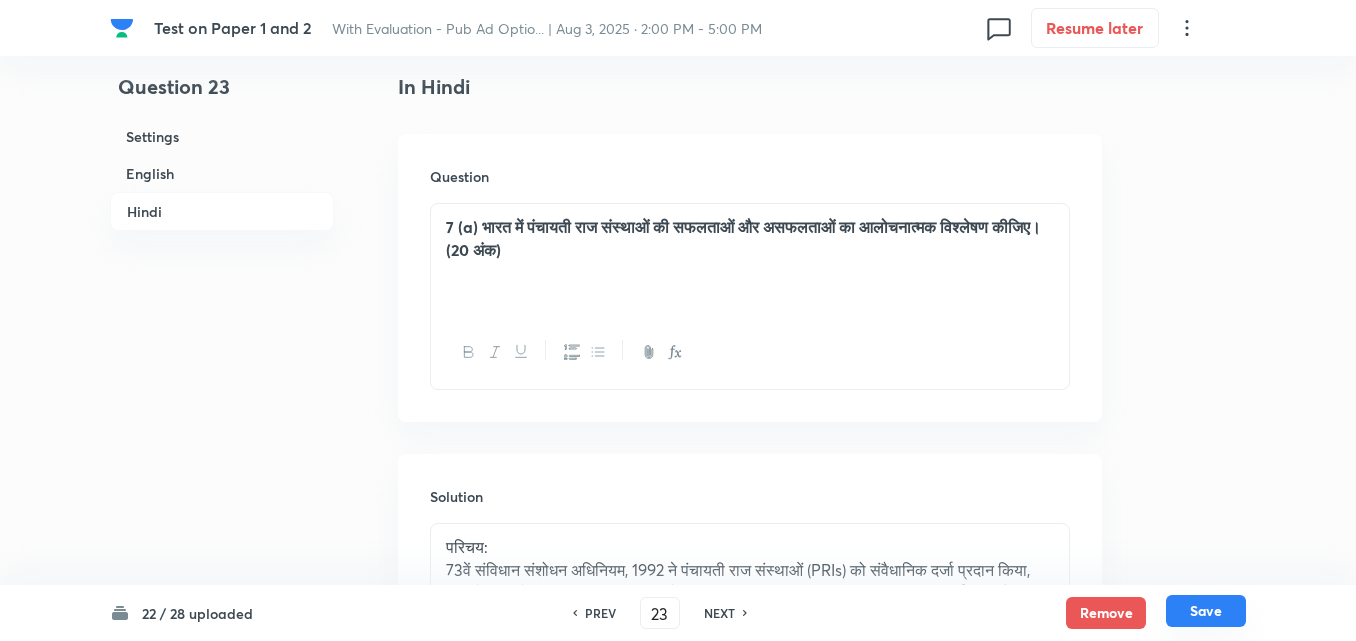 click on "Save" at bounding box center [1206, 611] 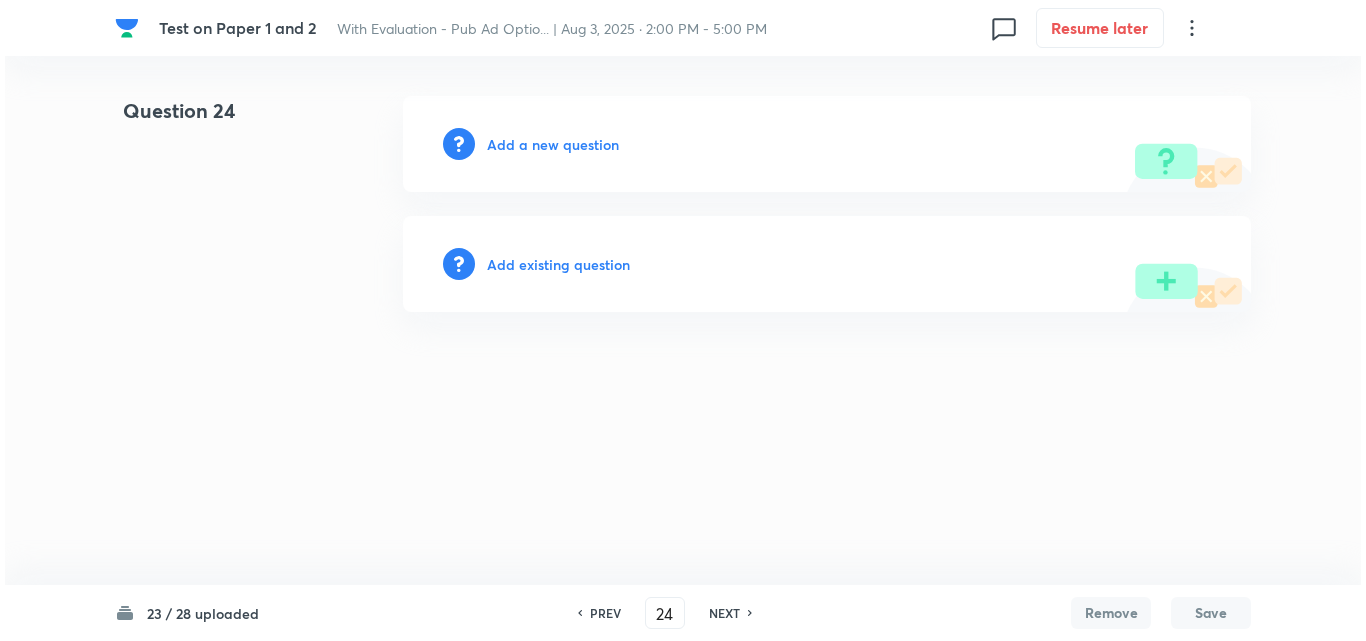 scroll, scrollTop: 0, scrollLeft: 0, axis: both 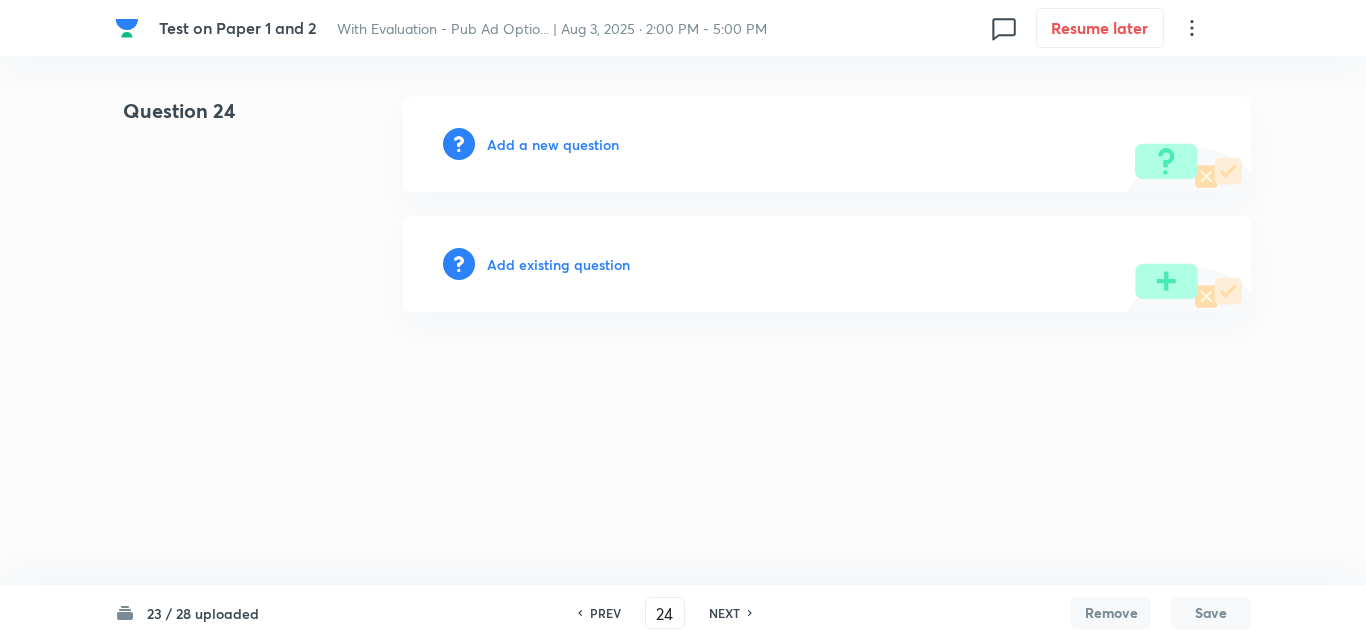 click on "Add a new question" at bounding box center [553, 144] 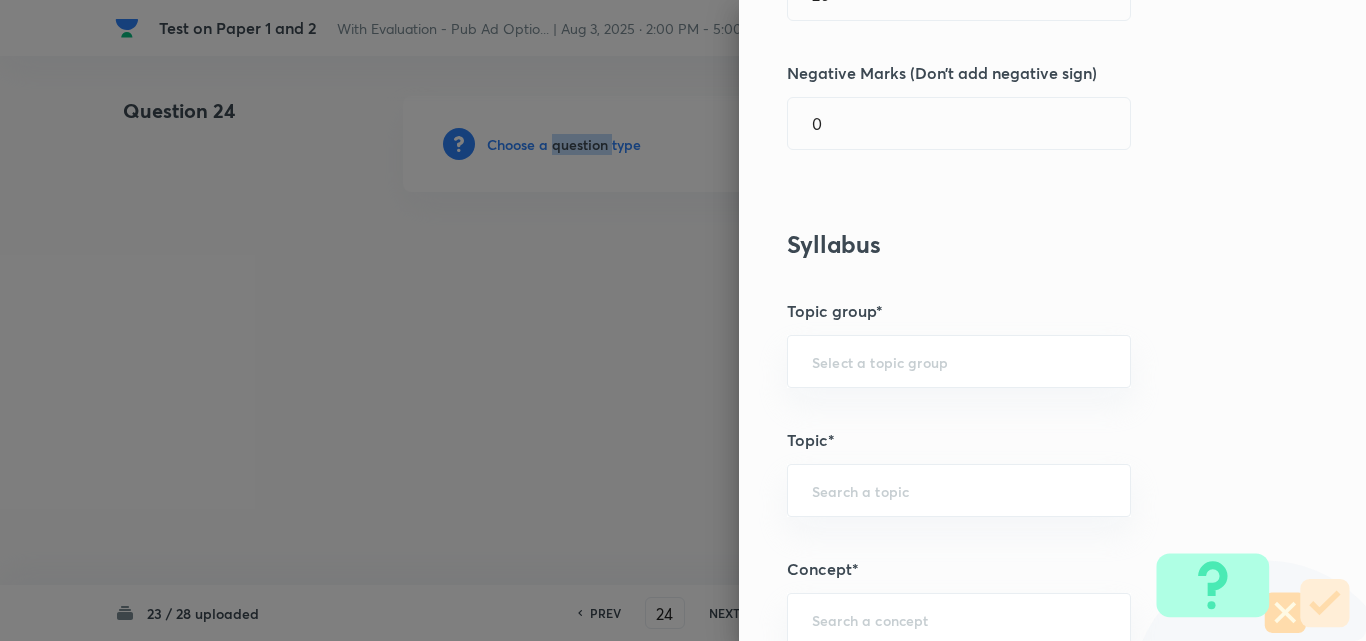 scroll, scrollTop: 300, scrollLeft: 0, axis: vertical 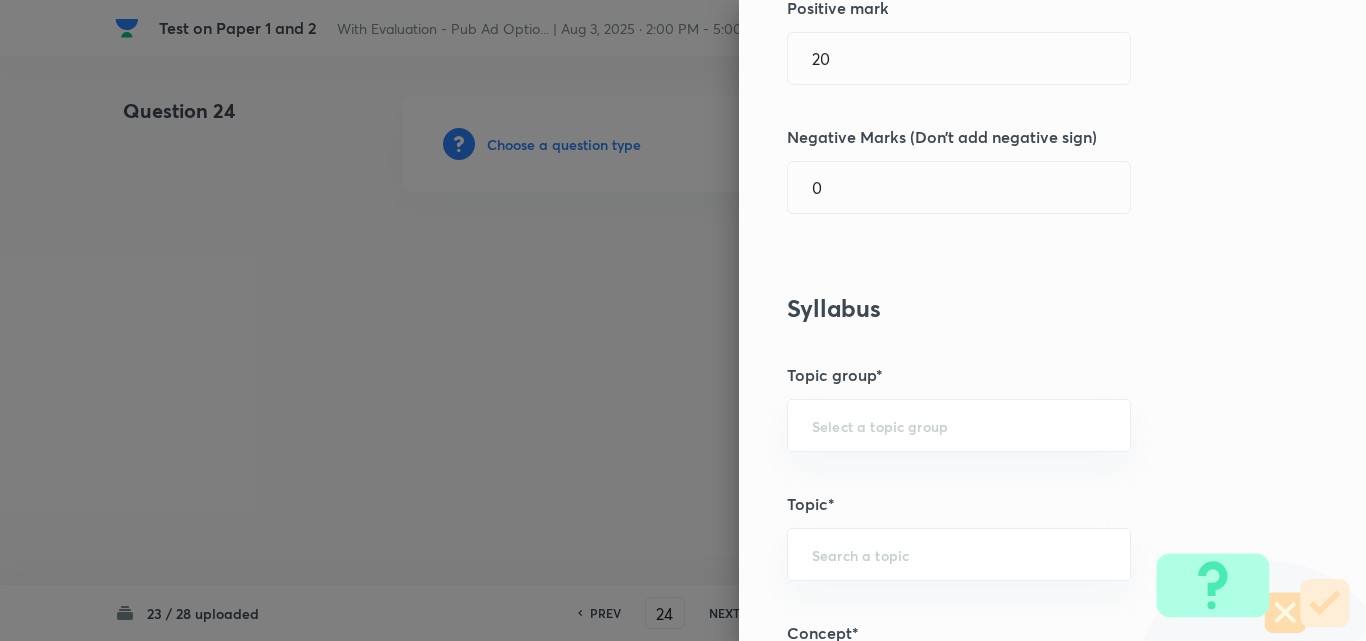 drag, startPoint x: 862, startPoint y: 51, endPoint x: 636, endPoint y: 34, distance: 226.63847 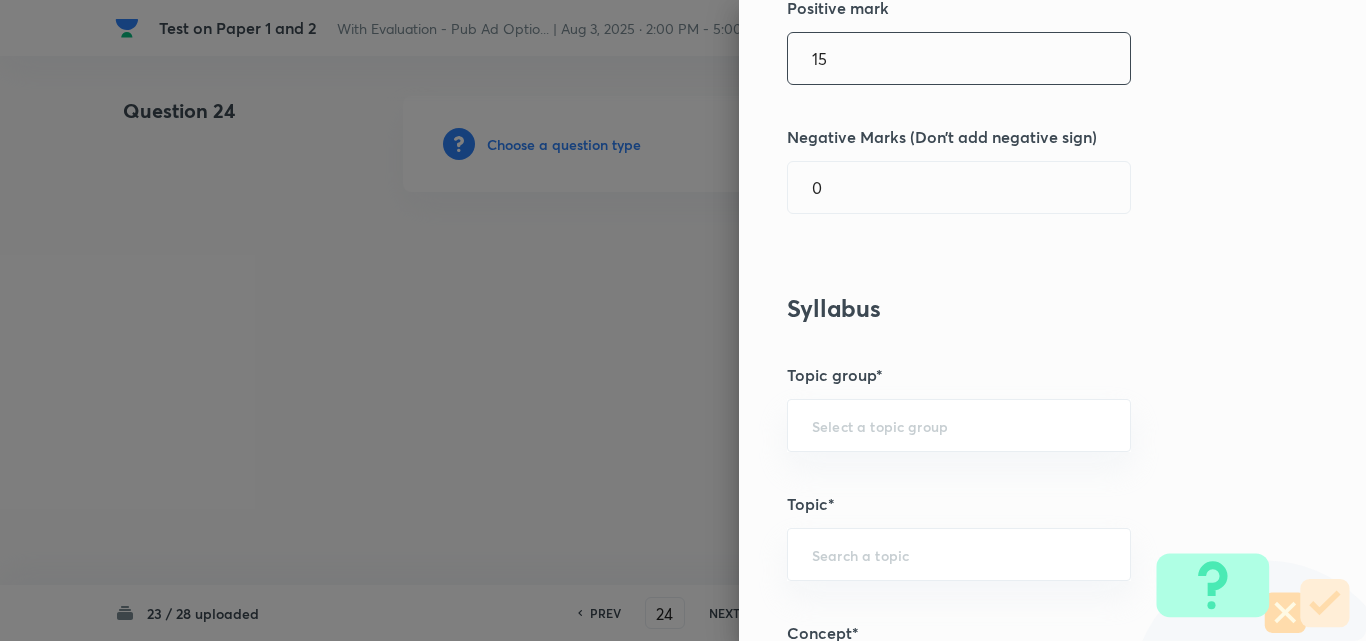 click on "Question settings Does this question have a passage?* Yes No Positive mark 15 ​ Negative Marks (Don’t add negative sign) 0 ​ Syllabus Topic group* ​ Topic* ​ Concept* ​ Sub-concept* ​ Concept-field ​ Additional details Question Difficulty Very easy Easy Moderate Hard Very hard Question is based on Fact Numerical Concept Previous year question Yes No Does this question have equation? Yes No Verification status Is the question verified? *Select 'yes' only if a question is verified Yes No Save" at bounding box center [1052, 320] 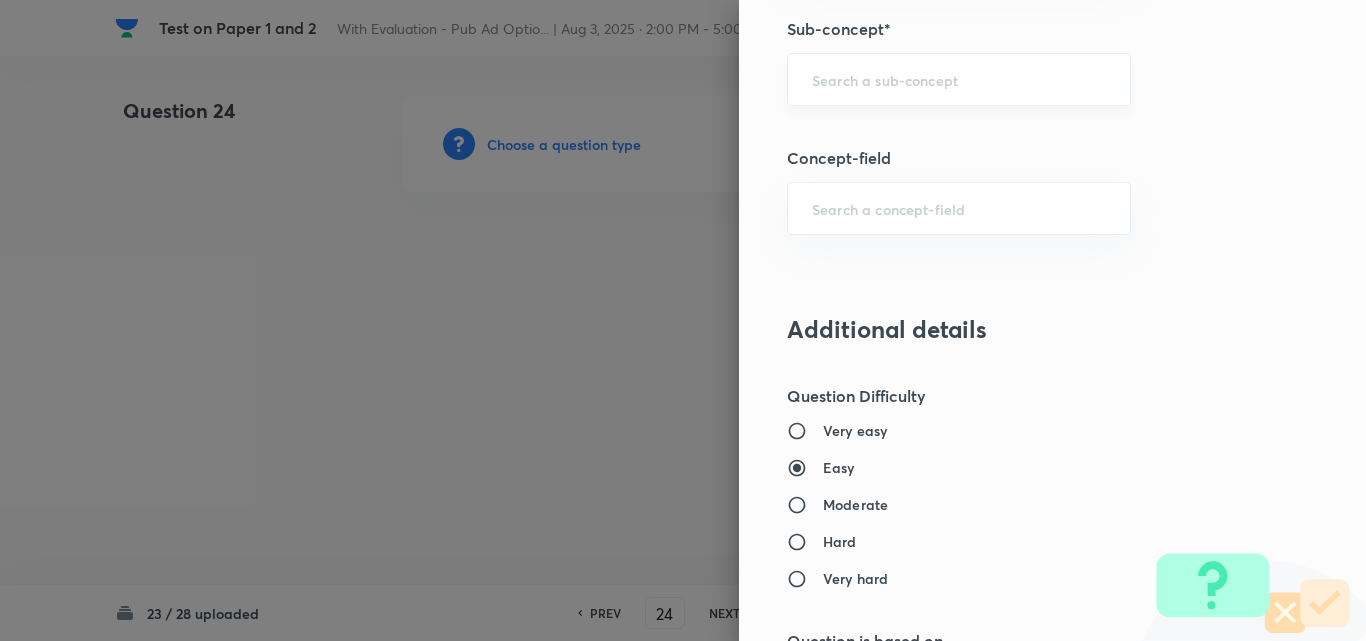 scroll, scrollTop: 1000, scrollLeft: 0, axis: vertical 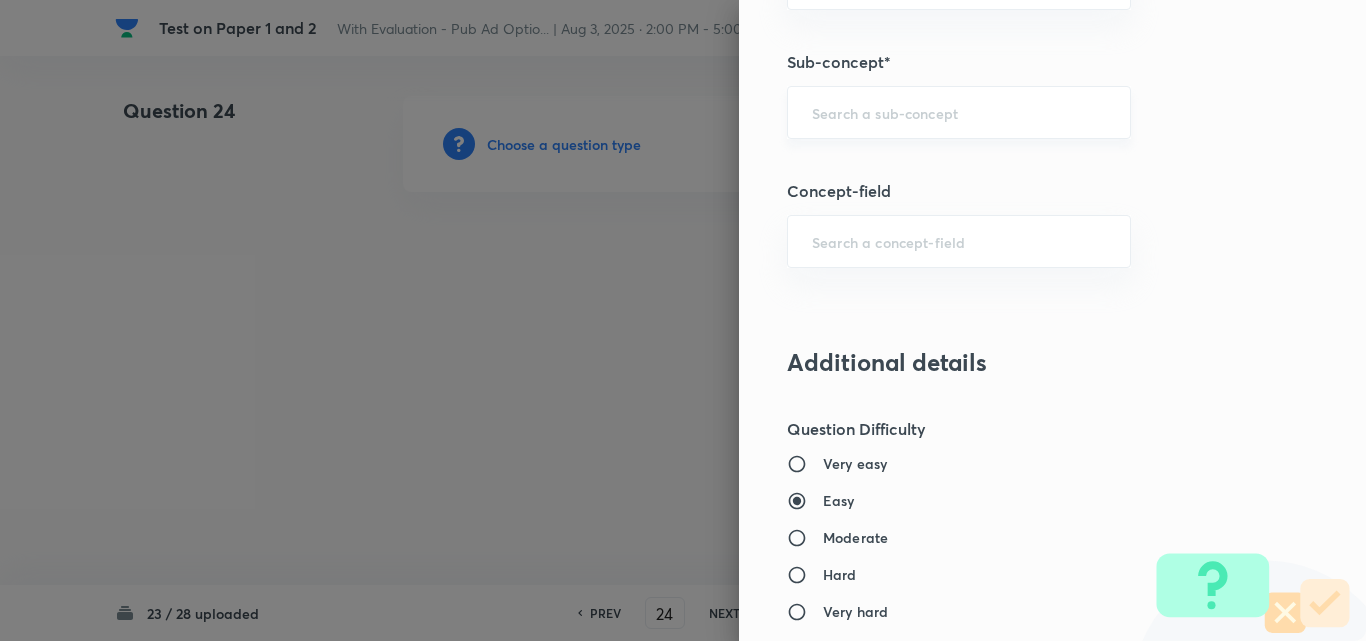 click at bounding box center [959, 112] 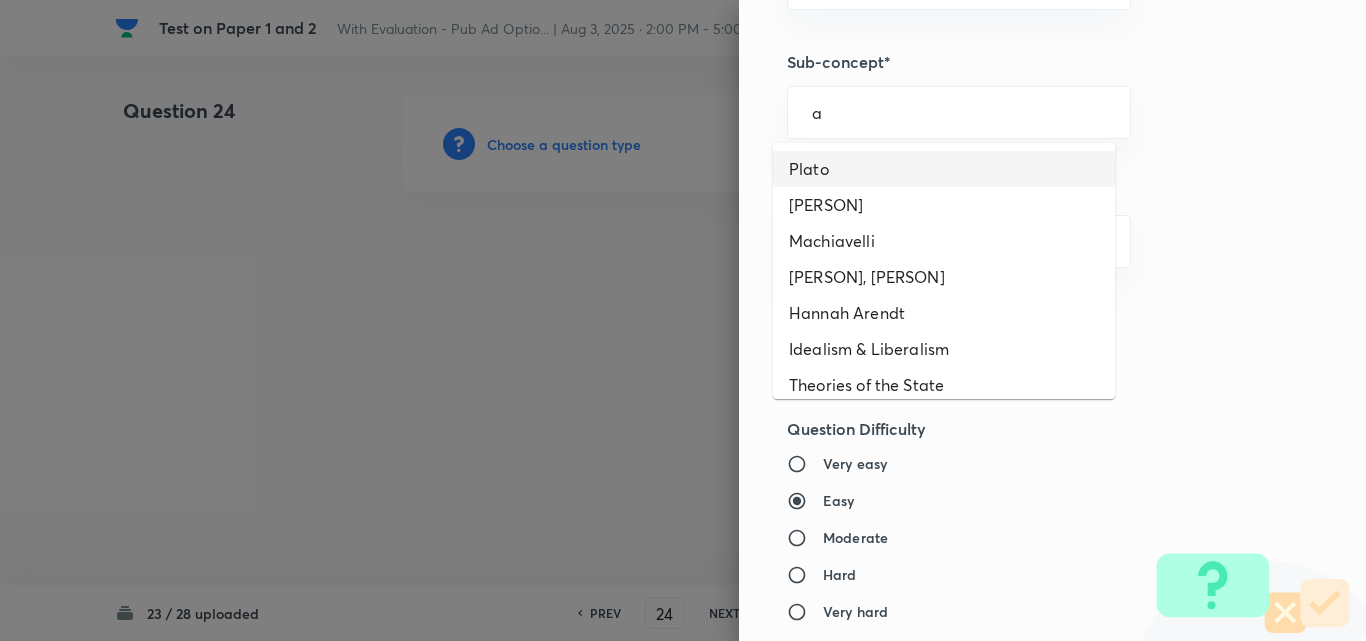 click on "Plato" at bounding box center (944, 169) 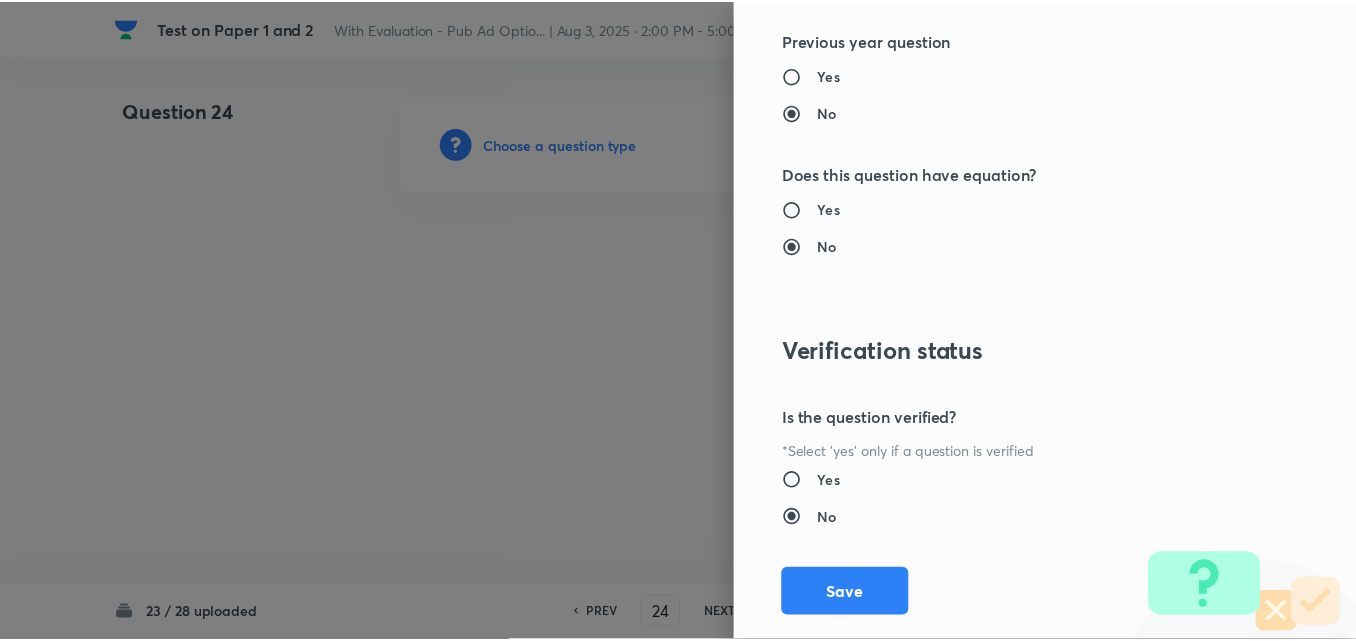 scroll, scrollTop: 1844, scrollLeft: 0, axis: vertical 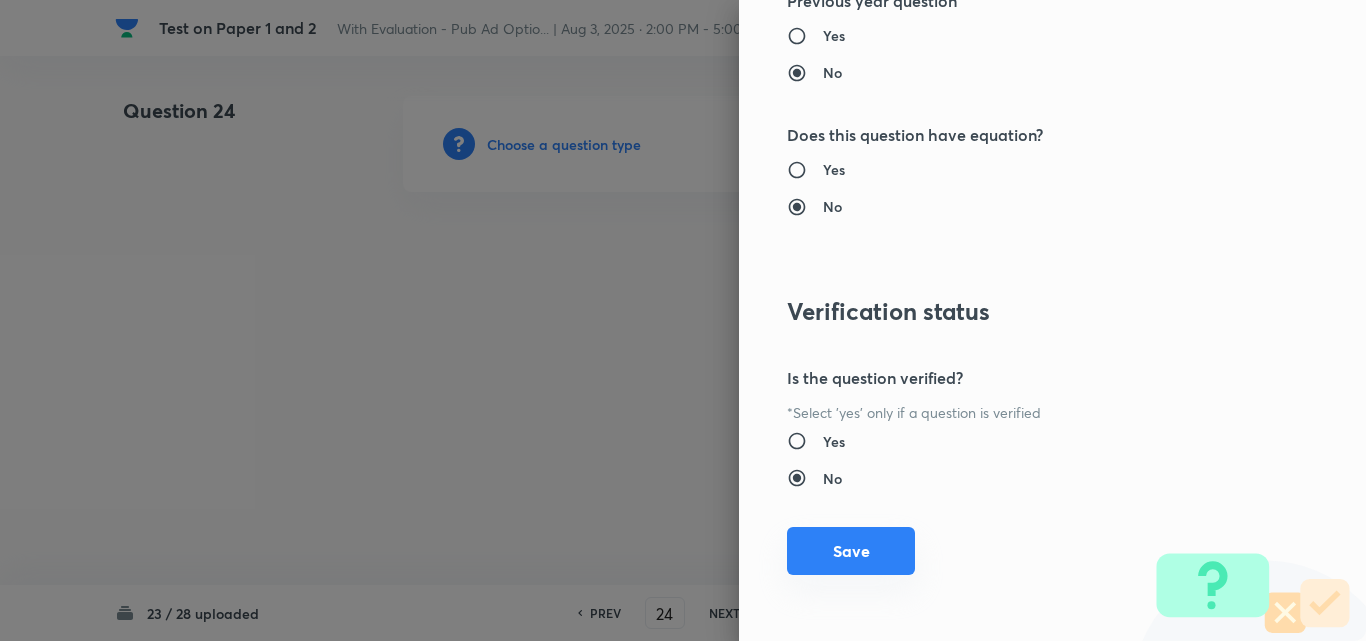click on "Save" at bounding box center (851, 551) 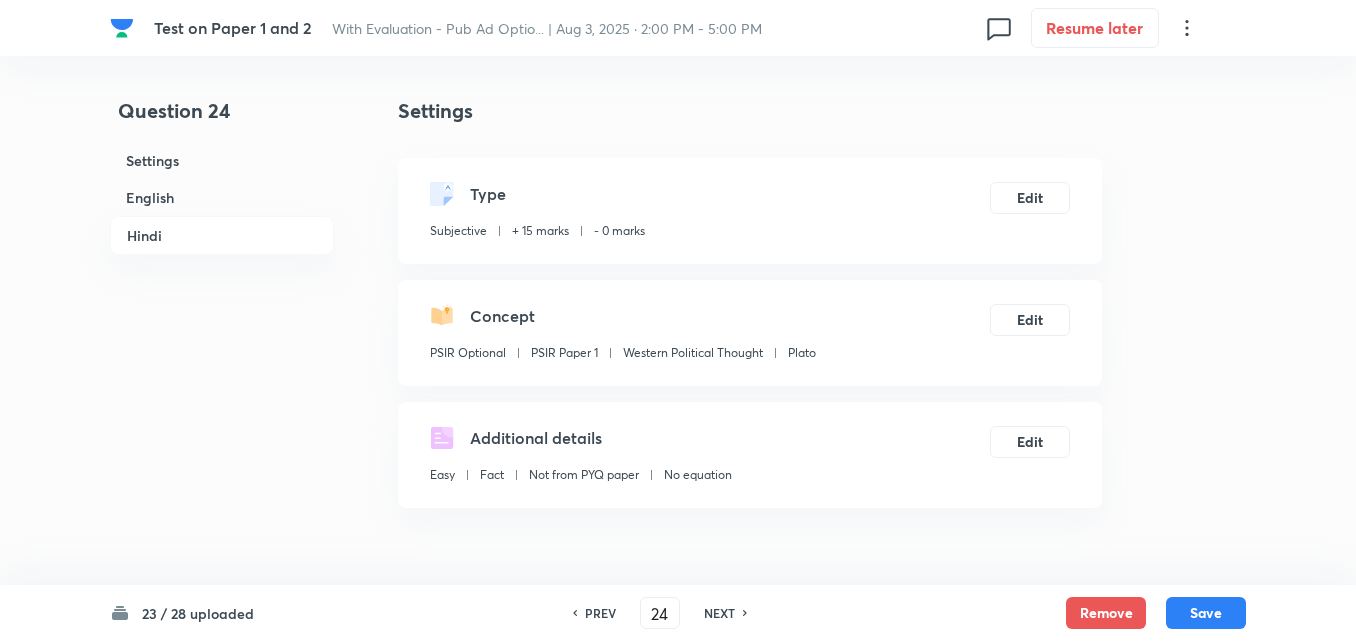 click on "English" at bounding box center (222, 197) 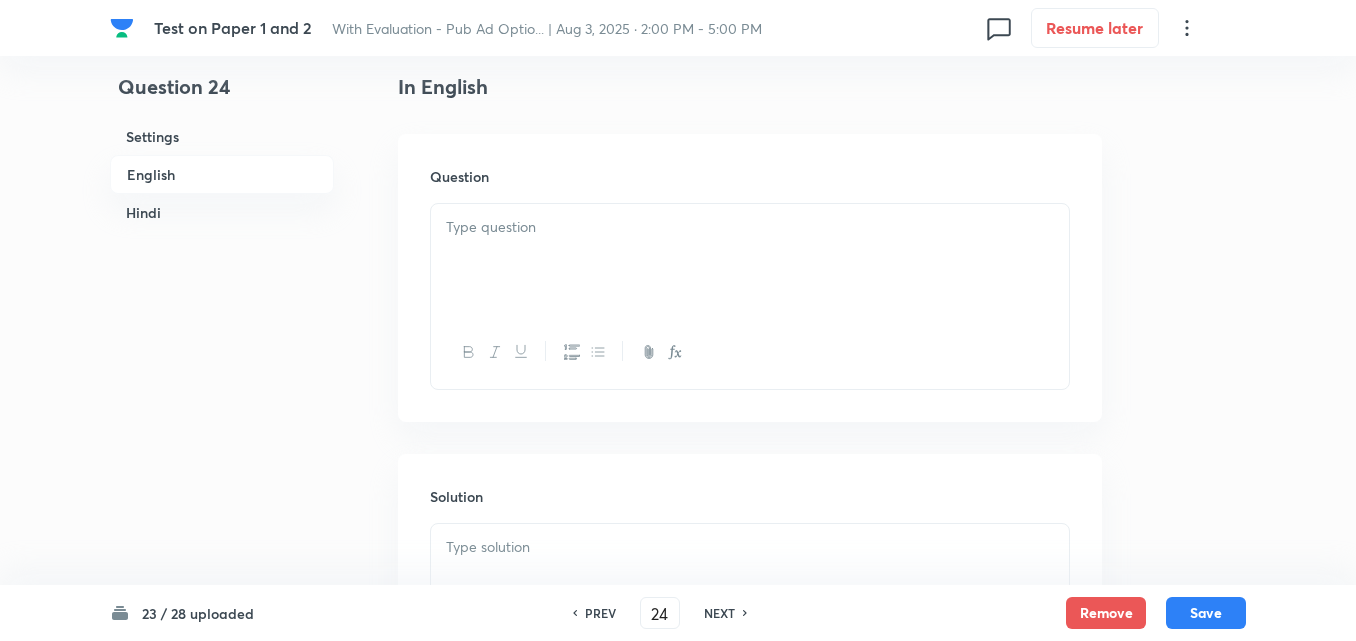 click at bounding box center [750, 260] 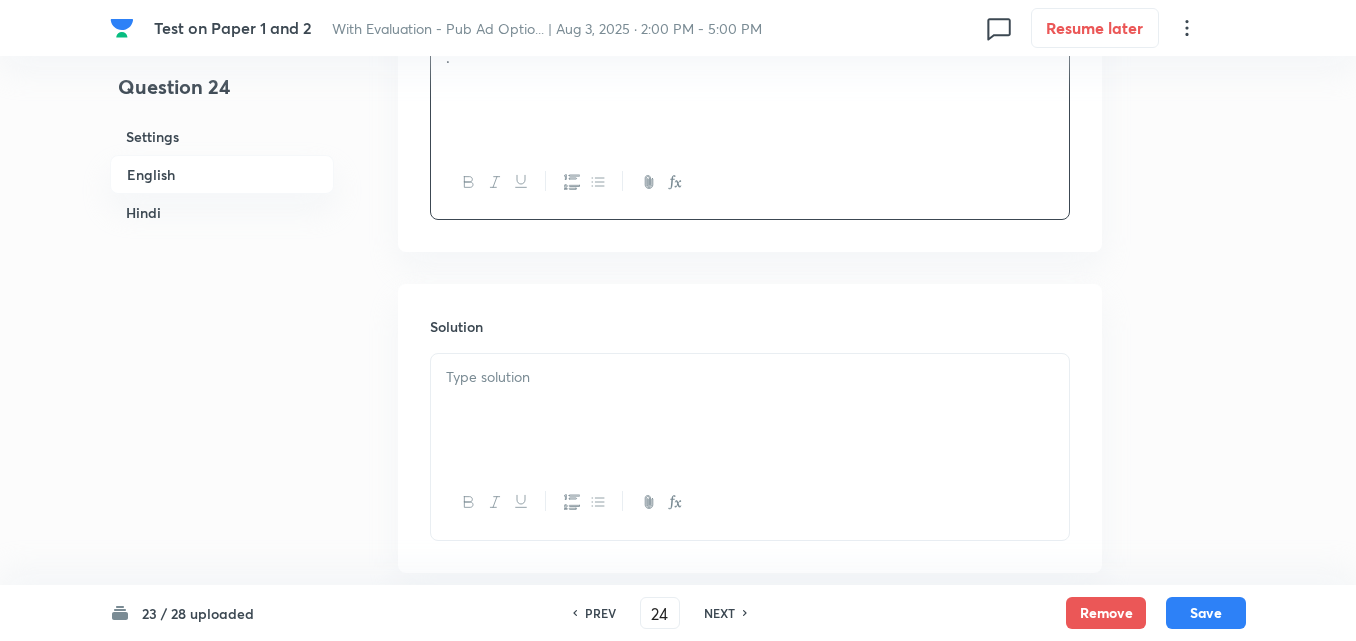 scroll, scrollTop: 816, scrollLeft: 0, axis: vertical 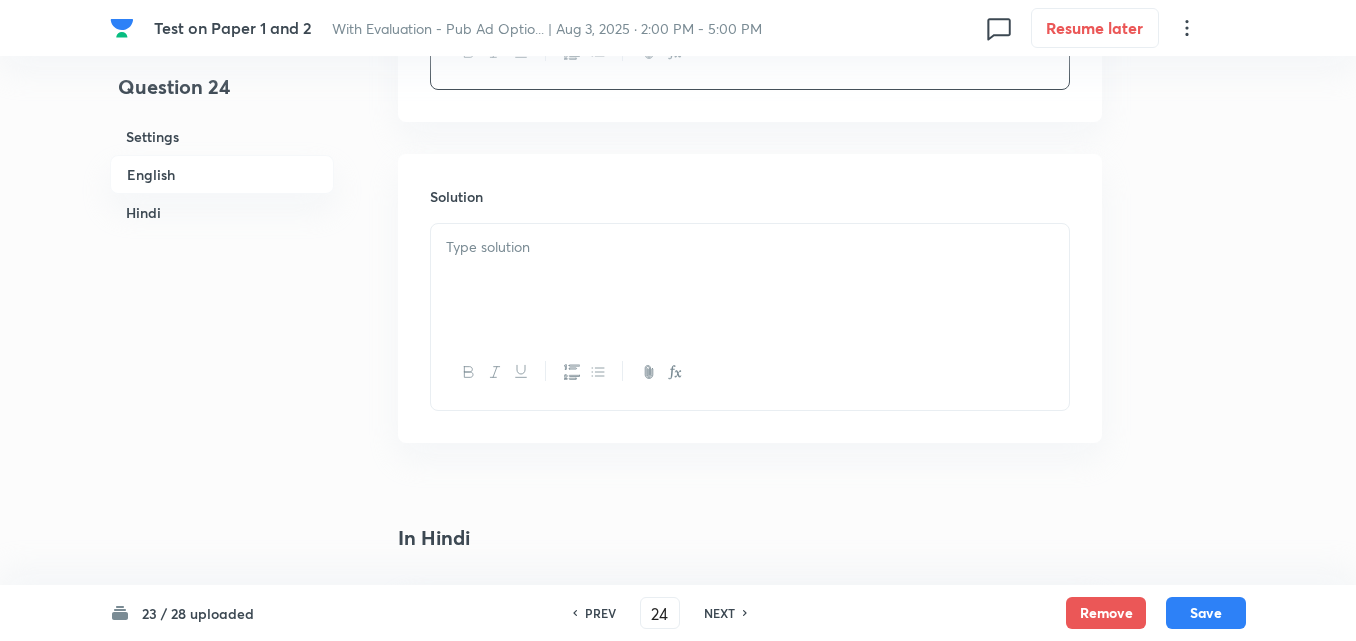 click at bounding box center [750, 247] 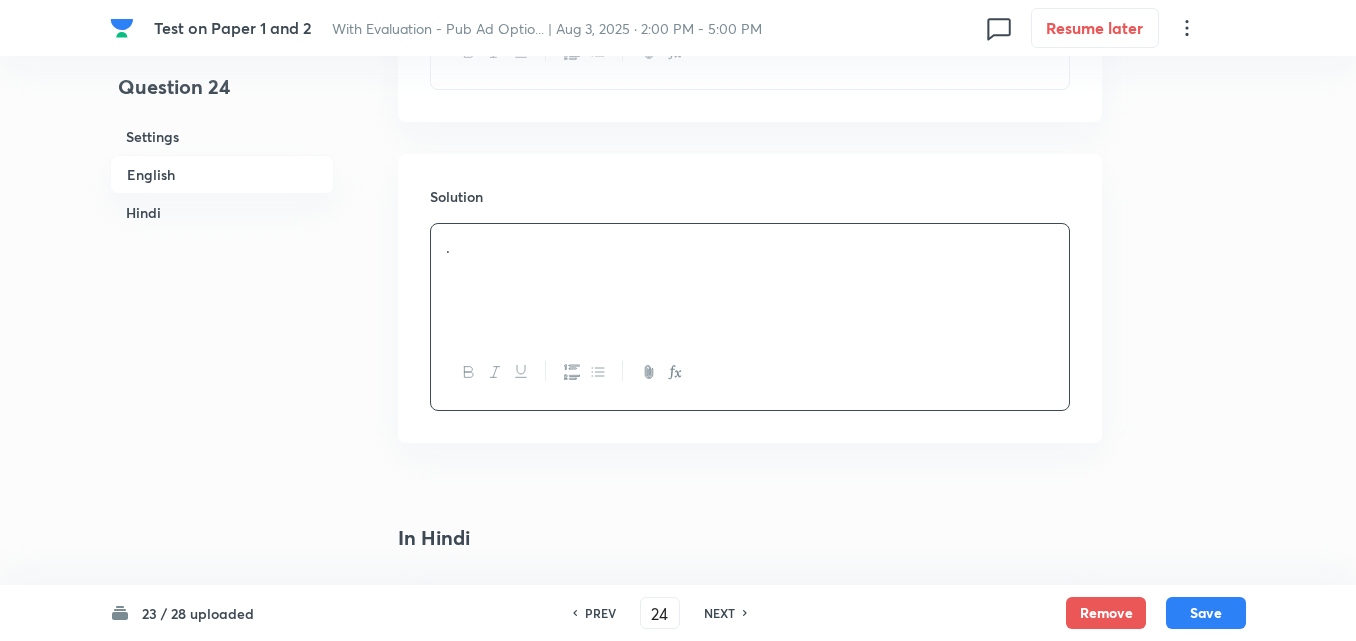 click on "Hindi" at bounding box center [222, 212] 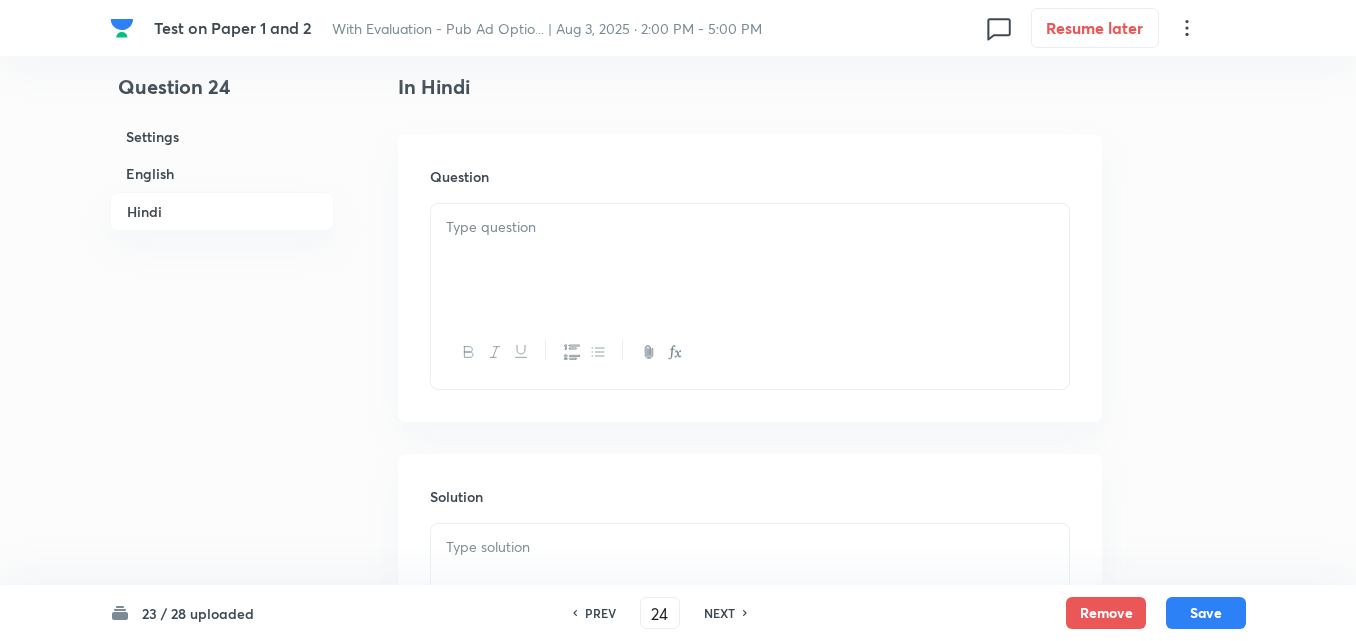 click at bounding box center [750, 260] 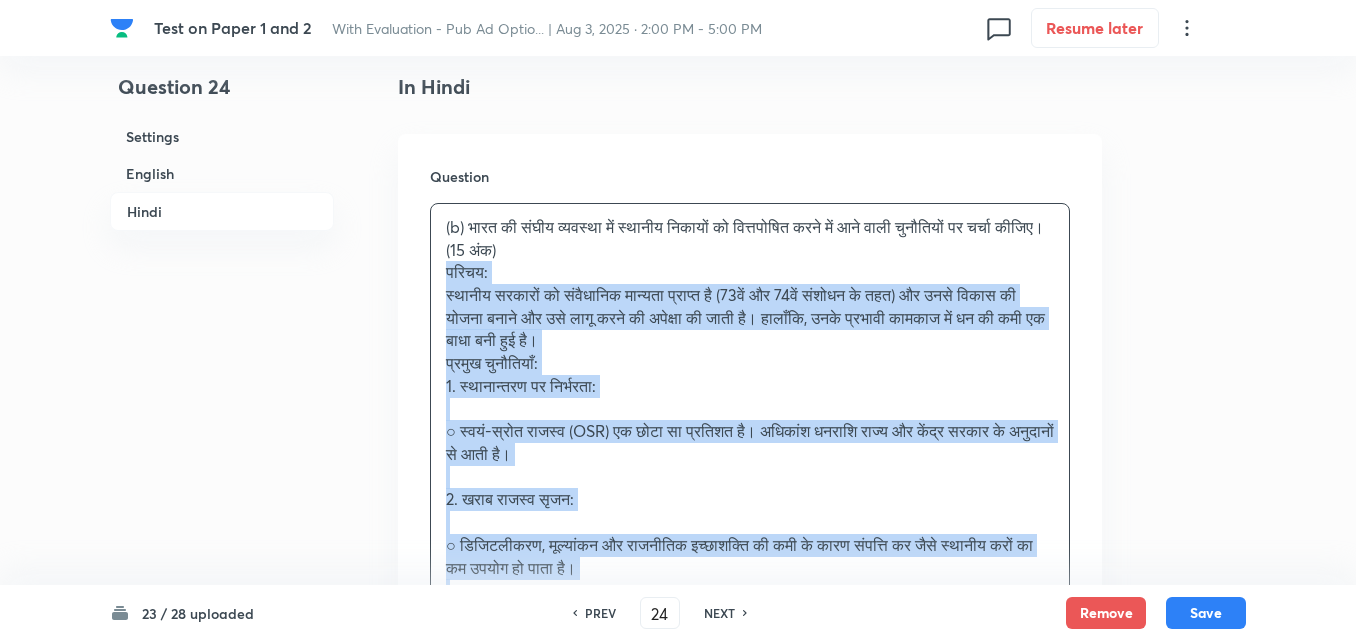 drag, startPoint x: 438, startPoint y: 287, endPoint x: 409, endPoint y: 278, distance: 30.364452 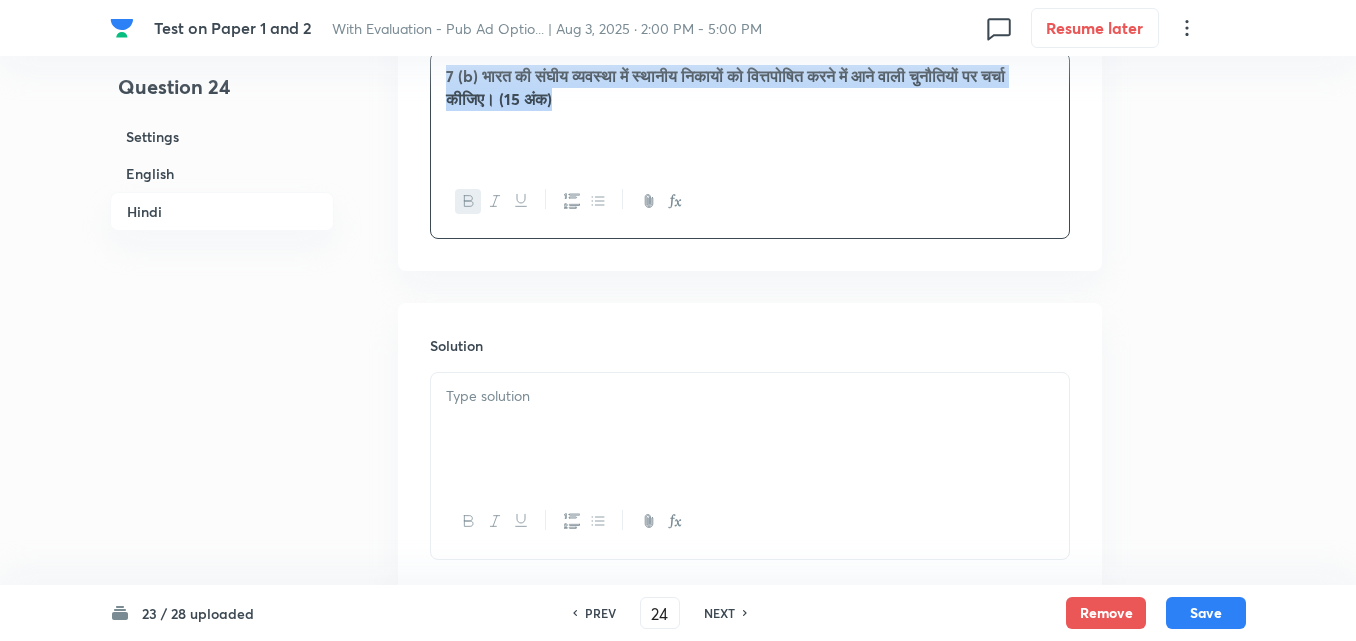 scroll, scrollTop: 1545, scrollLeft: 0, axis: vertical 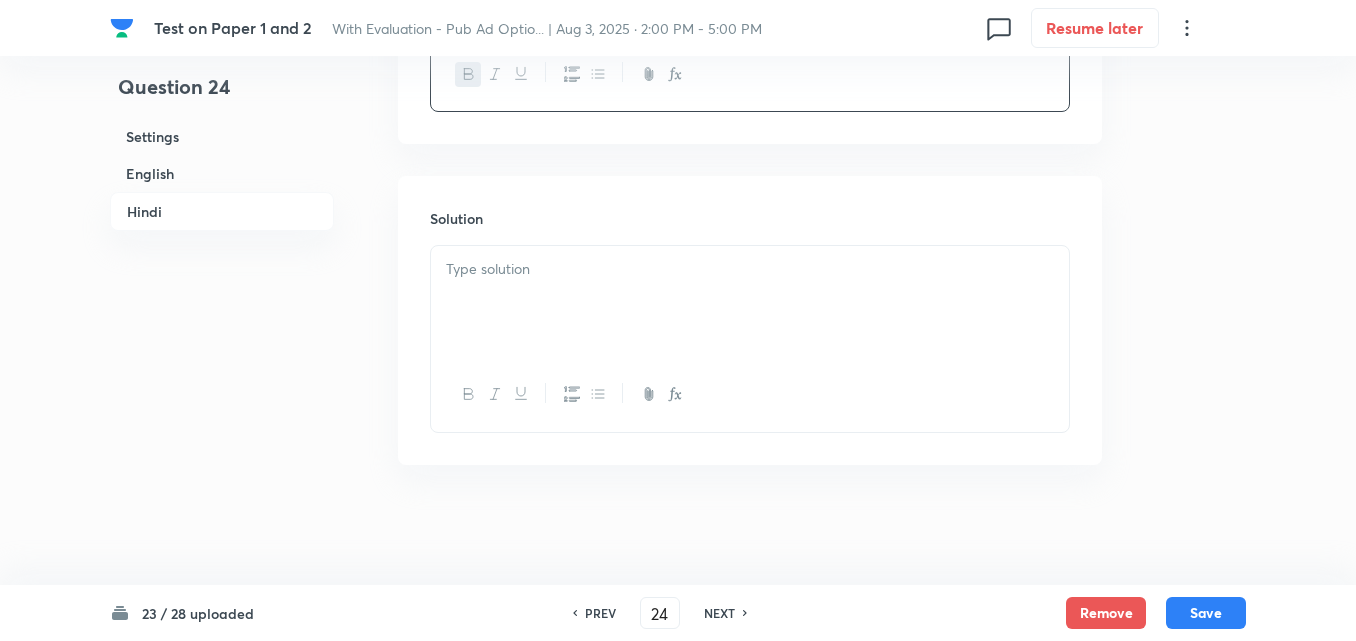 click at bounding box center [750, 302] 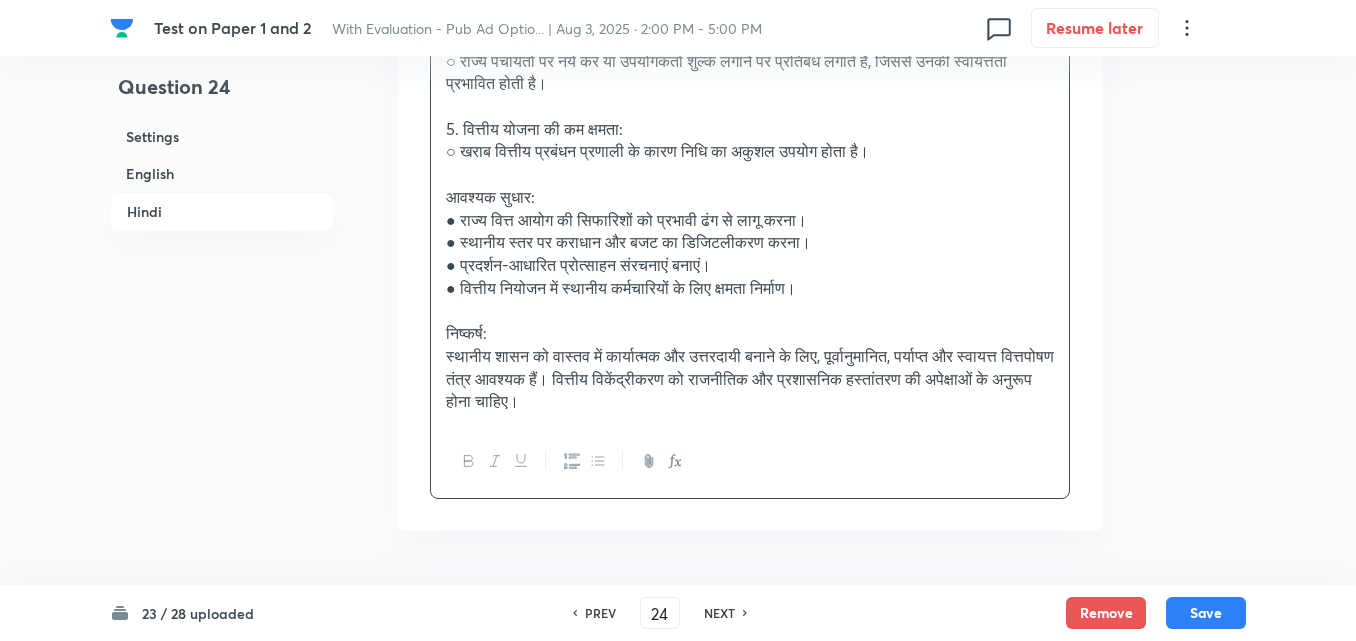 scroll, scrollTop: 2274, scrollLeft: 0, axis: vertical 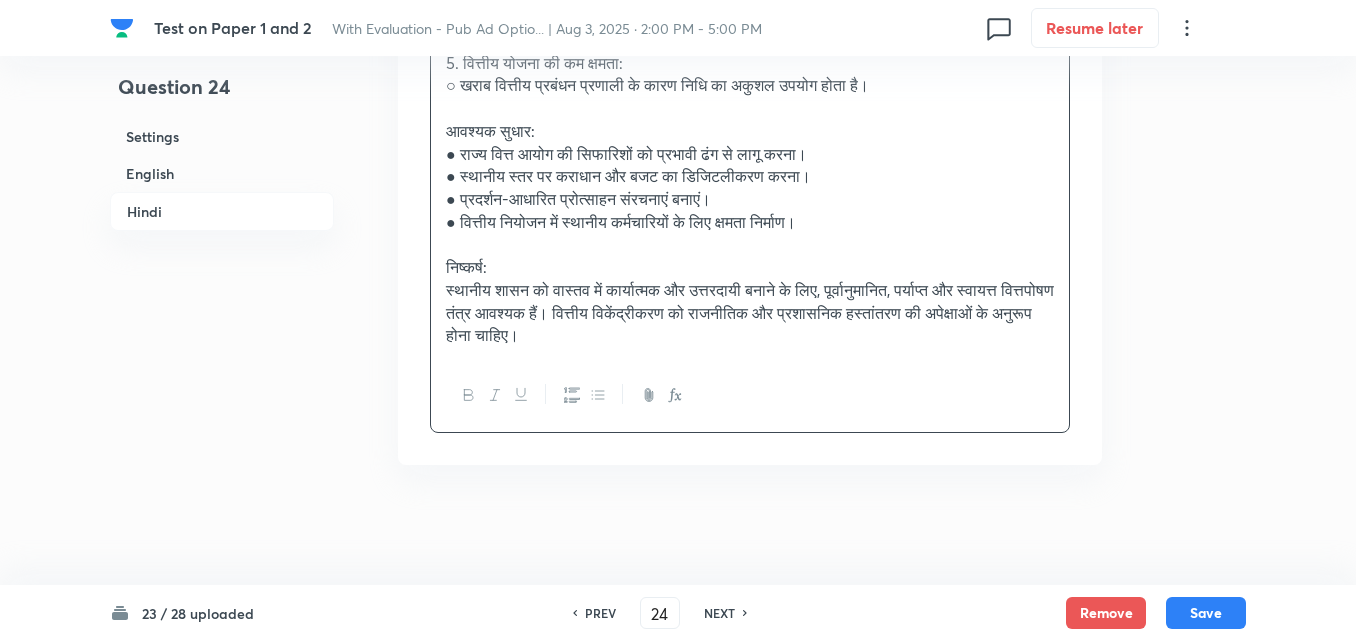 click on "English" at bounding box center (222, 173) 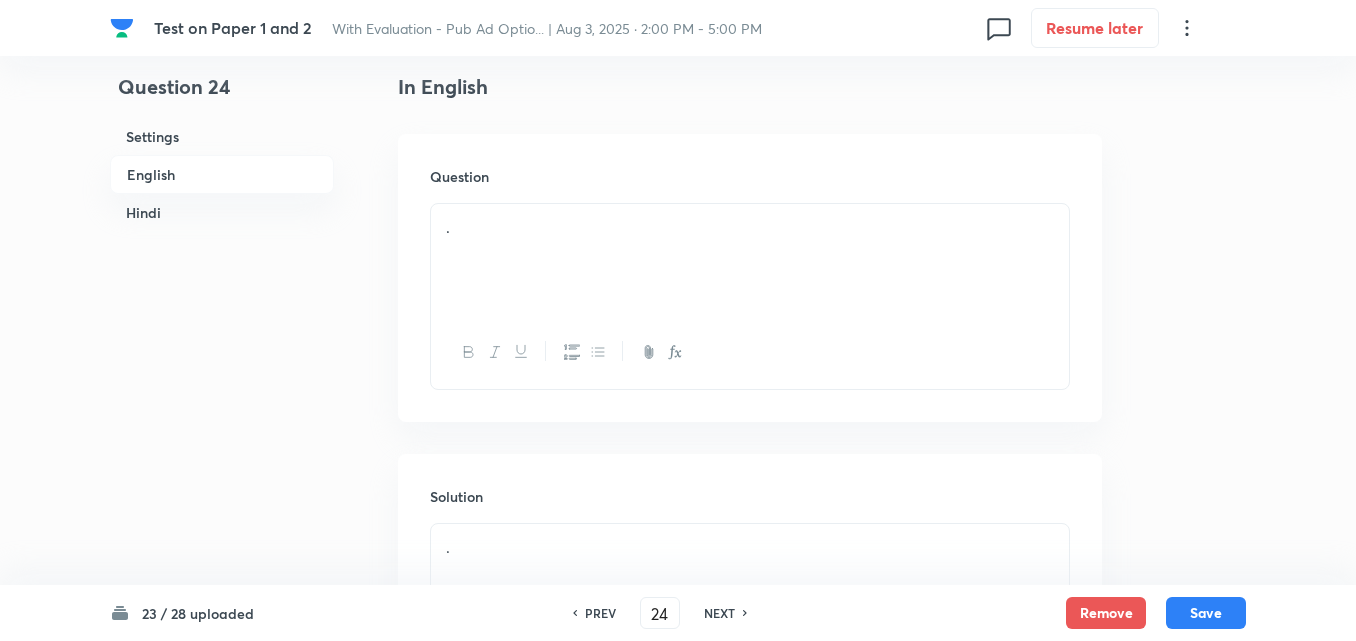 click on "Hindi" at bounding box center [222, 212] 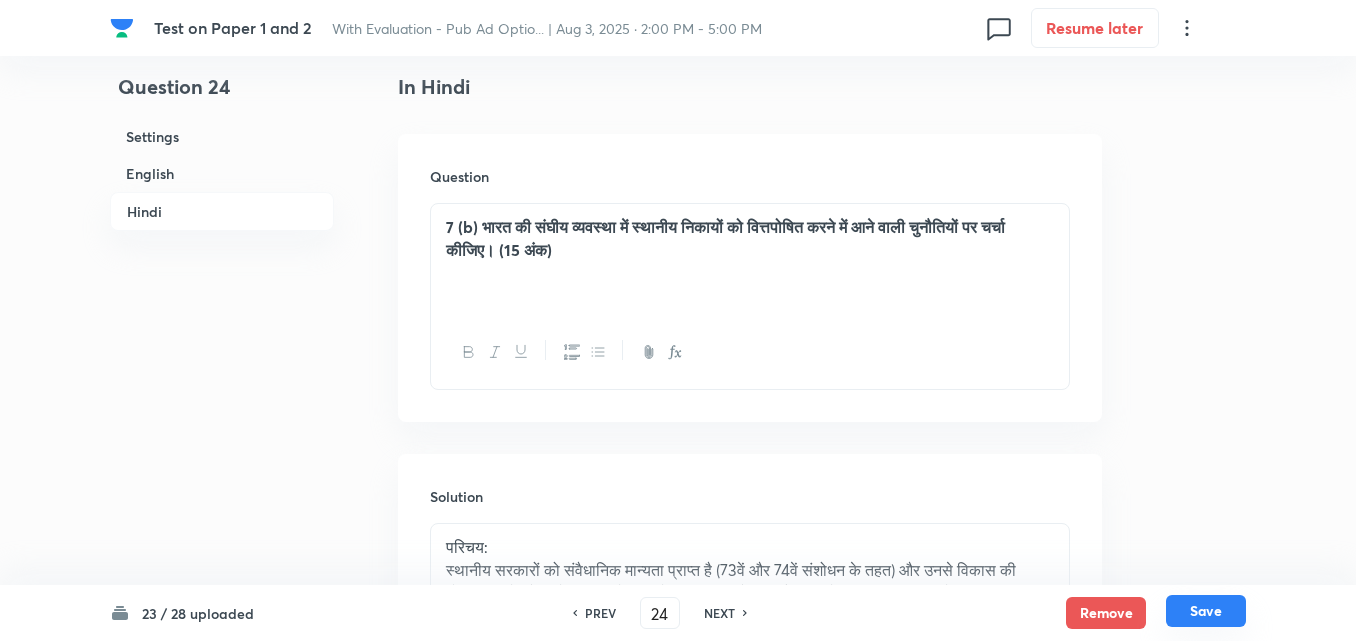 click on "Save" at bounding box center [1206, 611] 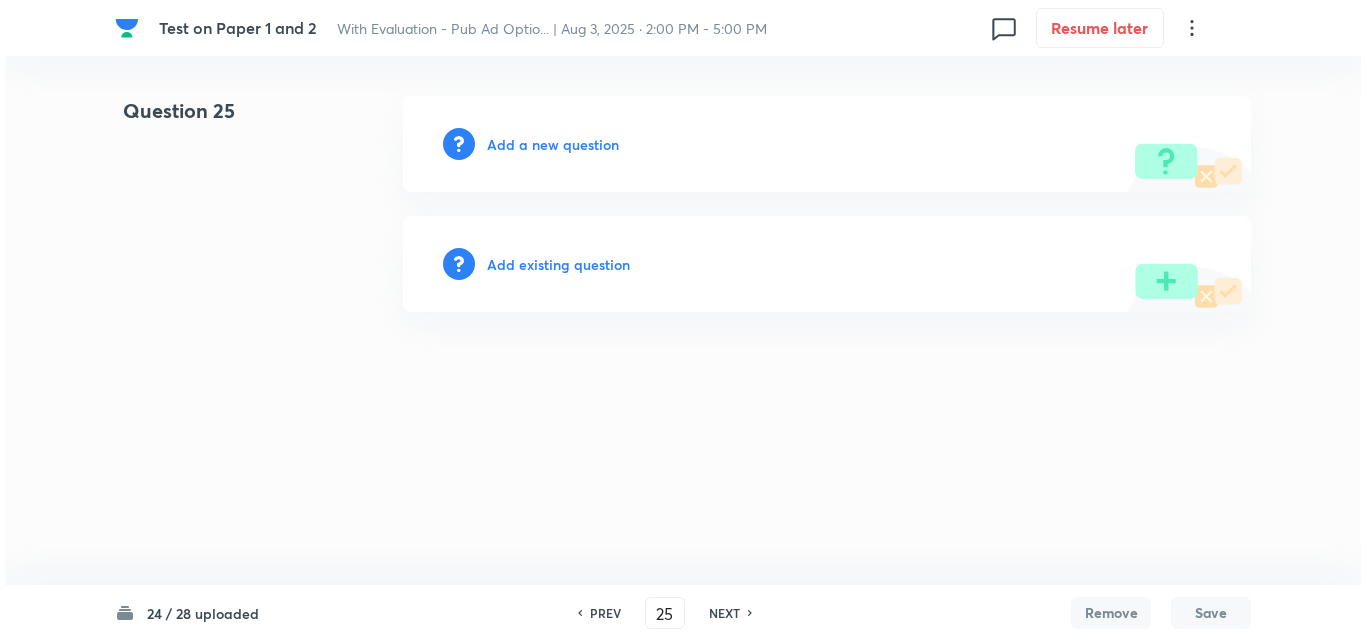 scroll, scrollTop: 0, scrollLeft: 0, axis: both 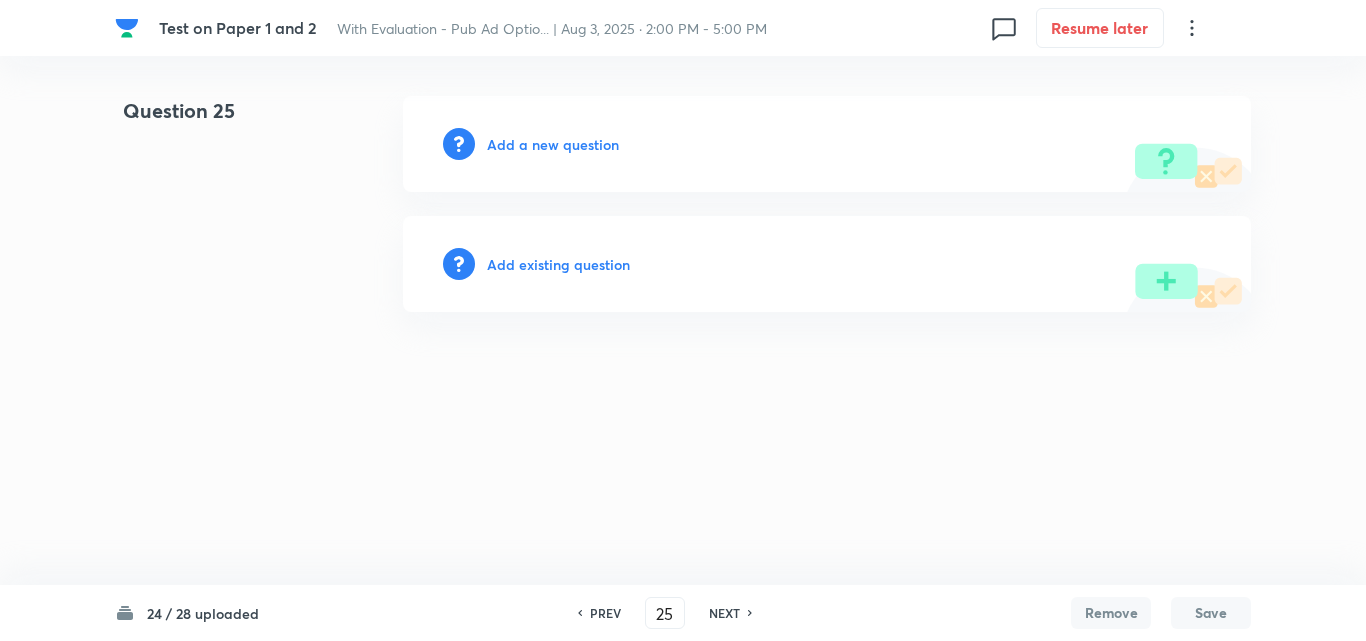 click on "Add a new question" at bounding box center (553, 144) 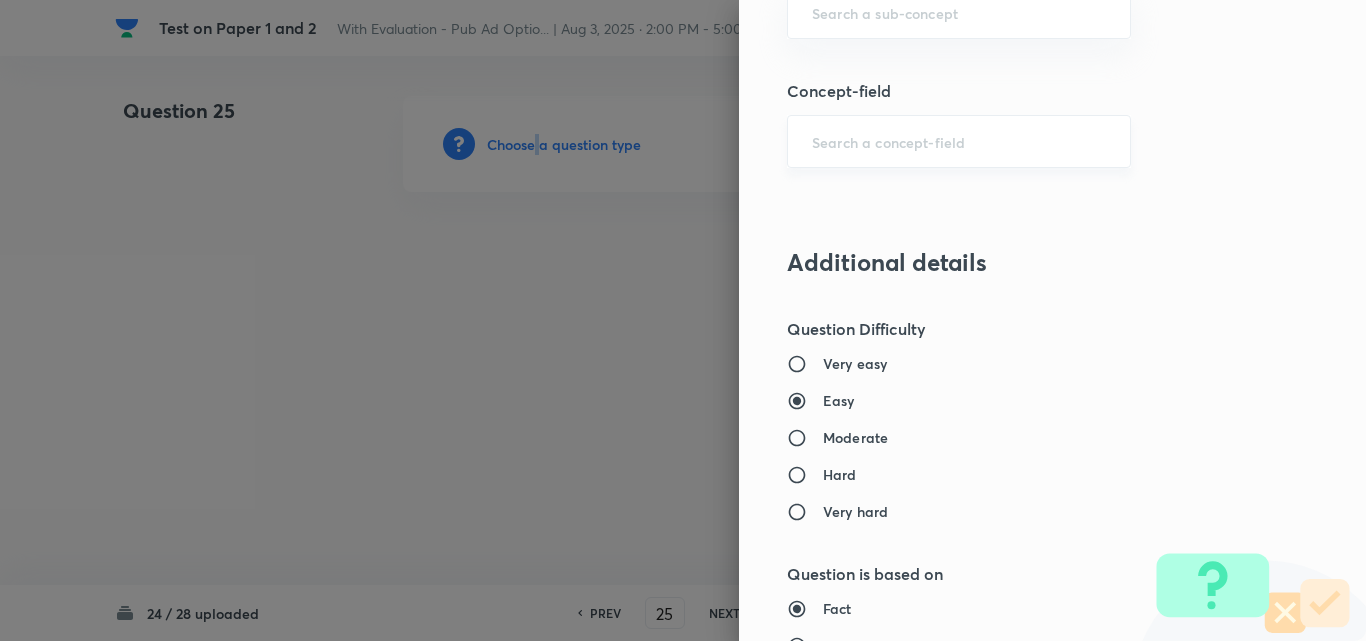 scroll, scrollTop: 1000, scrollLeft: 0, axis: vertical 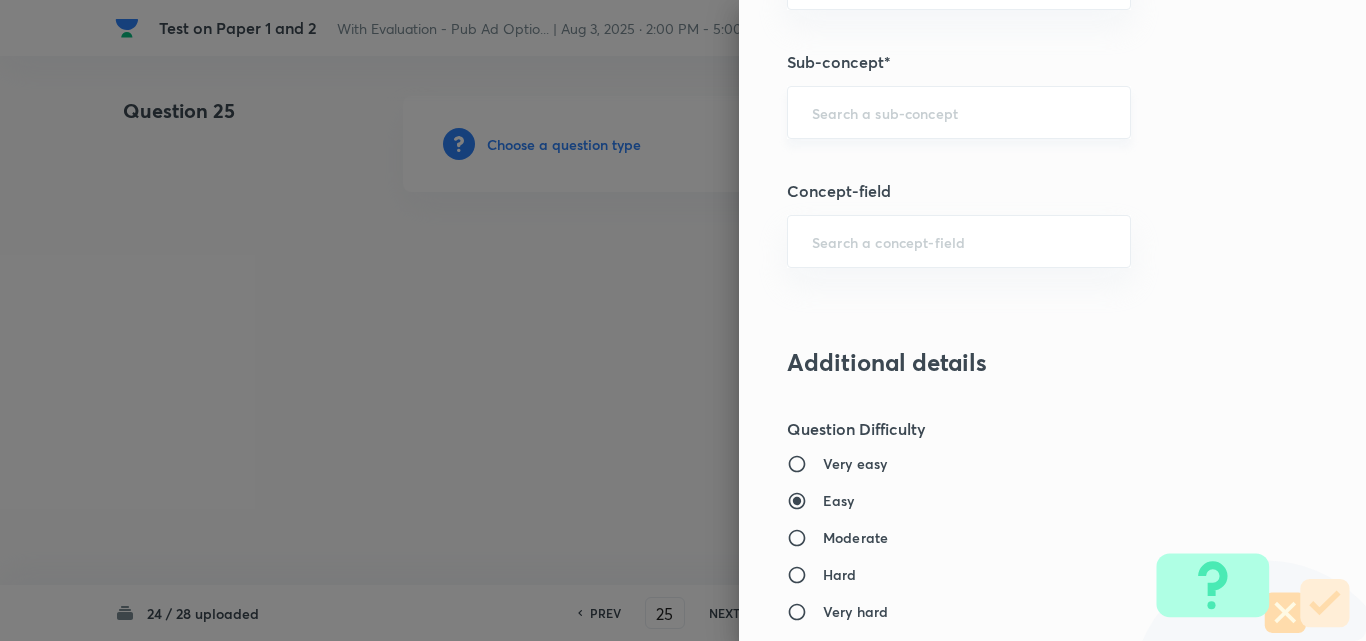click at bounding box center [959, 112] 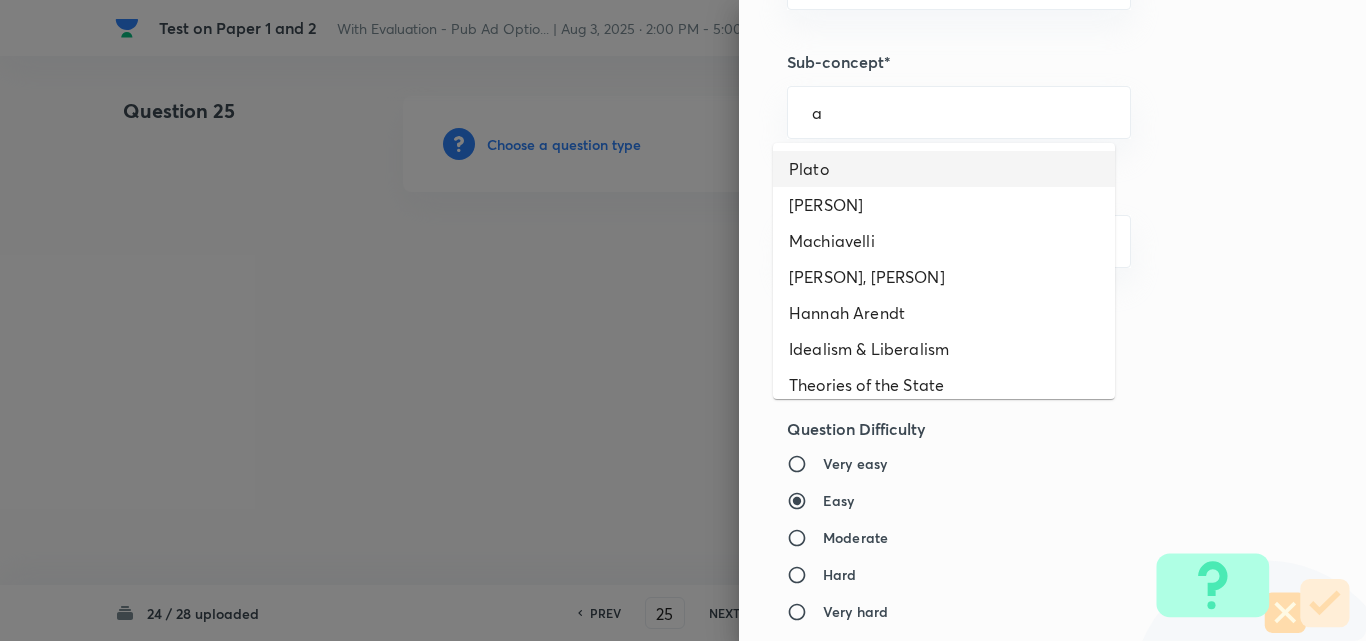 click on "Plato" at bounding box center [944, 169] 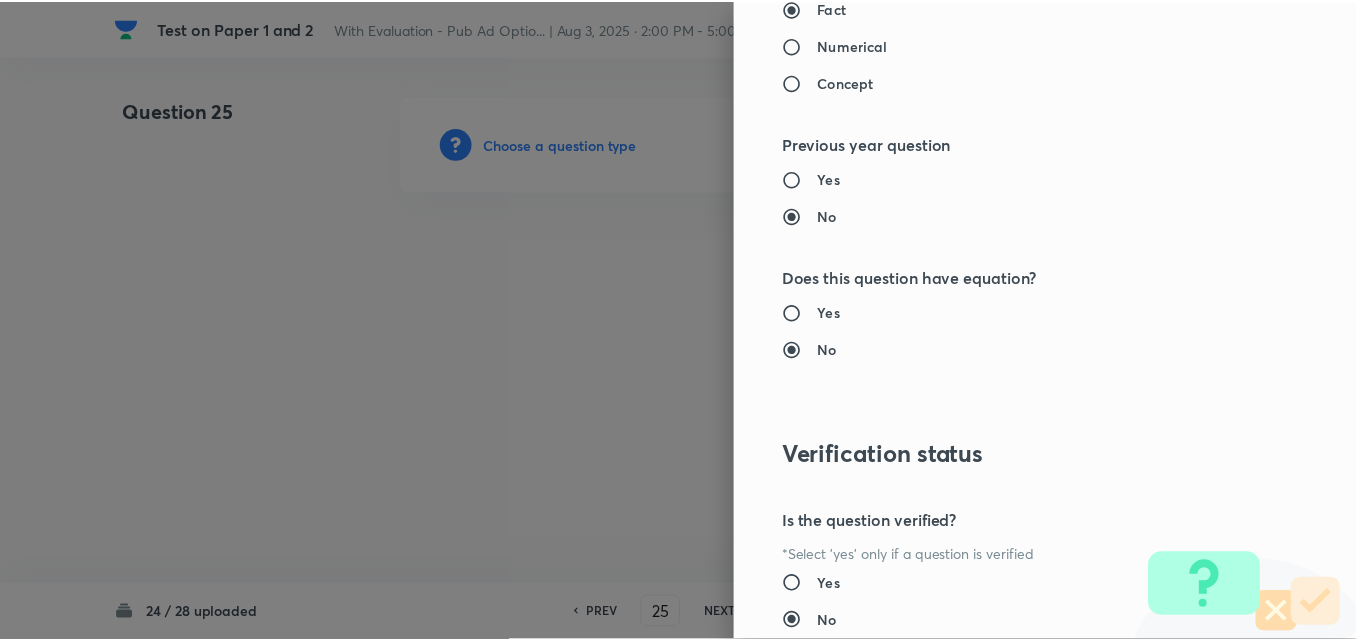 scroll, scrollTop: 1844, scrollLeft: 0, axis: vertical 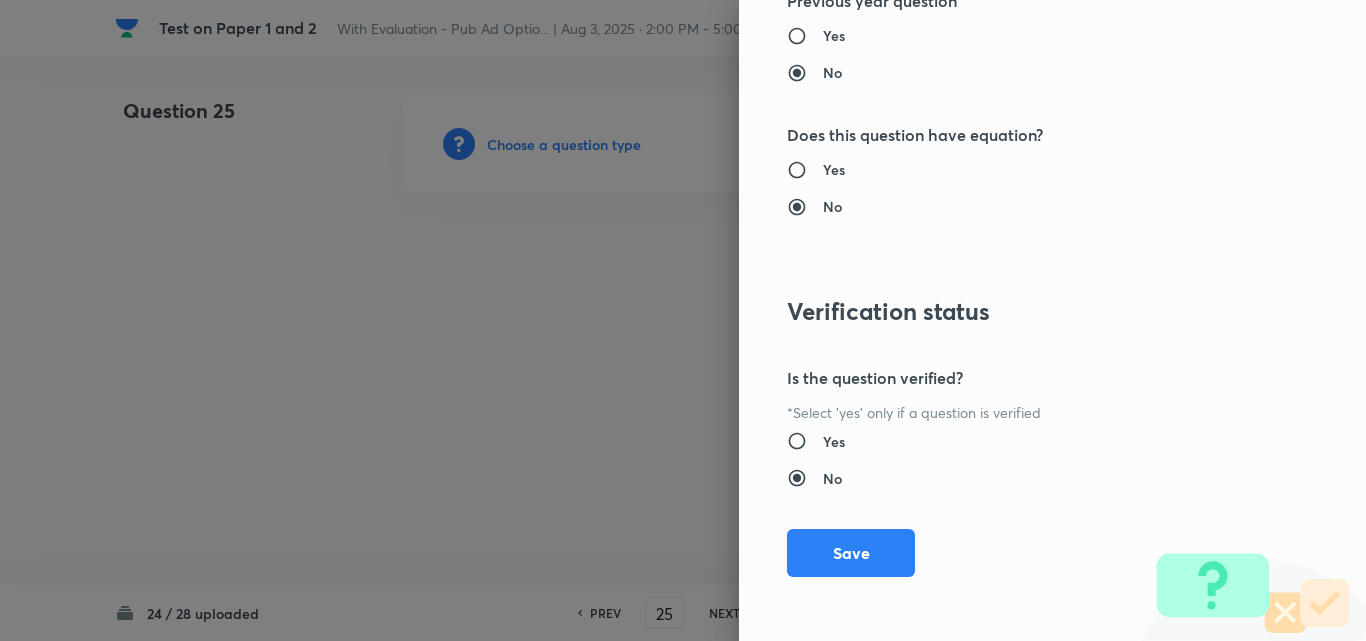 click on "Question settings Does this question have a passage?* Yes No Positive mark 15 ​ Negative Marks (Don’t add negative sign) 0 ​ Syllabus Topic group* PSIR Optional ​ Topic* PSIR Paper 1 ​ Concept* Western Political Thought ​ Sub-concept* Plato ​ Concept-field ​ Additional details Question Difficulty Very easy Easy Moderate Hard Very hard Question is based on Fact Numerical Concept Previous year question Yes No Does this question have equation? Yes No Verification status Is the question verified? *Select 'yes' only if a question is verified Yes No Save" at bounding box center [1052, 320] 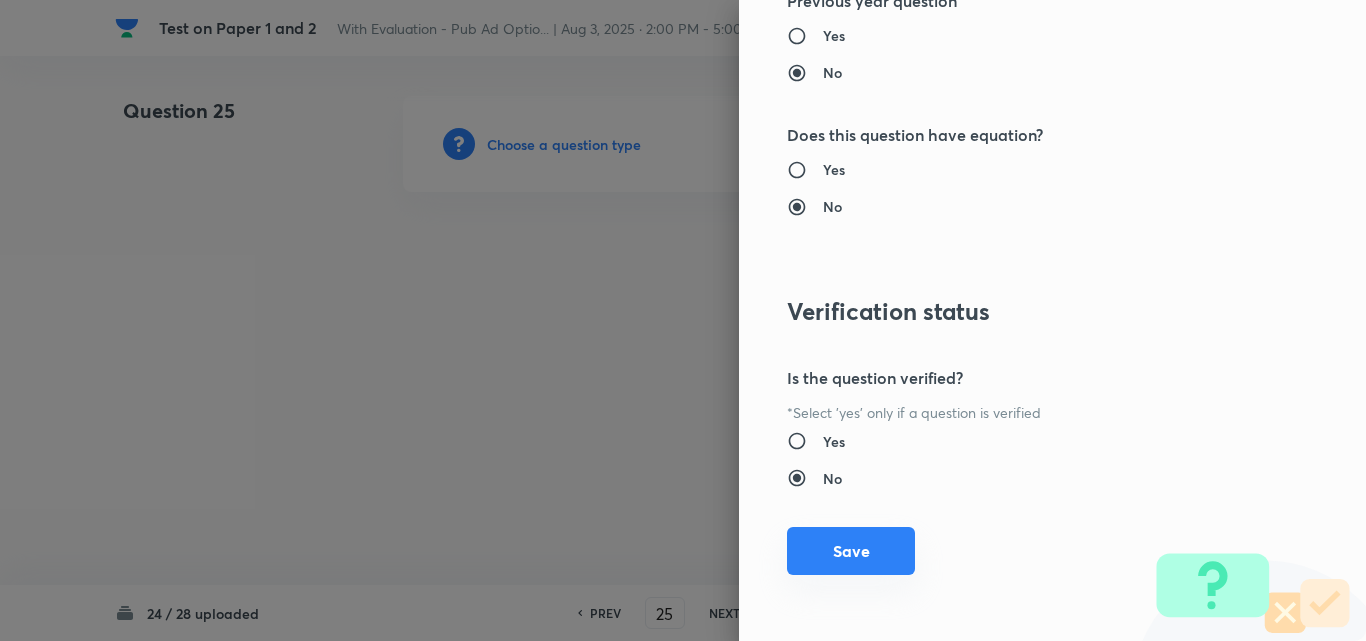click on "Save" at bounding box center (851, 551) 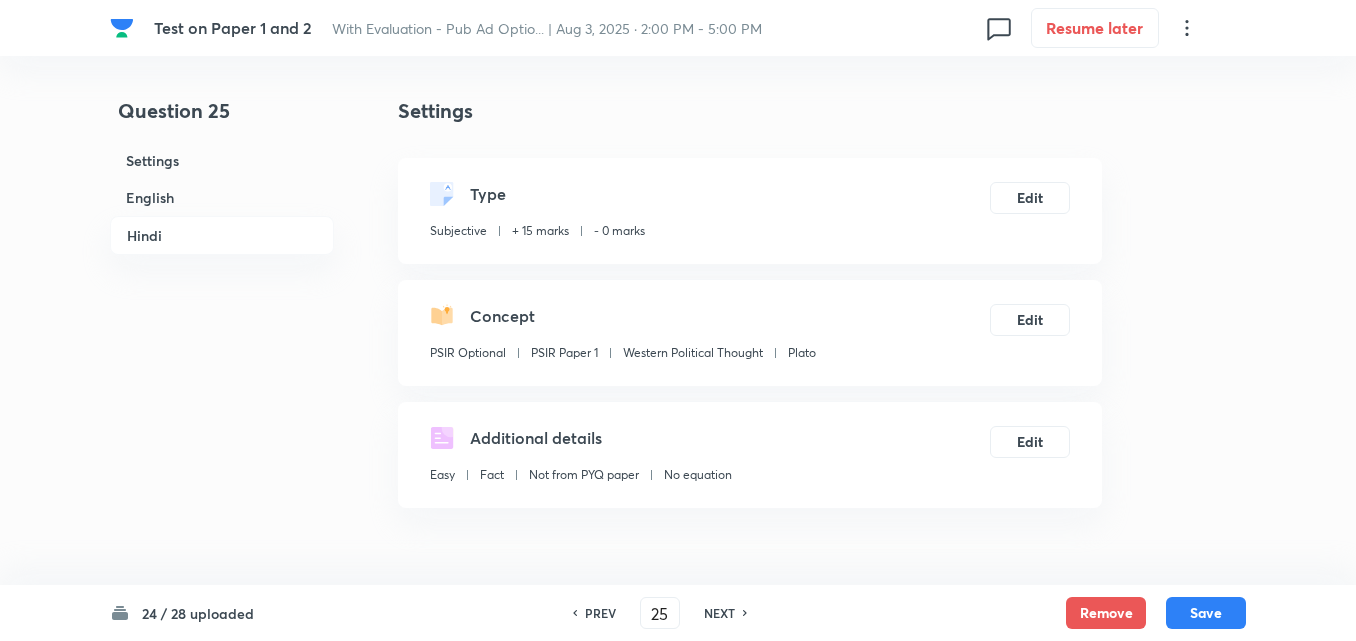 click on "English" at bounding box center (222, 197) 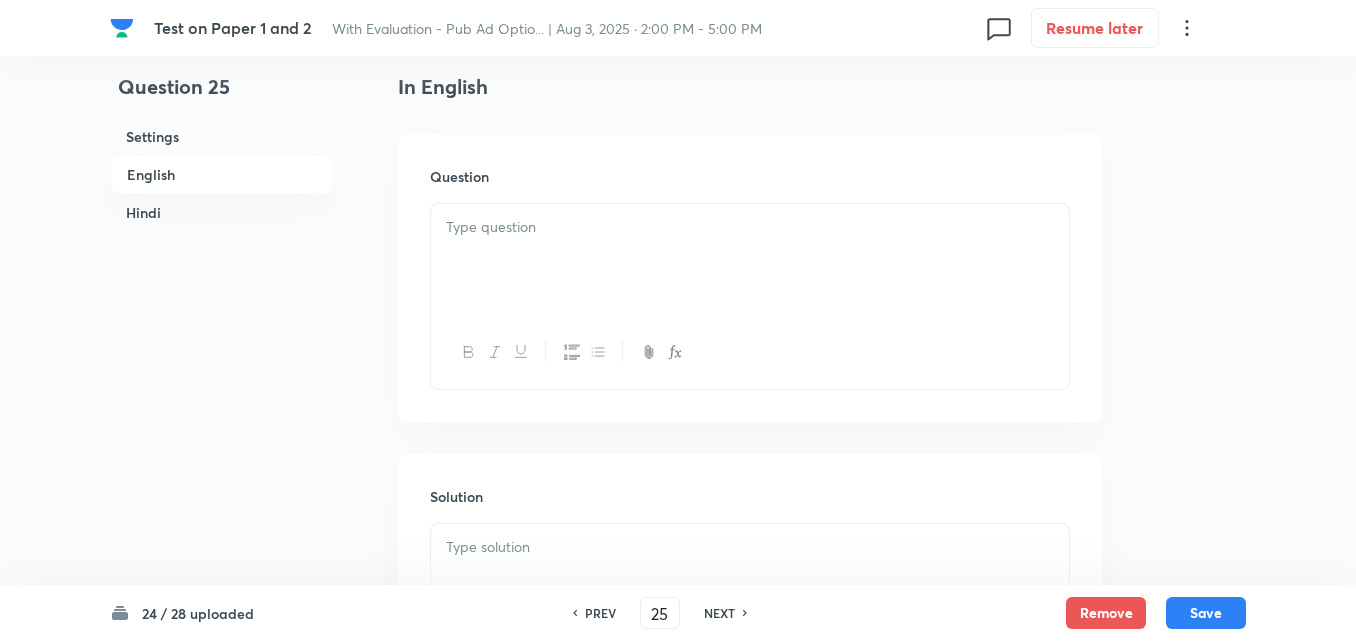 click at bounding box center (750, 260) 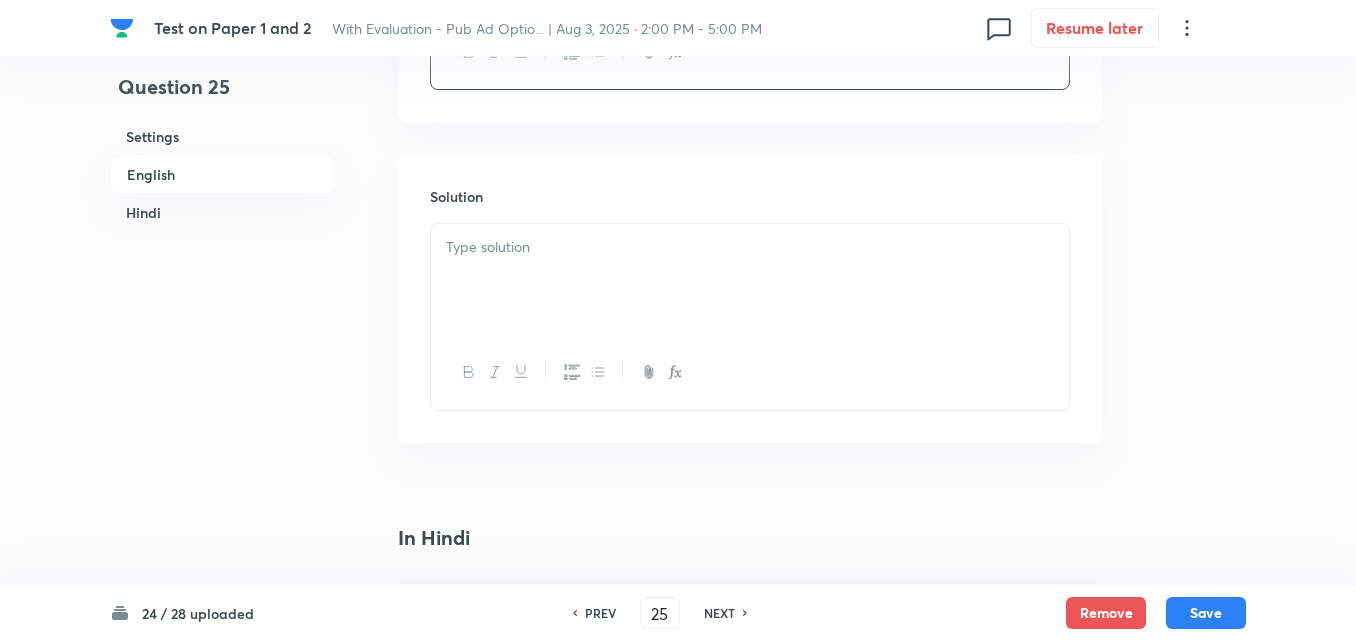 click at bounding box center [750, 280] 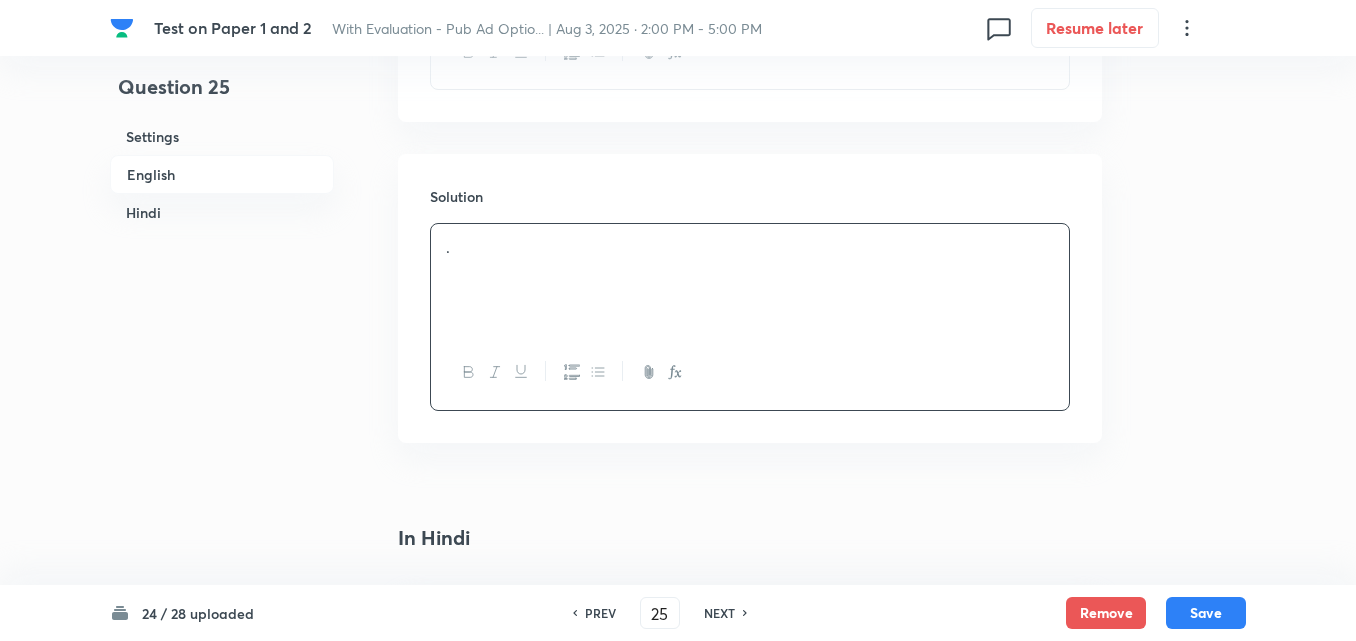 click on "Hindi" at bounding box center [222, 212] 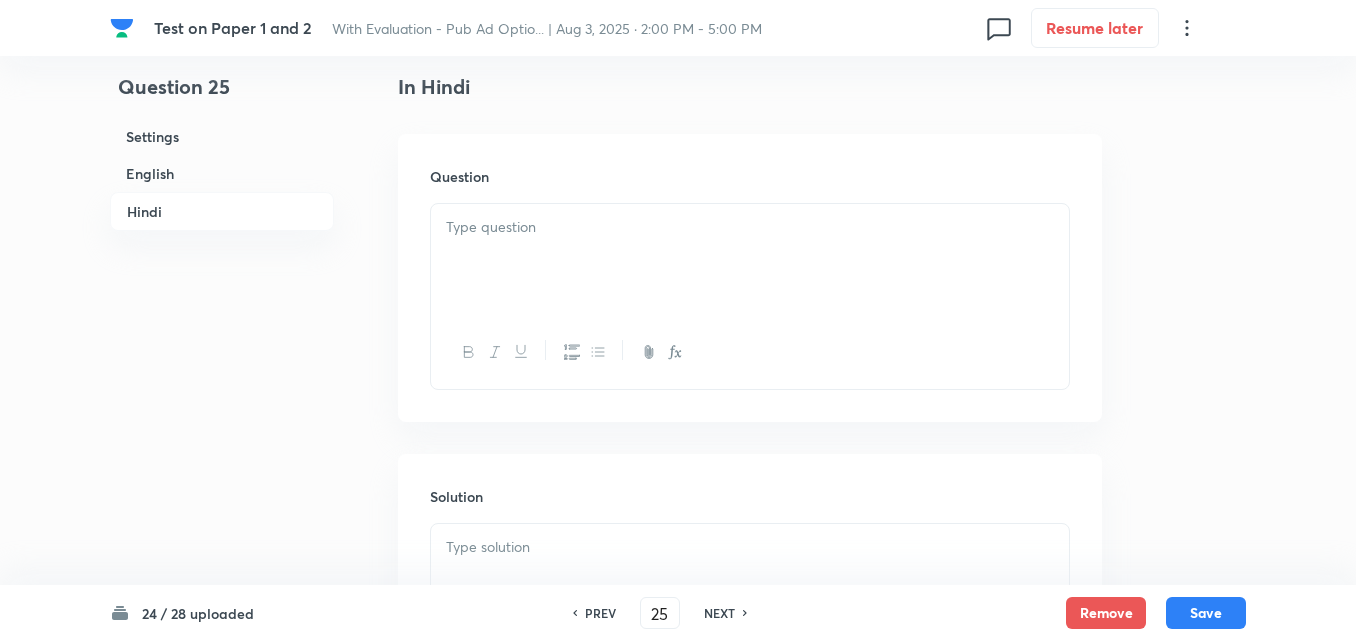 click at bounding box center [750, 260] 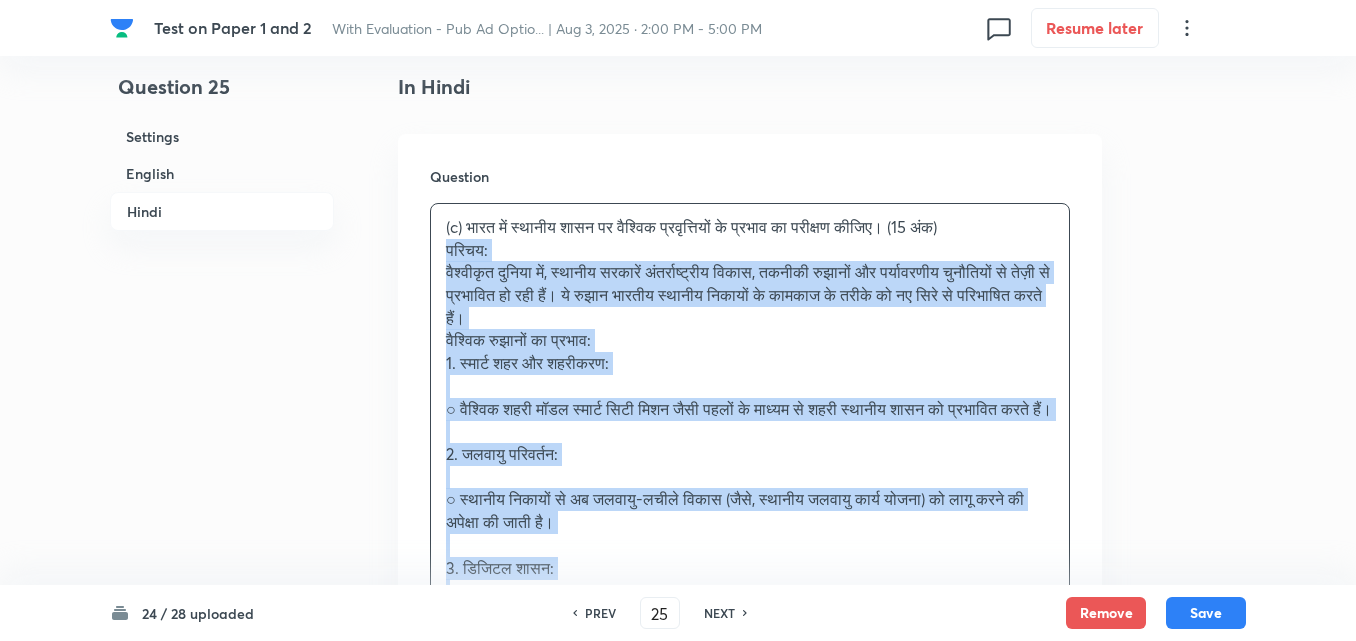 drag, startPoint x: 465, startPoint y: 262, endPoint x: 404, endPoint y: 257, distance: 61.204575 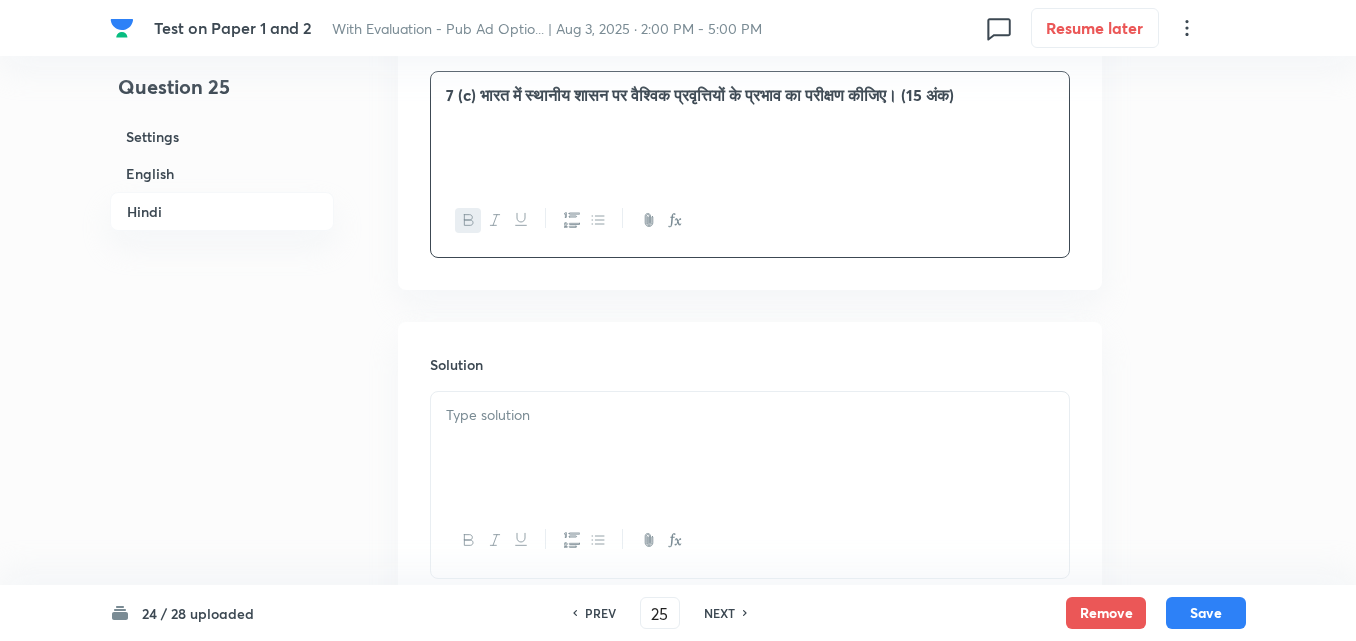 scroll, scrollTop: 1545, scrollLeft: 0, axis: vertical 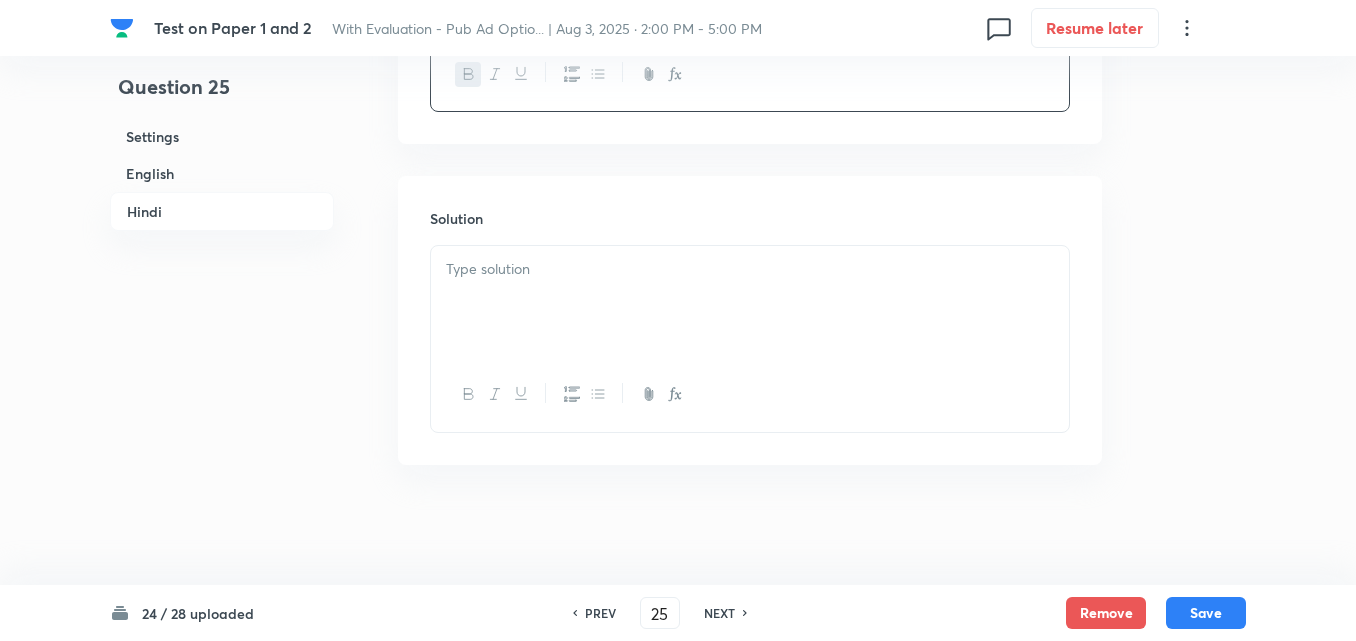 click at bounding box center (750, 302) 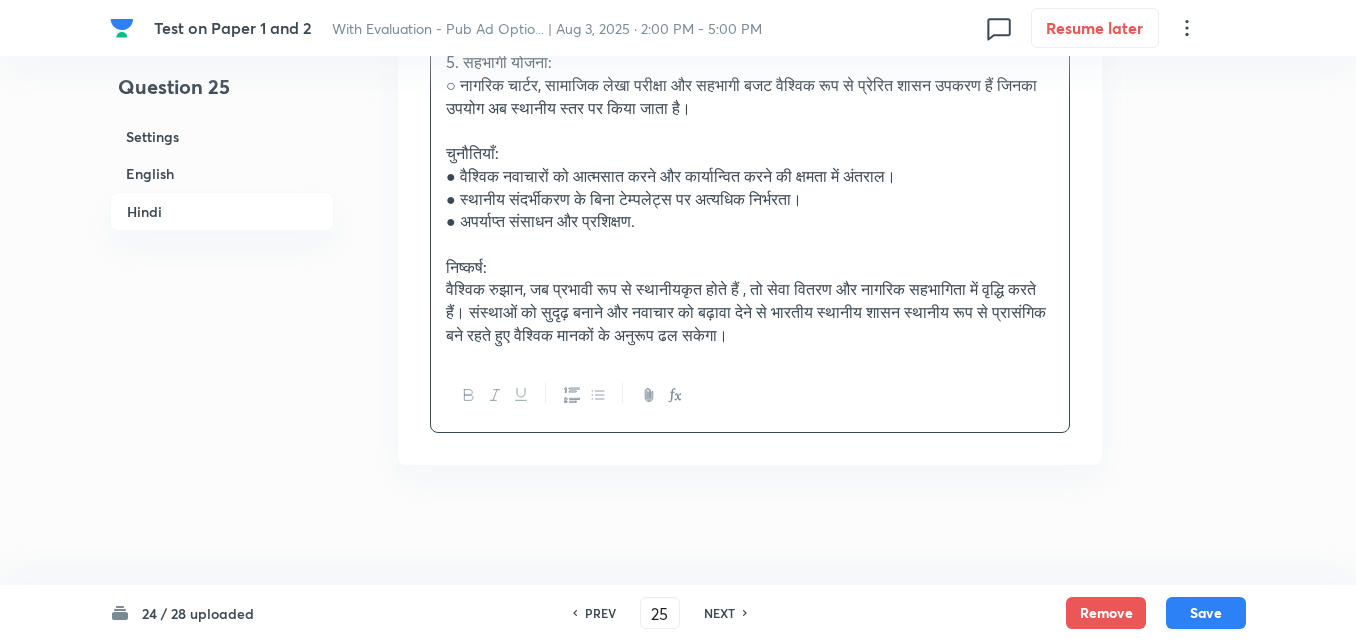 scroll, scrollTop: 2252, scrollLeft: 0, axis: vertical 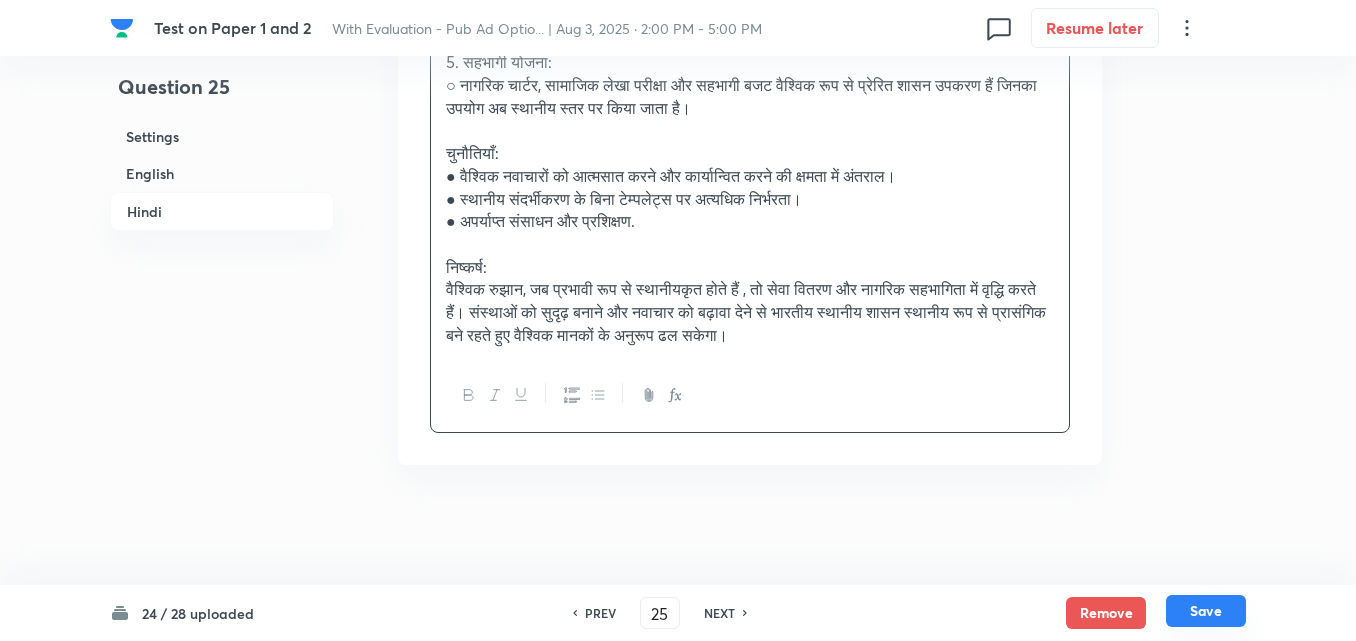 click on "Save" at bounding box center [1206, 611] 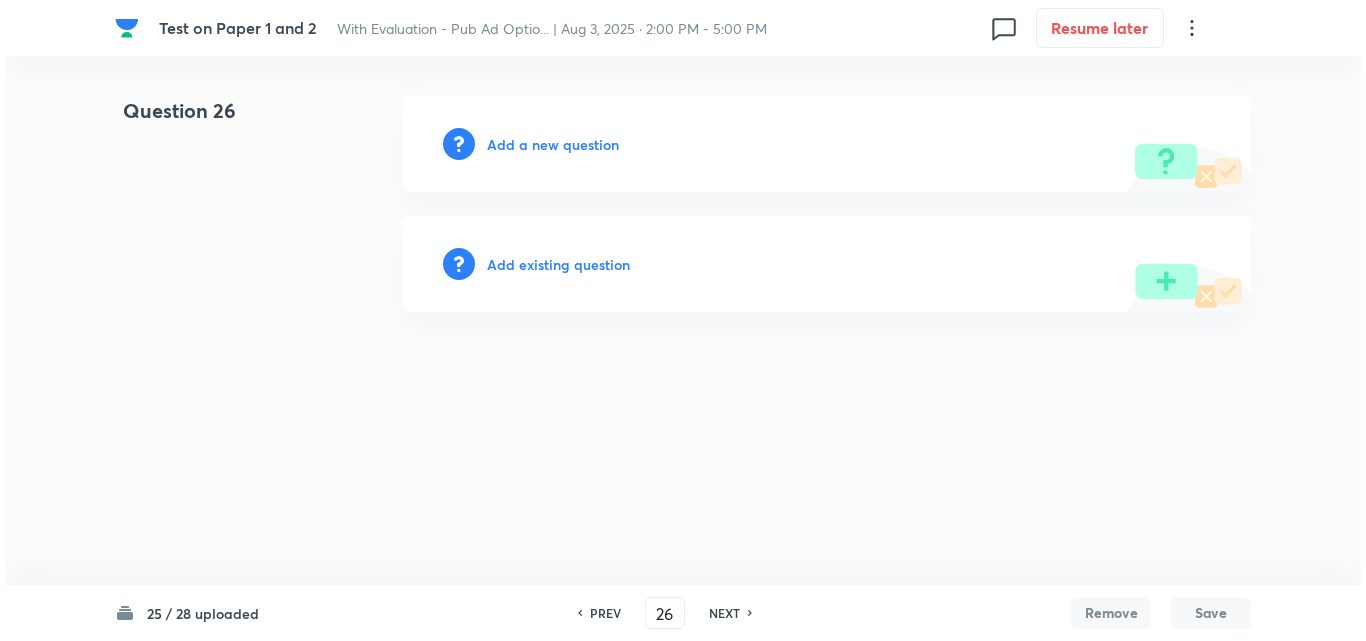 scroll, scrollTop: 0, scrollLeft: 0, axis: both 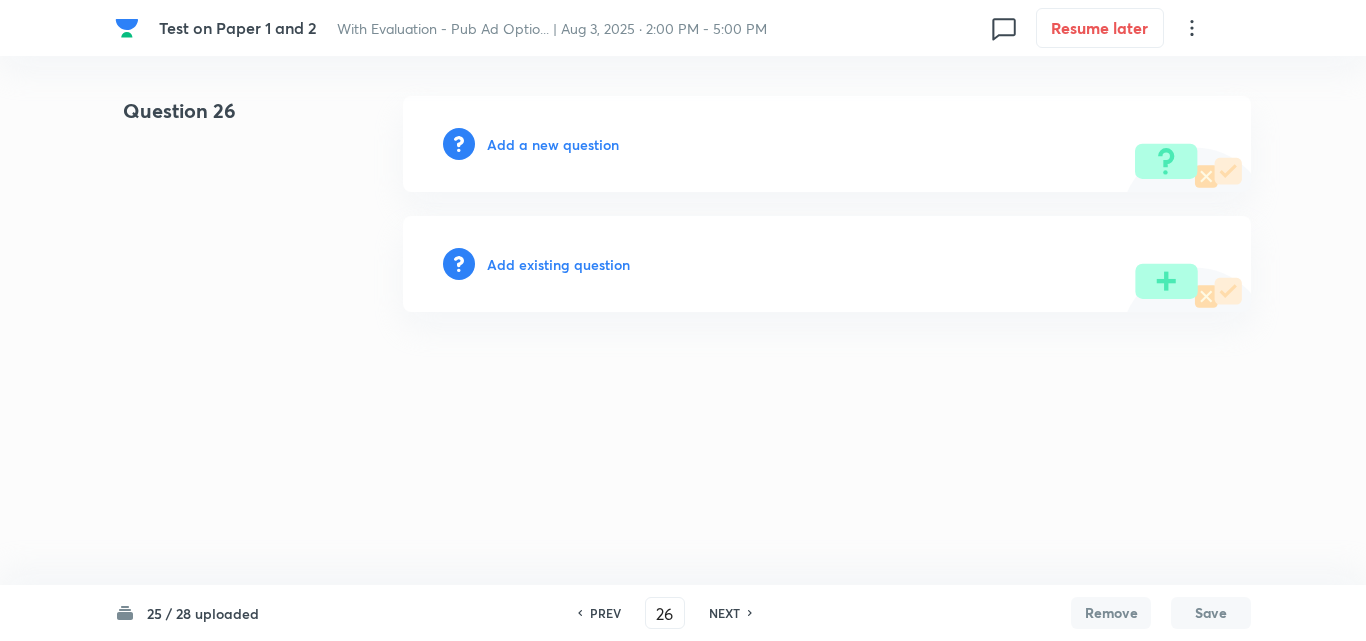 click on "Add a new question" at bounding box center [553, 144] 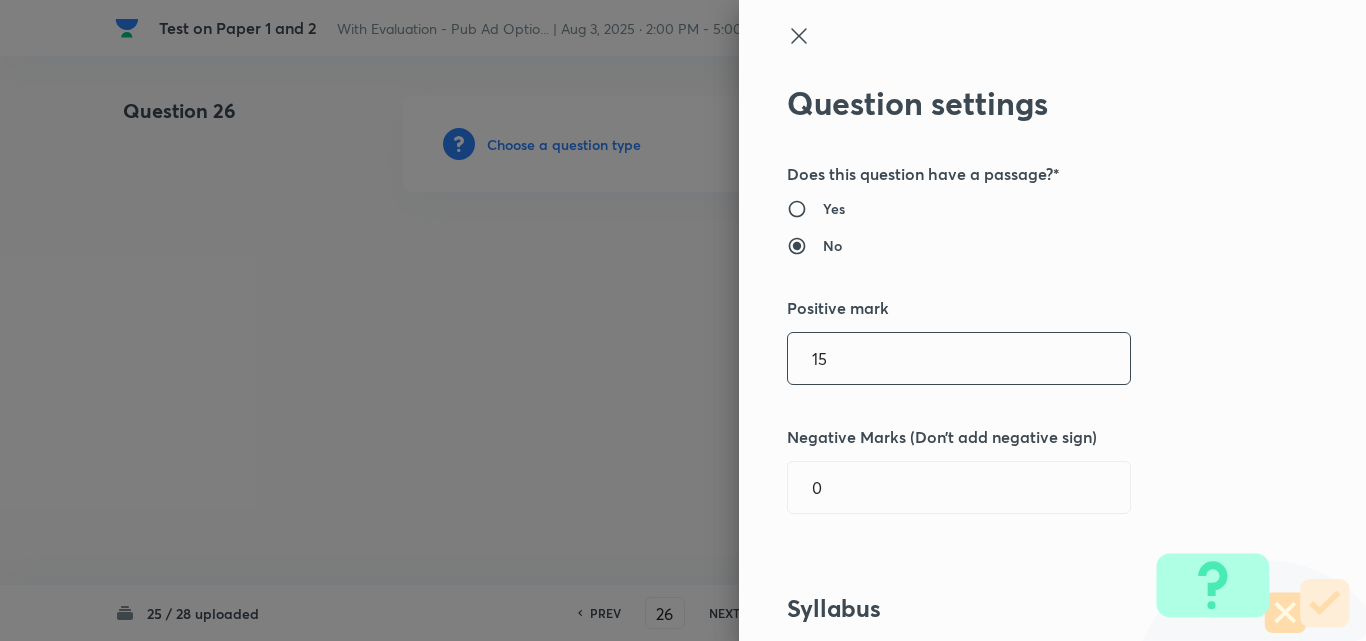 drag, startPoint x: 848, startPoint y: 363, endPoint x: 505, endPoint y: 338, distance: 343.90988 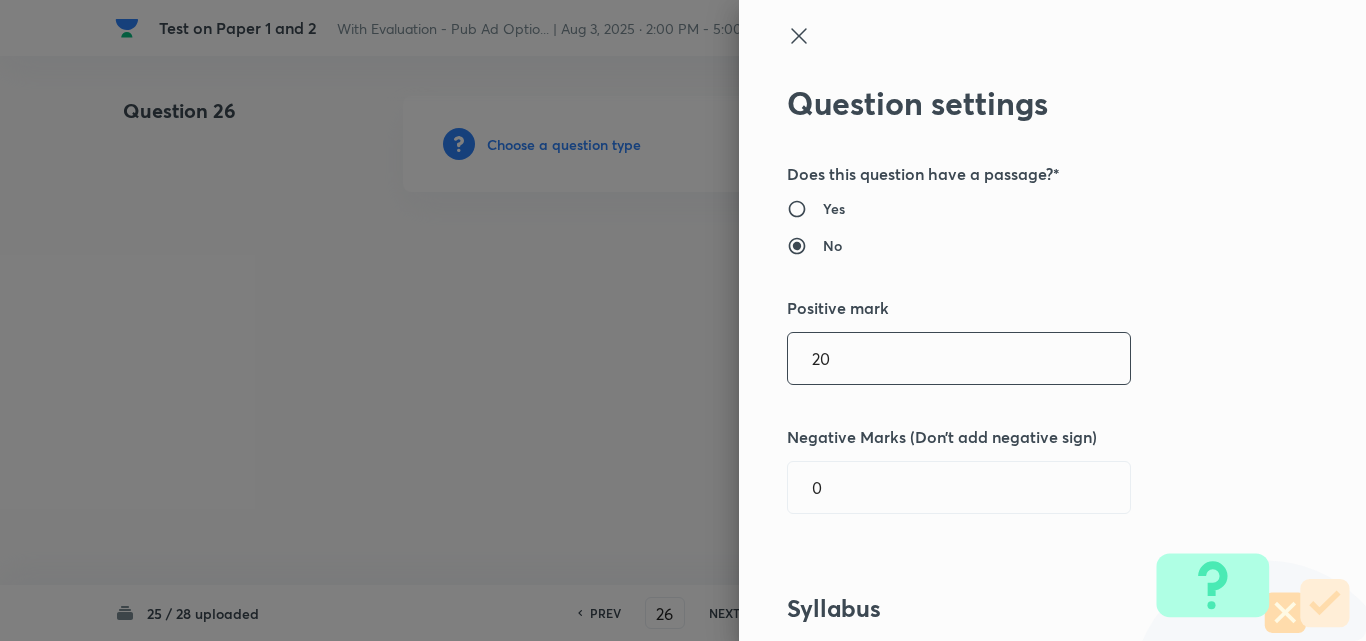 click on "Question settings Does this question have a passage?* Yes No Positive mark 20 ​ Negative Marks (Don’t add negative sign) 0 ​ Syllabus Topic group* ​ Topic* ​ Concept* ​ Sub-concept* ​ Concept-field ​ Additional details Question Difficulty Very easy Easy Moderate Hard Very hard Question is based on Fact Numerical Concept Previous year question Yes No Does this question have equation? Yes No Verification status Is the question verified? *Select 'yes' only if a question is verified Yes No Save" at bounding box center [1052, 320] 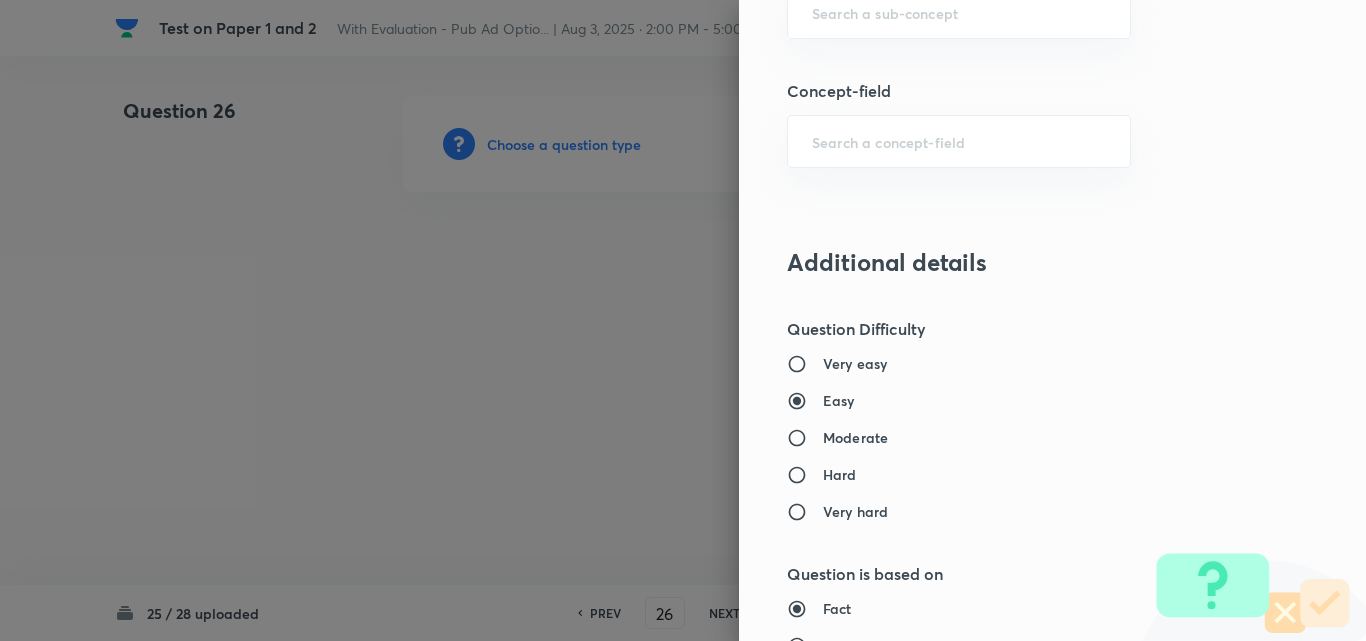 scroll, scrollTop: 1000, scrollLeft: 0, axis: vertical 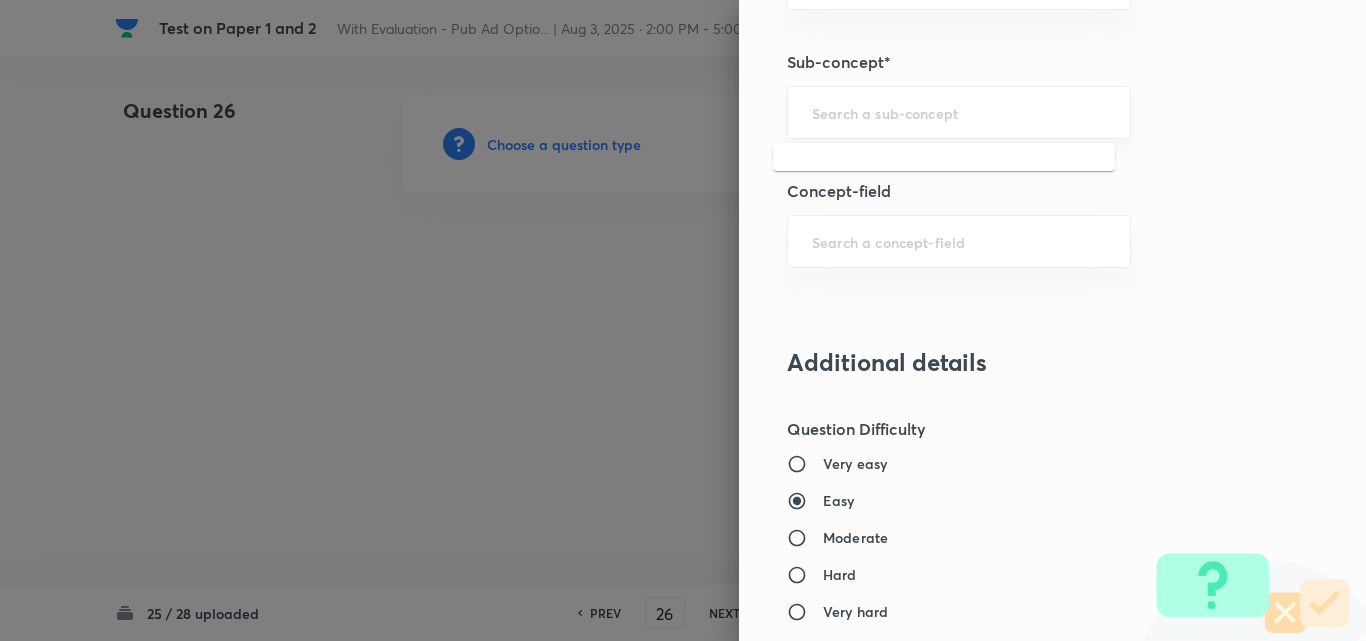 click at bounding box center [959, 112] 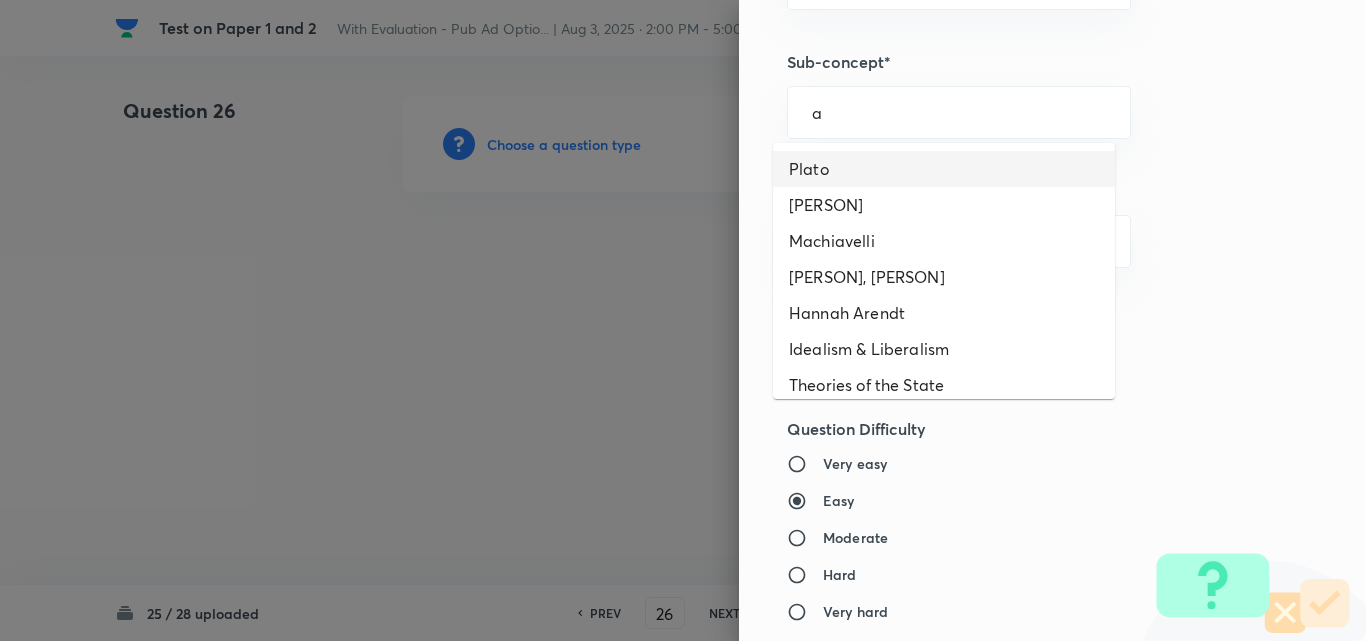 click on "Plato" at bounding box center [944, 169] 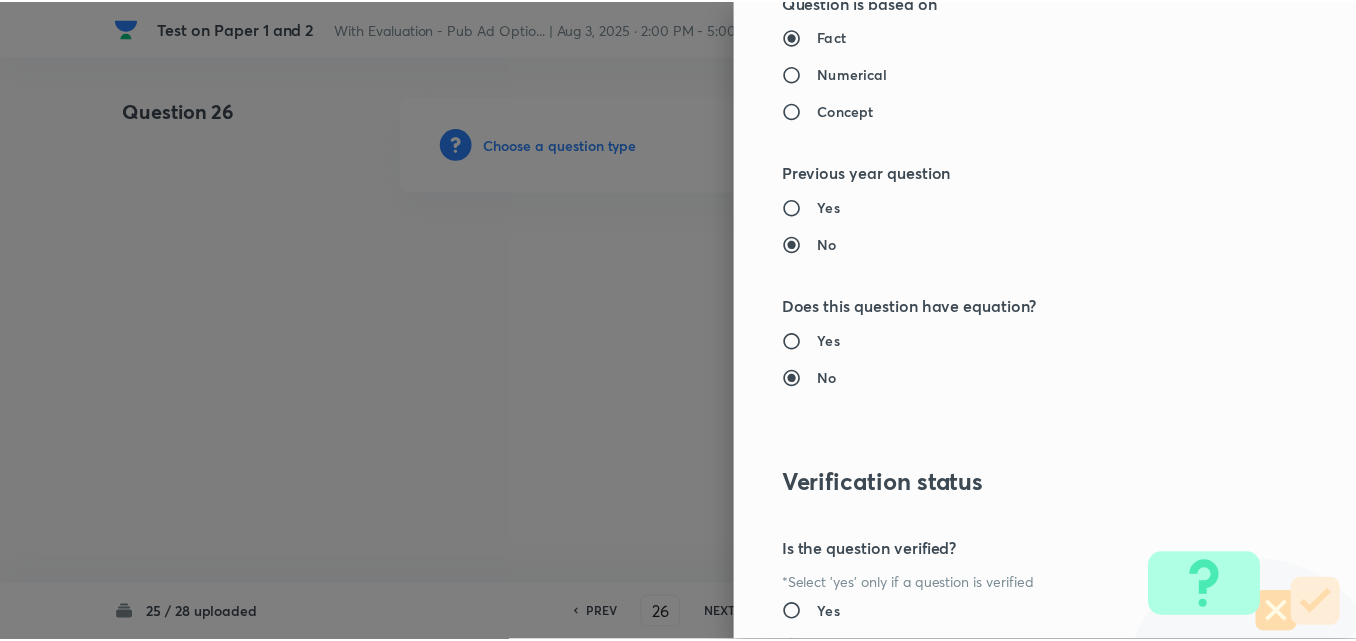 scroll, scrollTop: 1844, scrollLeft: 0, axis: vertical 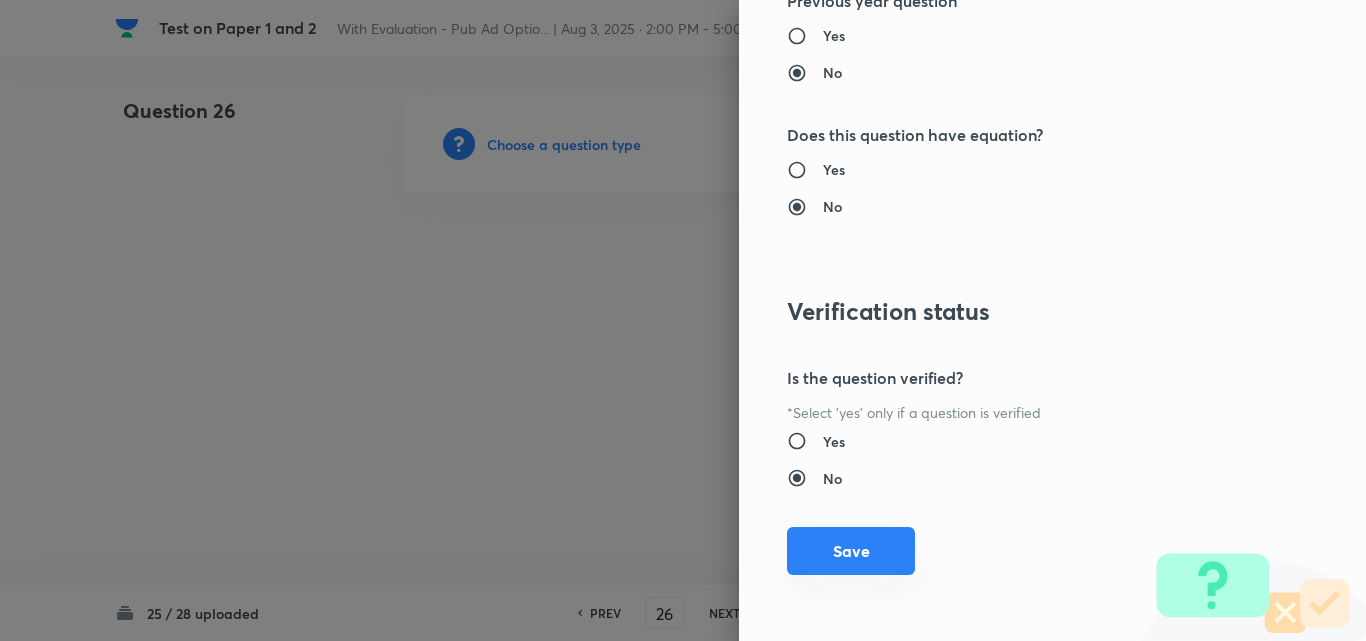 click on "Save" at bounding box center (851, 551) 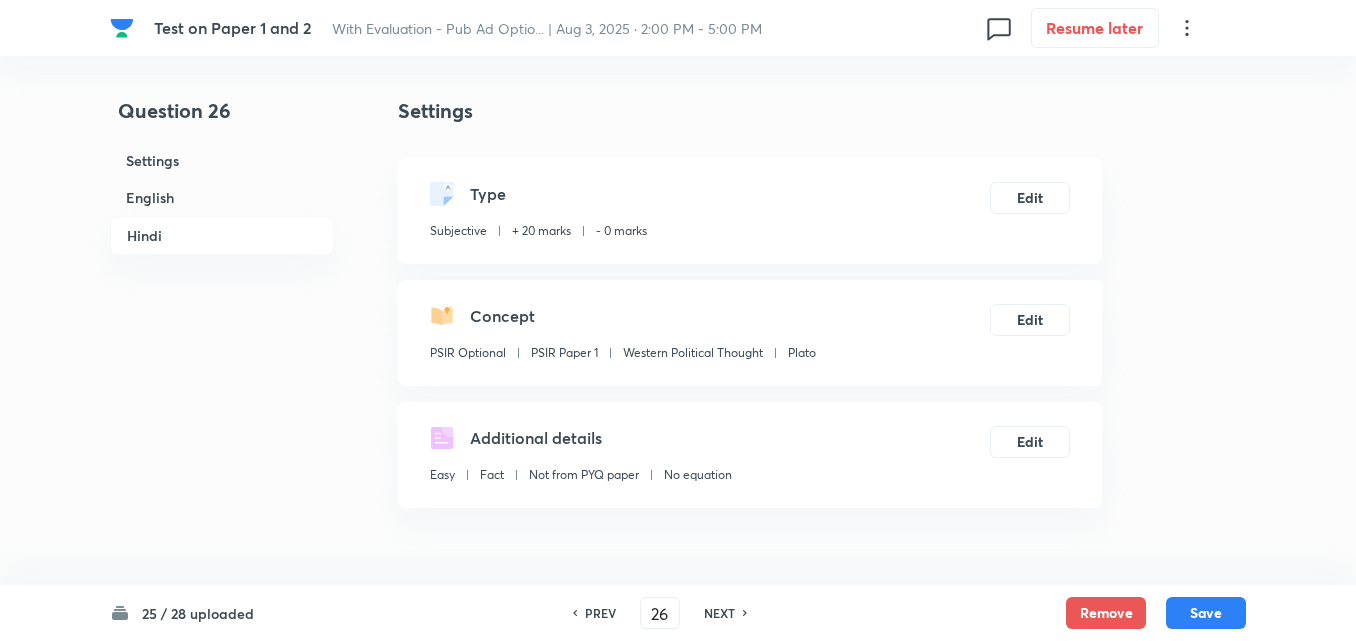 click on "English" at bounding box center [222, 197] 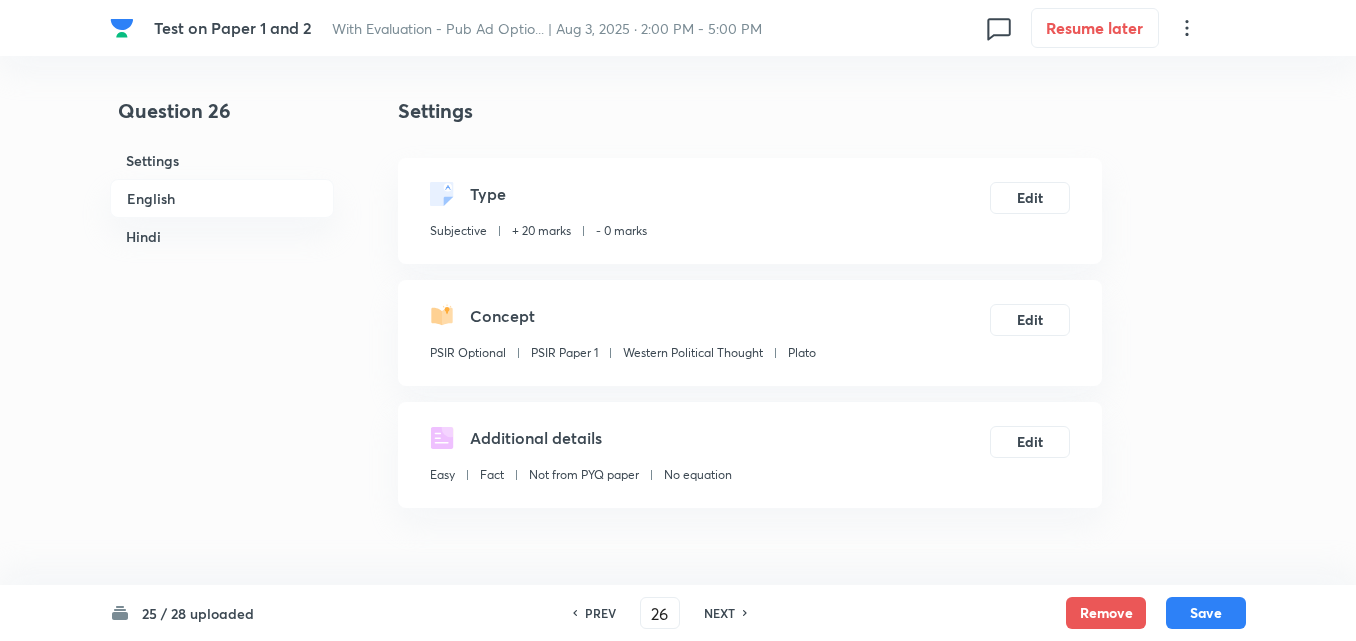 scroll, scrollTop: 516, scrollLeft: 0, axis: vertical 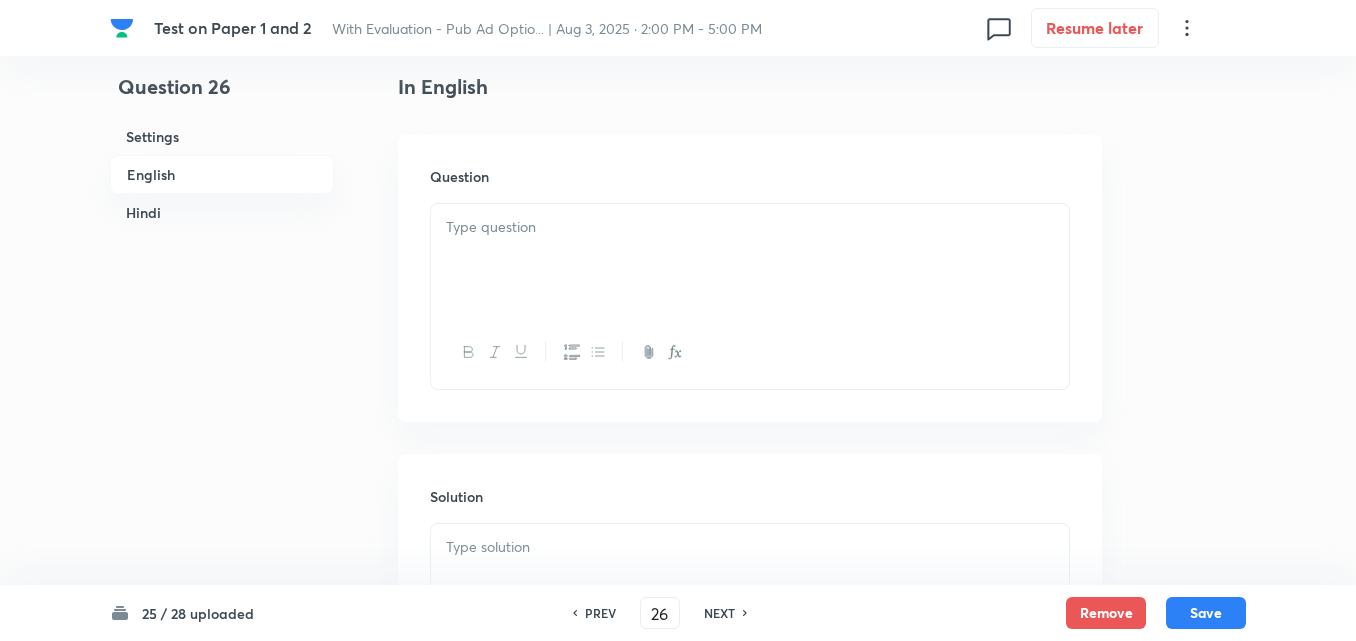 click at bounding box center [750, 260] 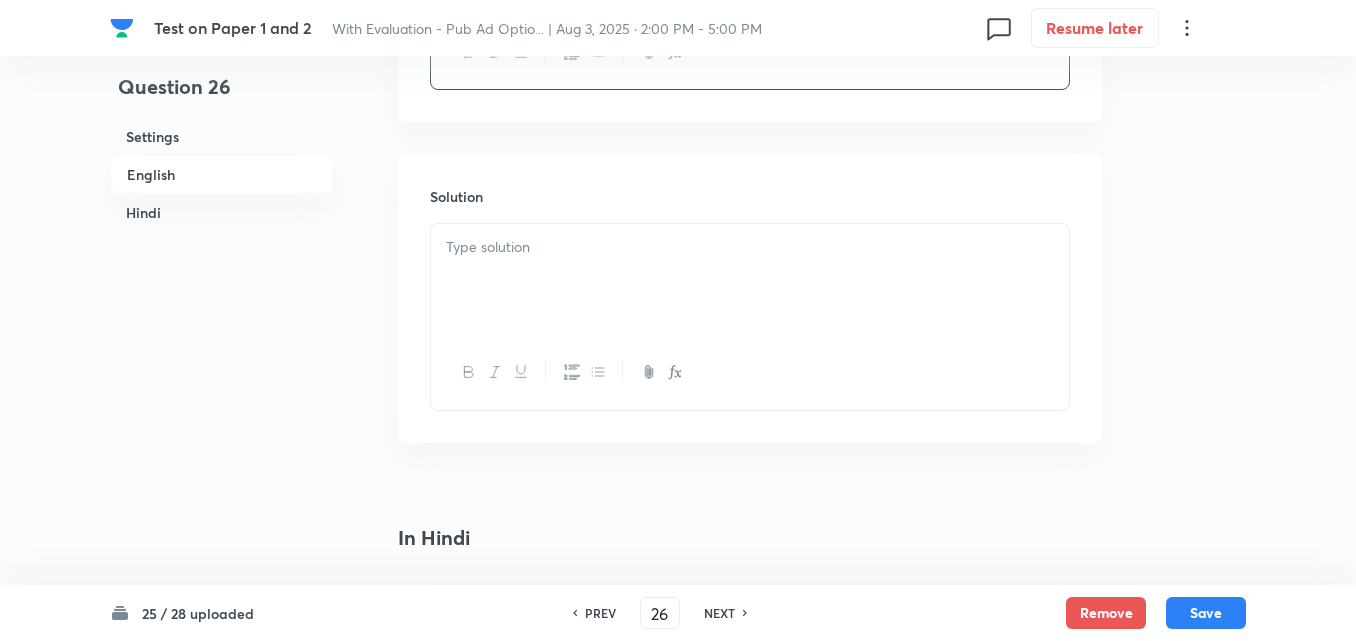 click at bounding box center (750, 280) 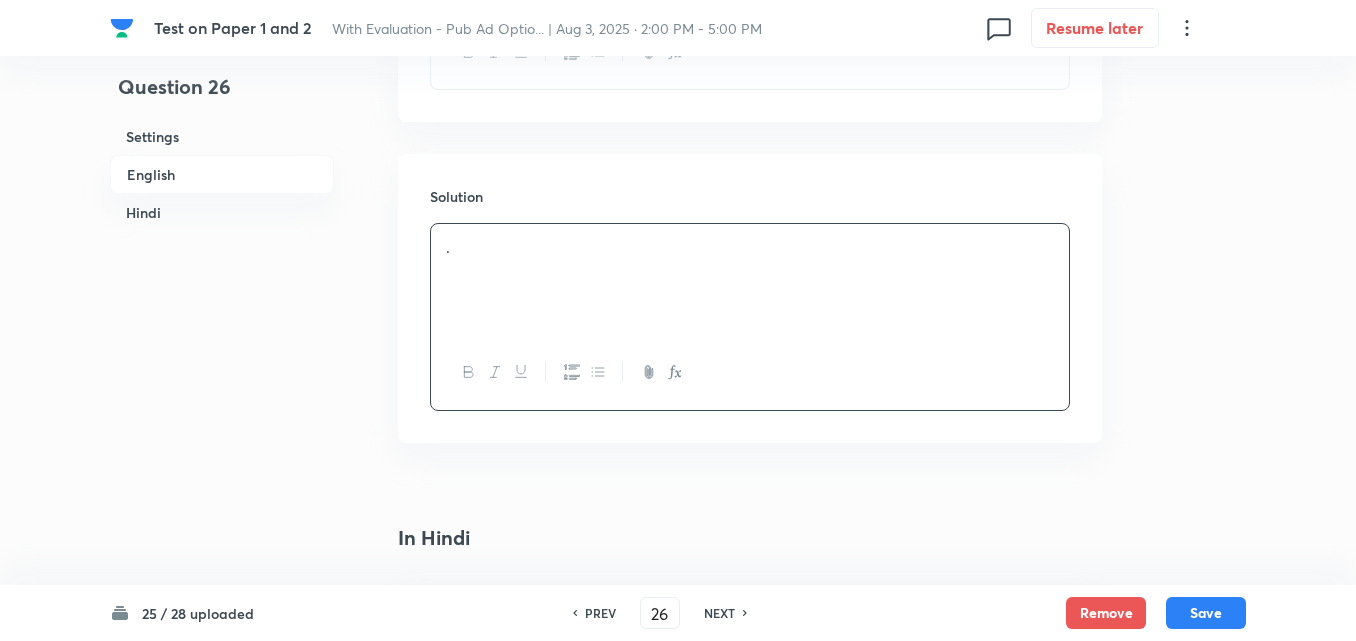 click on "Hindi" at bounding box center (222, 212) 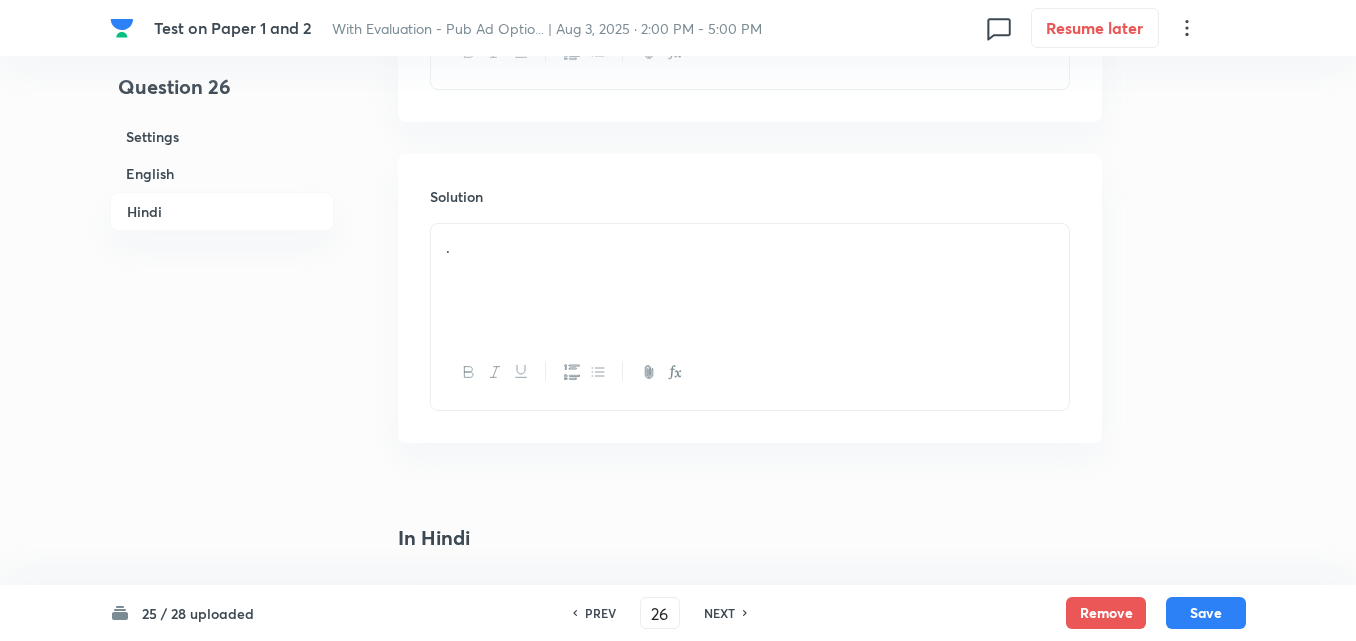 scroll, scrollTop: 1267, scrollLeft: 0, axis: vertical 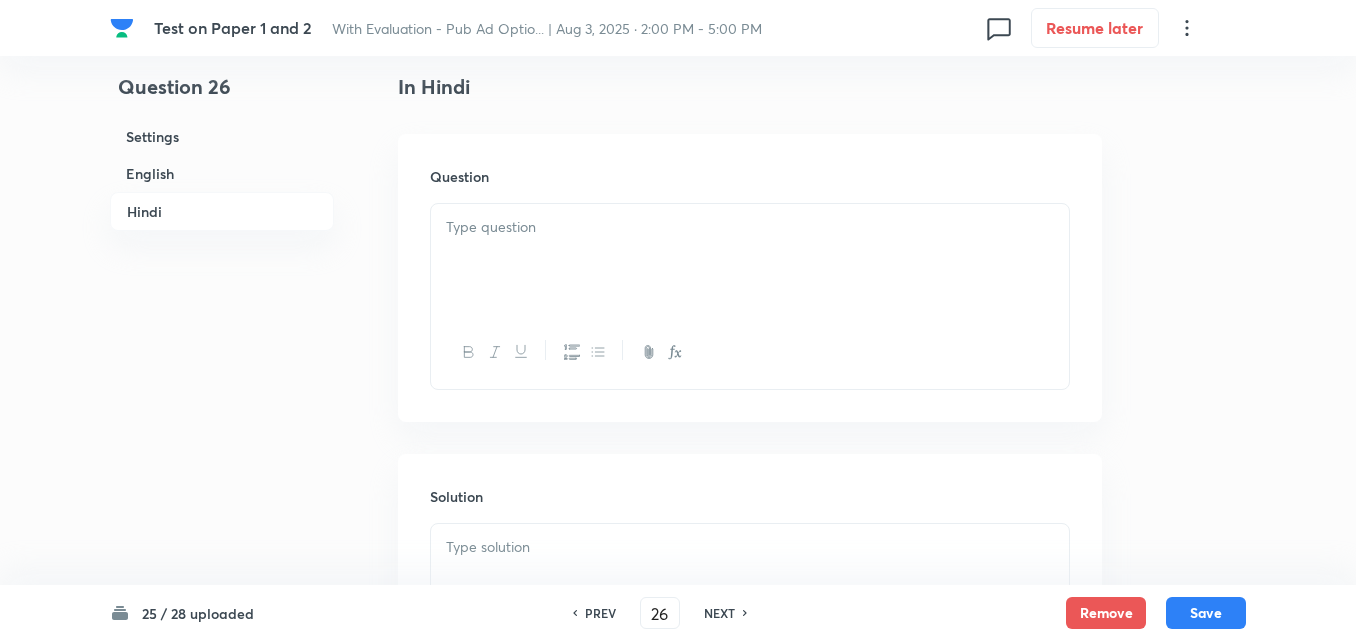 click at bounding box center [750, 260] 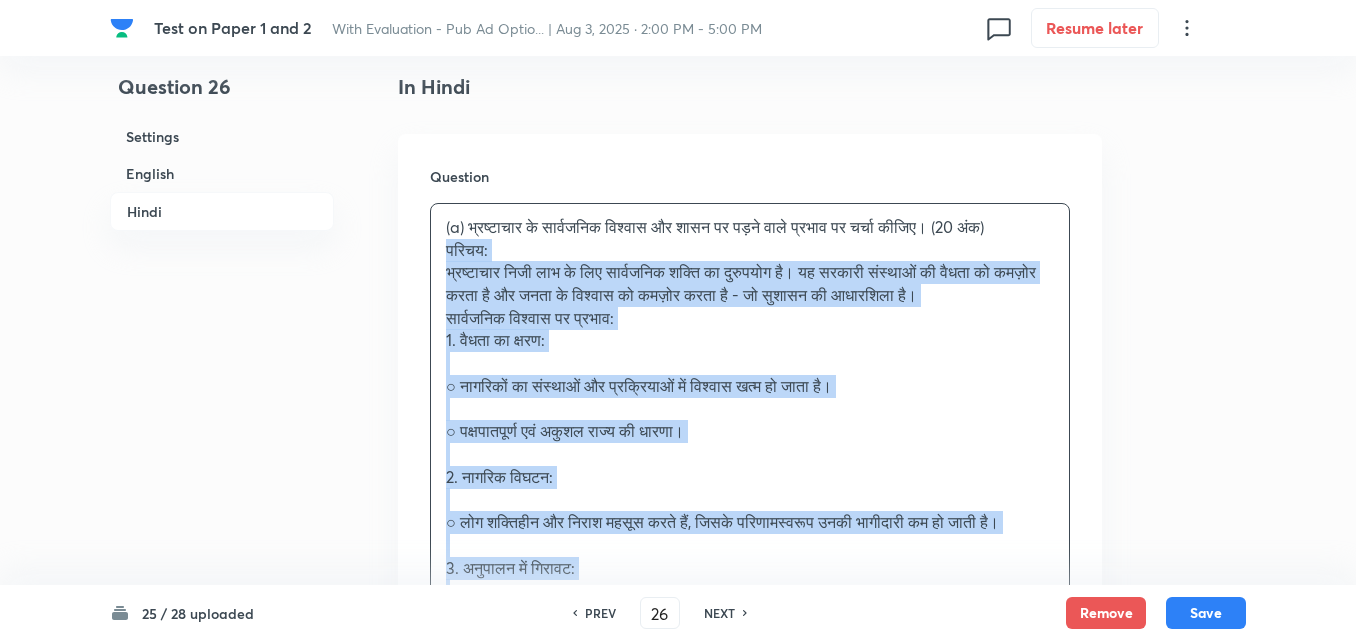 drag, startPoint x: 477, startPoint y: 264, endPoint x: 387, endPoint y: 249, distance: 91.24144 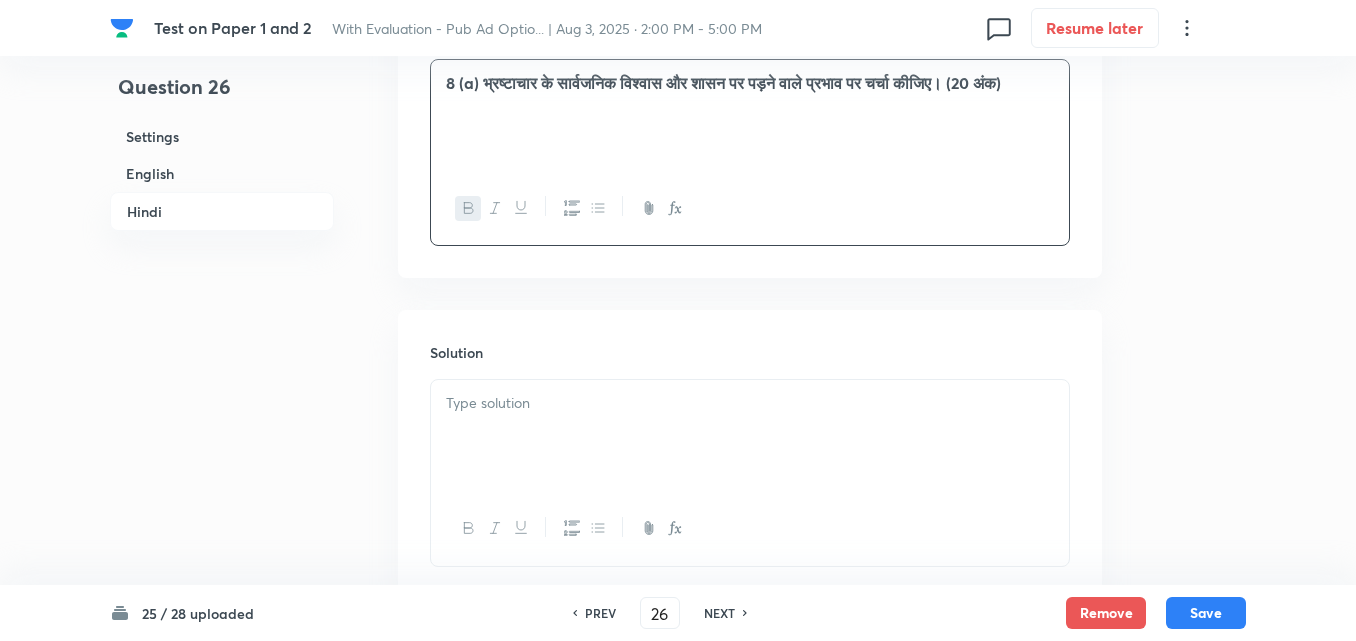 scroll, scrollTop: 1545, scrollLeft: 0, axis: vertical 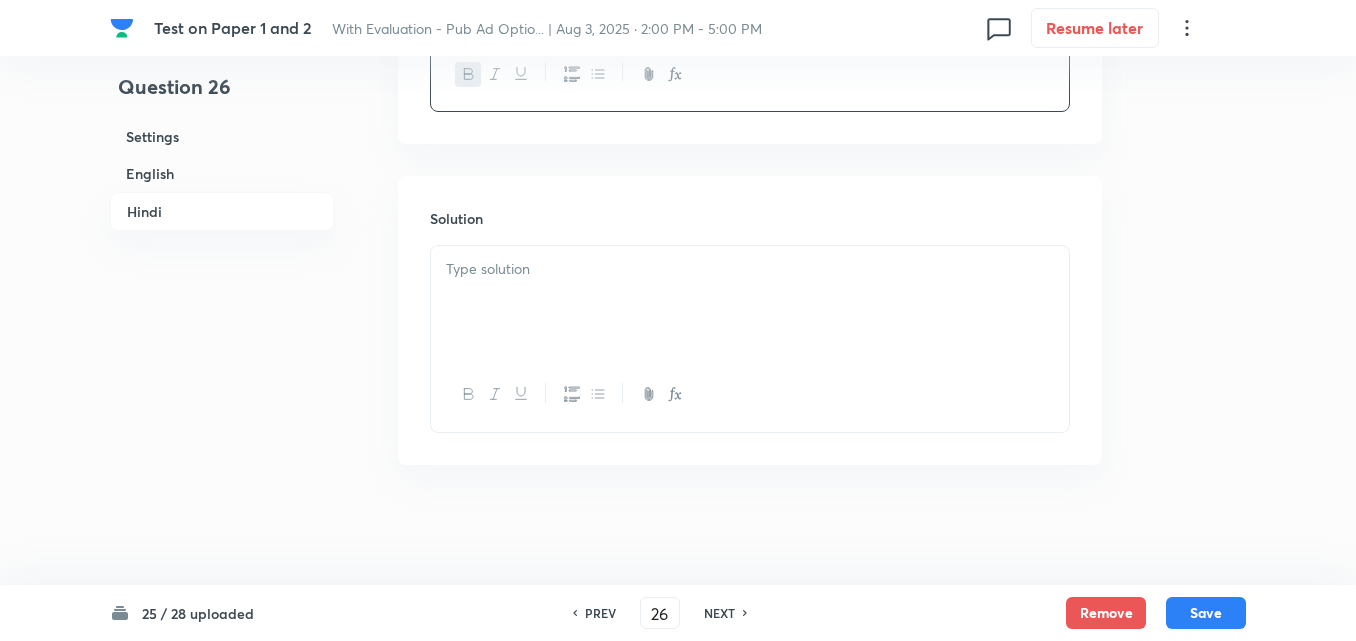 click at bounding box center [750, 302] 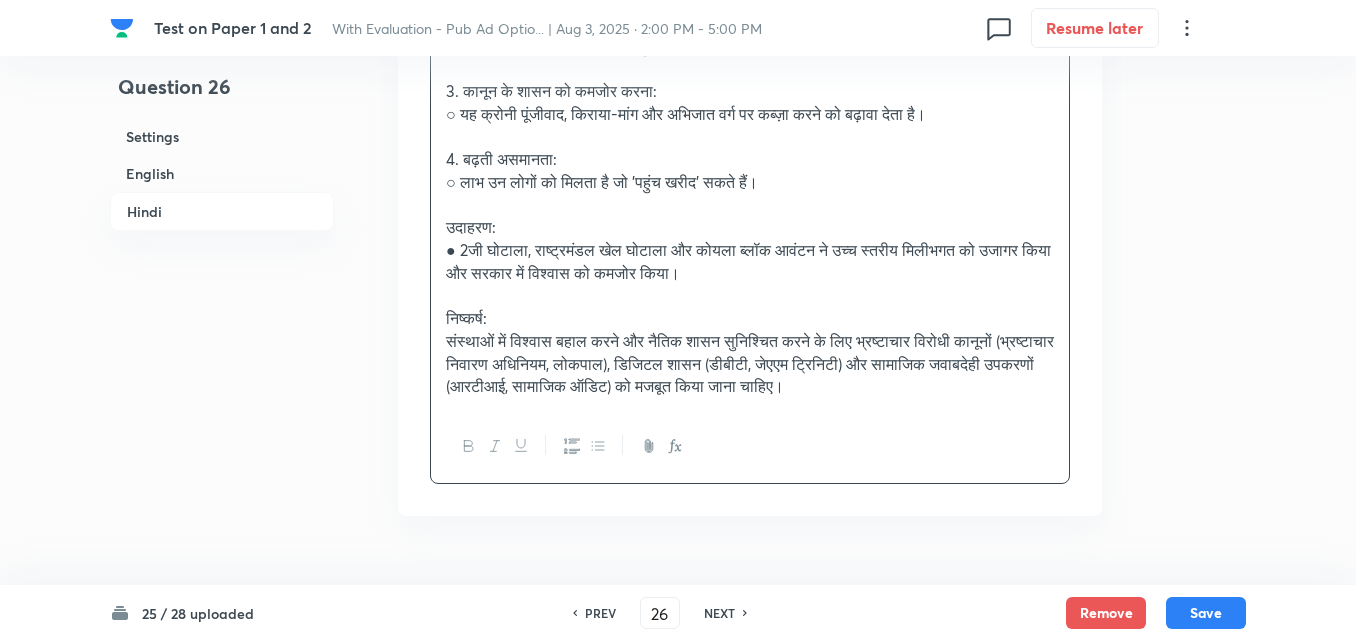 scroll, scrollTop: 2297, scrollLeft: 0, axis: vertical 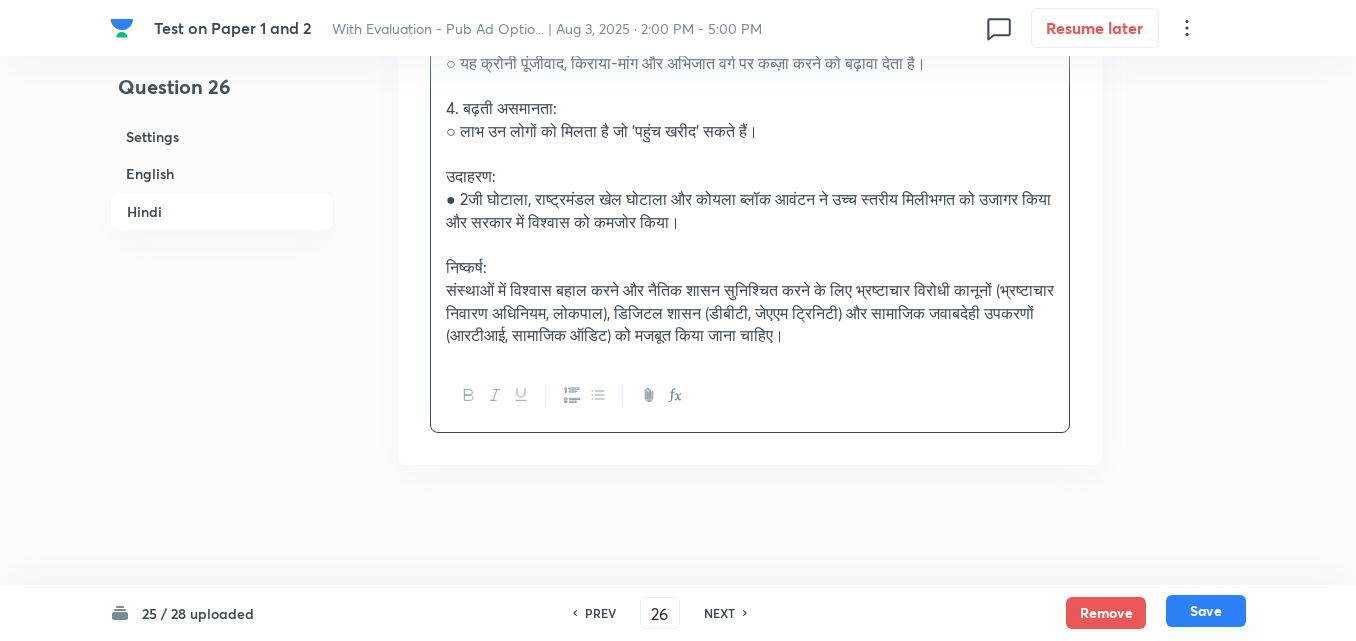 click on "Save" at bounding box center (1206, 611) 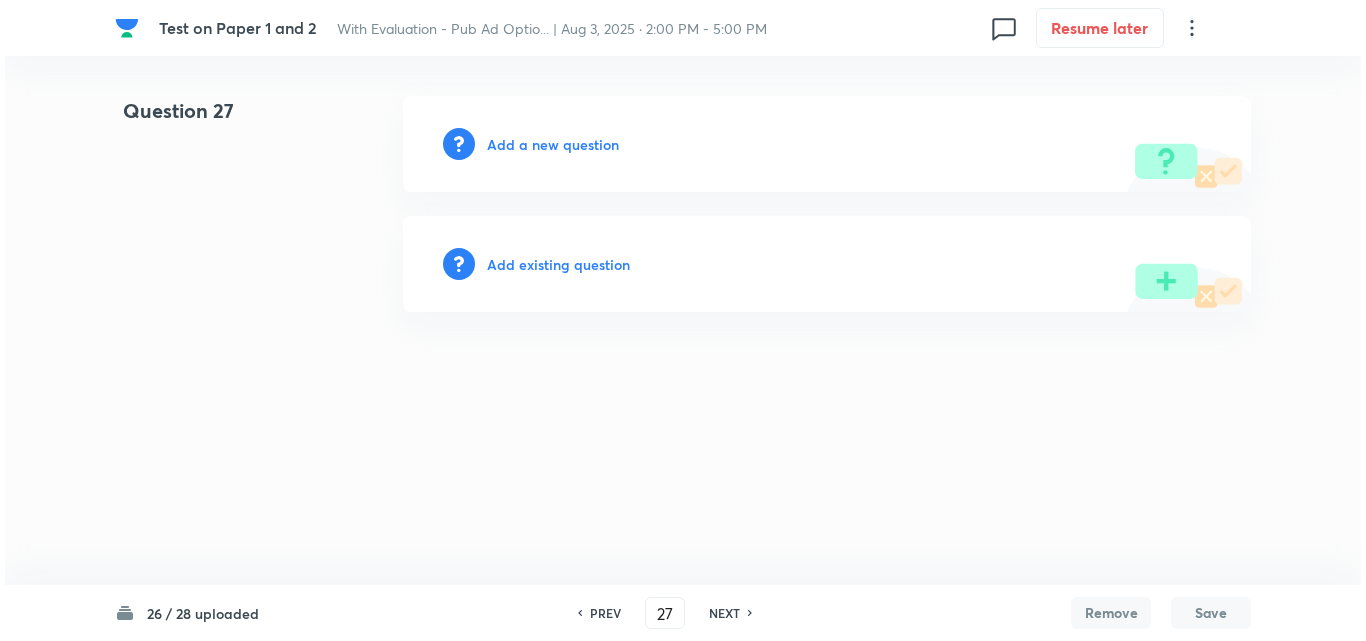 scroll, scrollTop: 0, scrollLeft: 0, axis: both 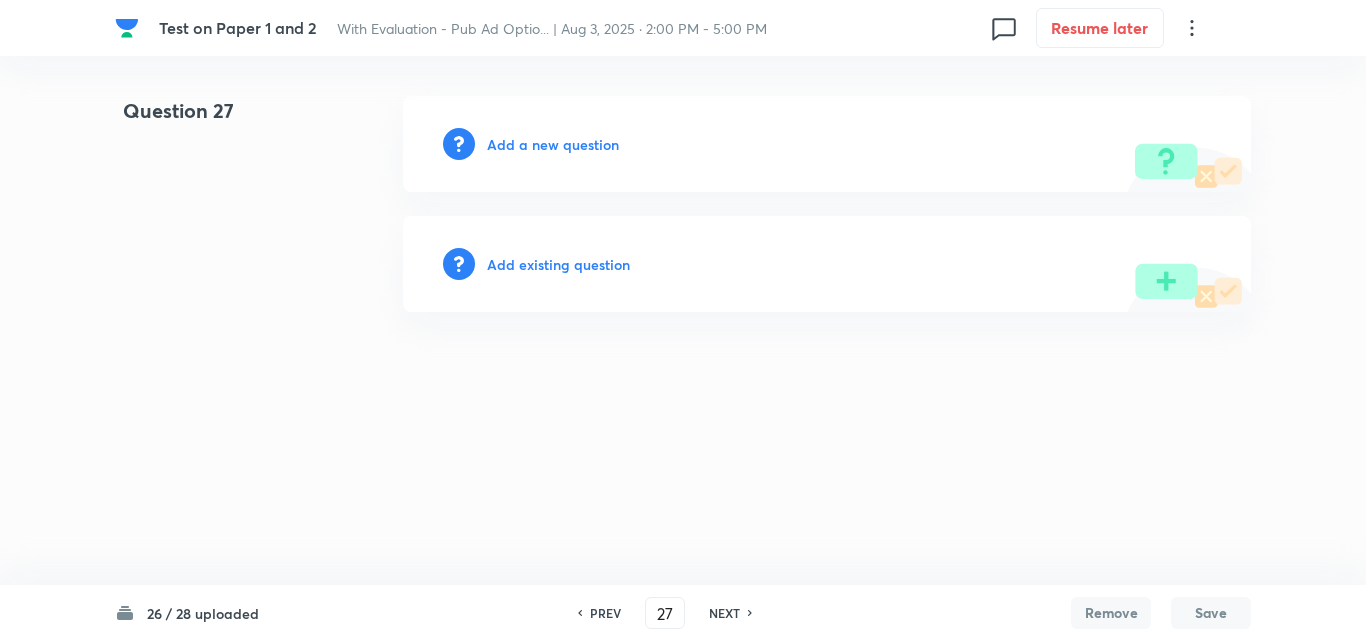 click on "Add a new question" at bounding box center (553, 144) 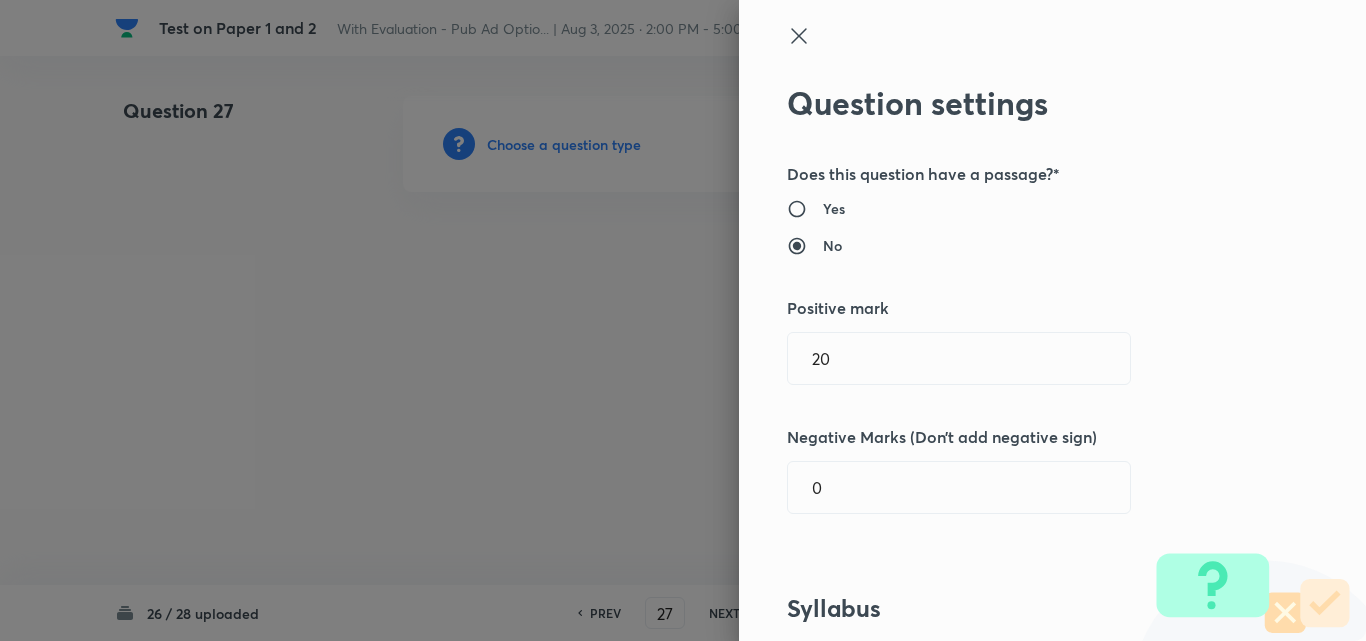 drag, startPoint x: 881, startPoint y: 357, endPoint x: 640, endPoint y: 351, distance: 241.07468 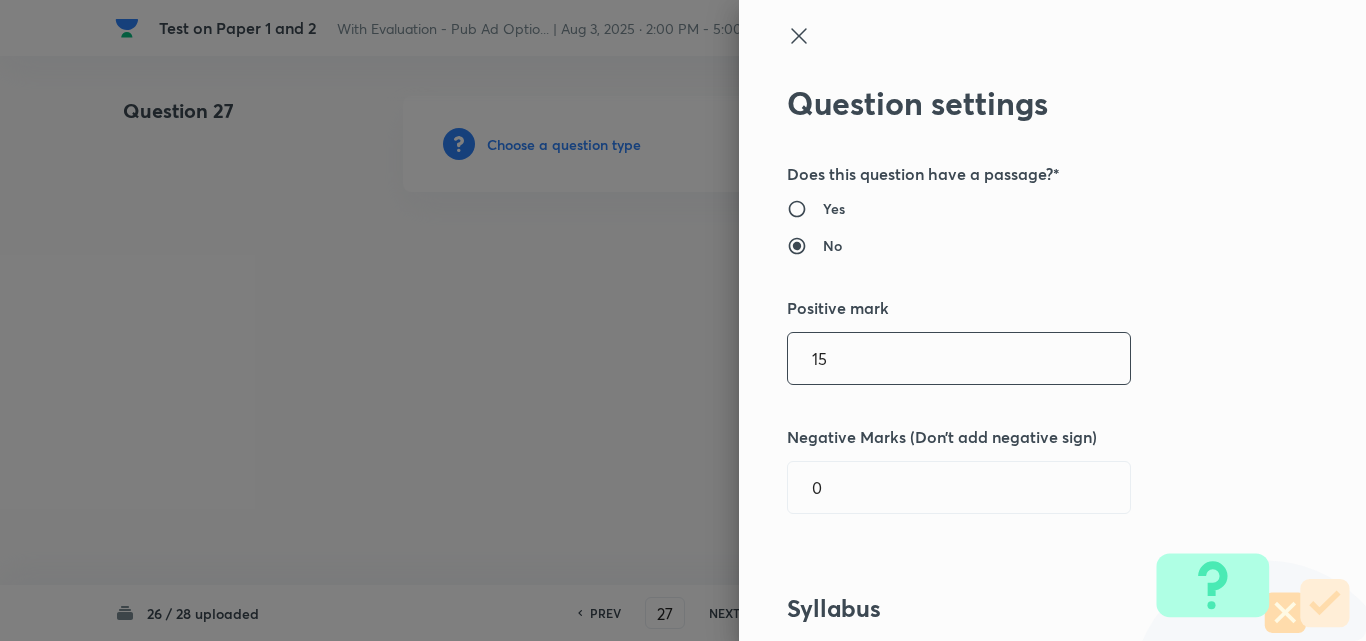 click on "Question settings Does this question have a passage?* Yes No Positive mark 15 ​ Negative Marks (Don’t add negative sign) 0 ​ Syllabus Topic group* ​ Topic* ​ Concept* ​ Sub-concept* ​ Concept-field ​ Additional details Question Difficulty Very easy Easy Moderate Hard Very hard Question is based on Fact Numerical Concept Previous year question Yes No Does this question have equation? Yes No Verification status Is the question verified? *Select 'yes' only if a question is verified Yes No Save" at bounding box center [1052, 320] 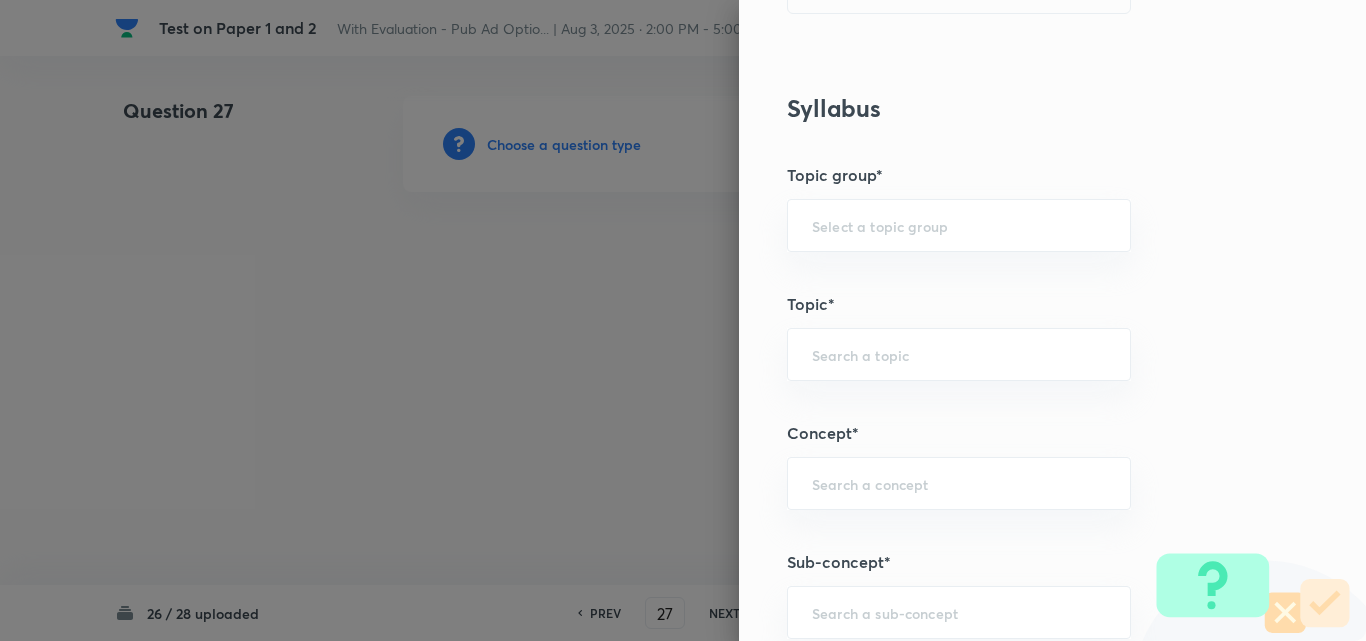 scroll, scrollTop: 900, scrollLeft: 0, axis: vertical 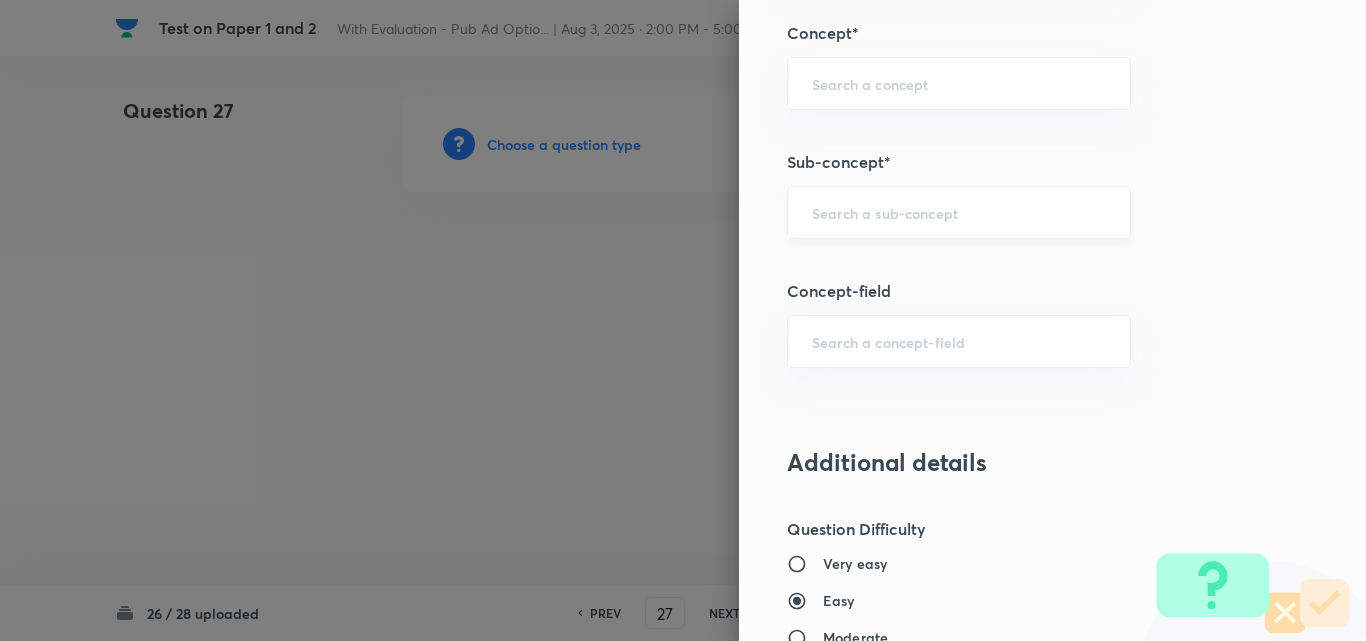 click at bounding box center (959, 212) 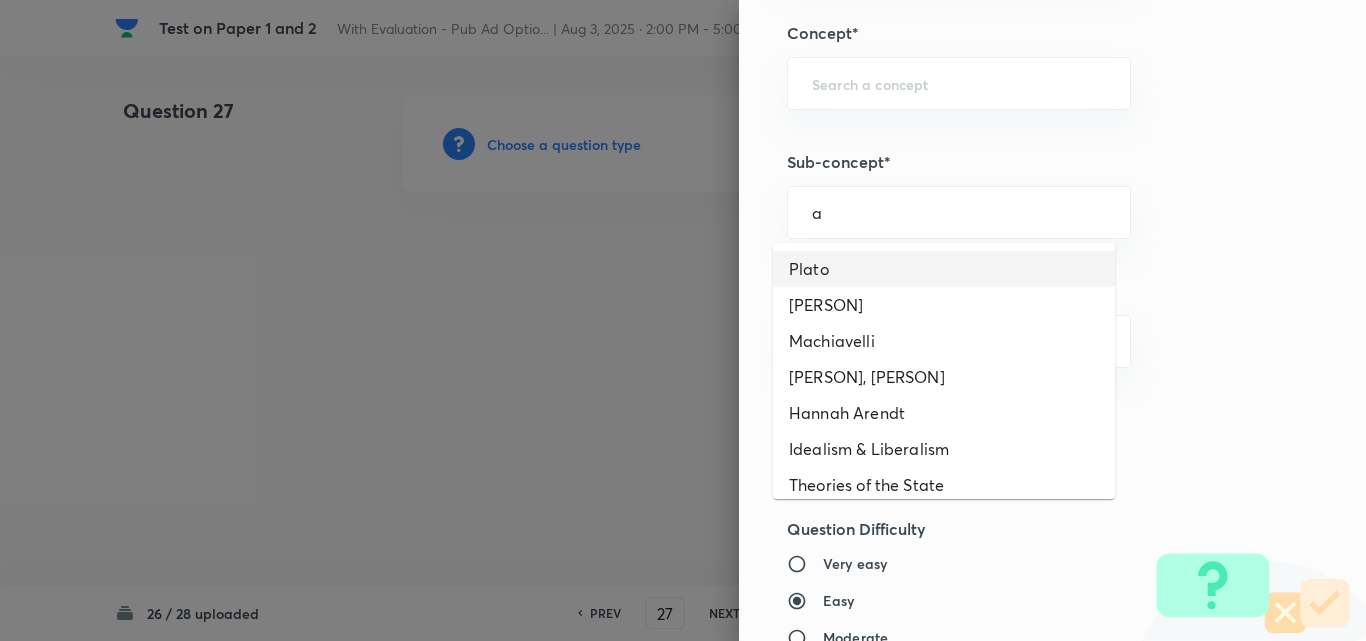 click on "Plato" at bounding box center [944, 269] 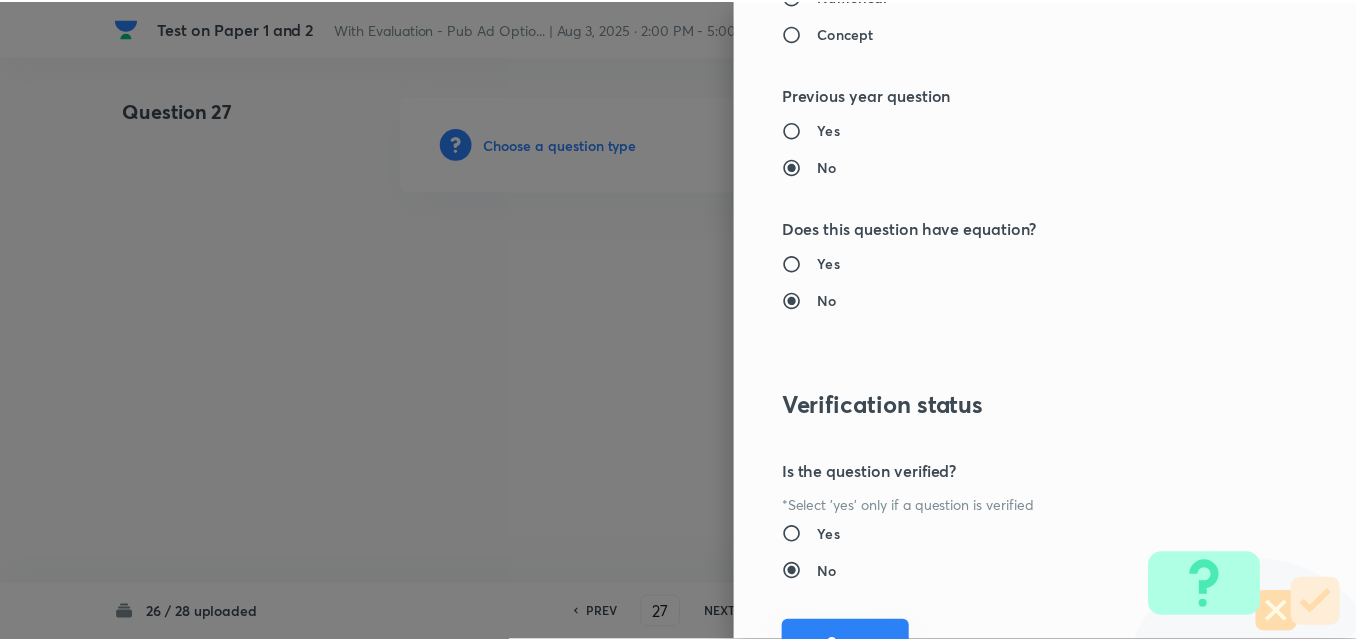 scroll, scrollTop: 1844, scrollLeft: 0, axis: vertical 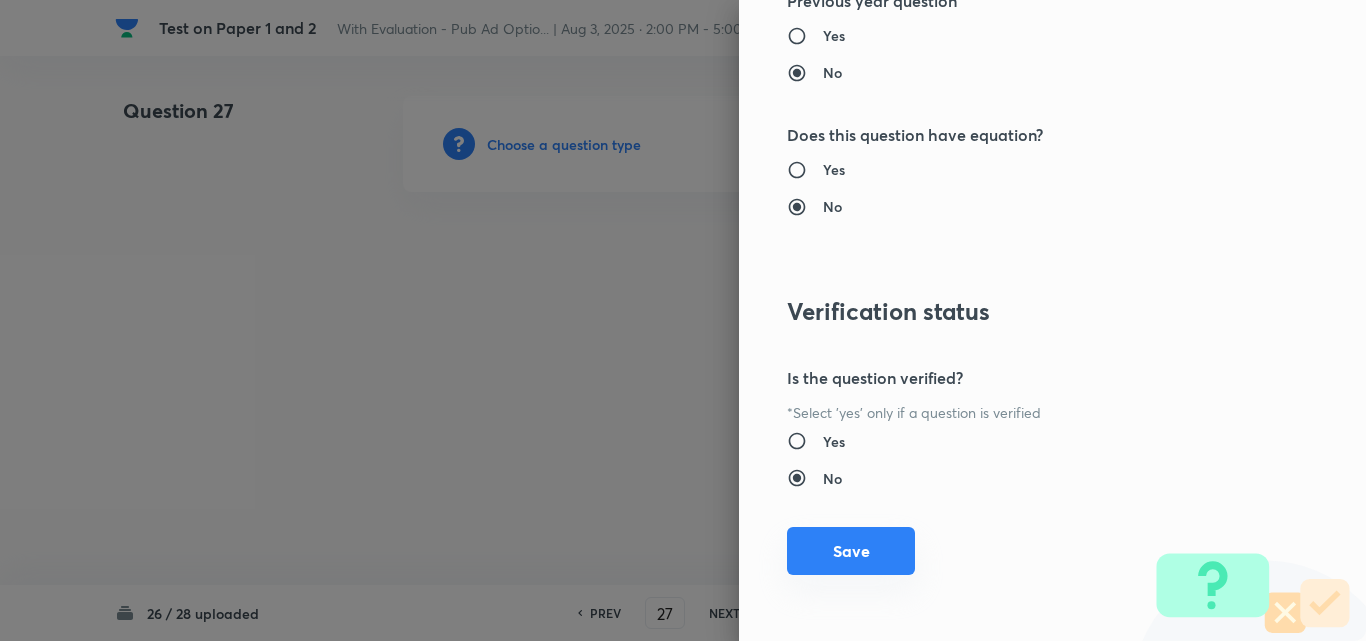 click on "Save" at bounding box center (851, 551) 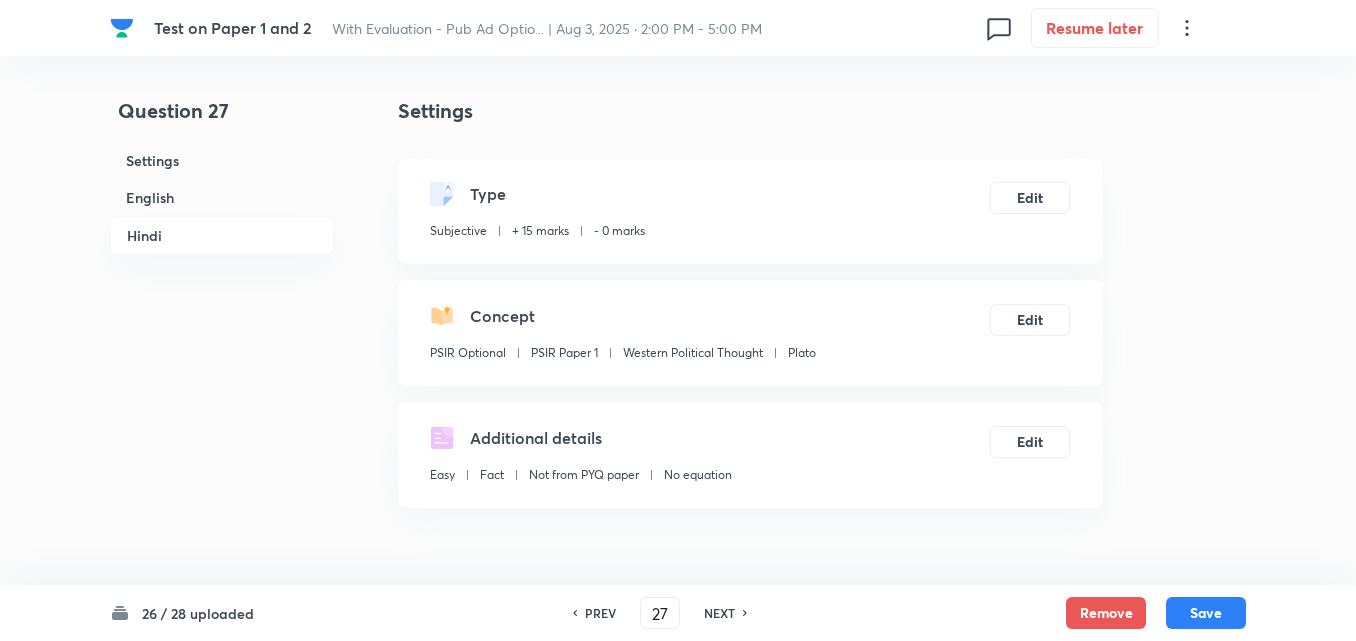 click on "English" at bounding box center (222, 197) 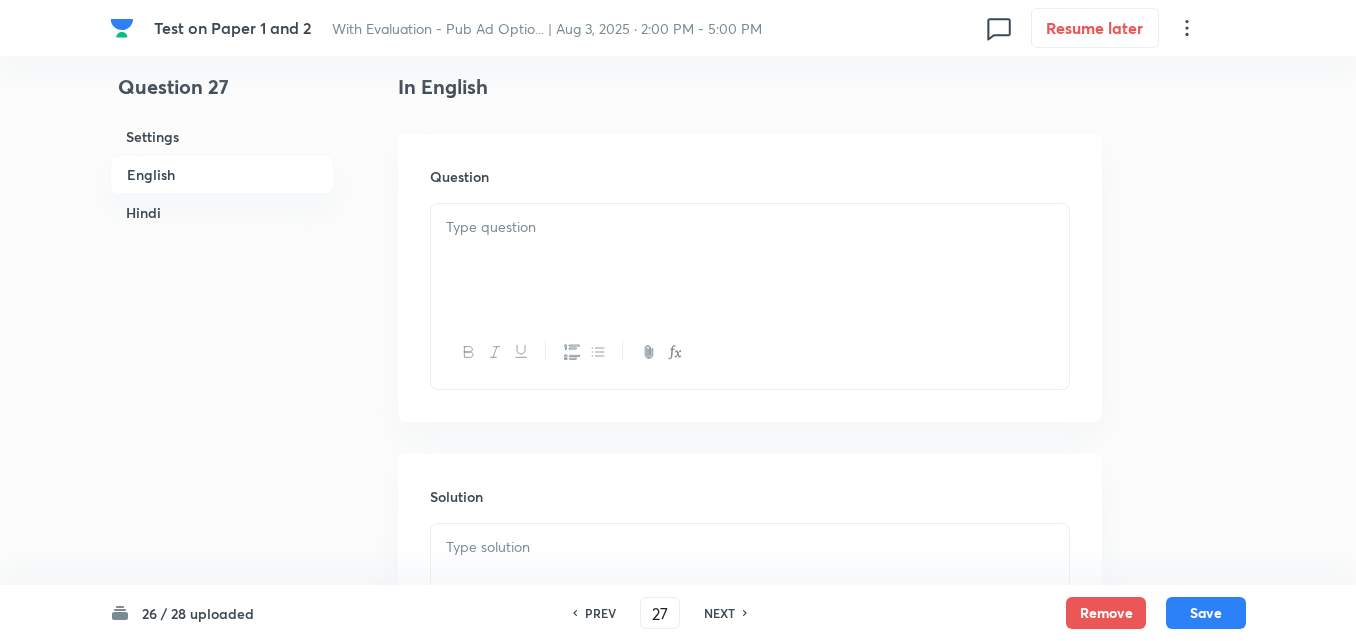 click at bounding box center (750, 260) 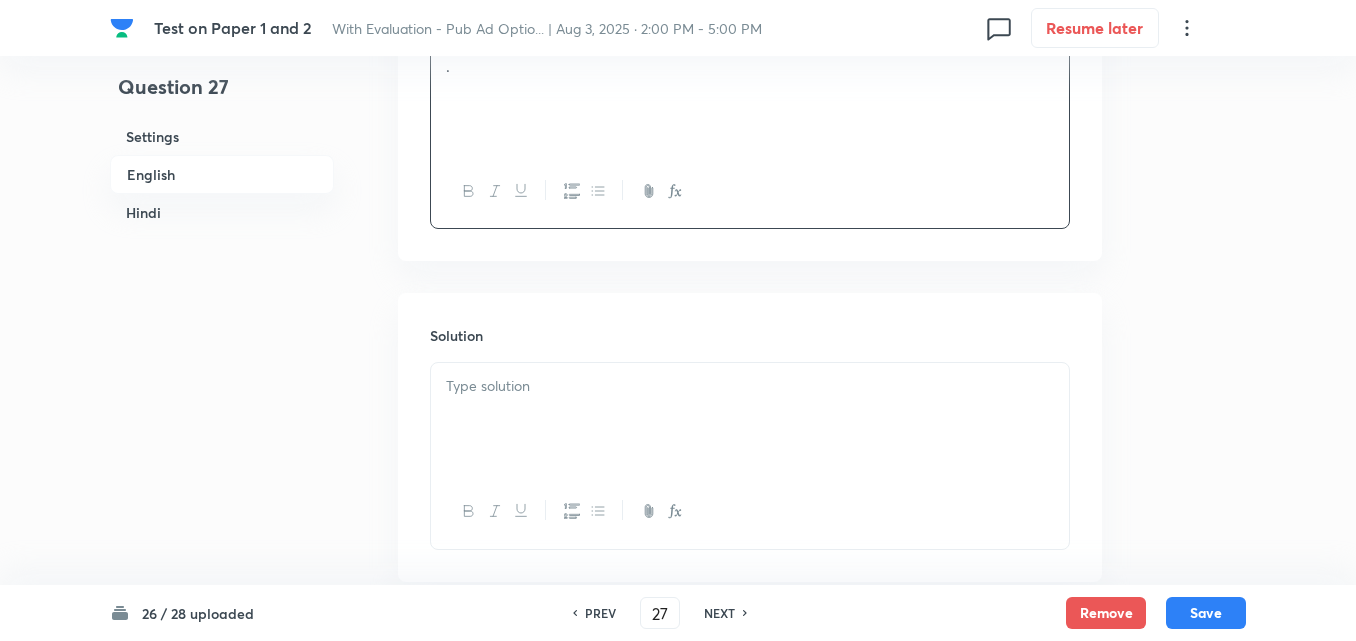 scroll, scrollTop: 916, scrollLeft: 0, axis: vertical 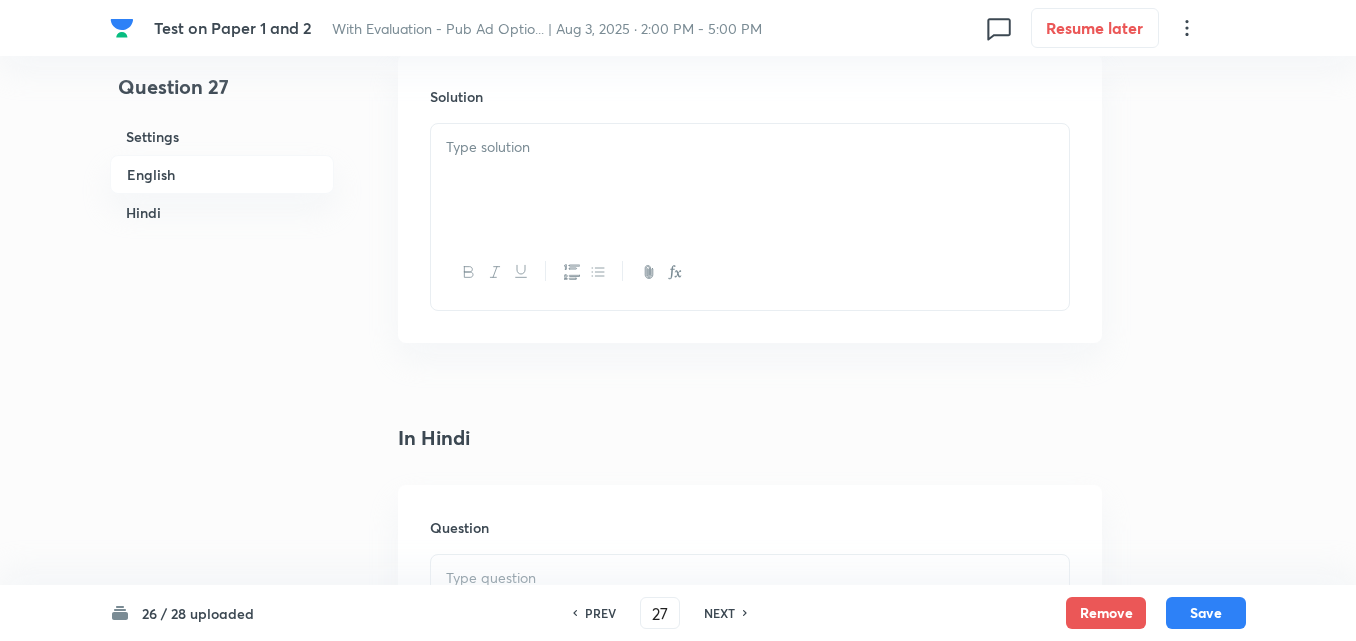 drag, startPoint x: 510, startPoint y: 247, endPoint x: 510, endPoint y: 236, distance: 11 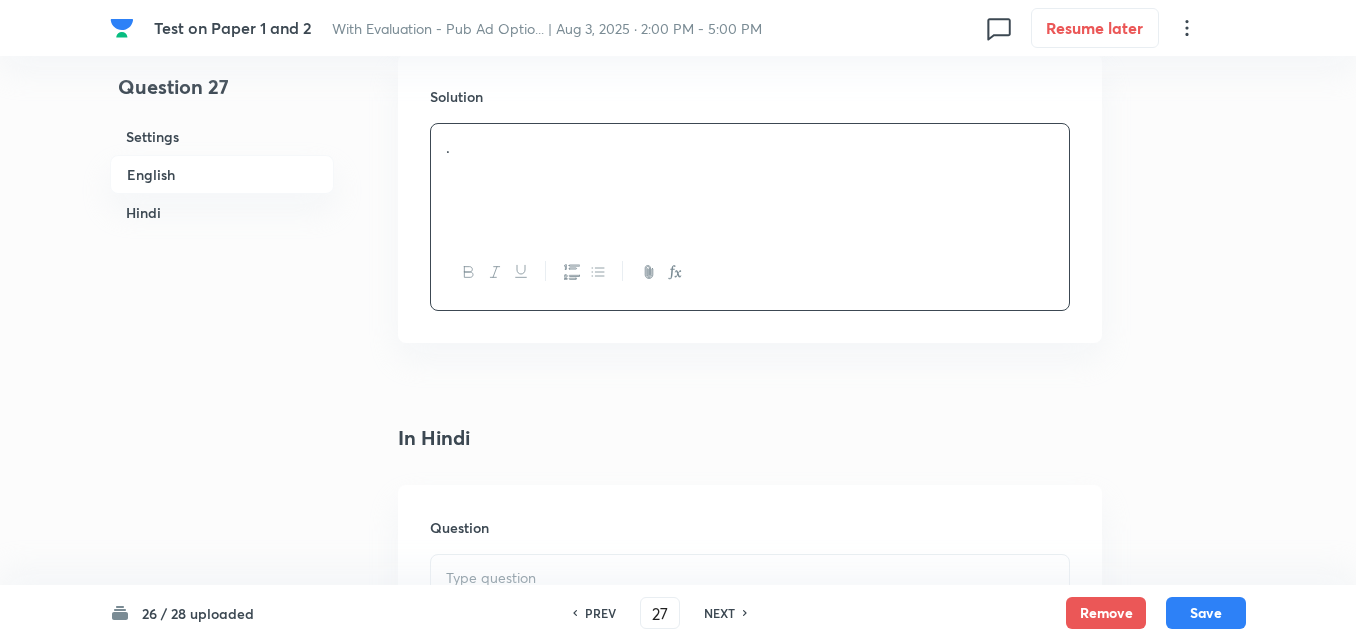 click on "Hindi" at bounding box center (222, 212) 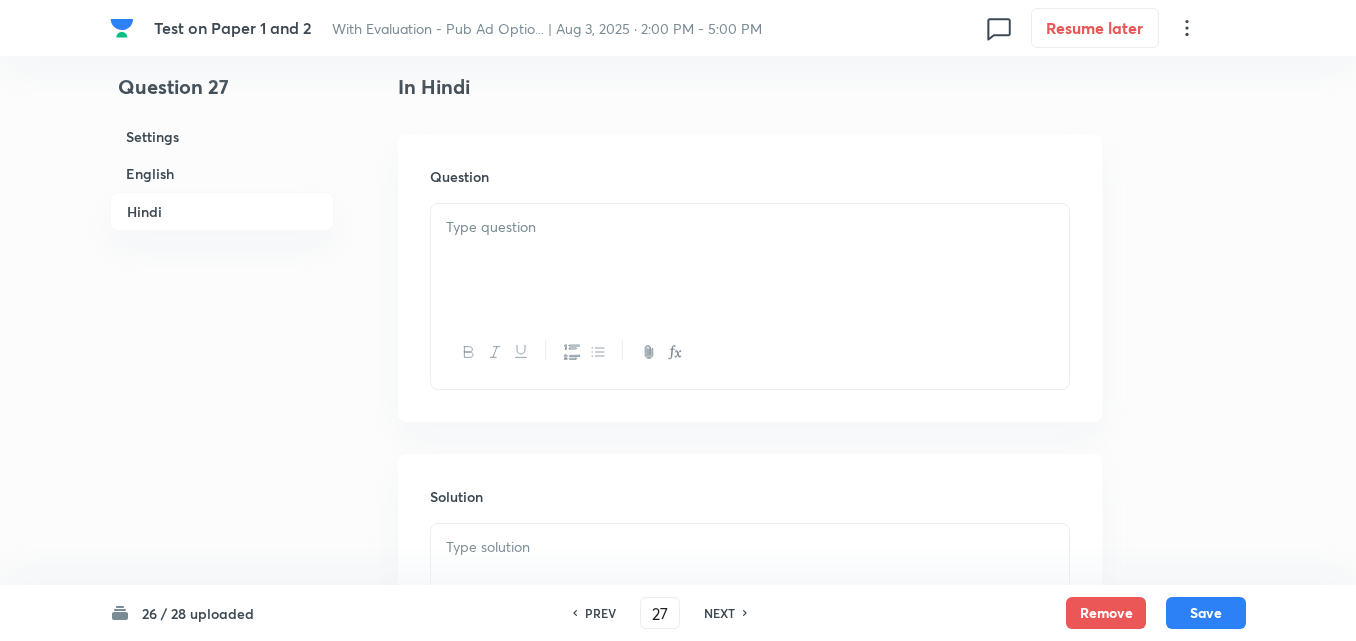 click at bounding box center [750, 260] 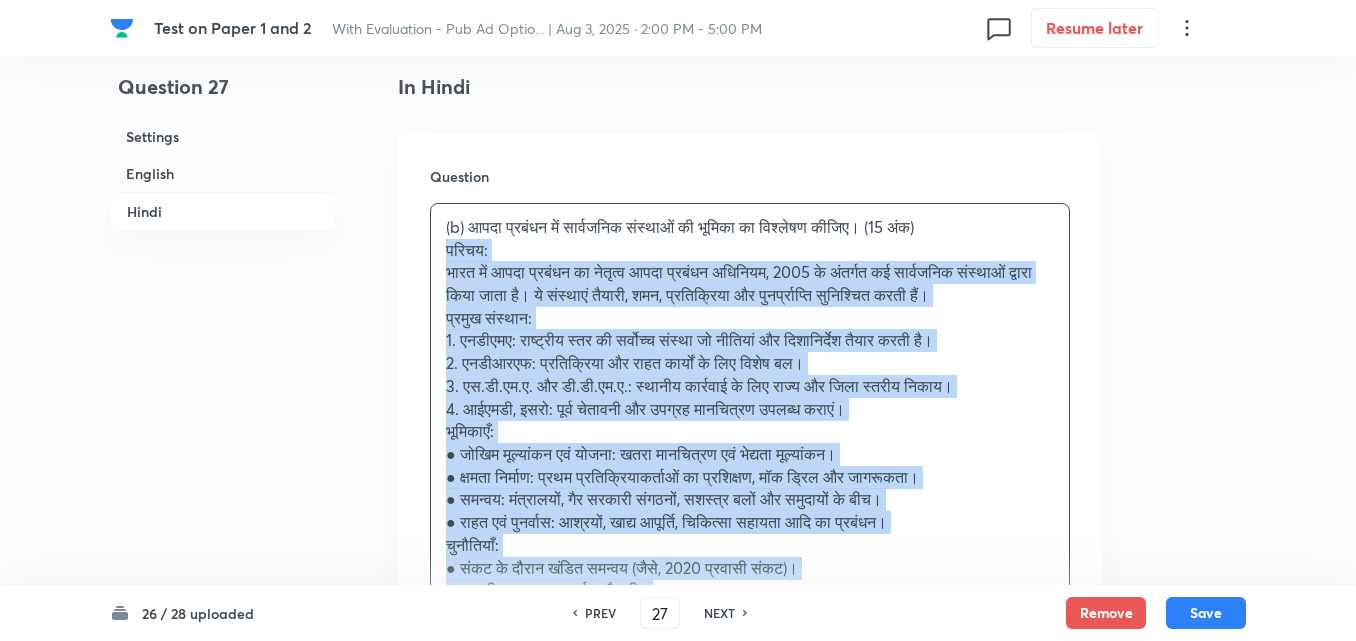 click on "Question (b) आपदा प्रबंधन में सार्वजनिक संस्थाओं की भूमिका का विश्लेषण कीजिए। (15 अंक) परिचय: भारत में आपदा प्रबंधन का नेतृत्व आपदा प्रबंधन अधिनियम, 2005 के अंतर्गत कई सार्वजनिक संस्थाओं द्वारा किया जाता है। ये संस्थाएं तैयारी, शमन, प्रतिक्रिया और पुनर्प्राप्ति सुनिश्चित करती हैं। प्रमुख संस्थान: 1.	एनडीएमए: राष्ट्रीय स्तर की सर्वोच्च संस्था जो नीतियां और दिशानिर्देश तैयार करती है। भूमिकाएँ:" at bounding box center [750, 495] 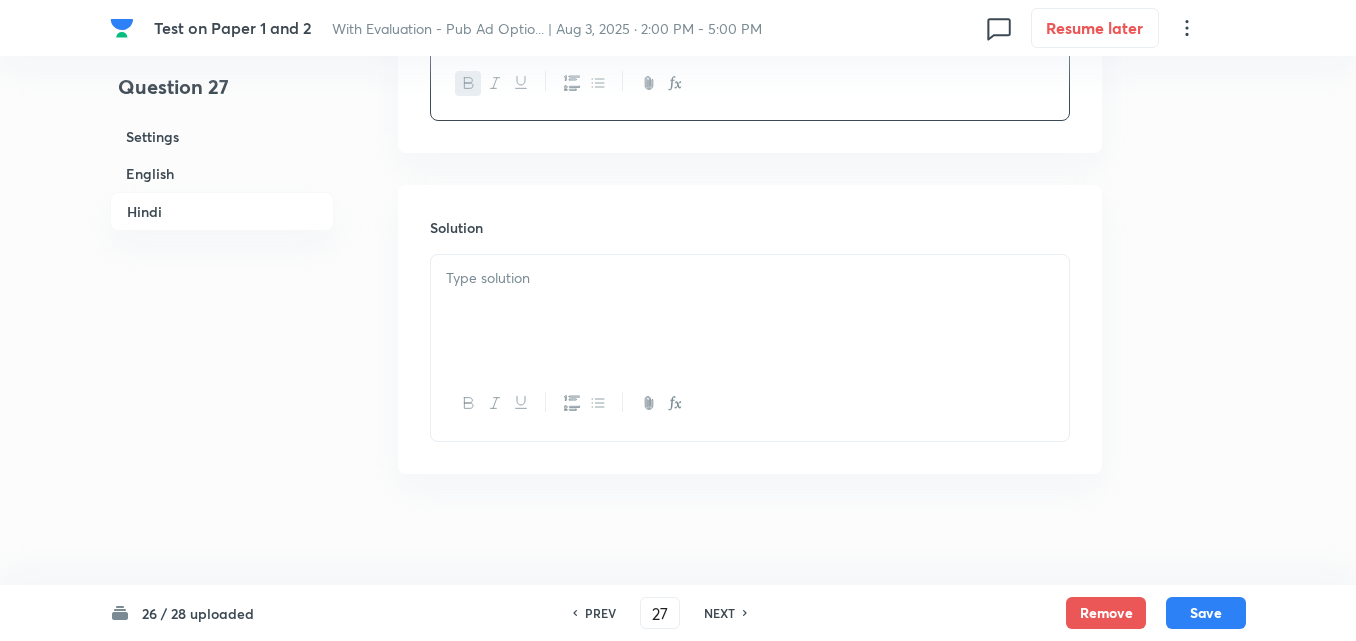 scroll, scrollTop: 1545, scrollLeft: 0, axis: vertical 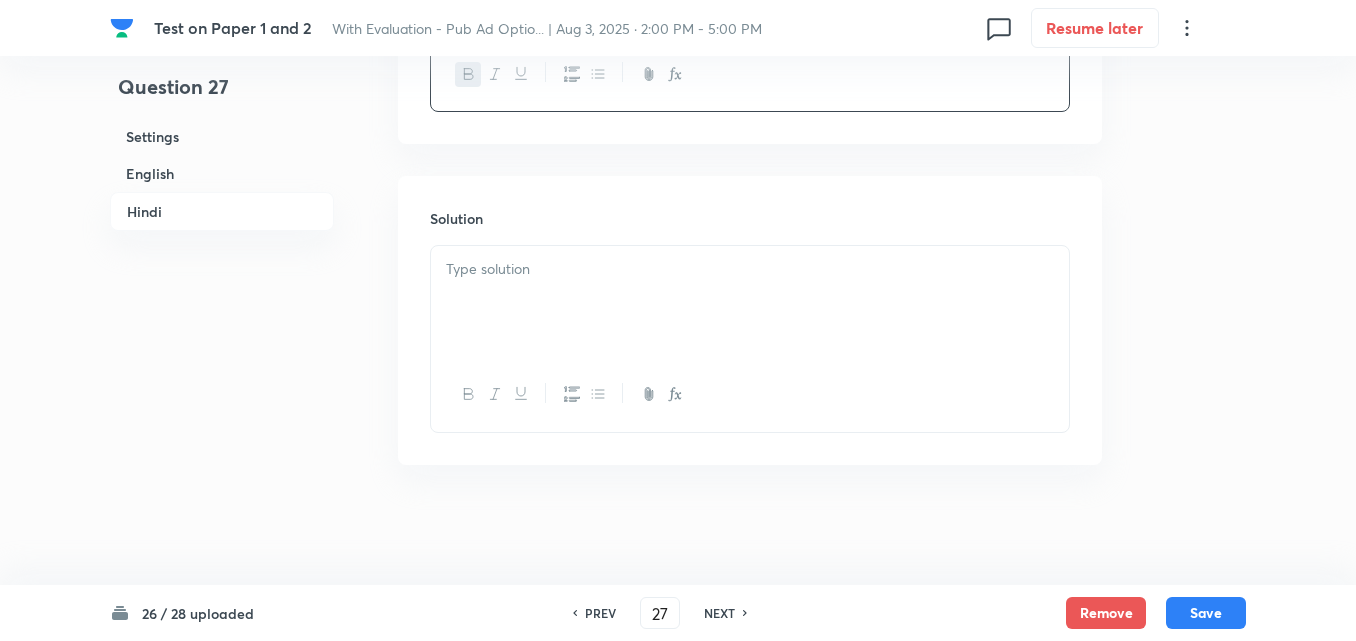 click at bounding box center [750, 269] 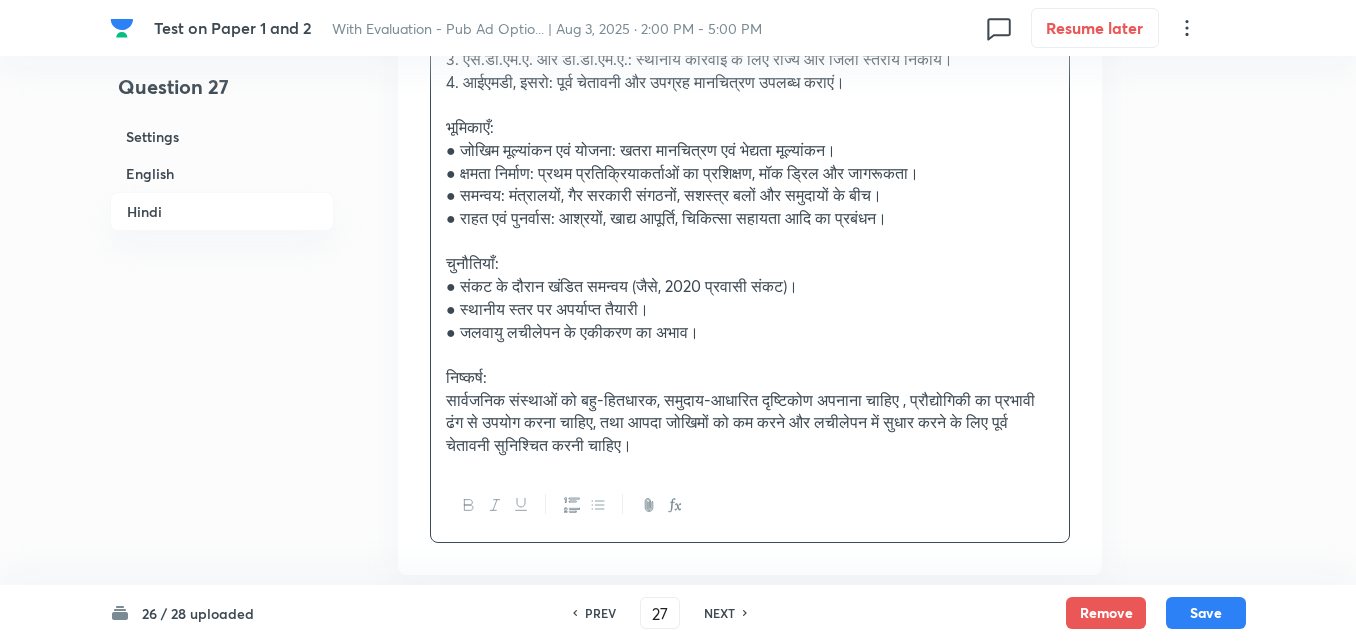 scroll, scrollTop: 2047, scrollLeft: 0, axis: vertical 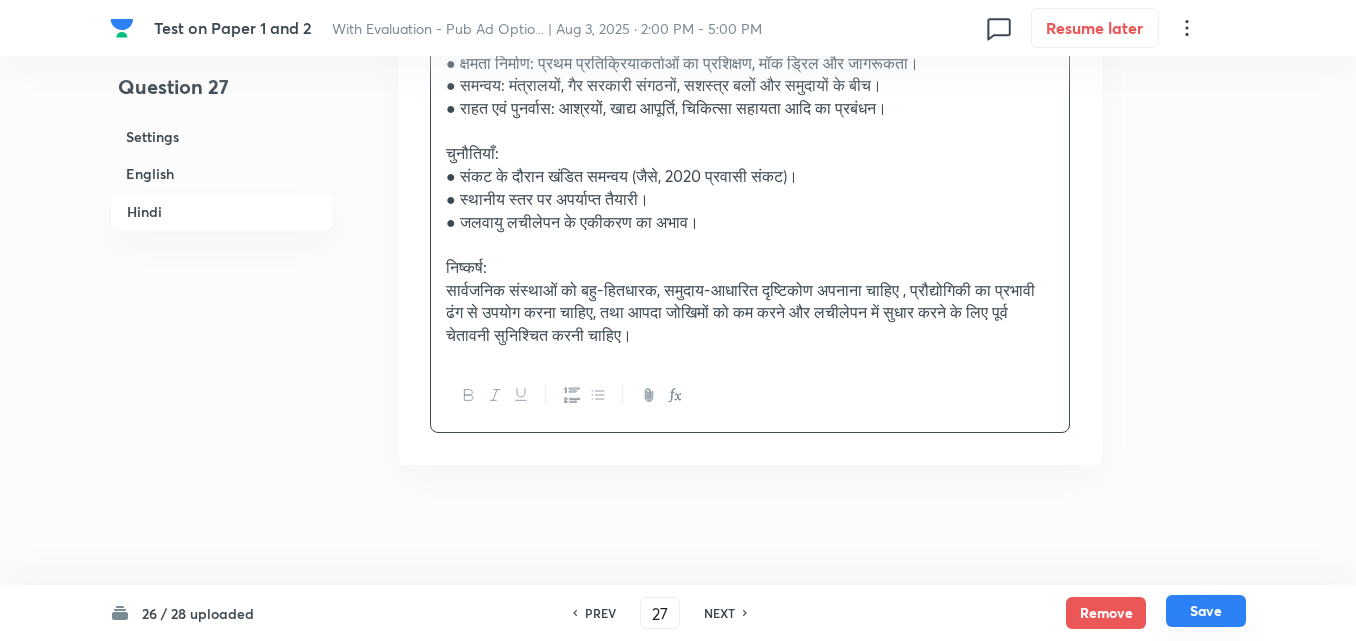 click on "Save" at bounding box center (1206, 611) 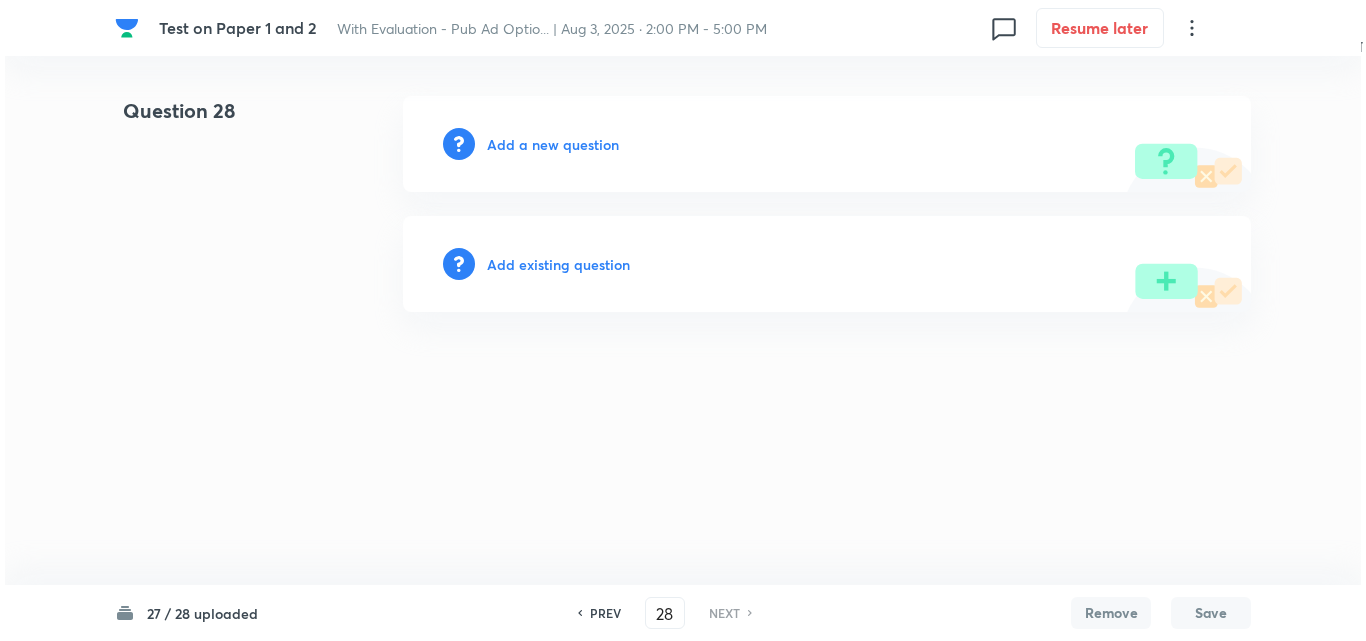 scroll, scrollTop: 0, scrollLeft: 0, axis: both 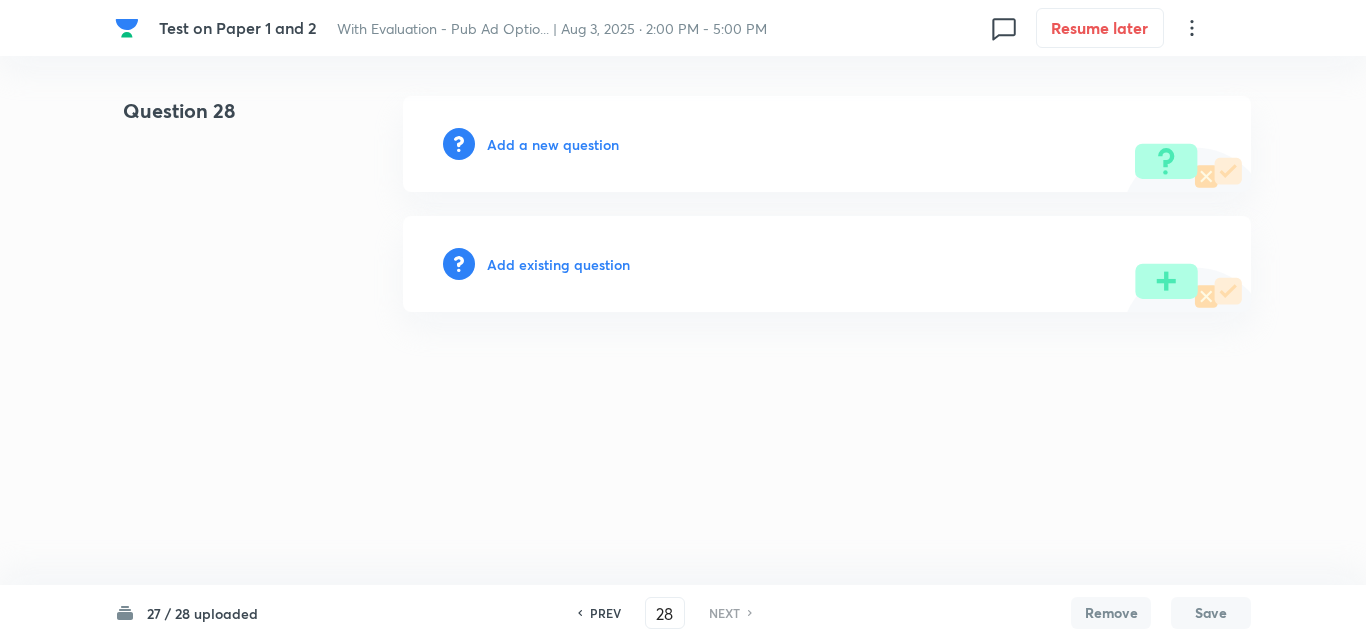 click on "Add a new question" at bounding box center [553, 144] 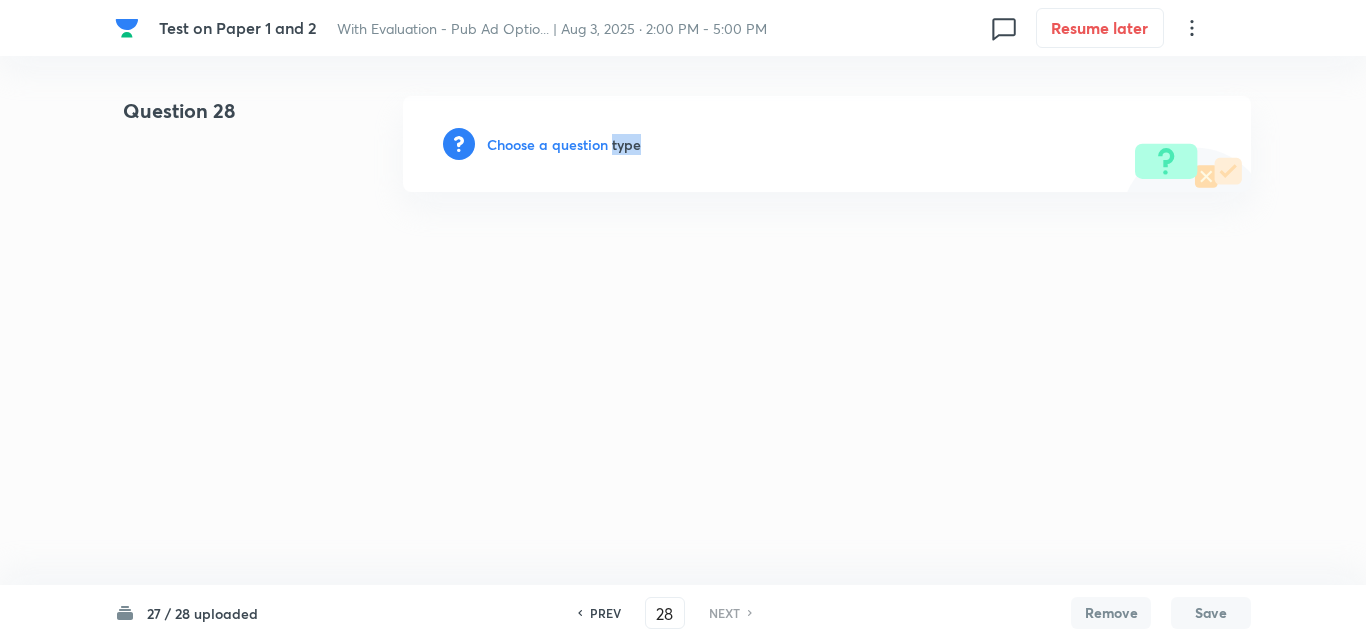 click on "Choose a question type" at bounding box center (564, 144) 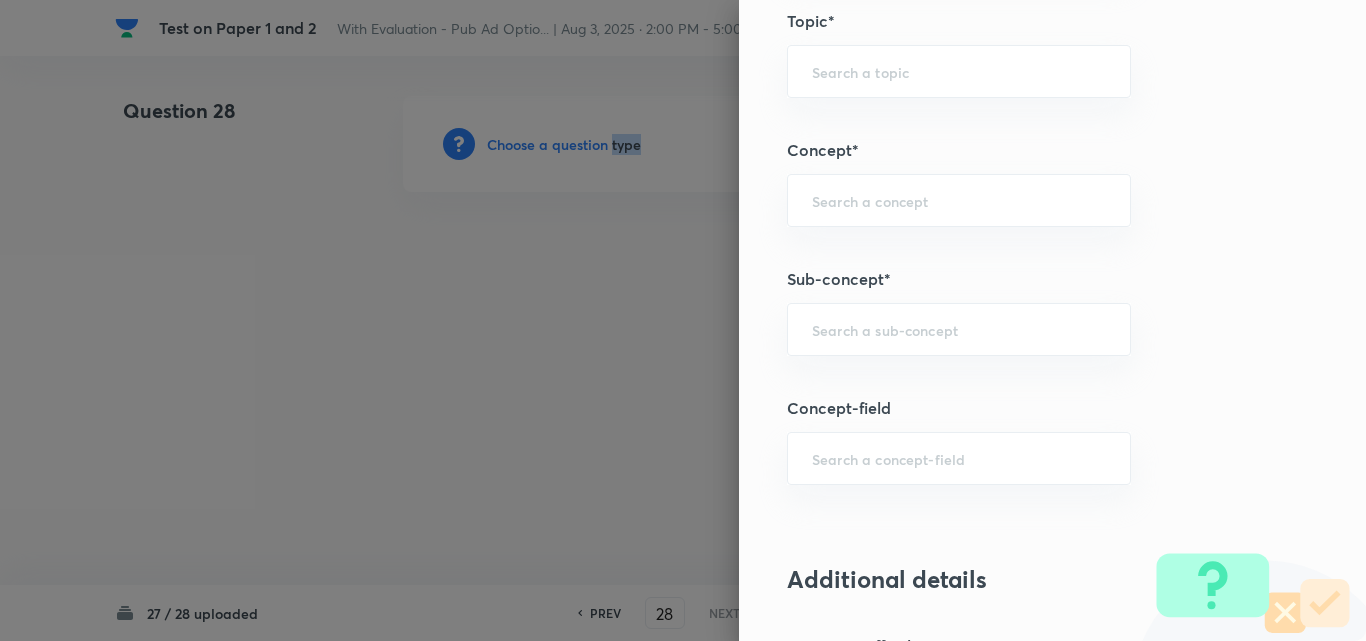 scroll, scrollTop: 900, scrollLeft: 0, axis: vertical 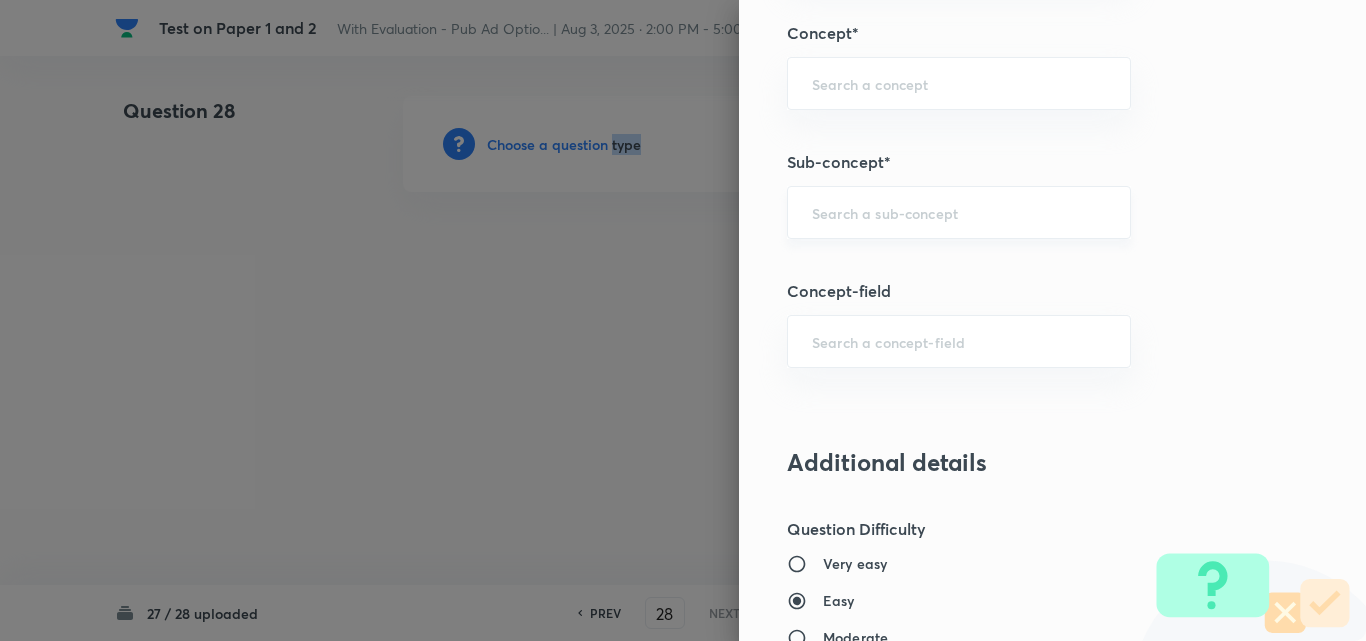 click on "​" at bounding box center [959, 212] 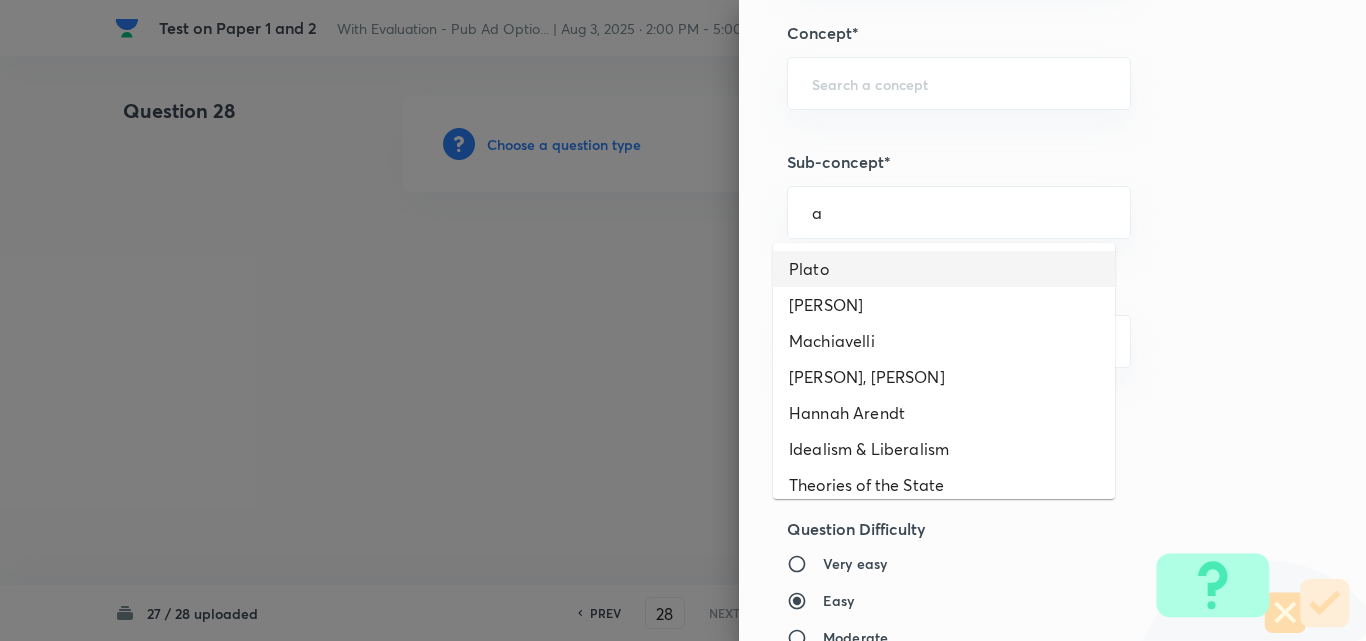 click on "Plato" at bounding box center [944, 269] 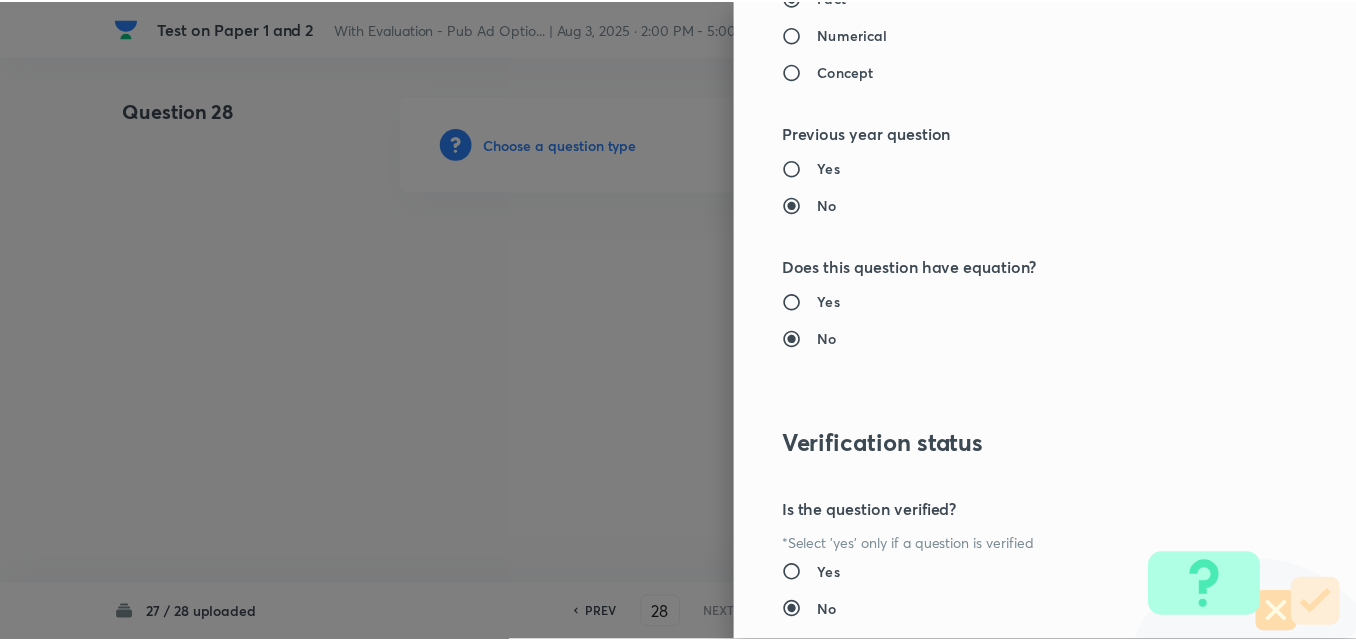 scroll, scrollTop: 1844, scrollLeft: 0, axis: vertical 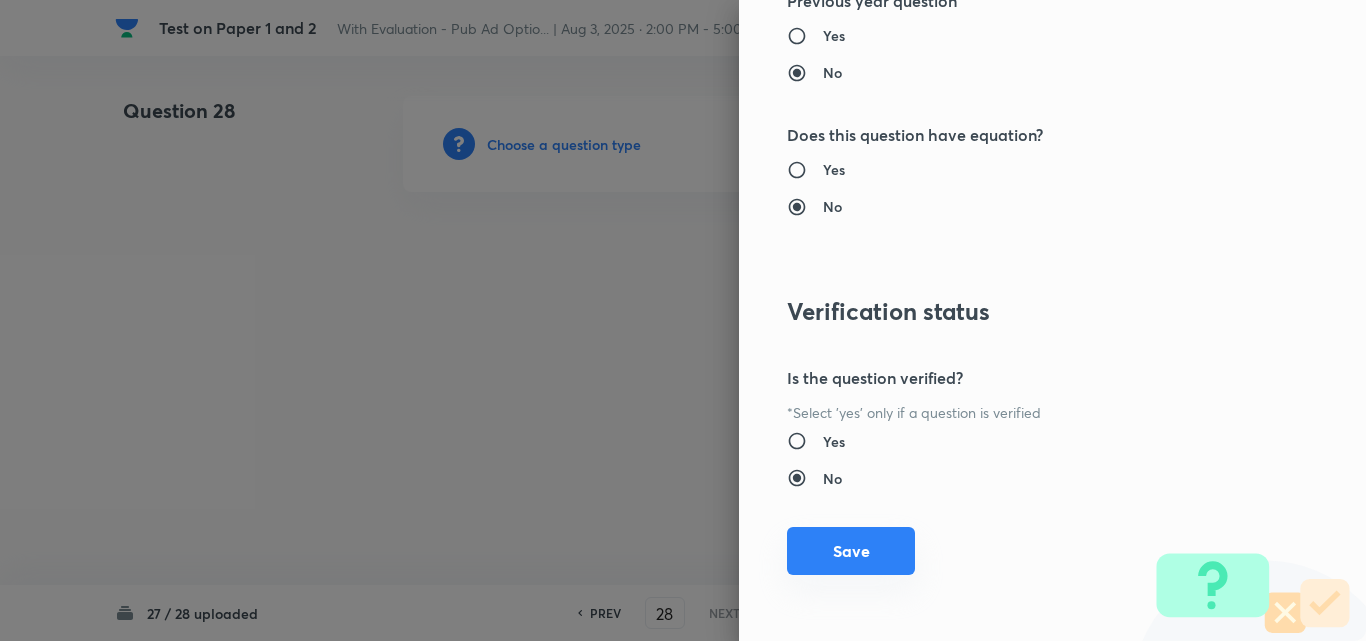 click on "Save" at bounding box center [851, 551] 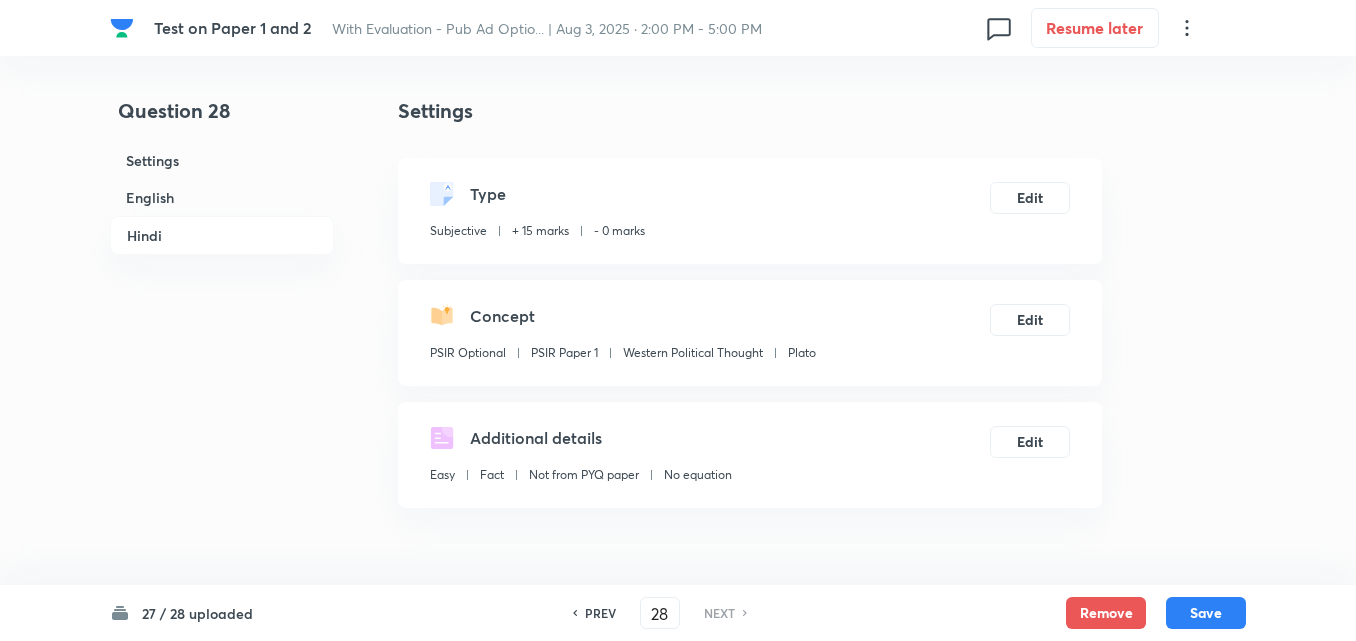 click on "English" at bounding box center (222, 197) 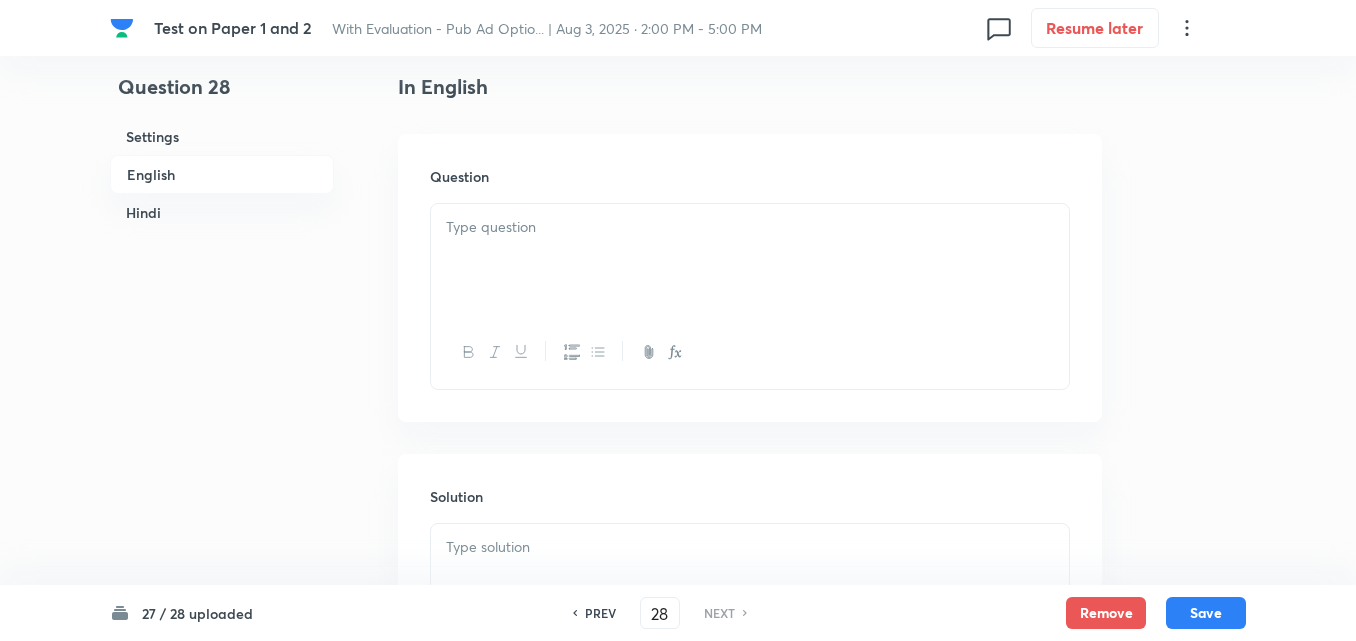 click at bounding box center (750, 260) 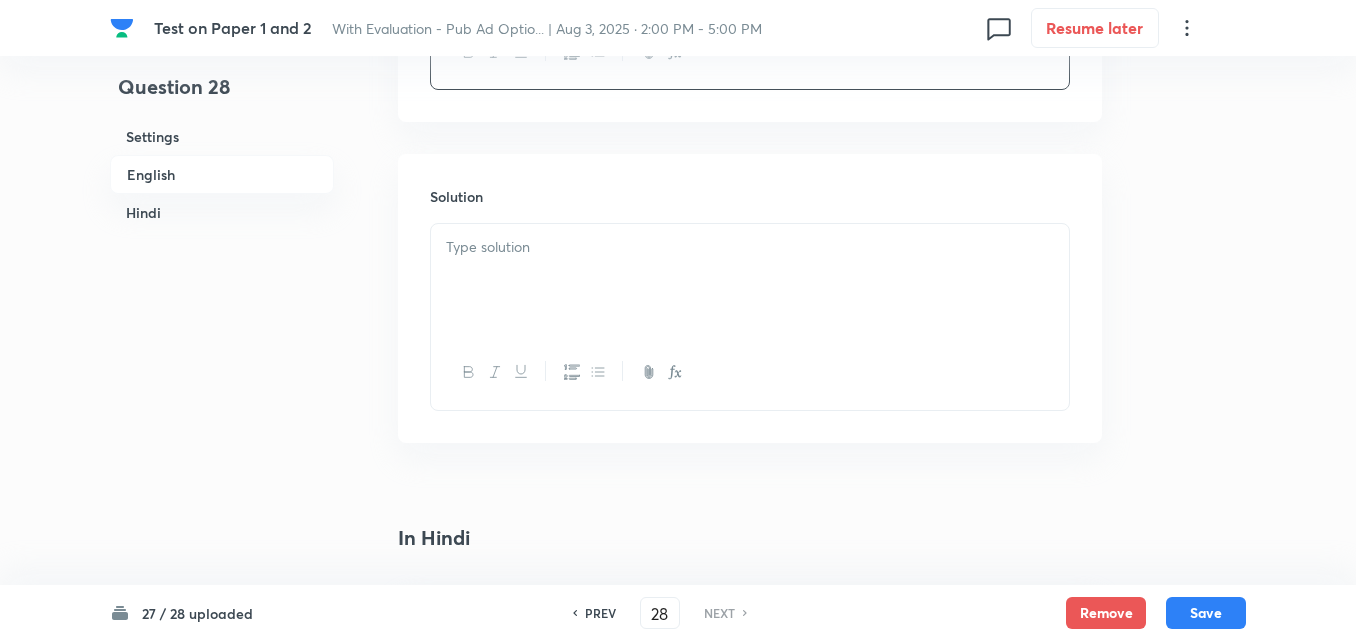 click at bounding box center (750, 280) 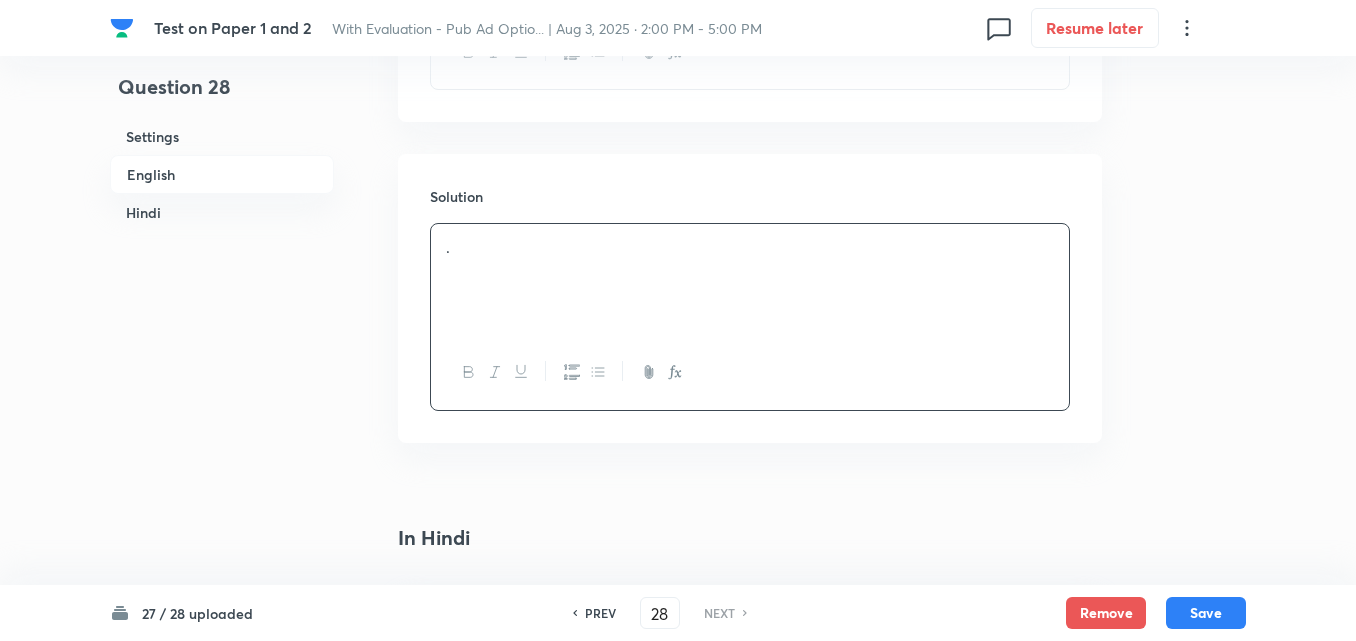 click on "Hindi" at bounding box center [222, 212] 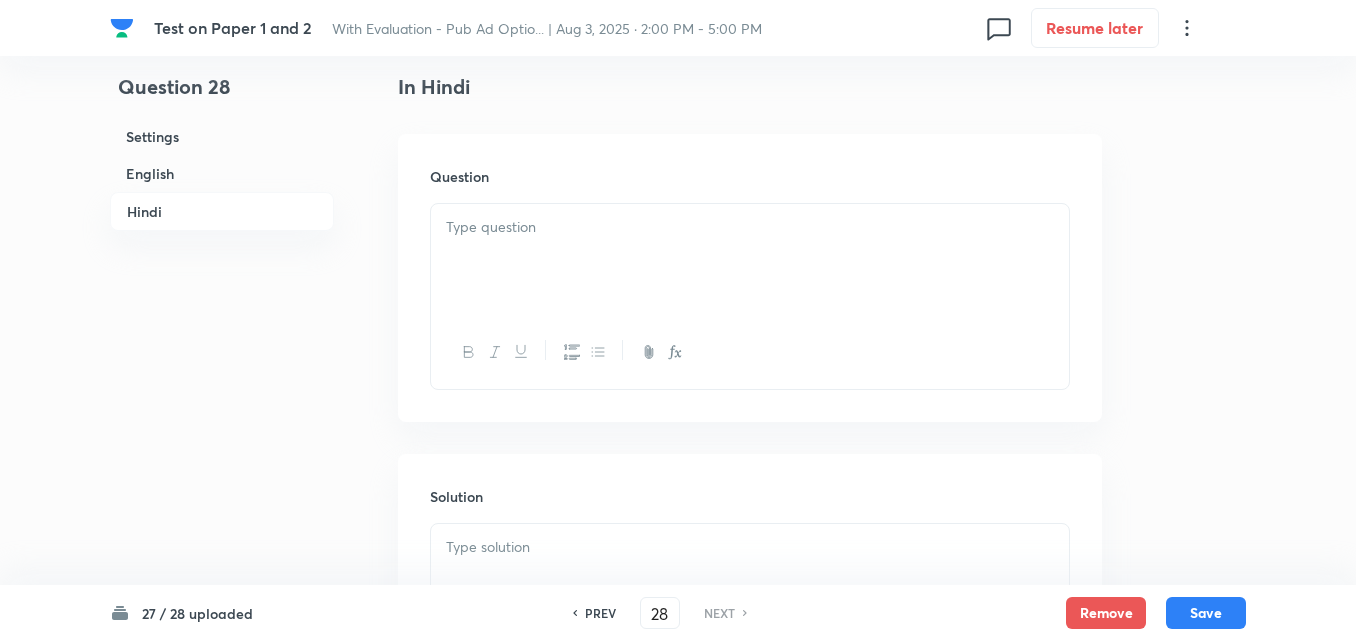 click at bounding box center [750, 352] 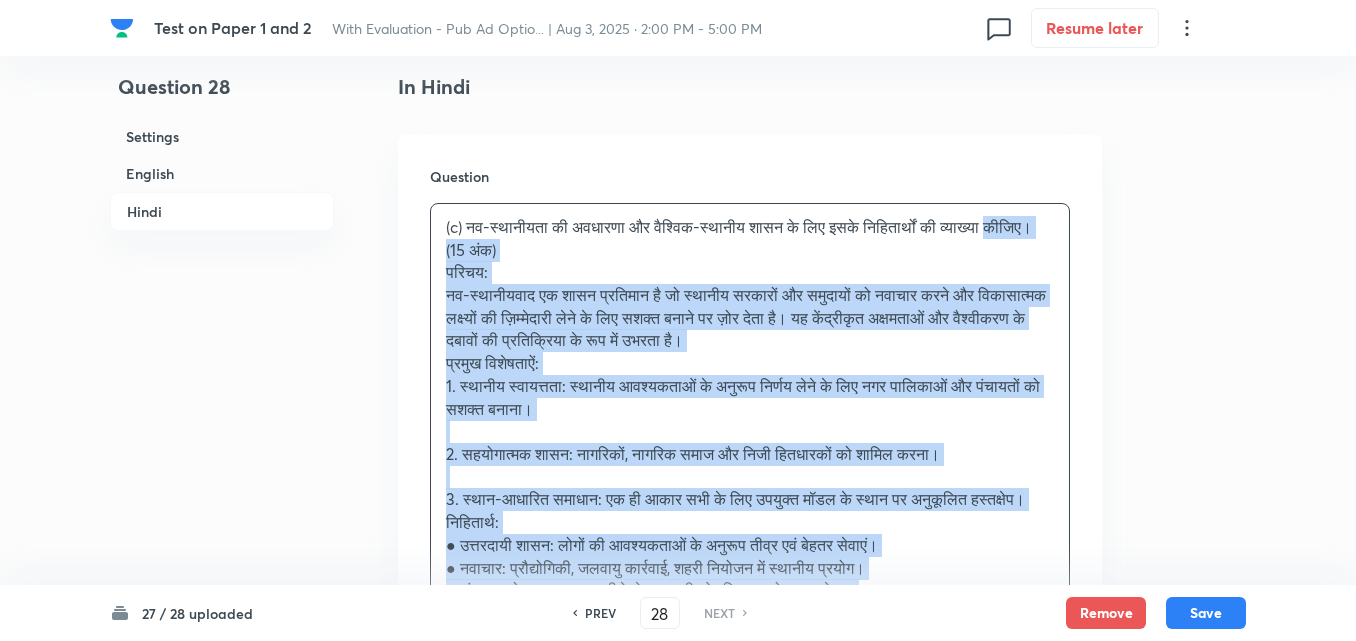 click on "Question (c) नव-स्थानीयता की अवधारणा और वैश्विक-स्थानीय शासन के लिए इसके निहितार्थों की व्याख्या कीजिए। (15 अंक) परिचय: नव-स्थानीयवाद एक शासन प्रतिमान है जो स्थानीय सरकारों और समुदायों को नवाचार करने और विकासात्मक लक्ष्यों की ज़िम्मेदारी लेने के लिए सशक्त बनाने पर ज़ोर देता है। यह केंद्रीकृत अक्षमताओं और वैश्वीकरण के दबावों की प्रतिक्रिया के रूप में उभरता है। प्रमुख विशेषताऐं: निहितार्थ:" at bounding box center [750, 529] 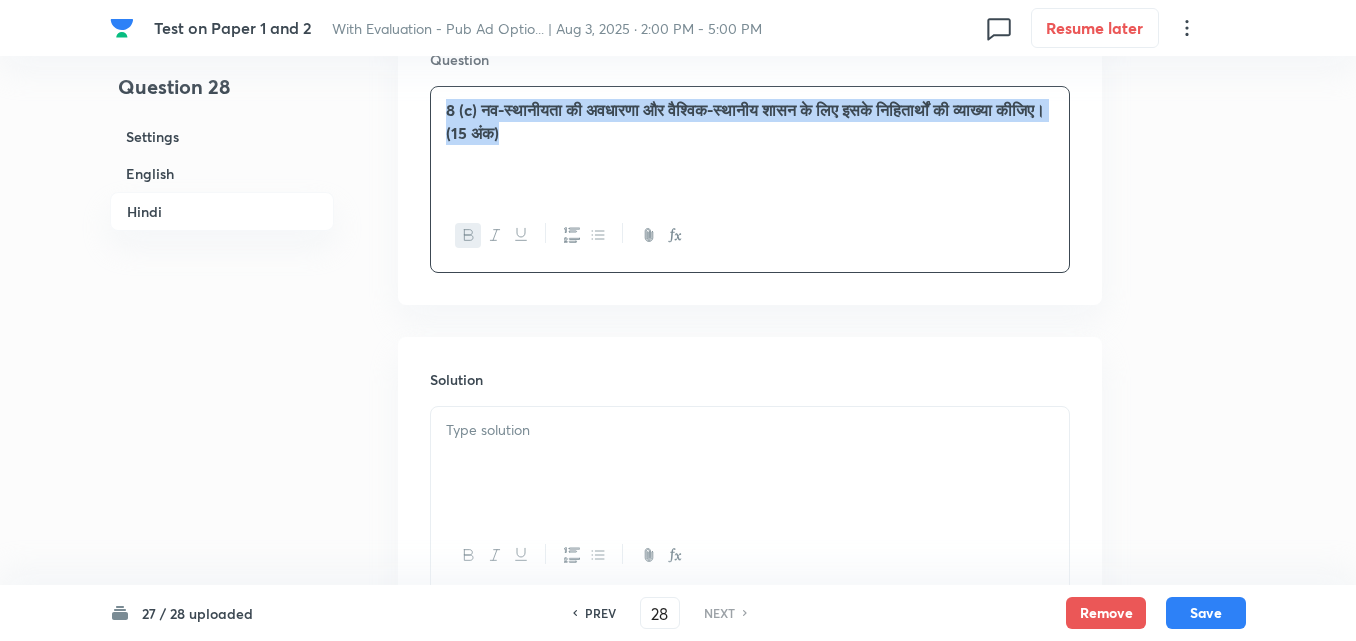scroll, scrollTop: 1545, scrollLeft: 0, axis: vertical 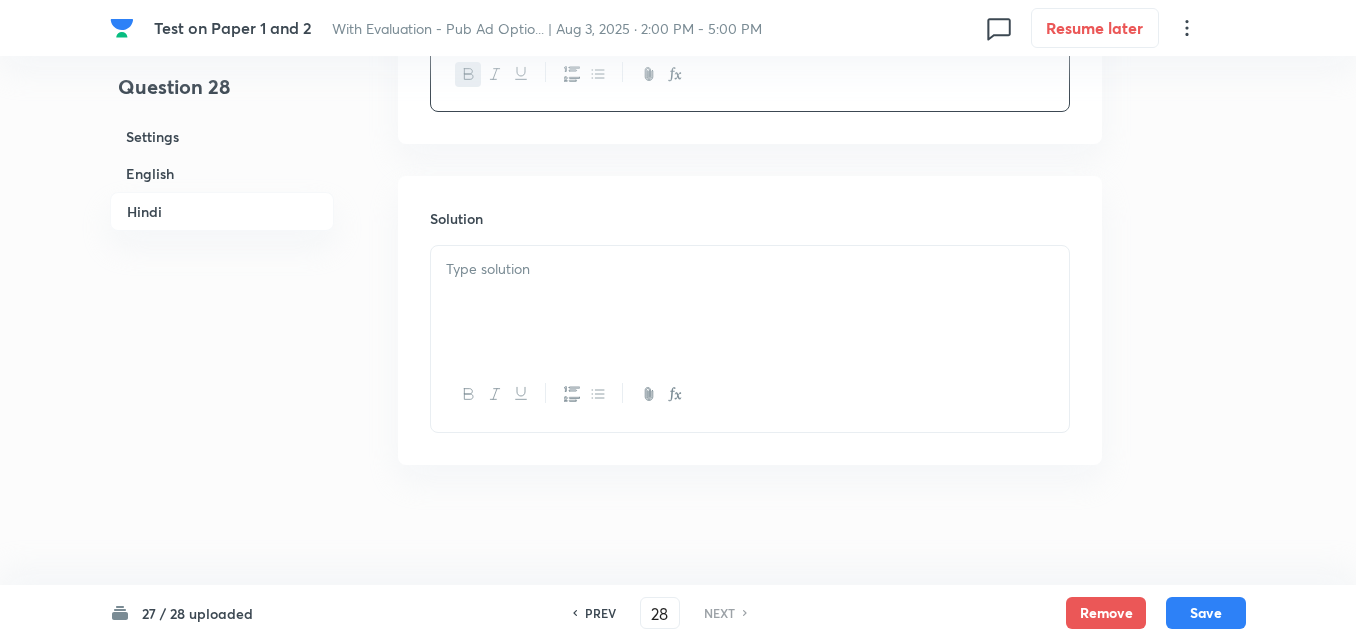 click at bounding box center (750, 302) 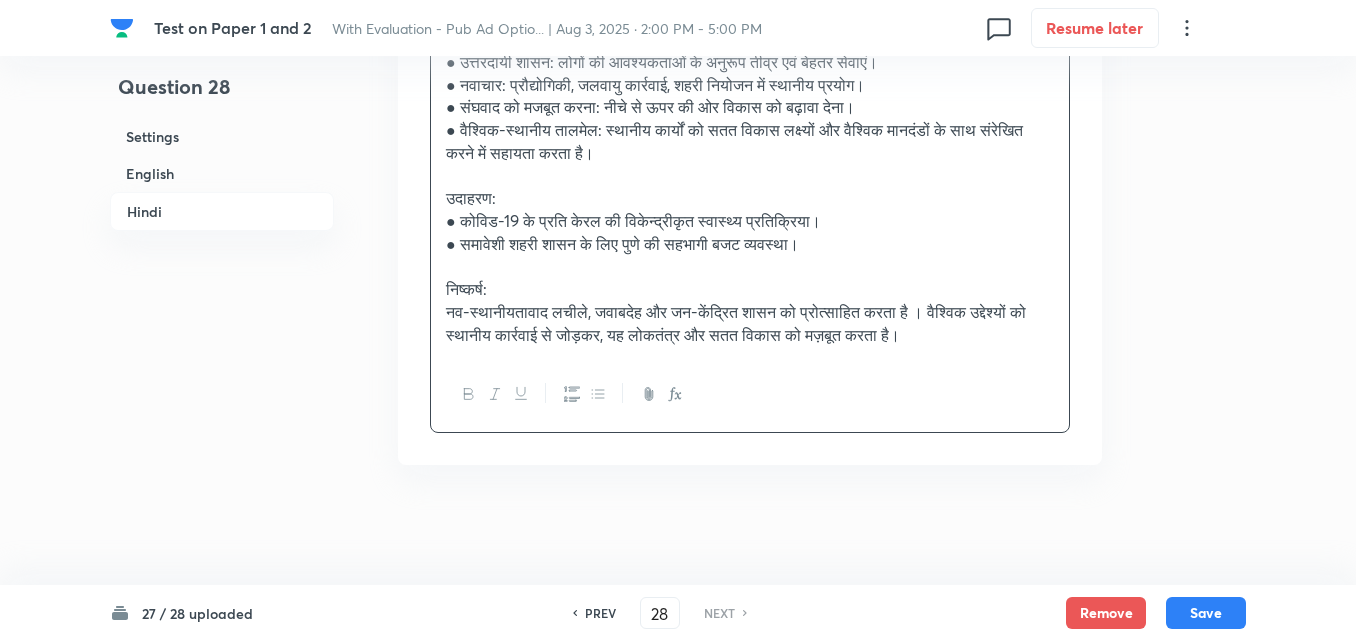 scroll, scrollTop: 2115, scrollLeft: 0, axis: vertical 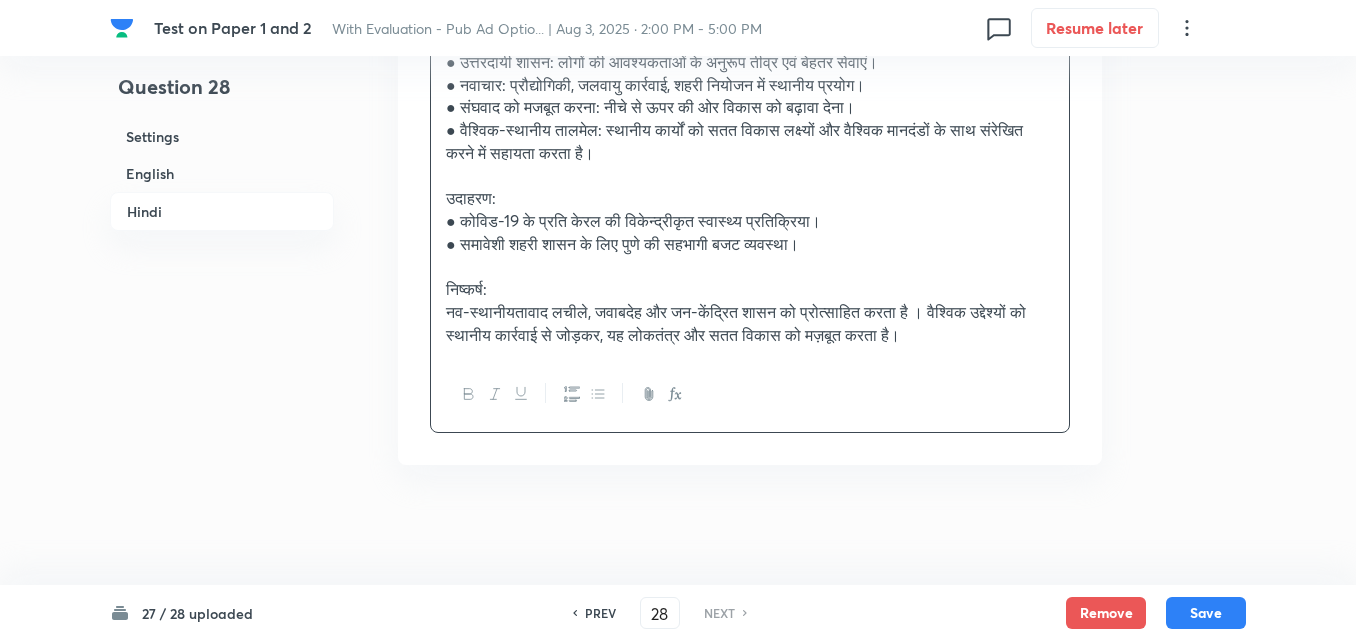 click on "27 / 28 uploaded
PREV 28 ​ NEXT Remove Save" at bounding box center [678, 613] 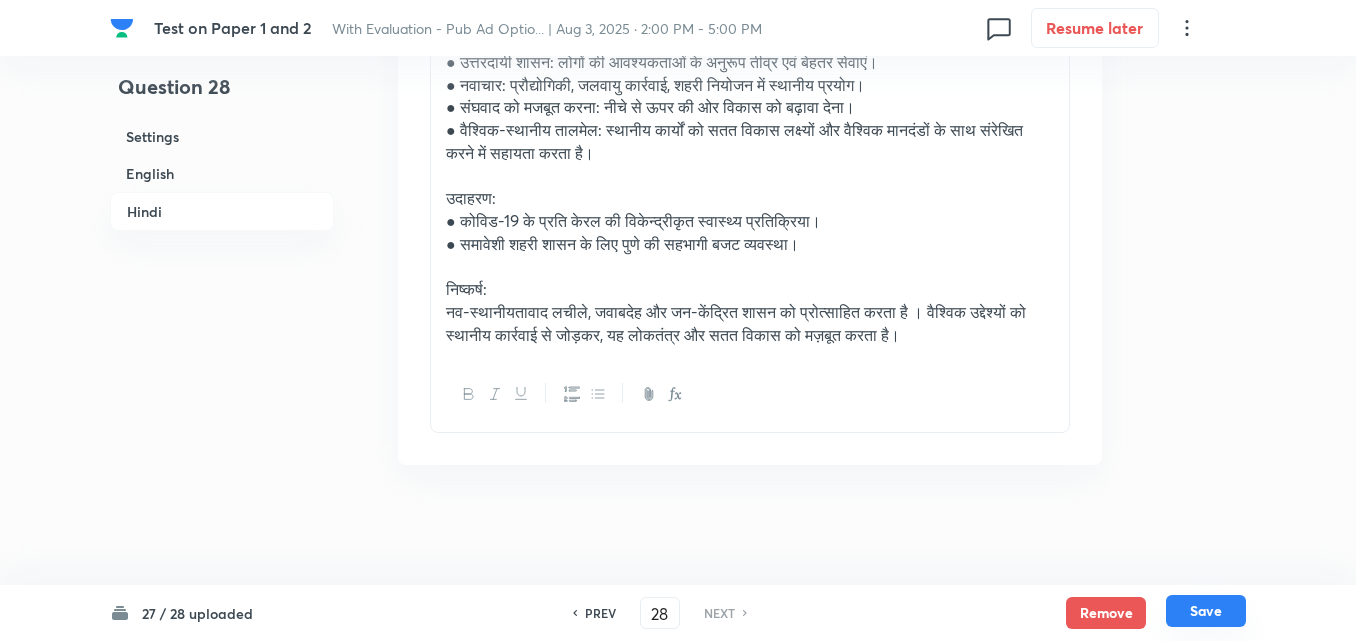 click on "Save" at bounding box center (1206, 611) 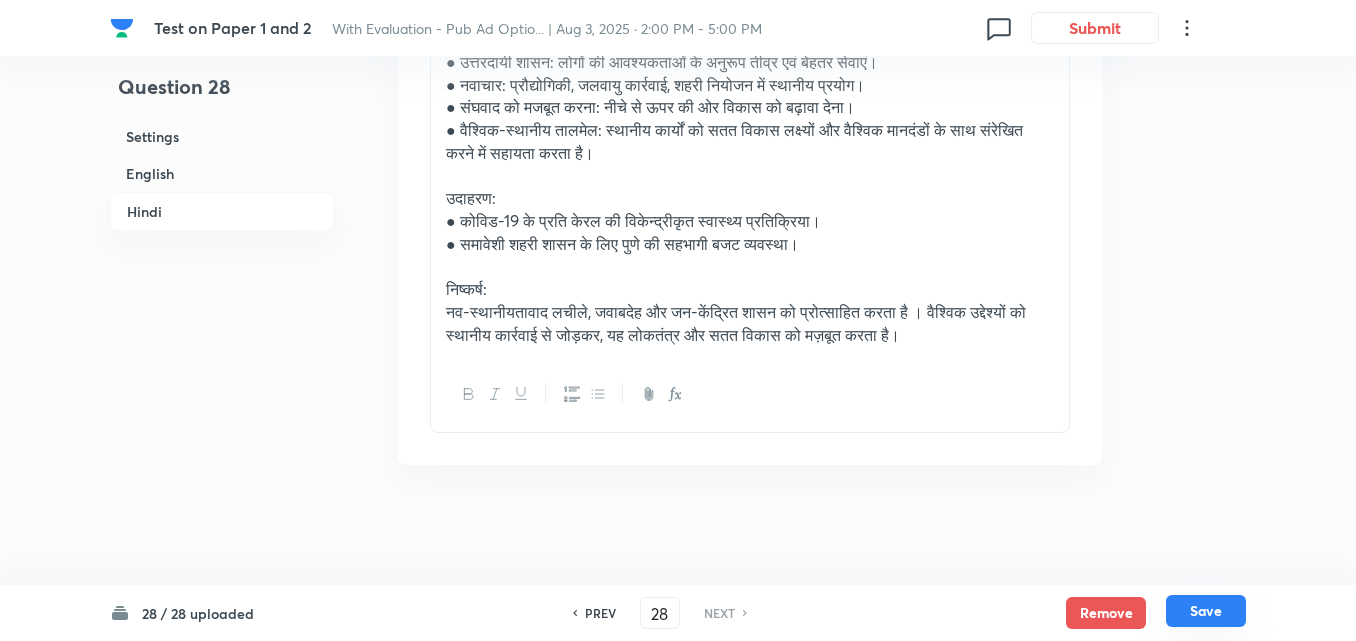click on "Save" at bounding box center (1206, 611) 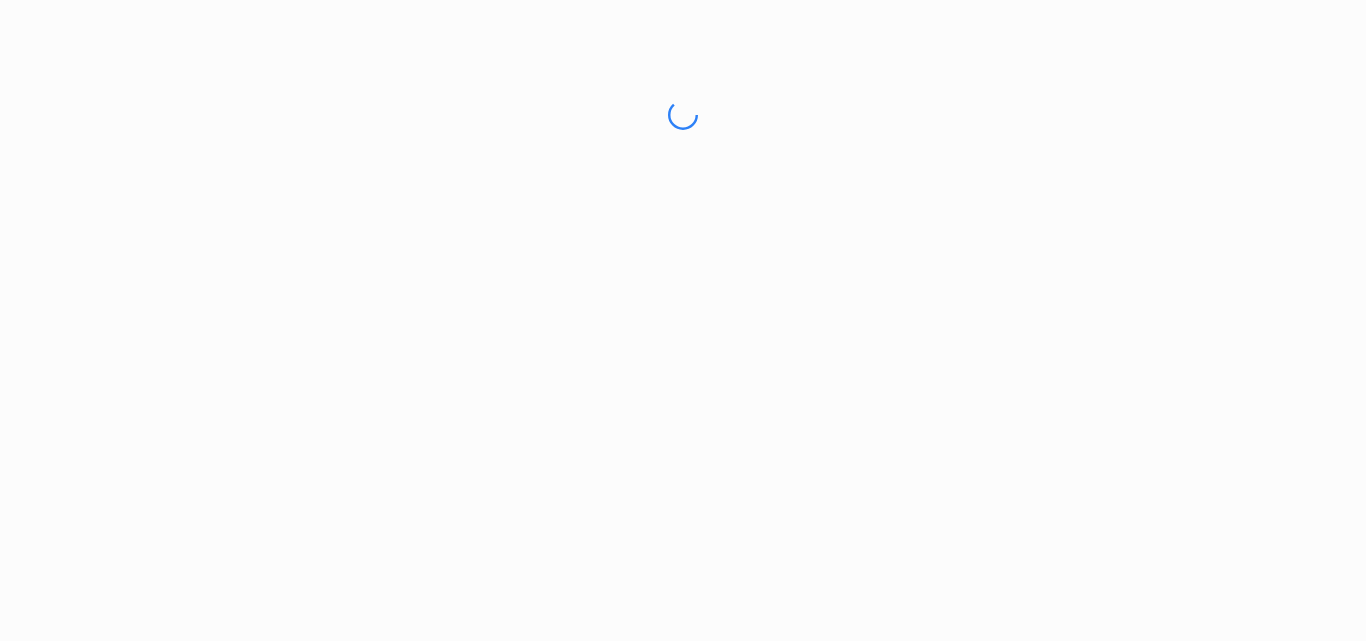 scroll, scrollTop: 0, scrollLeft: 0, axis: both 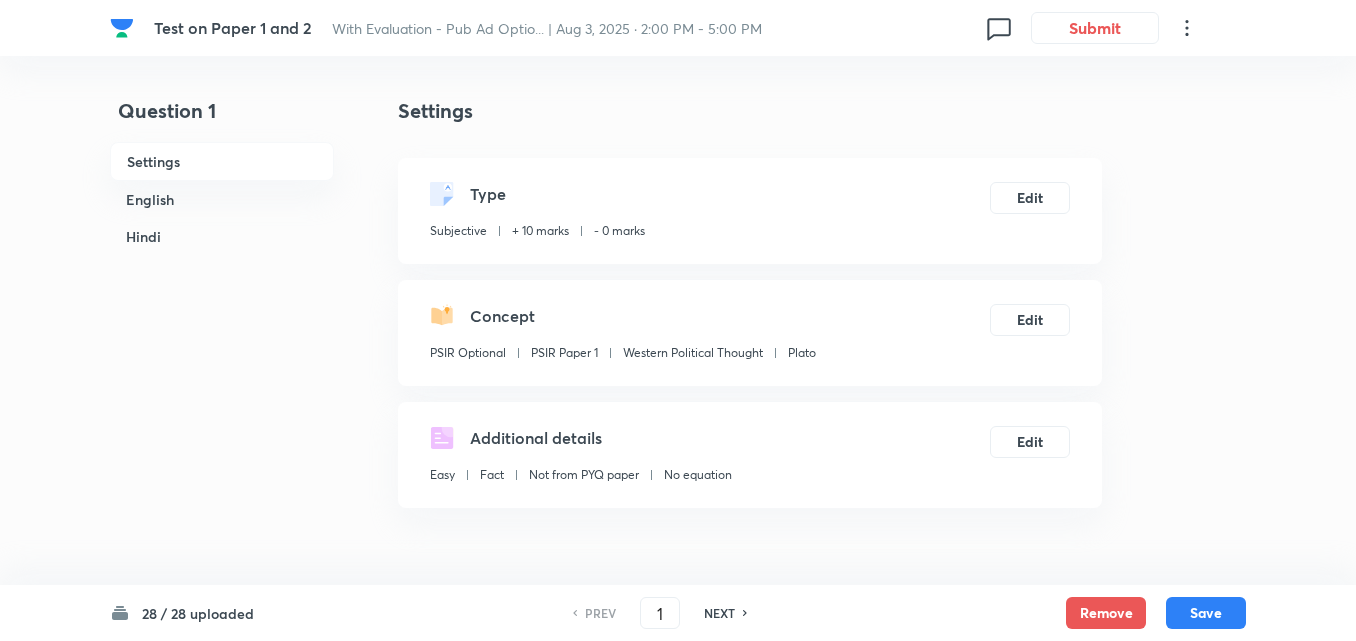 click on "English" at bounding box center [222, 199] 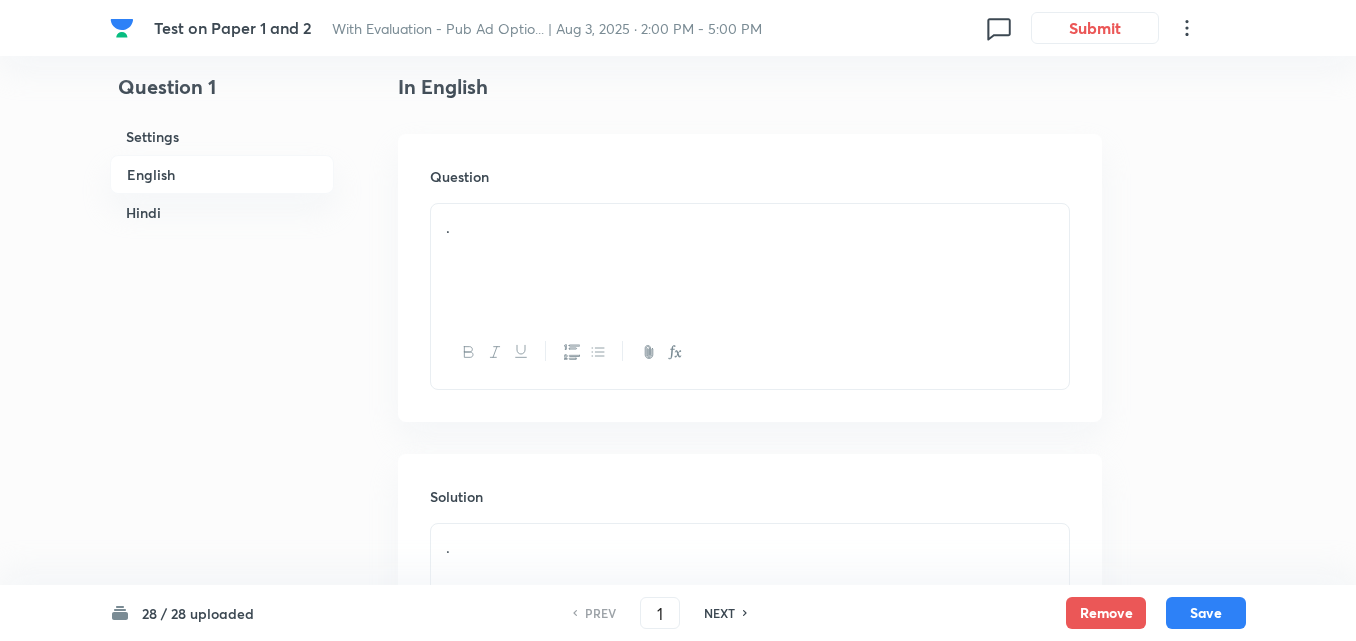 click on "Hindi" at bounding box center (222, 212) 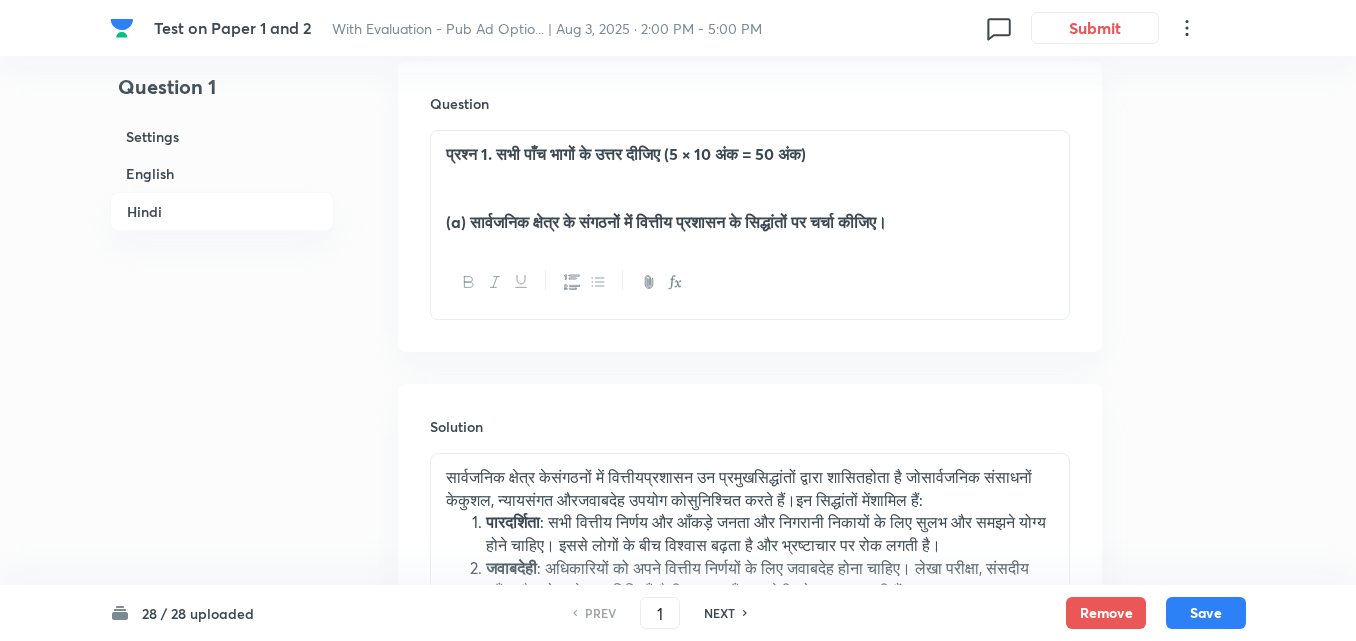 scroll, scrollTop: 1567, scrollLeft: 0, axis: vertical 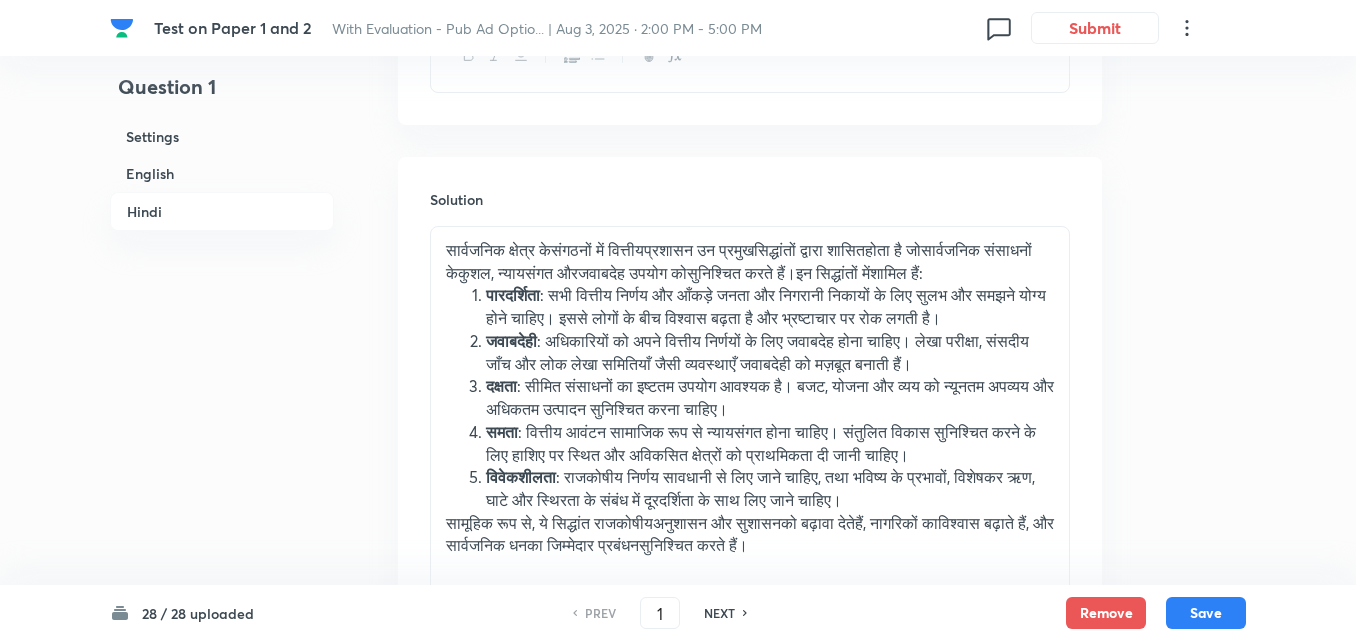 click on "सार्वजनिक क्षेत्र केसंगठनों में वित्तीयप्रशासन उन प्रमुखसिद्धांतों द्वारा शासितहोता है जोसार्वजनिक संसाधनों केकुशल, न्यायसंगत औरजवाबदेह उपयोग कोसुनिश्चित करते हैं।इन सिद्धांतों मेंशामिल हैं:" at bounding box center (750, 261) 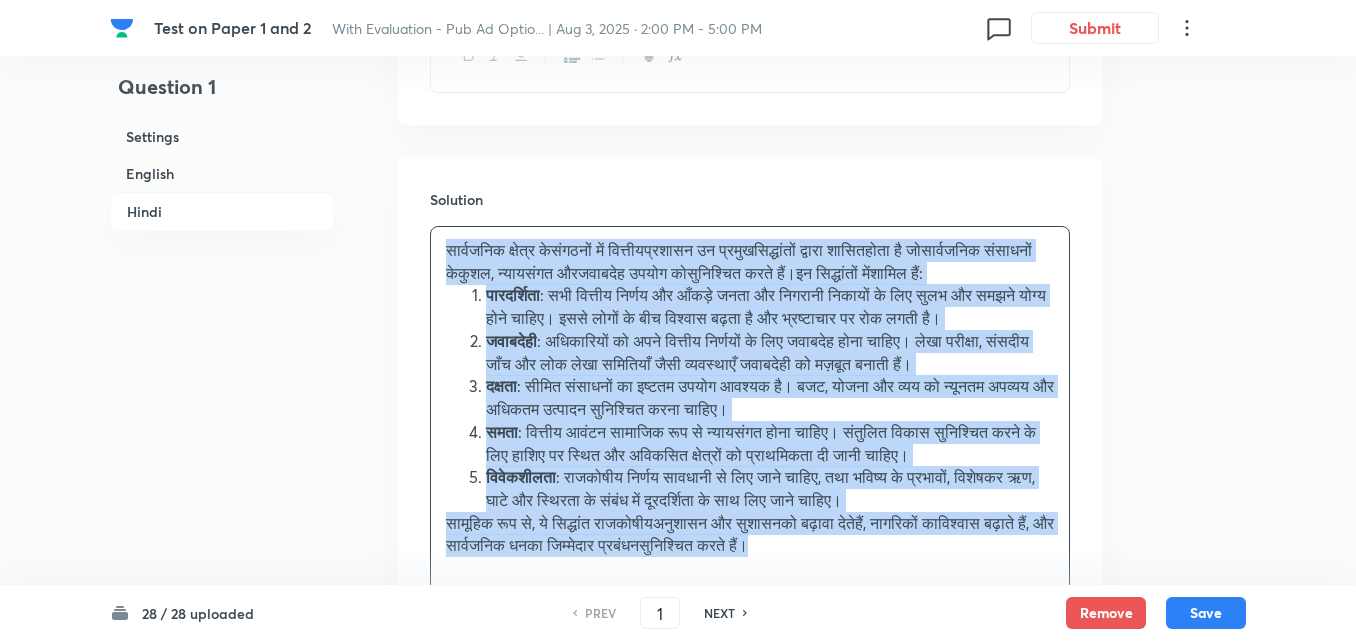 click on "पारदर्शिता  : सभी वित्तीय निर्णय और आँकड़े जनता और निगरानी निकायों के लिए सुलभ और समझने योग्य होने चाहिए। इससे लोगों के बीच विश्वास बढ़ता है और भ्रष्टाचार पर रोक लगती है।" at bounding box center (770, 306) 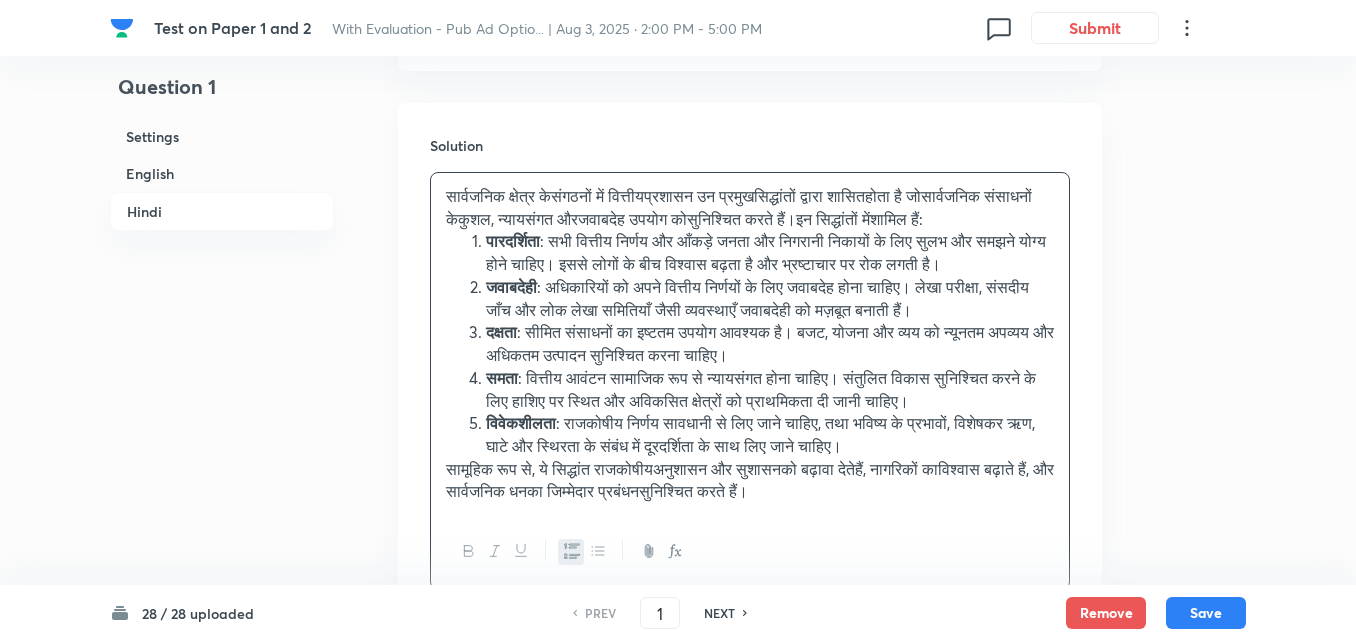 scroll, scrollTop: 1667, scrollLeft: 0, axis: vertical 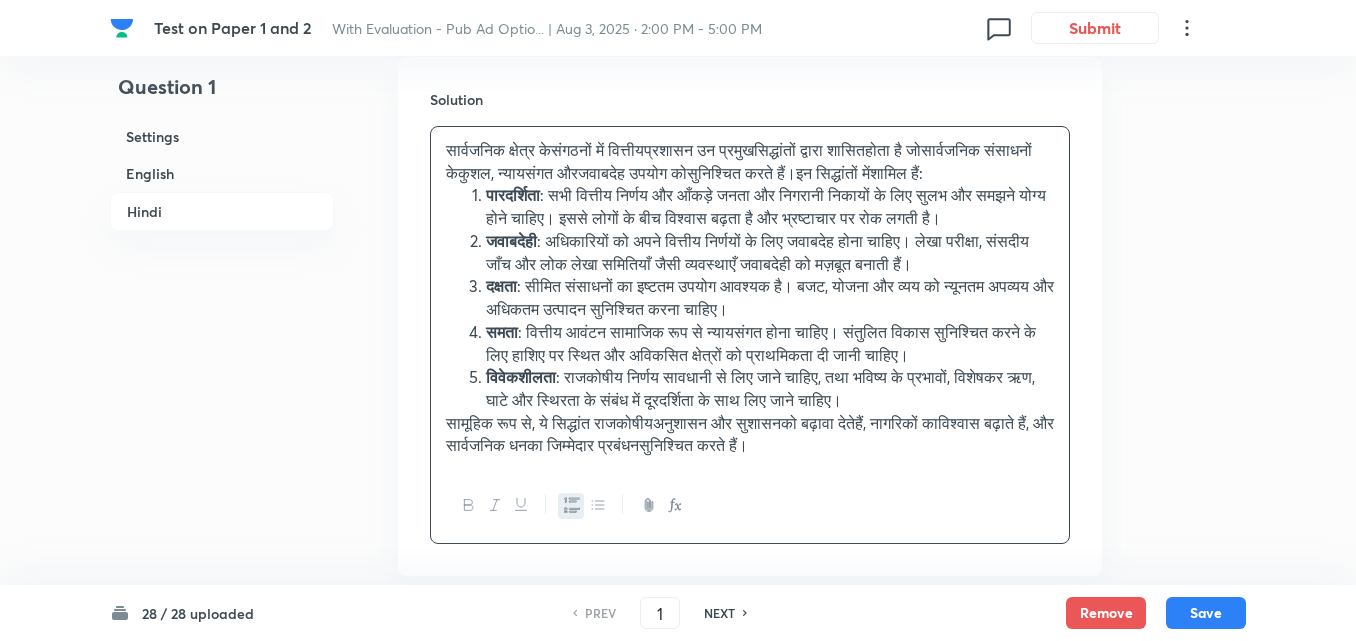 click on "दक्षता  : सीमित संसाधनों का इष्टतम उपयोग आवश्यक है। बजट, योजना और व्यय को न्यूनतम अपव्यय और अधिकतम उत्पादन सुनिश्चित करना चाहिए।" at bounding box center (770, 297) 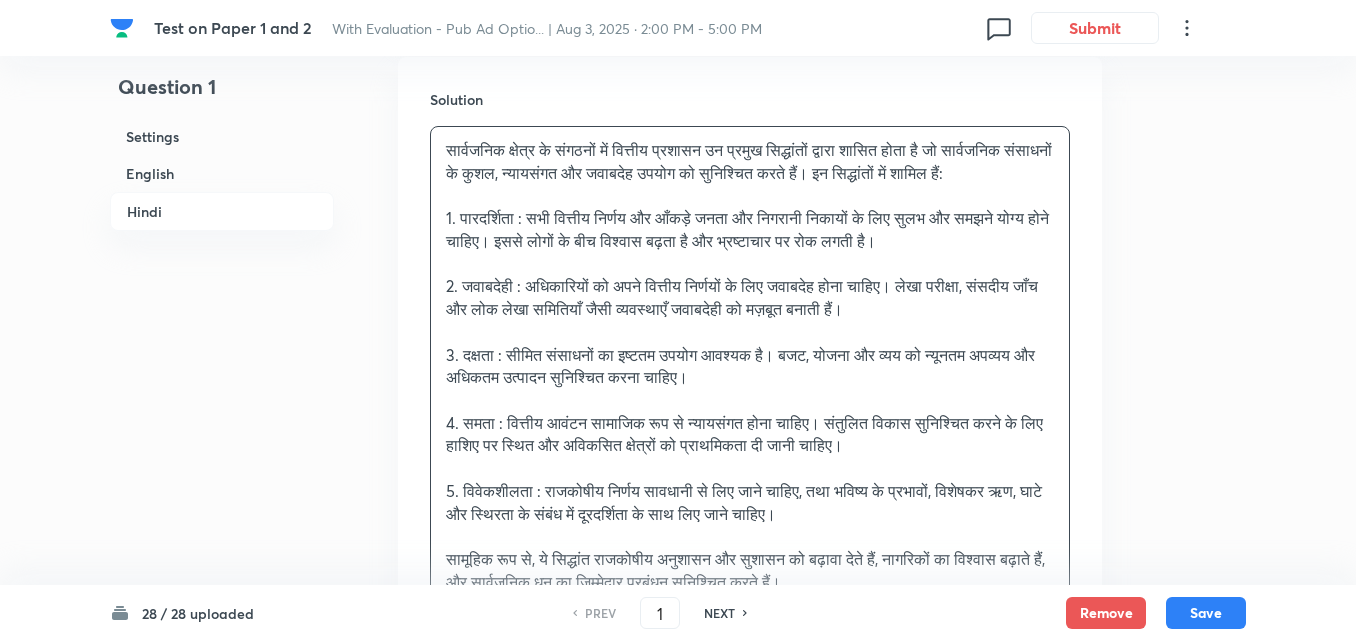 scroll, scrollTop: 1937, scrollLeft: 0, axis: vertical 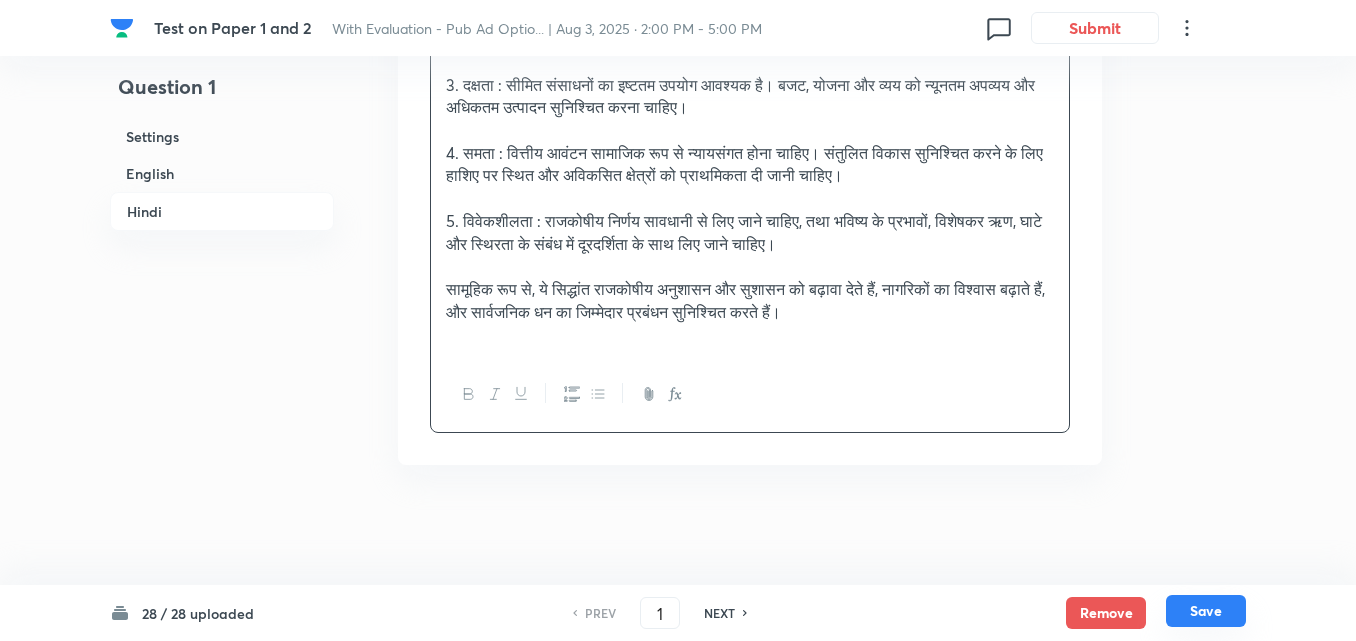 click on "Save" at bounding box center [1206, 611] 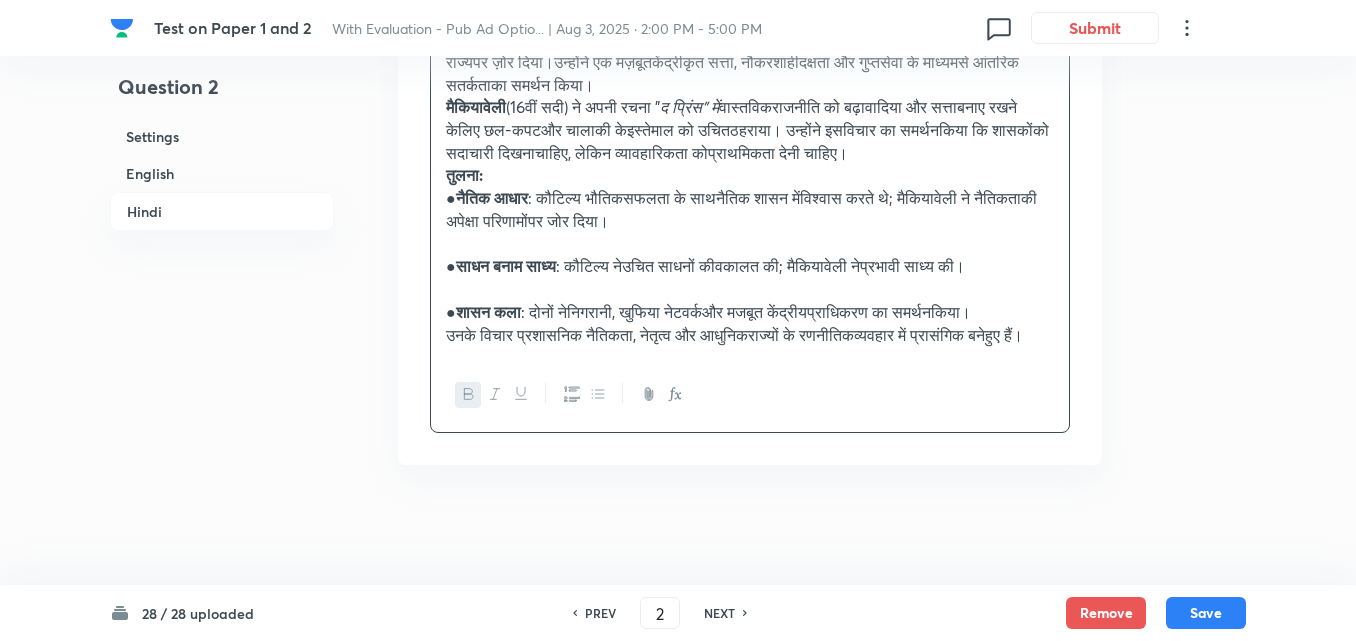 click on "English" at bounding box center [222, 173] 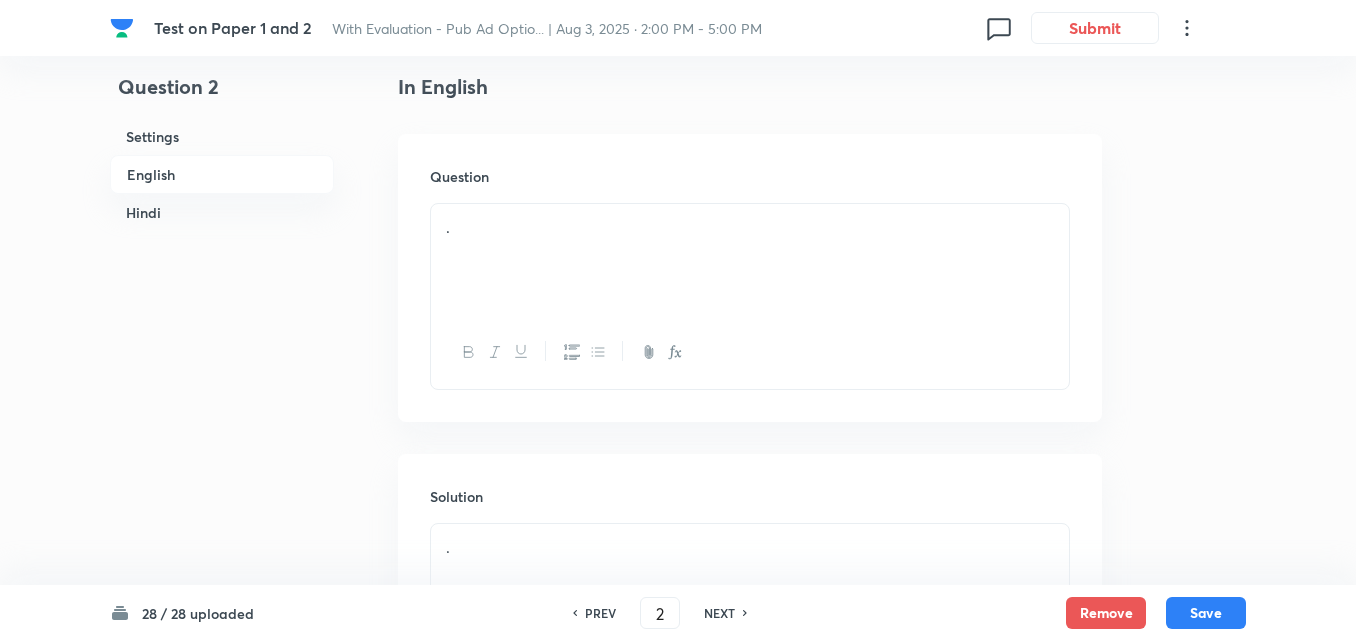 click on "Hindi" at bounding box center [222, 212] 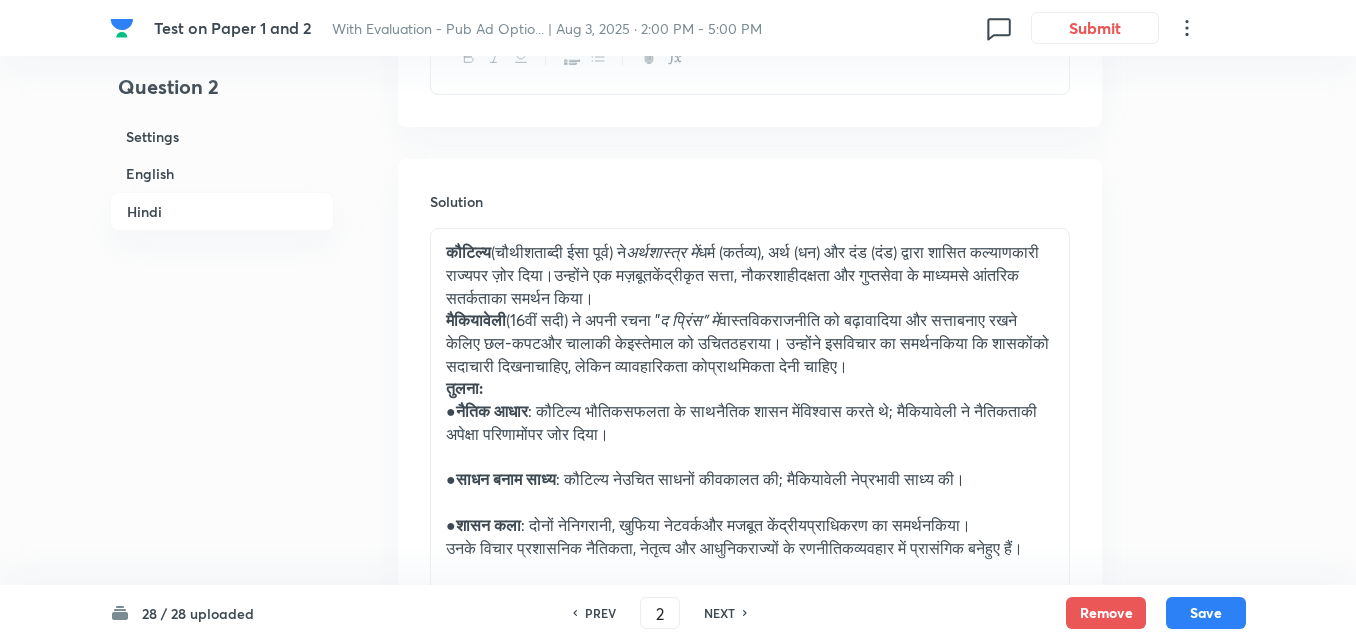 scroll, scrollTop: 1567, scrollLeft: 0, axis: vertical 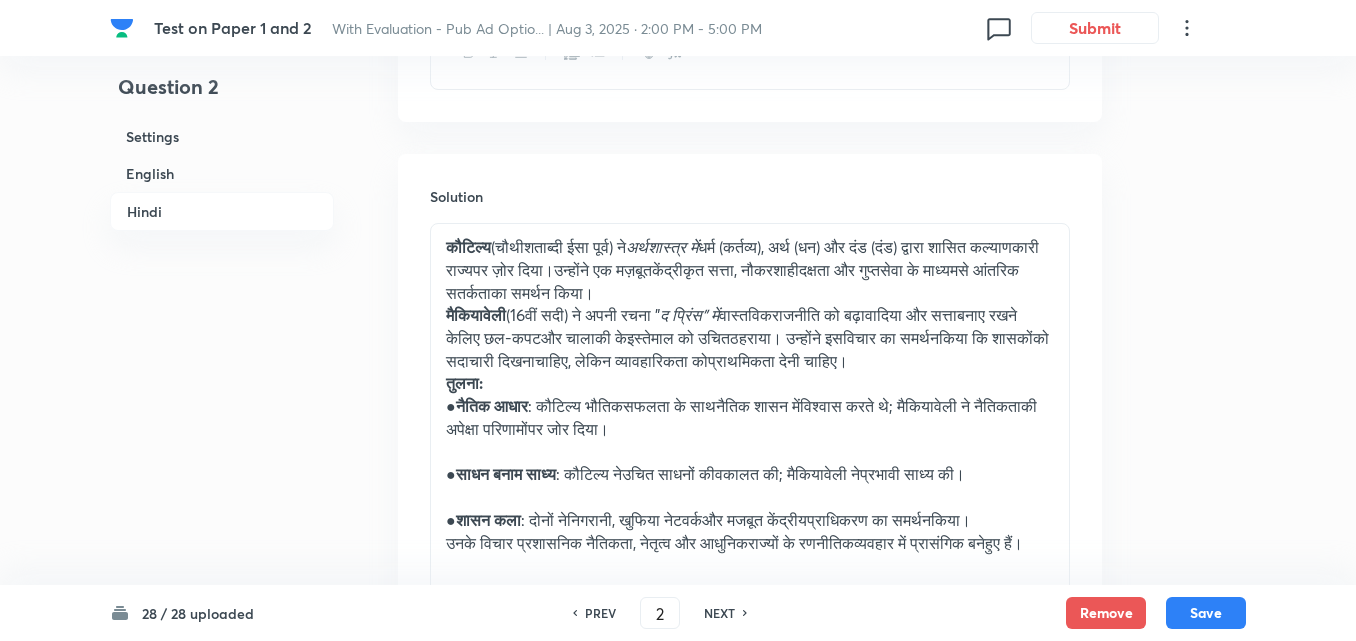 click on "मैकियावेली  (16वीं सदी) ने अपनी रचना "  द प्रिंस" में  वास्तविकराजनीति को बढ़ावादिया और सत्ताबनाए रखने केलिए छल-कपटऔर चालाकी केइस्तेमाल को उचितठहराया। उन्होंने इसविचार का समर्थनकिया कि शासकोंको सदाचारी दिखनाचाहिए, लेकिन व्यावहारिकता कोप्राथमिकता देनी चाहिए।" at bounding box center (750, 338) 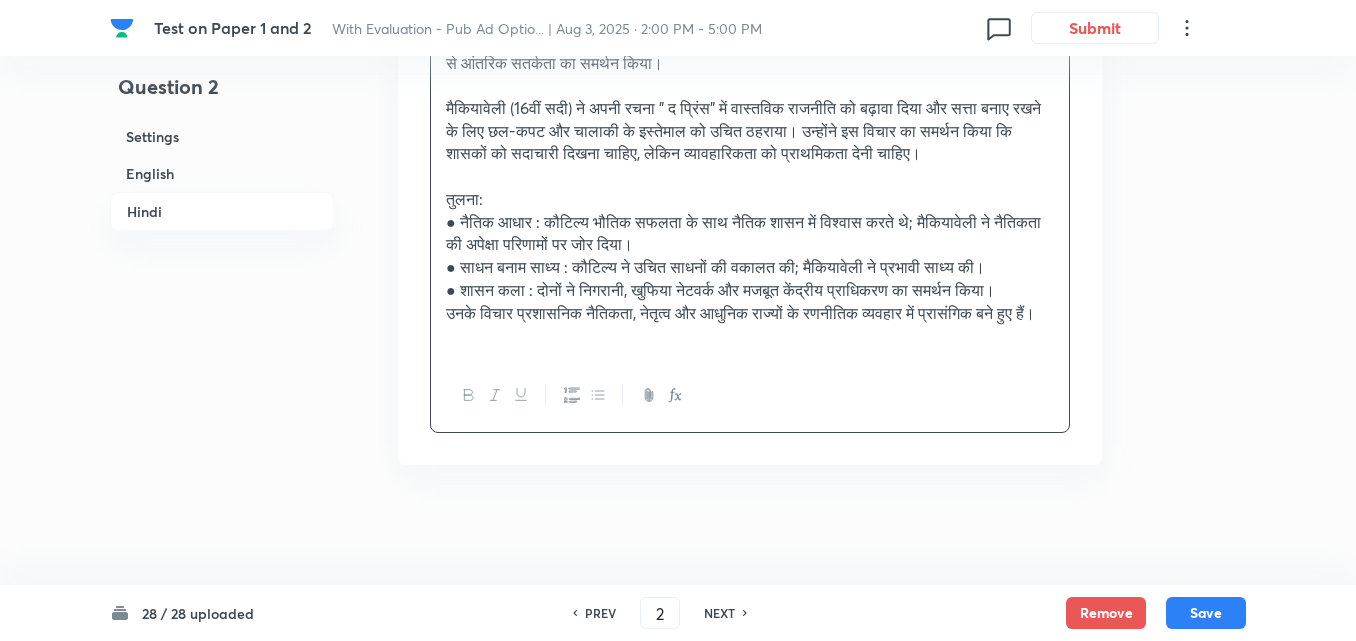 scroll, scrollTop: 1866, scrollLeft: 0, axis: vertical 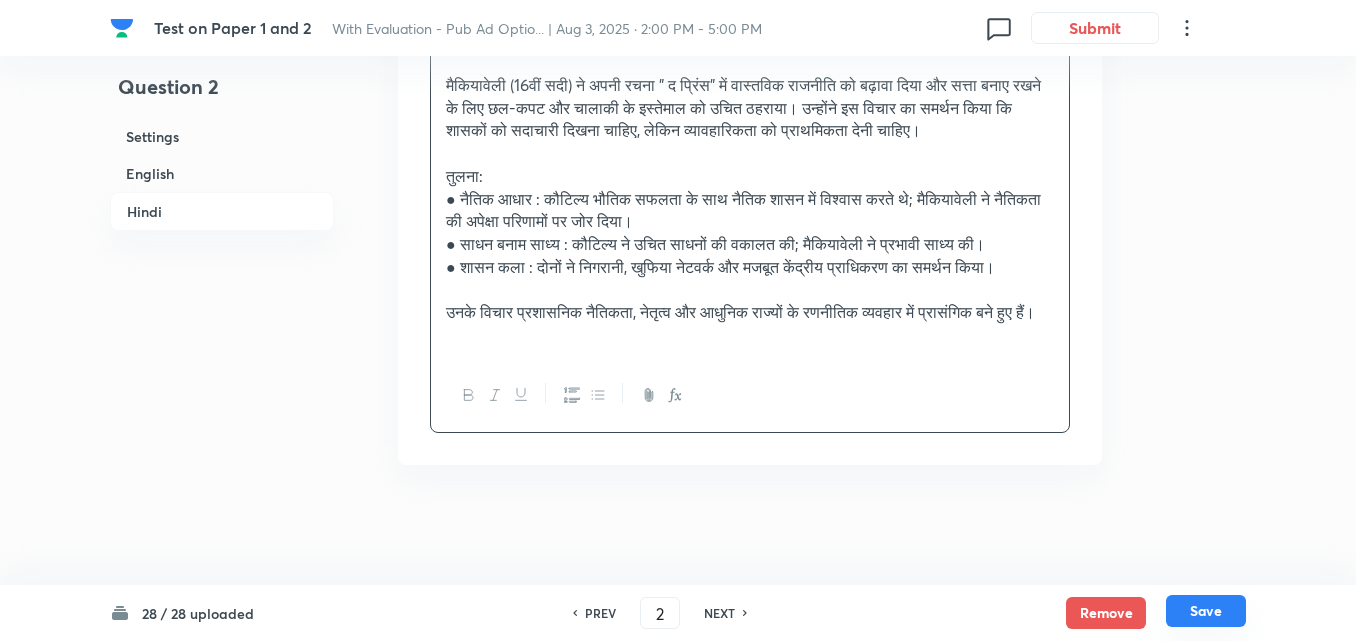 click on "Save" at bounding box center (1206, 611) 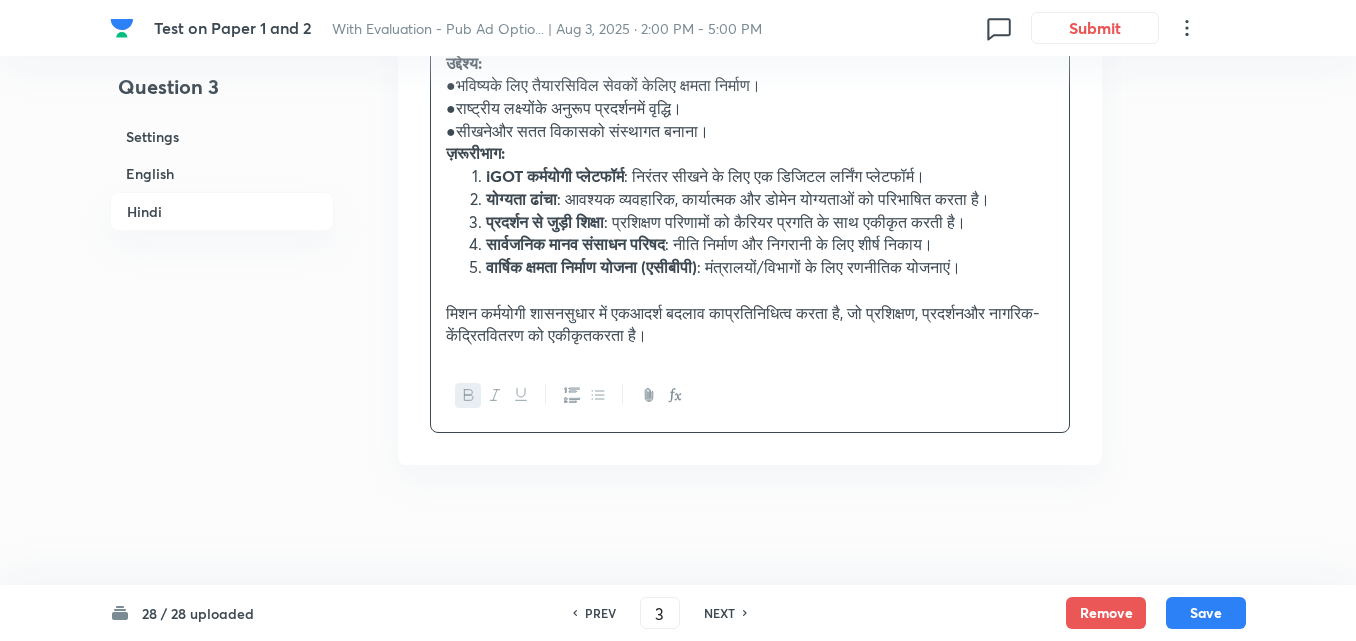 click on "English" at bounding box center (222, 173) 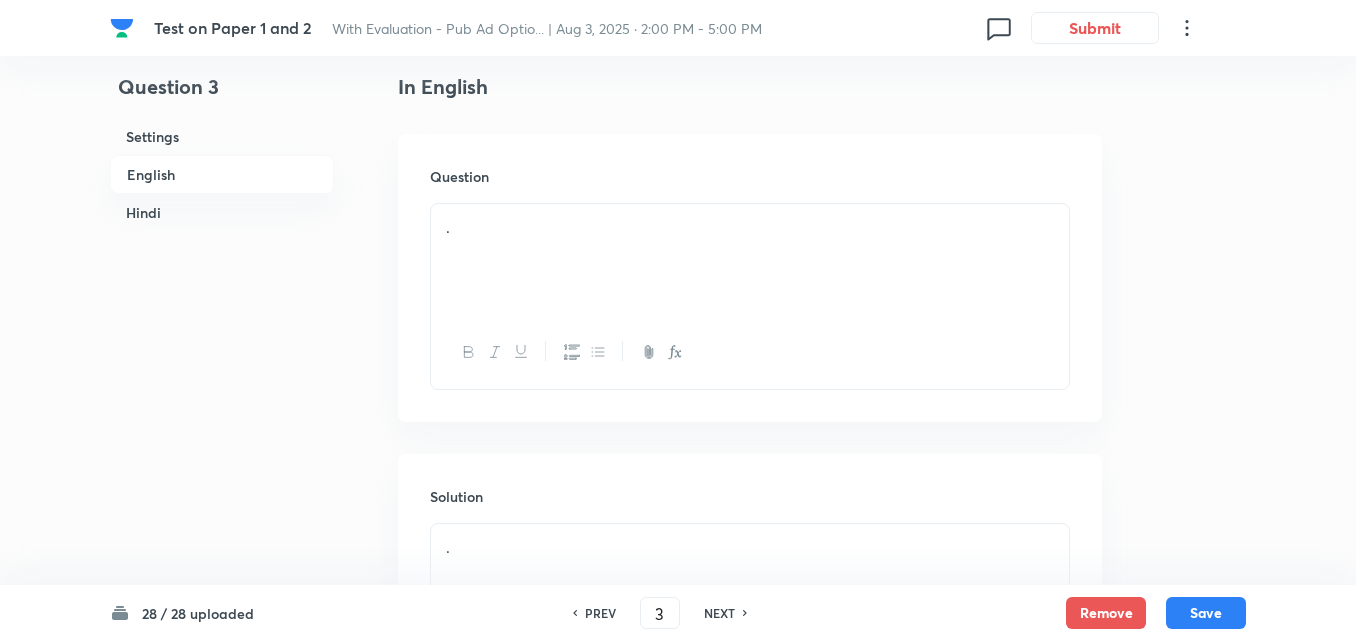 click on "Hindi" at bounding box center [222, 212] 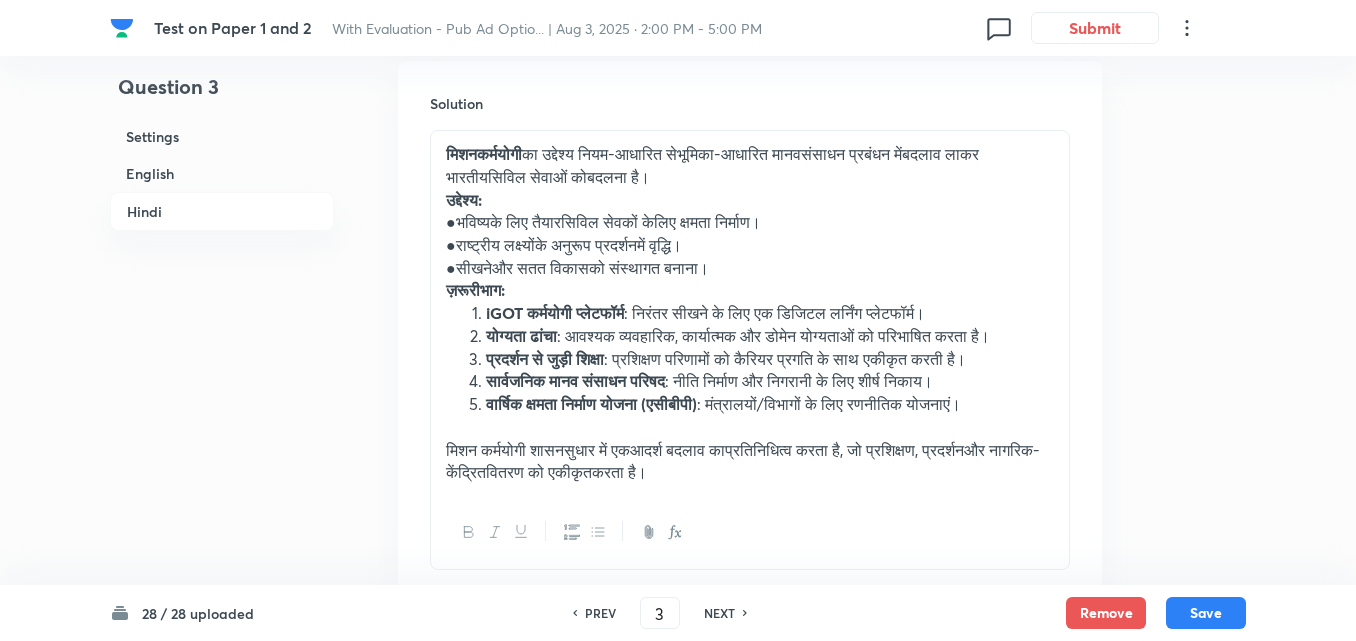 scroll, scrollTop: 1667, scrollLeft: 0, axis: vertical 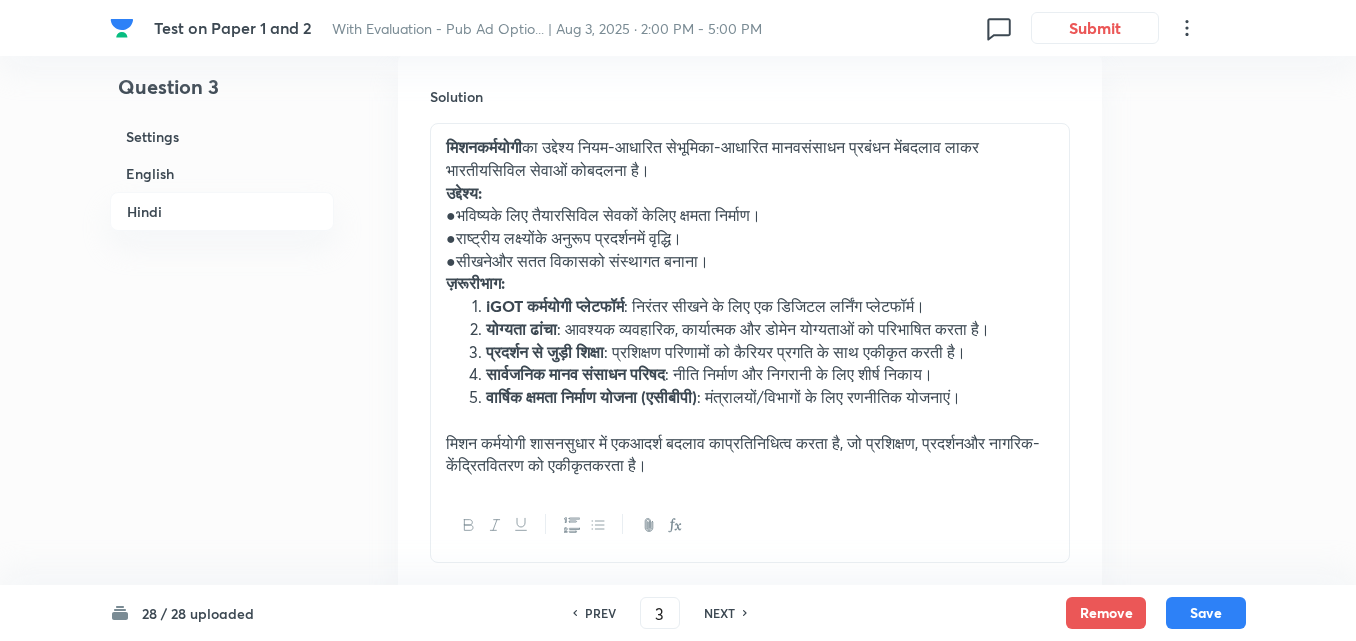 click on "योग्यता ढांचा  : आवश्यक व्यवहारिक, कार्यात्मक और डोमेन योग्यताओं को परिभाषित करता है।" at bounding box center [770, 329] 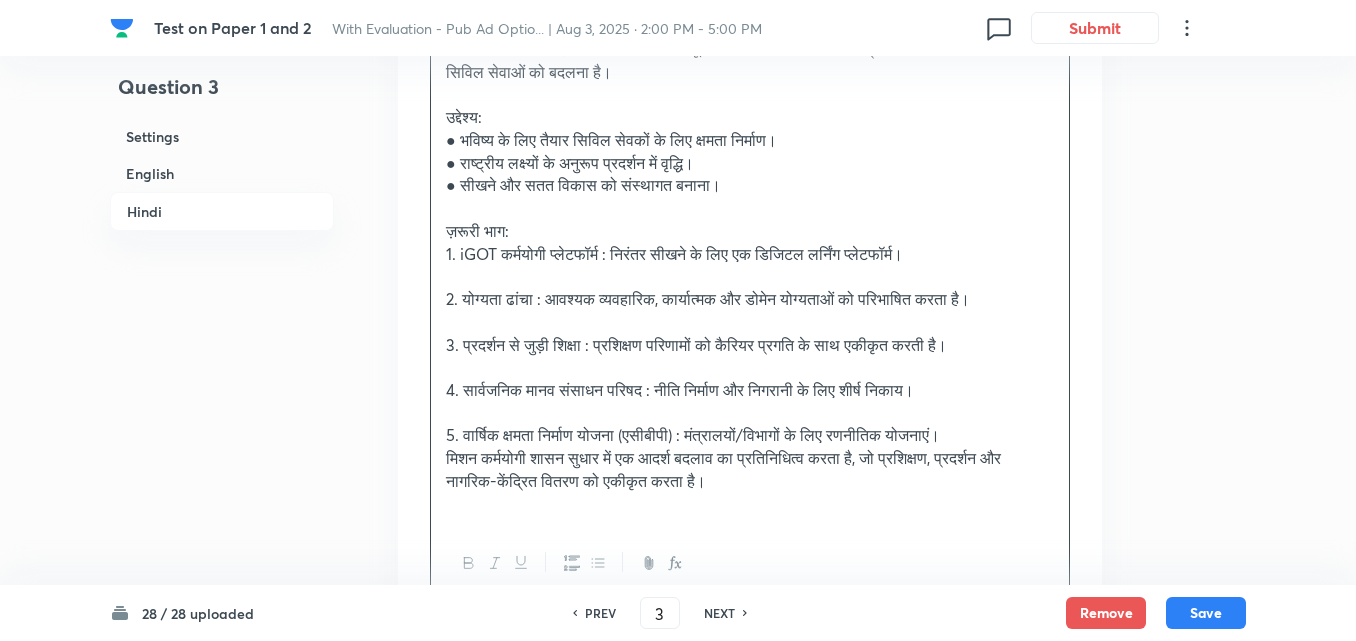 scroll, scrollTop: 1934, scrollLeft: 0, axis: vertical 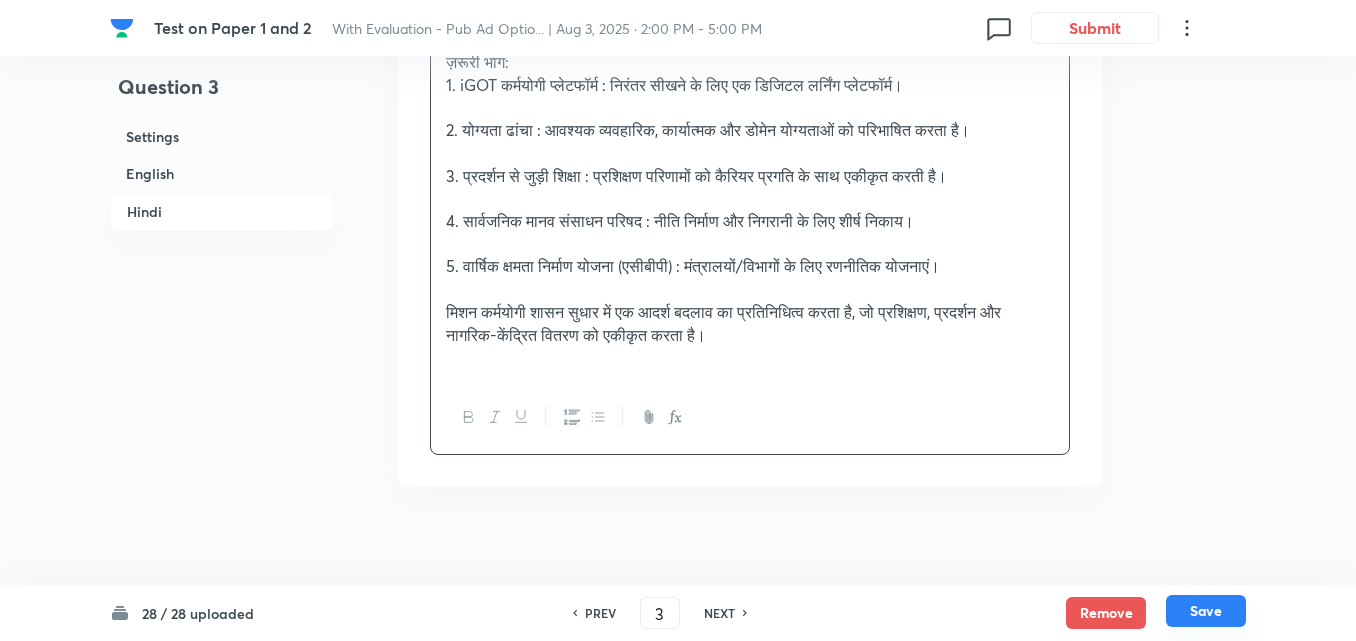 click on "Save" at bounding box center (1206, 611) 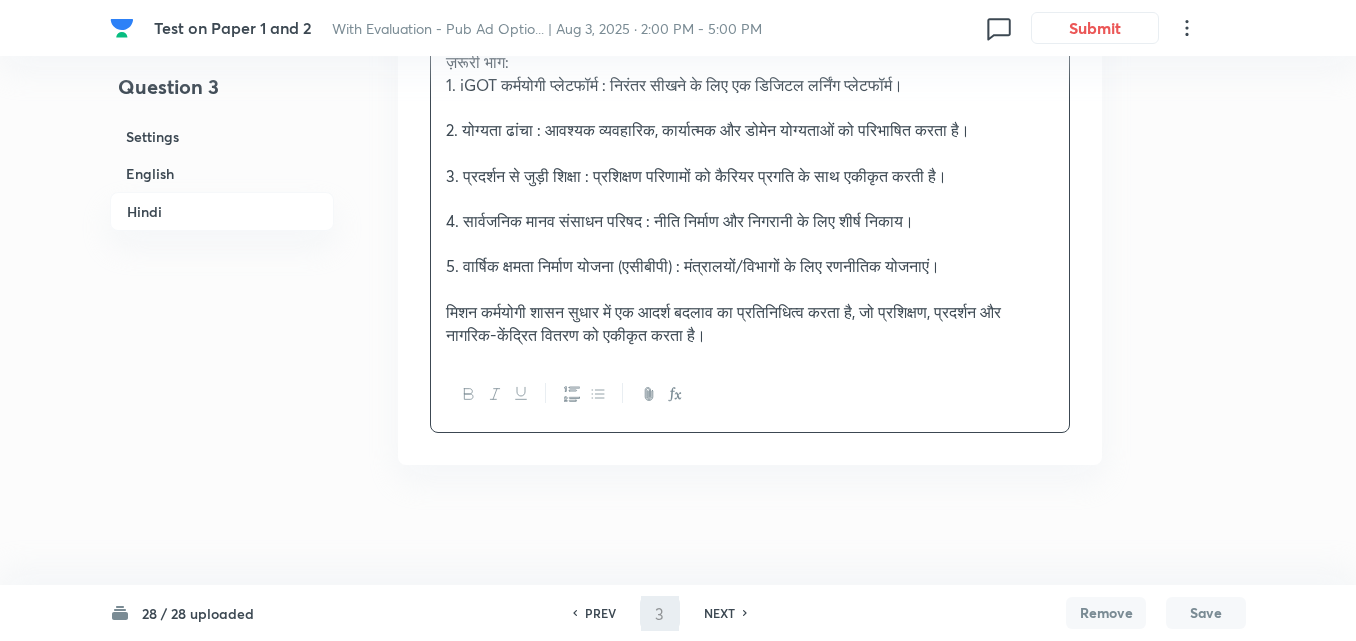 type on "4" 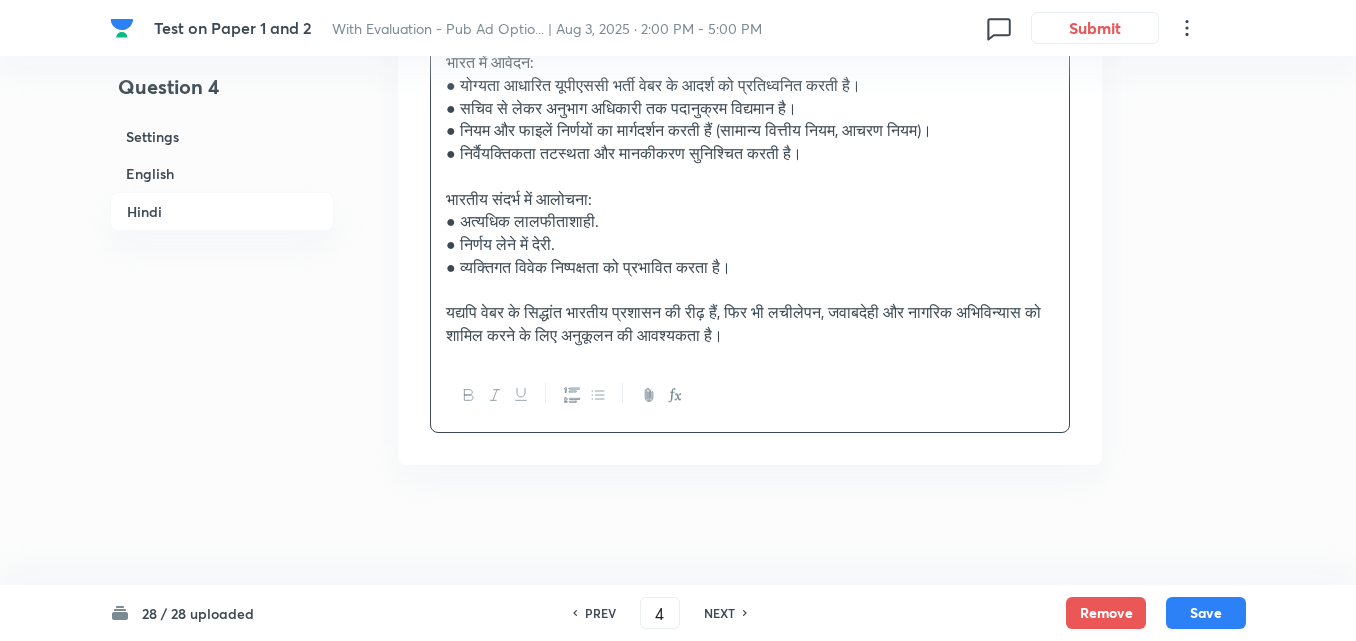 click on "Hindi" at bounding box center [222, 211] 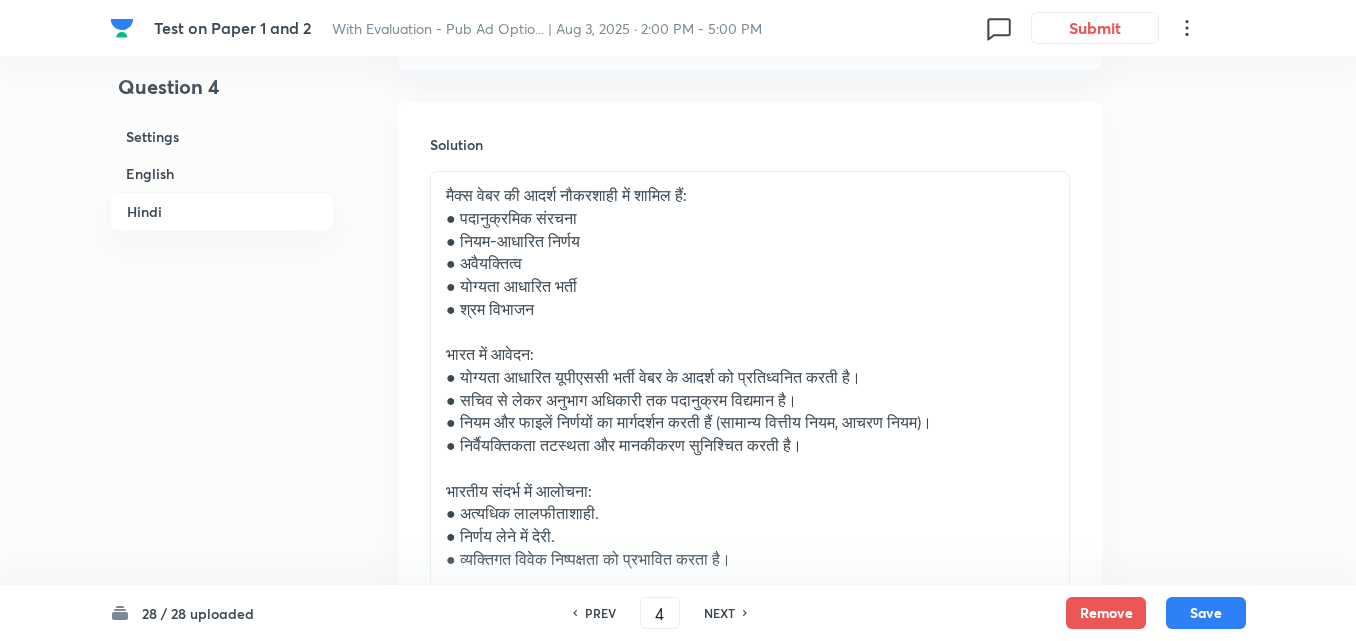 scroll, scrollTop: 1611, scrollLeft: 0, axis: vertical 